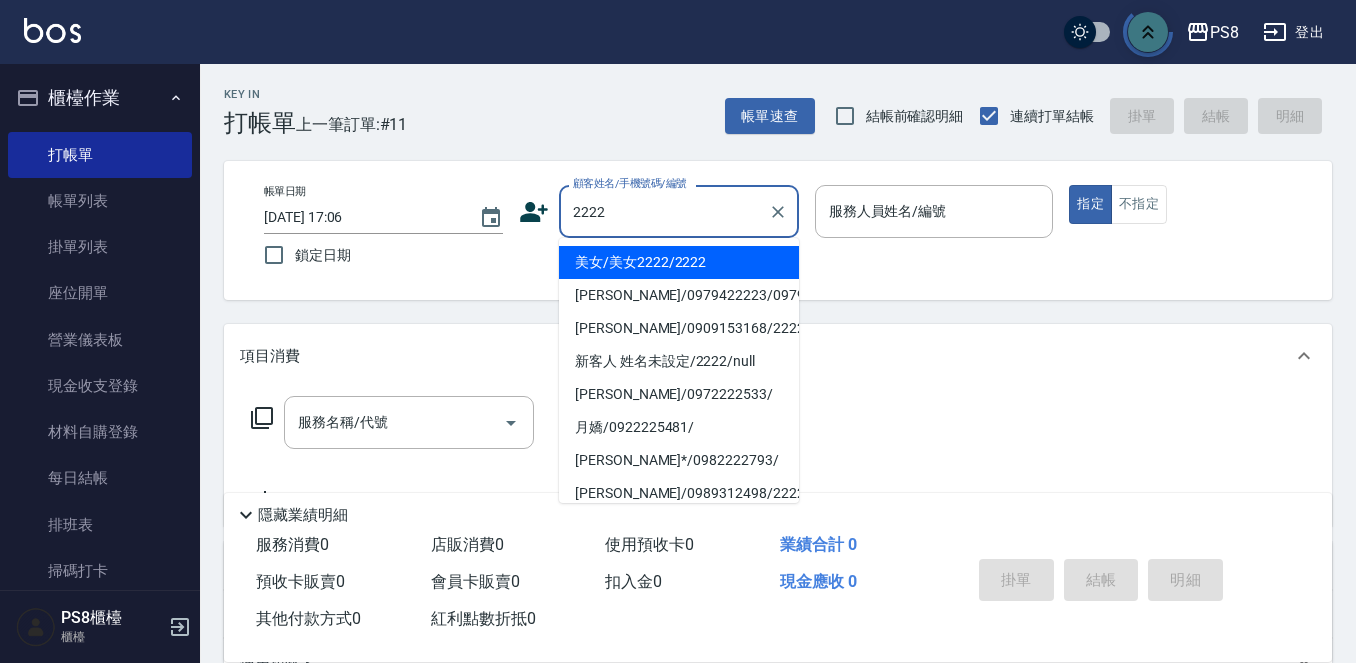 scroll, scrollTop: 0, scrollLeft: 0, axis: both 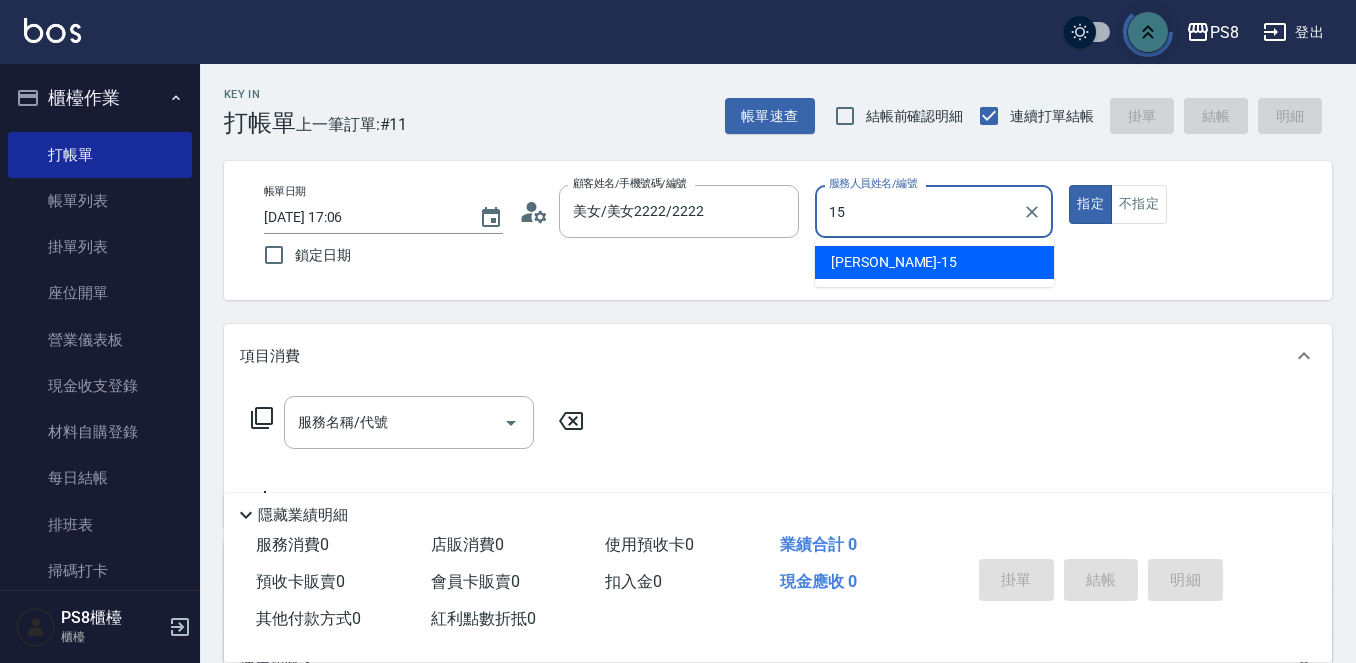 type on "EMMA-15" 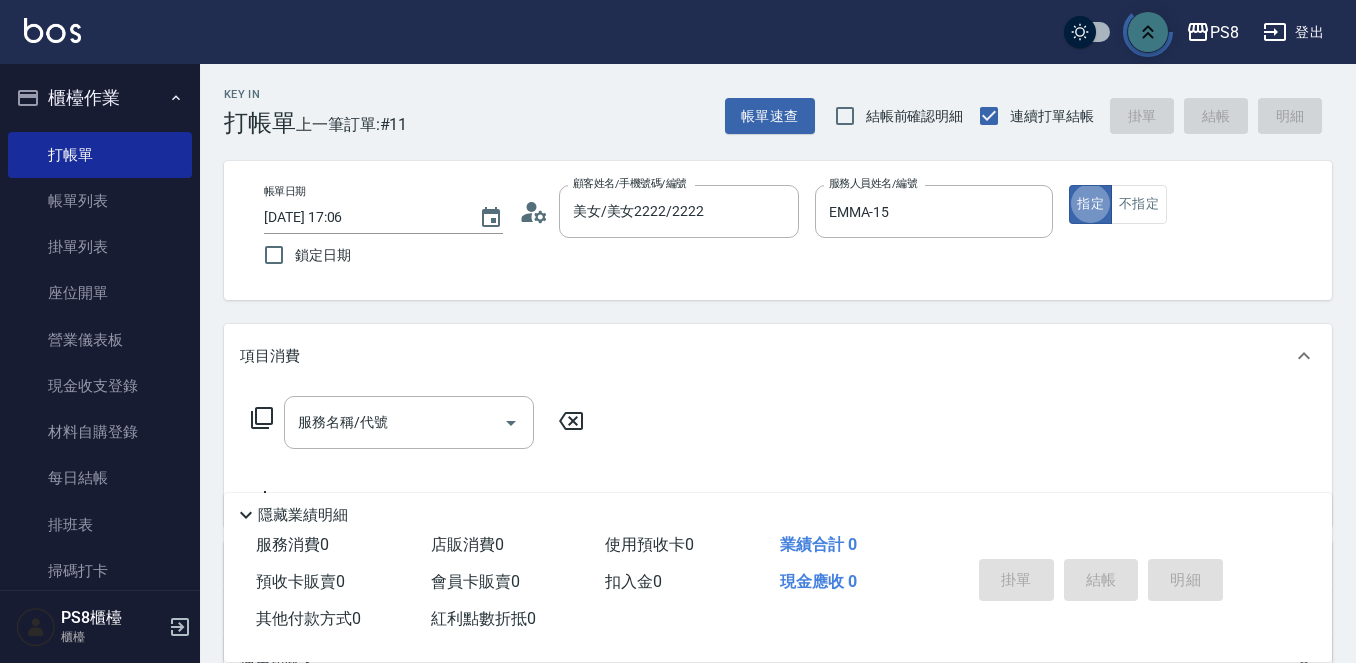 type on "true" 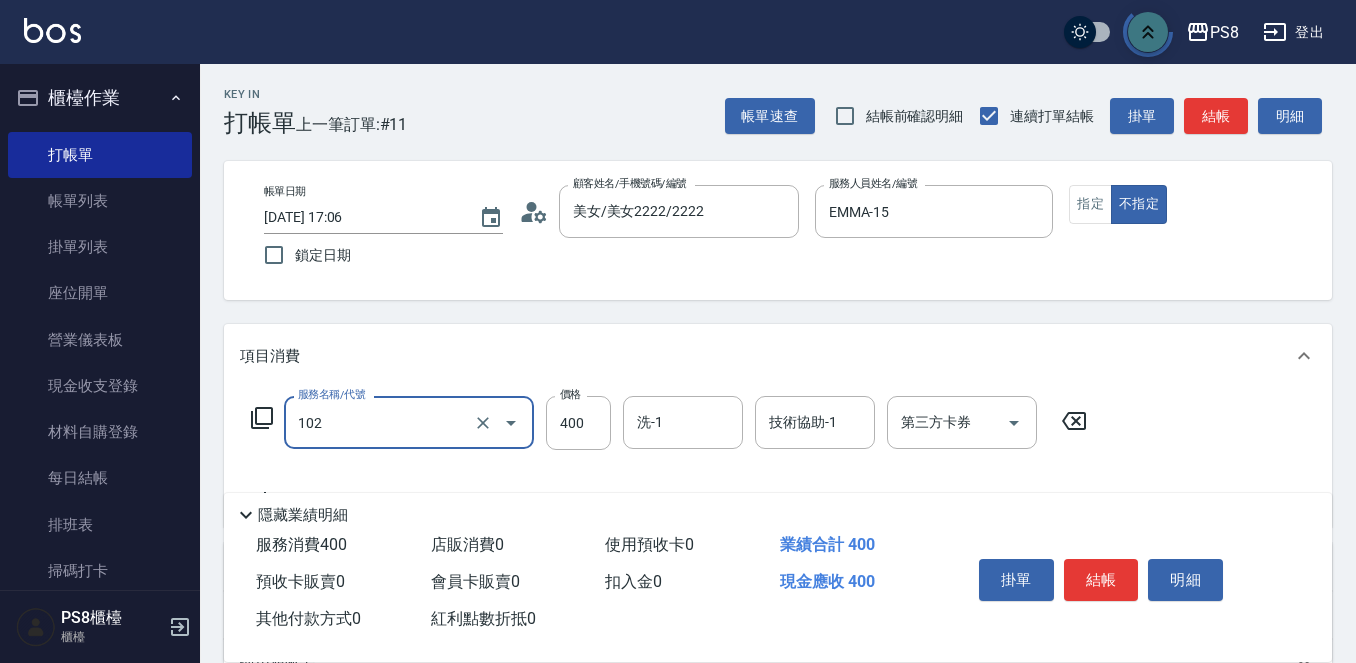 type on "精油洗髮(102)" 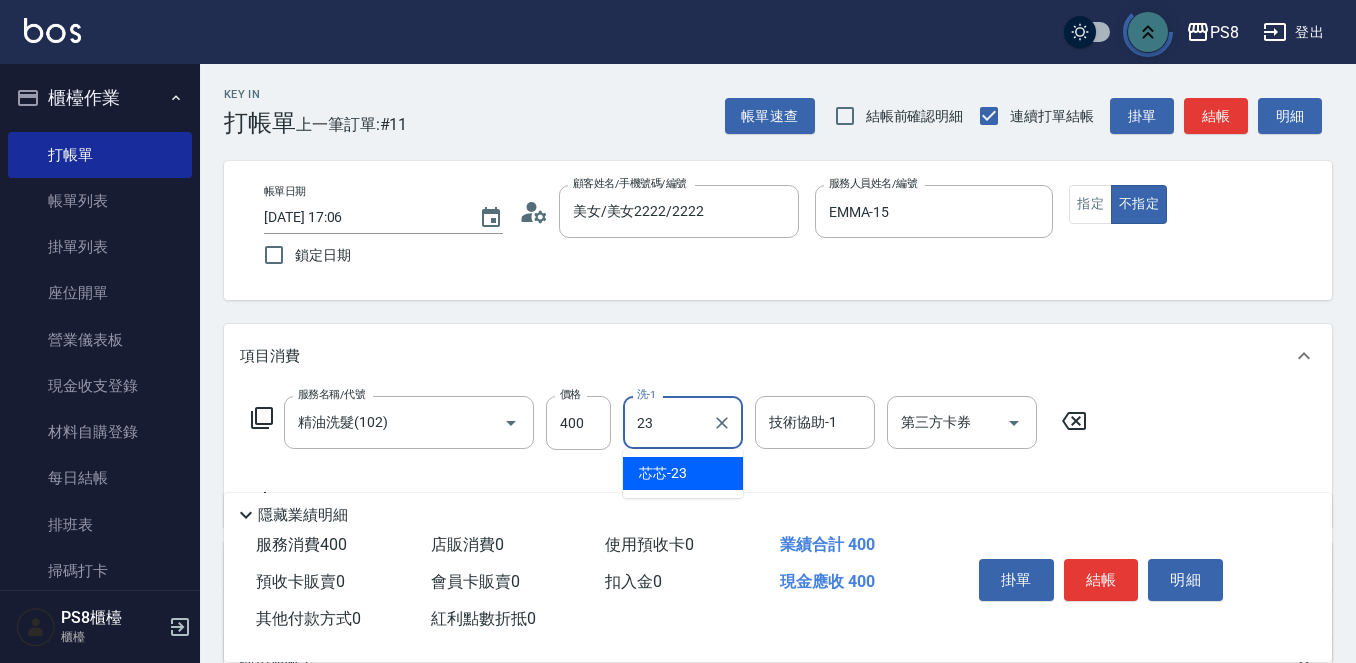type on "芯芯-23" 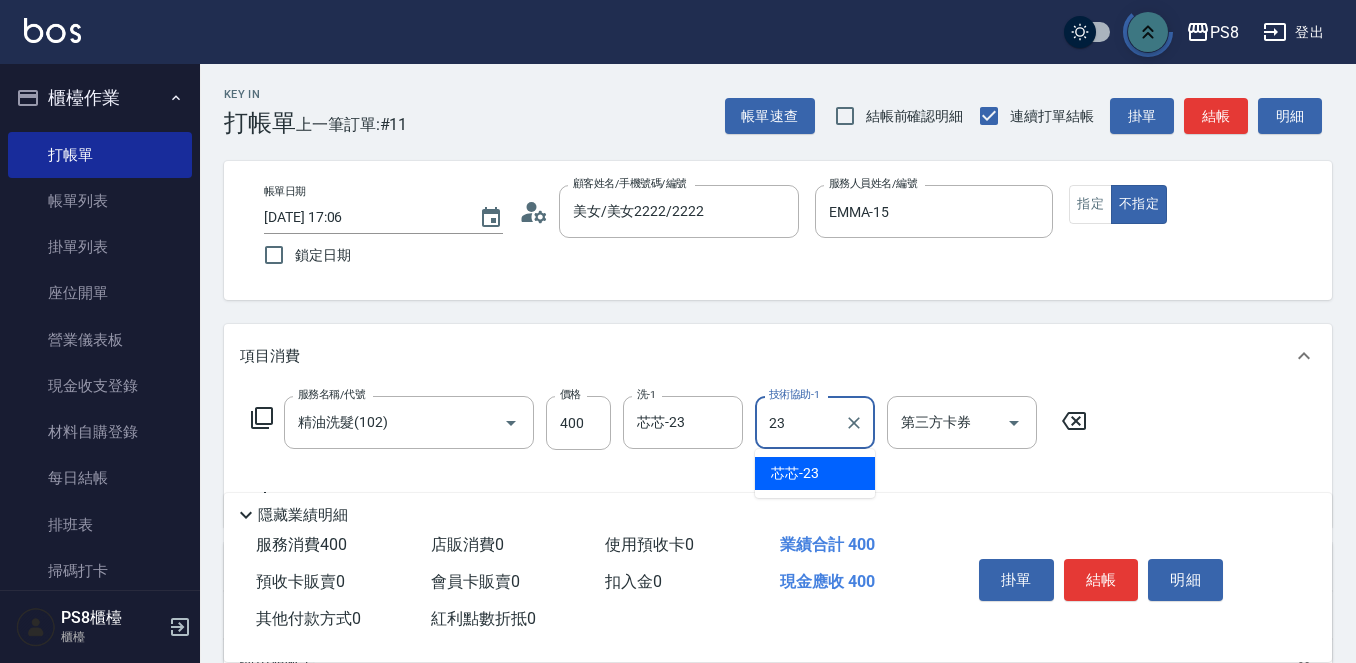 type on "芯芯-23" 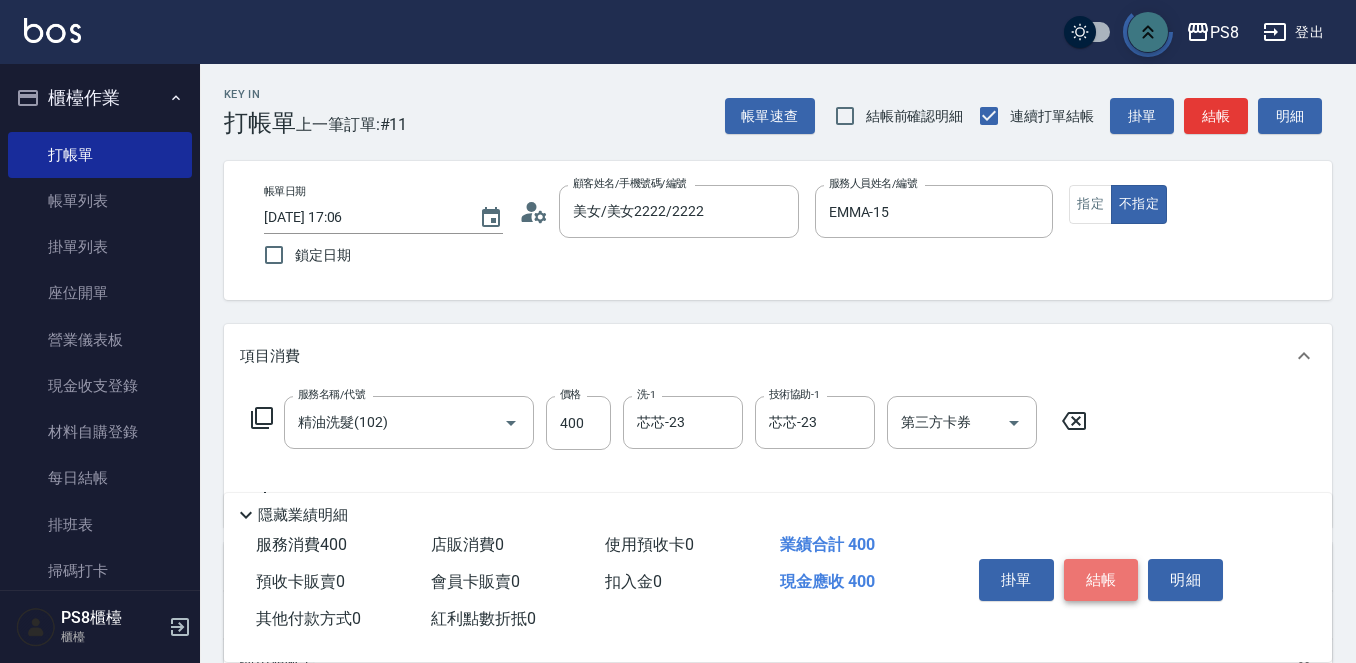 click on "結帳" at bounding box center [1101, 580] 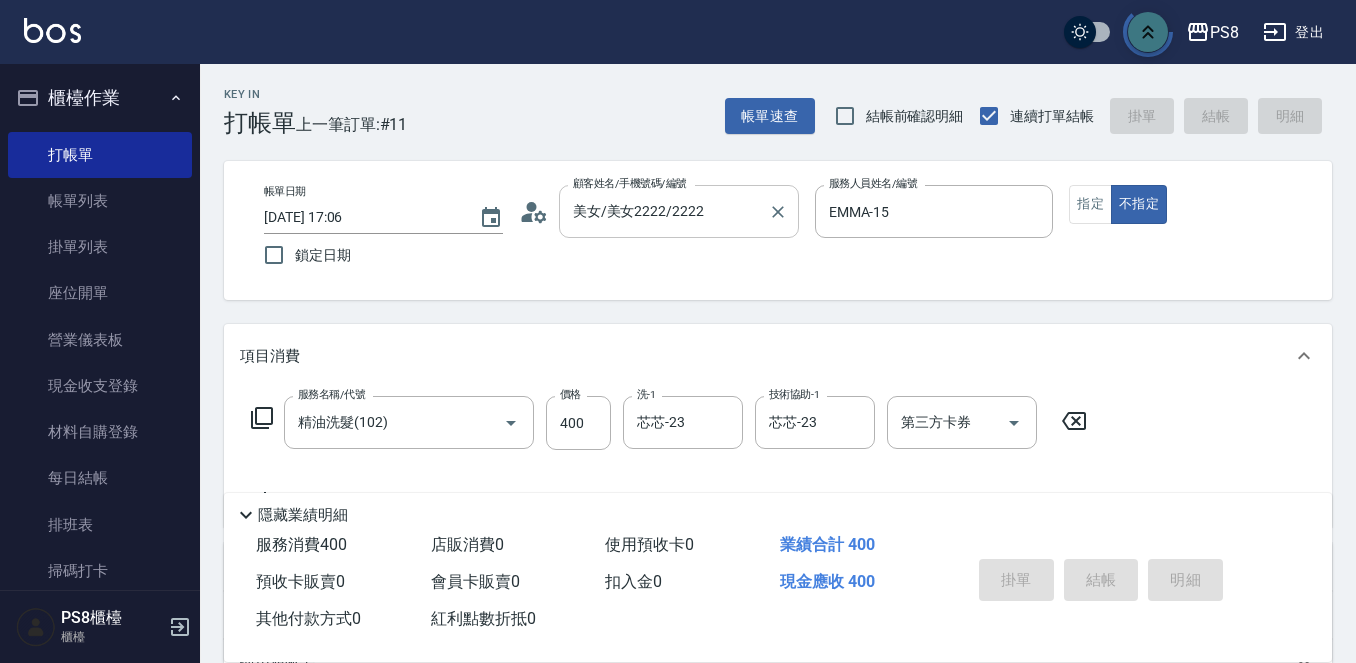 type on "2025/07/14 18:03" 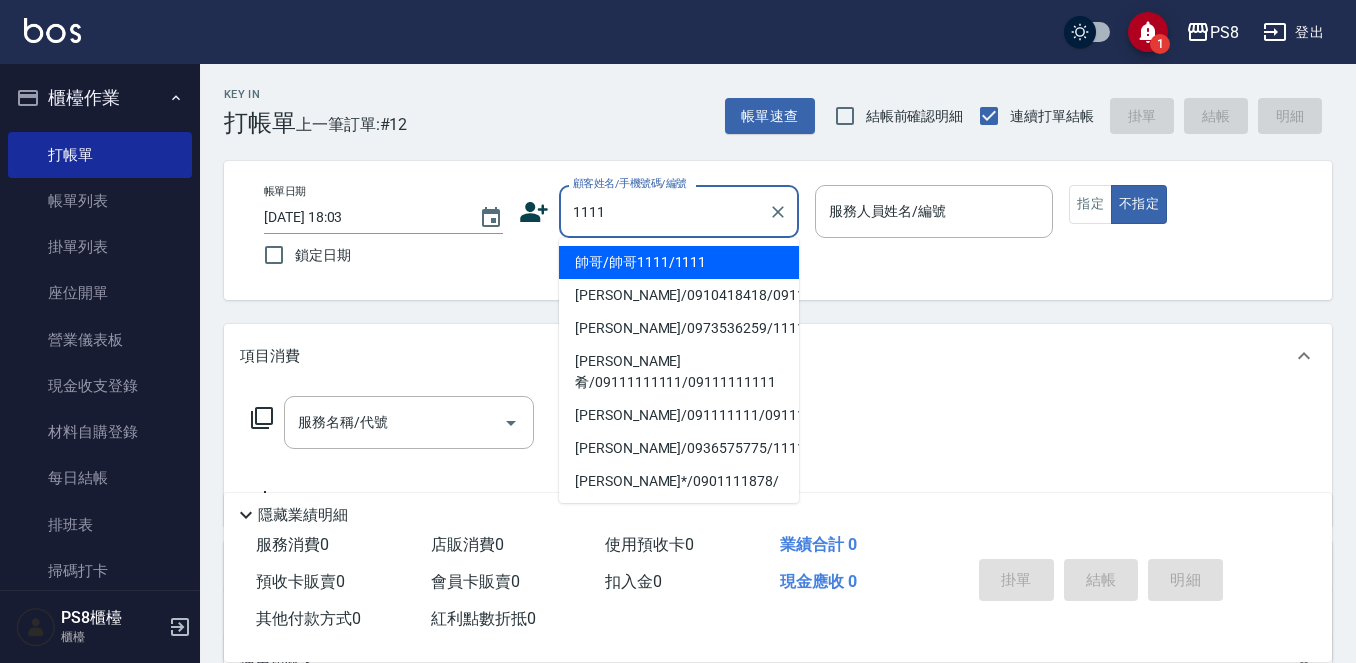 click on "帥哥/帥哥1111/1111" at bounding box center (679, 262) 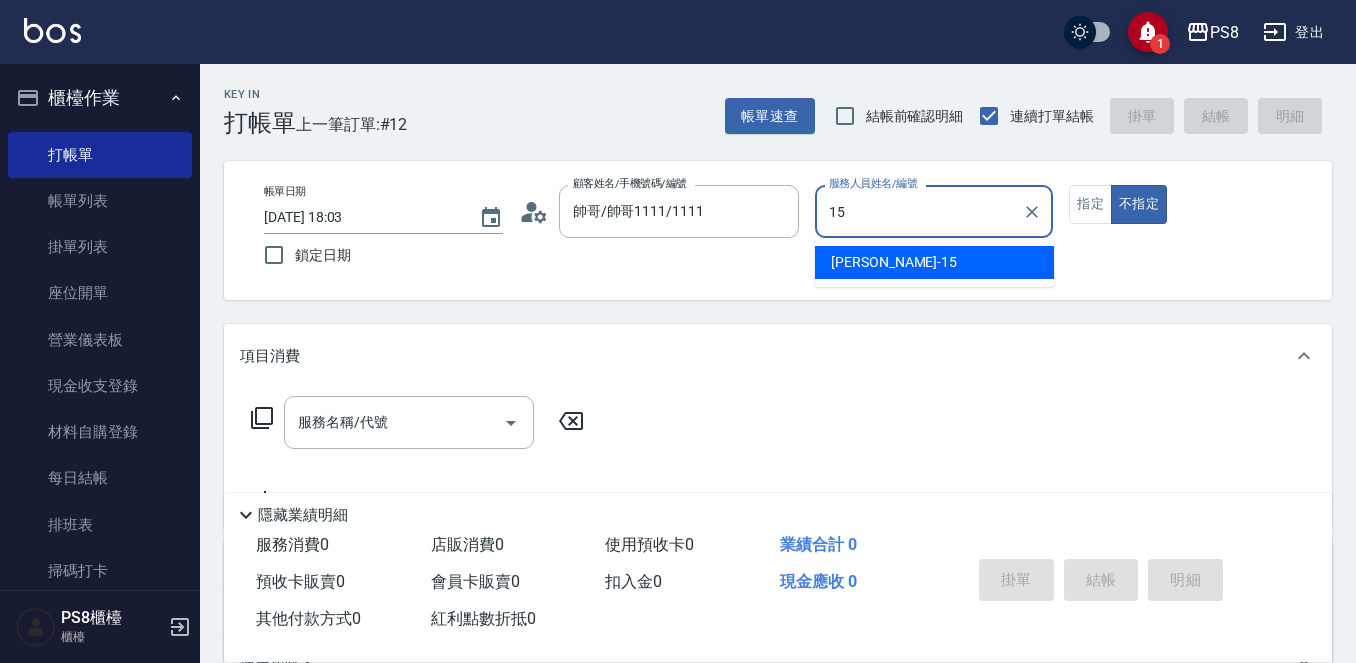 type on "EMMA-15" 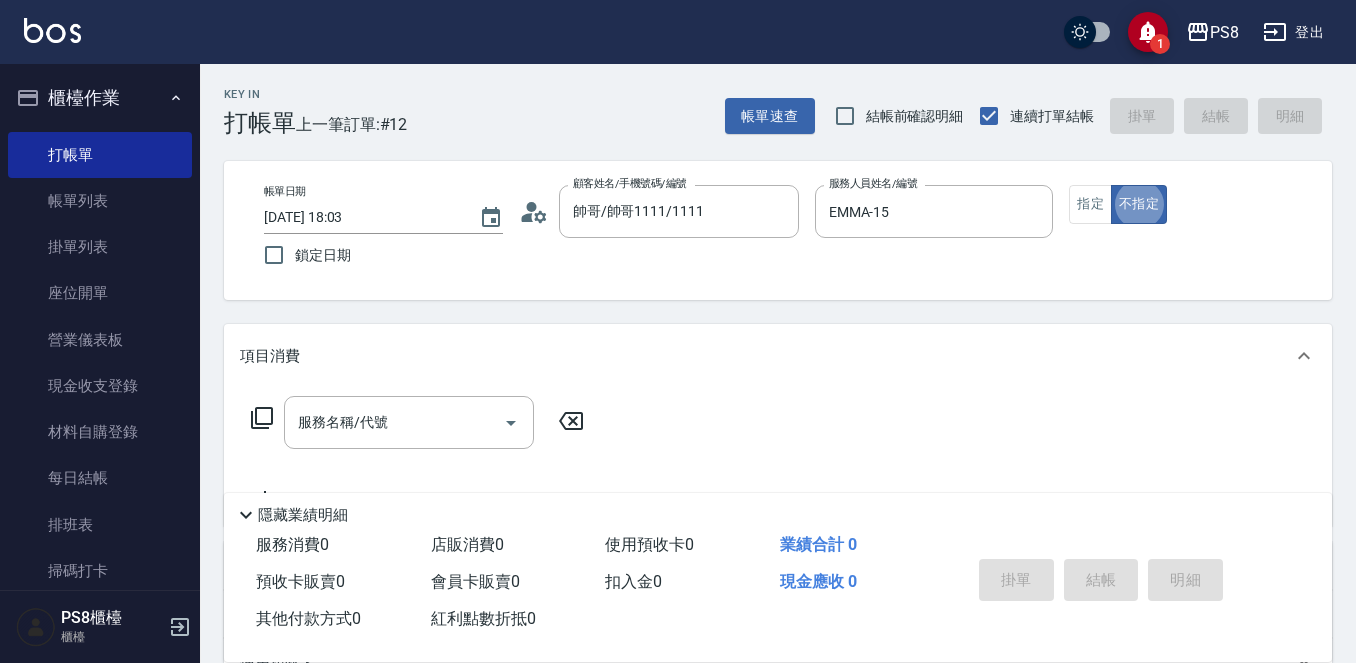 type on "false" 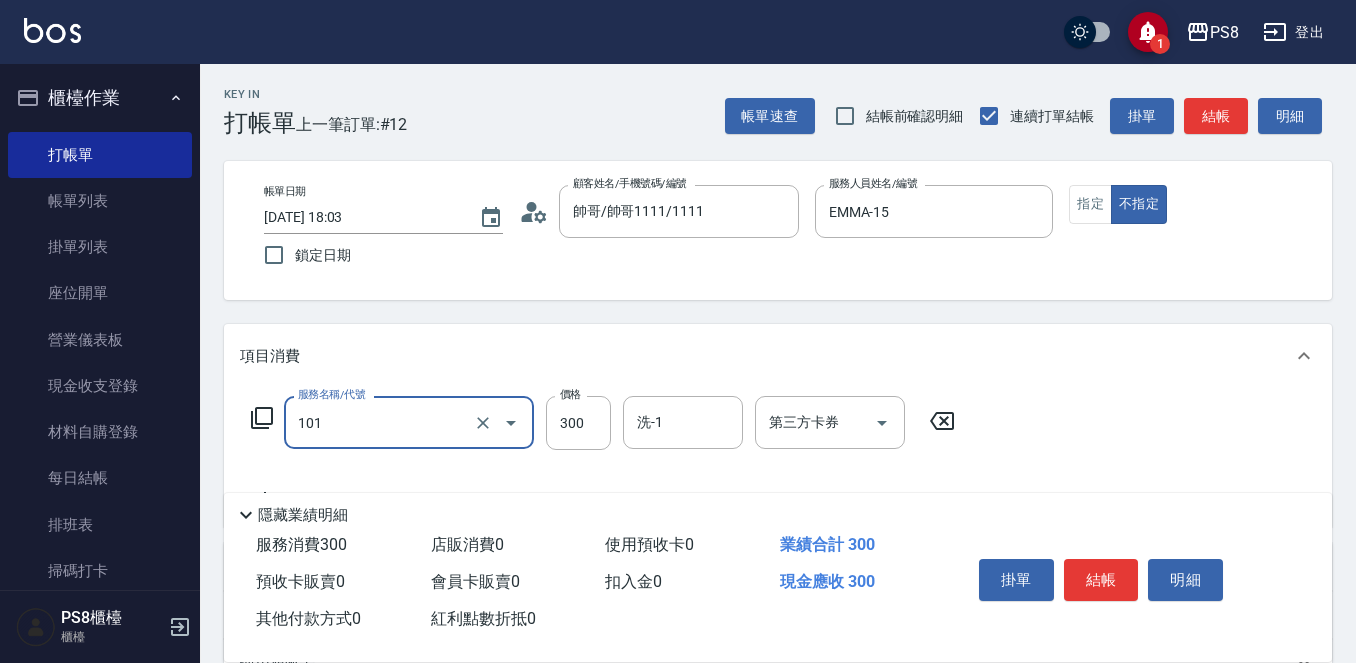 type on "洗髮(101)" 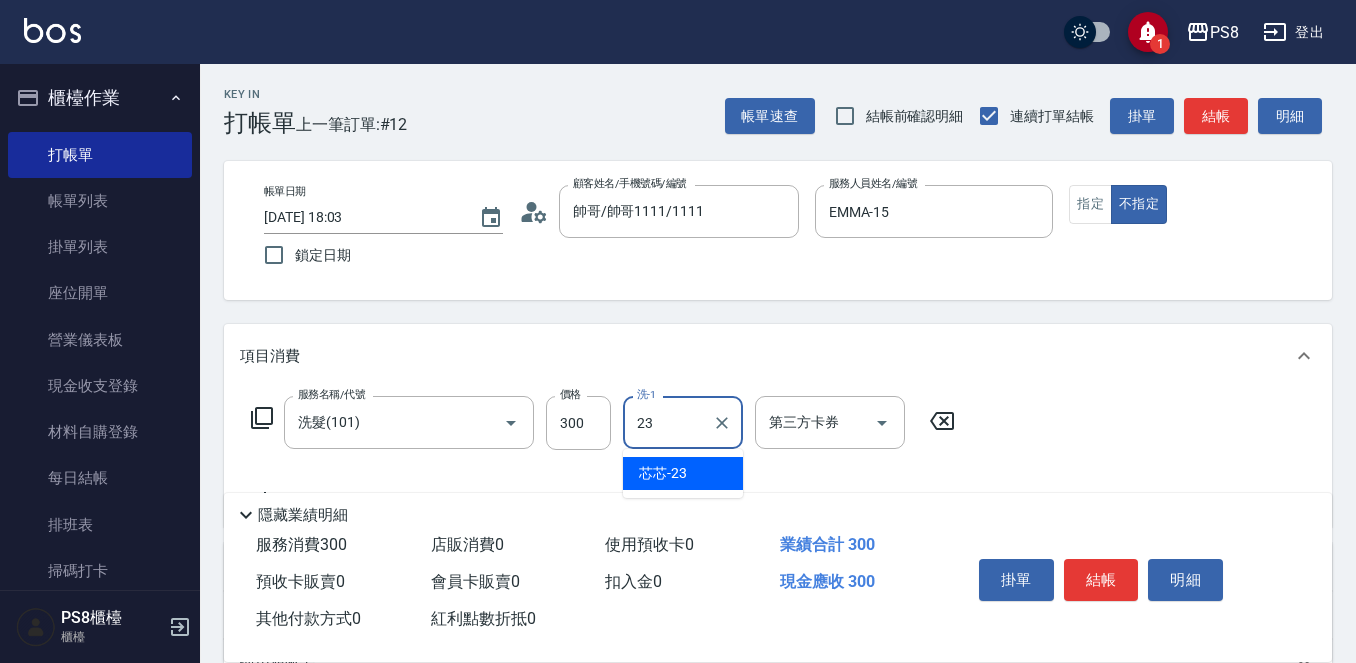 type on "芯芯-23" 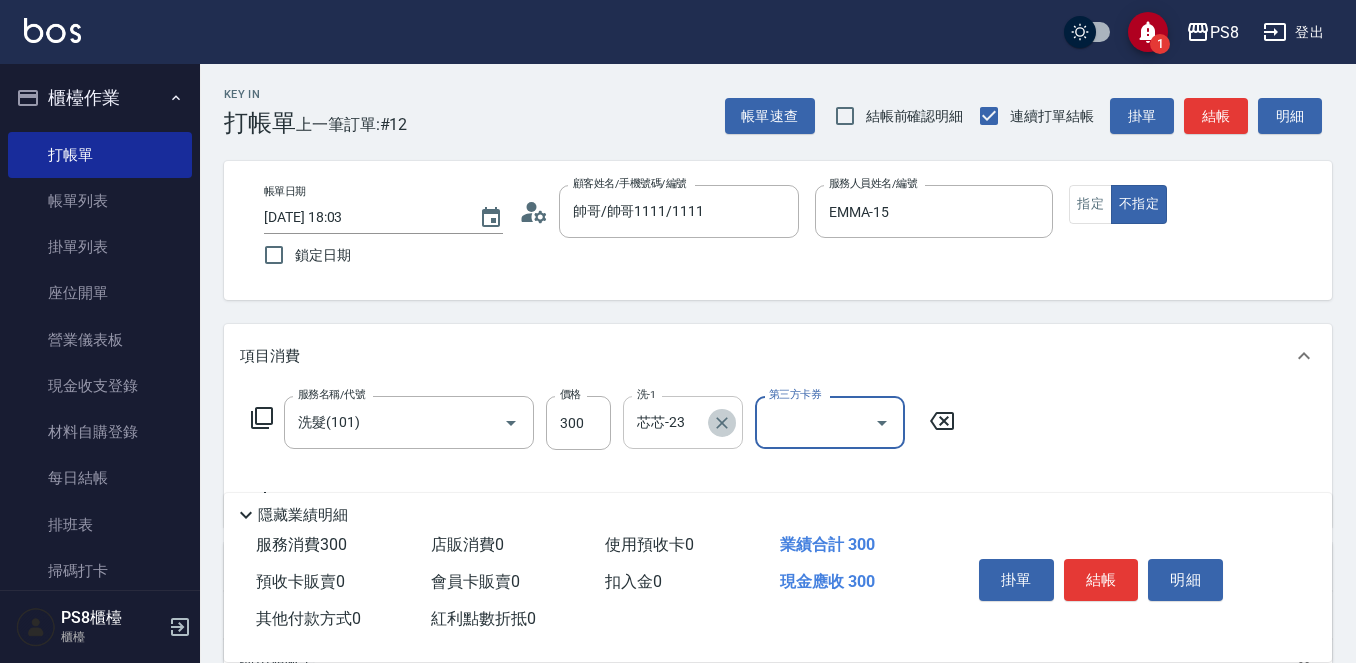 click 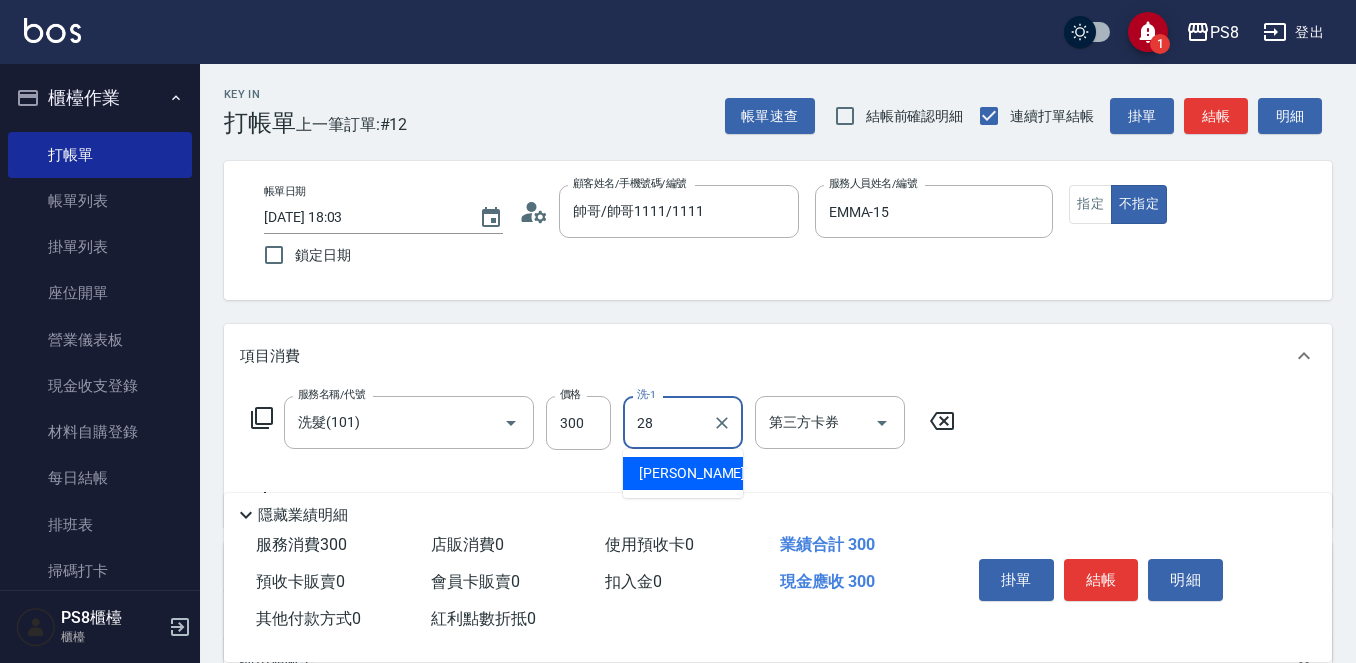 type on "姵蓁-28" 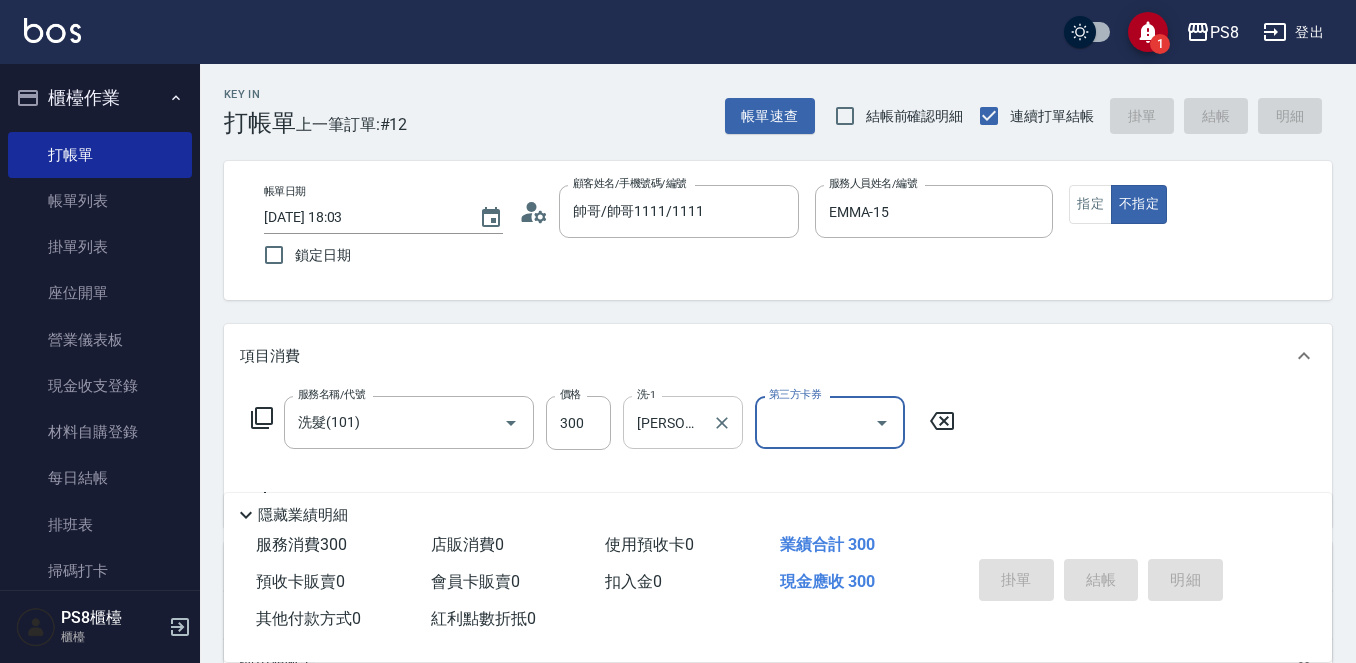 type 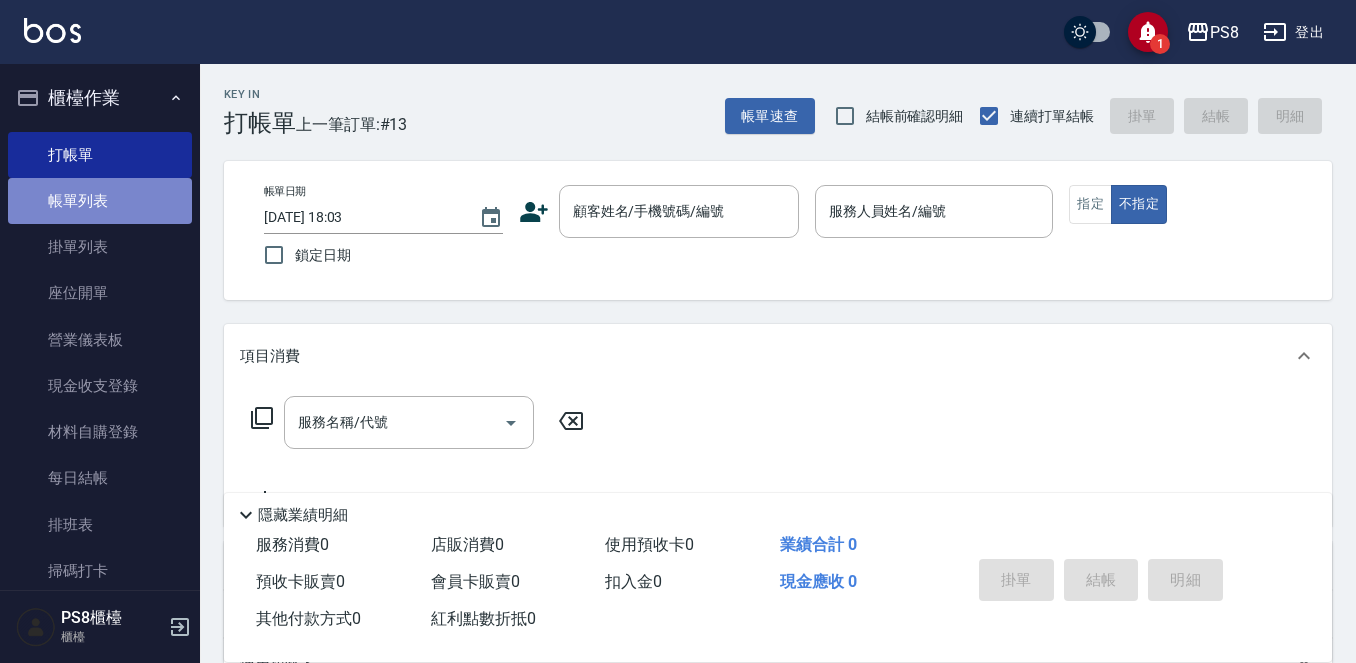click on "帳單列表" at bounding box center (100, 201) 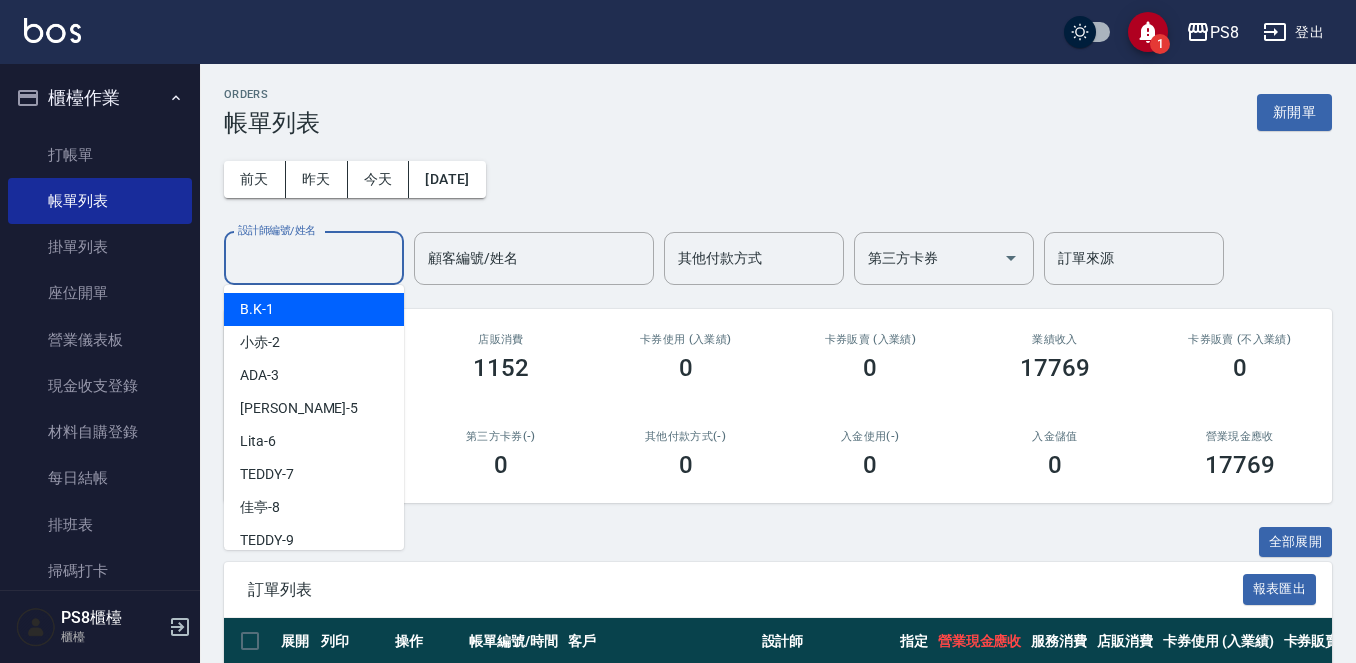 click on "設計師編號/姓名" at bounding box center (314, 258) 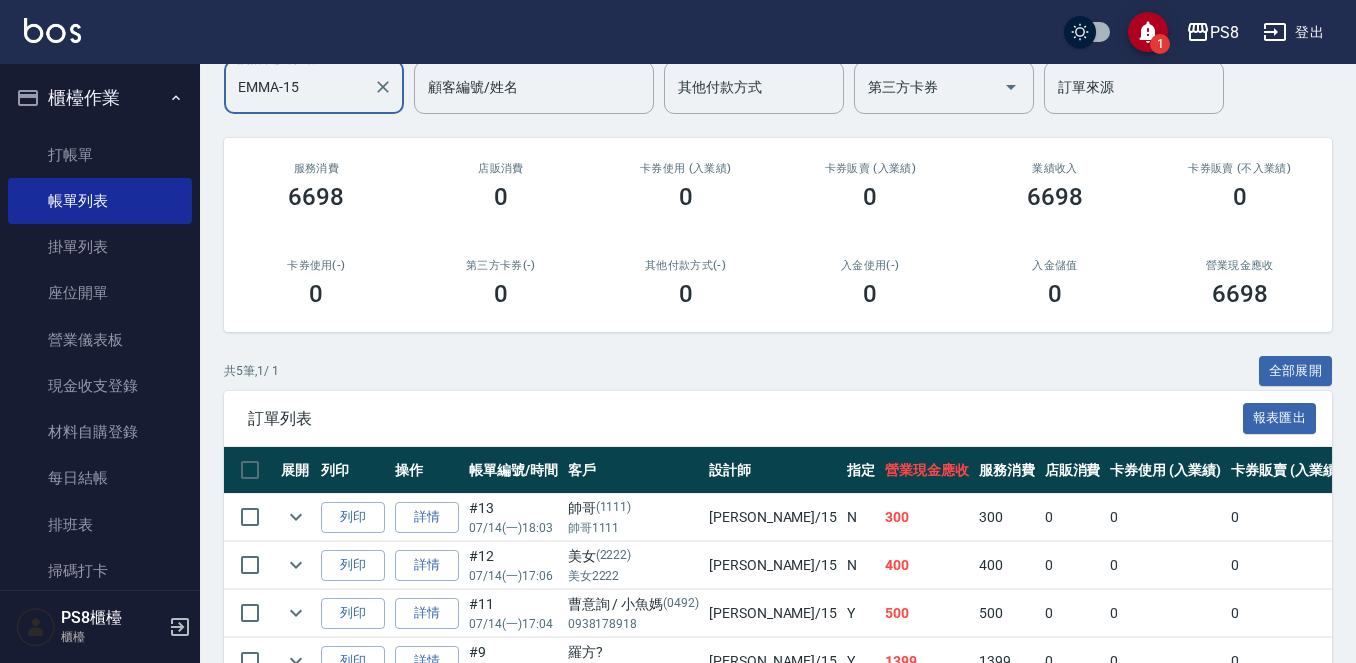 scroll, scrollTop: 337, scrollLeft: 0, axis: vertical 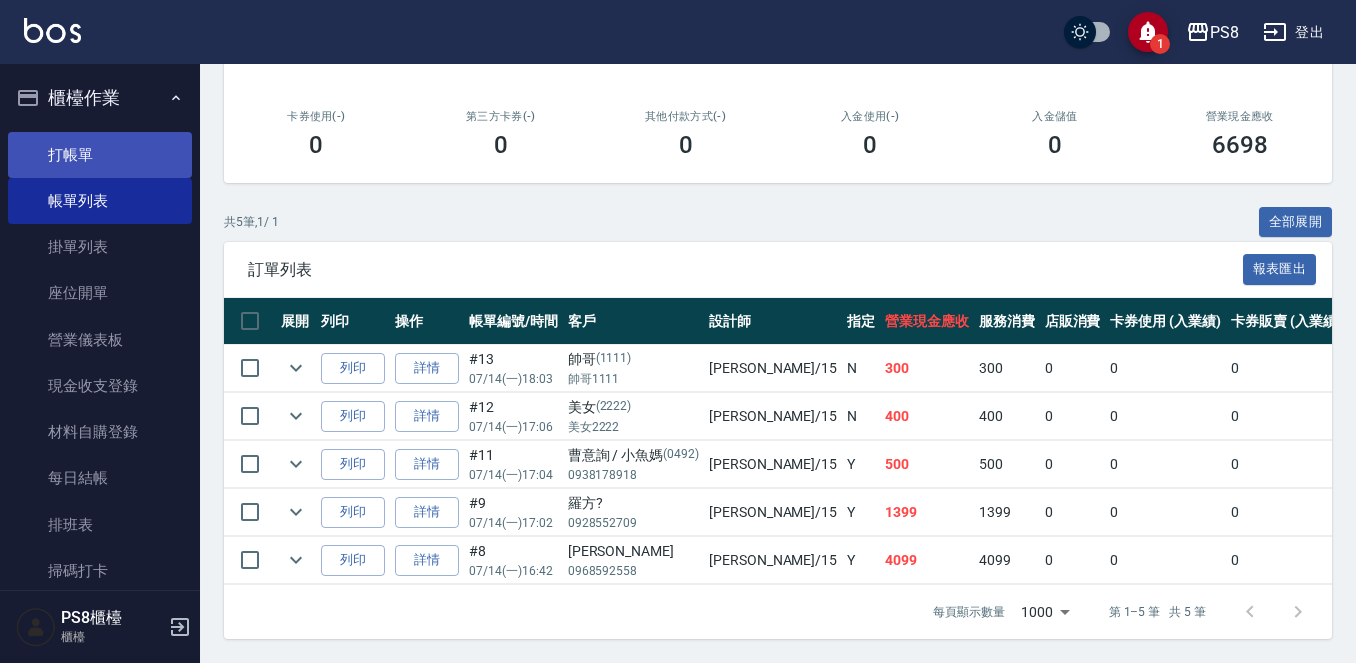 type on "EMMA-15" 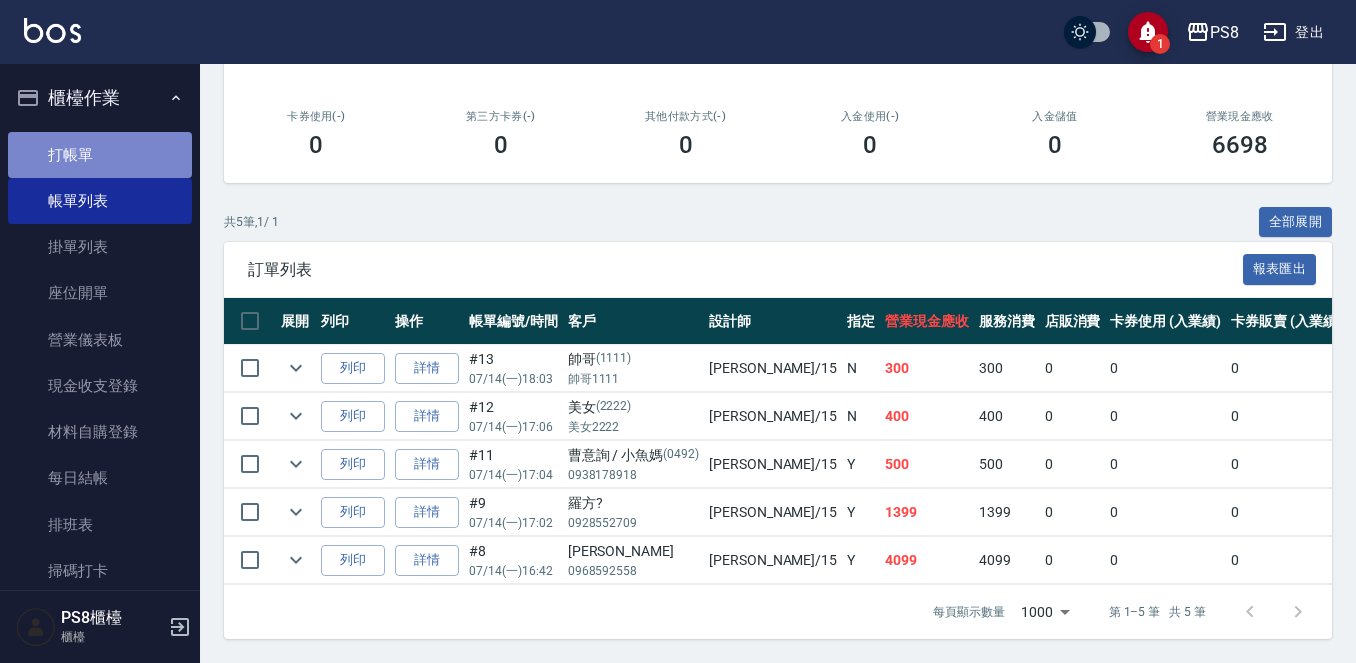 click on "打帳單" at bounding box center (100, 155) 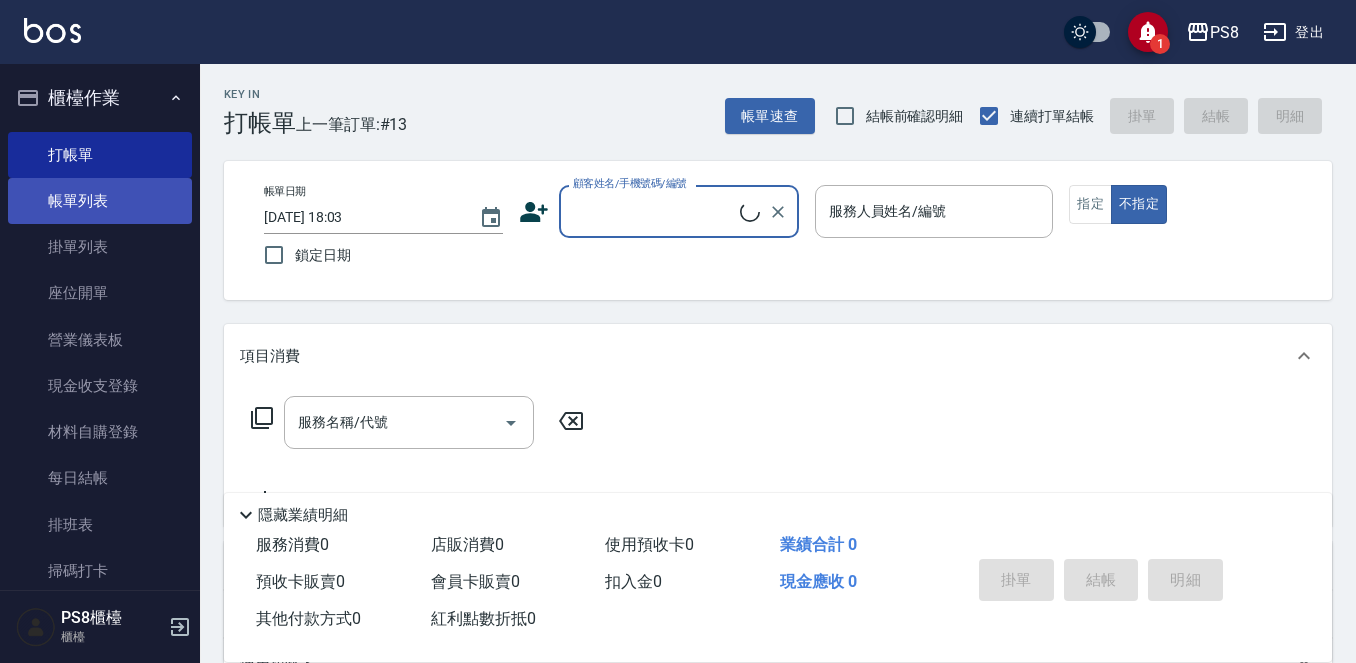 click on "帳單列表" at bounding box center [100, 201] 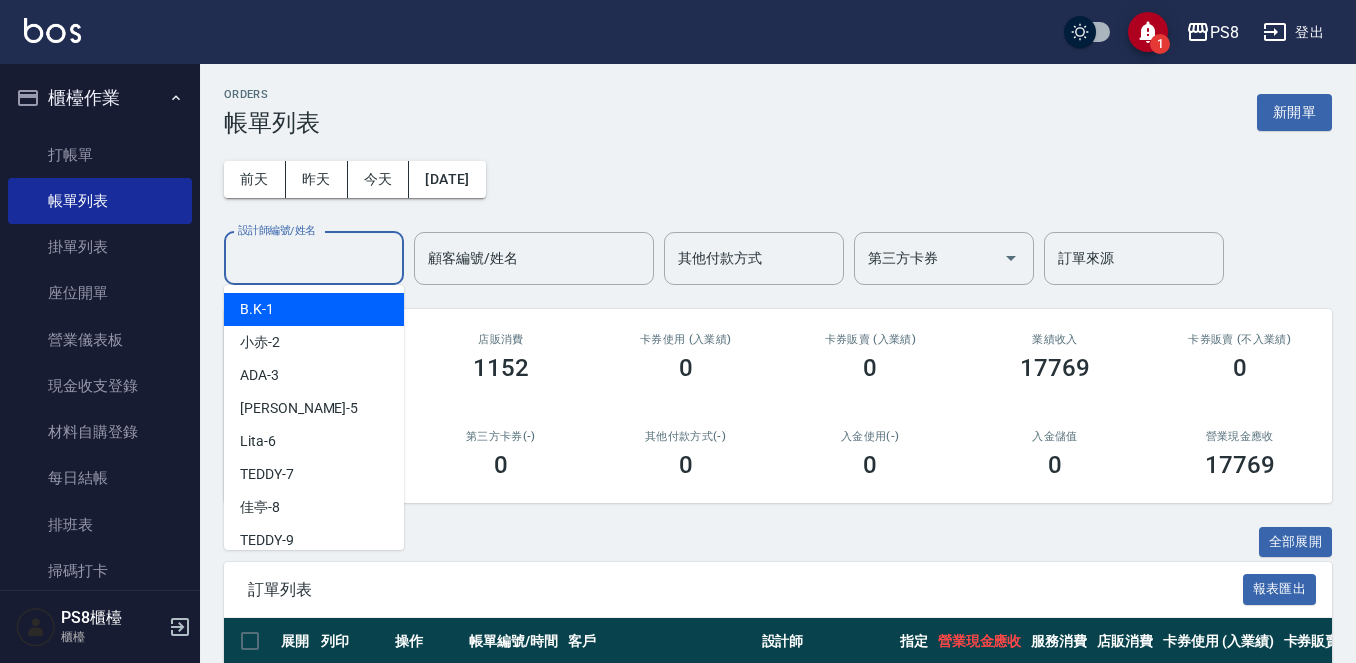 click on "設計師編號/姓名" at bounding box center (314, 258) 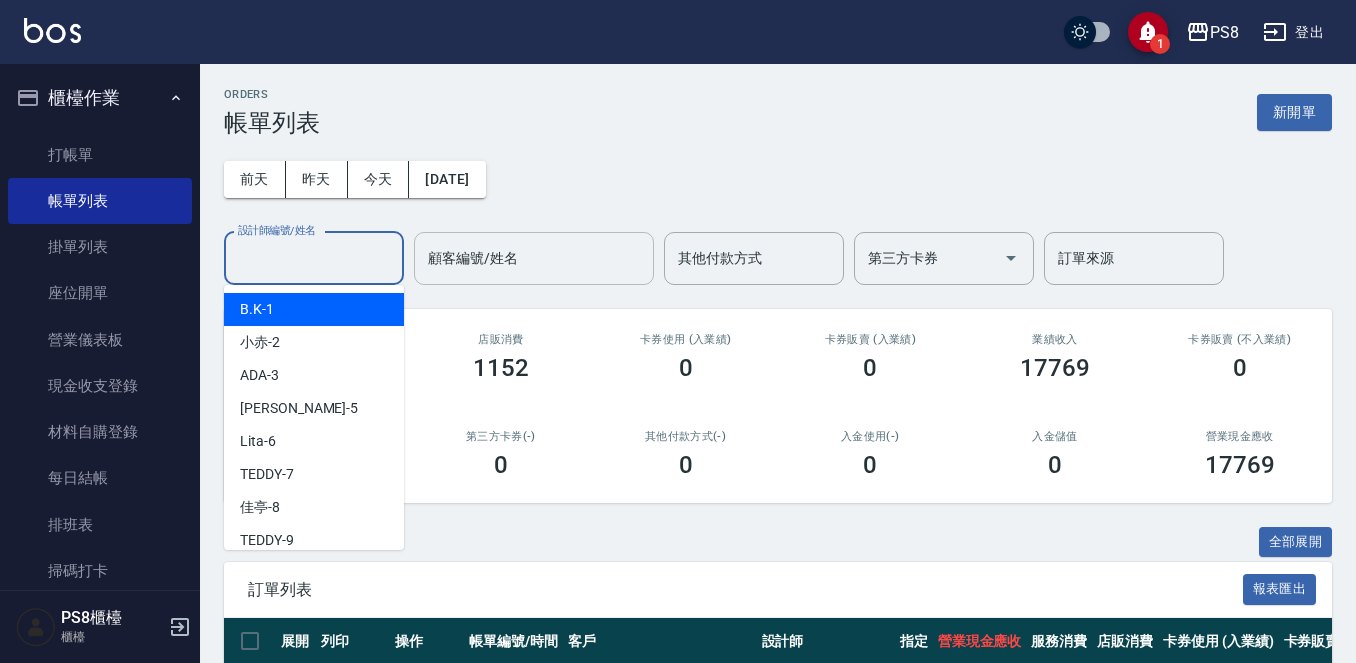 click on "顧客編號/姓名 顧客編號/姓名" at bounding box center [534, 258] 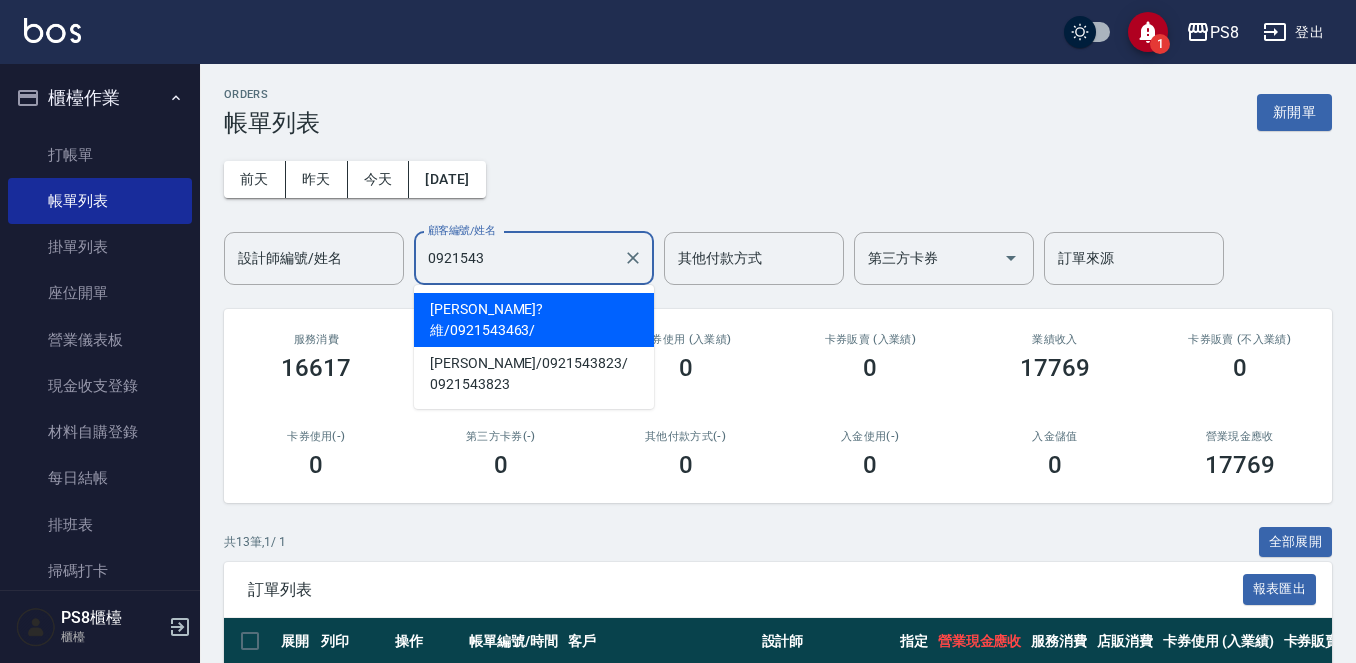 click on "盧?維  /  0921543463  /" at bounding box center (534, 320) 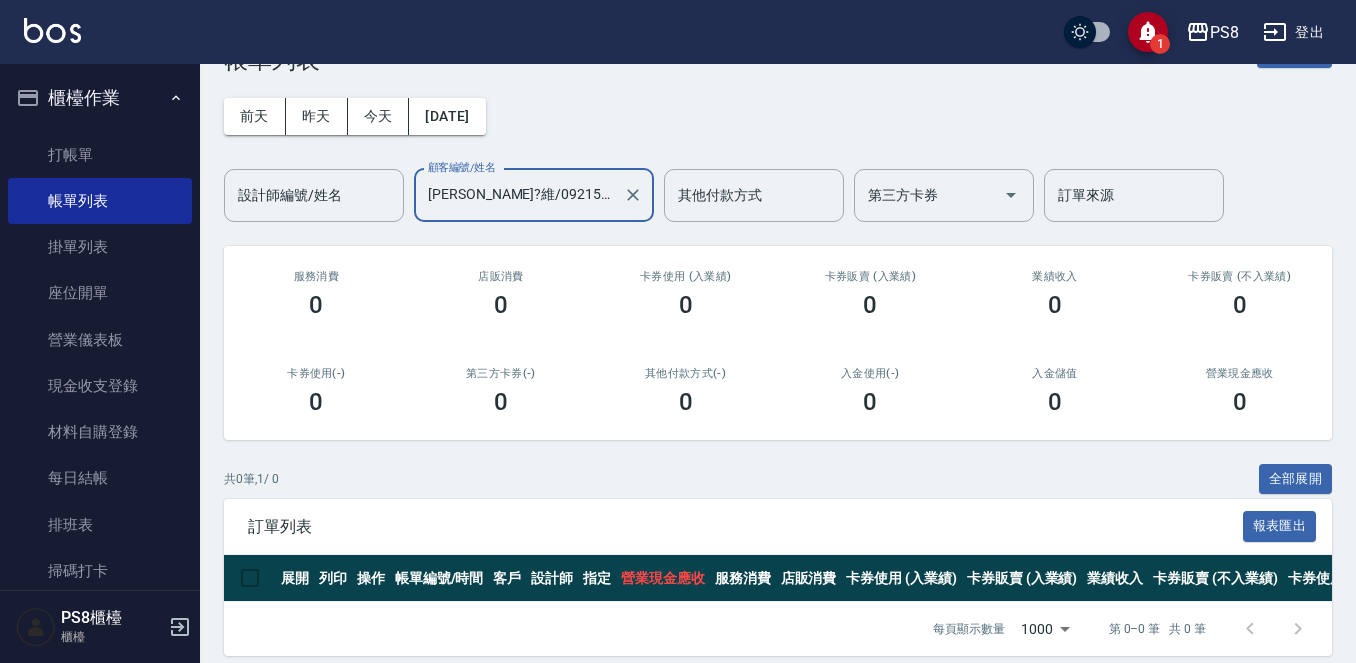 scroll, scrollTop: 97, scrollLeft: 0, axis: vertical 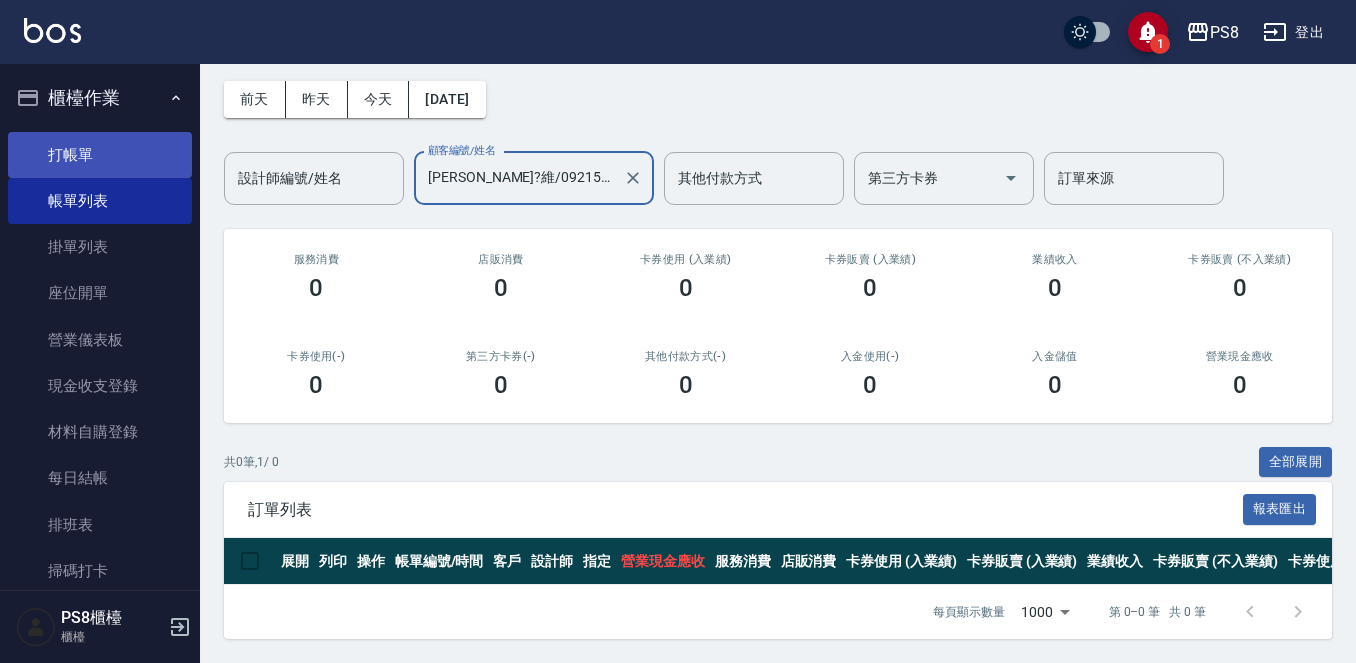type on "[PERSON_NAME]?維/0921543463/" 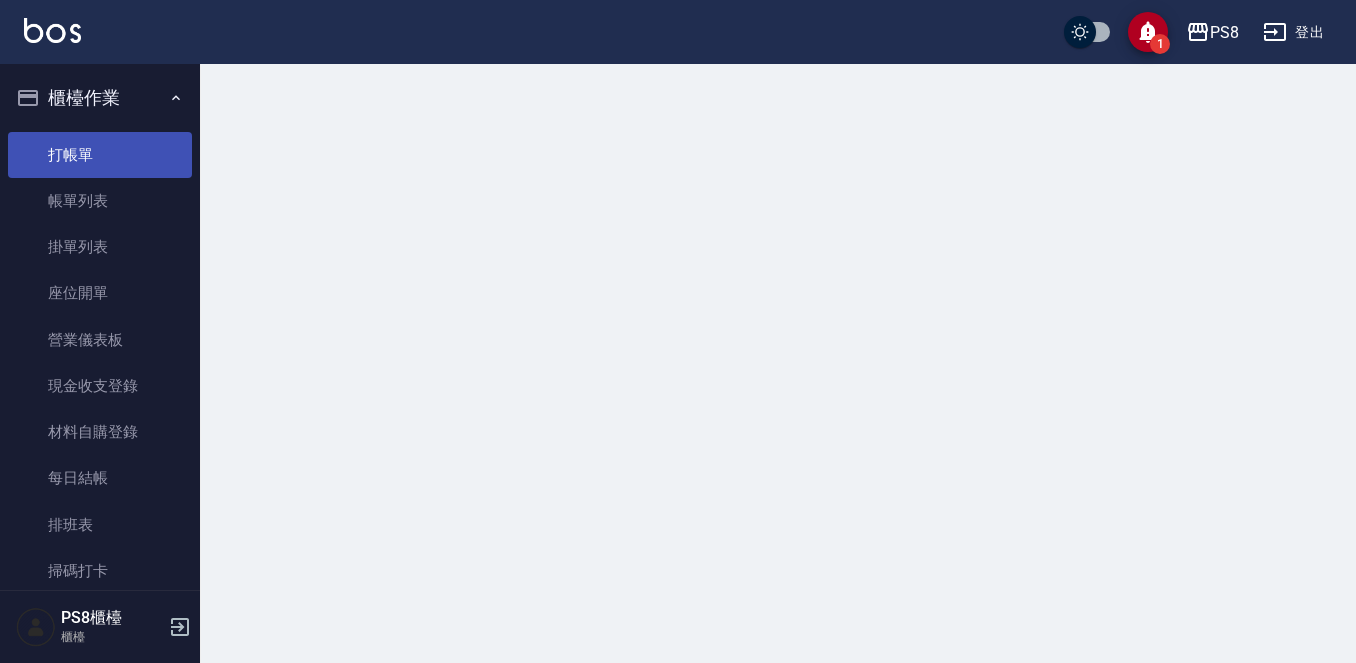 scroll, scrollTop: 0, scrollLeft: 0, axis: both 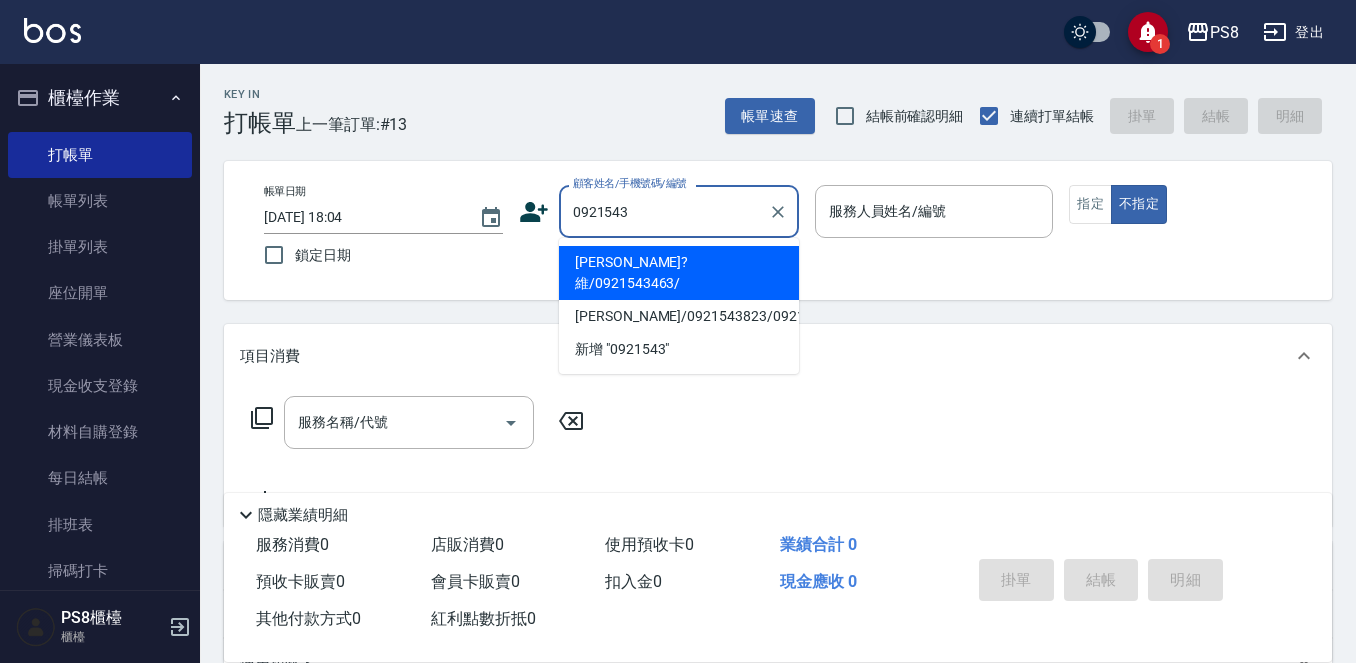 click on "[PERSON_NAME]?維/0921543463/" at bounding box center [679, 273] 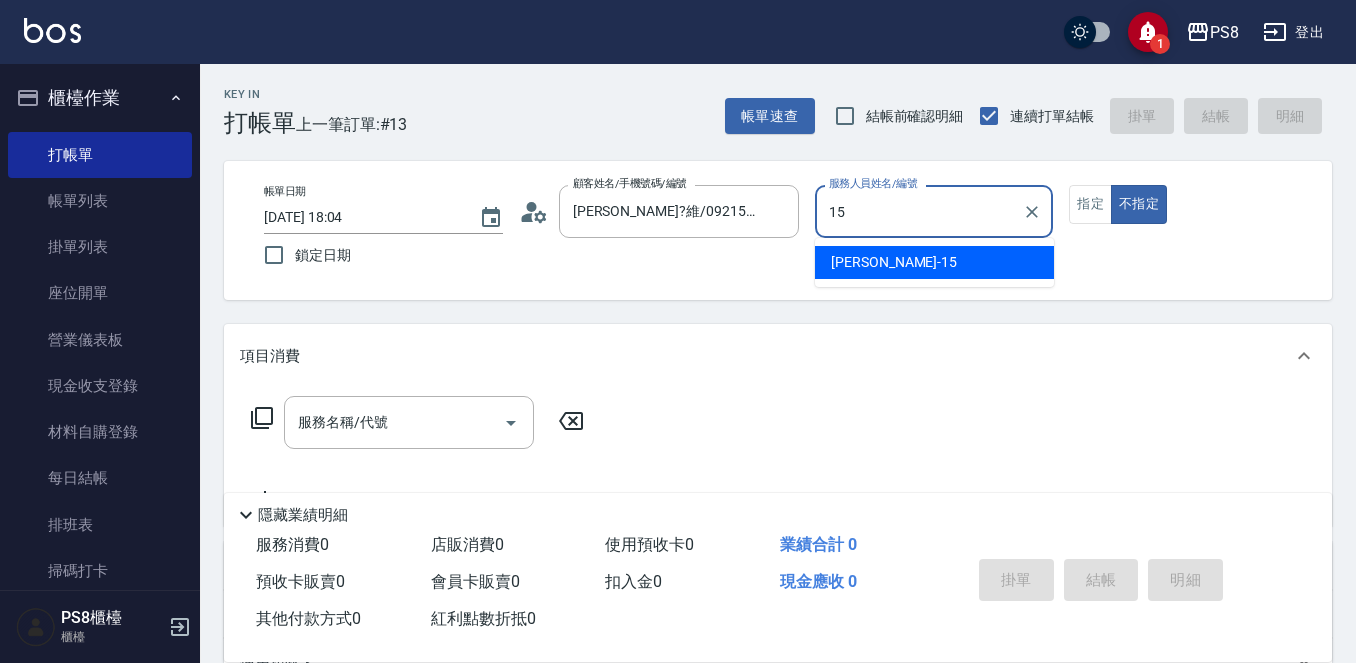 type on "EMMA-15" 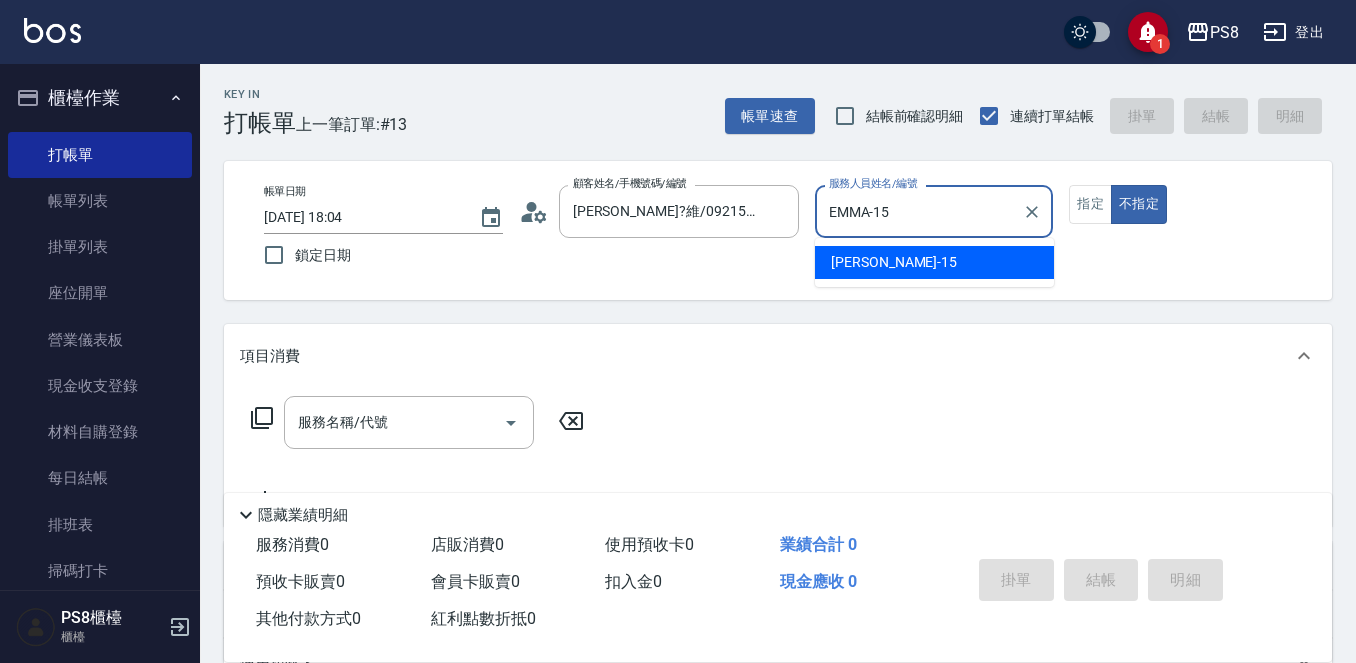 type on "false" 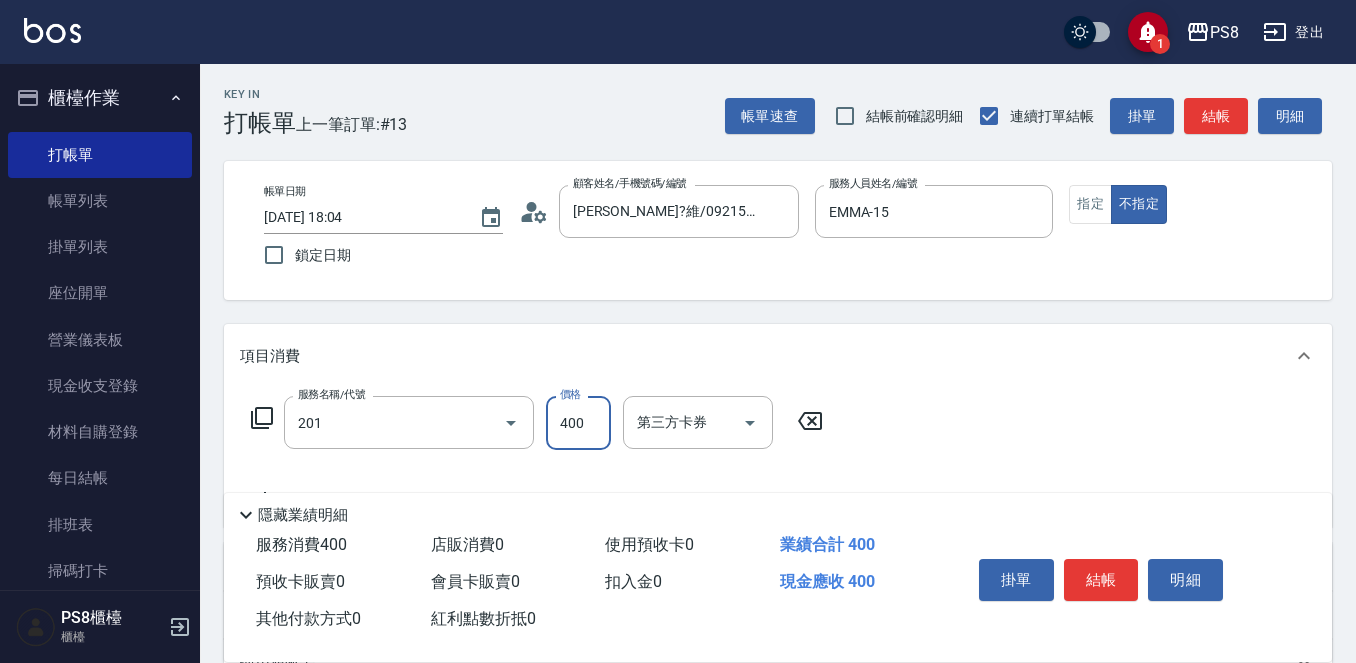 type on "洗剪400(201)" 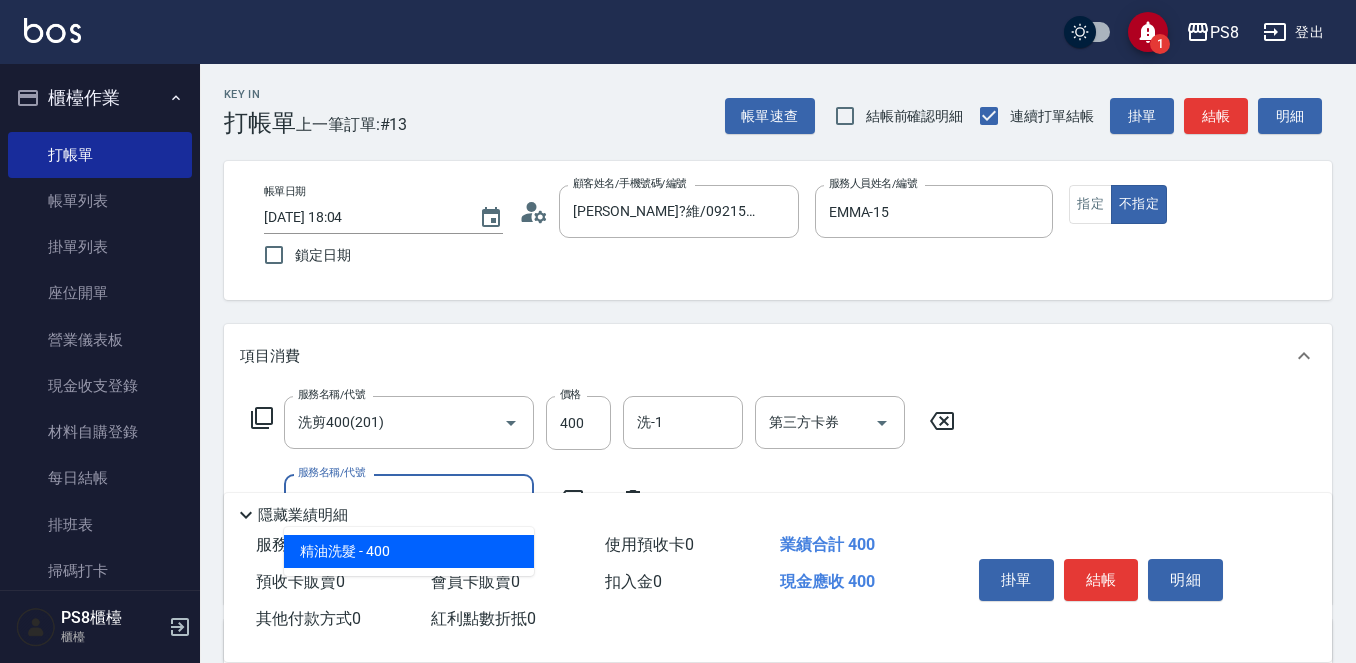 type on "精油洗髮(102)" 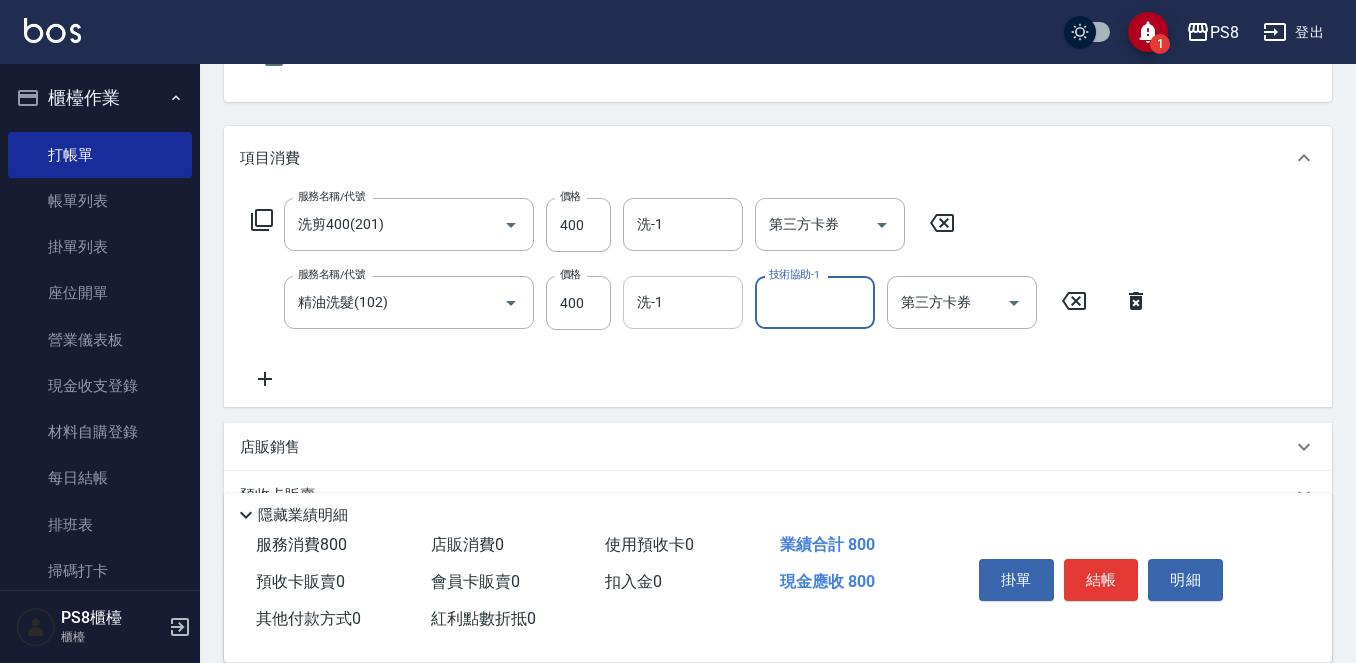 scroll, scrollTop: 200, scrollLeft: 0, axis: vertical 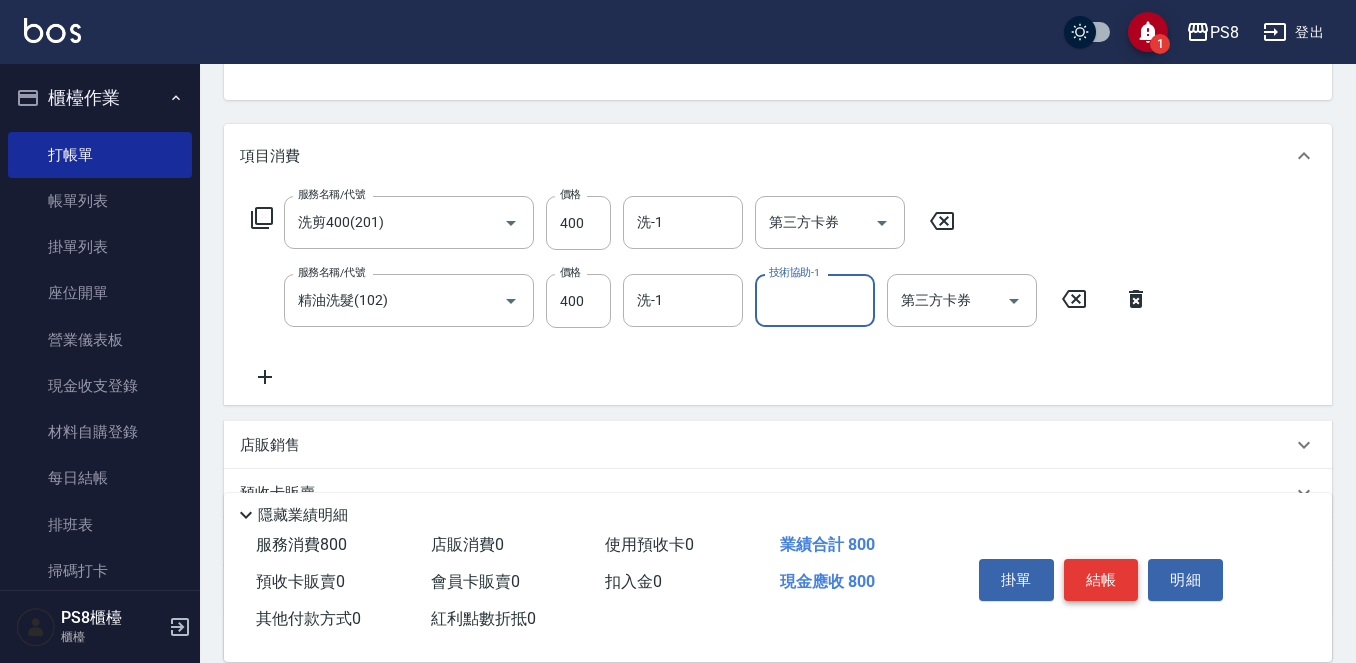 click on "結帳" at bounding box center (1101, 580) 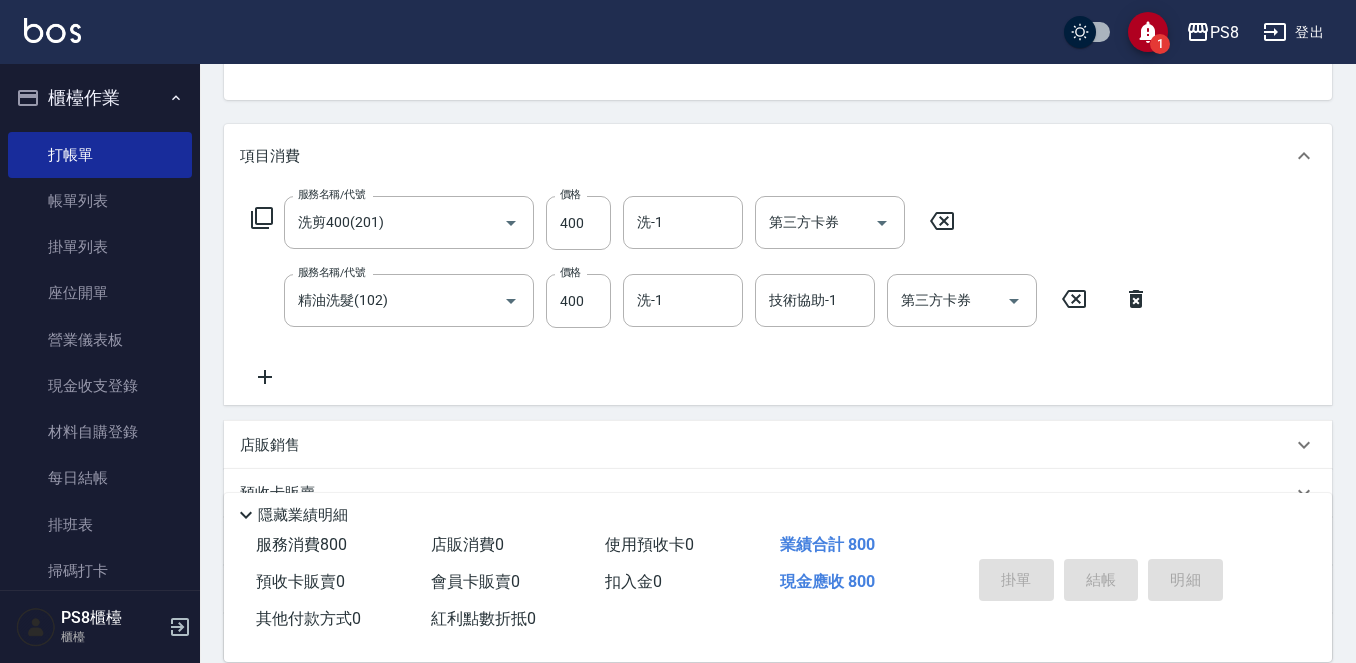 type 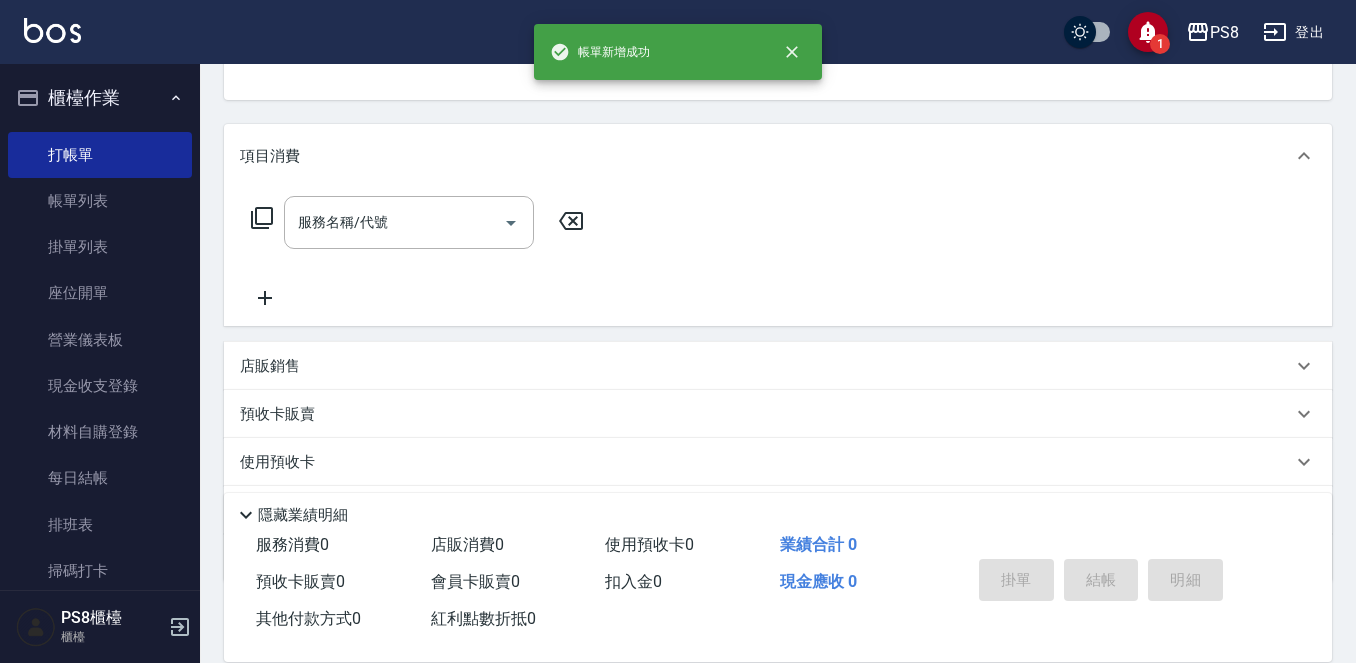 scroll, scrollTop: 194, scrollLeft: 0, axis: vertical 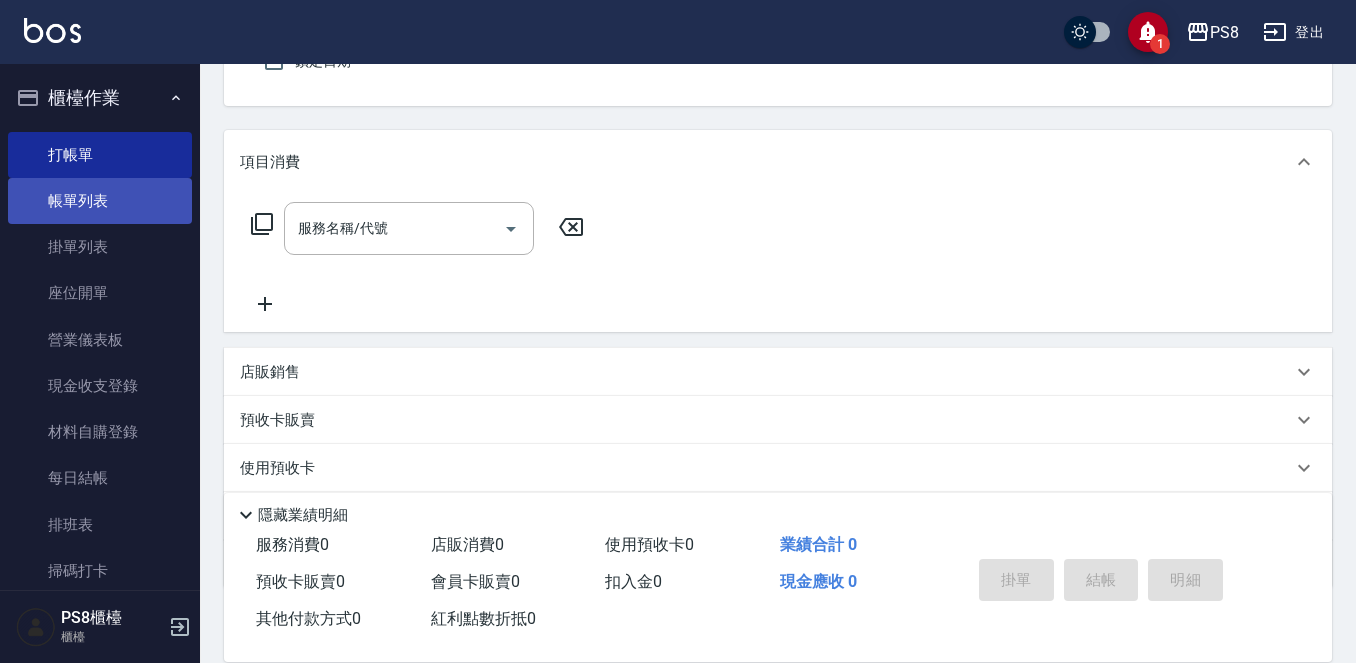 click on "帳單列表" at bounding box center (100, 201) 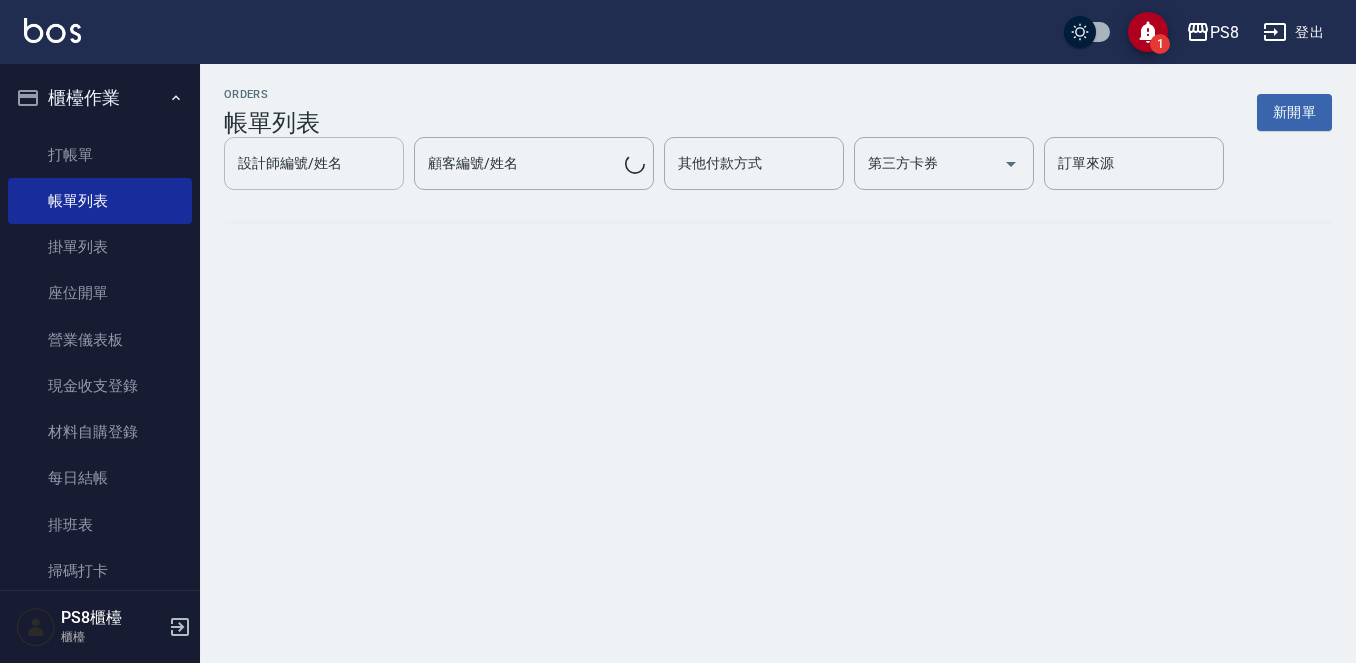 scroll, scrollTop: 0, scrollLeft: 0, axis: both 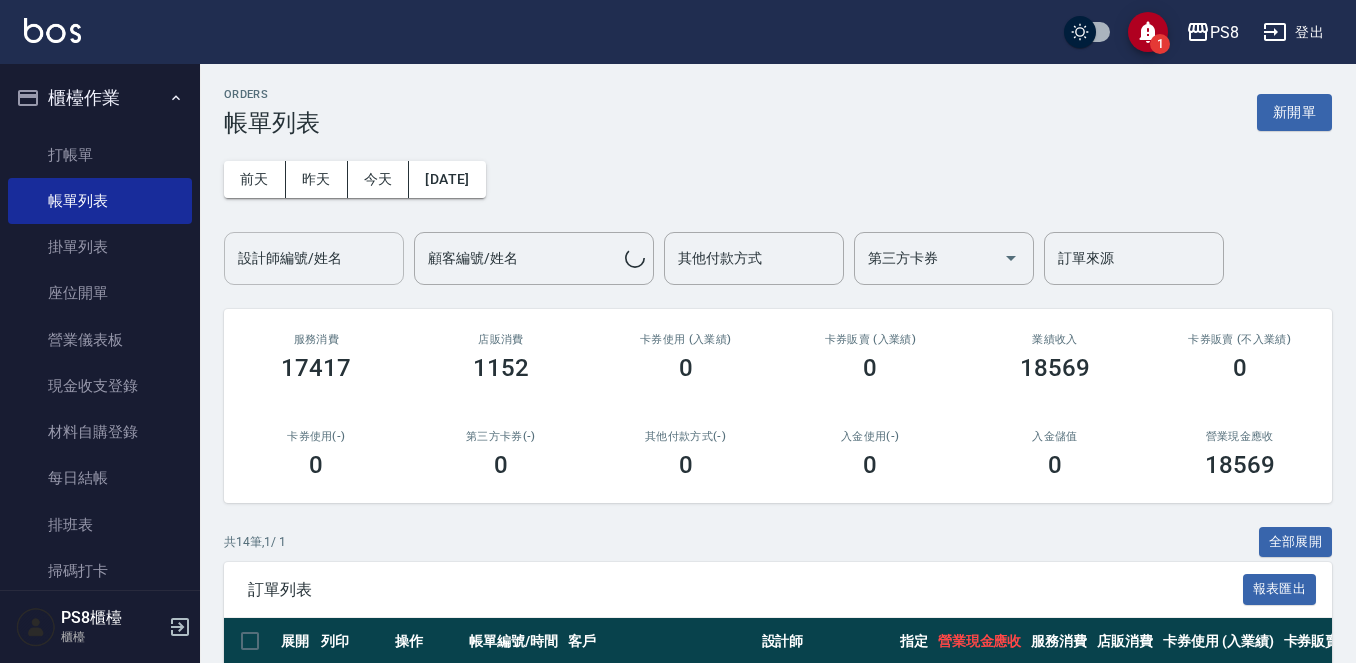 click on "設計師編號/姓名" at bounding box center [314, 258] 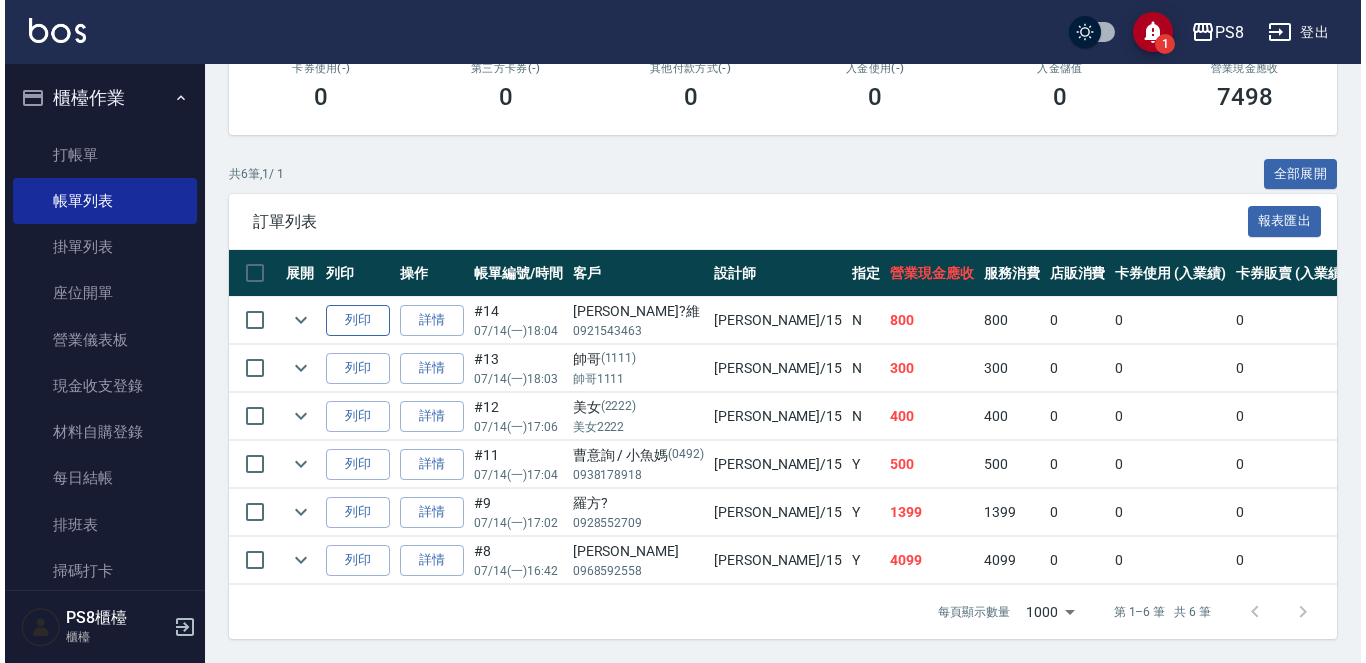 scroll, scrollTop: 385, scrollLeft: 0, axis: vertical 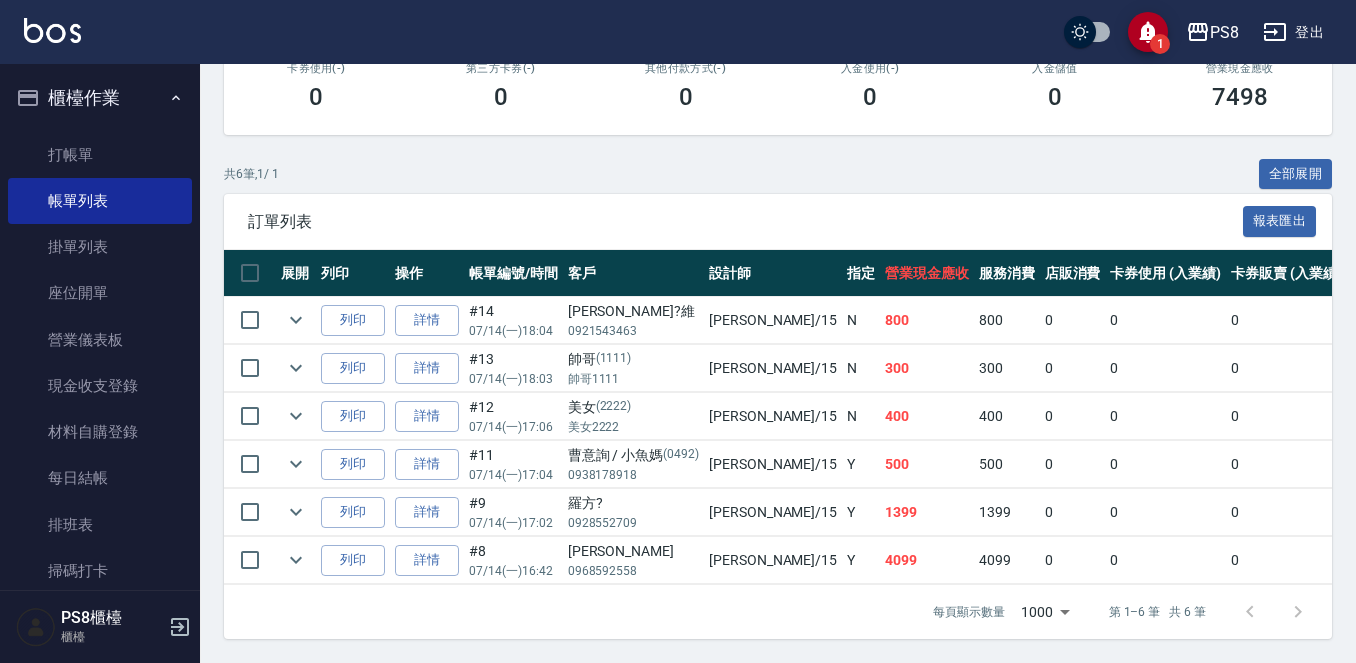 type on "EMMA-15" 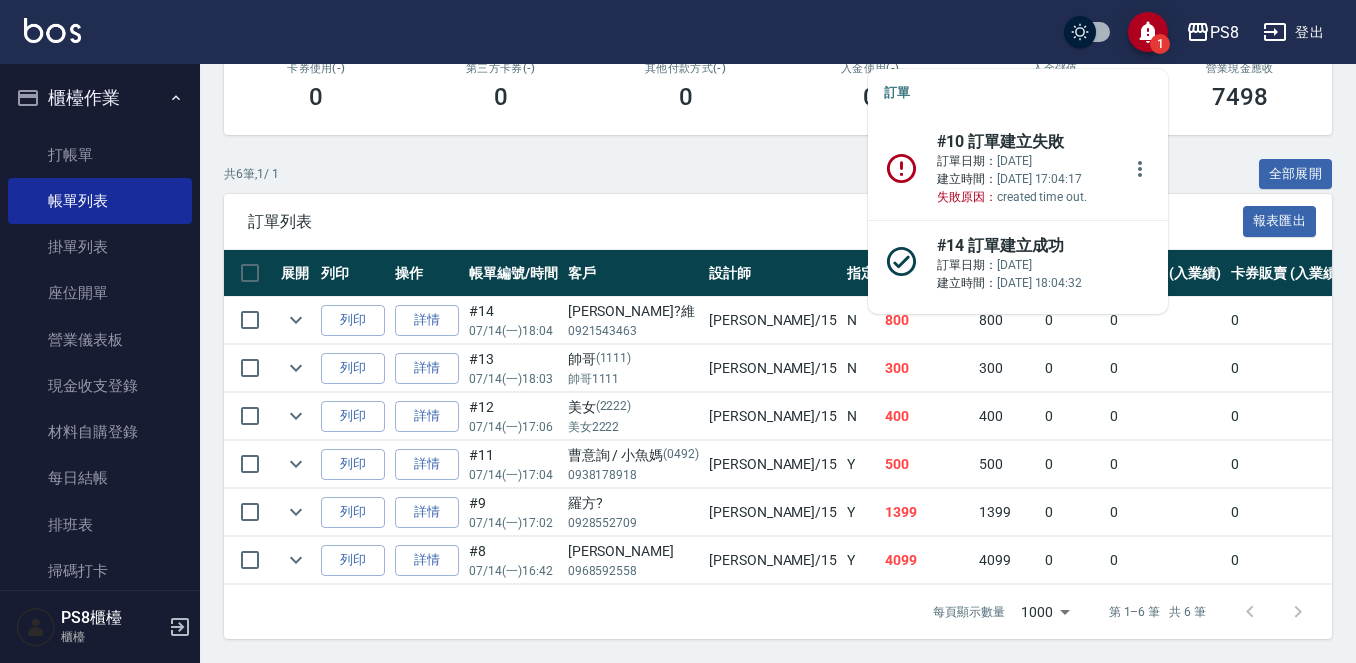 click on "#10 訂單建立失敗" at bounding box center [1028, 141] 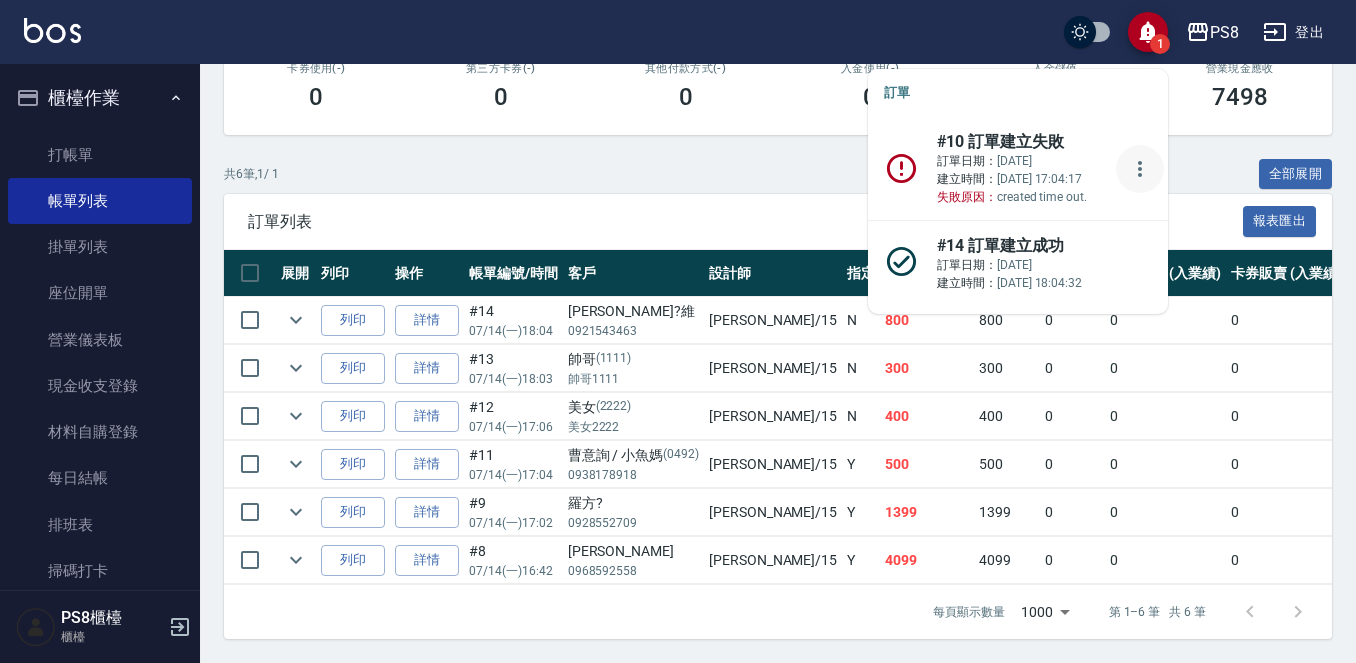 click 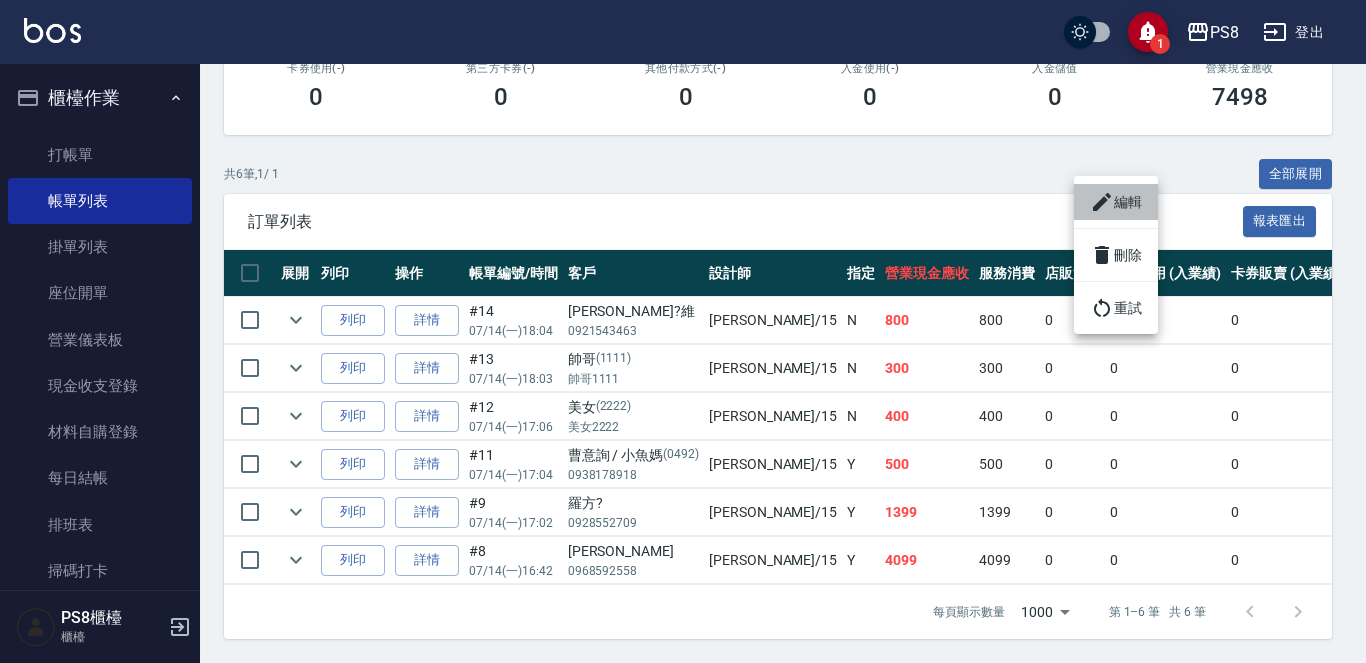click on "編輯" at bounding box center (1116, 202) 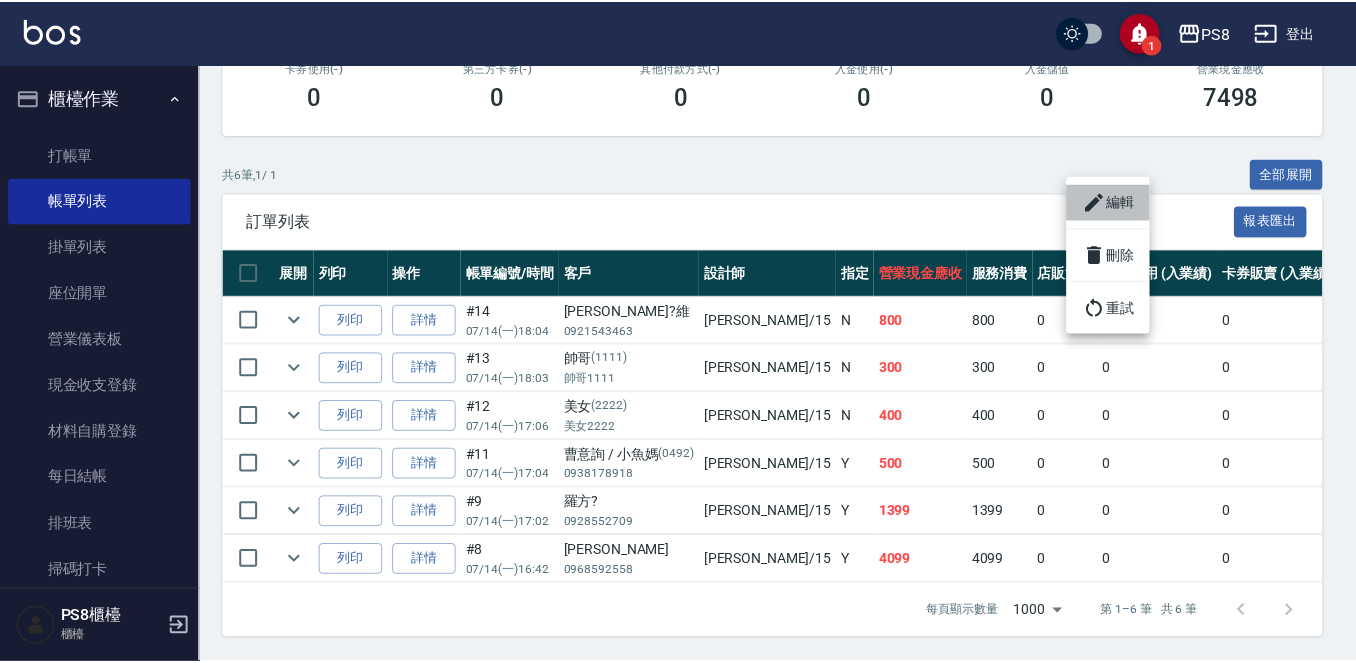 scroll, scrollTop: 0, scrollLeft: 0, axis: both 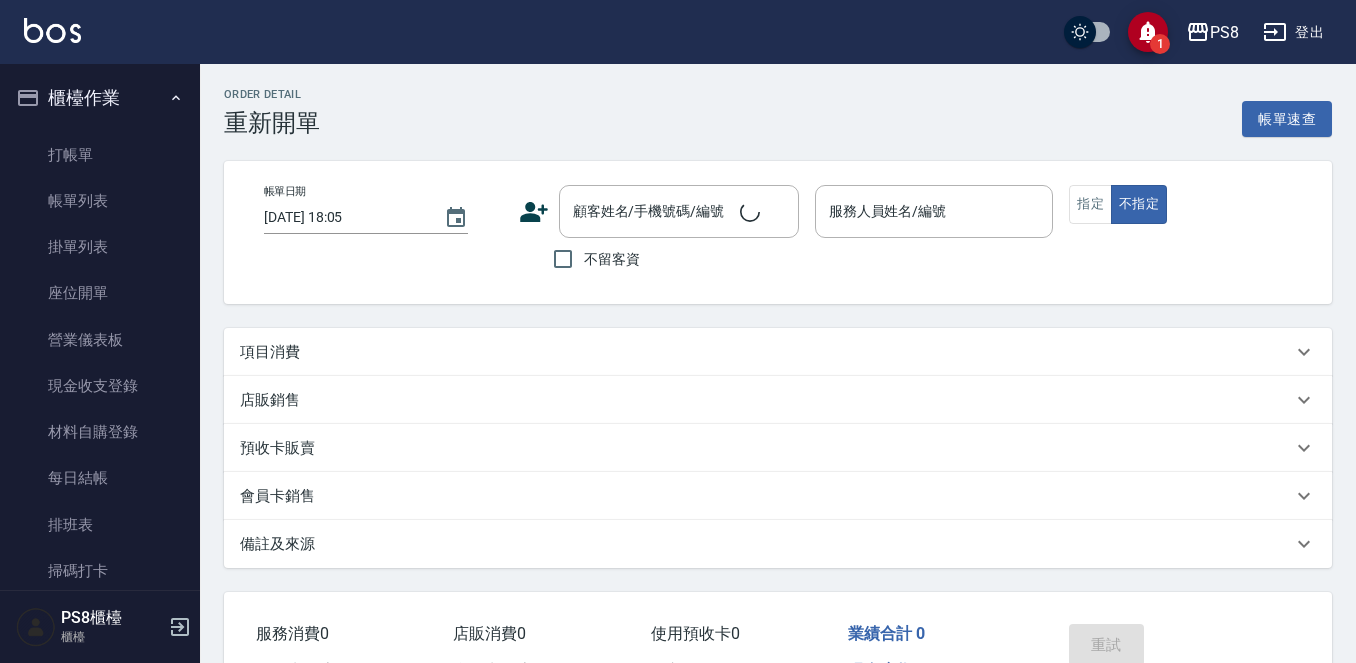 type on "2025/07/14 17:03" 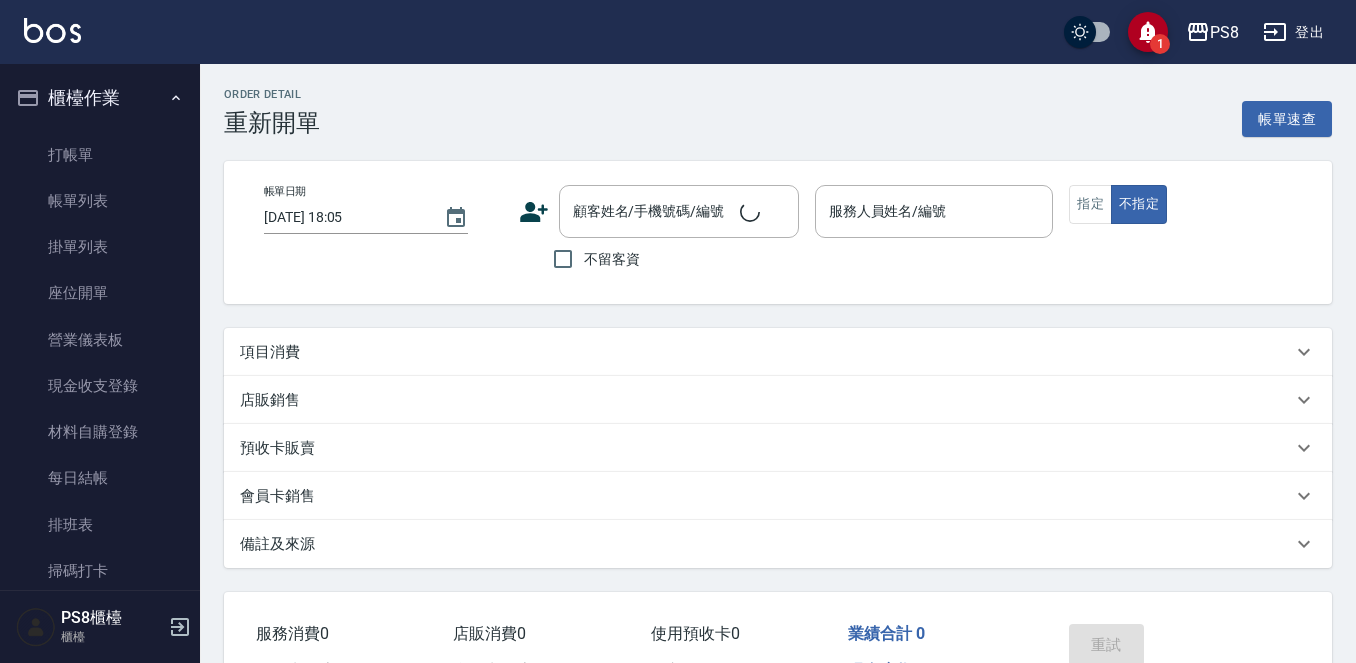 type on "EMMA-15" 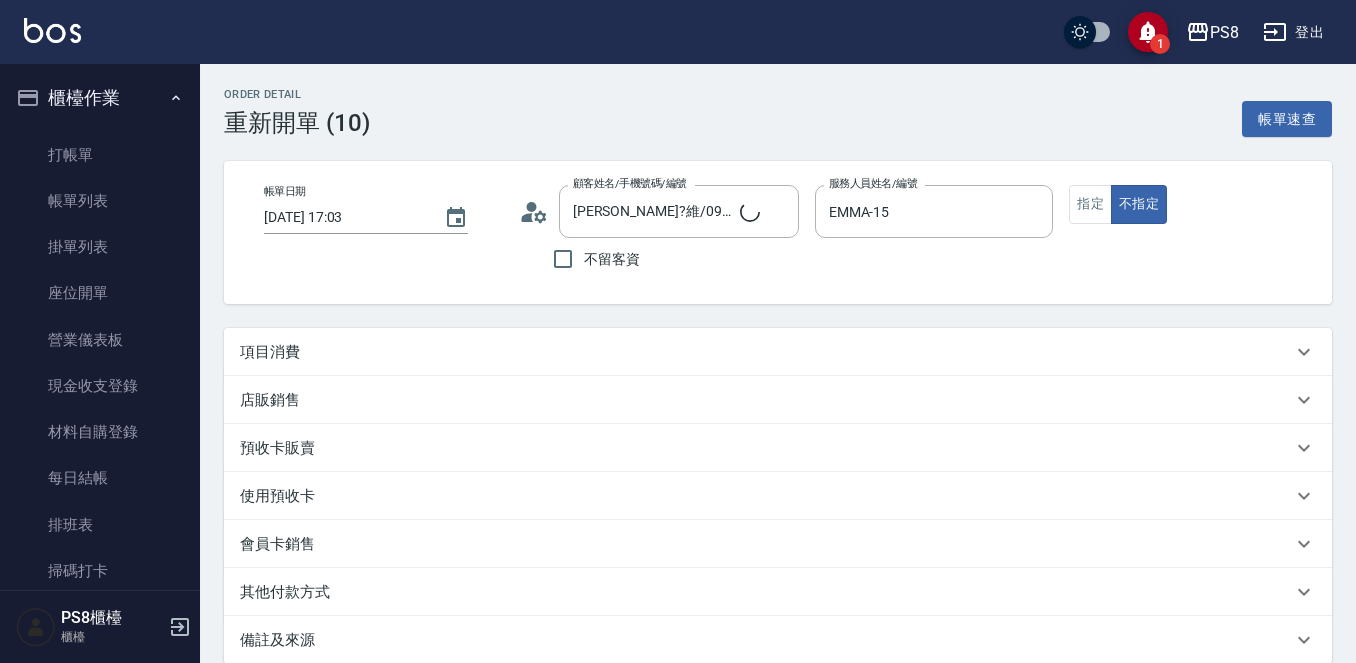 type on "[PERSON_NAME]?維/0921543463/" 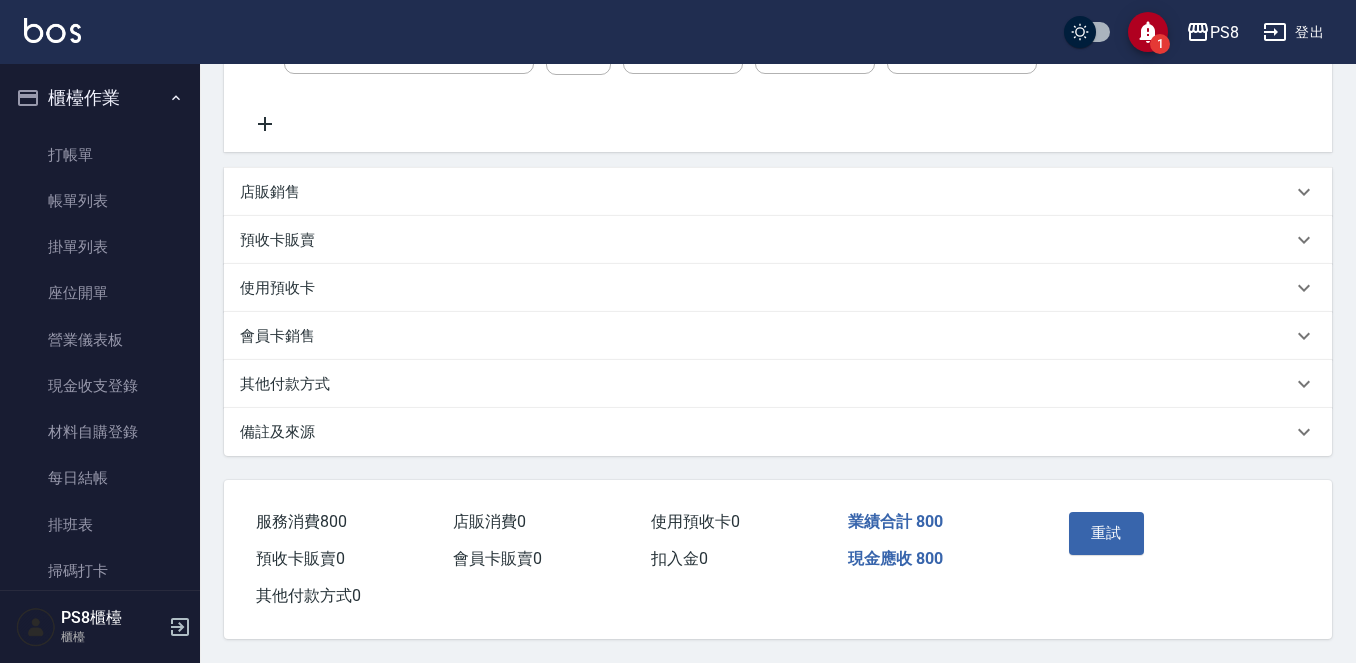 scroll, scrollTop: 466, scrollLeft: 0, axis: vertical 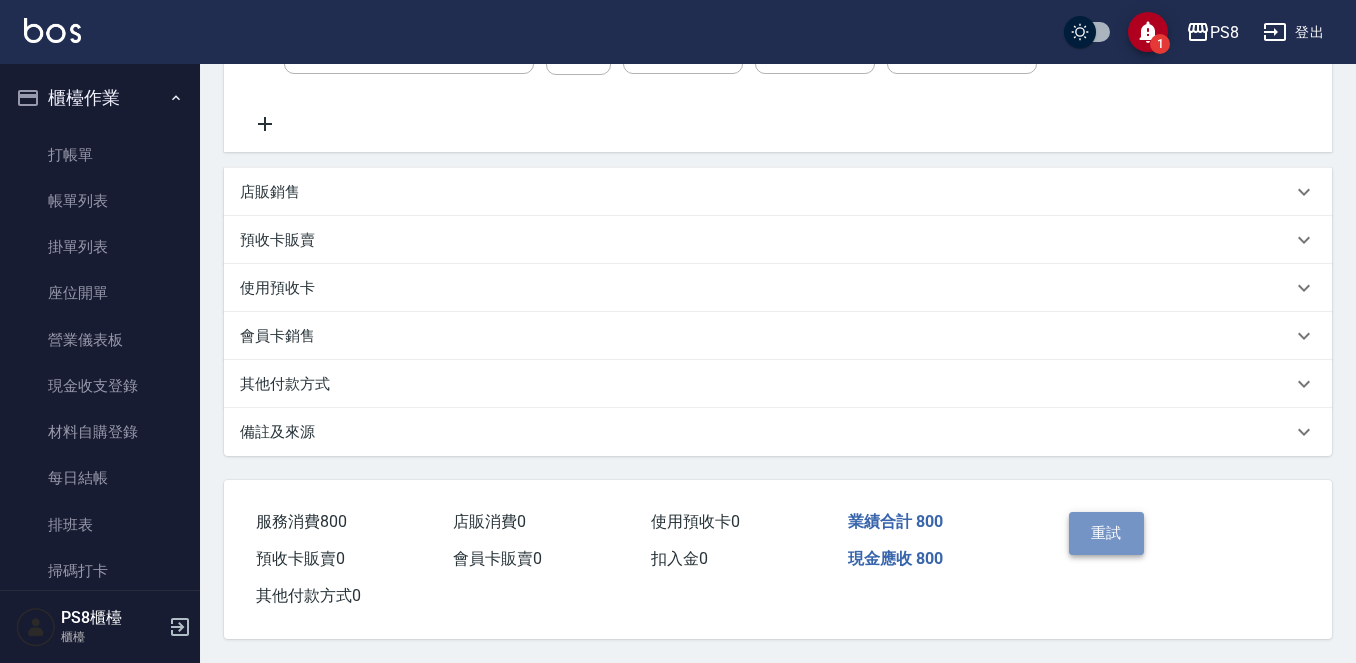 click on "重試" at bounding box center [1106, 533] 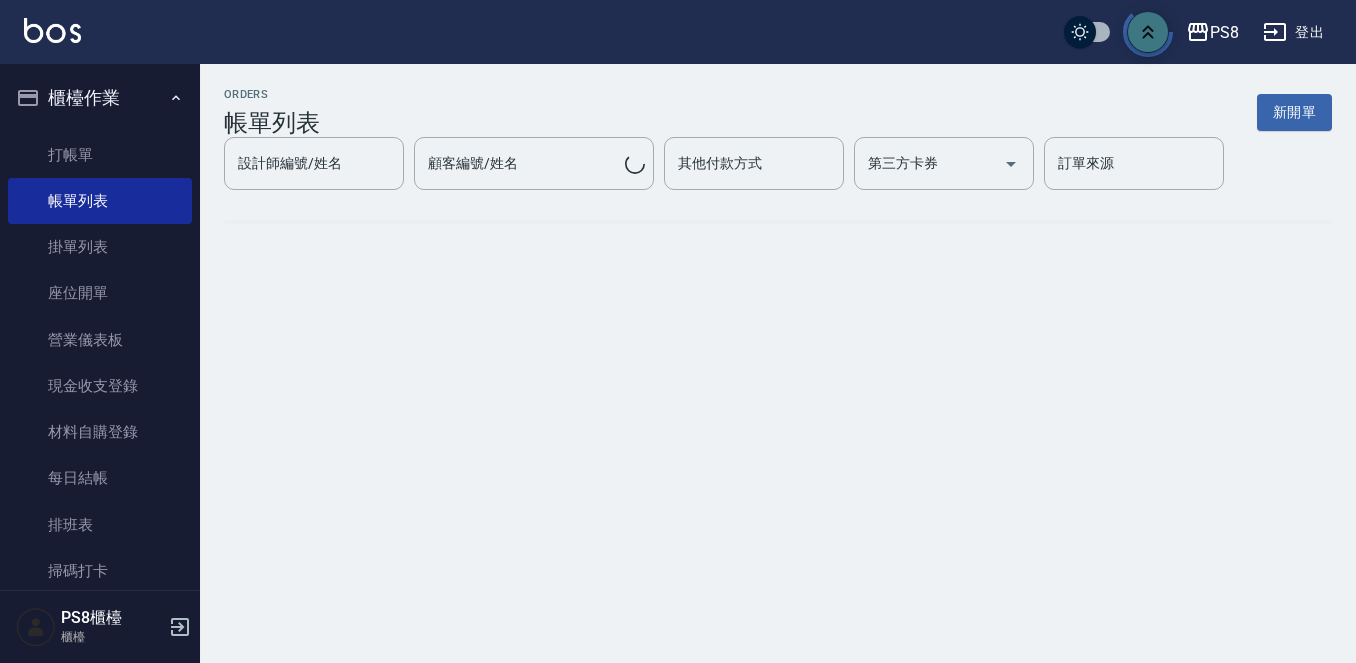 scroll, scrollTop: 0, scrollLeft: 0, axis: both 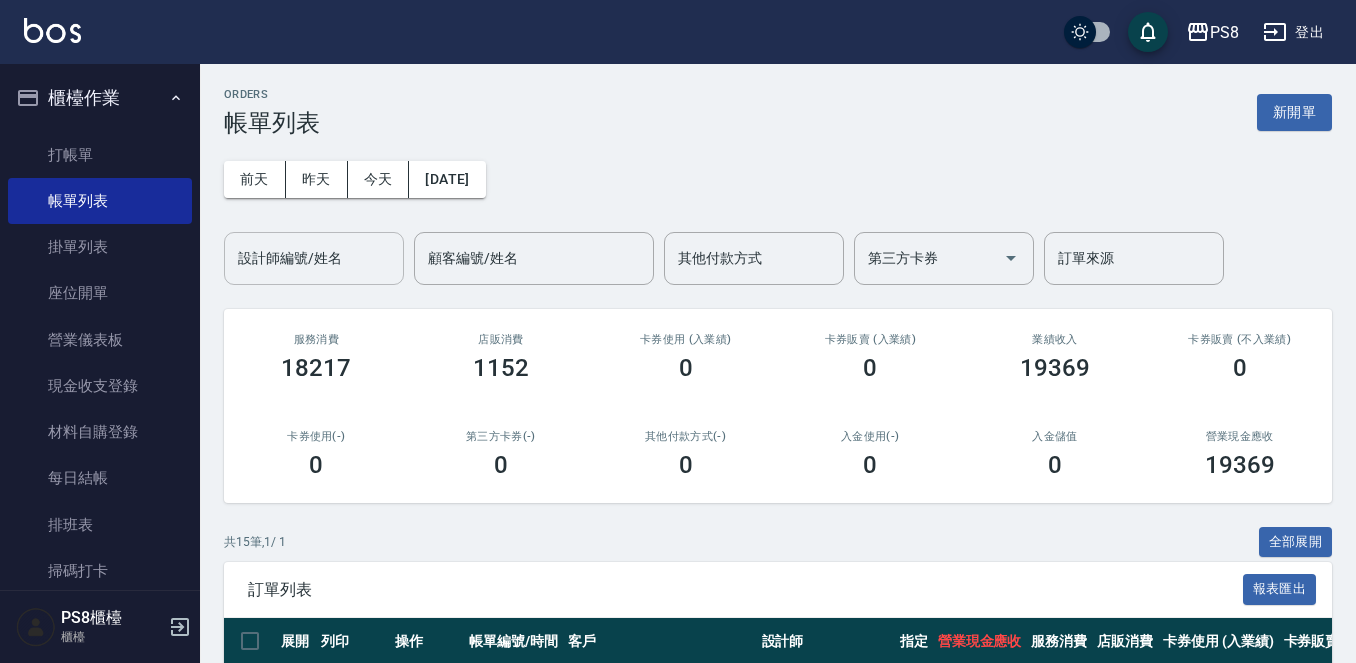 click on "設計師編號/姓名" at bounding box center (314, 258) 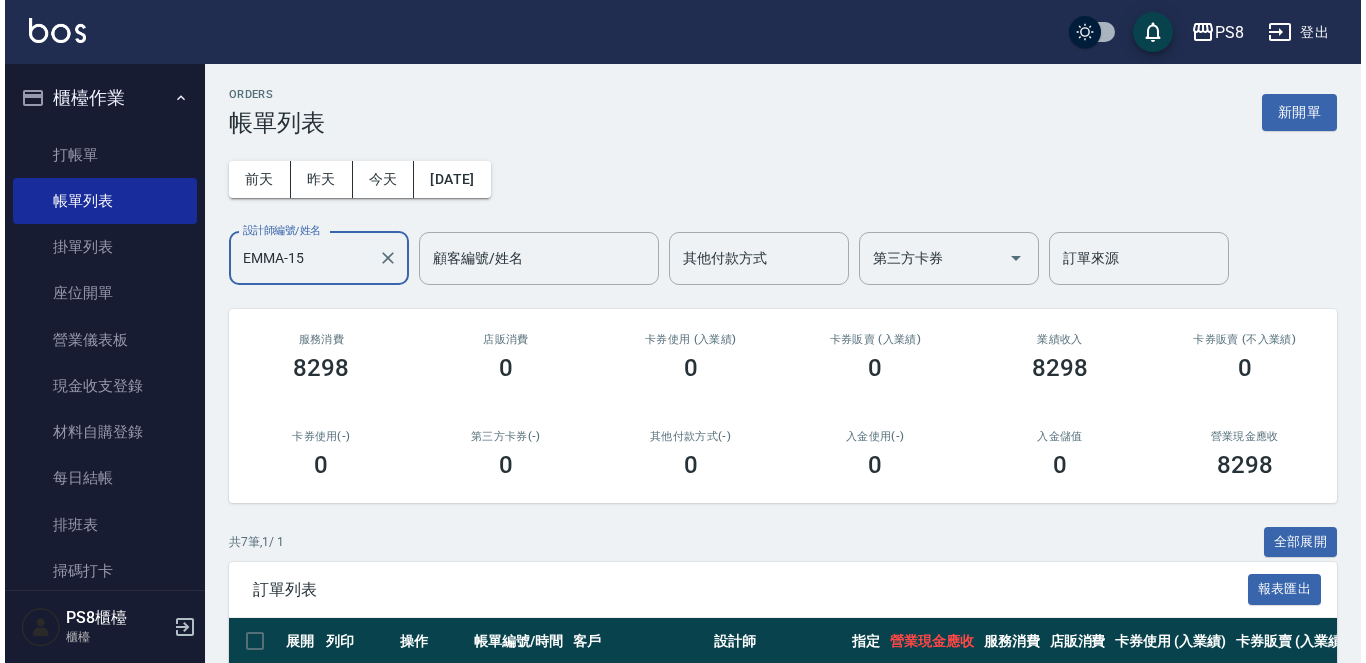 scroll, scrollTop: 433, scrollLeft: 0, axis: vertical 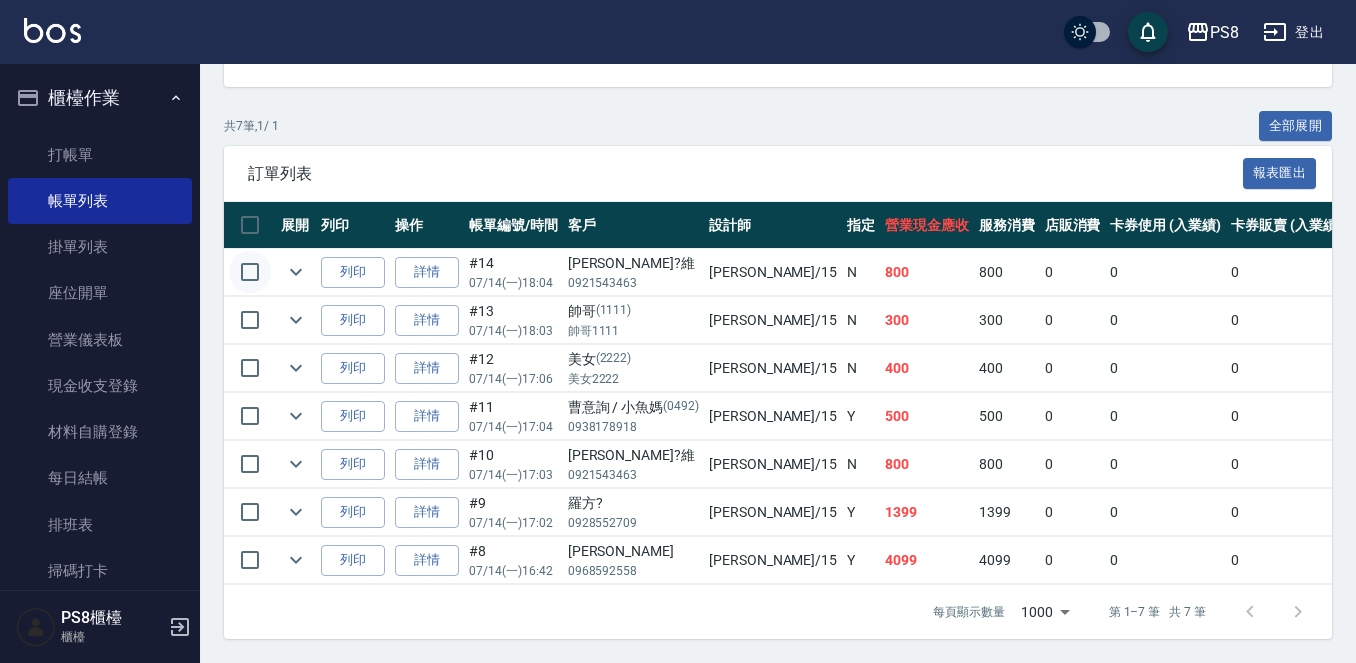 type on "EMMA-15" 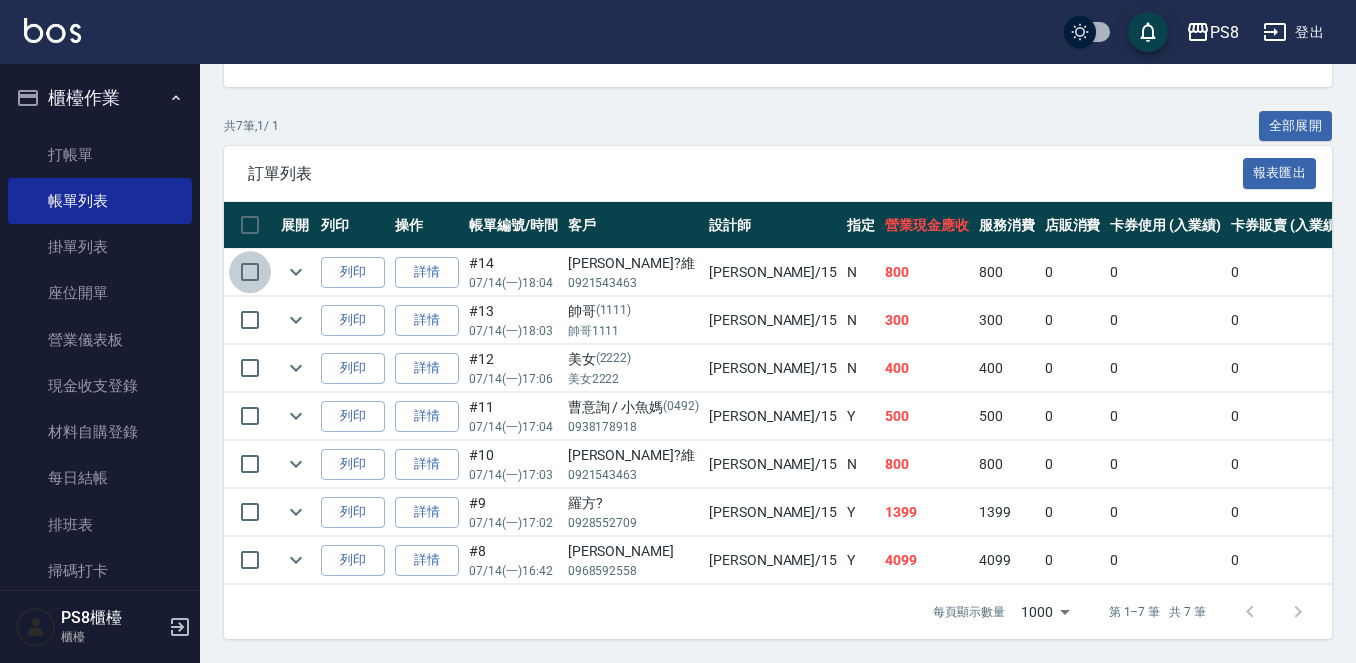click at bounding box center (250, 272) 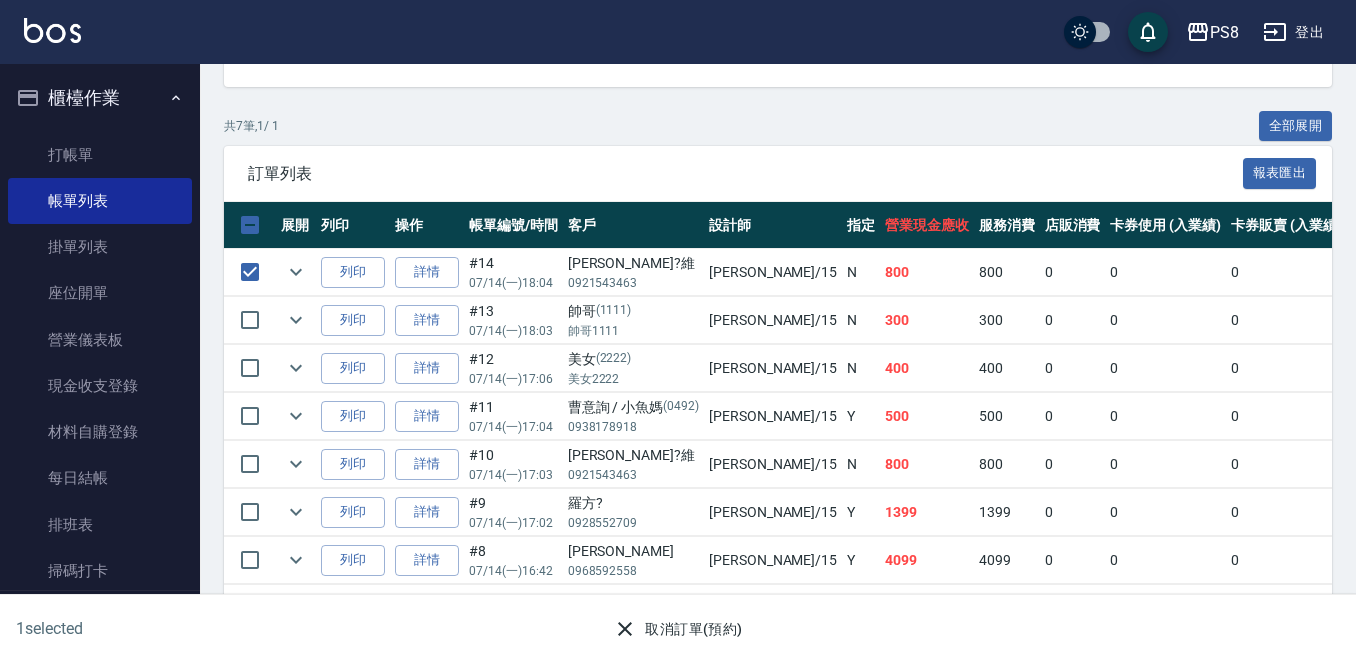 click on "取消訂單(預約)" at bounding box center [677, 629] 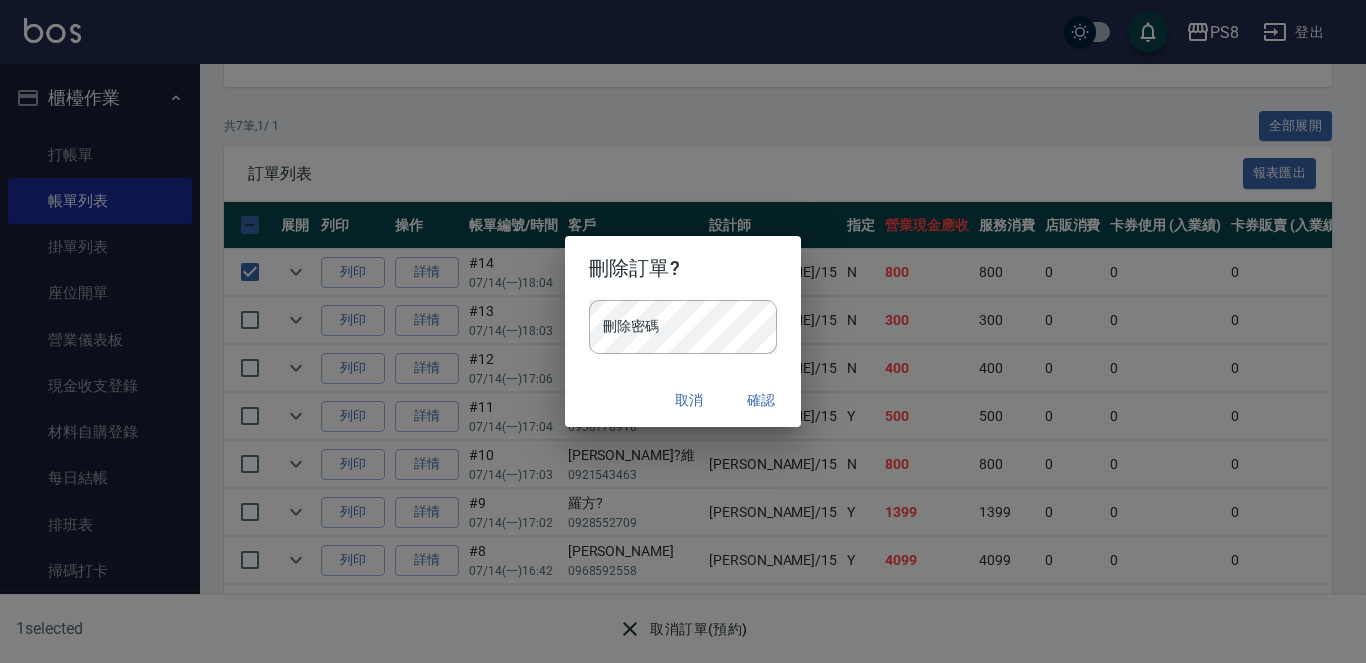 type 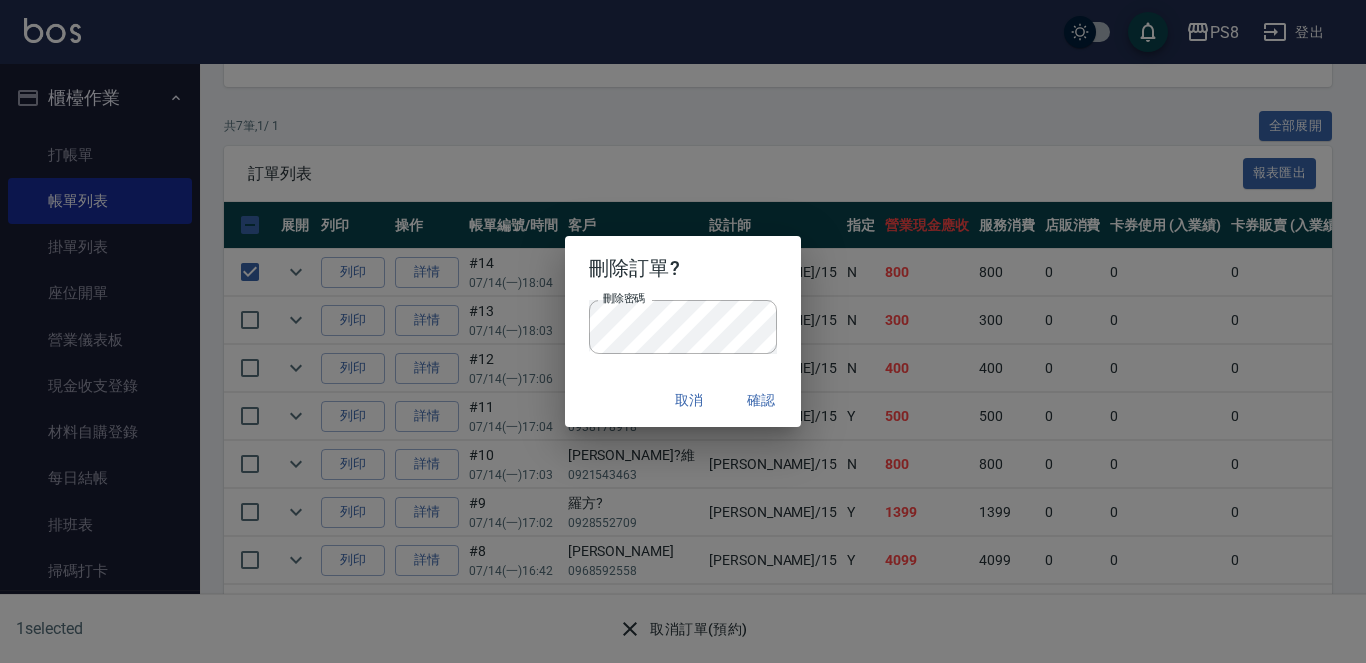 click on "確認" at bounding box center (761, 400) 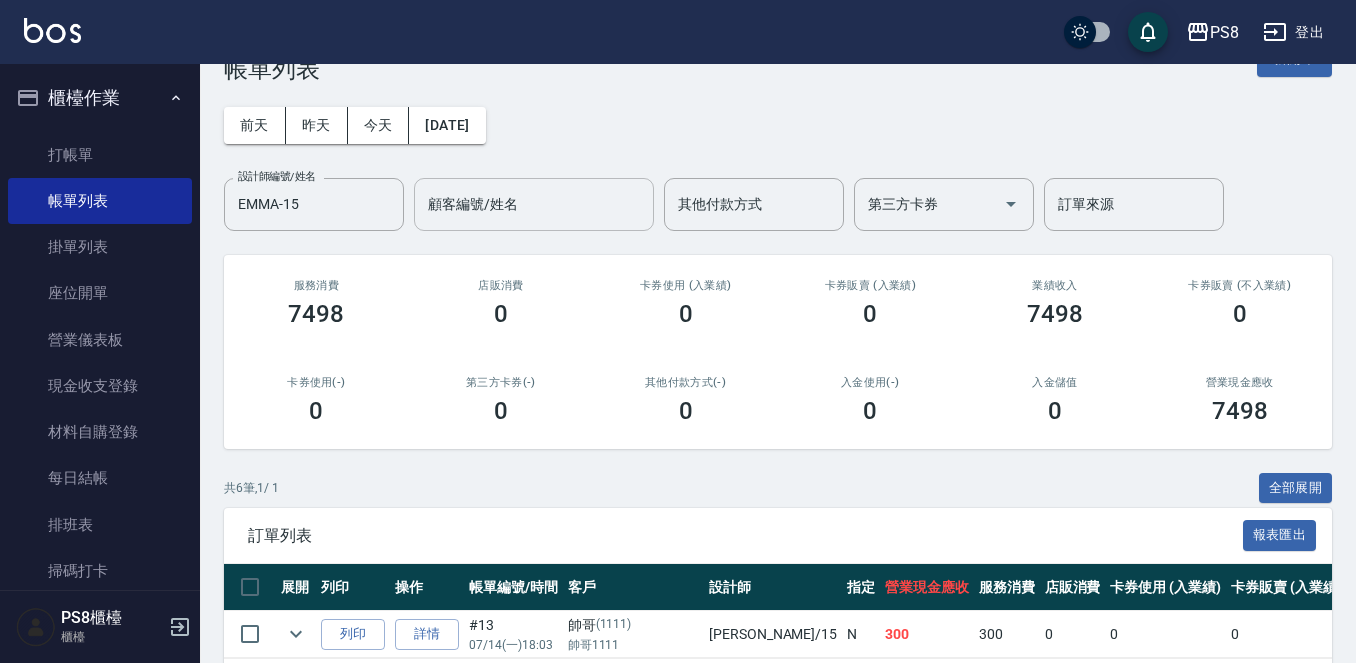 scroll, scrollTop: 0, scrollLeft: 0, axis: both 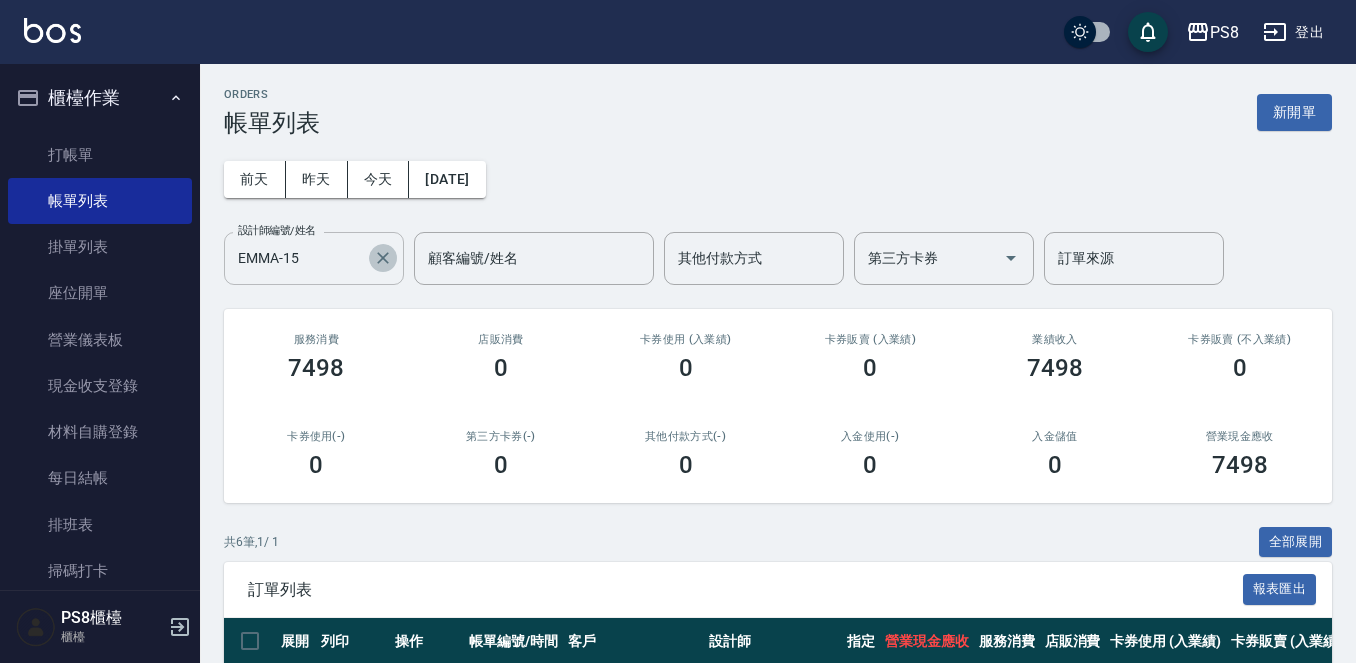 click at bounding box center [383, 258] 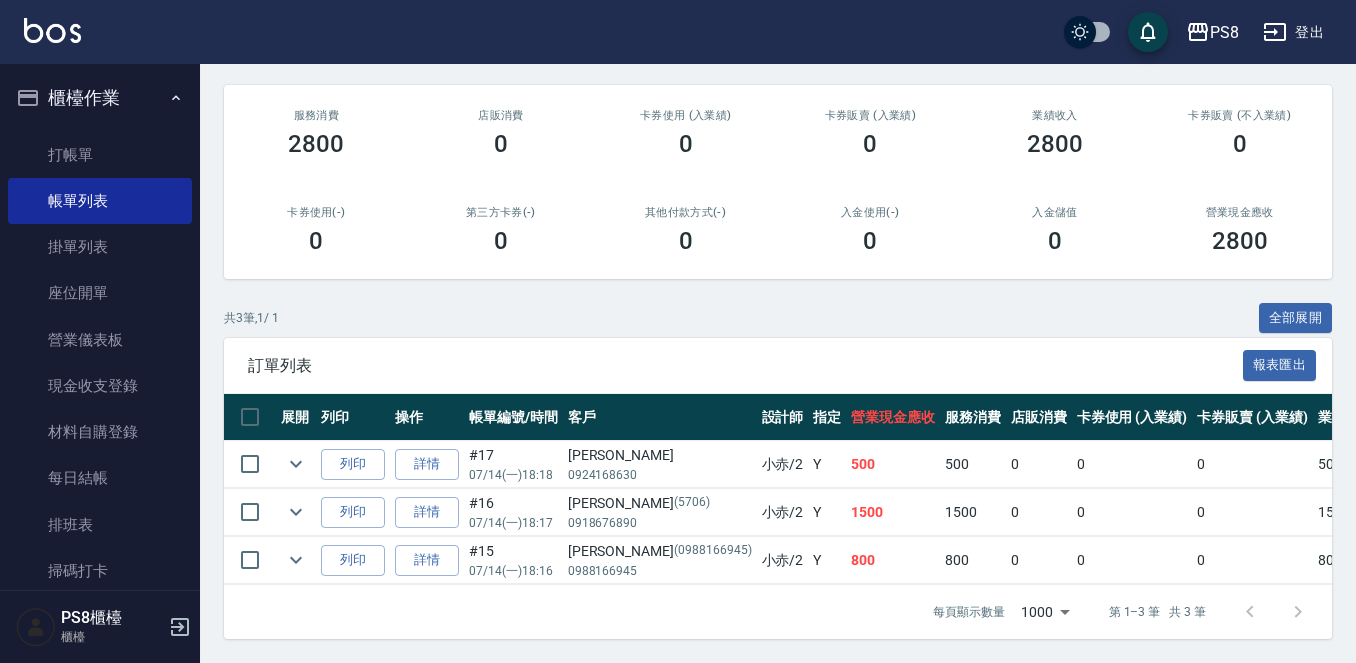 scroll, scrollTop: 0, scrollLeft: 0, axis: both 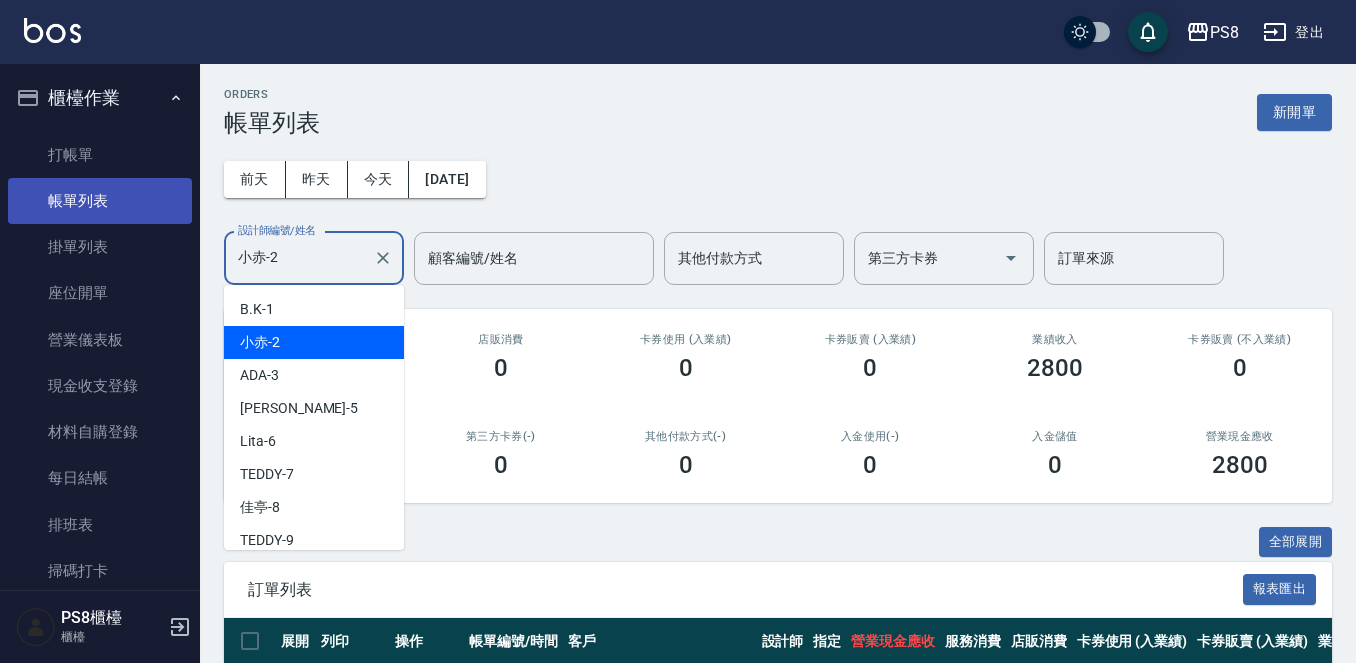 drag, startPoint x: 304, startPoint y: 266, endPoint x: 41, endPoint y: 180, distance: 276.70383 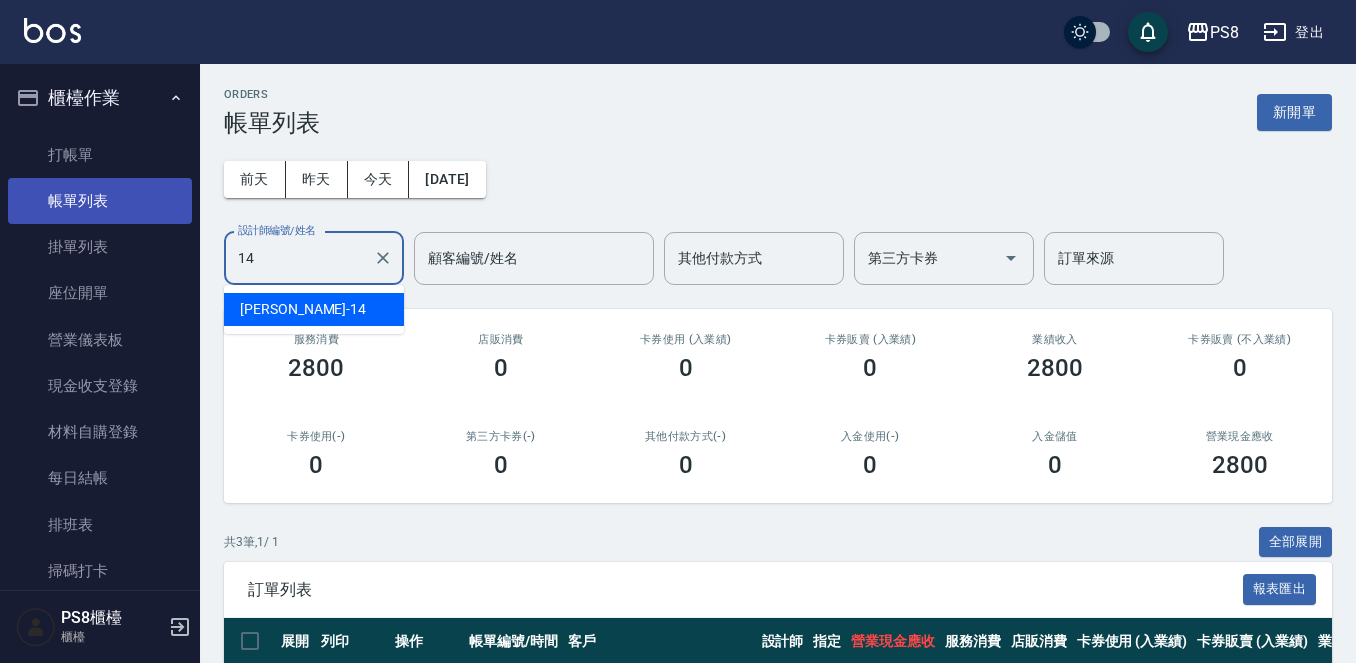 type on "Joan-14" 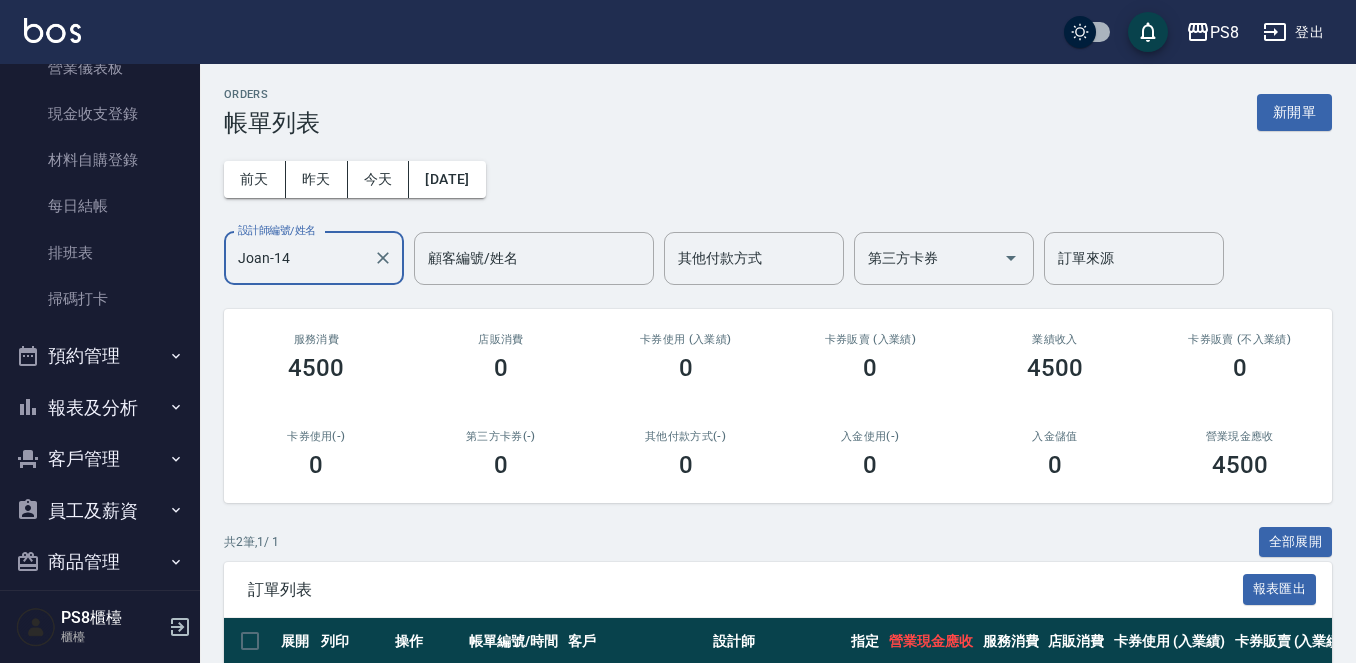 scroll, scrollTop: 345, scrollLeft: 0, axis: vertical 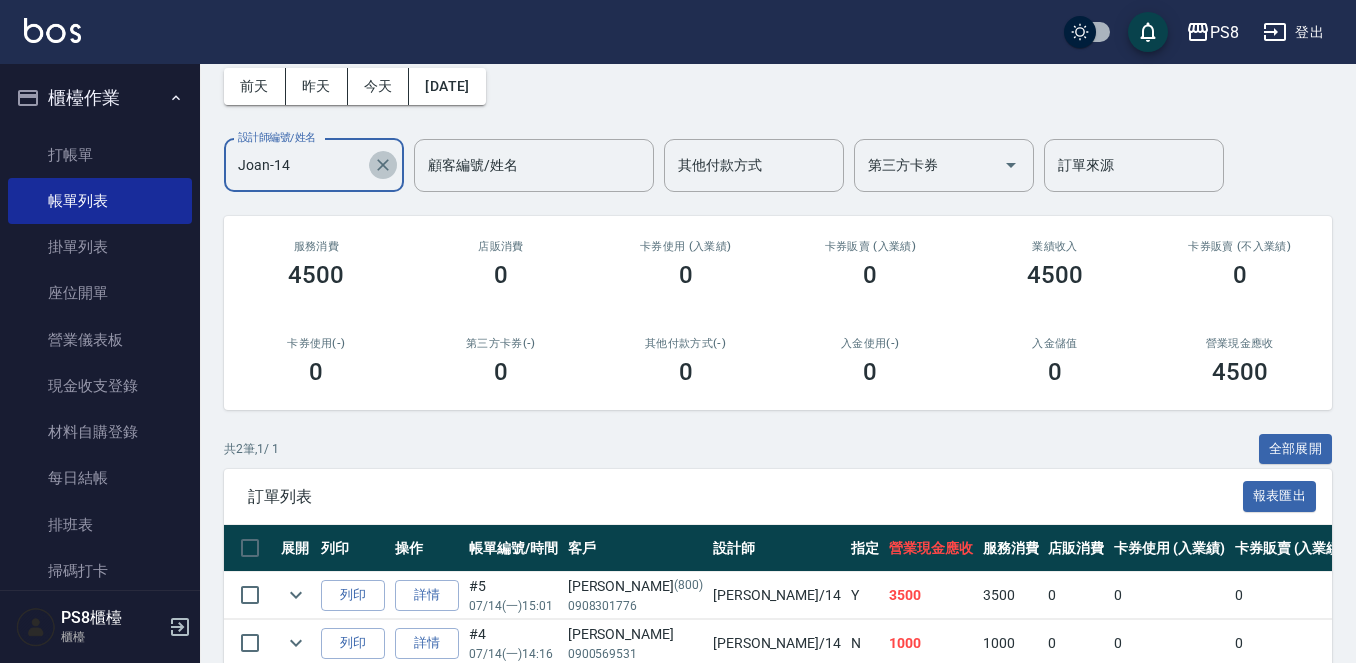 click 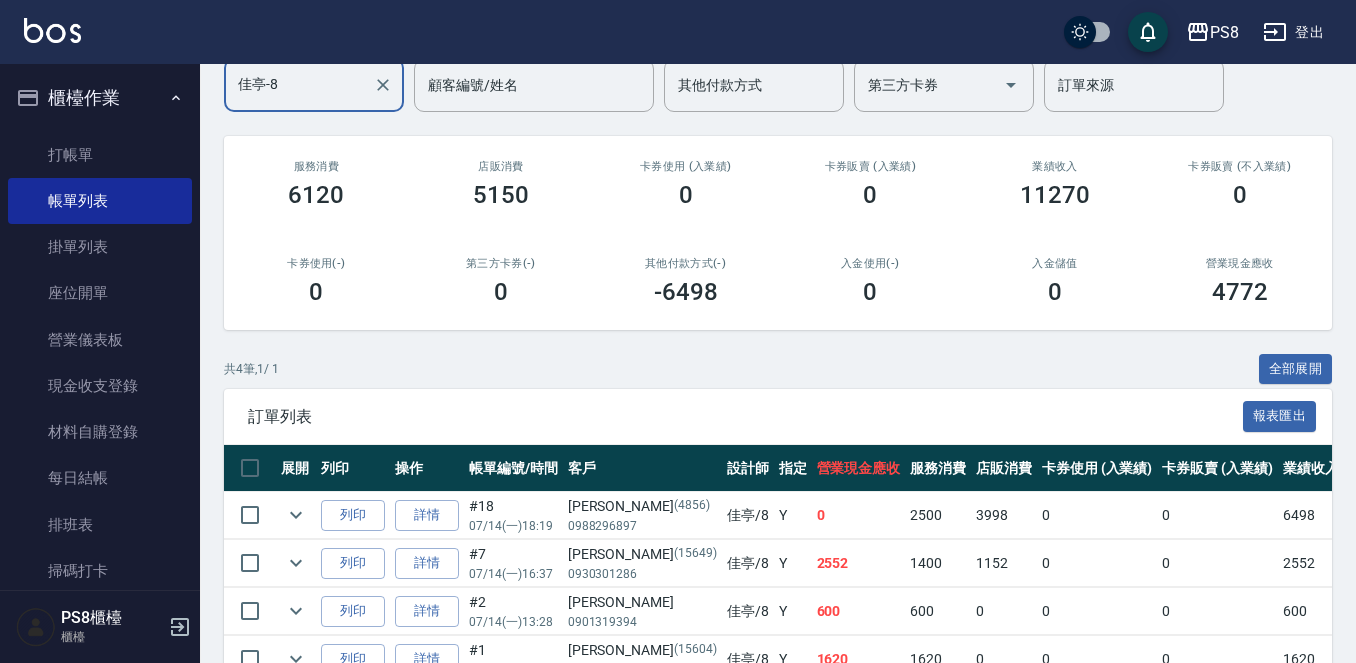 scroll, scrollTop: 0, scrollLeft: 0, axis: both 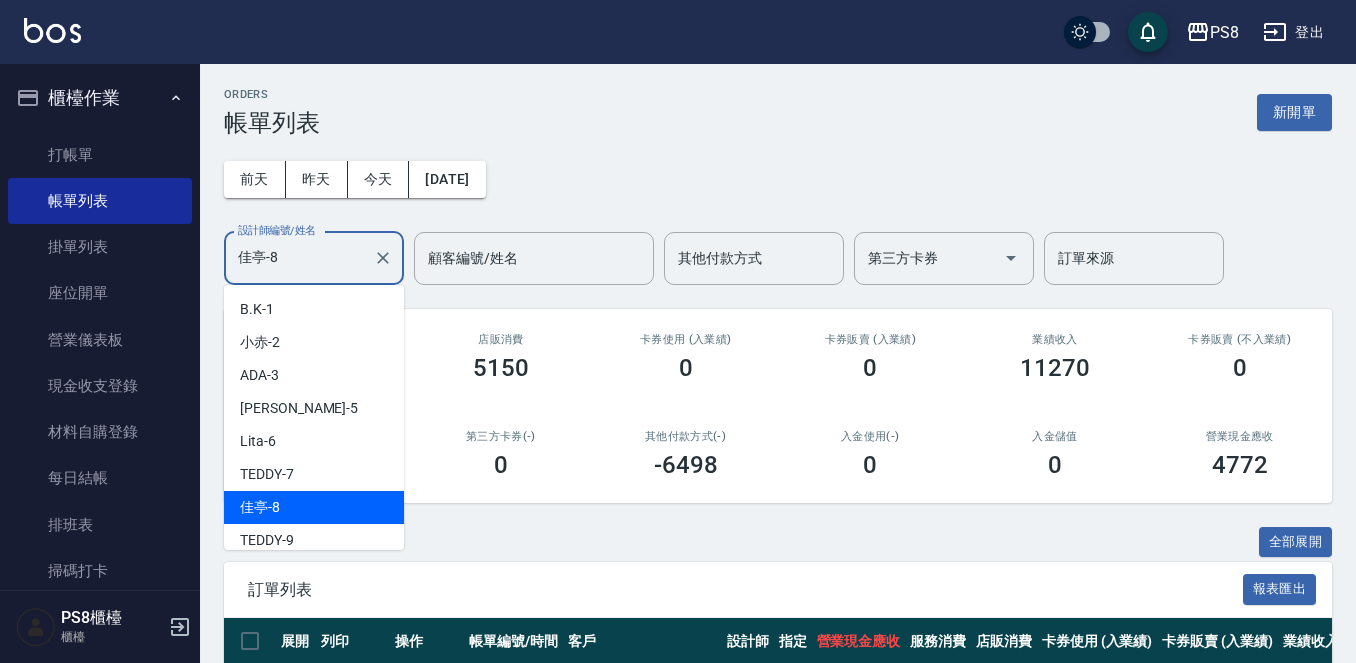 drag, startPoint x: 329, startPoint y: 269, endPoint x: 201, endPoint y: 268, distance: 128.0039 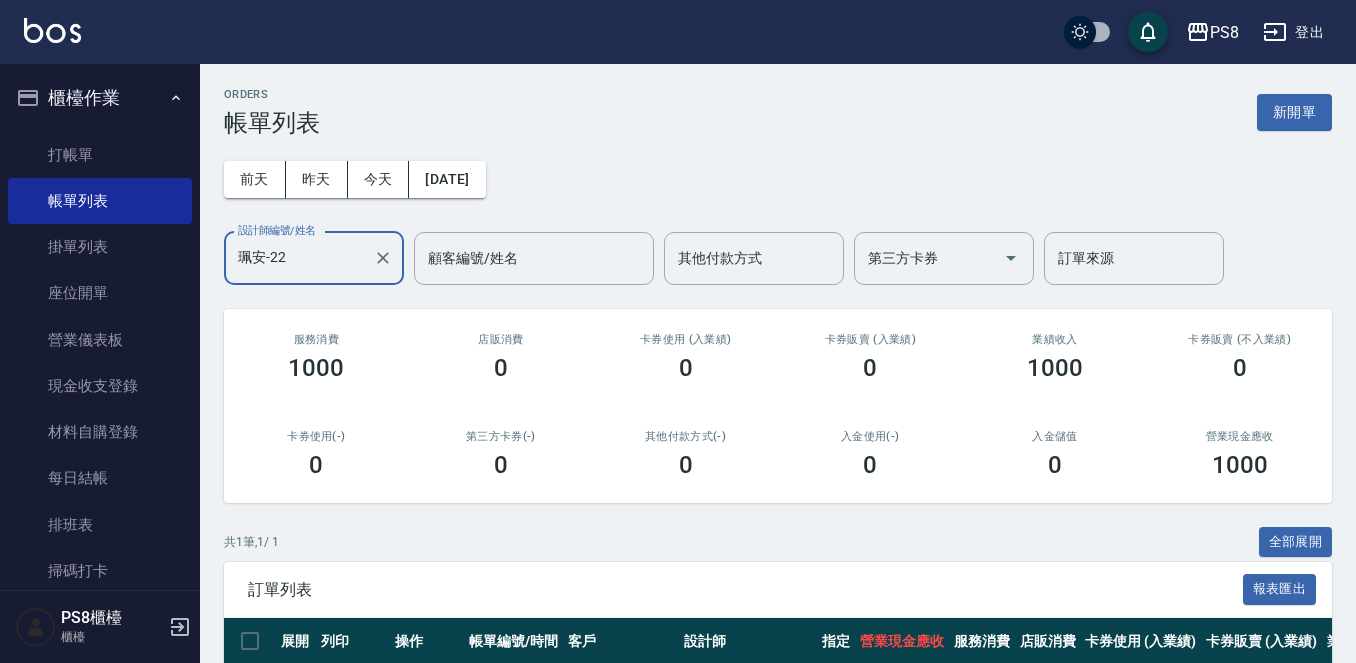 drag, startPoint x: 334, startPoint y: 226, endPoint x: 227, endPoint y: 263, distance: 113.216606 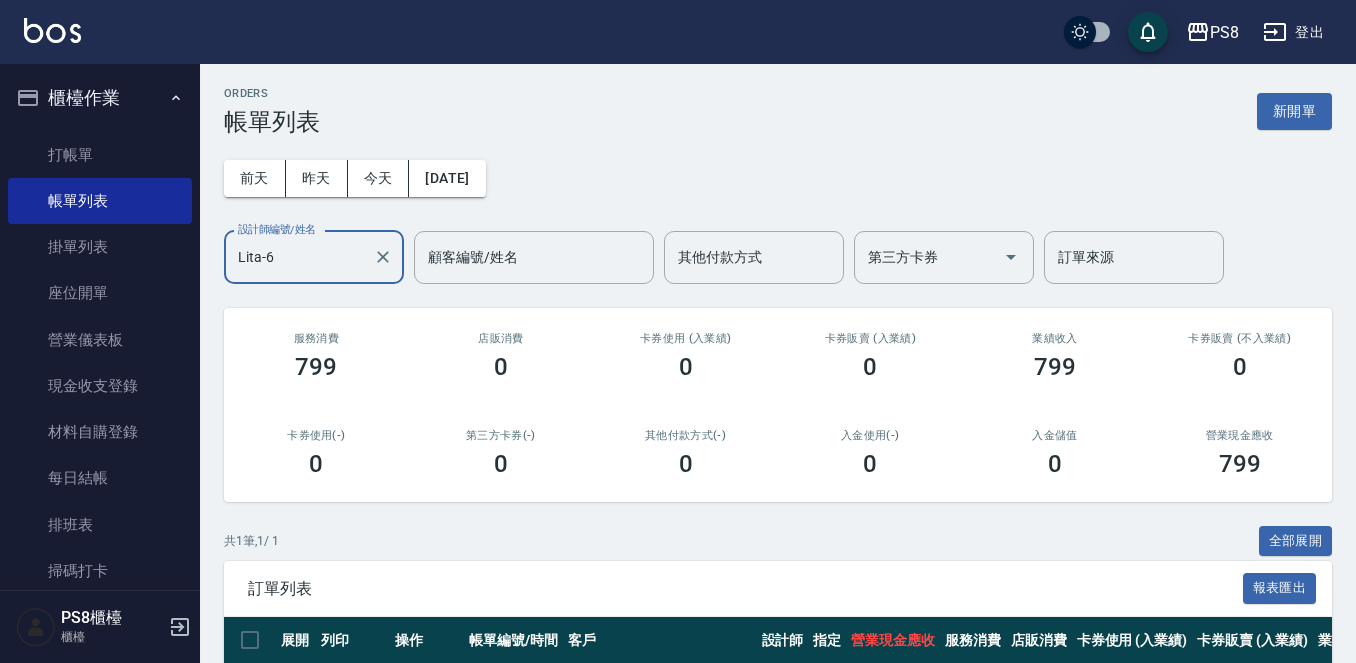 scroll, scrollTop: 0, scrollLeft: 0, axis: both 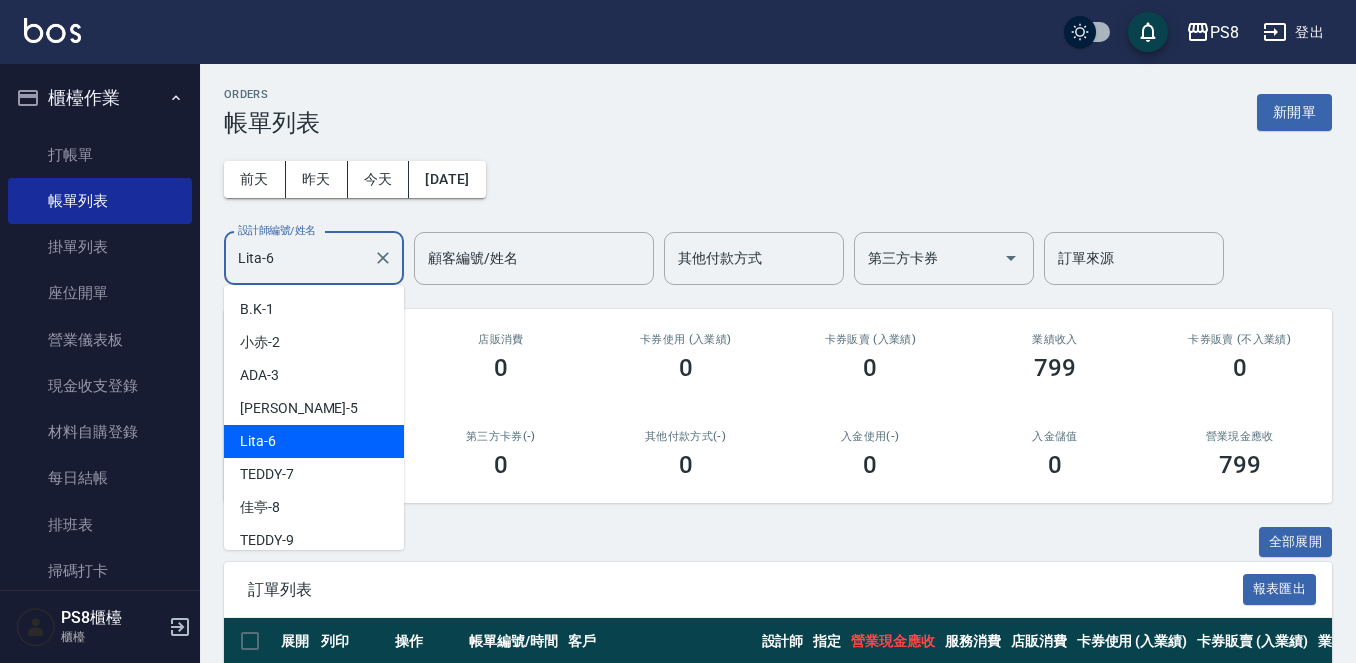 drag, startPoint x: 286, startPoint y: 249, endPoint x: 186, endPoint y: 235, distance: 100.97524 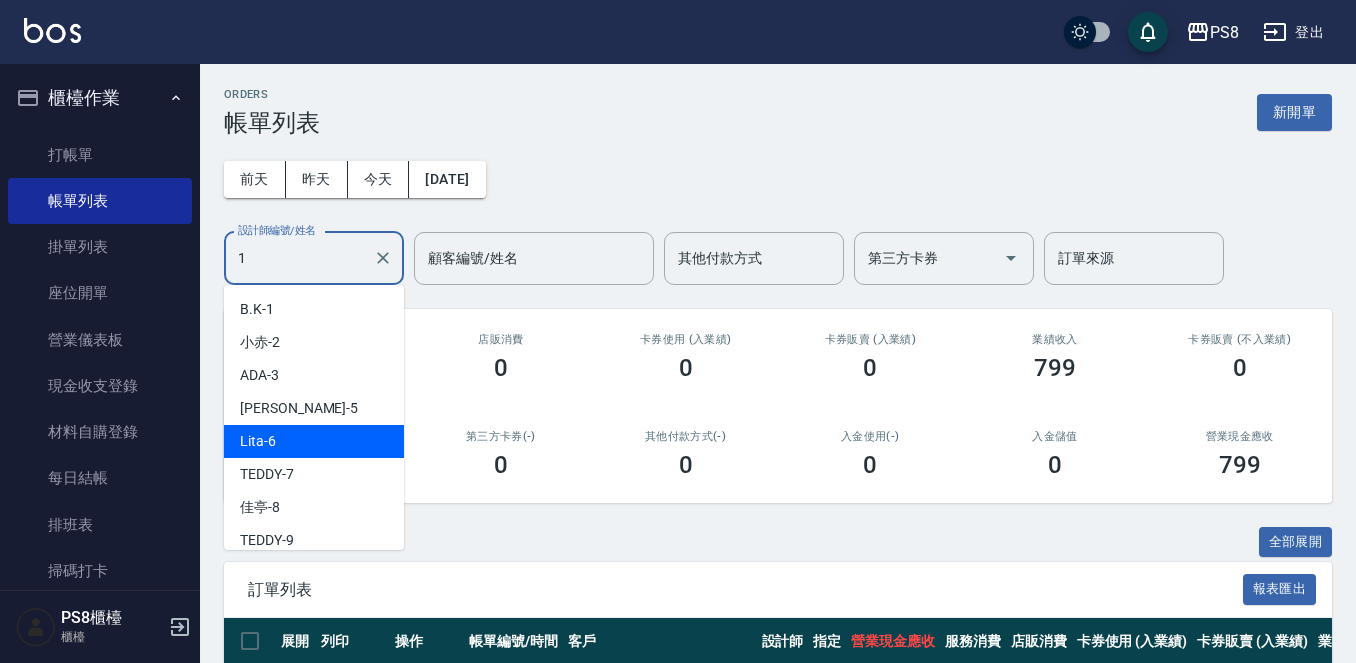 type on "B.K-1" 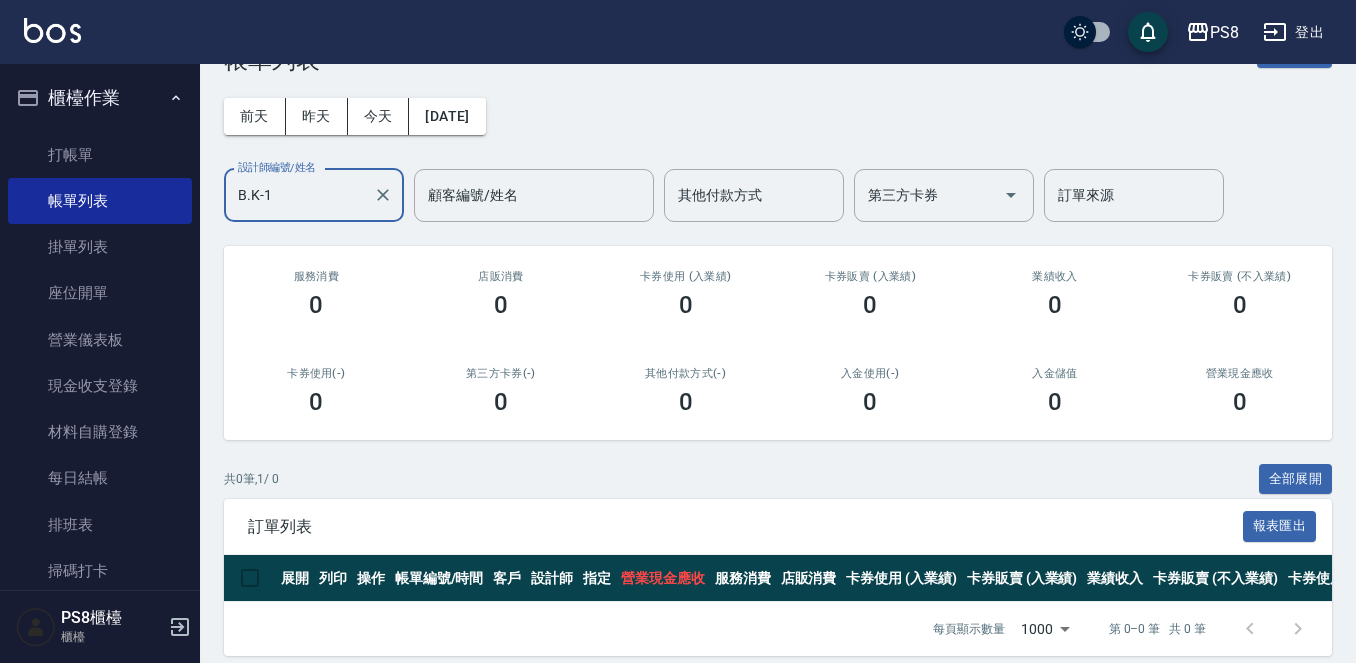 scroll, scrollTop: 97, scrollLeft: 0, axis: vertical 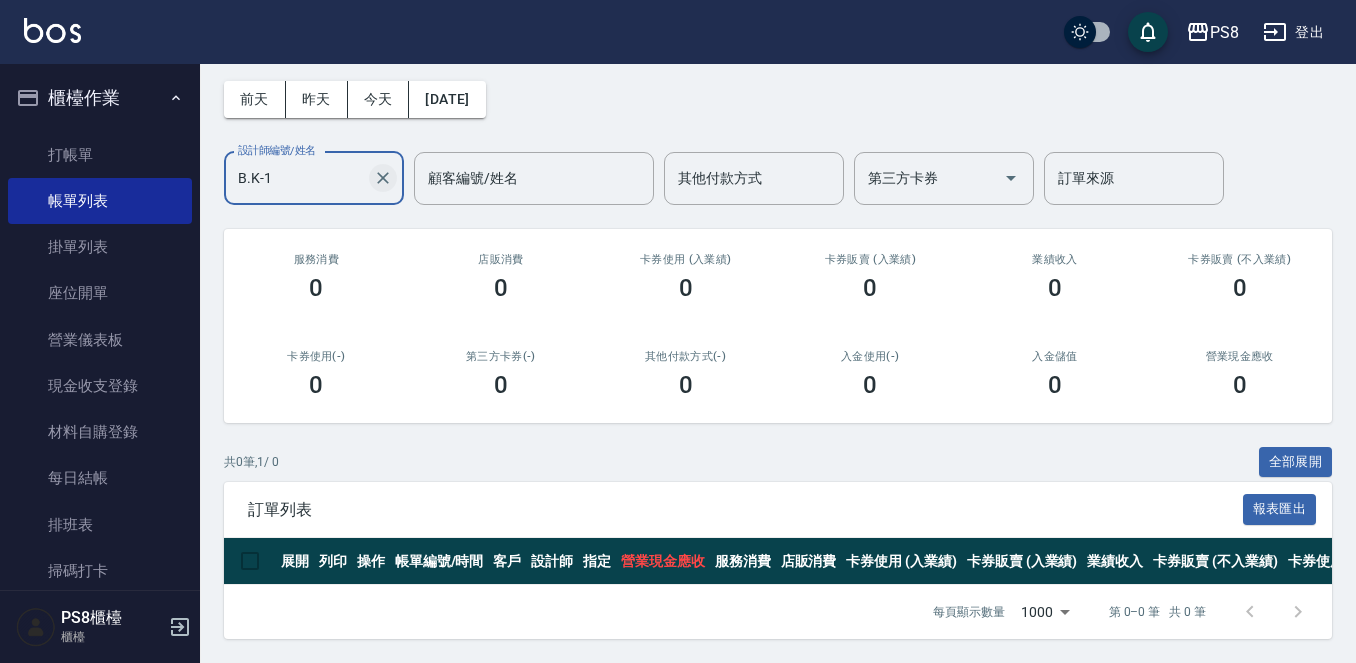 click 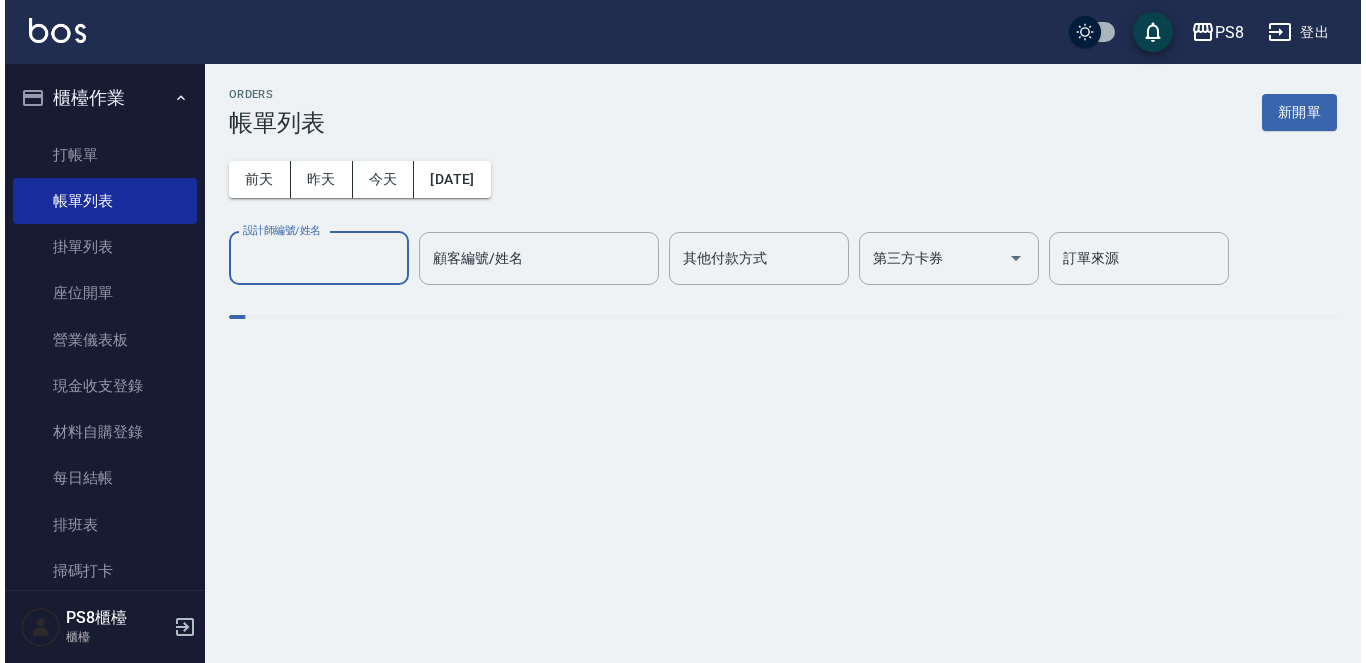 scroll, scrollTop: 0, scrollLeft: 0, axis: both 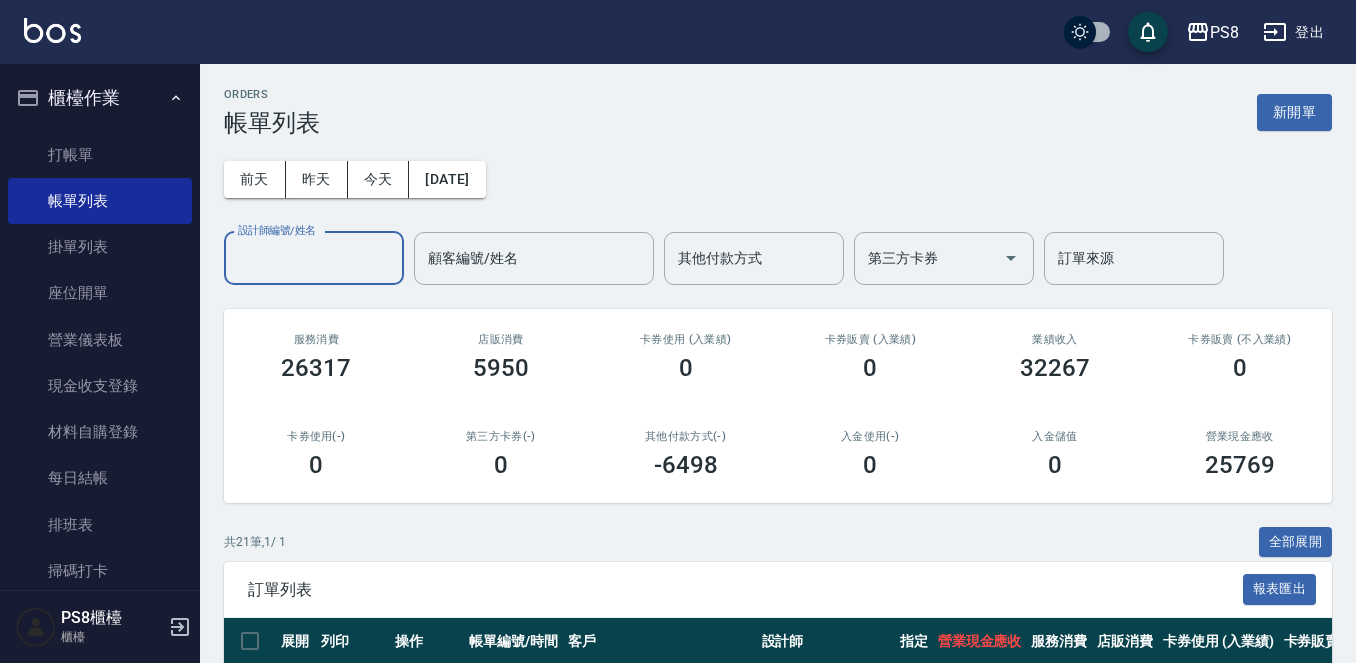 type 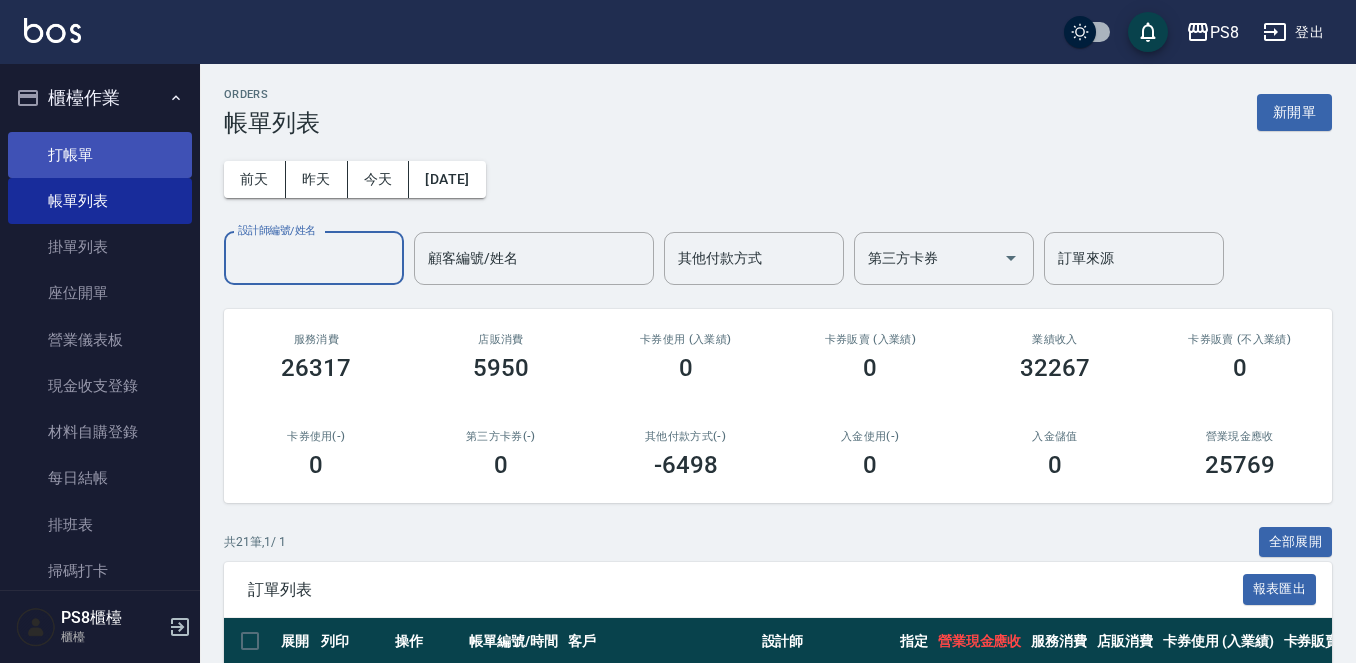 click on "打帳單" at bounding box center (100, 155) 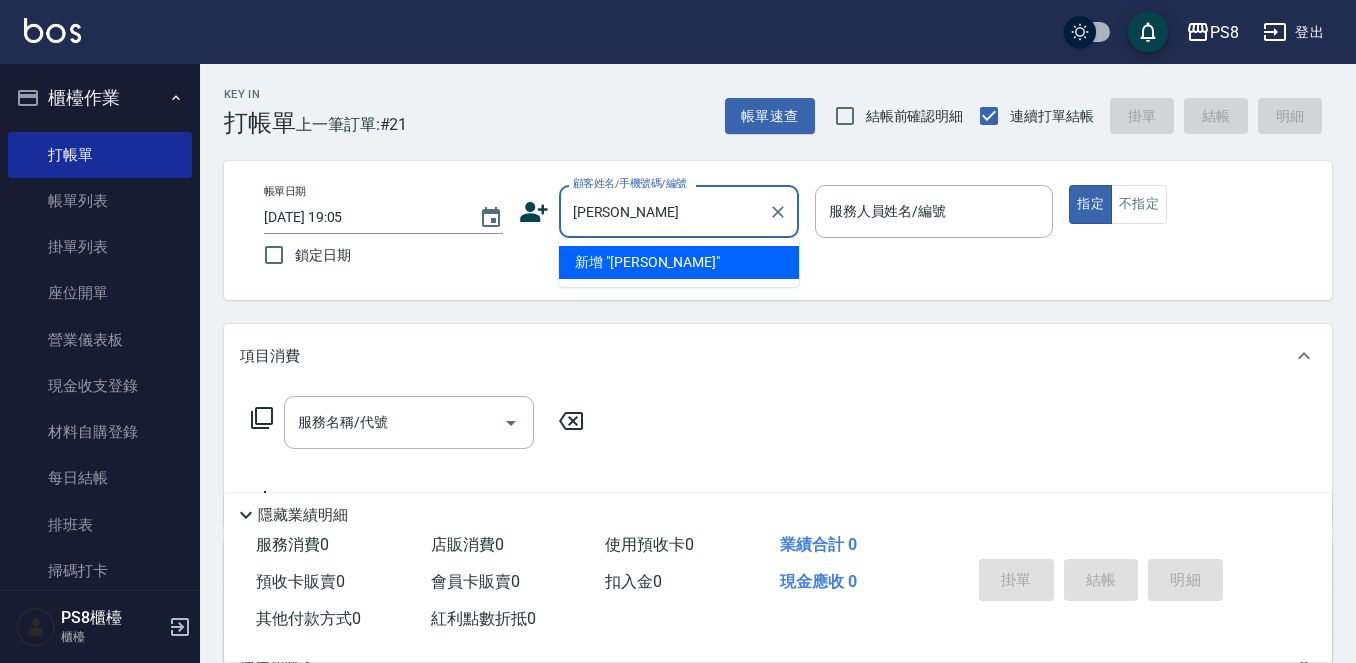 type on "葦" 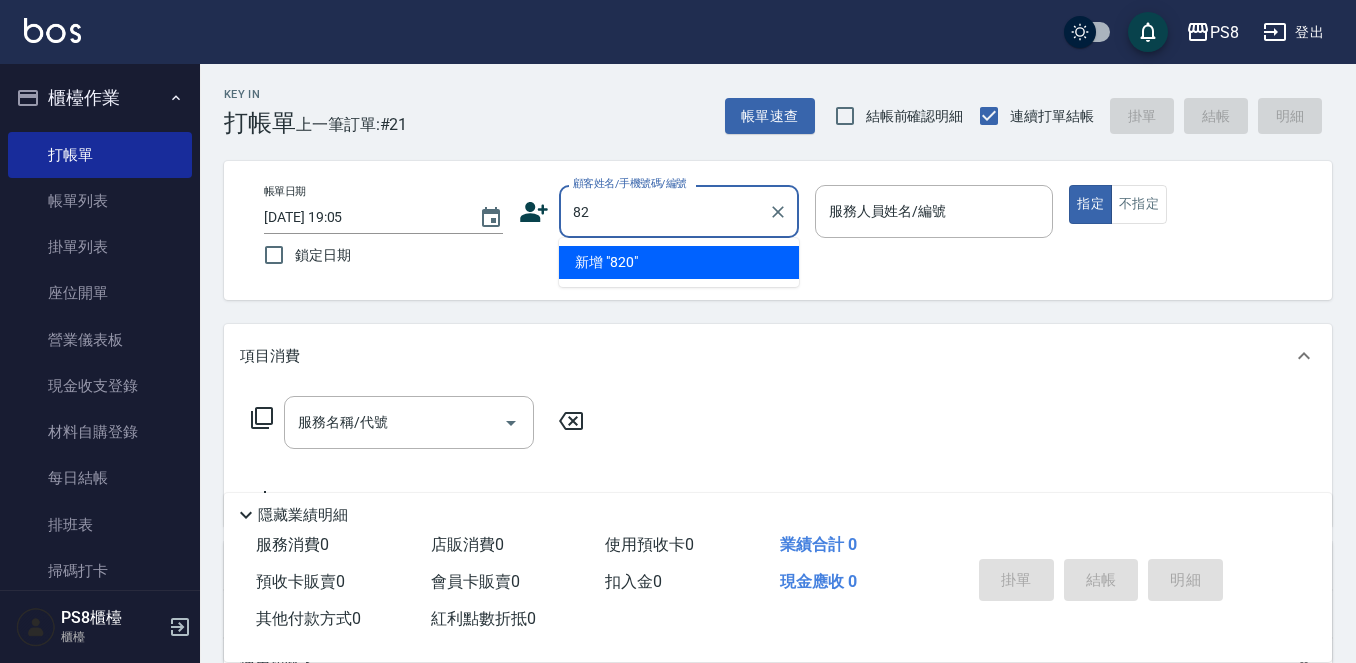 type on "8" 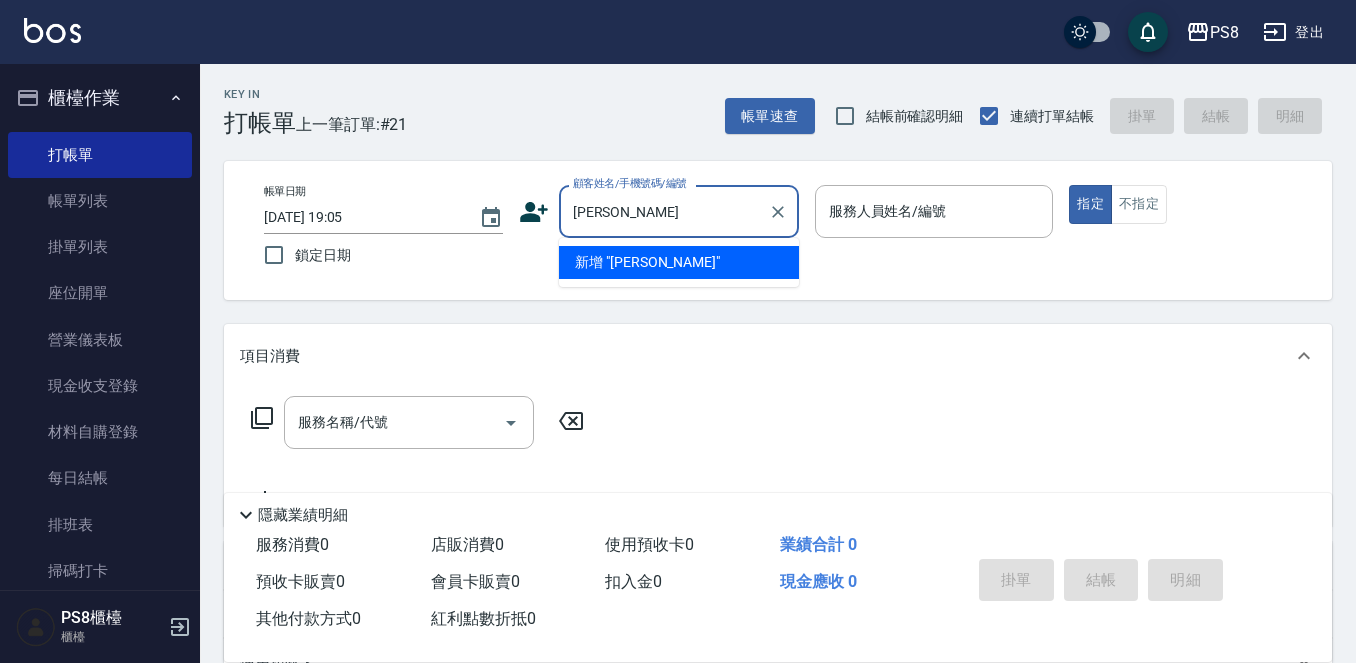 drag, startPoint x: 661, startPoint y: 214, endPoint x: 296, endPoint y: 181, distance: 366.48874 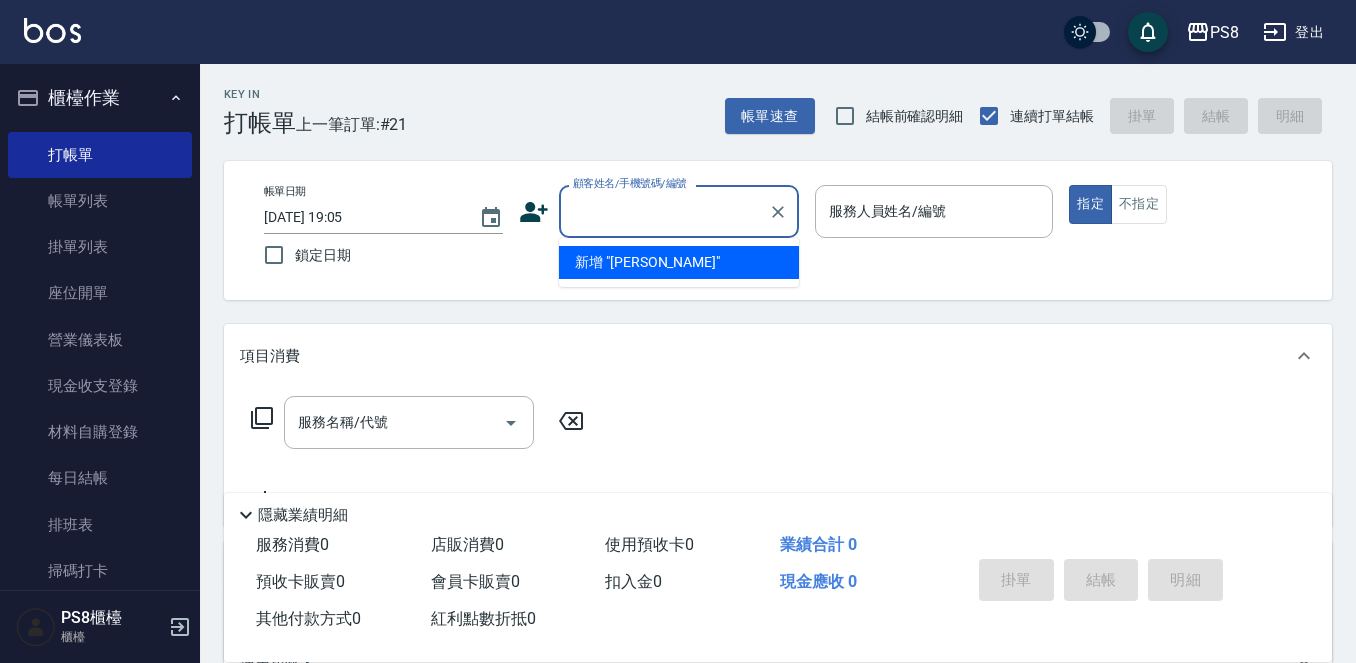 click 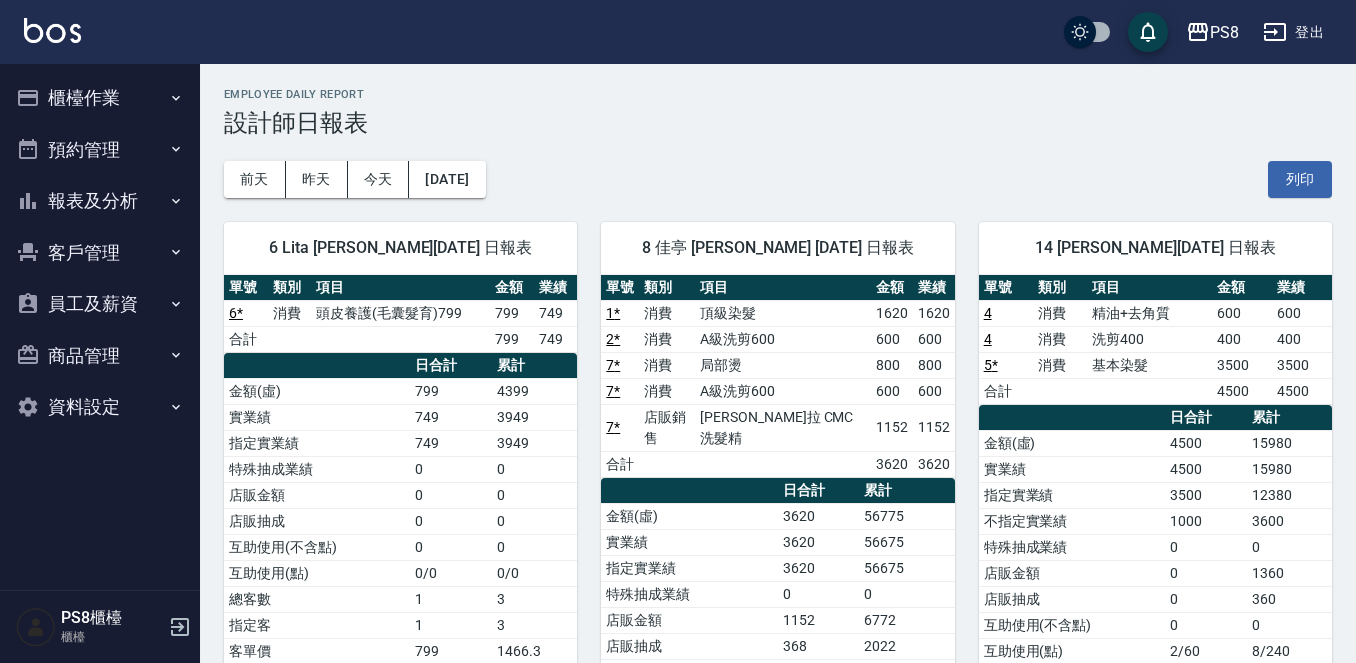 scroll, scrollTop: 805, scrollLeft: 0, axis: vertical 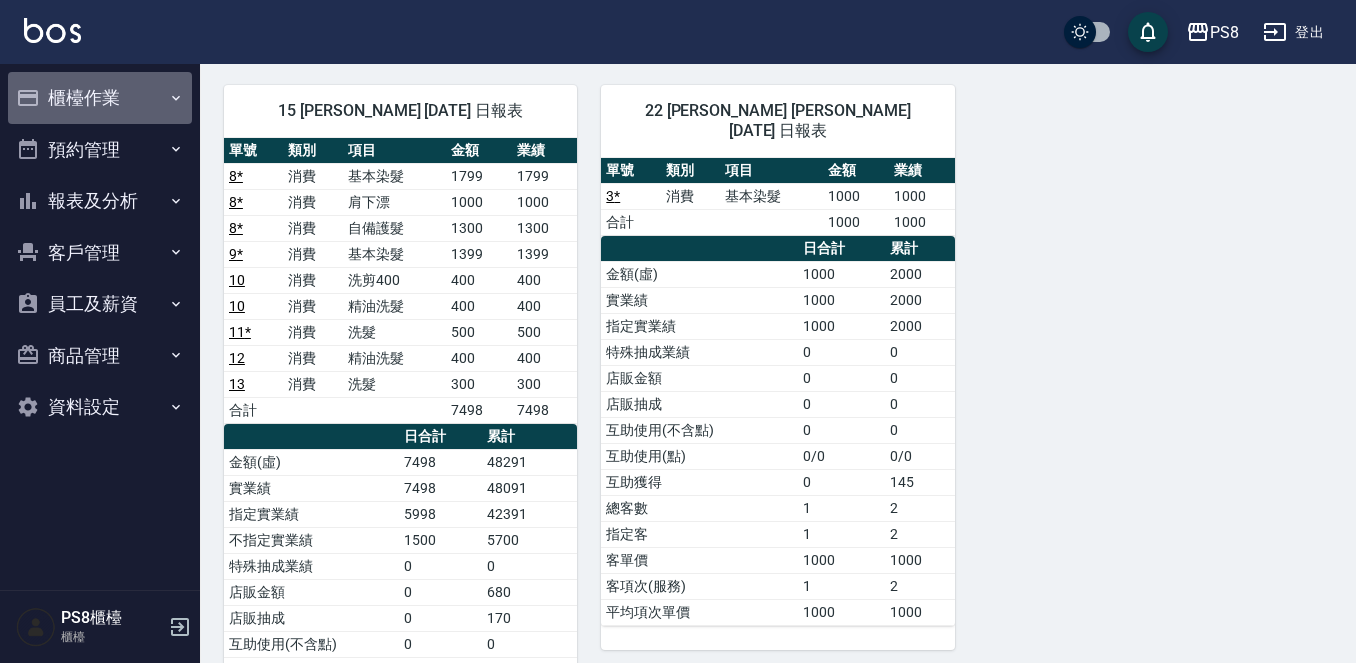 click on "櫃檯作業" at bounding box center (100, 98) 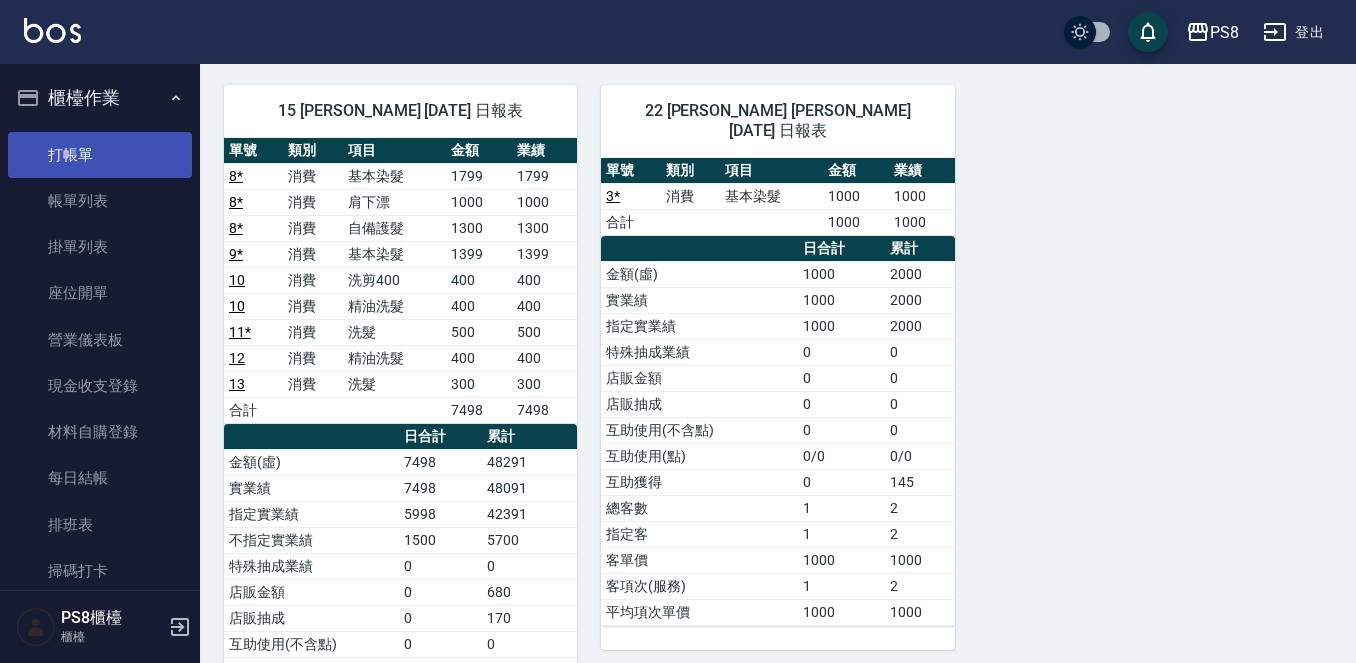 click on "打帳單" at bounding box center (100, 155) 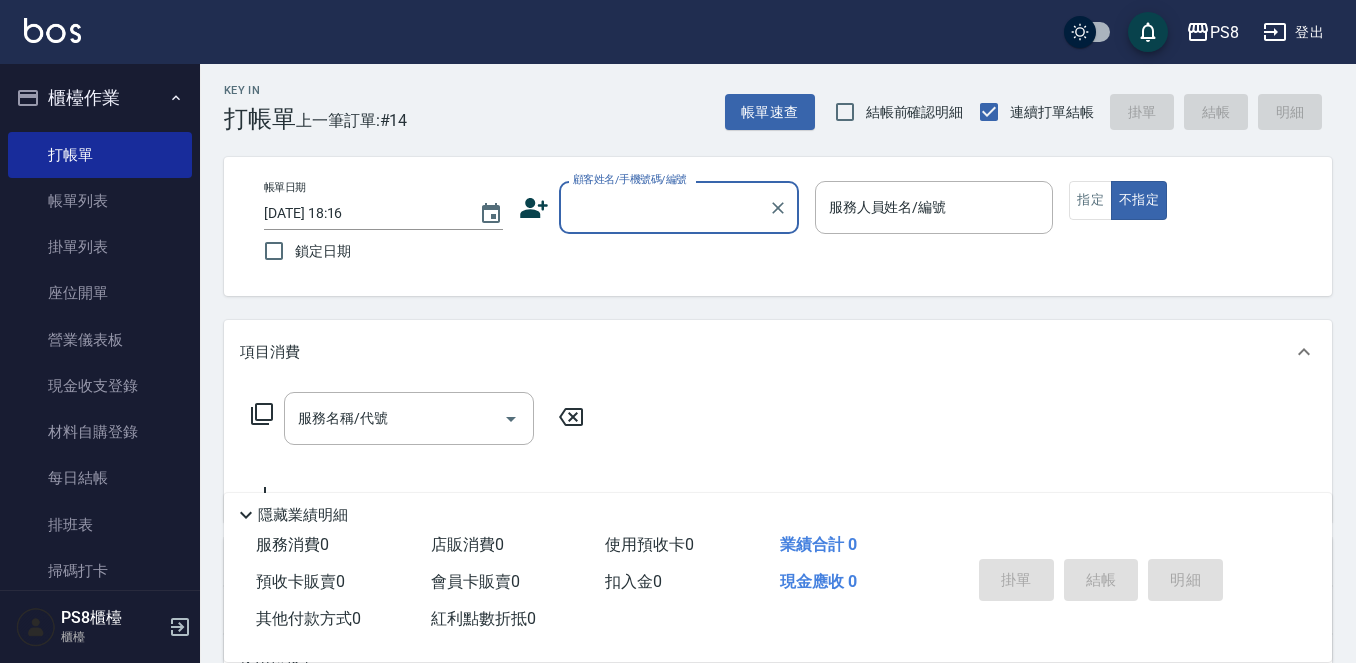 scroll, scrollTop: 0, scrollLeft: 0, axis: both 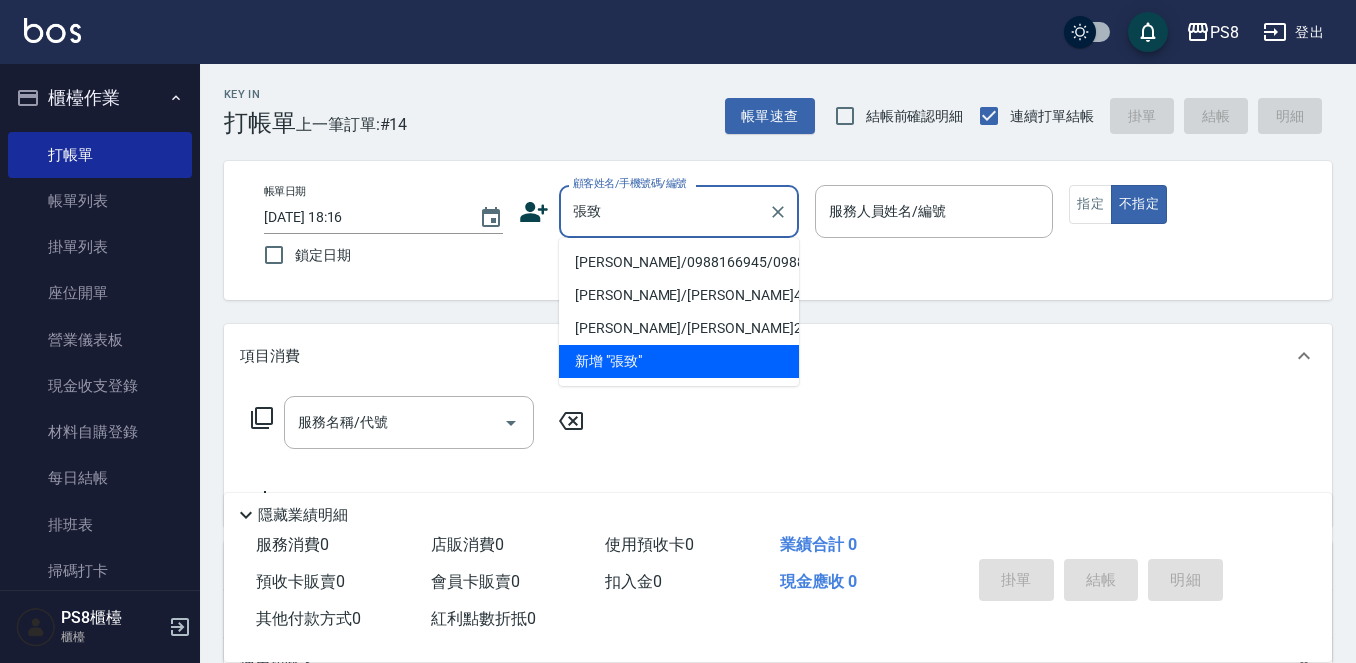click on "[PERSON_NAME]/0988166945/0988166945" at bounding box center (679, 262) 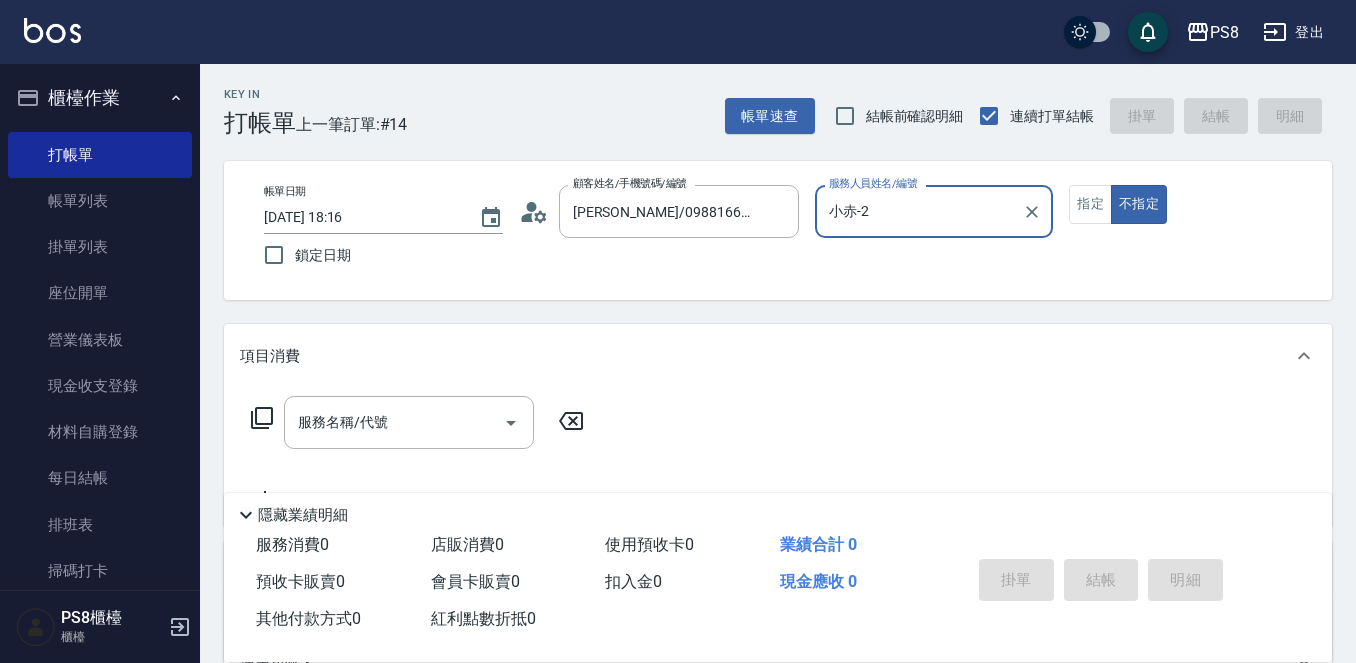 type on "小赤-2" 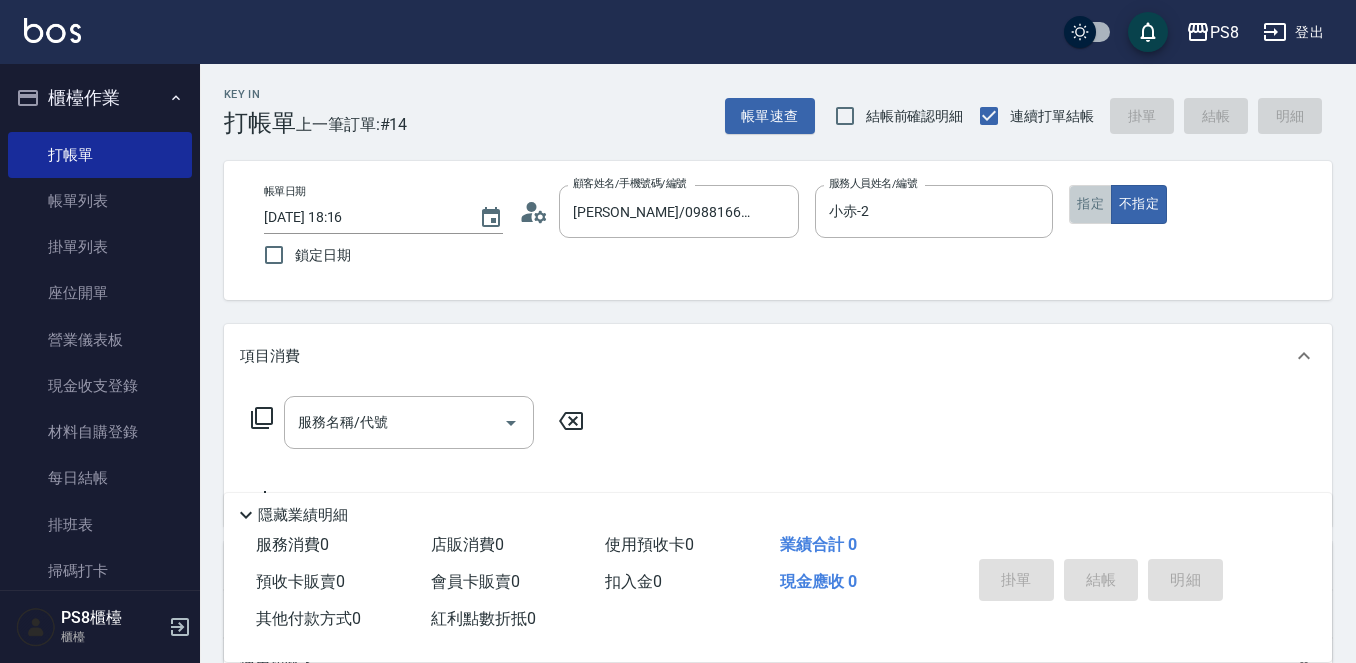 click on "指定" at bounding box center [1090, 204] 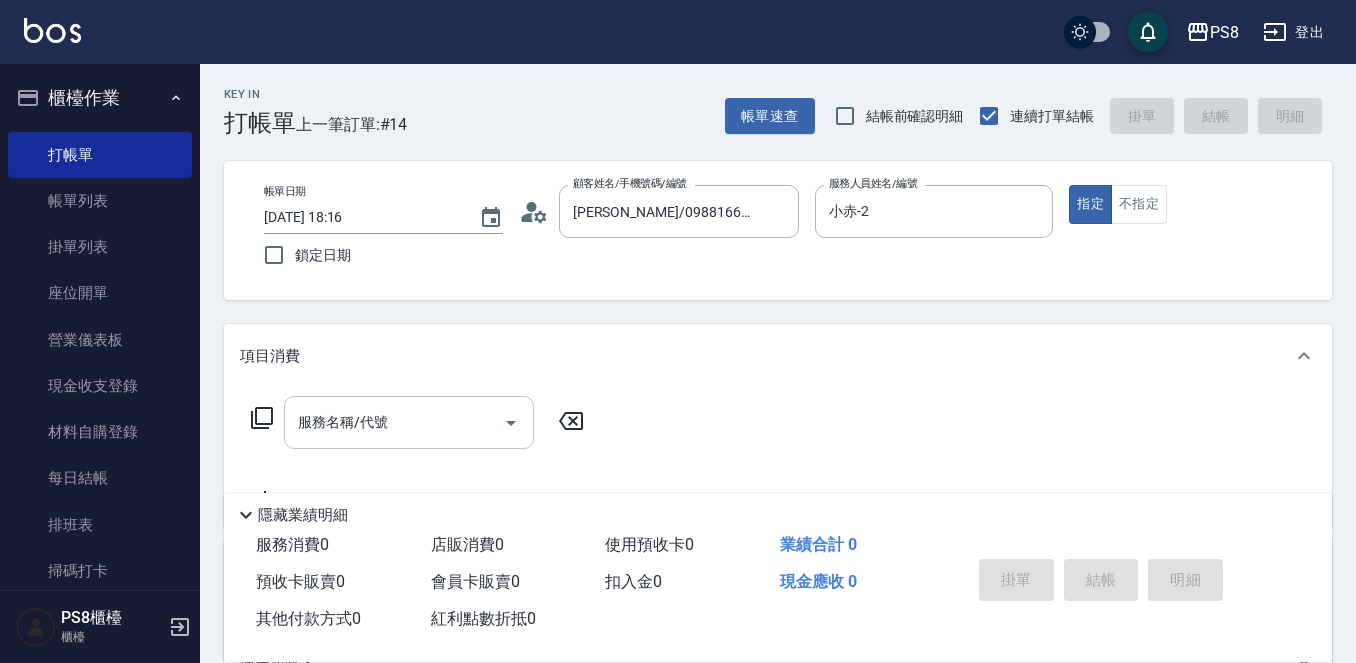 click on "服務名稱/代號 服務名稱/代號" at bounding box center [409, 422] 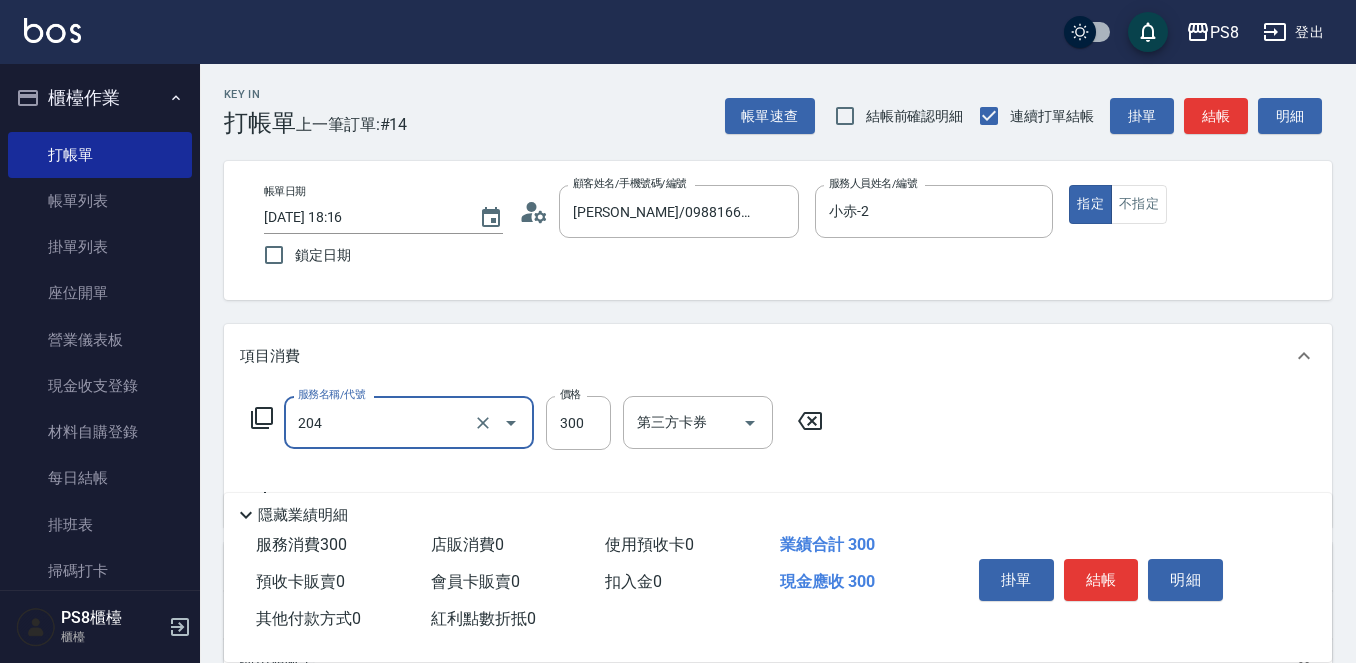 type on "單剪髮300(204)" 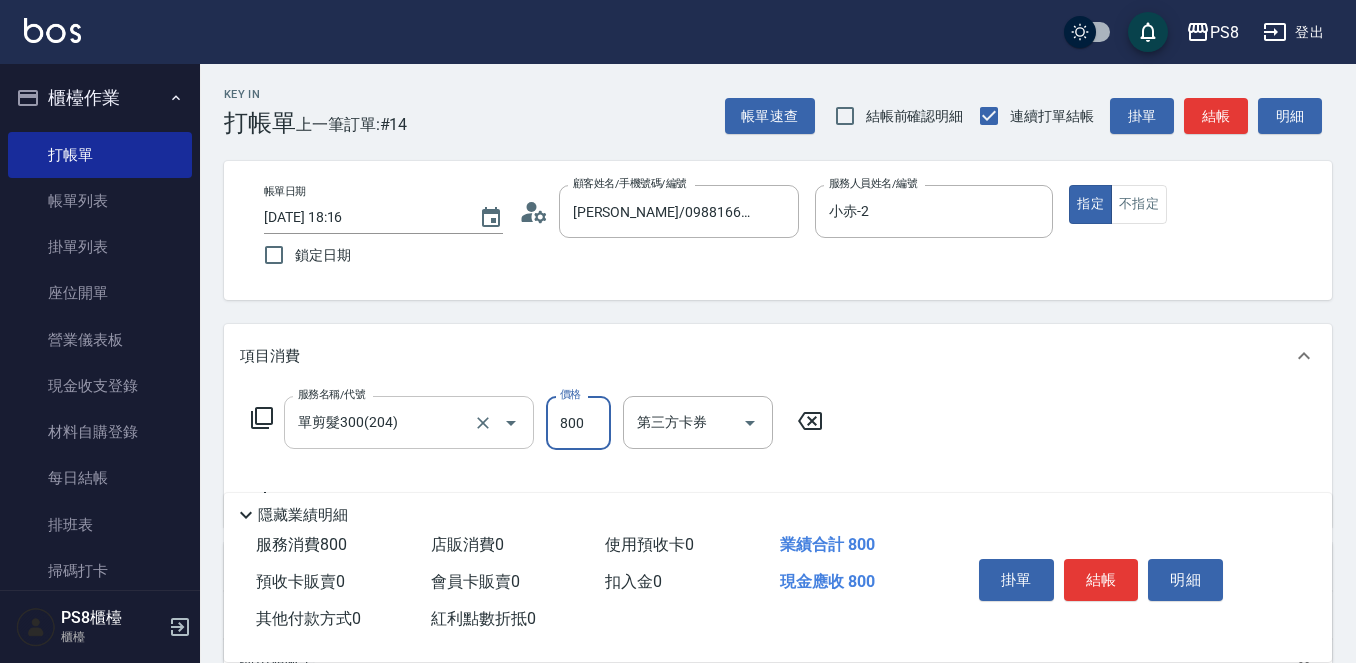 type on "800" 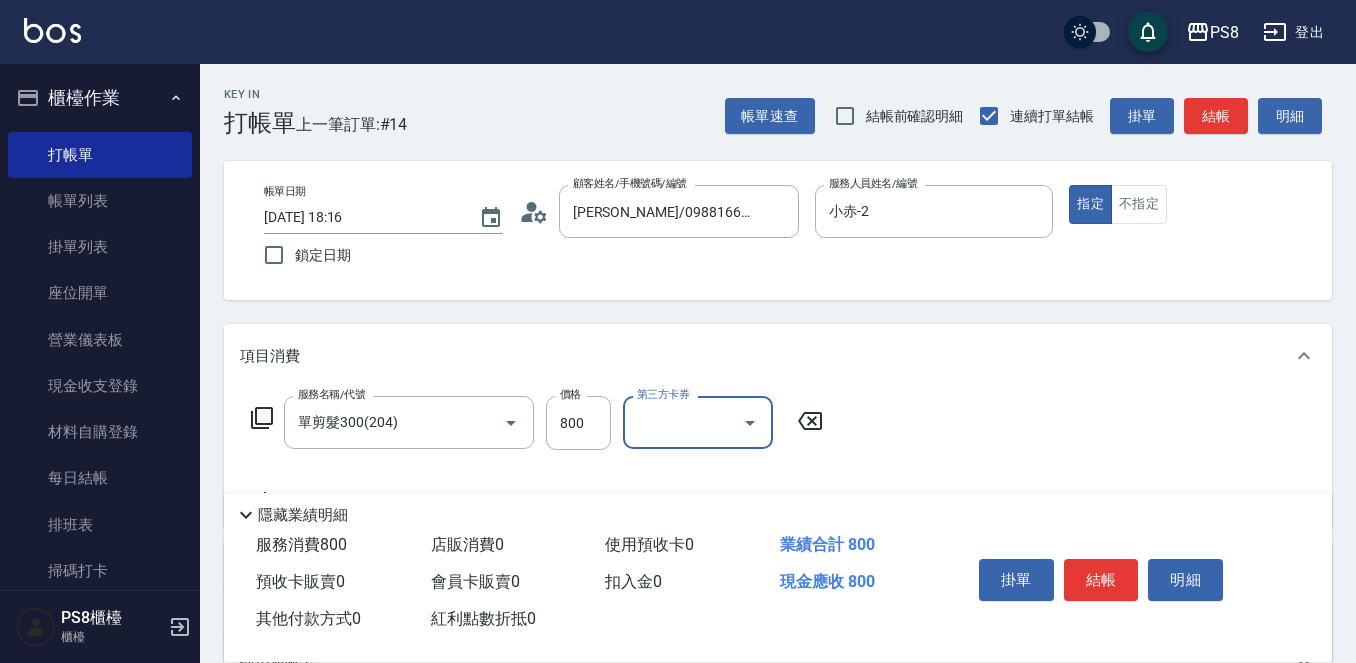 drag, startPoint x: 522, startPoint y: 428, endPoint x: 0, endPoint y: 346, distance: 528.40137 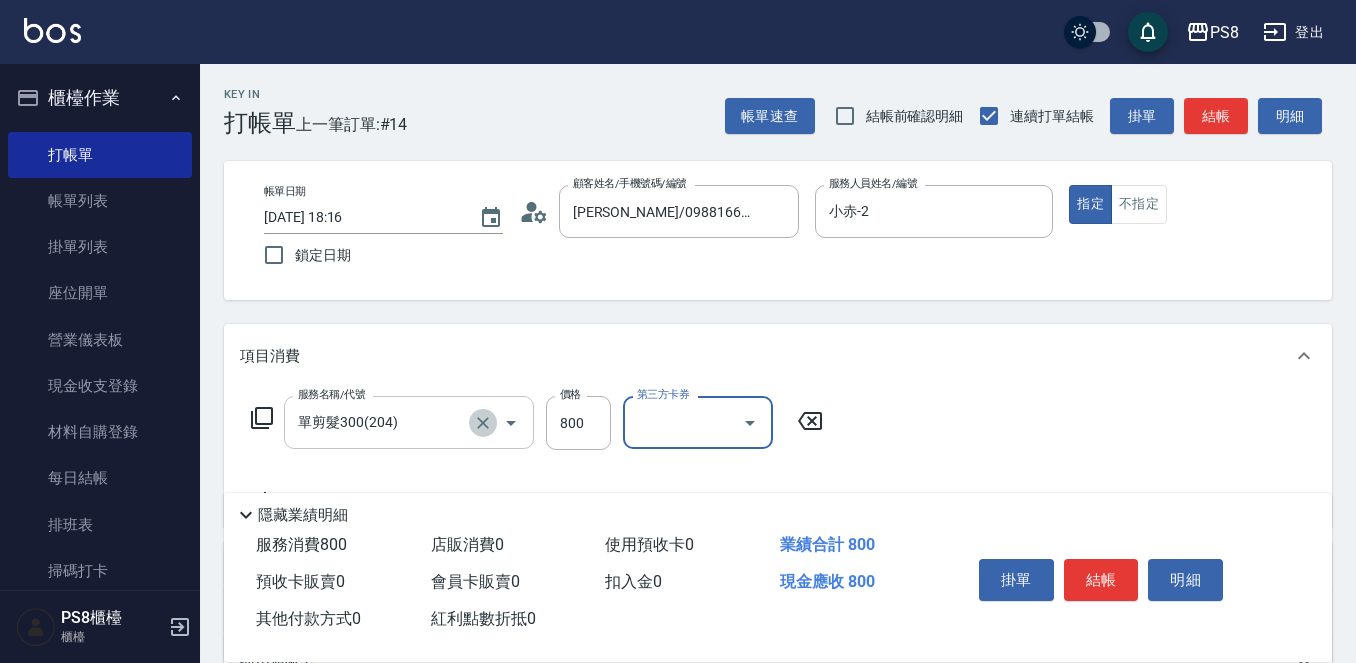 click 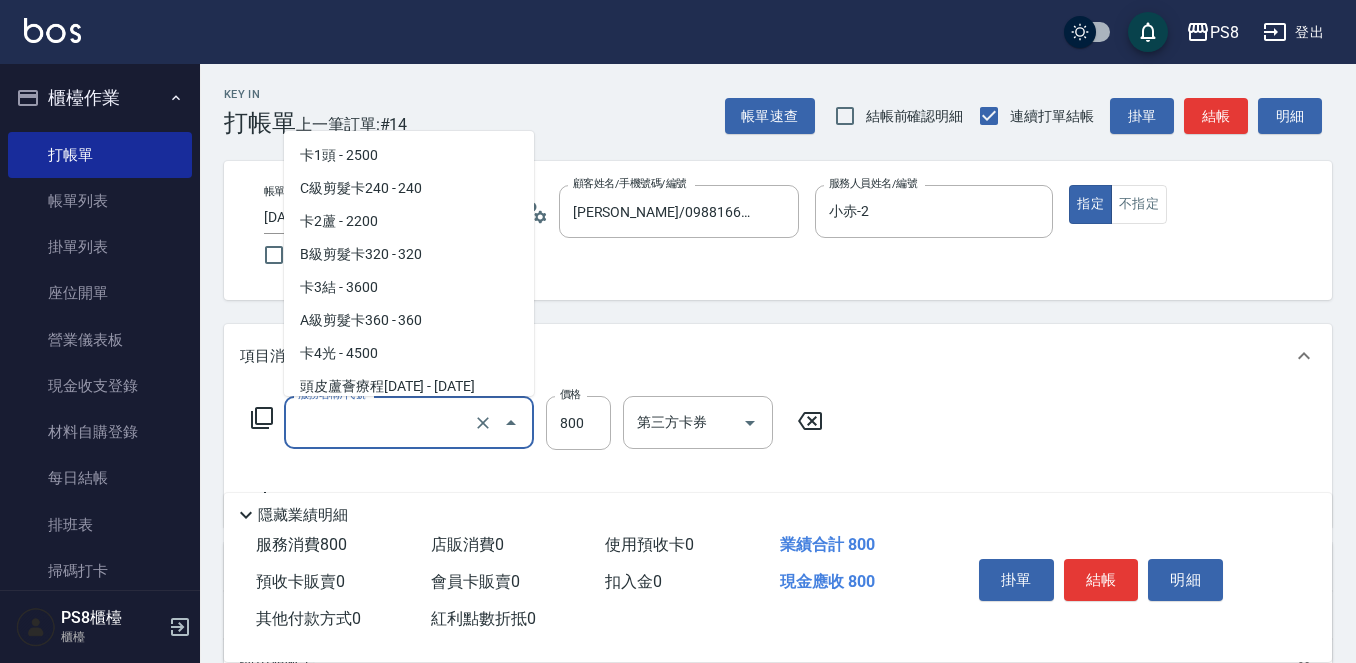 drag, startPoint x: 430, startPoint y: 418, endPoint x: 254, endPoint y: 422, distance: 176.04546 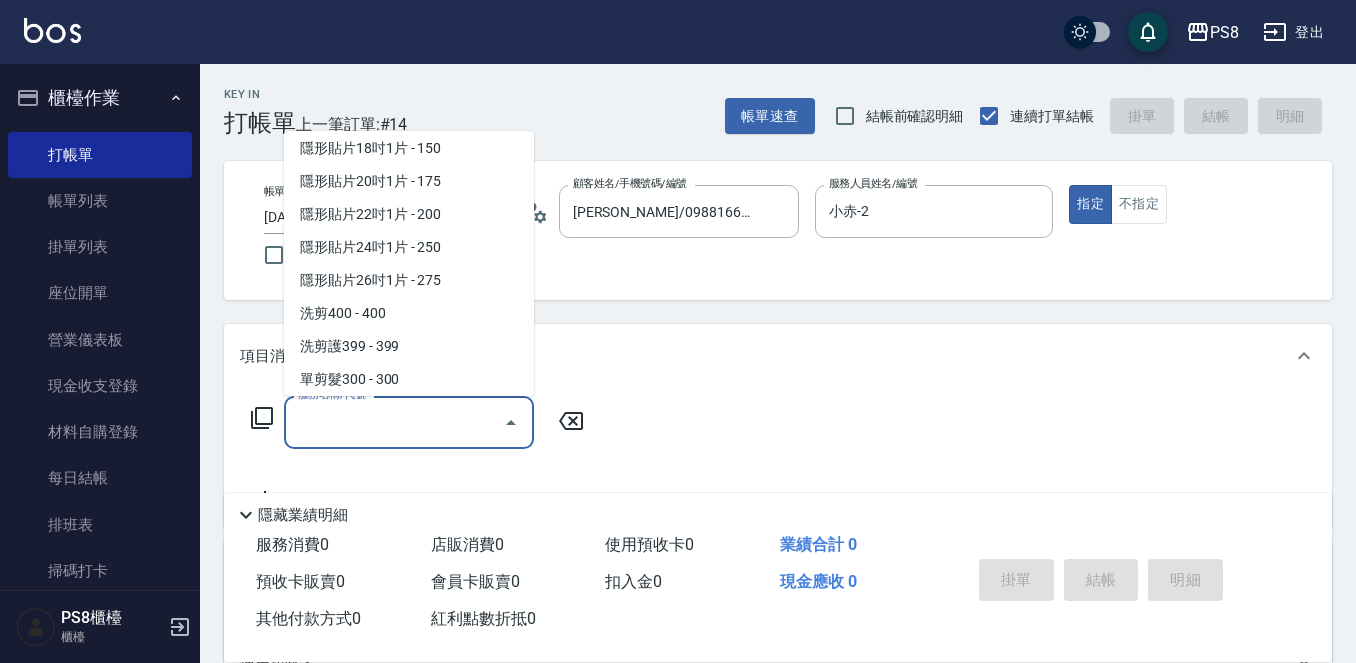 scroll, scrollTop: 8, scrollLeft: 0, axis: vertical 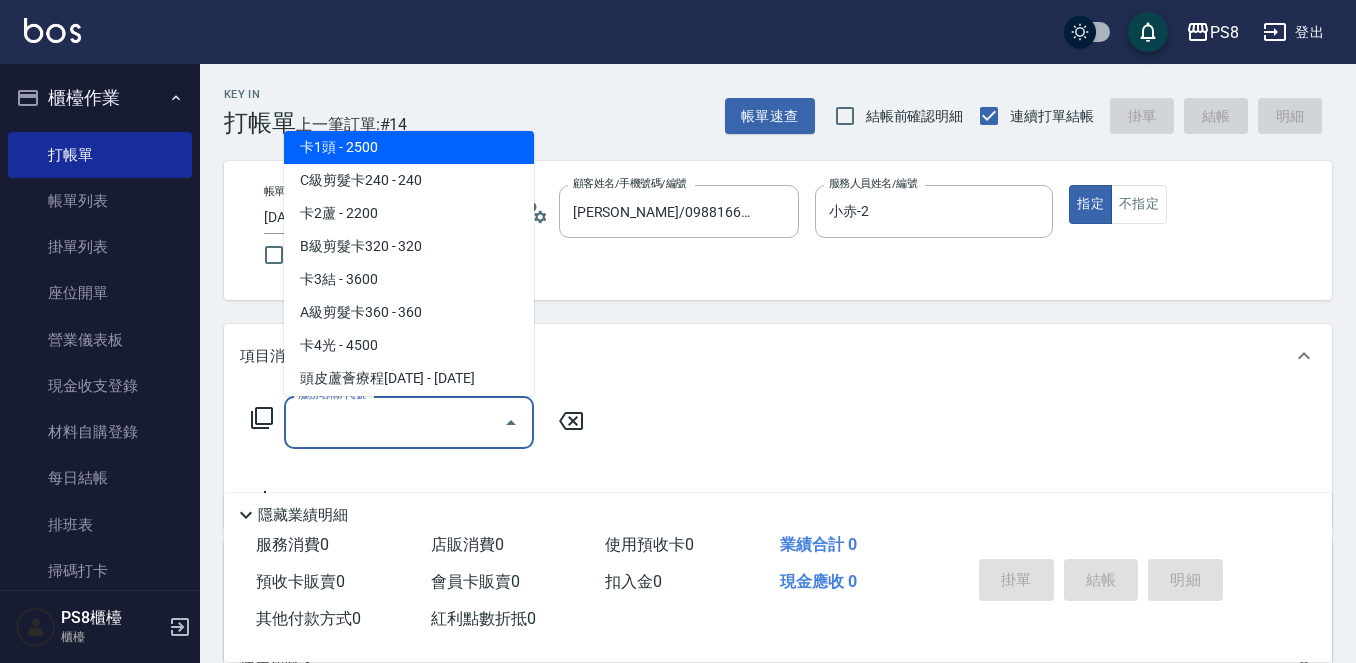 type on "0" 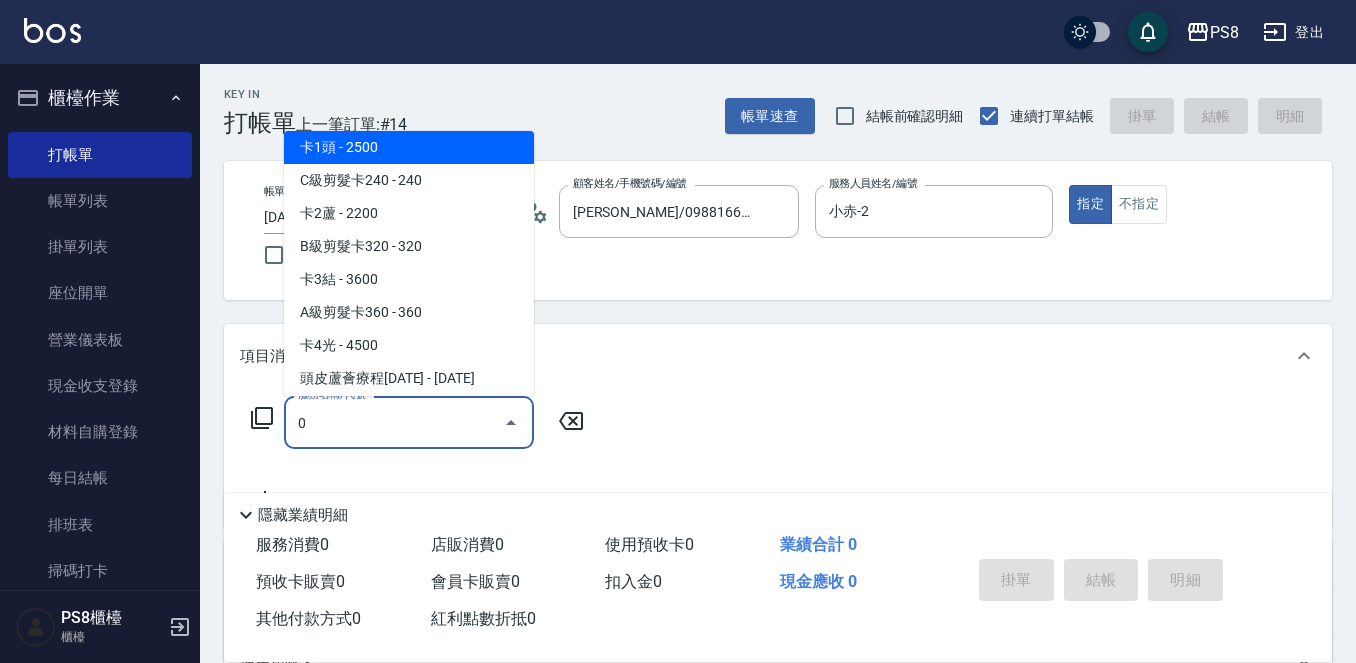 scroll, scrollTop: 0, scrollLeft: 0, axis: both 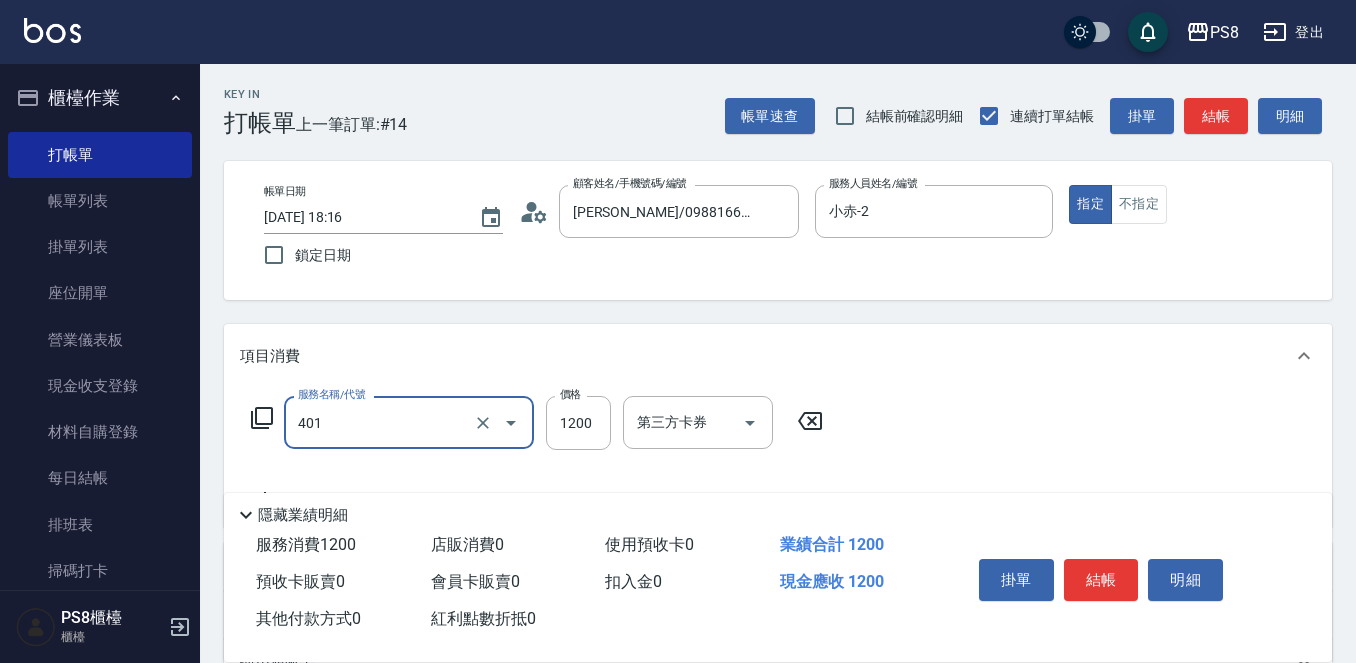 type on "基本染髮(401)" 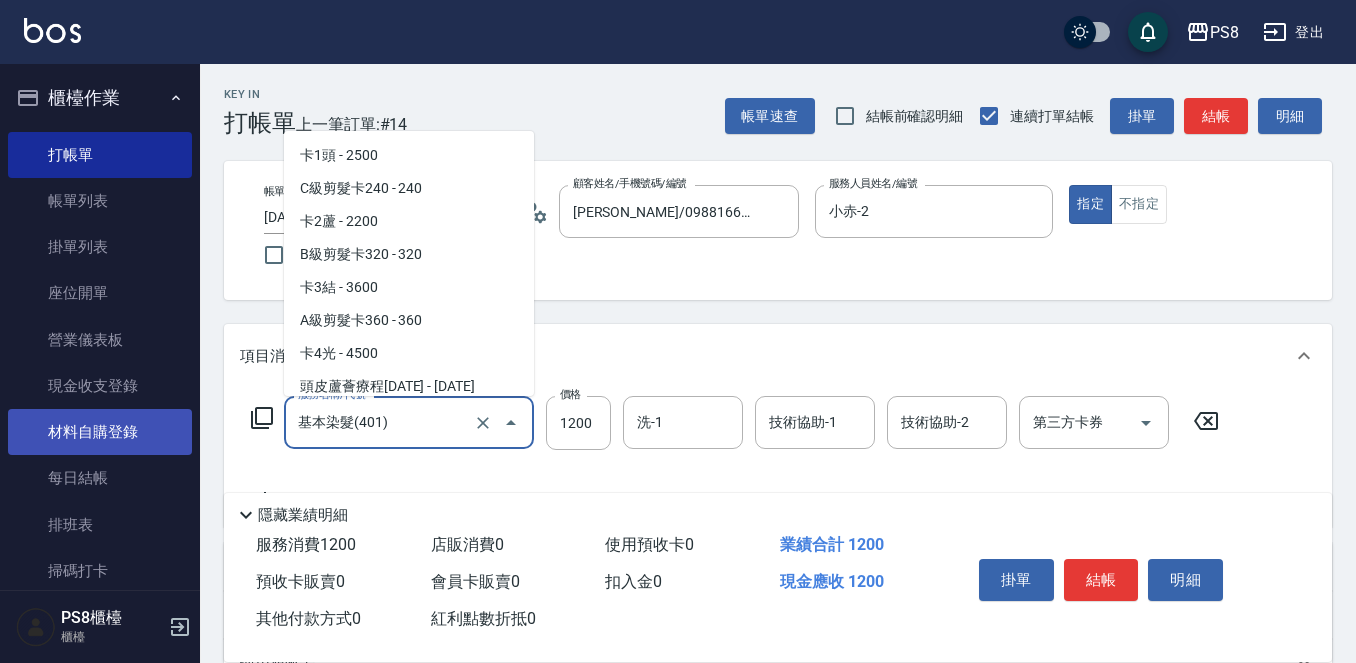 scroll, scrollTop: 1492, scrollLeft: 0, axis: vertical 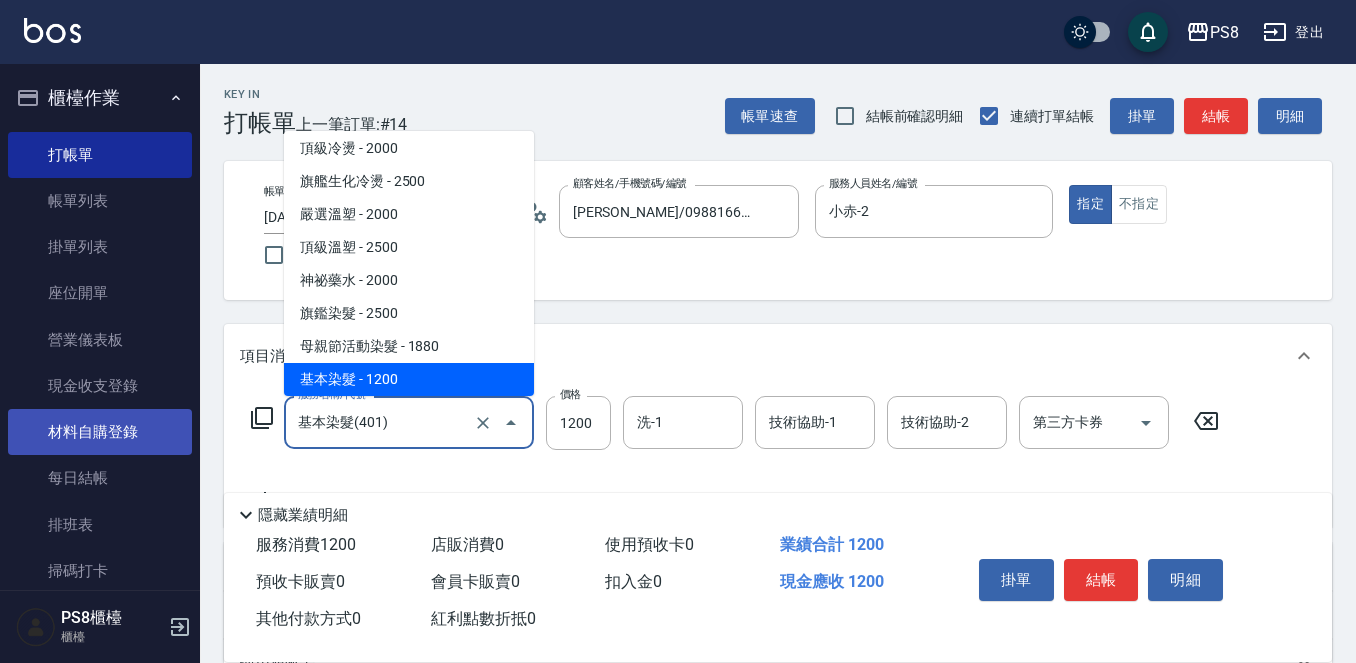 drag, startPoint x: 386, startPoint y: 420, endPoint x: 105, endPoint y: 449, distance: 282.4925 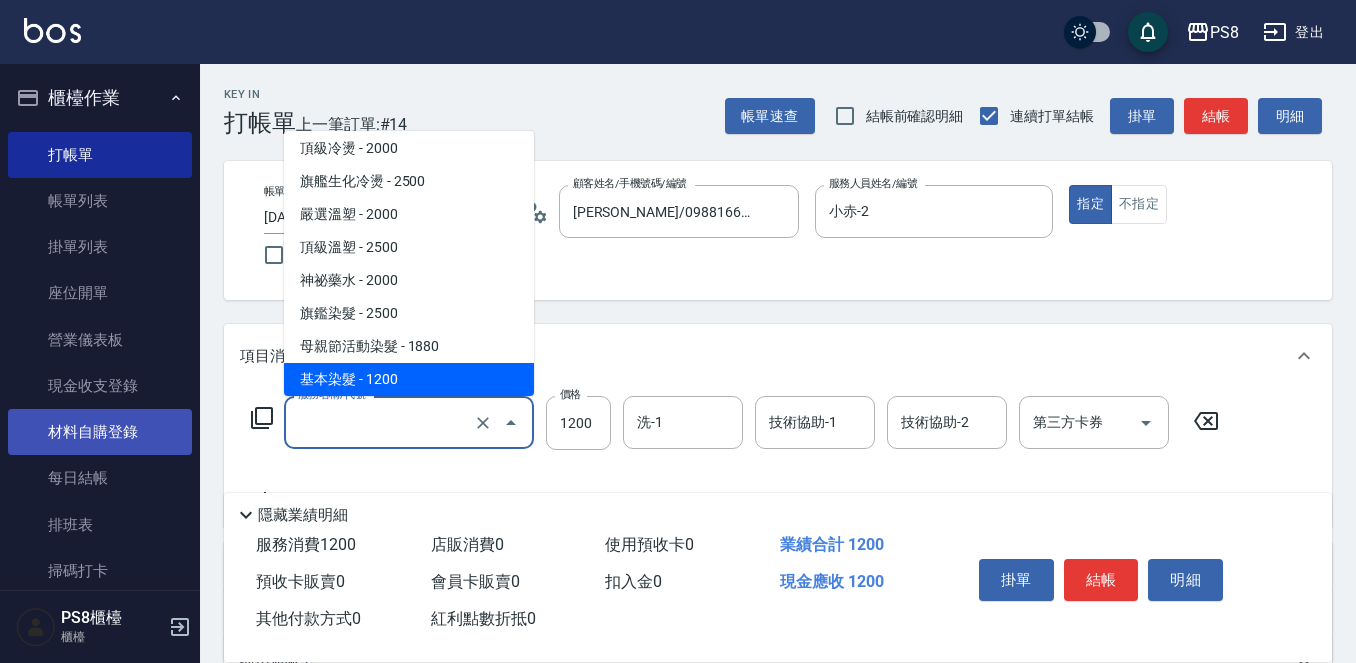 type on "0" 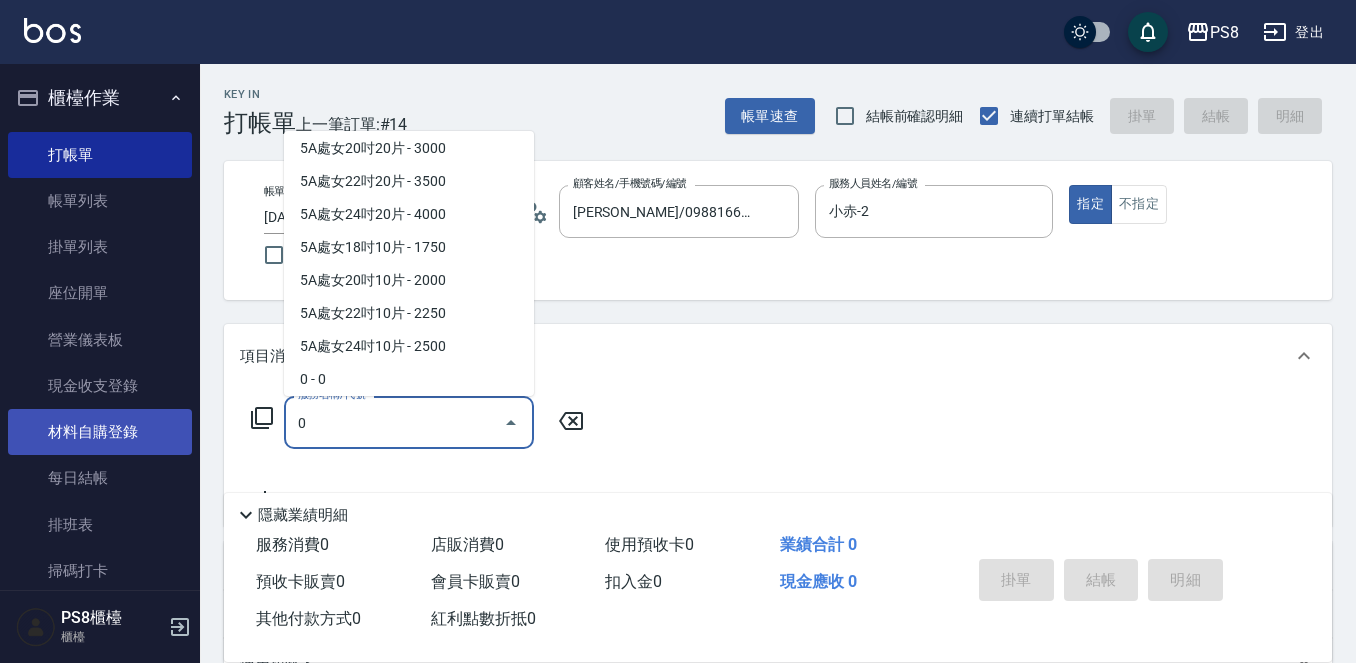 scroll, scrollTop: 0, scrollLeft: 0, axis: both 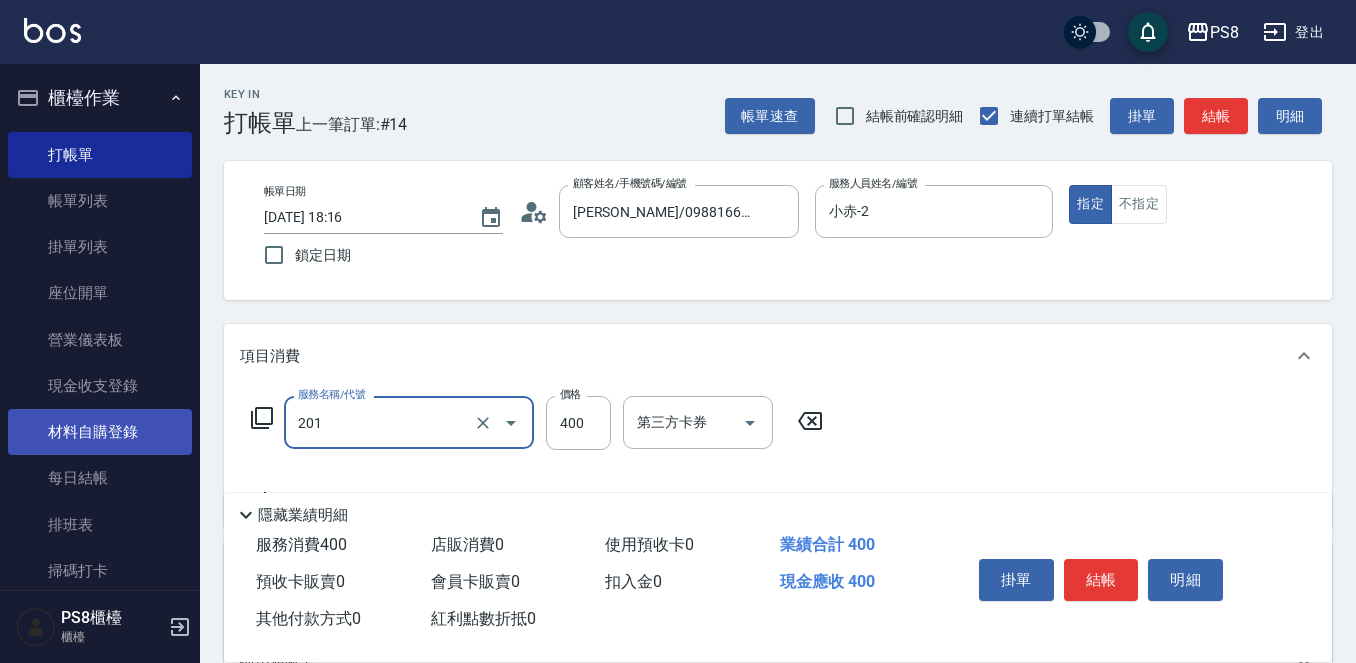 type on "洗剪400(201)" 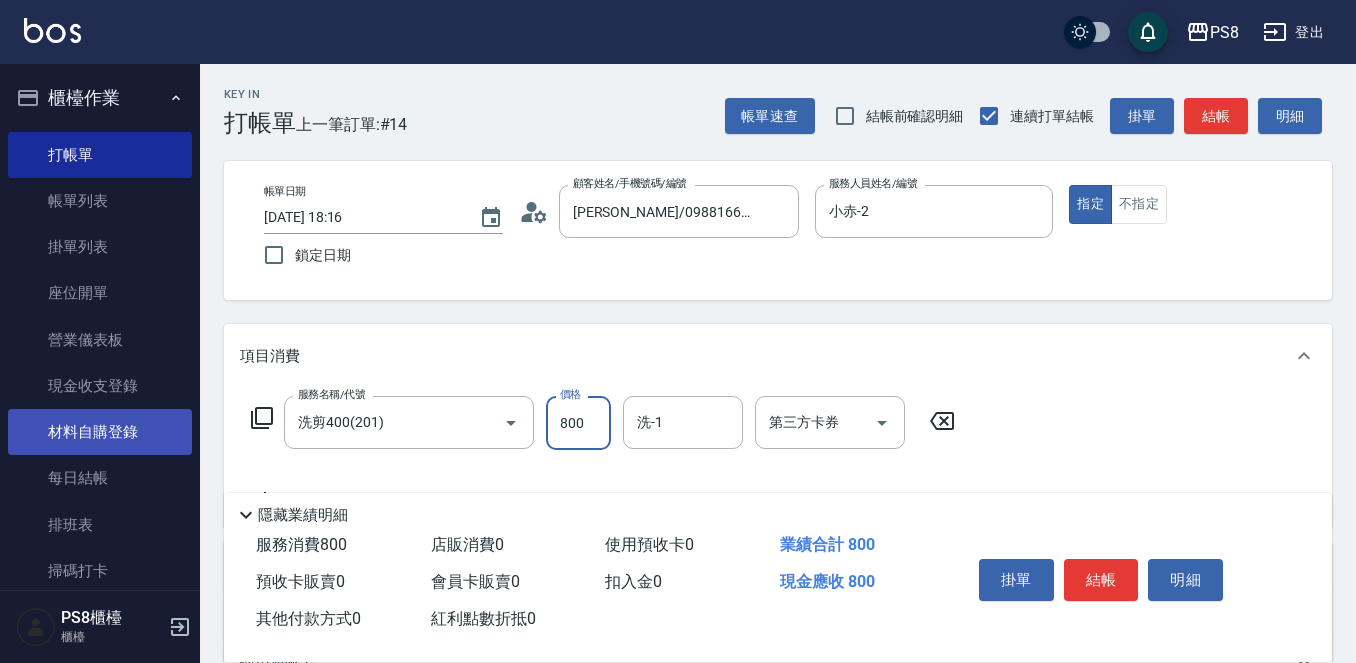 type on "800" 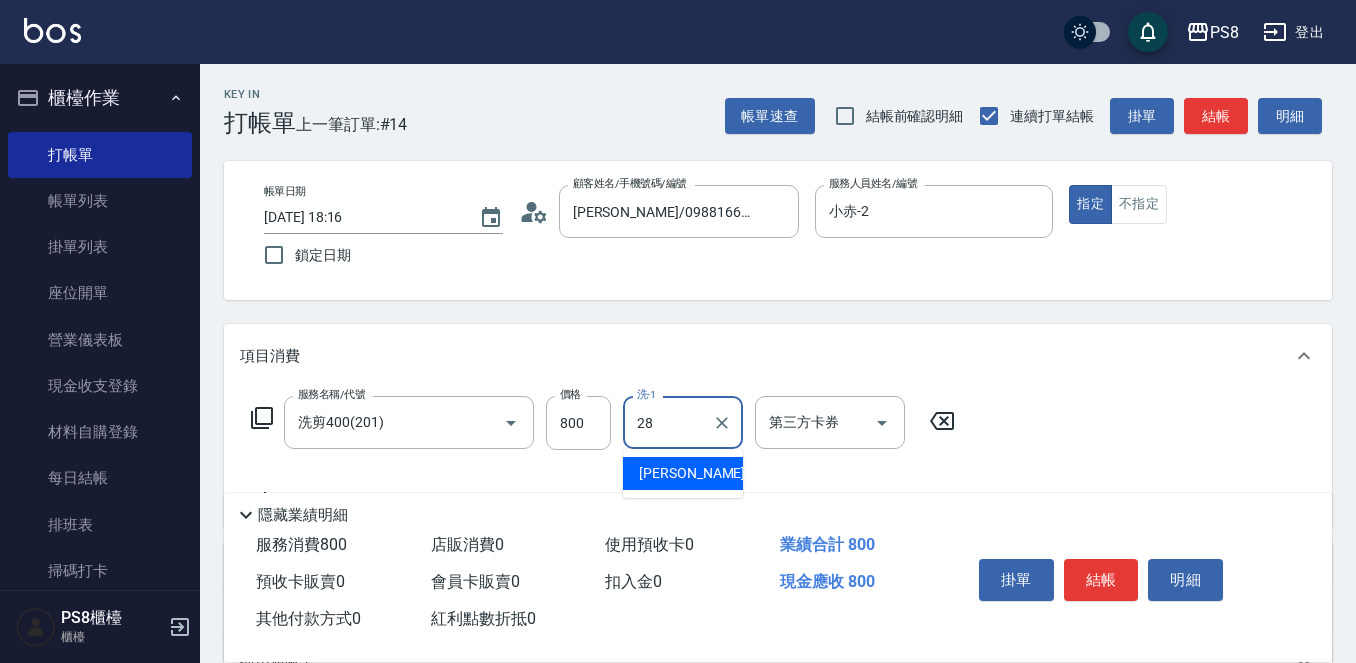 type on "姵蓁-28" 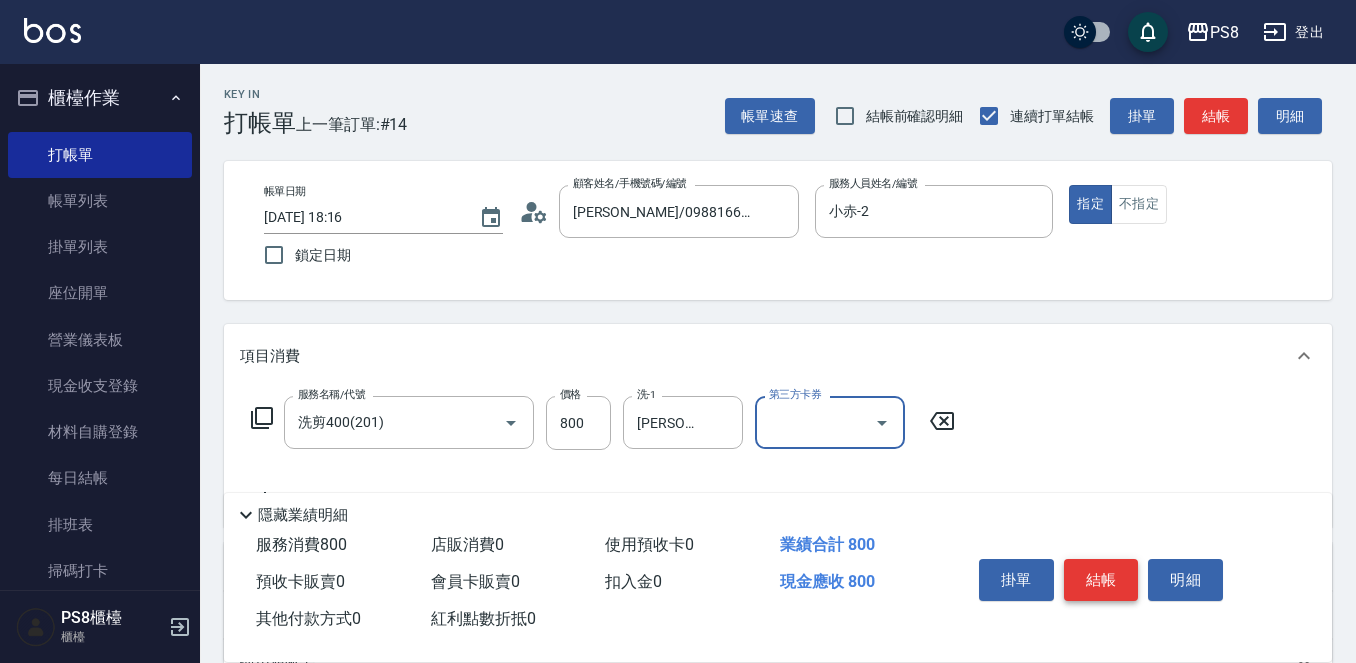 click on "結帳" at bounding box center [1101, 580] 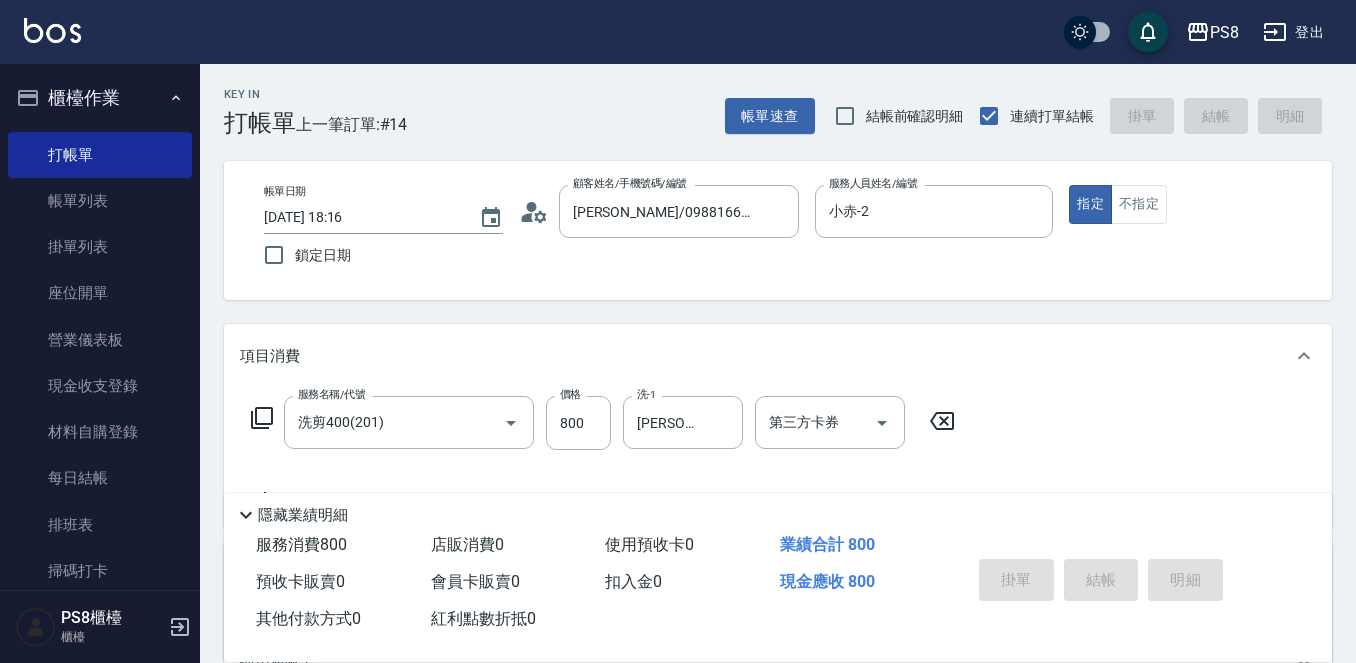 type on "2025/07/14 18:17" 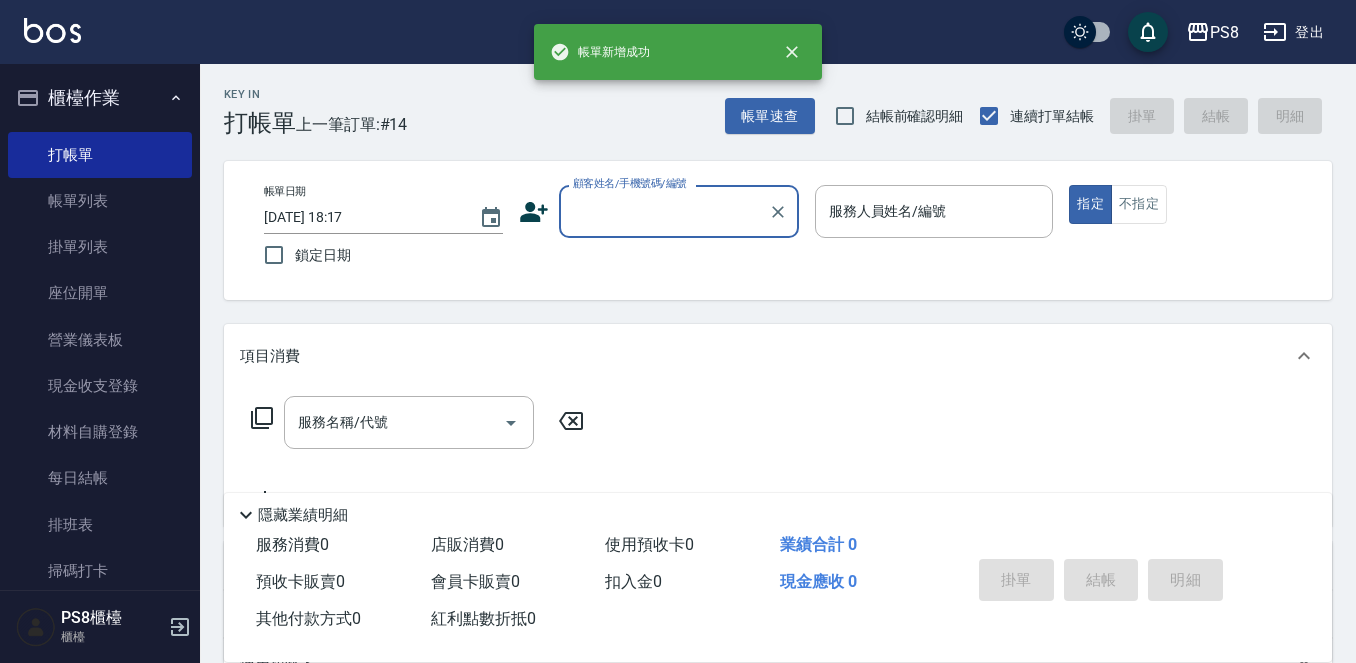 scroll, scrollTop: 0, scrollLeft: 0, axis: both 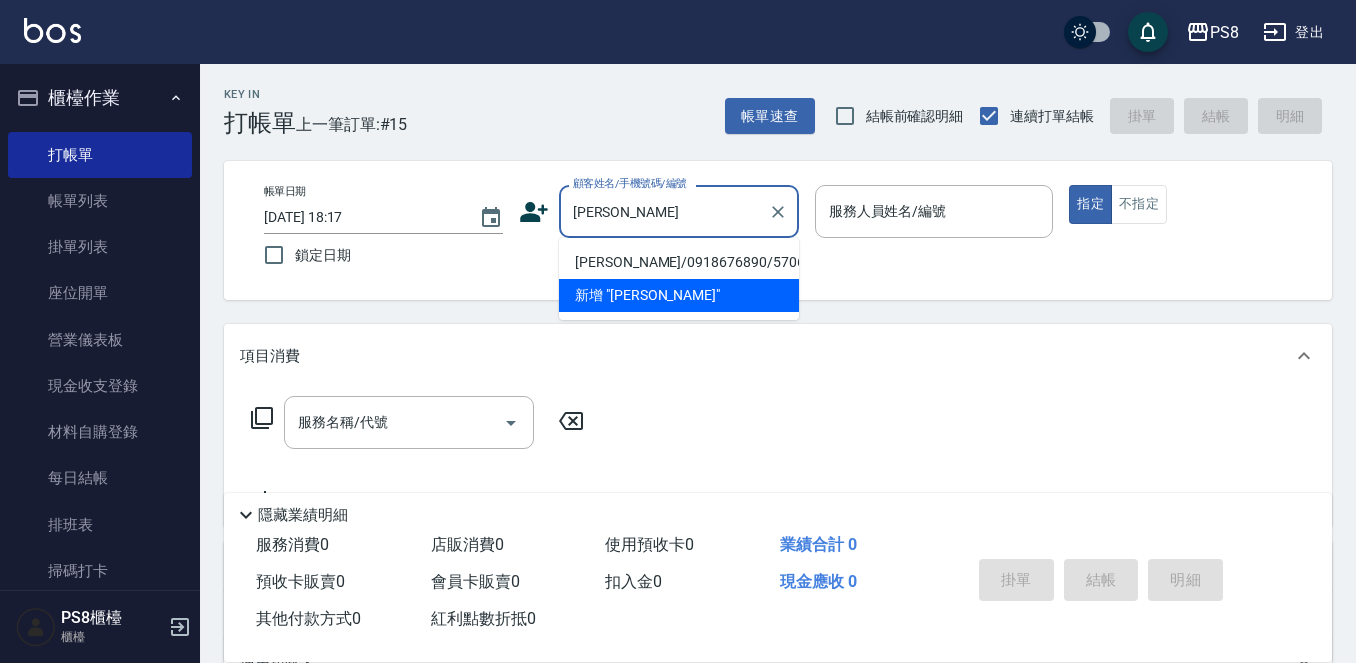 click on "[PERSON_NAME]/0918676890/5706" at bounding box center [679, 262] 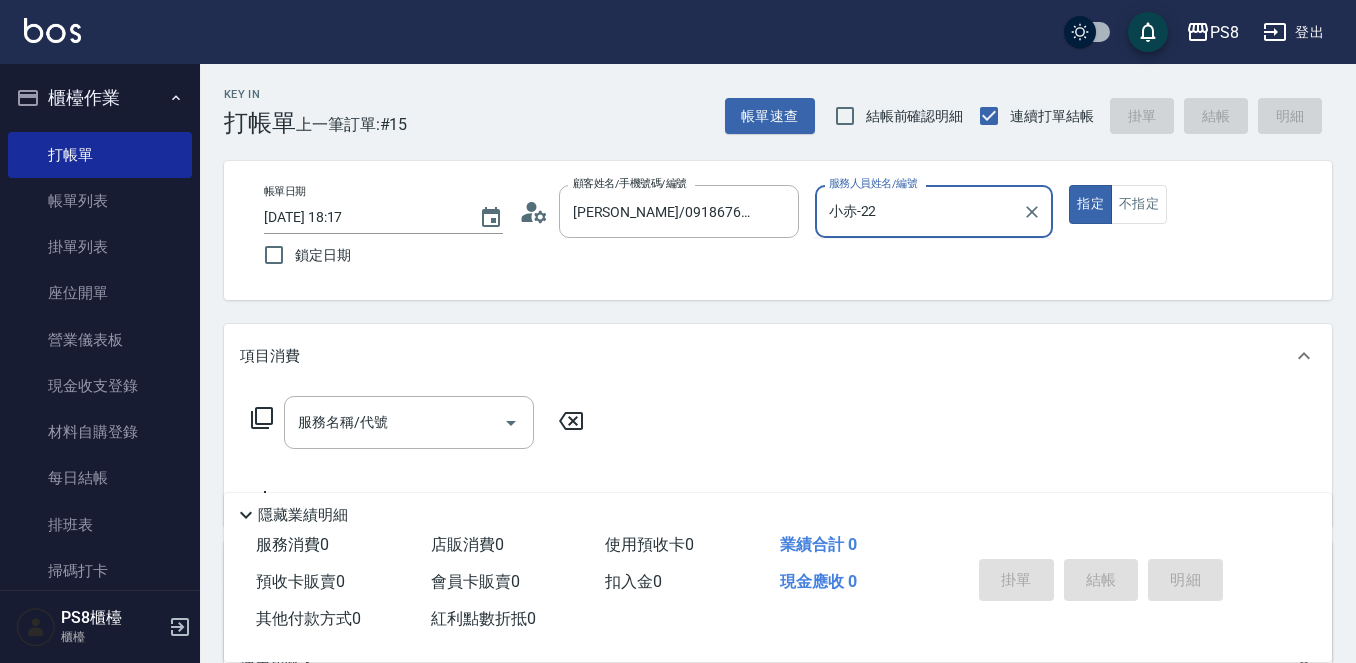 type on "小赤-2" 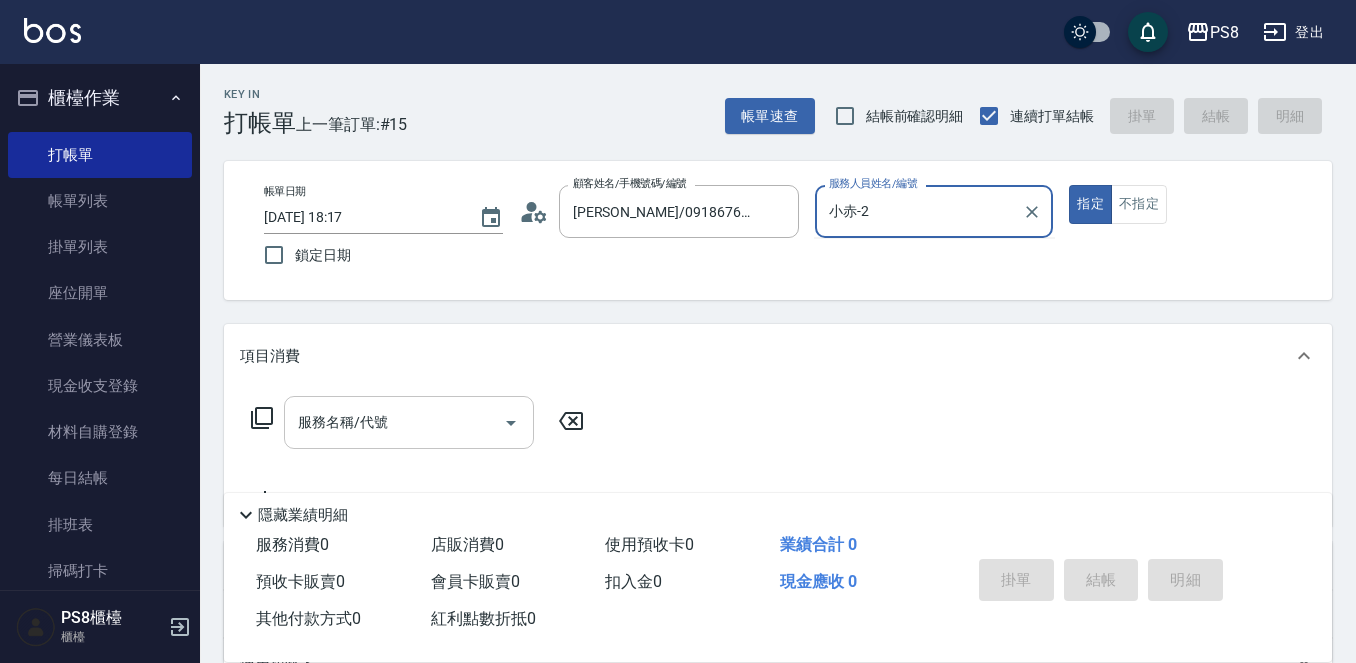 click on "服務名稱/代號" at bounding box center [394, 422] 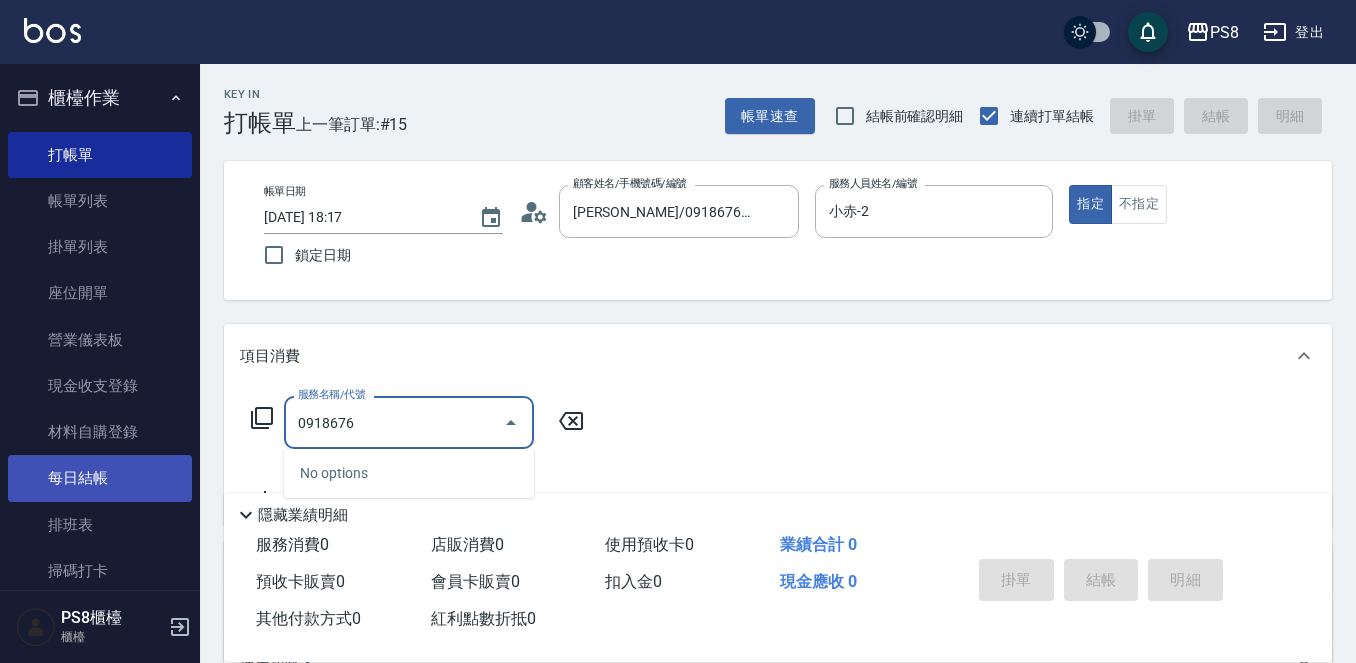 drag, startPoint x: 406, startPoint y: 417, endPoint x: 31, endPoint y: 465, distance: 378.0595 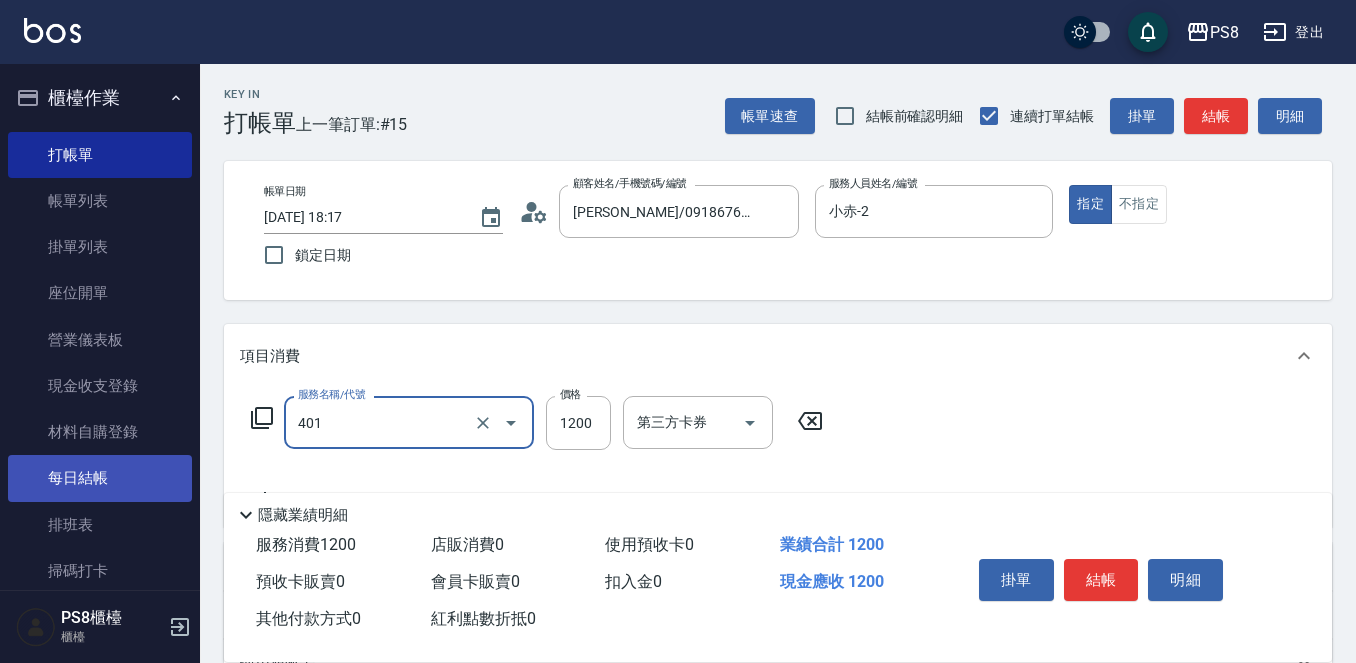 type on "基本染髮(401)" 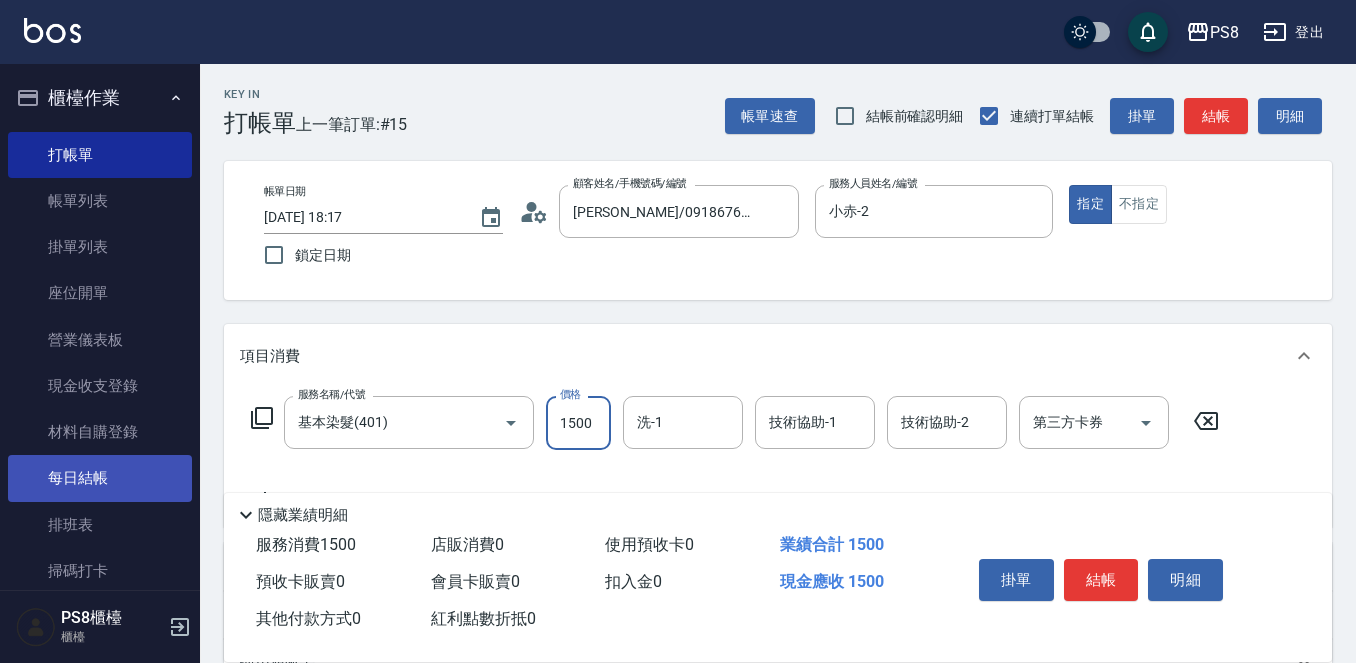 type on "1500" 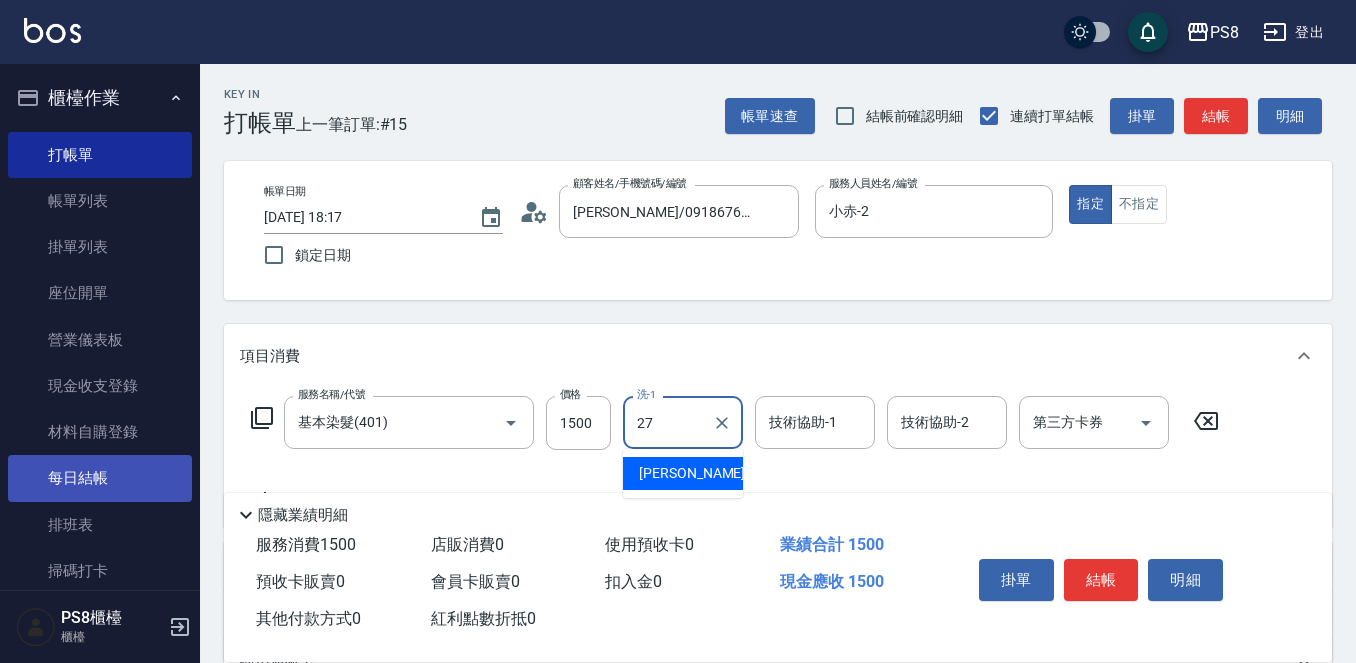 type on "Barry-27" 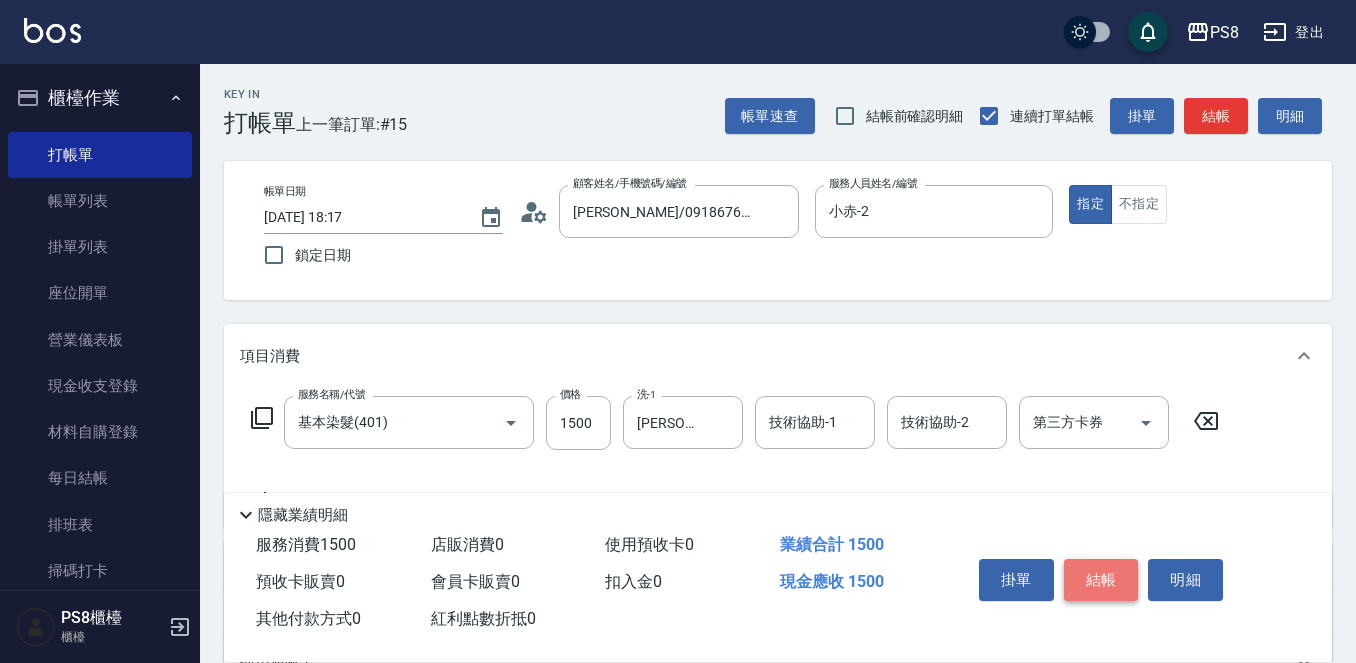 click on "結帳" at bounding box center (1101, 580) 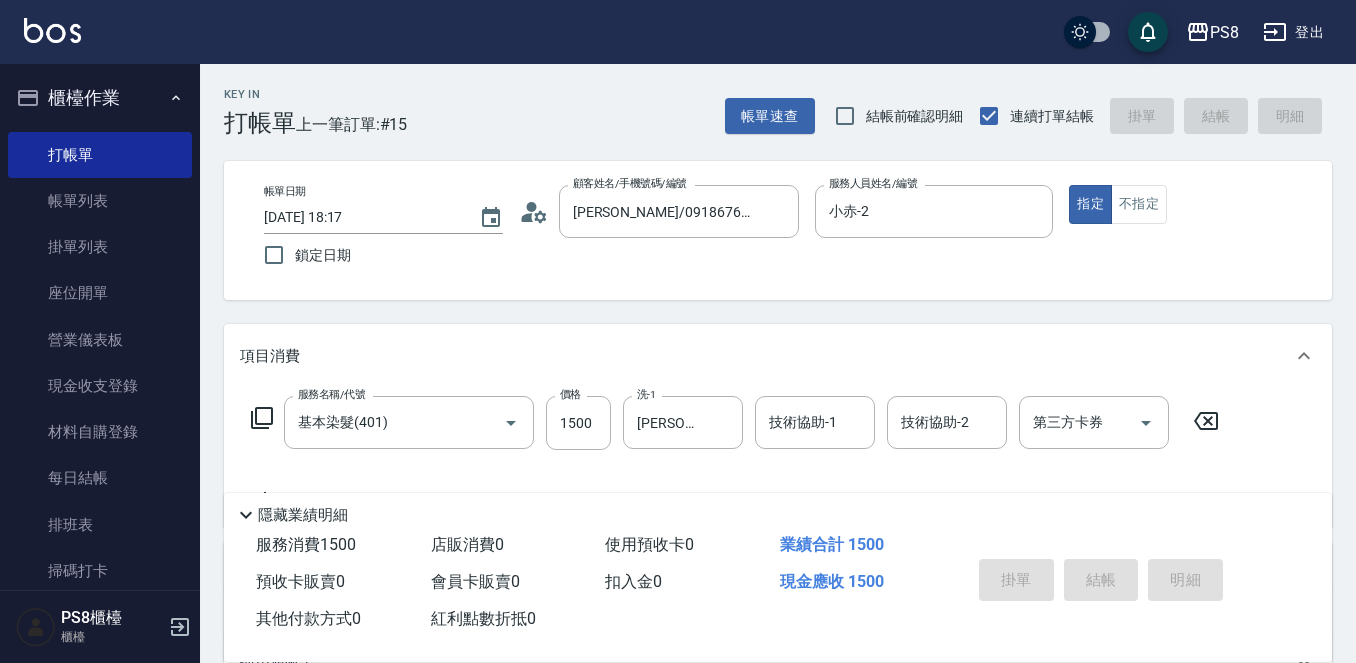 type on "2025/07/14 18:18" 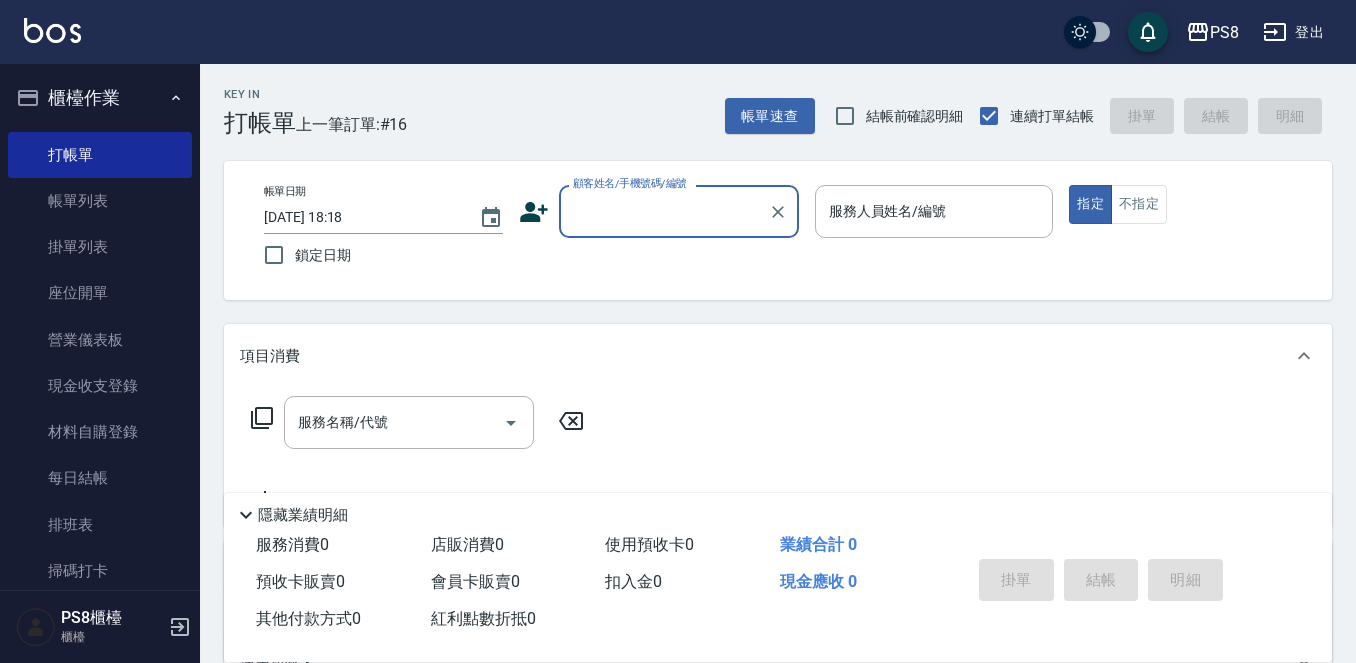 click on "顧客姓名/手機號碼/編號" at bounding box center [664, 211] 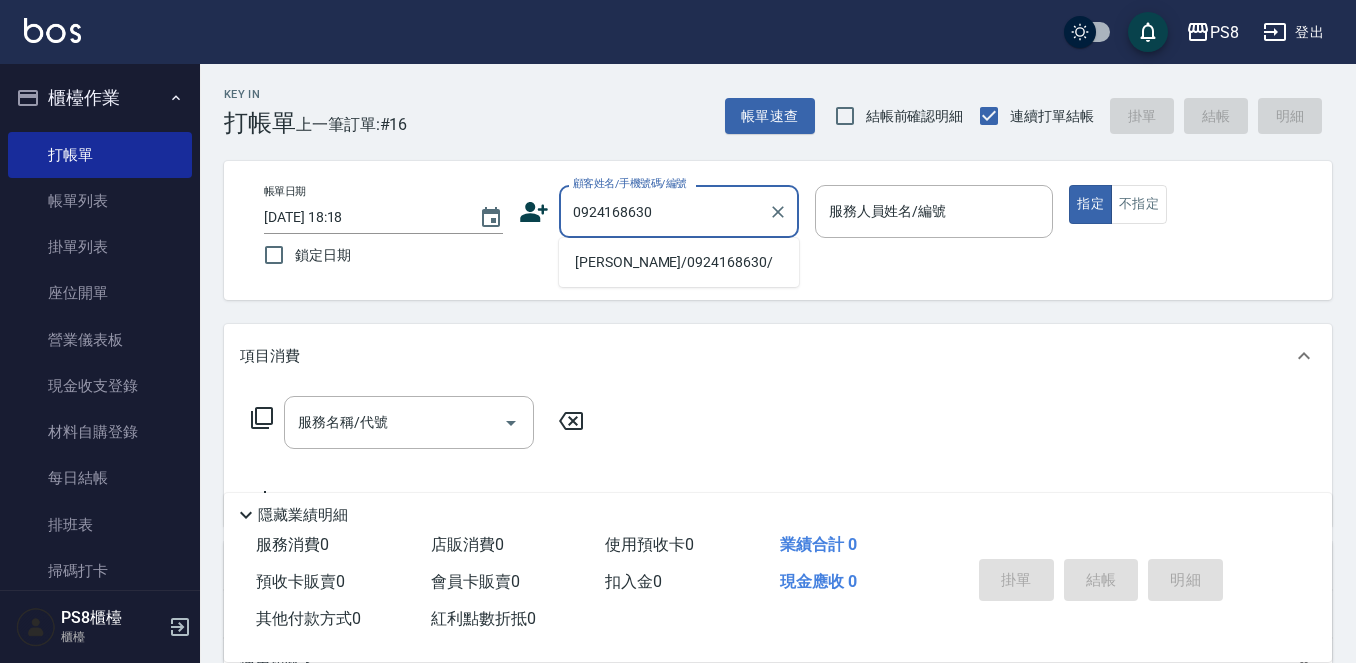 click on "[PERSON_NAME]/0924168630/" at bounding box center [679, 262] 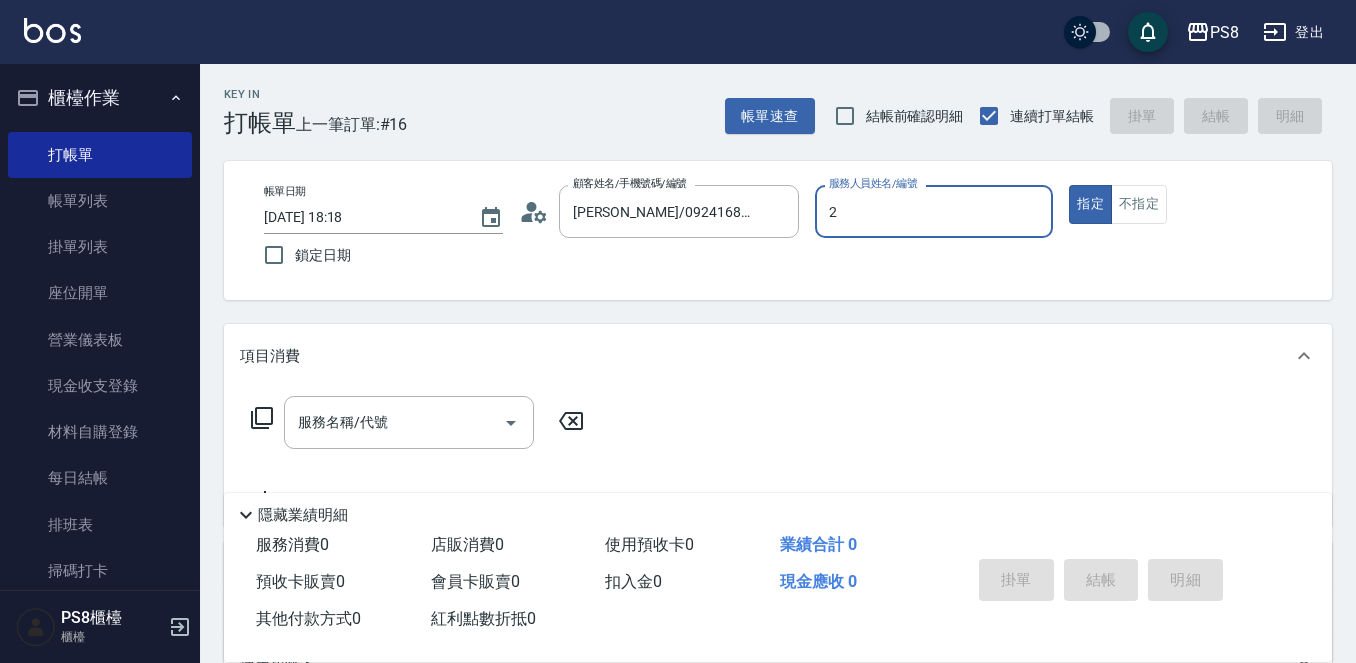 type on "小赤-2" 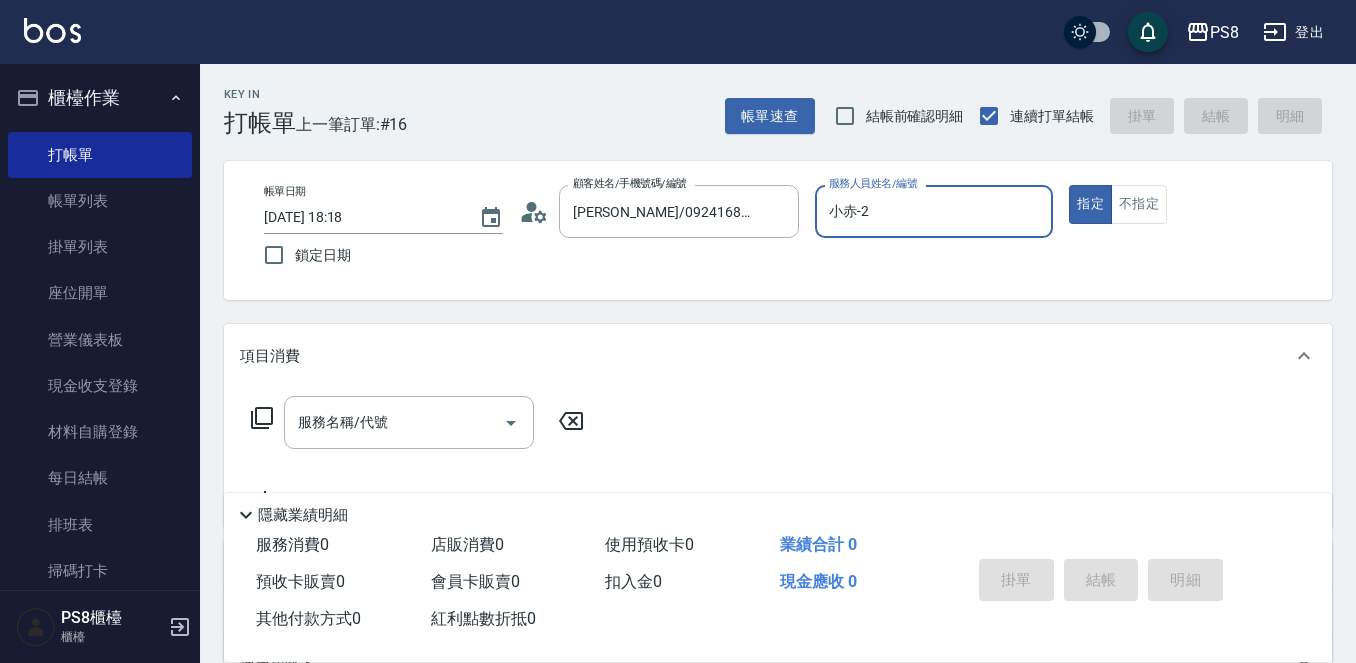 type on "true" 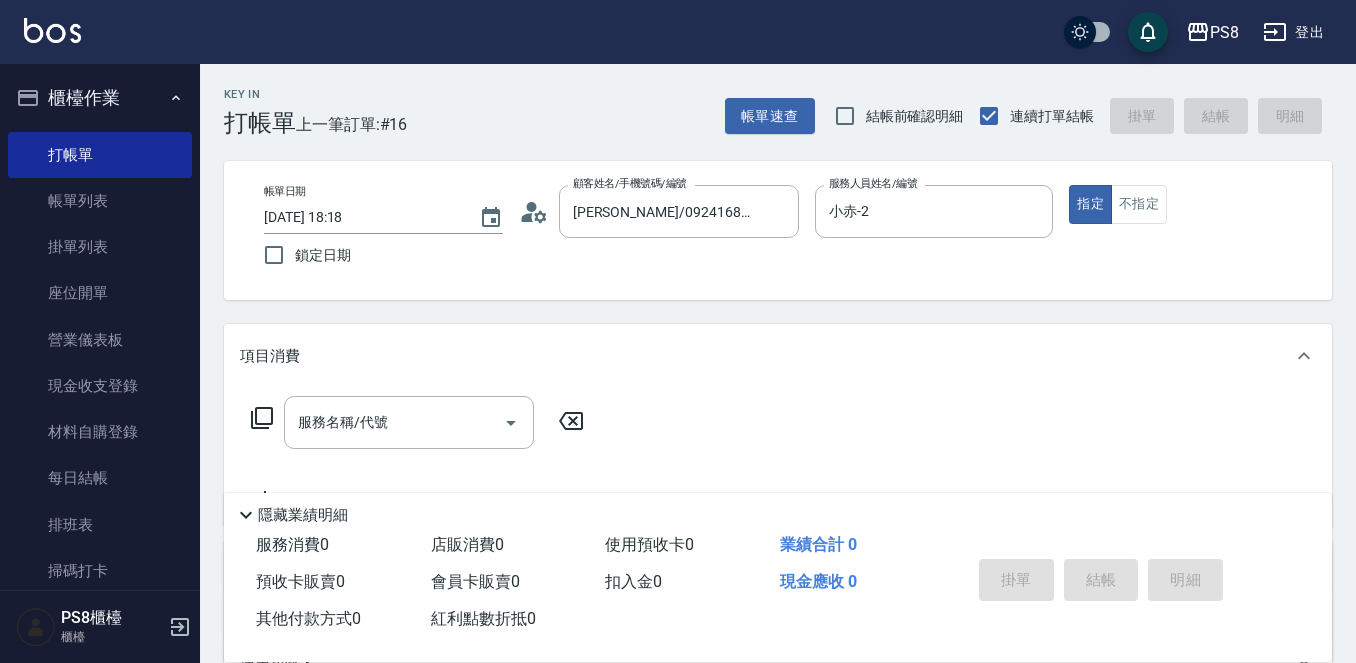 click on "服務名稱/代號 服務名稱/代號" at bounding box center [418, 453] 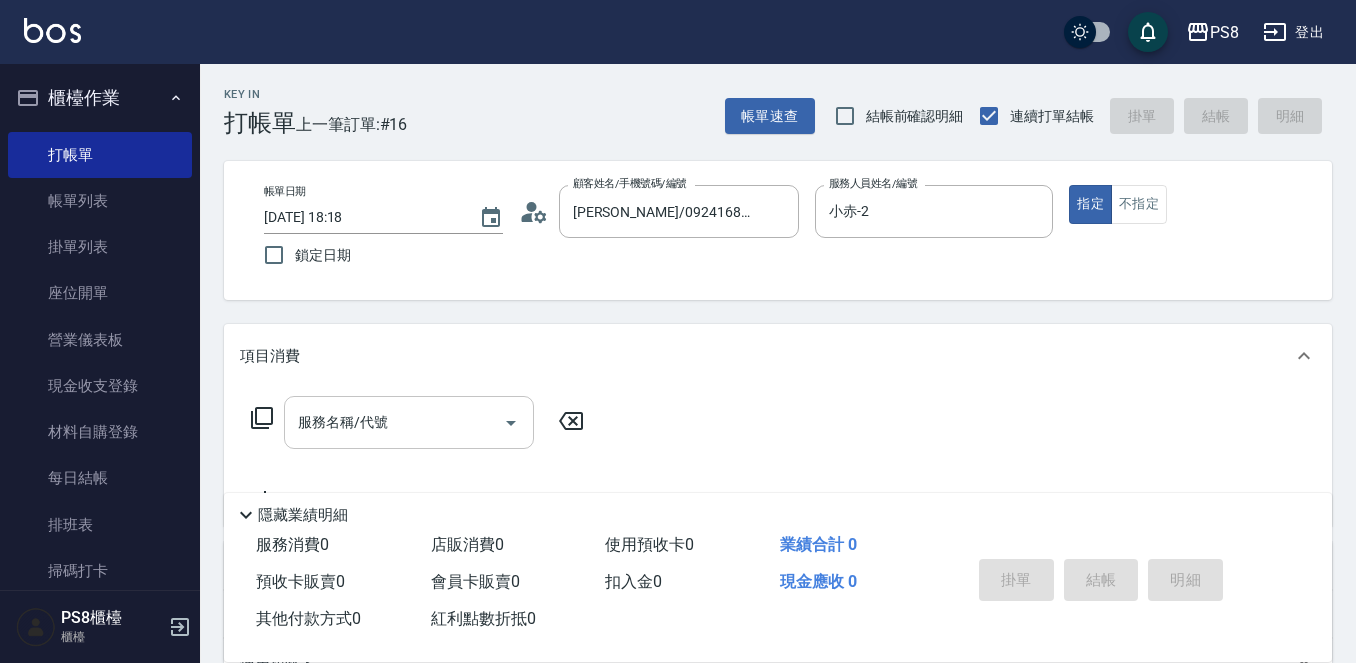 click on "服務名稱/代號 服務名稱/代號" at bounding box center [409, 422] 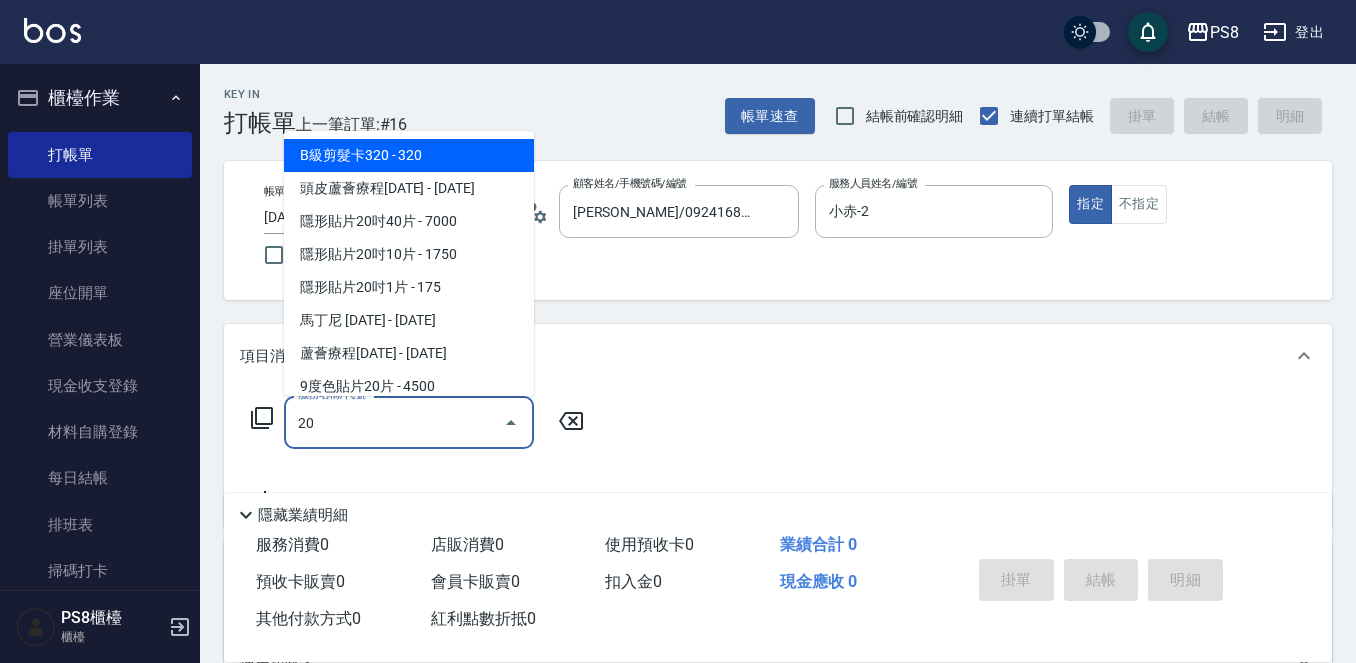 type on "201" 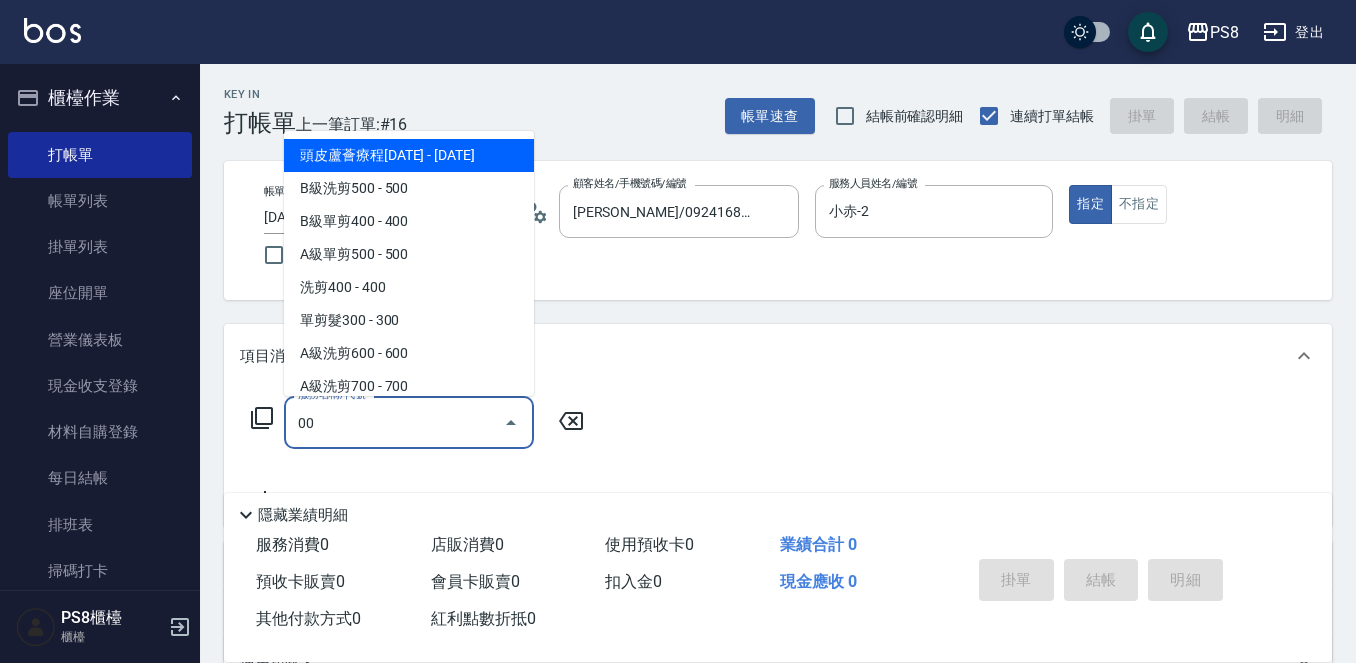 type on "0" 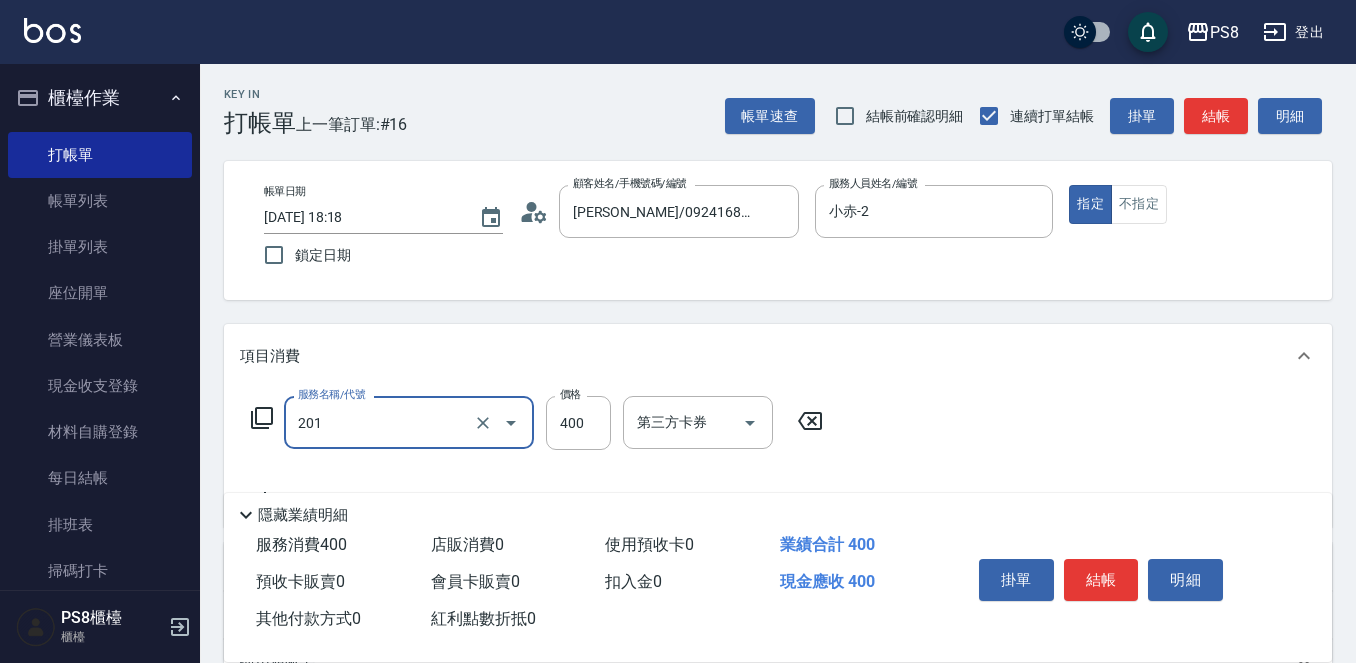 type on "洗剪400(201)" 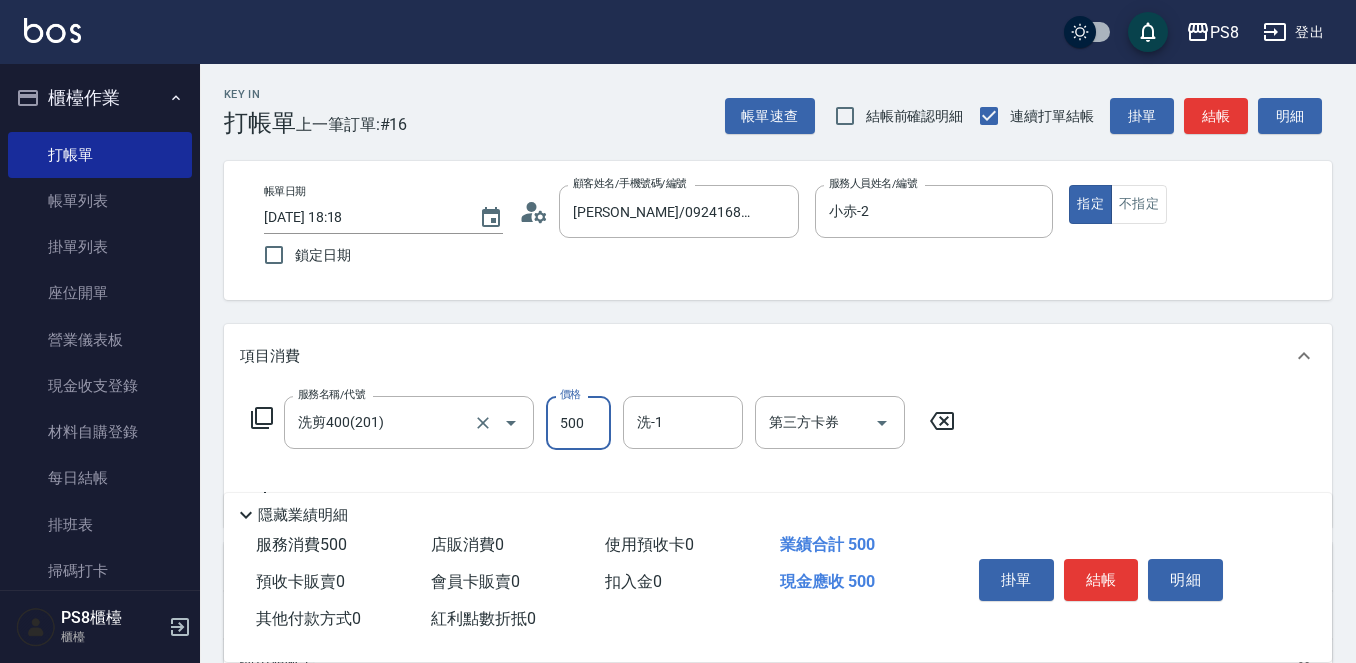type on "500" 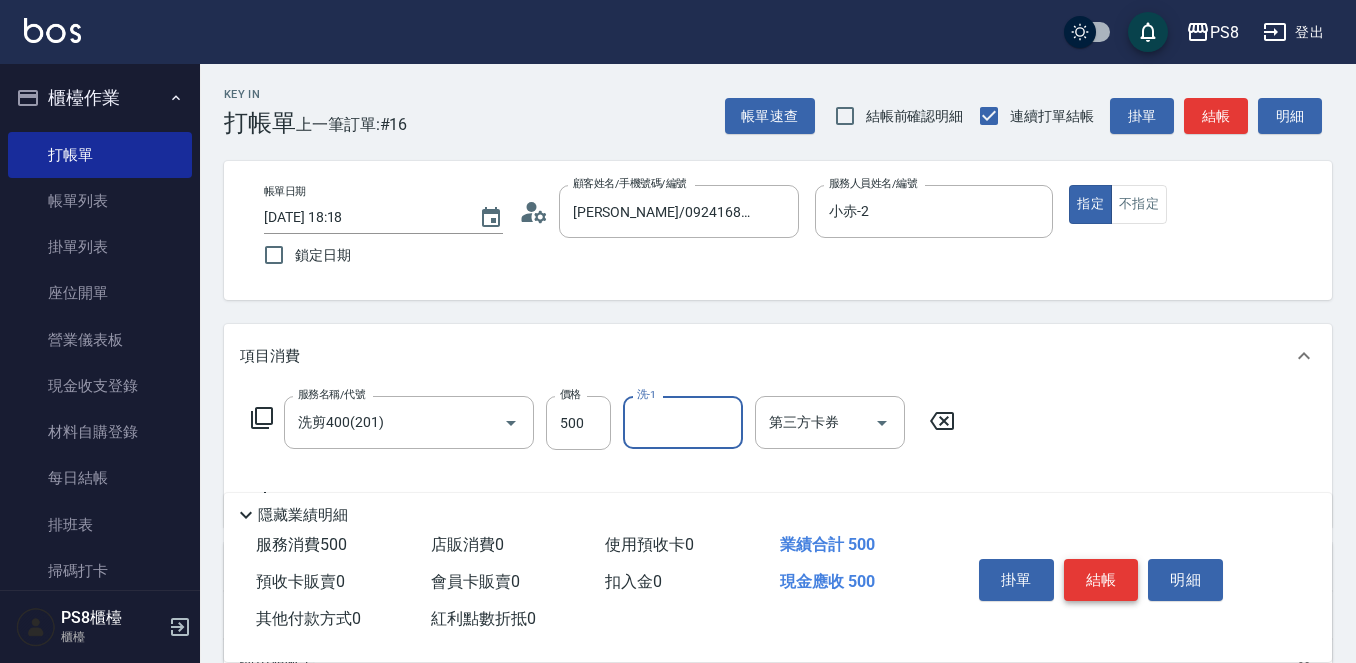 click on "結帳" at bounding box center [1101, 580] 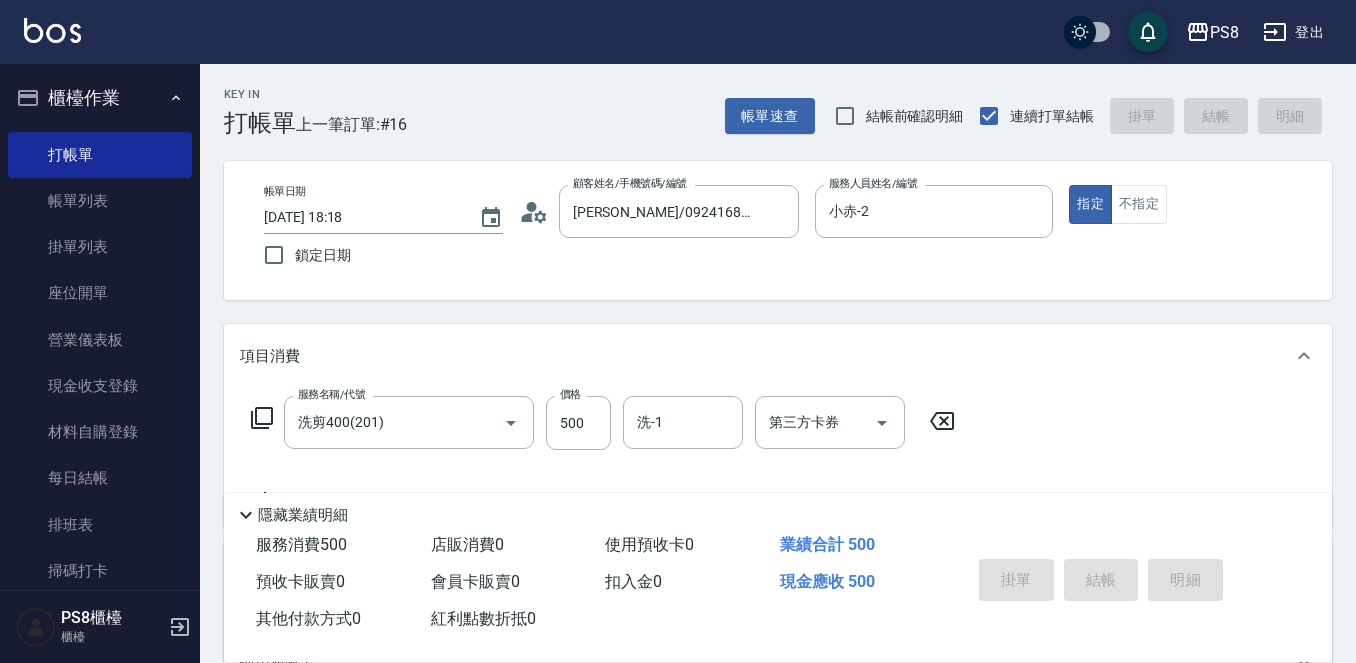 type on "2025/07/14 18:19" 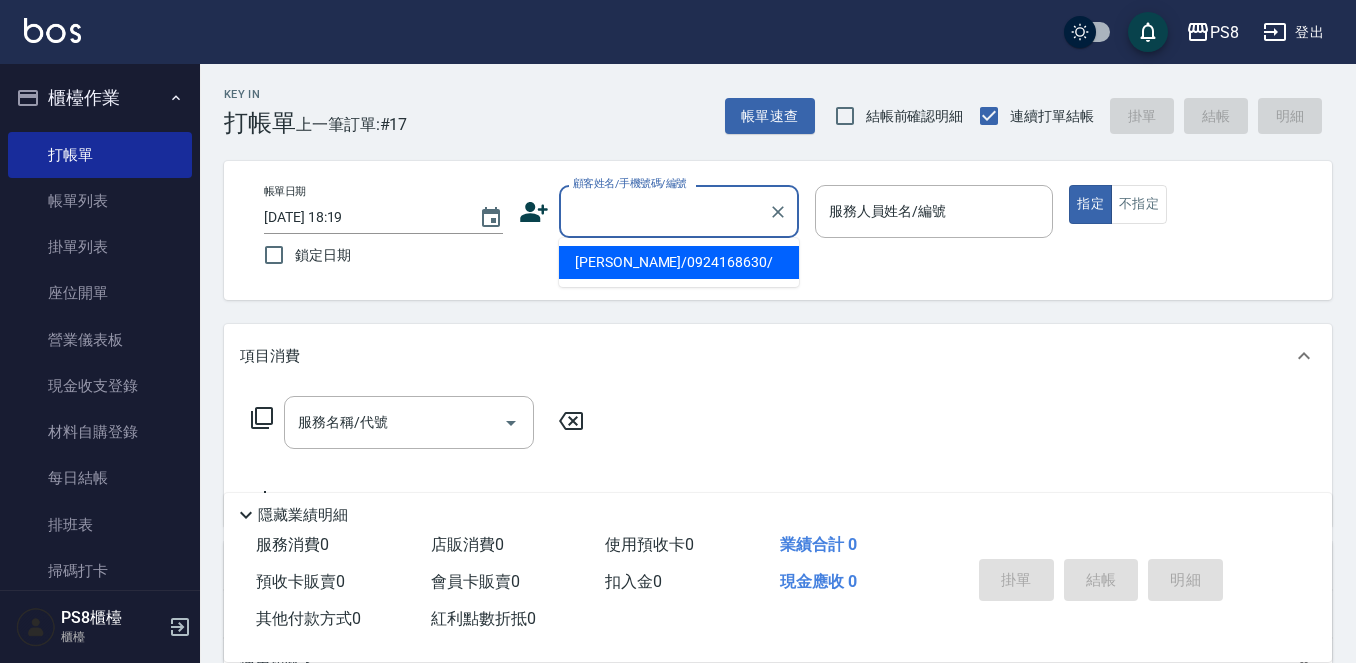 click on "顧客姓名/手機號碼/編號" at bounding box center [664, 211] 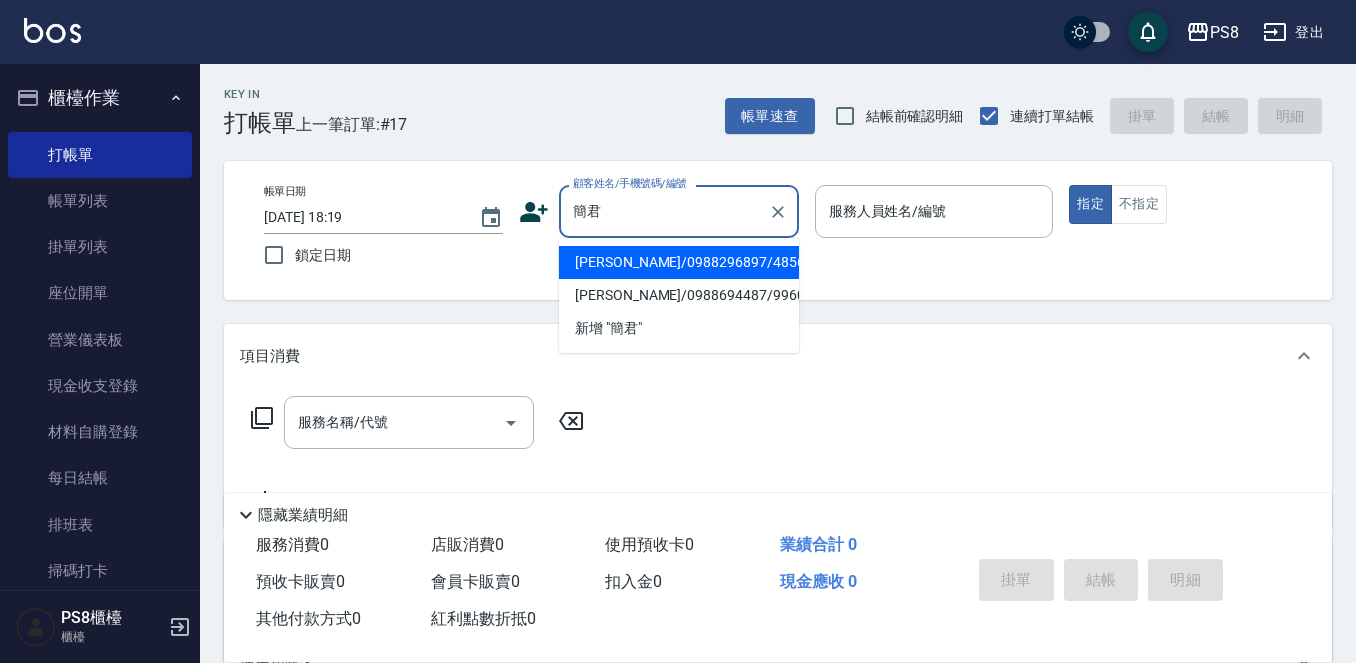 click on "[PERSON_NAME]/0988296897/4856" at bounding box center (679, 262) 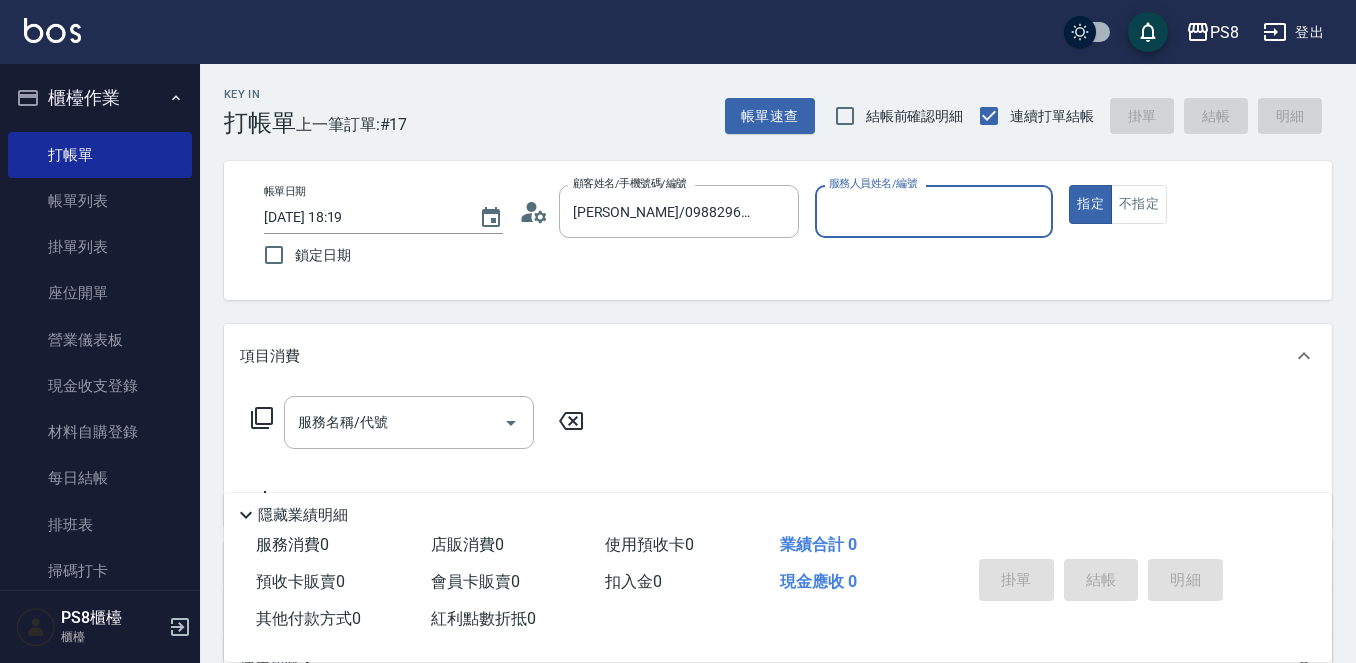 type on "佳亭-8" 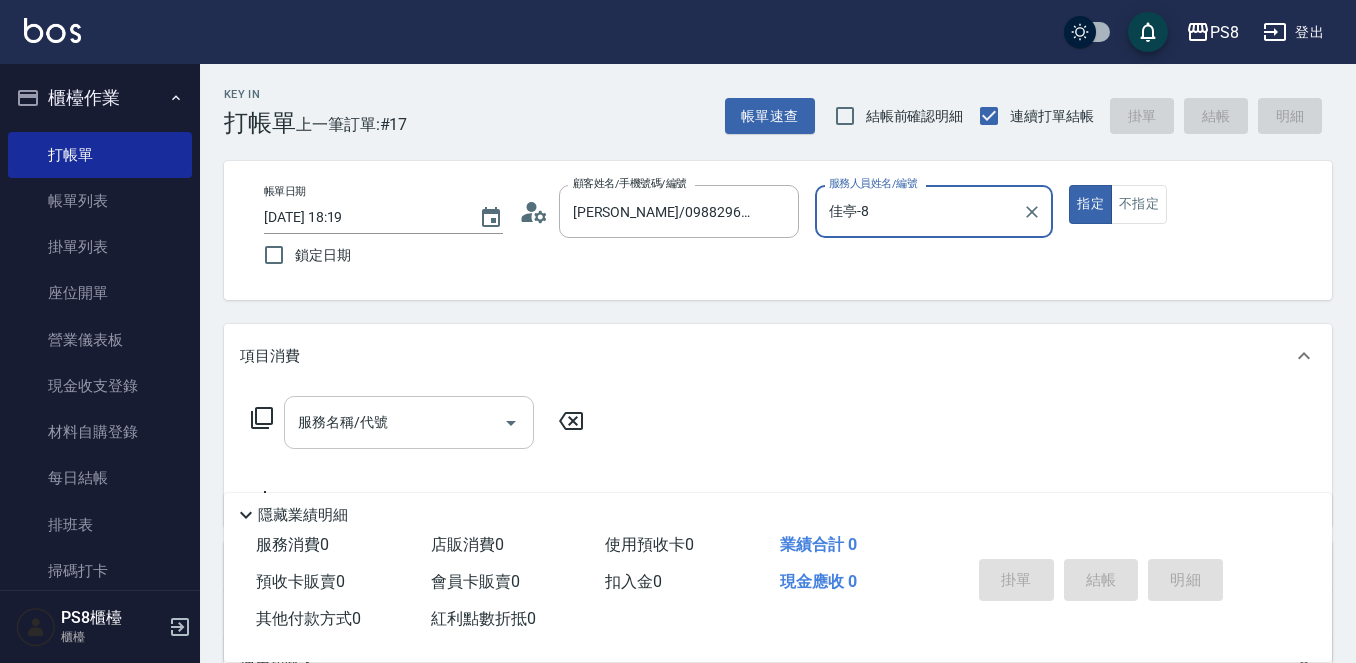 click on "服務名稱/代號" at bounding box center (394, 422) 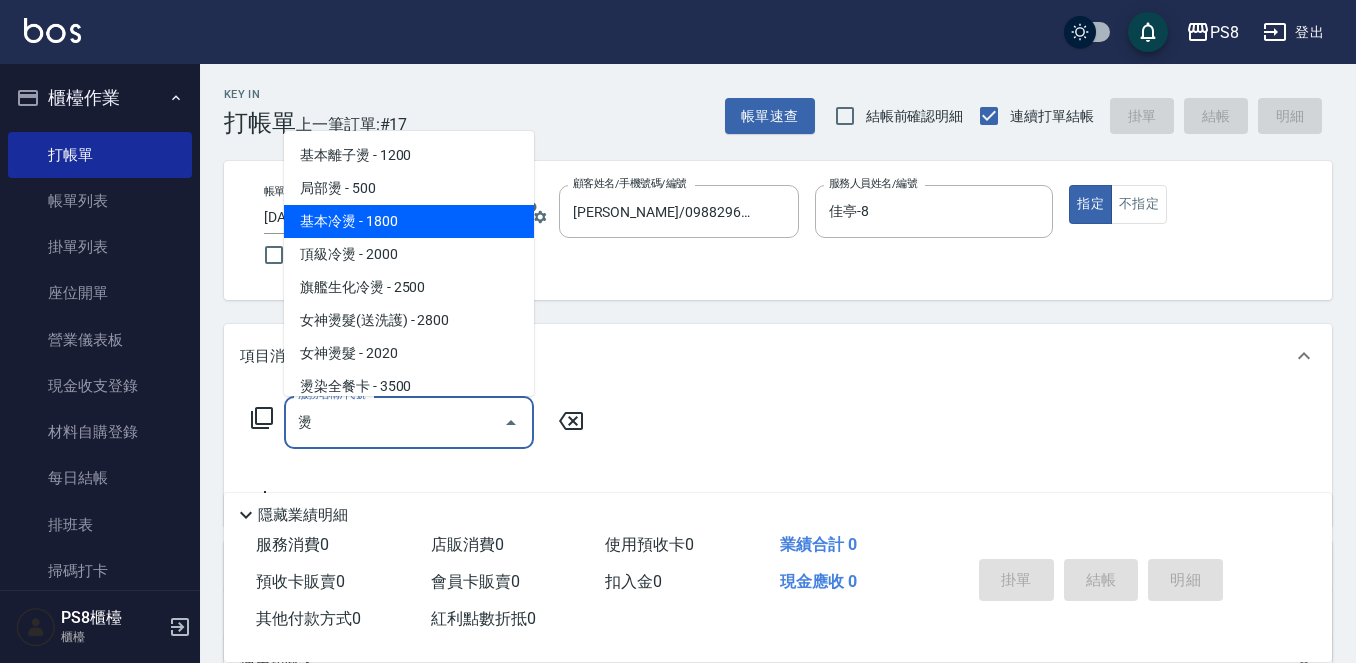 click on "基本冷燙 - 1800" at bounding box center [409, 221] 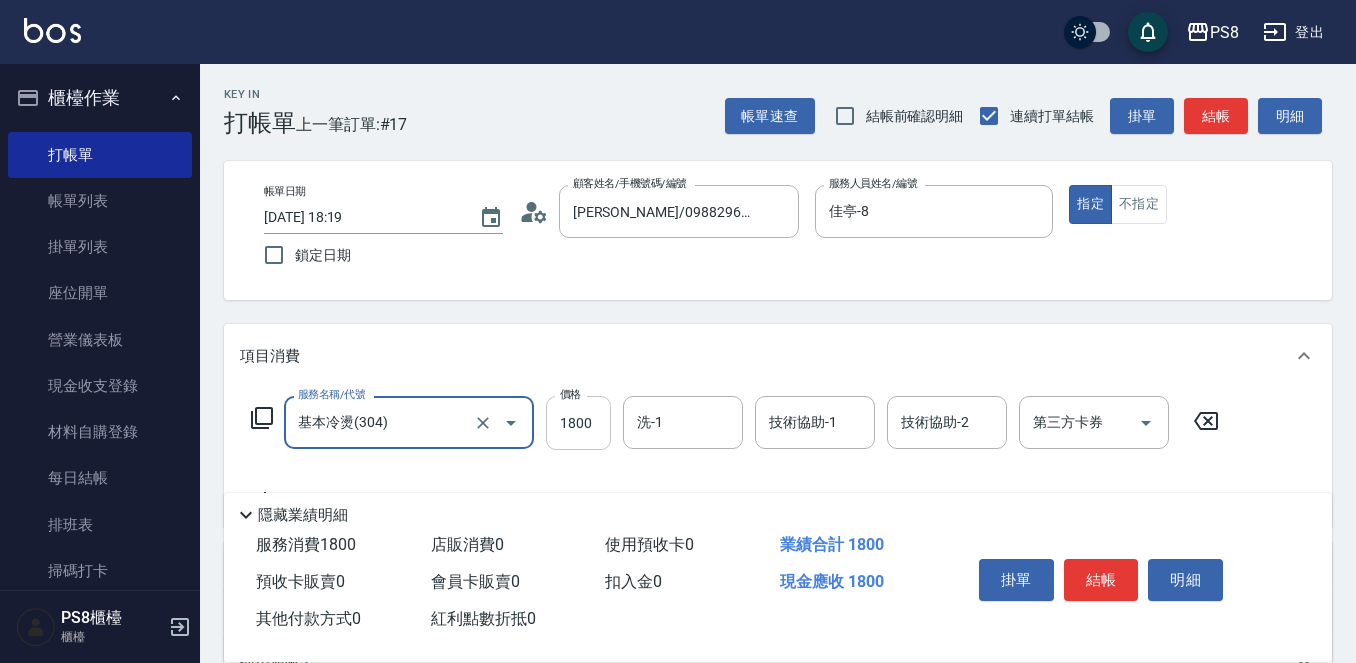 type on "基本冷燙(304)" 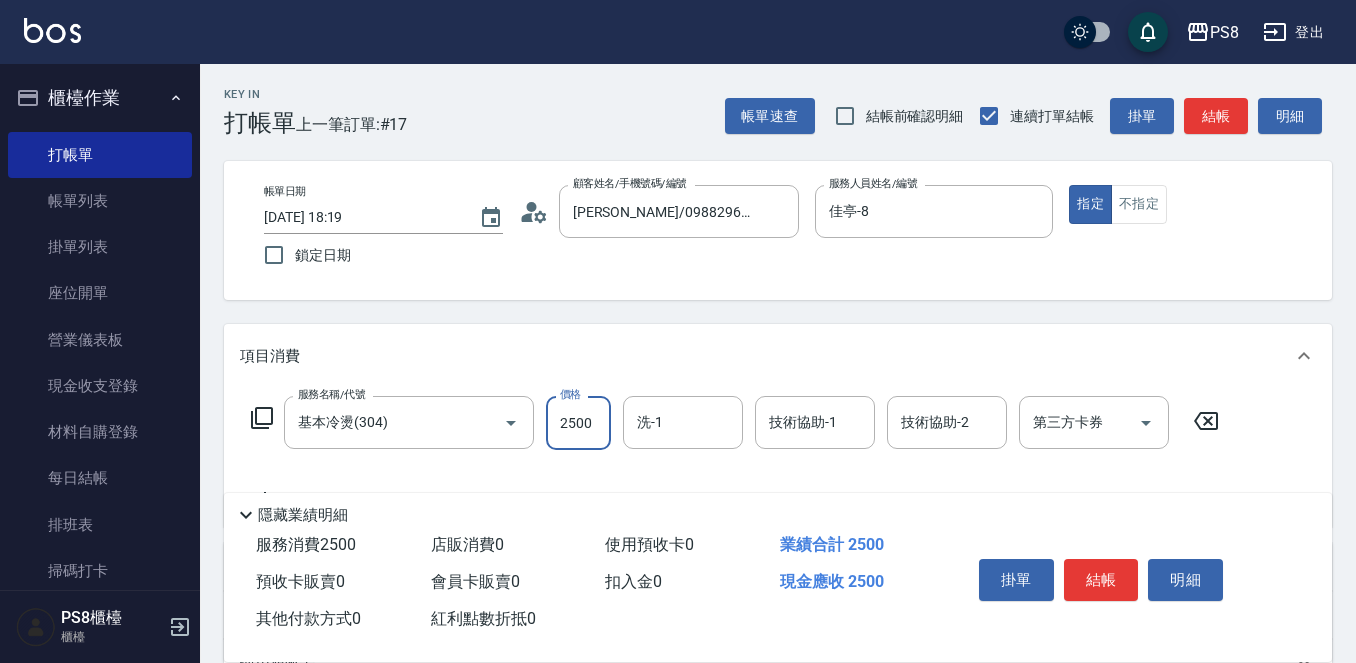 type on "2500" 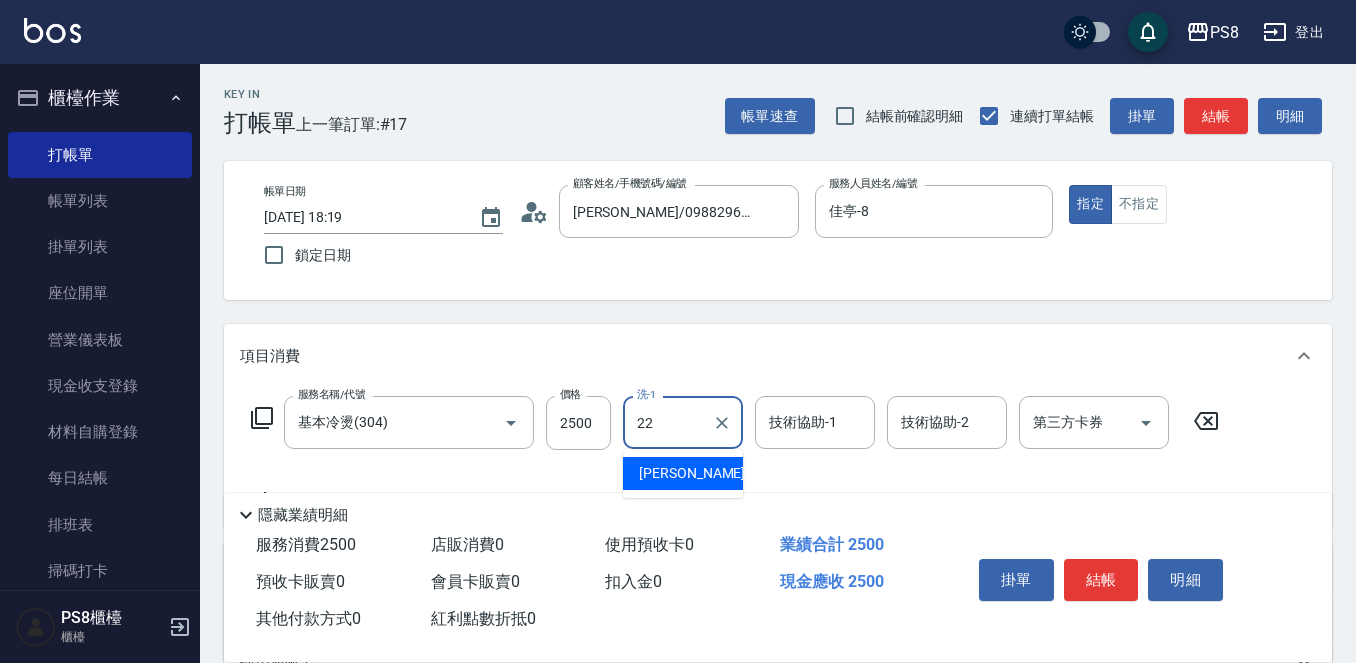 type on "珮安-22" 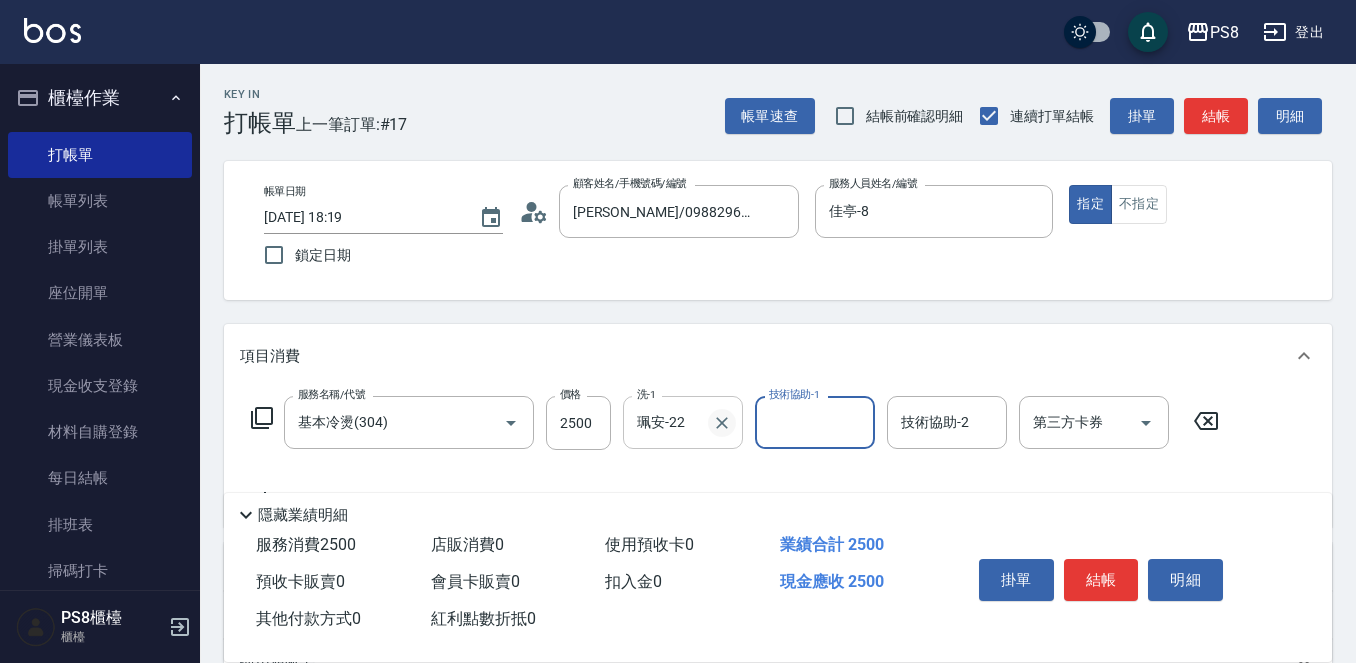 click 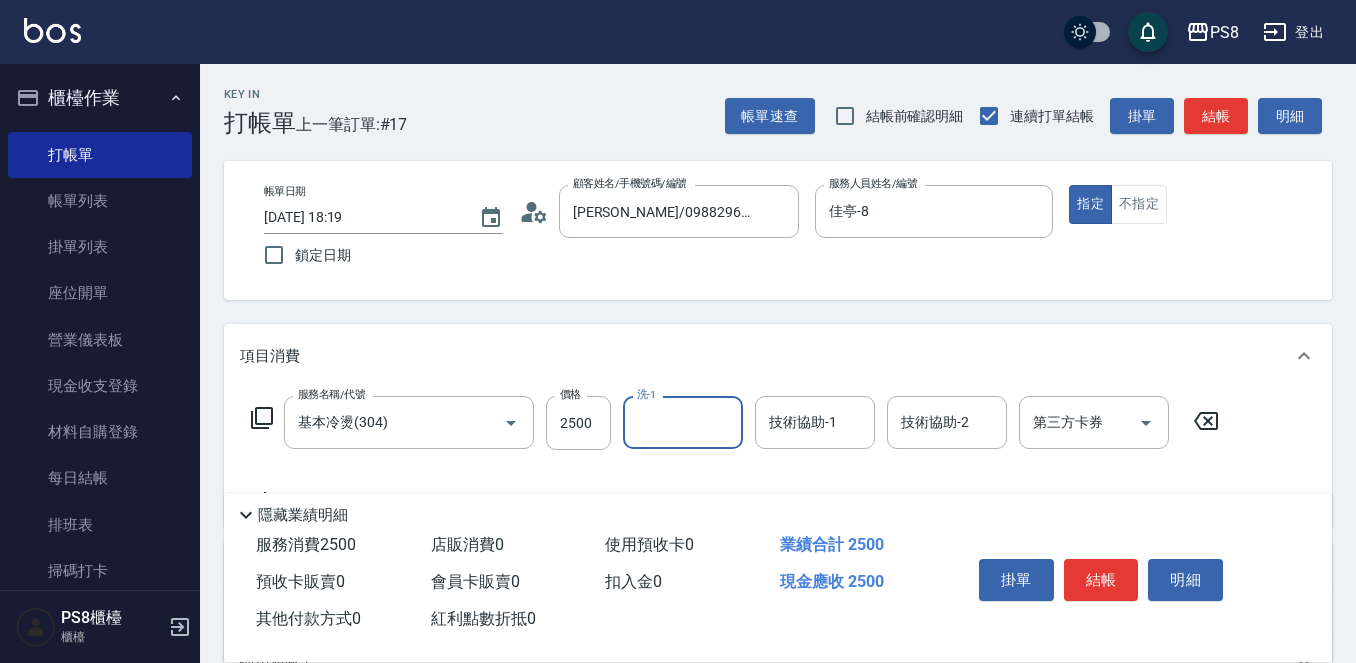 click on "洗-1" at bounding box center (683, 422) 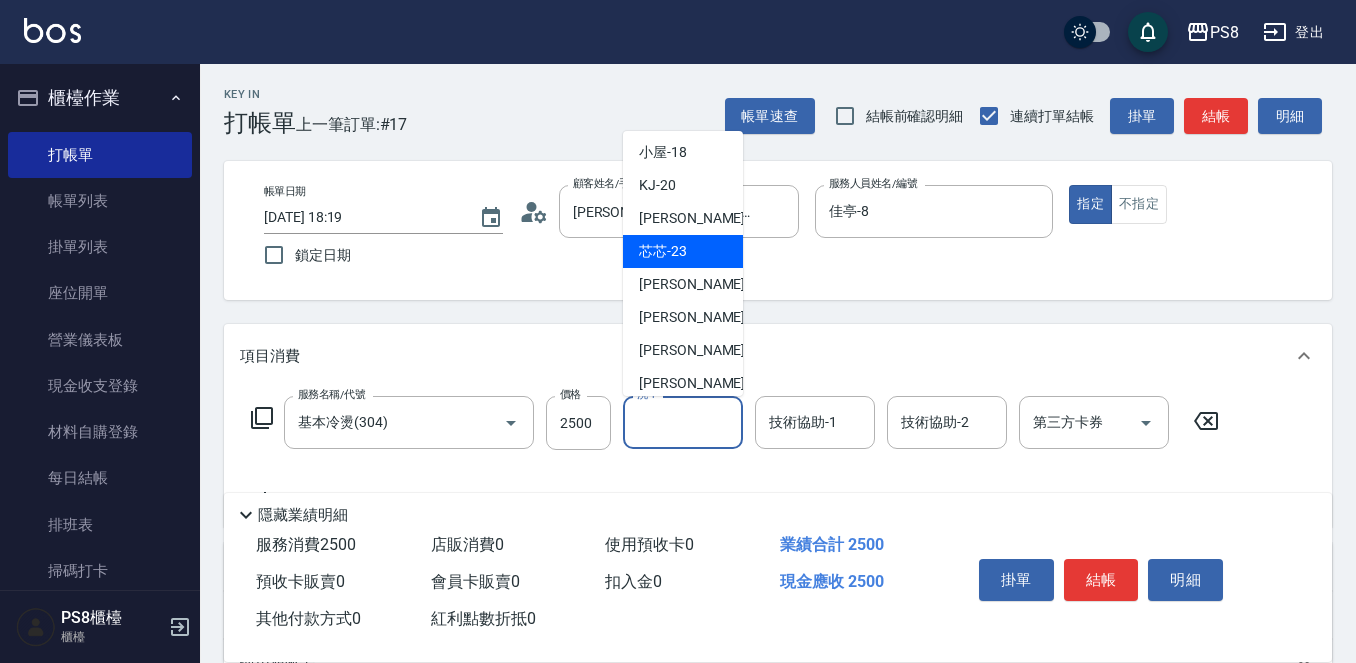 scroll, scrollTop: 500, scrollLeft: 0, axis: vertical 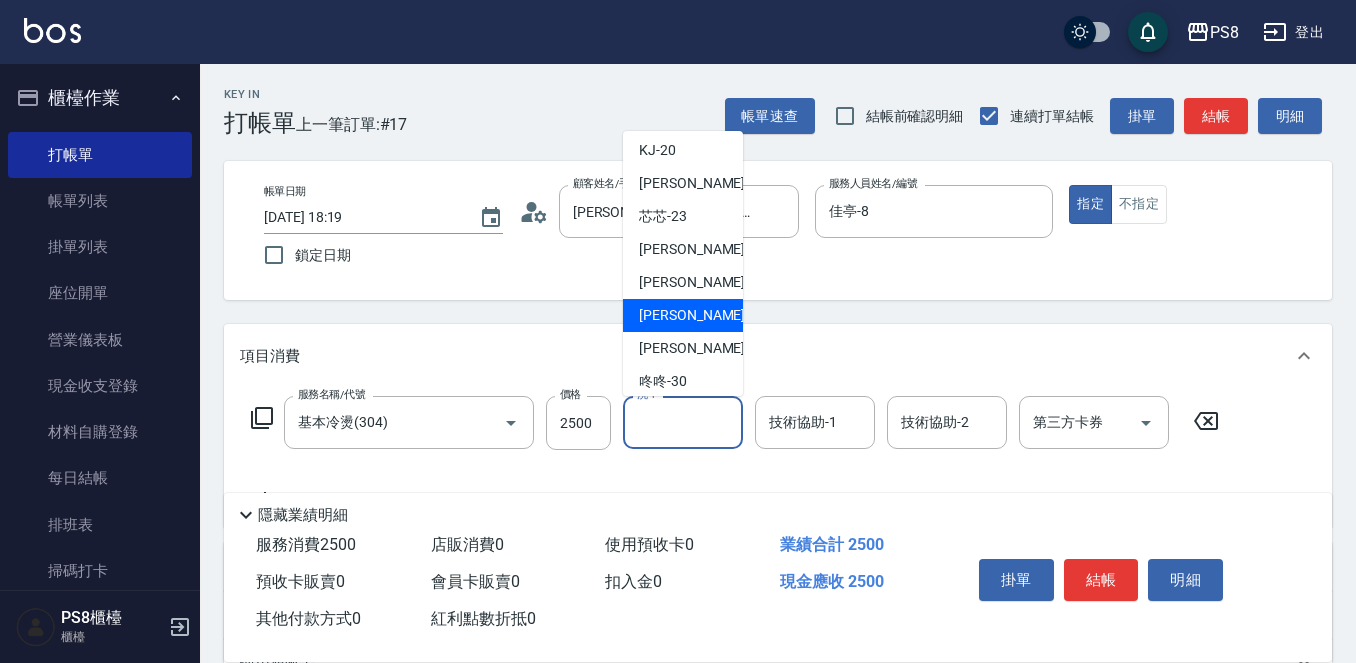 click on "Barry -27" at bounding box center [702, 315] 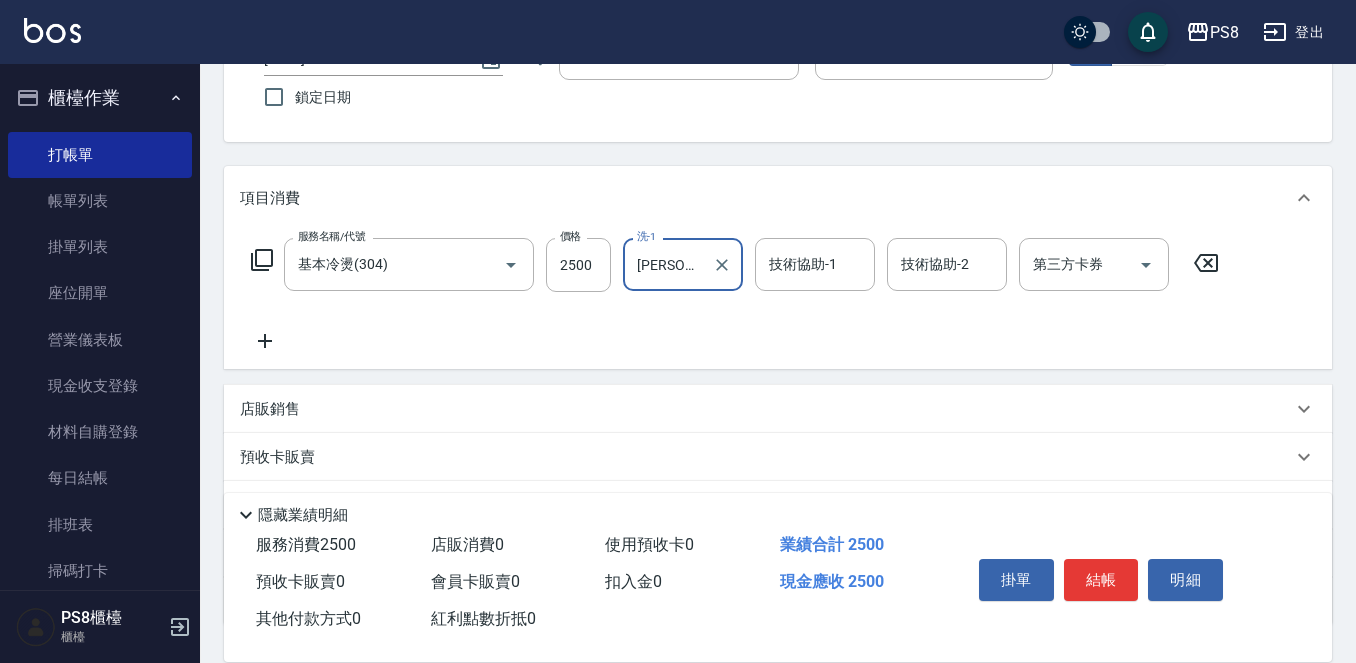 scroll, scrollTop: 200, scrollLeft: 0, axis: vertical 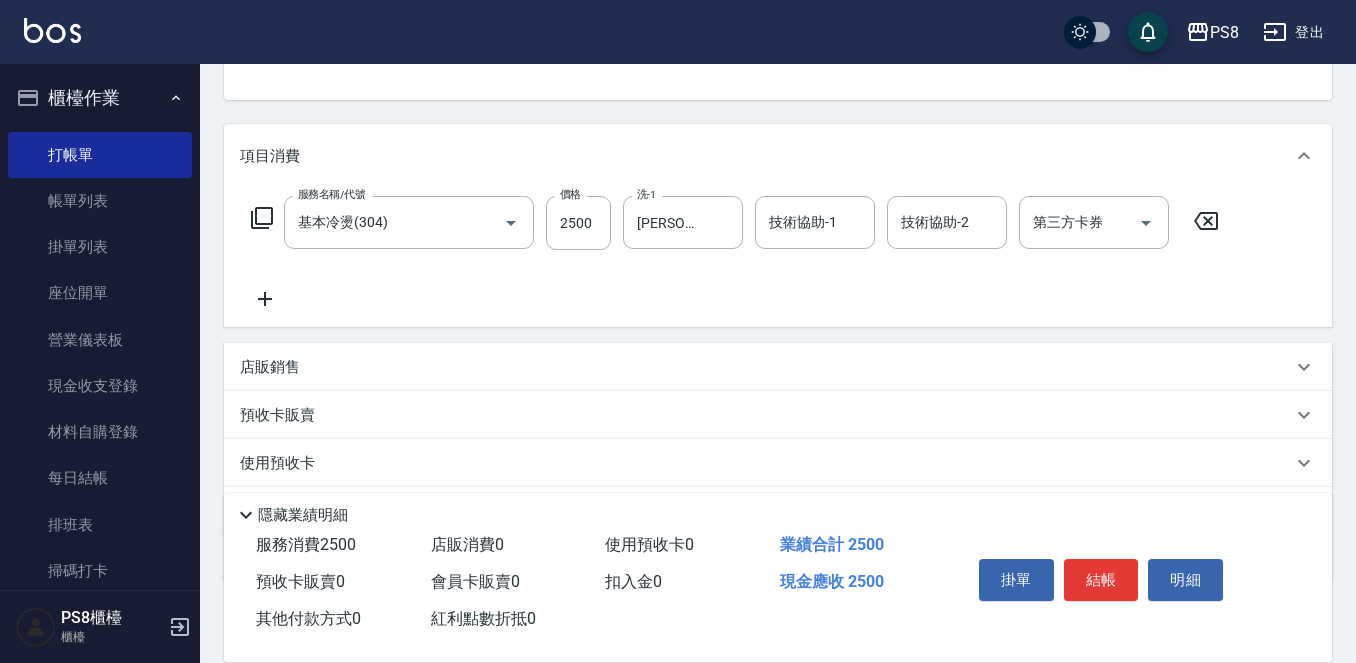 click on "店販銷售" at bounding box center [270, 367] 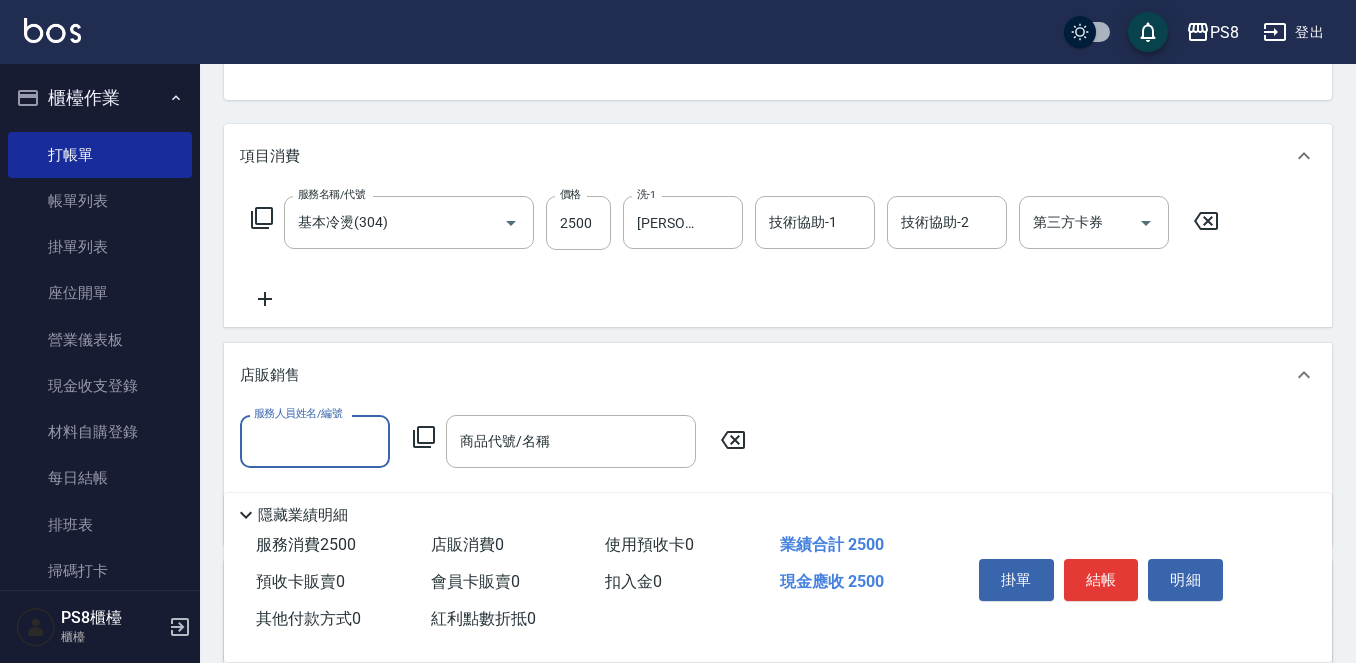 scroll, scrollTop: 0, scrollLeft: 0, axis: both 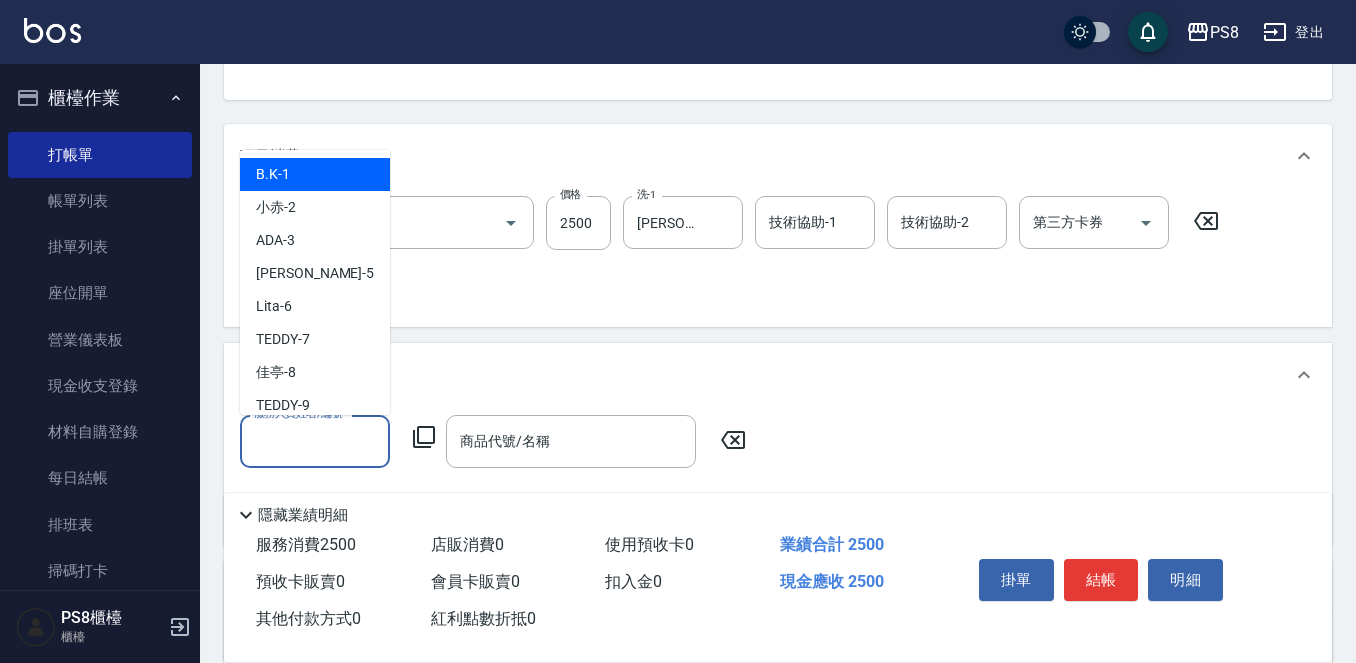 click on "服務人員姓名/編號" at bounding box center [315, 441] 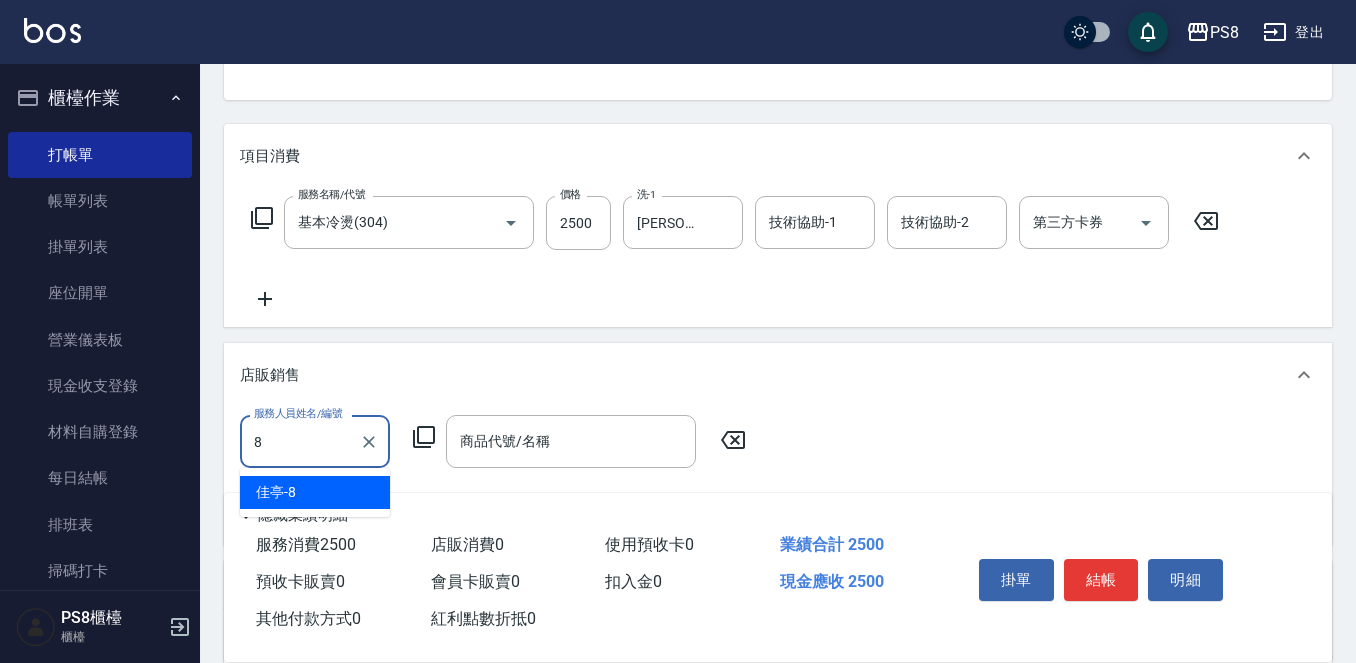 type on "佳亭-8" 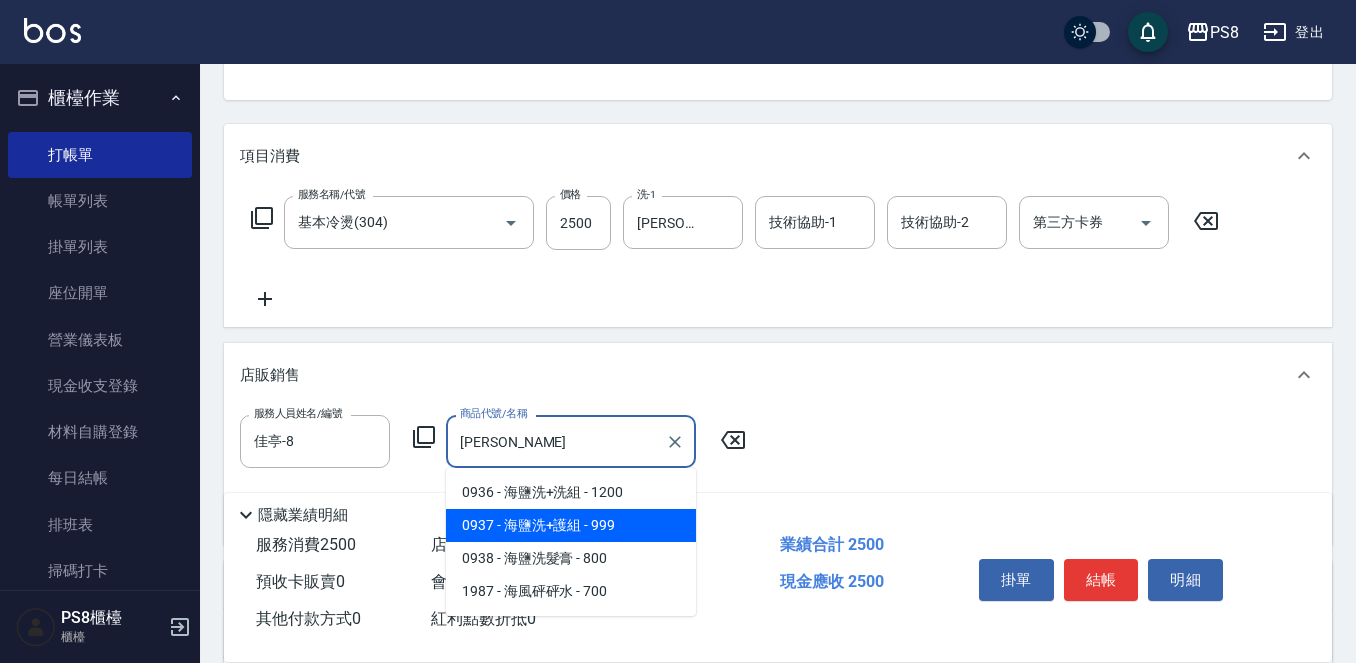 click on "0937 - 海鹽洗+護組 - 999" at bounding box center [571, 525] 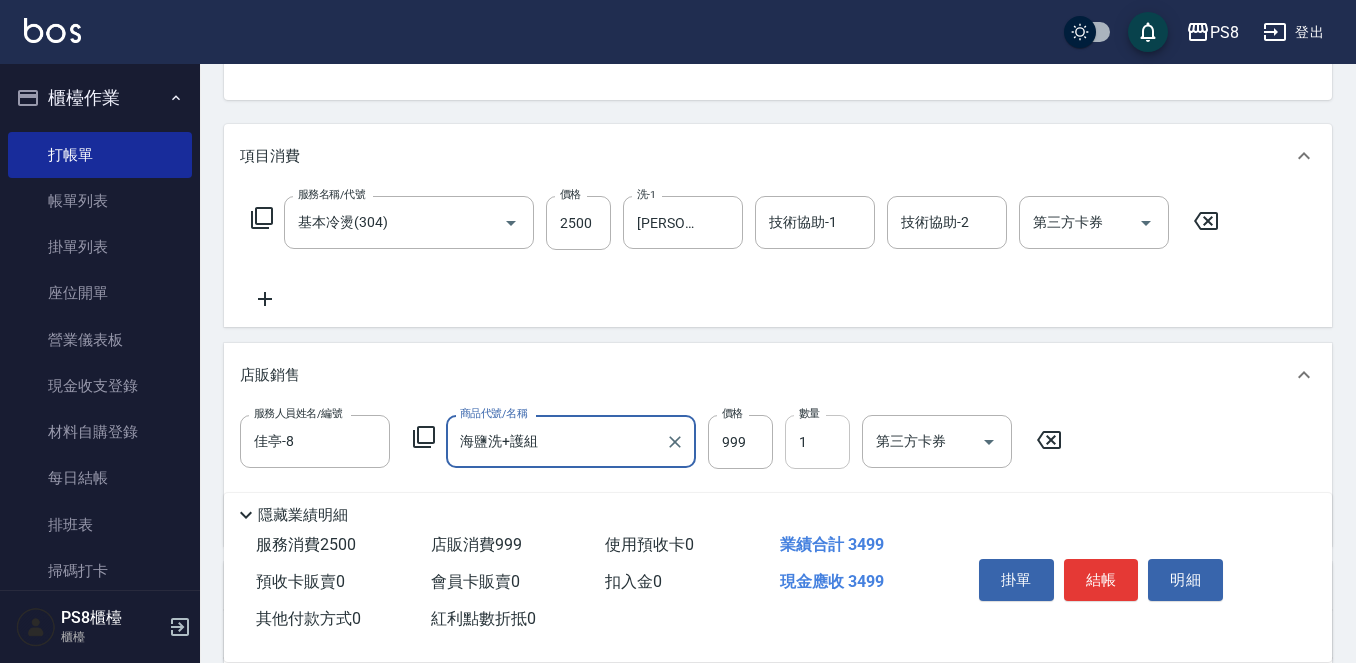 type on "海鹽洗+護組" 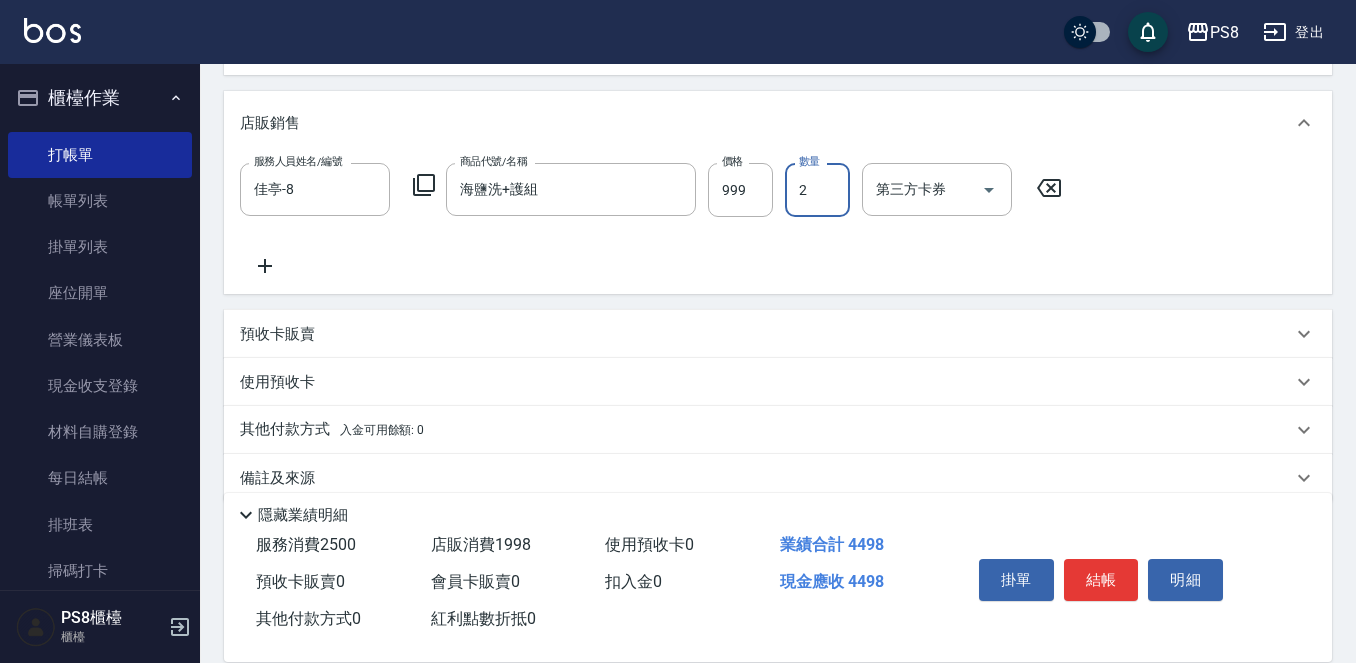 scroll, scrollTop: 483, scrollLeft: 0, axis: vertical 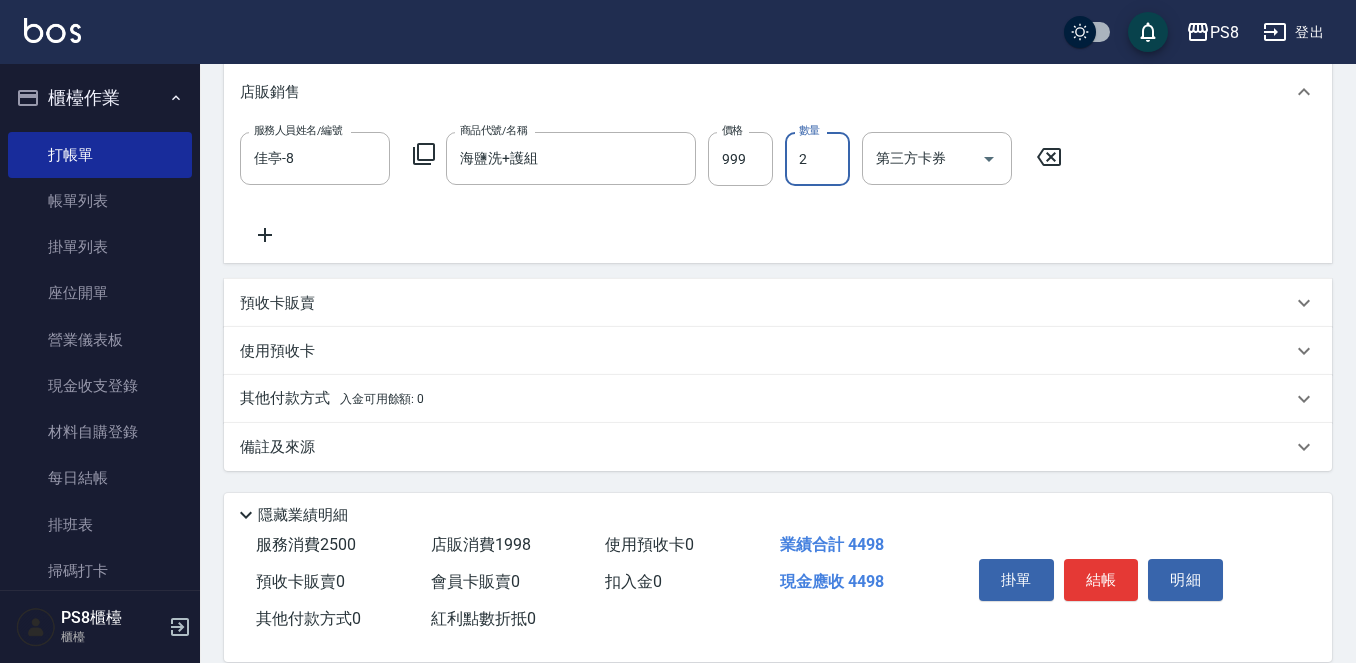type on "2" 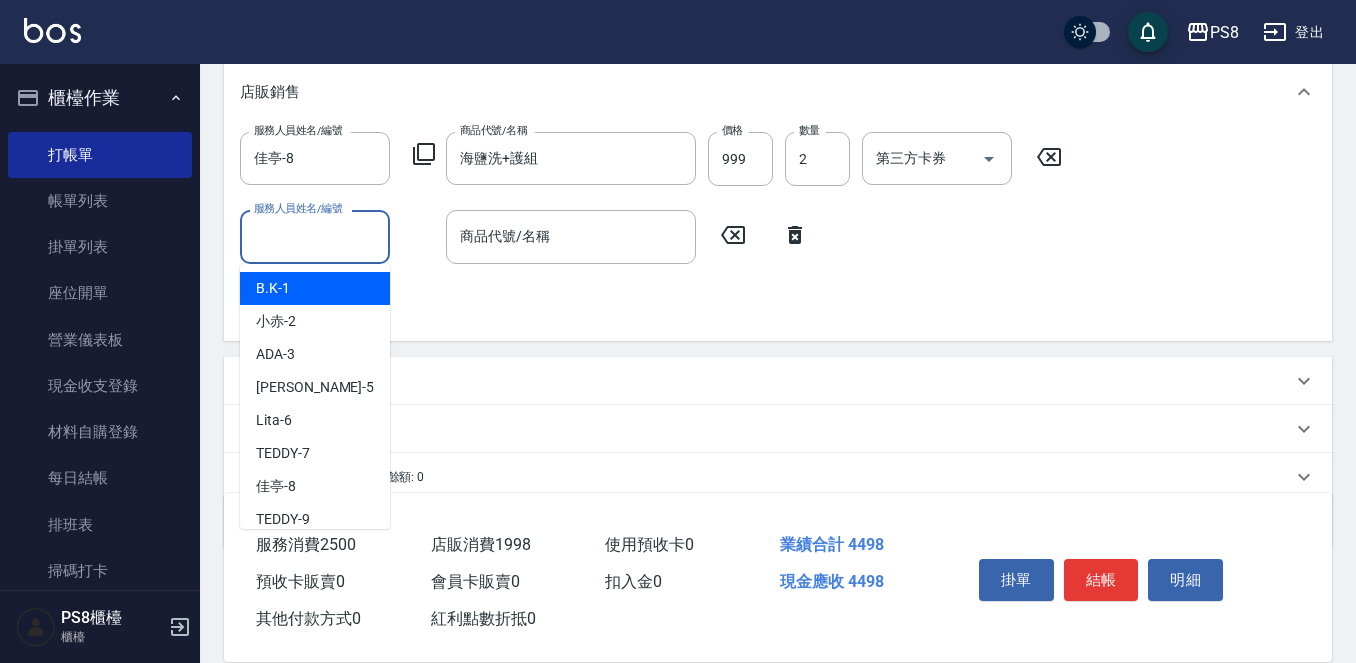 click on "服務人員姓名/編號" at bounding box center (315, 236) 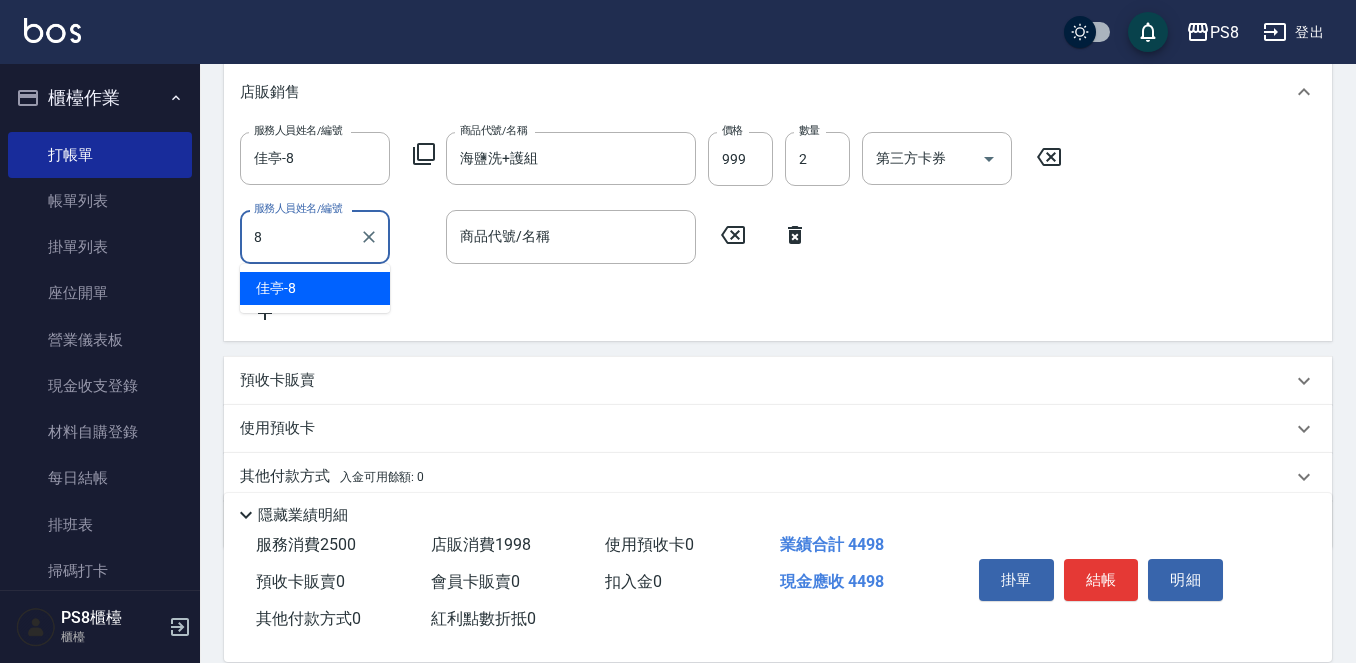 type on "佳亭-8" 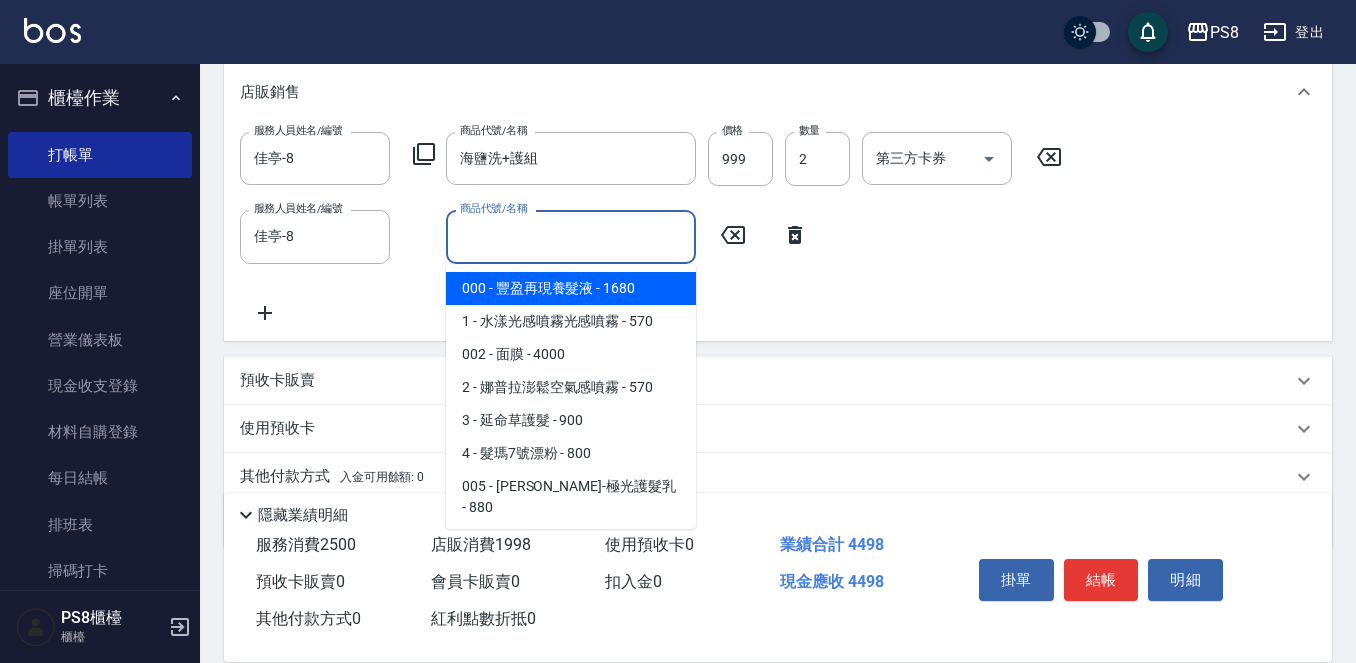 click on "商品代號/名稱" at bounding box center [571, 236] 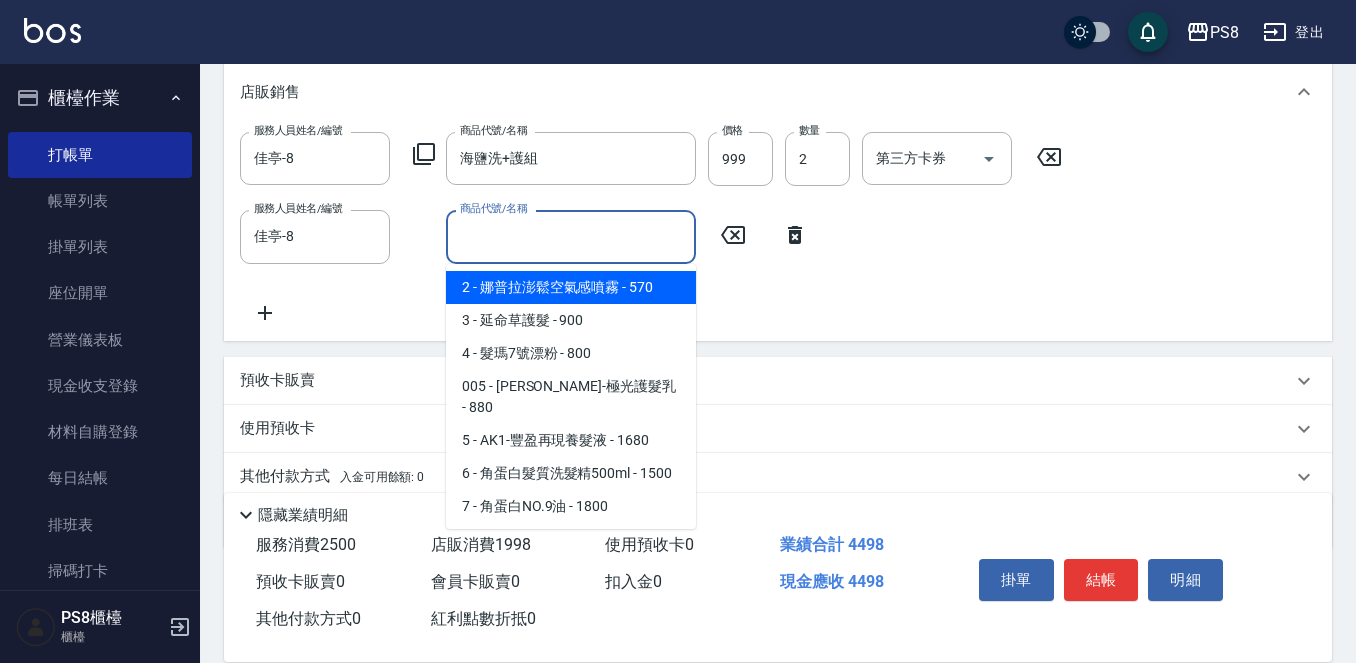 scroll, scrollTop: 0, scrollLeft: 0, axis: both 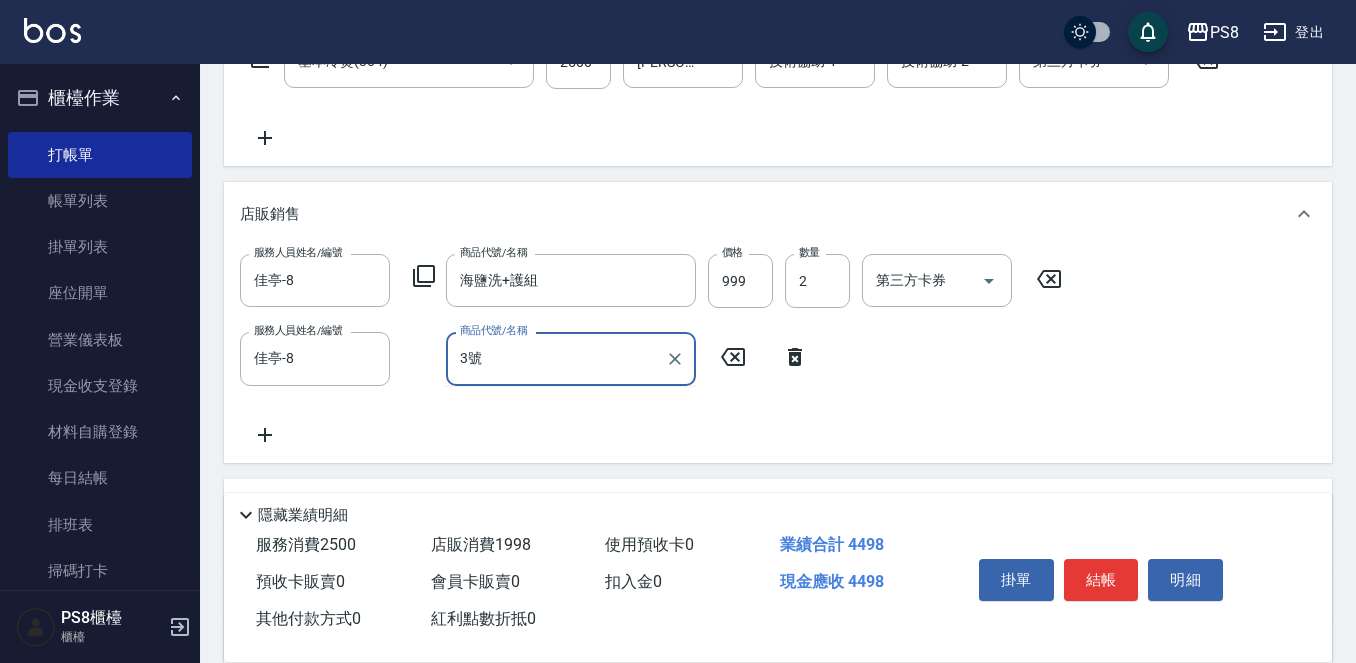 type on "3" 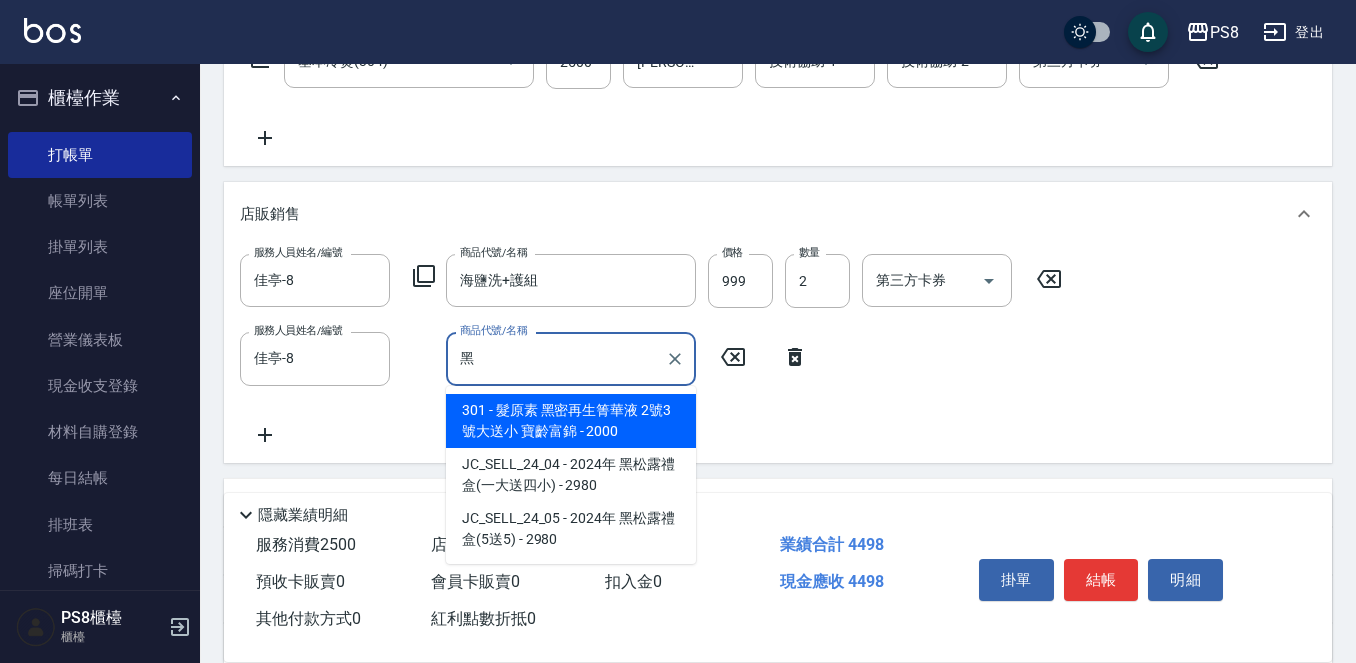 click on "301 - 髮原素 黑密再生箐華液 2號3號大送小 寶齡富錦 - 2000" at bounding box center [571, 421] 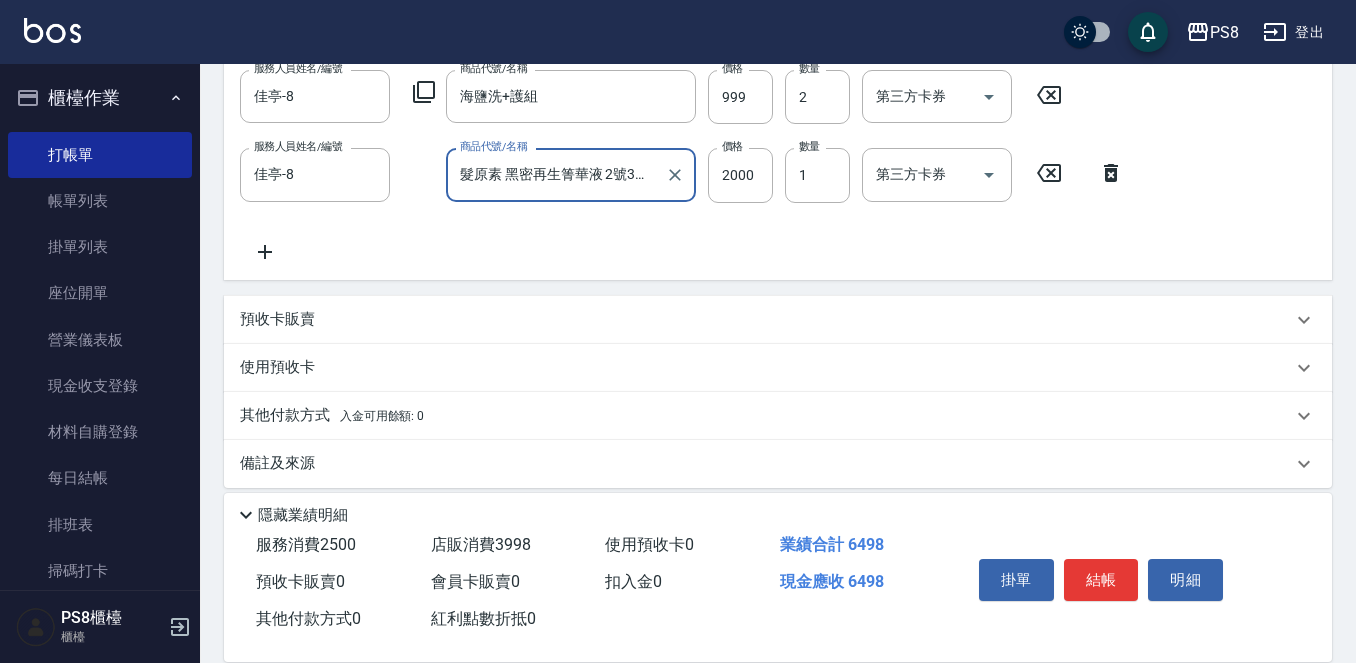 scroll, scrollTop: 562, scrollLeft: 0, axis: vertical 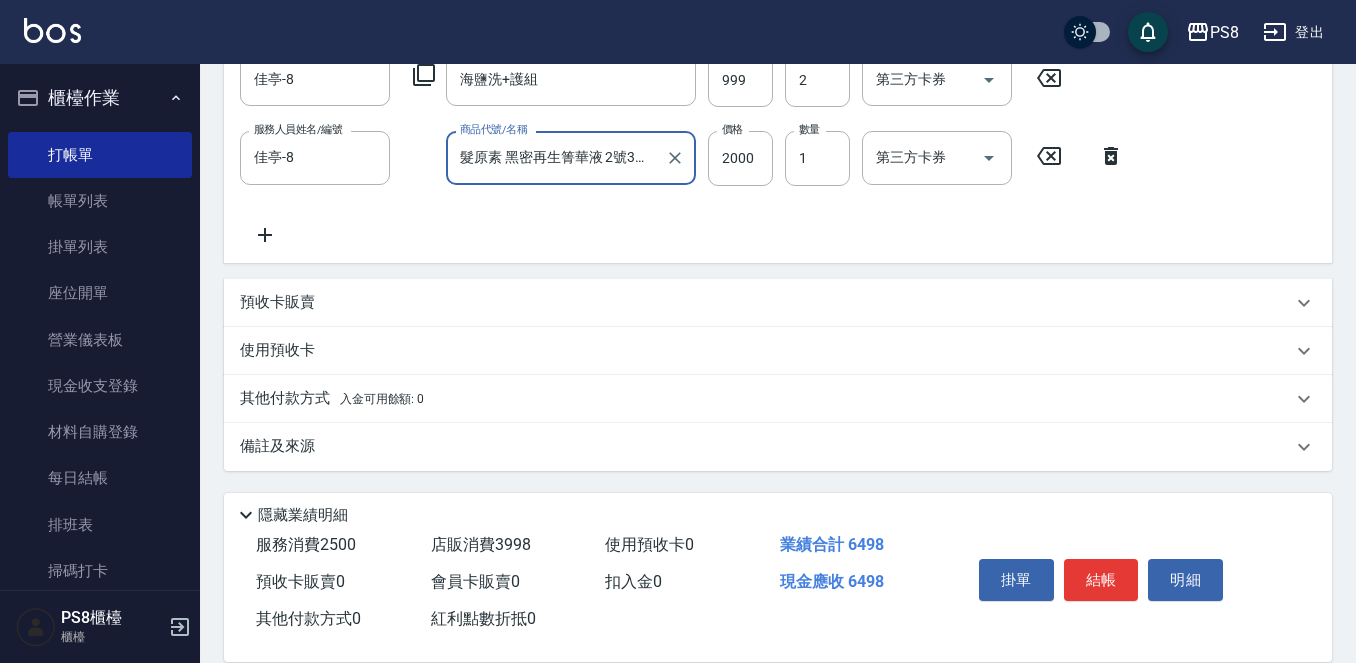 type on "髮原素 黑密再生箐華液 2號3號大送小 寶齡富錦" 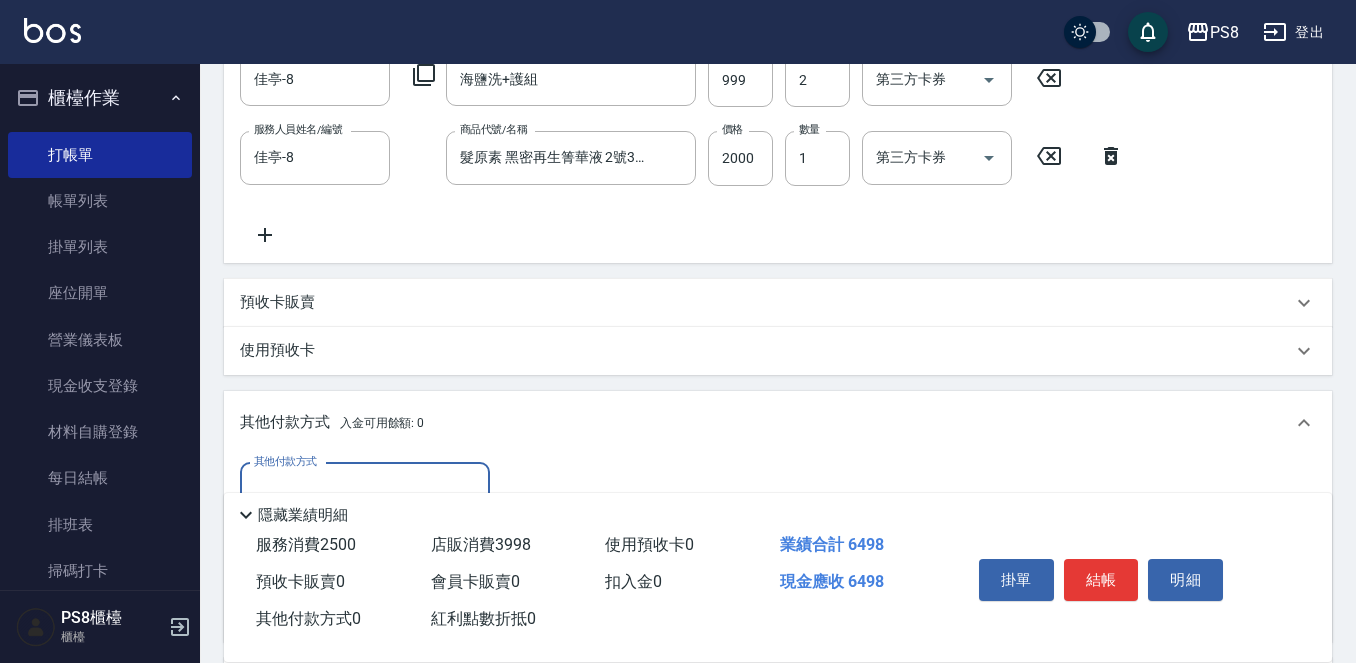 scroll, scrollTop: 0, scrollLeft: 0, axis: both 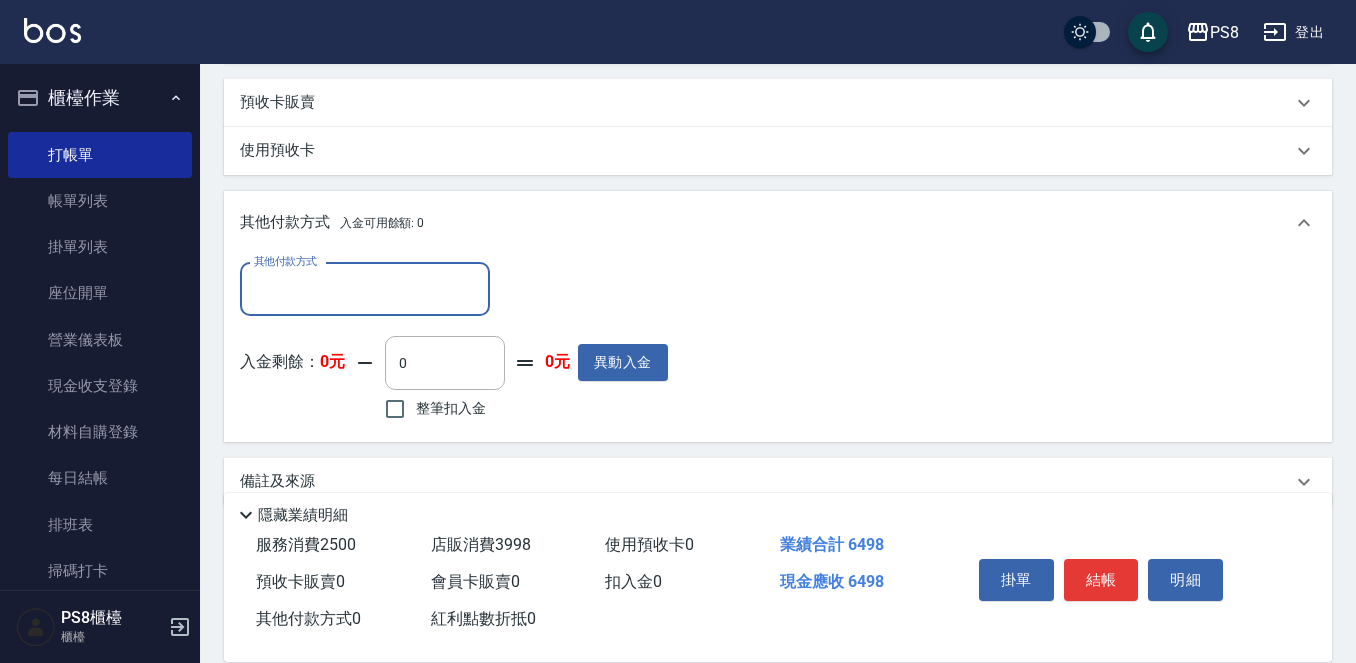 click on "其他付款方式" at bounding box center [365, 289] 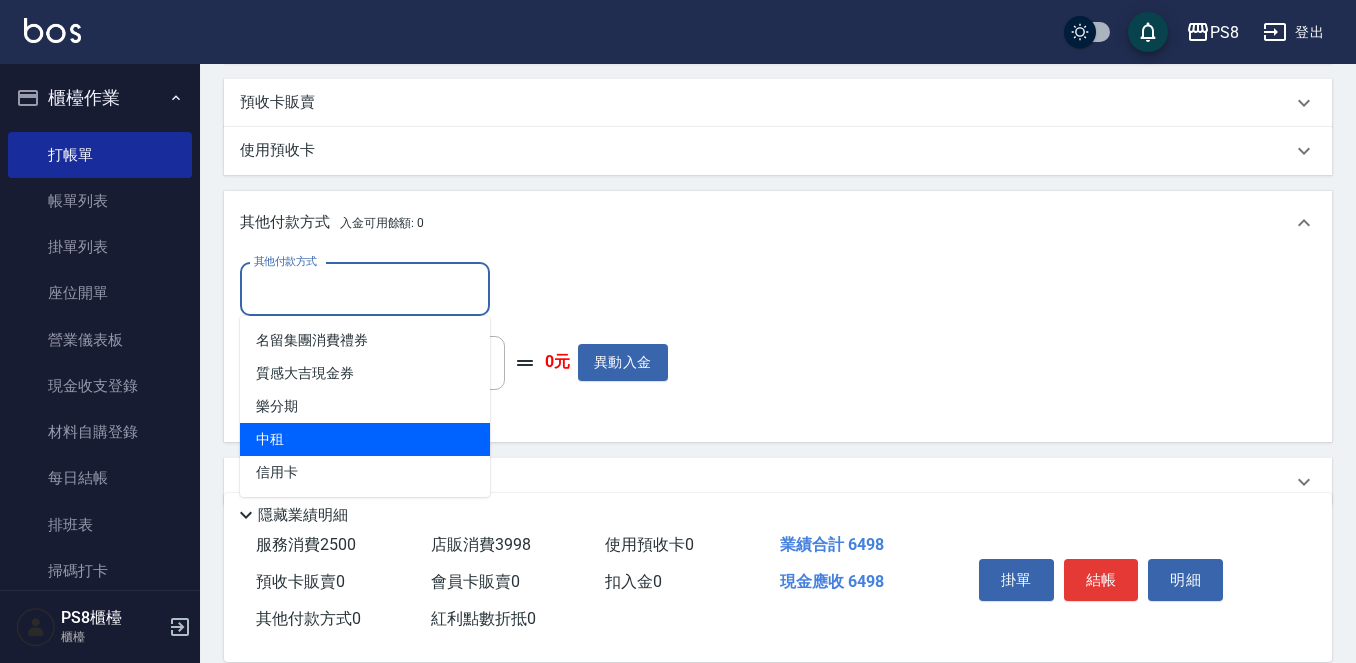 click on "中租" at bounding box center [365, 439] 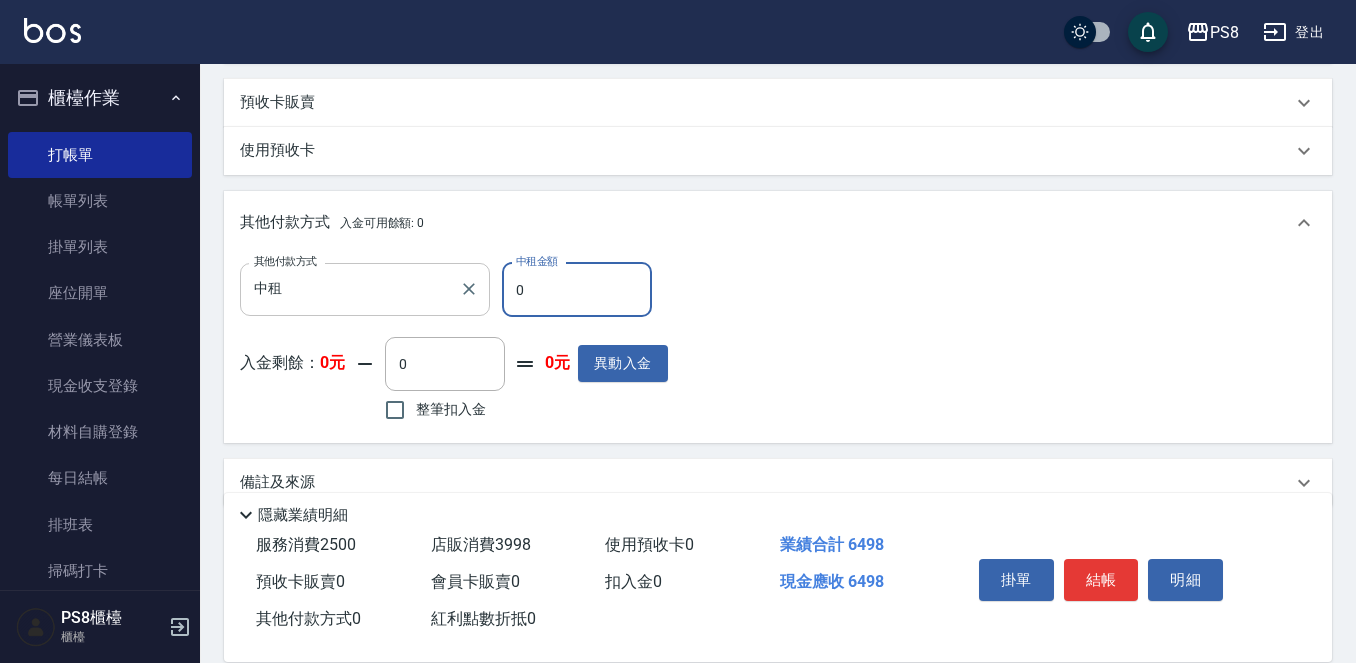 click on "中租" at bounding box center [350, 289] 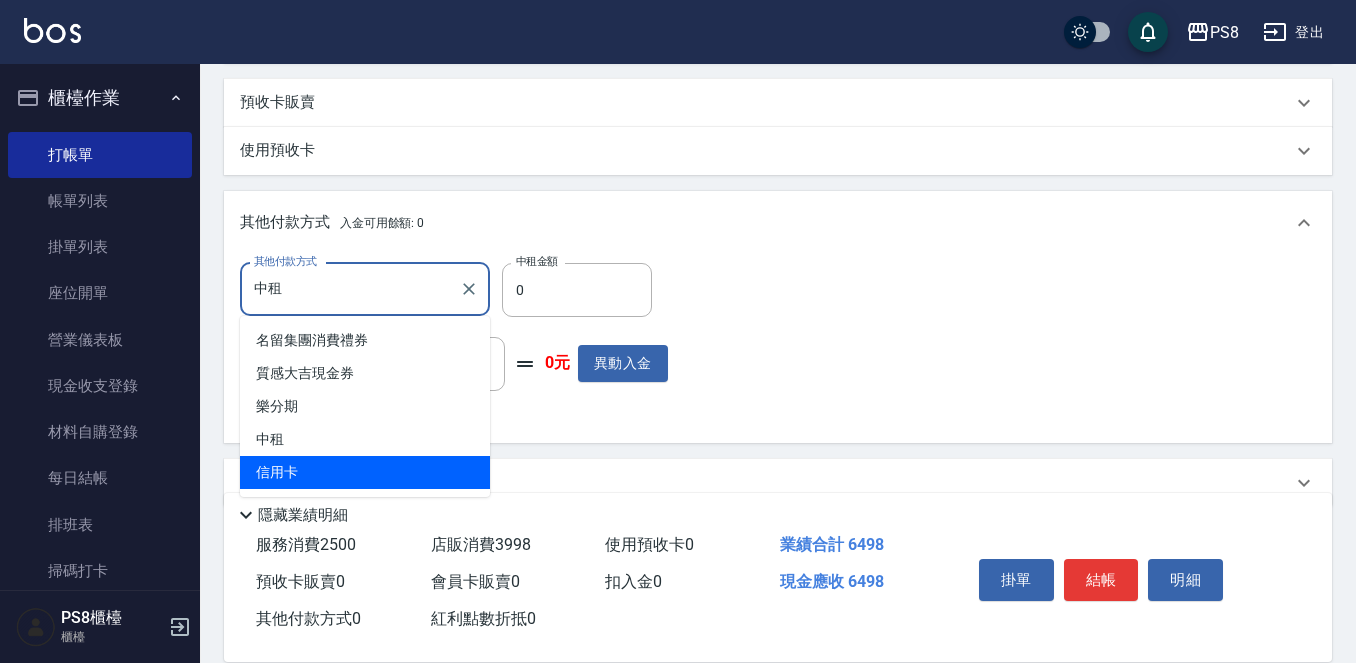 click on "信用卡" at bounding box center (365, 472) 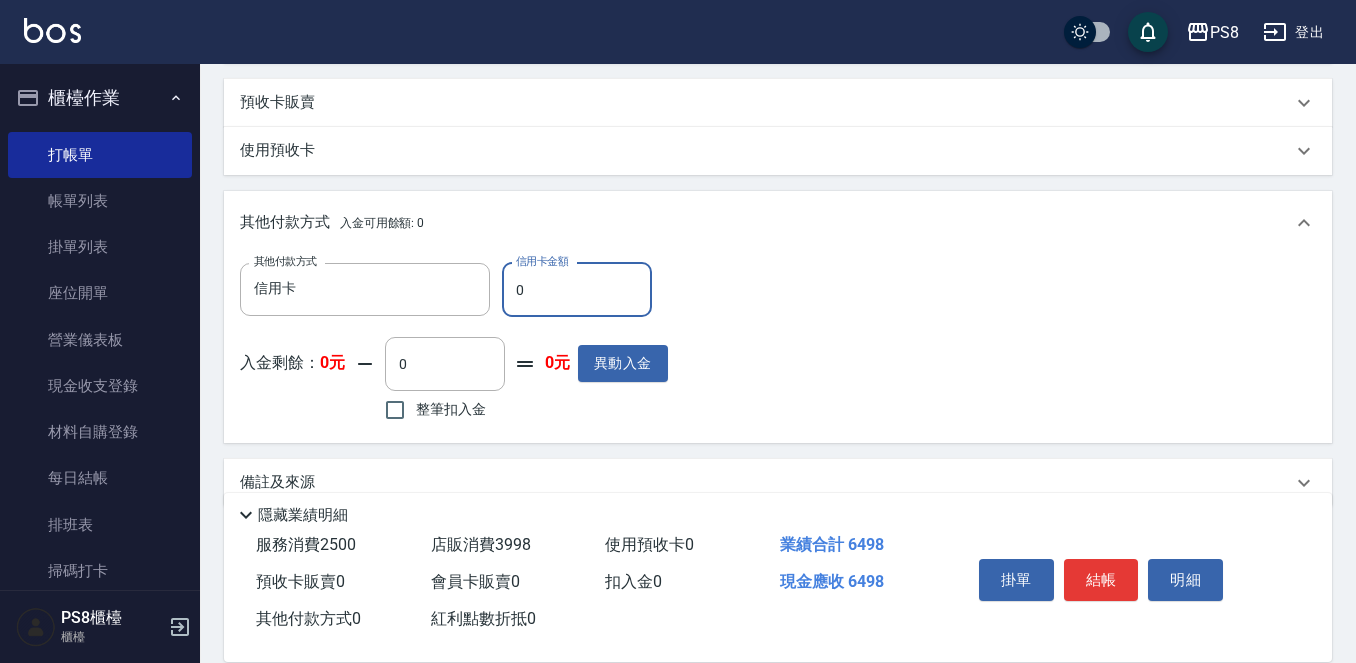 click on "0" at bounding box center (577, 290) 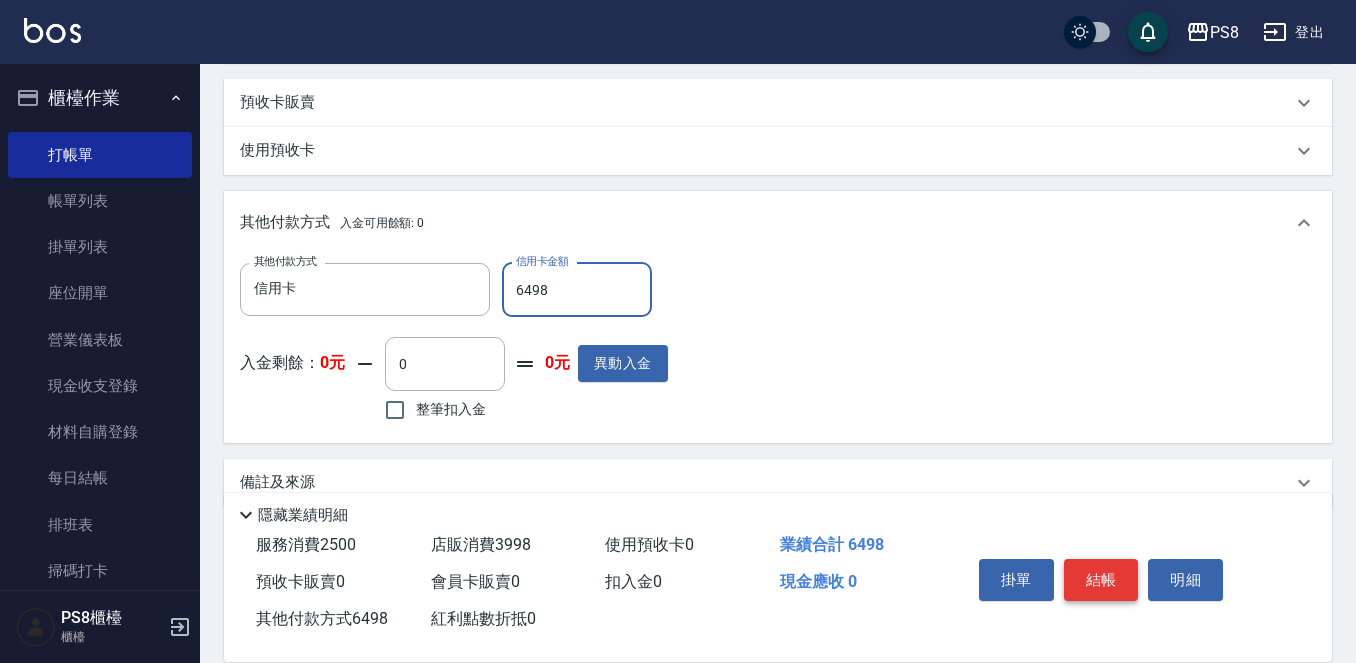 type on "6498" 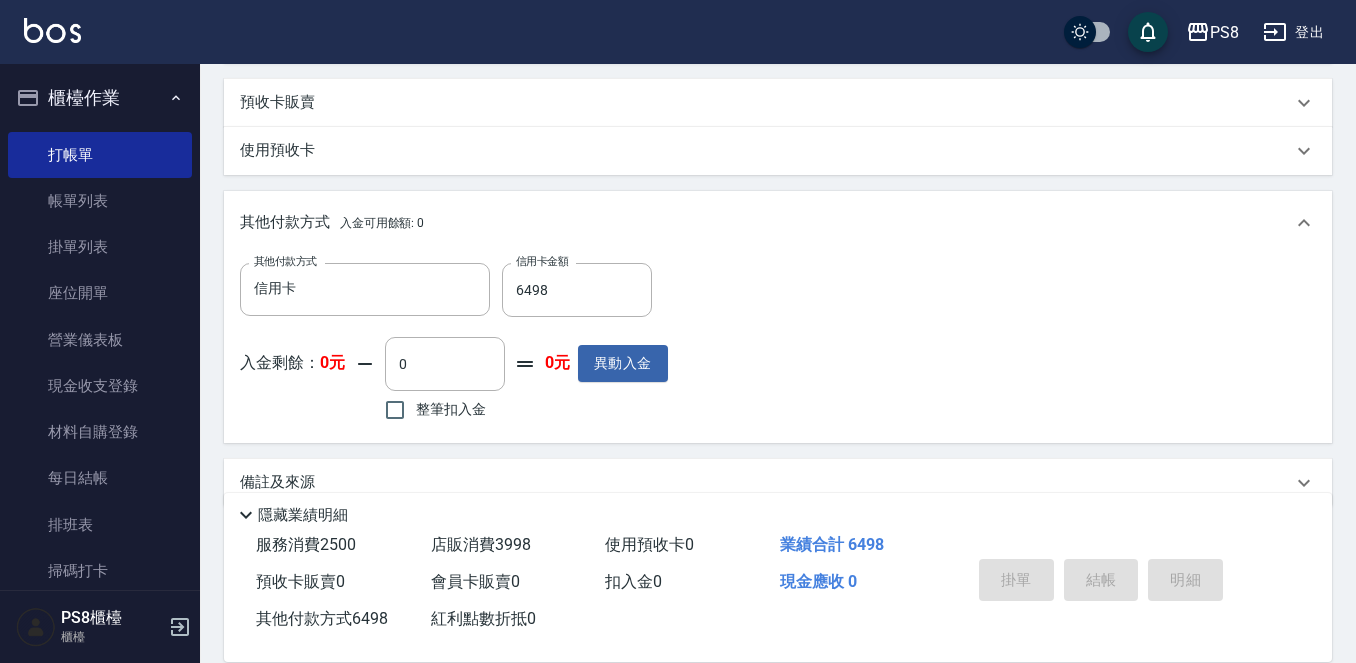 type on "2025/07/14 18:26" 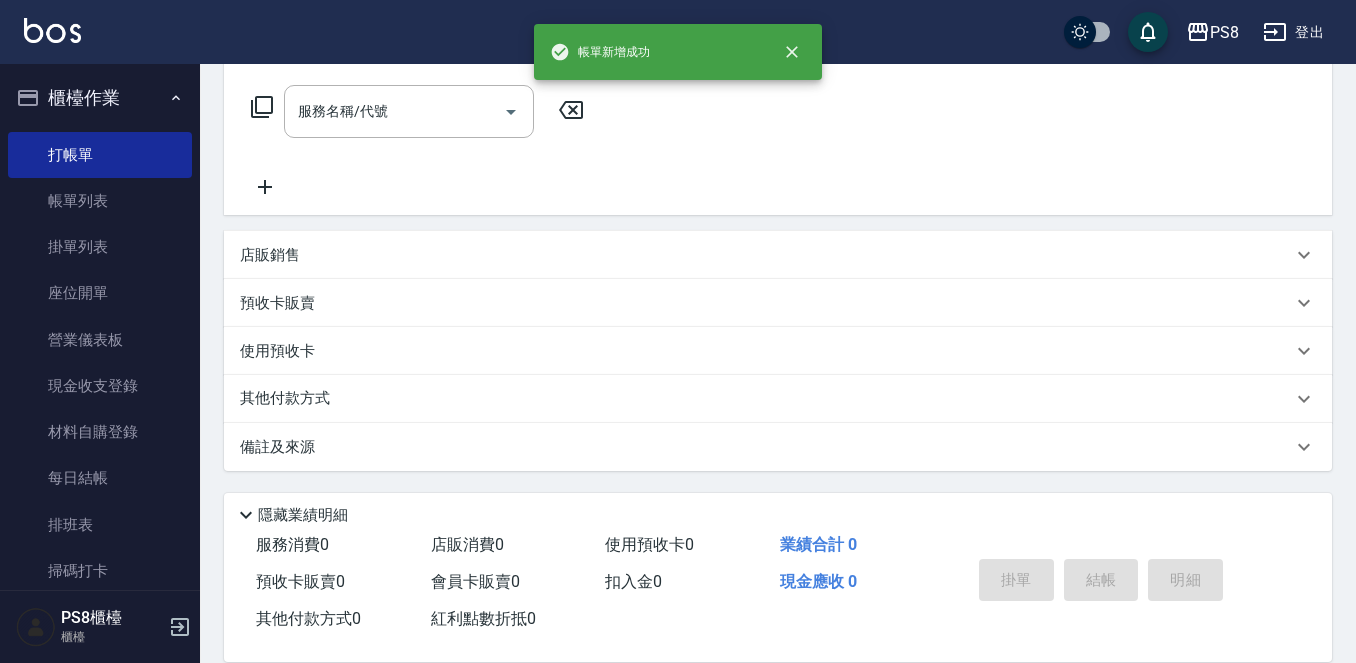 scroll, scrollTop: 0, scrollLeft: 0, axis: both 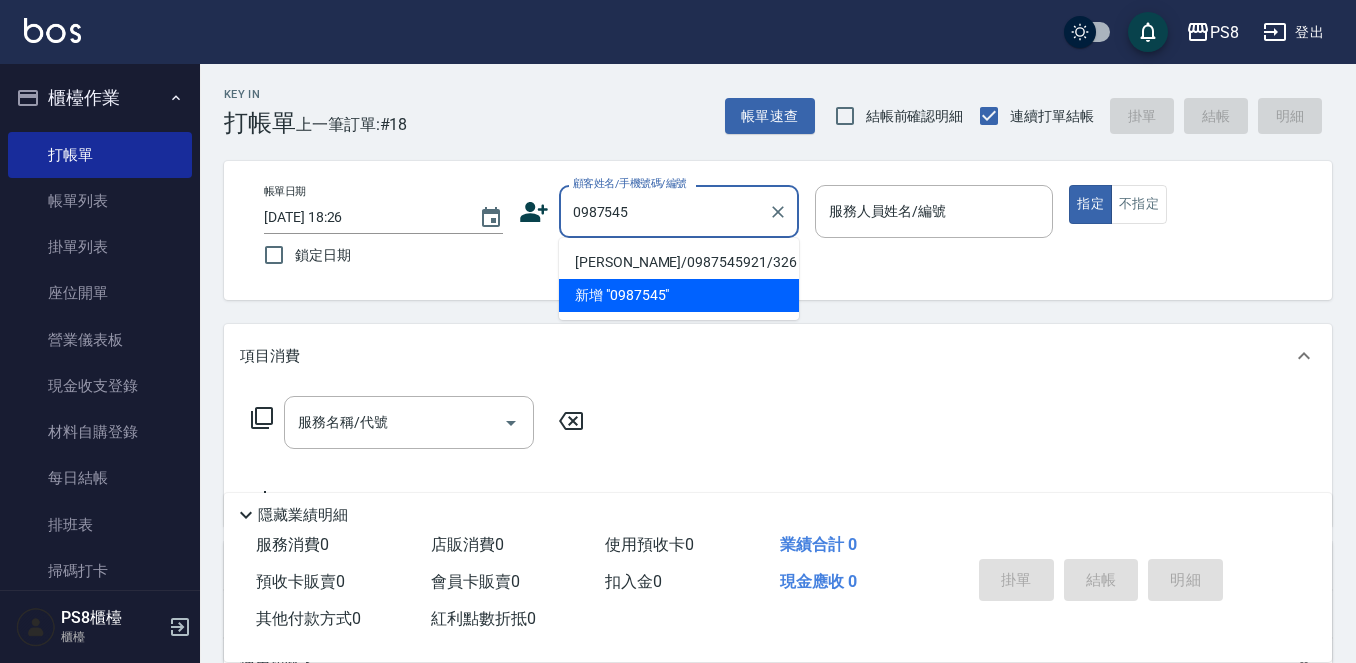 click on "[PERSON_NAME]/0987545921/326" at bounding box center [679, 262] 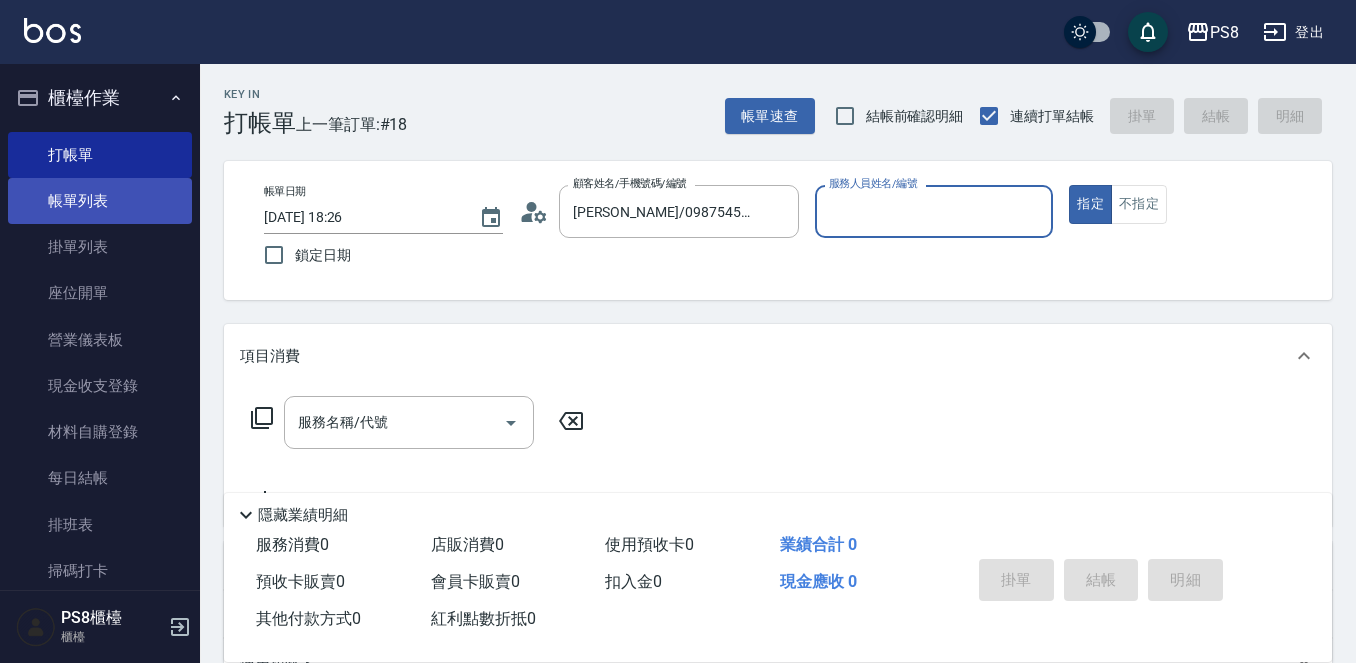 click on "帳單列表" at bounding box center (100, 201) 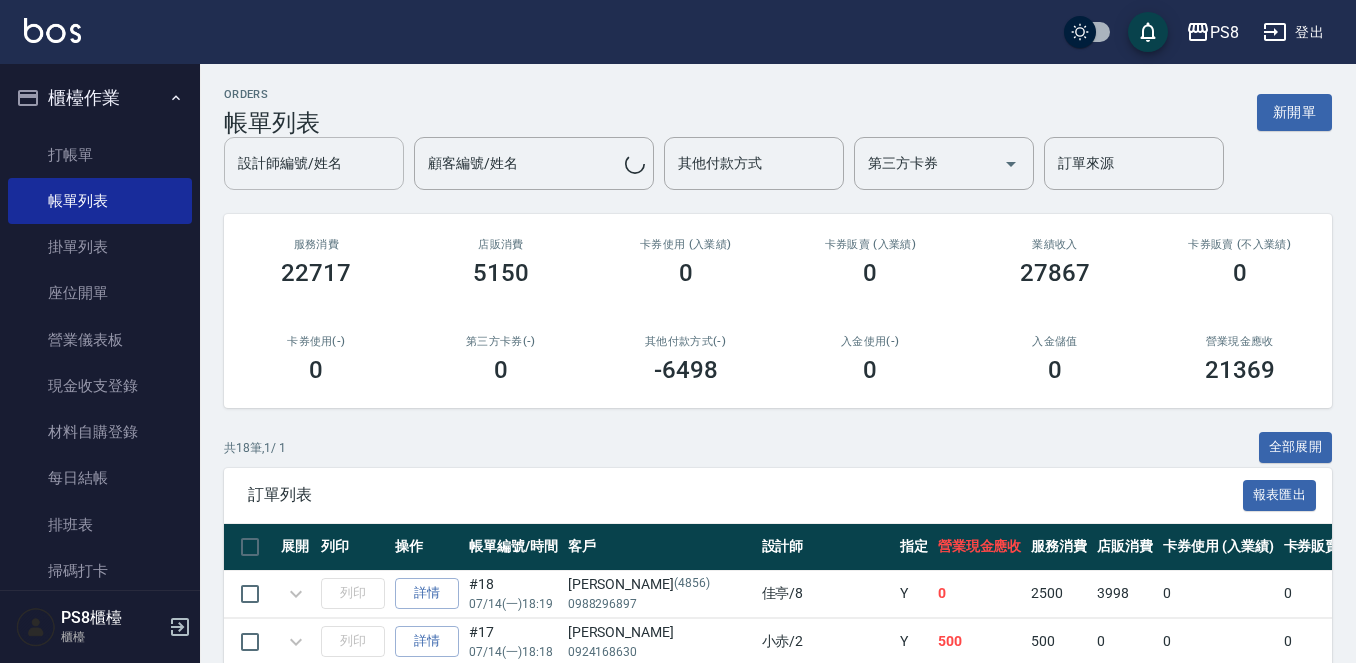 click on "設計師編號/姓名" at bounding box center [314, 163] 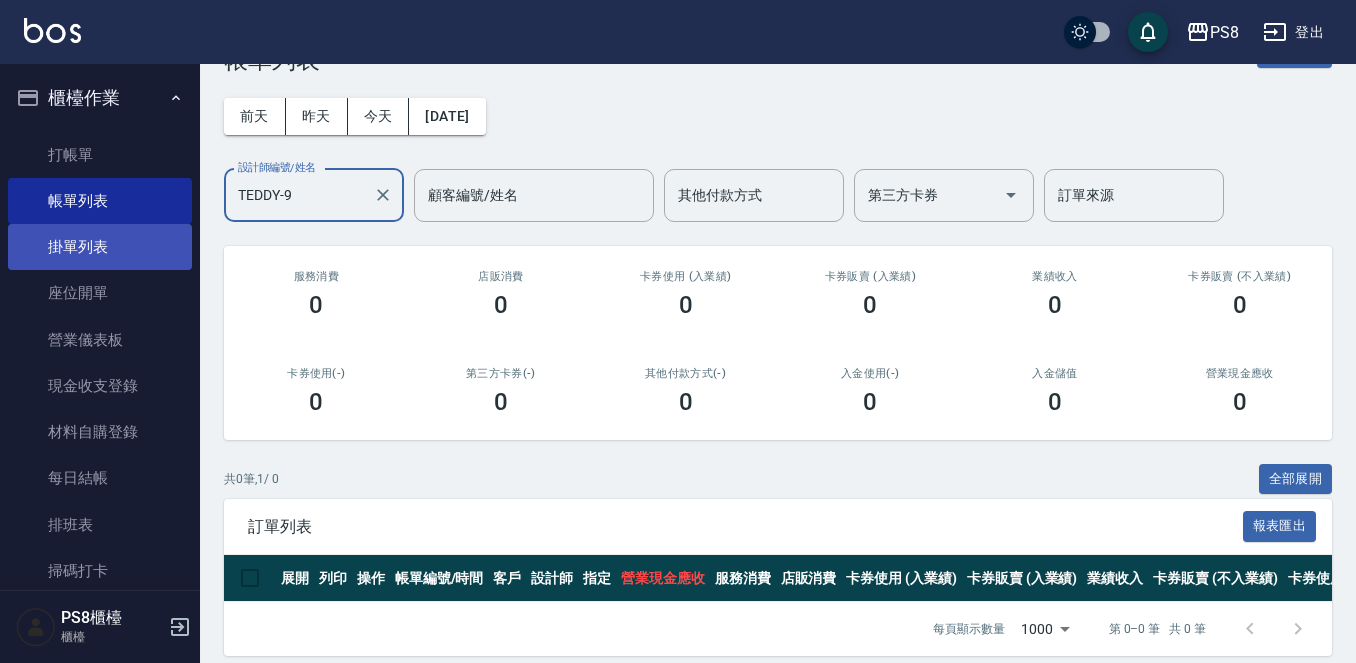 scroll, scrollTop: 97, scrollLeft: 0, axis: vertical 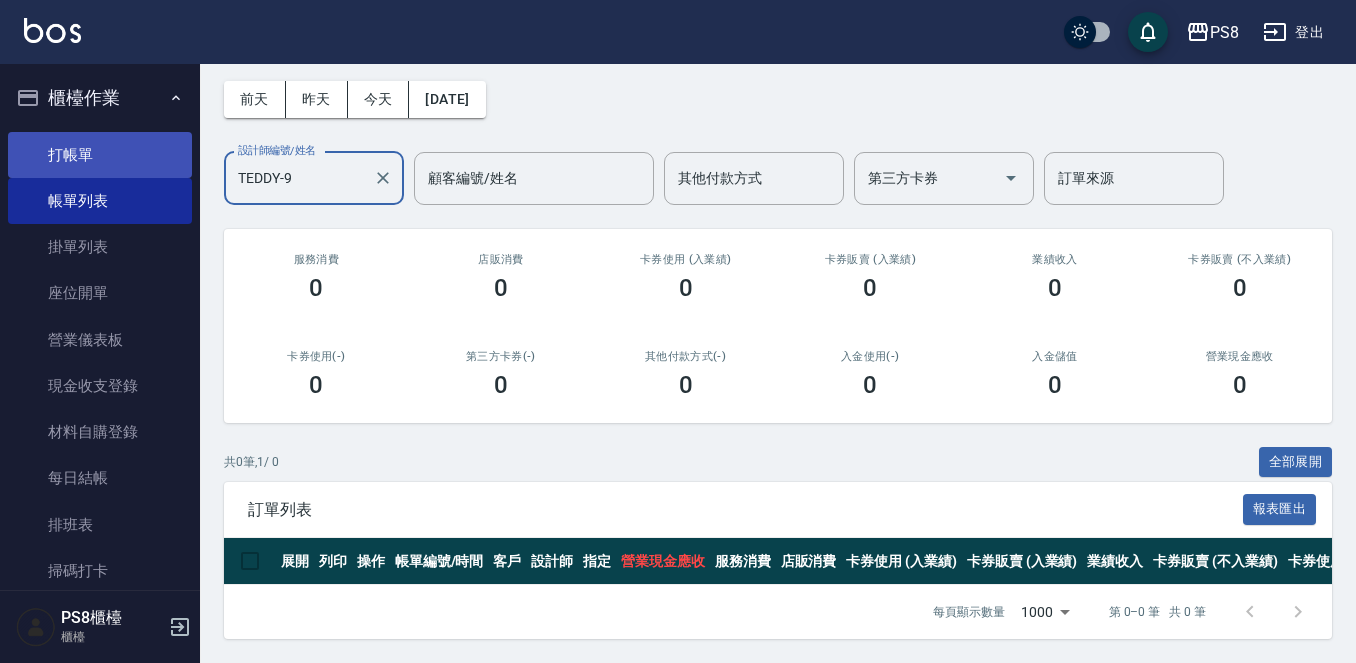 type on "TEDDY-9" 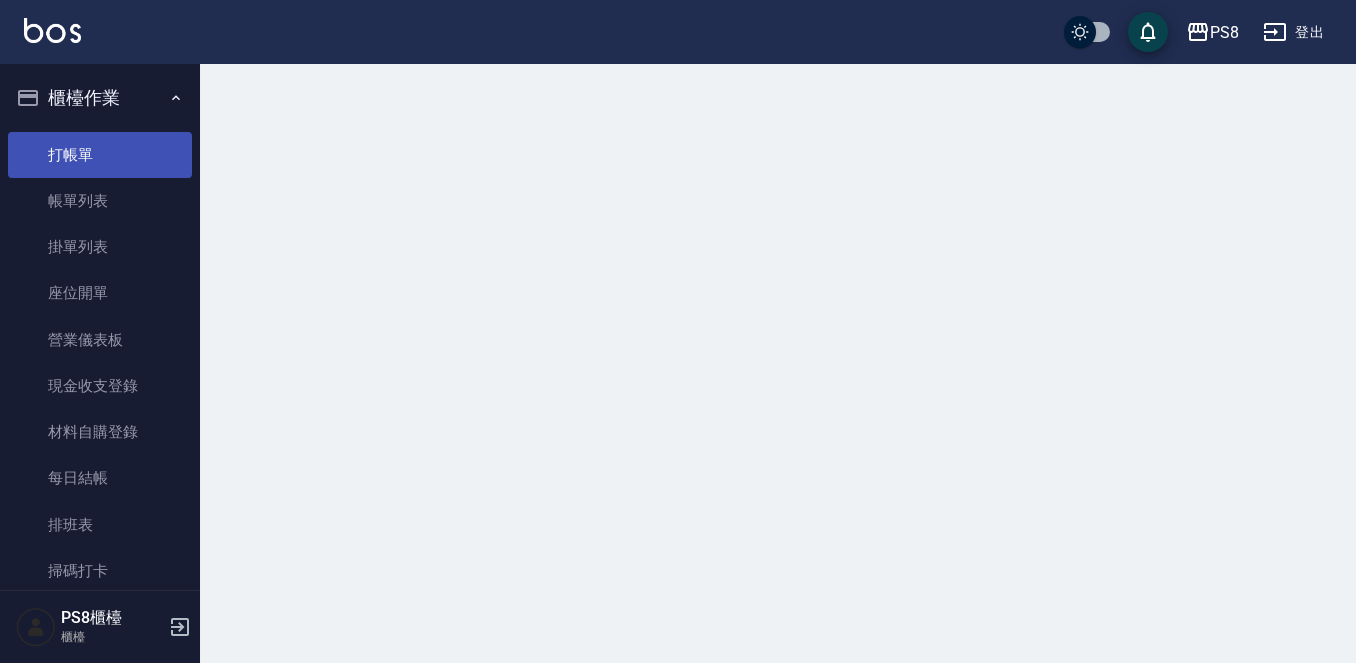 scroll, scrollTop: 0, scrollLeft: 0, axis: both 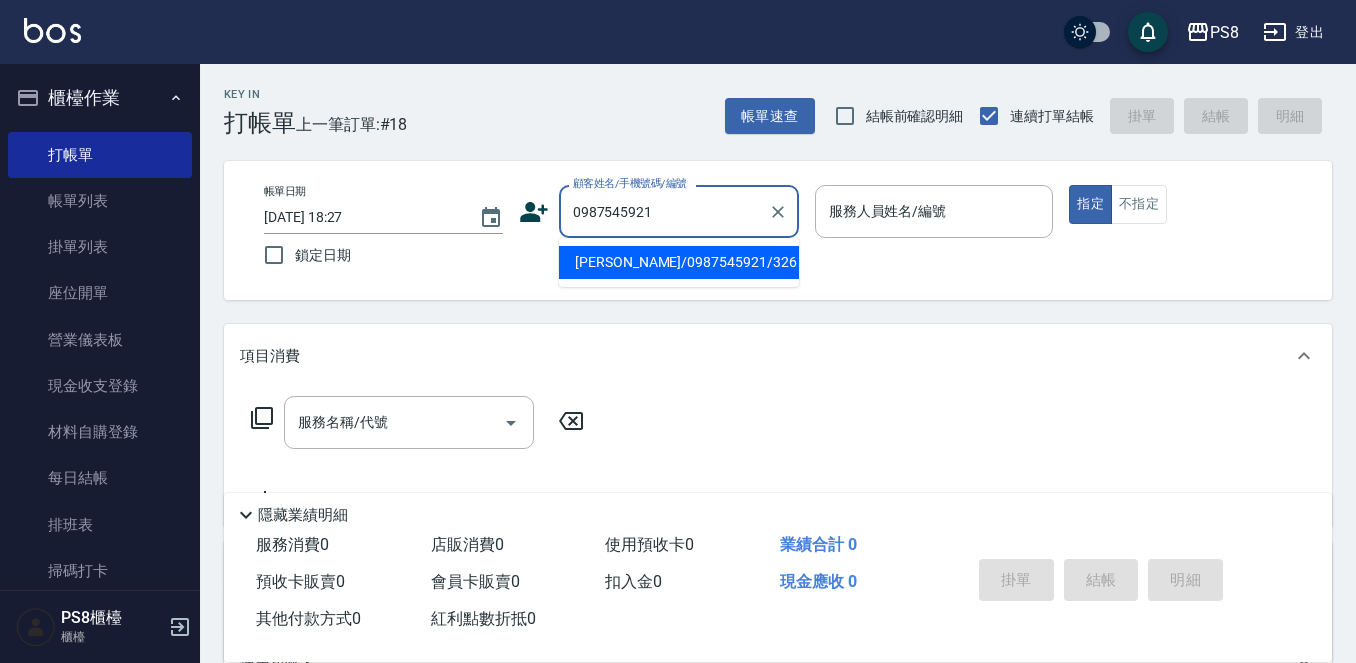 type on "[PERSON_NAME]/0987545921/326" 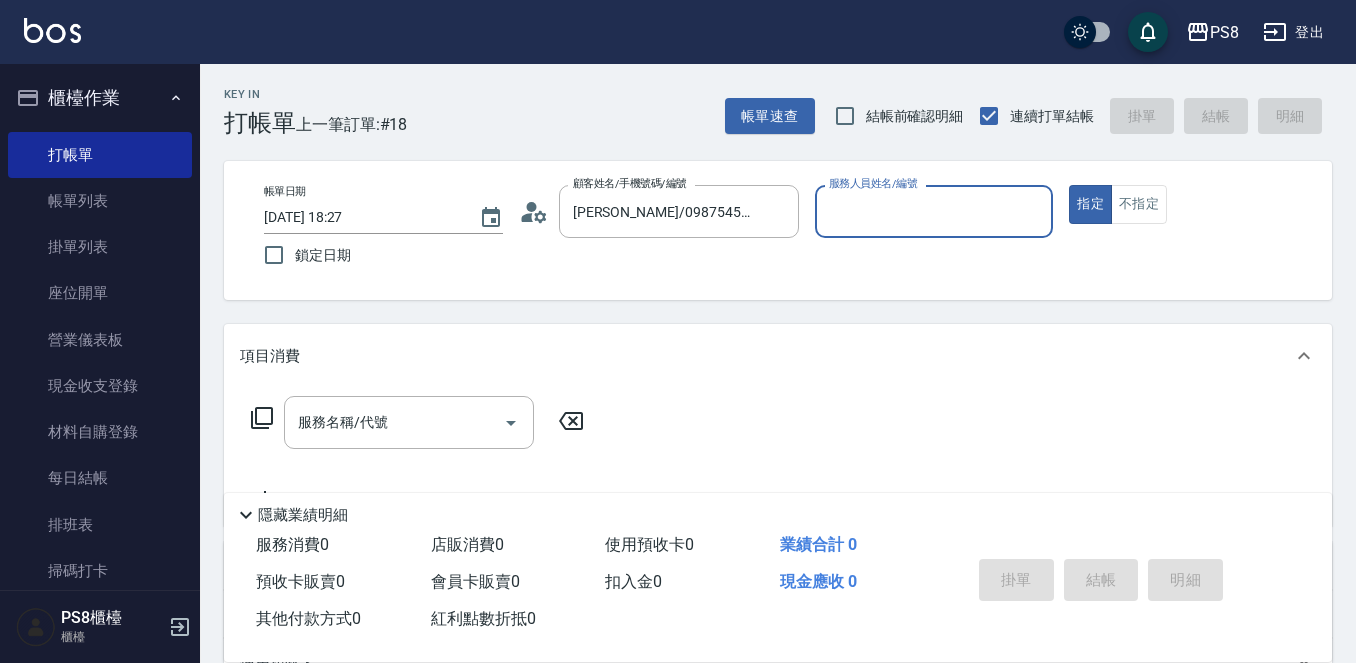 type on "1" 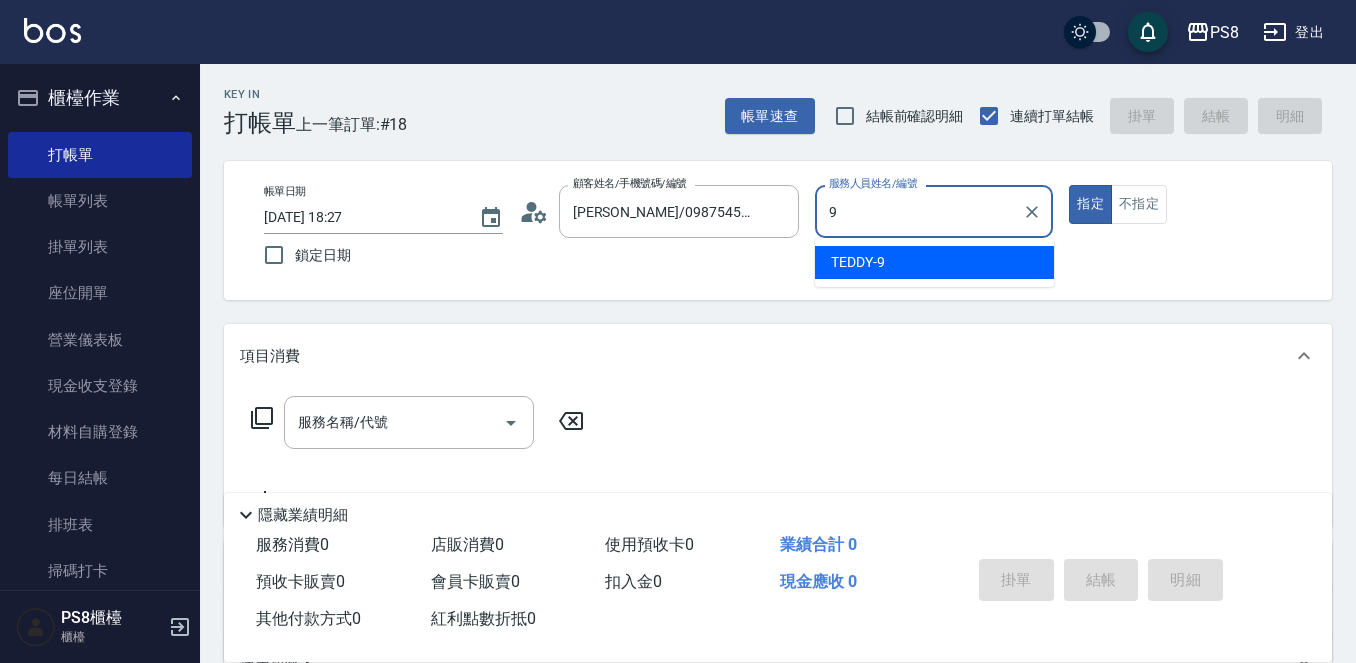 type on "TEDDY-9" 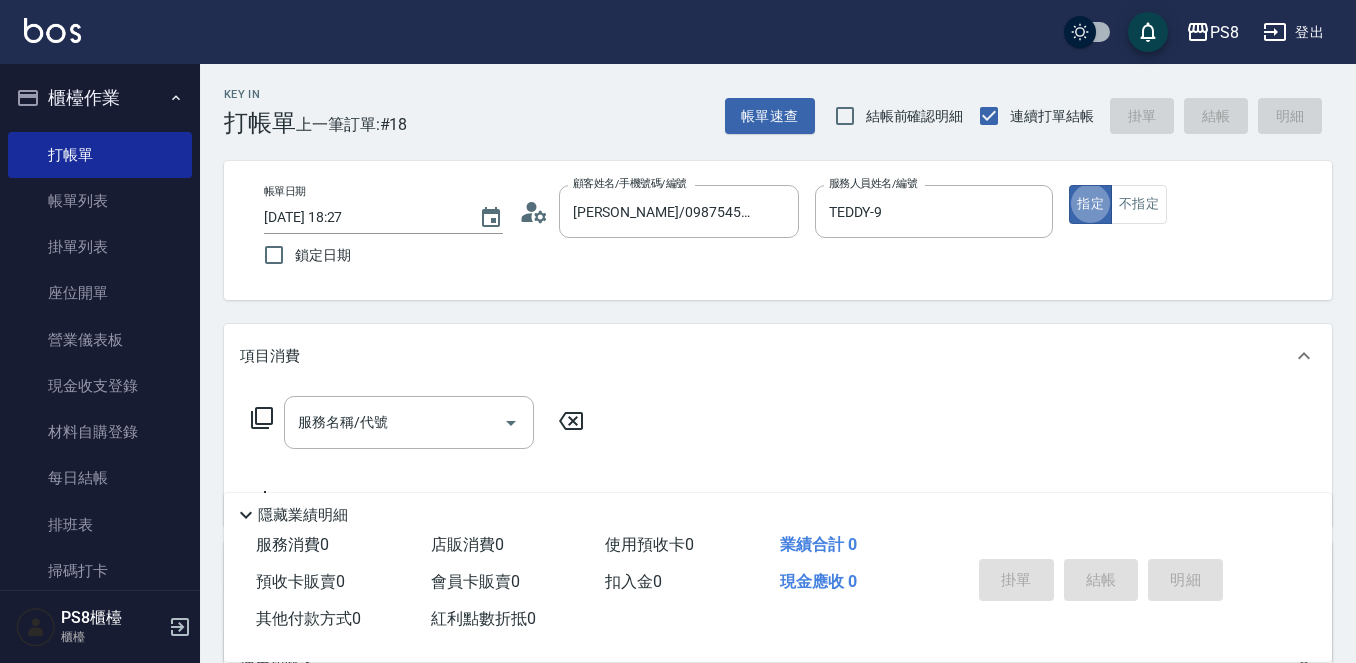 type on "true" 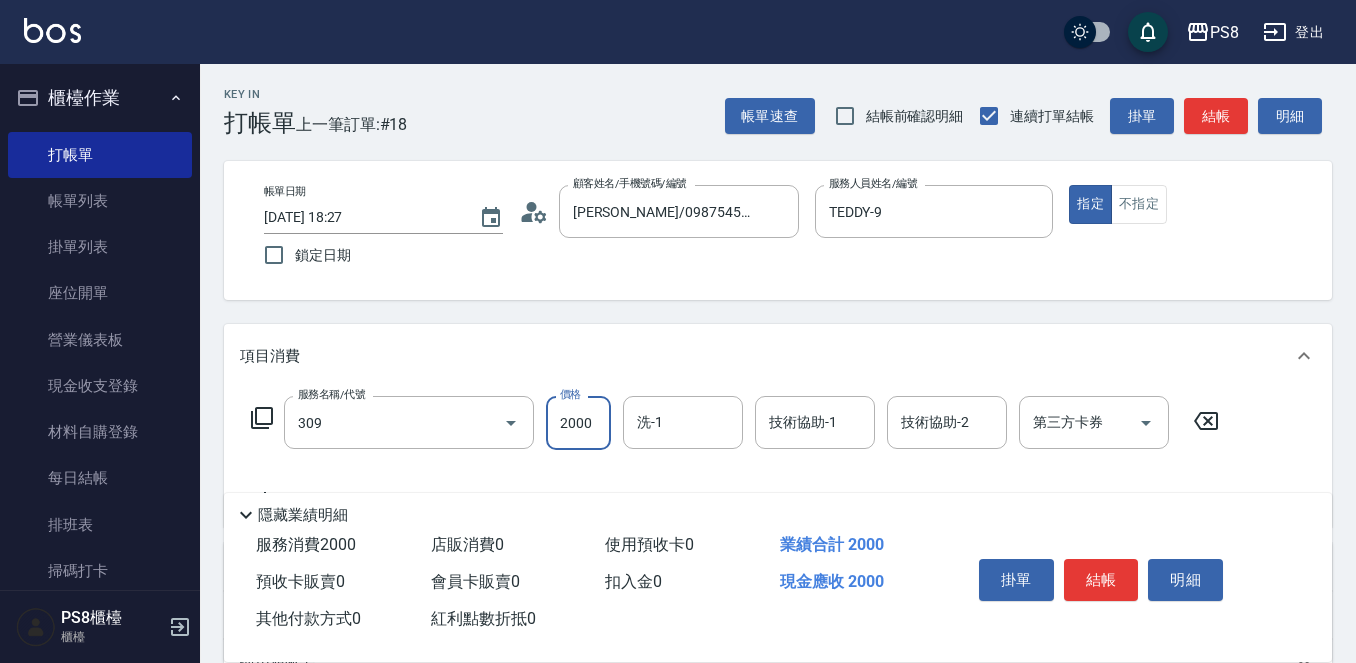 type on "嚴選溫塑(309)" 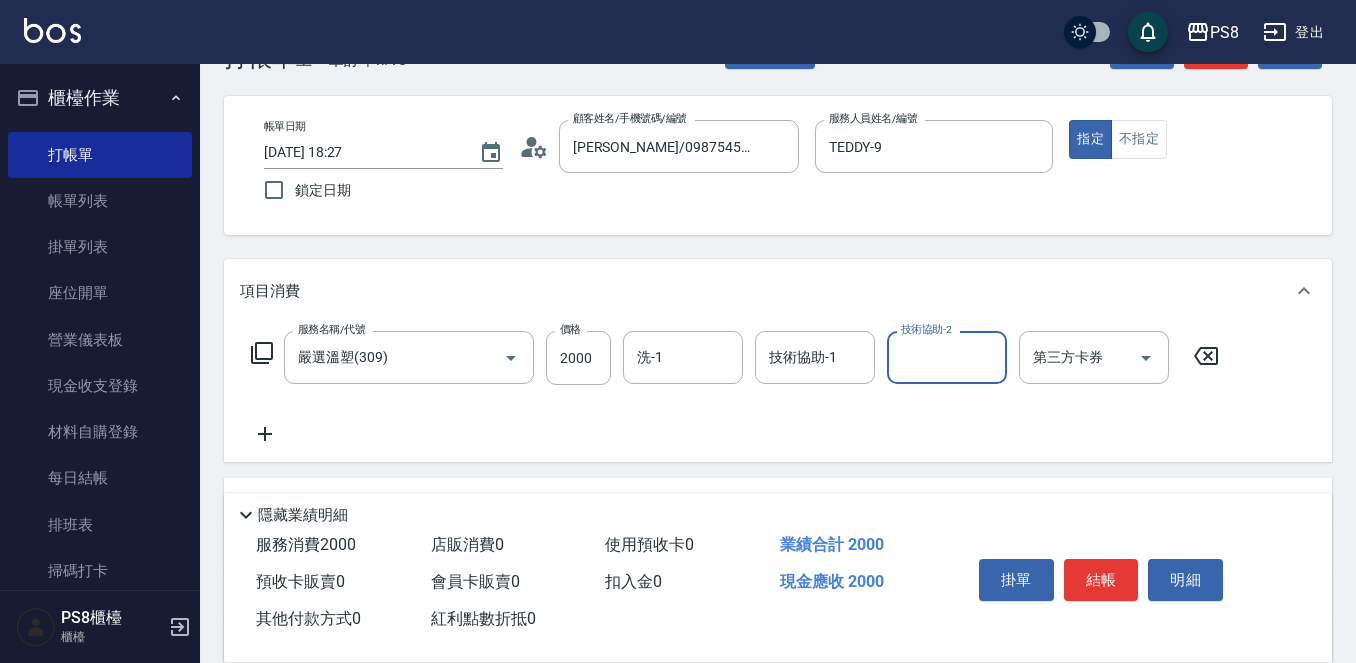 scroll, scrollTop: 100, scrollLeft: 0, axis: vertical 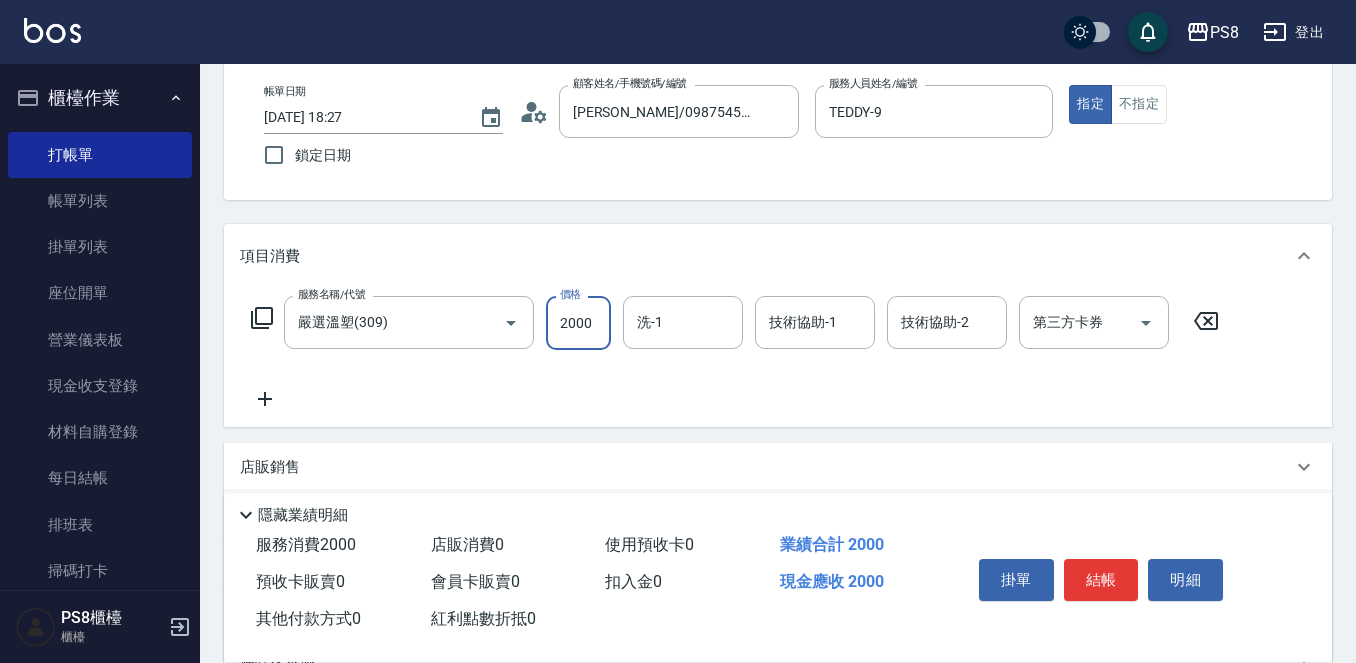 click on "2000" at bounding box center [578, 323] 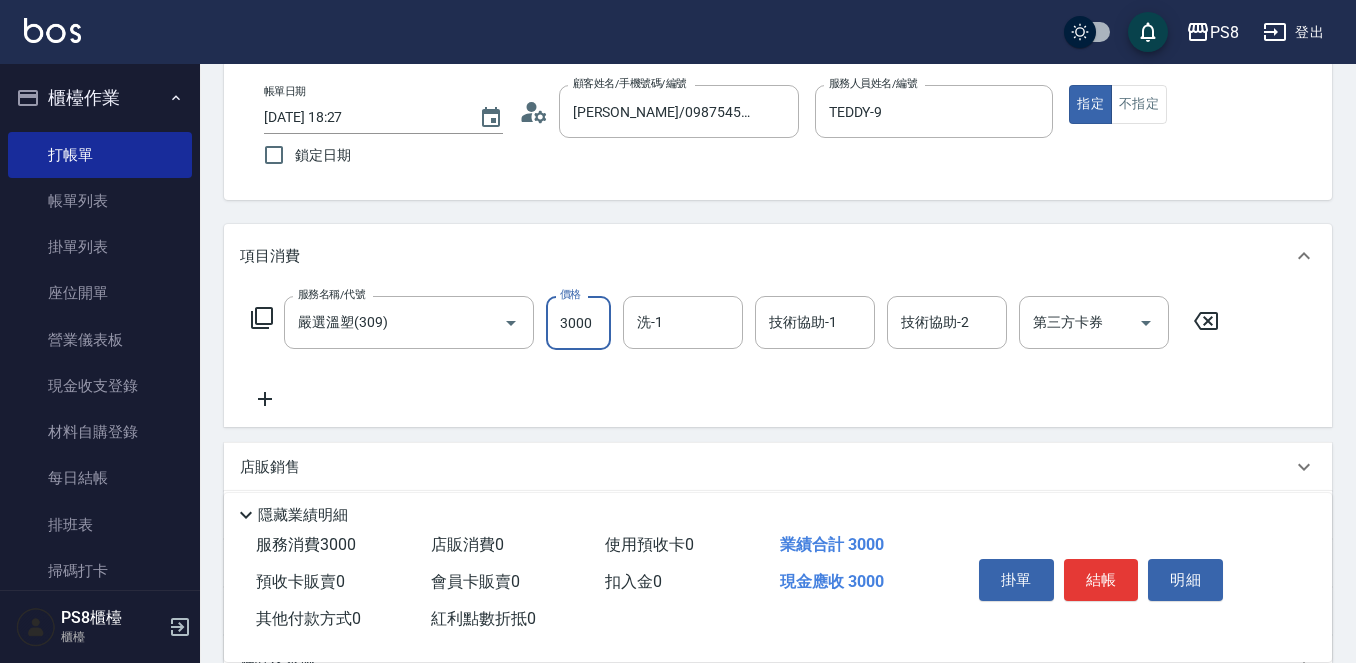 type on "3000" 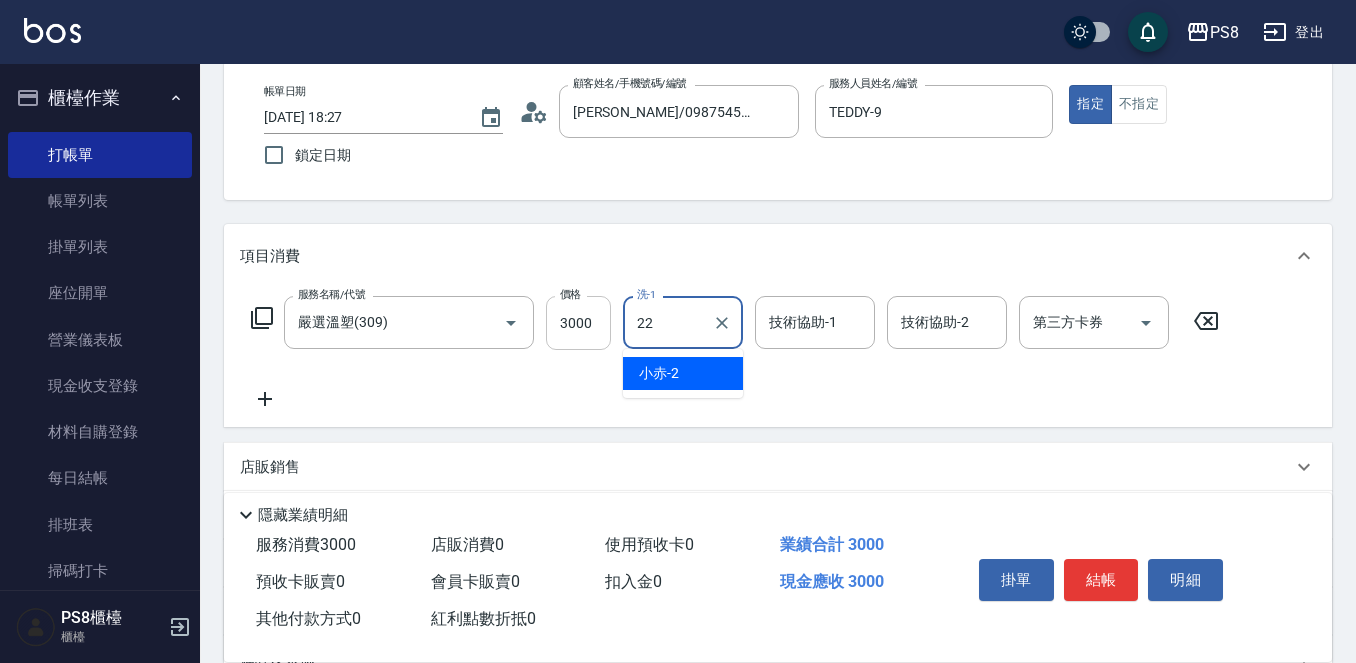 type on "珮安-22" 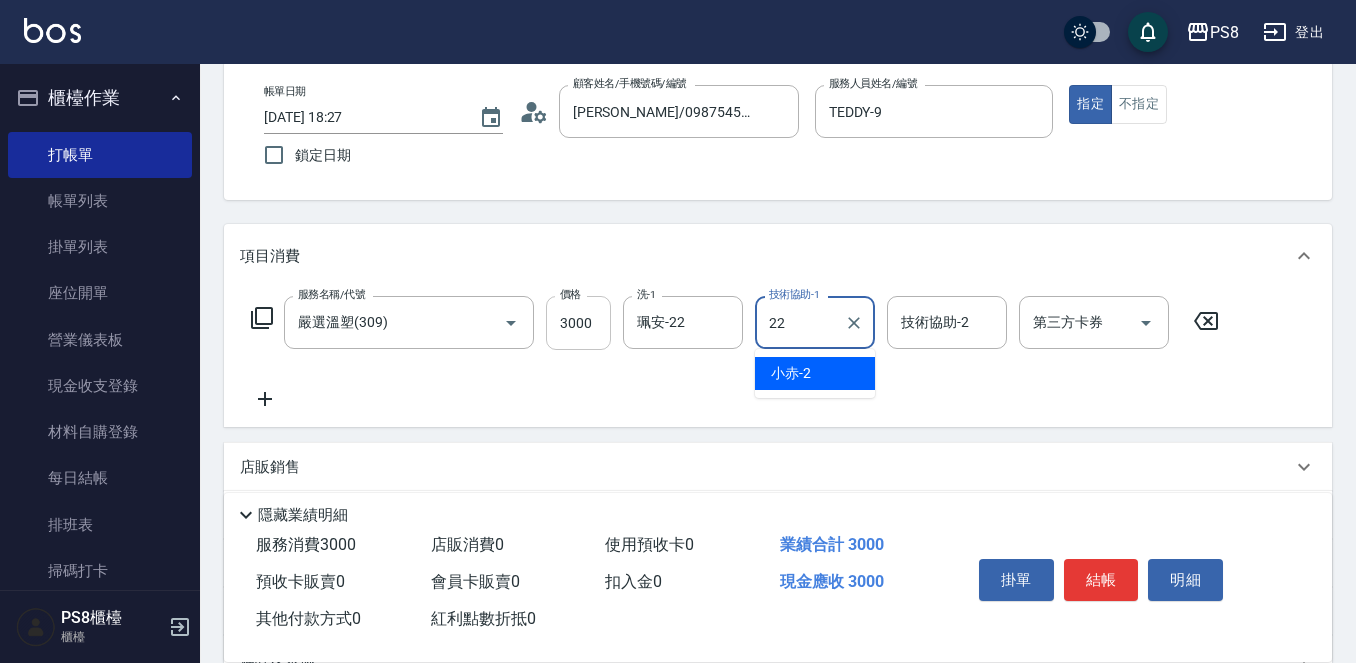 type on "珮安-22" 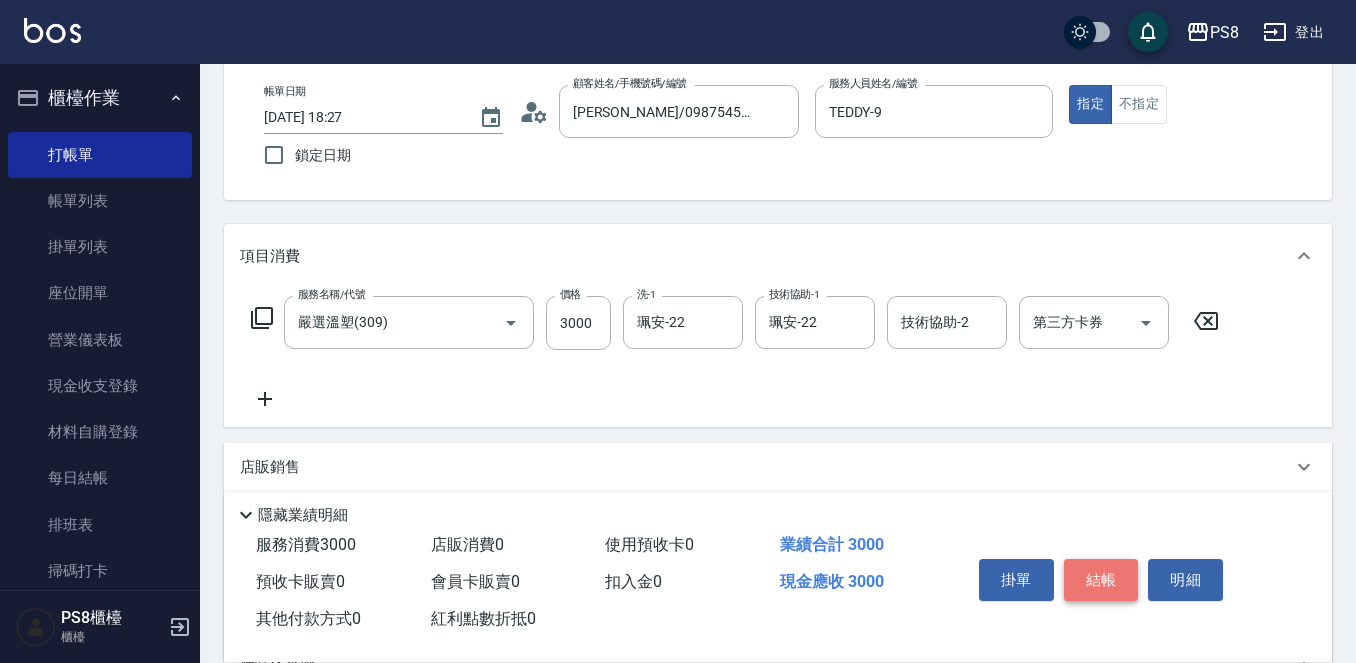 click on "結帳" at bounding box center [1101, 580] 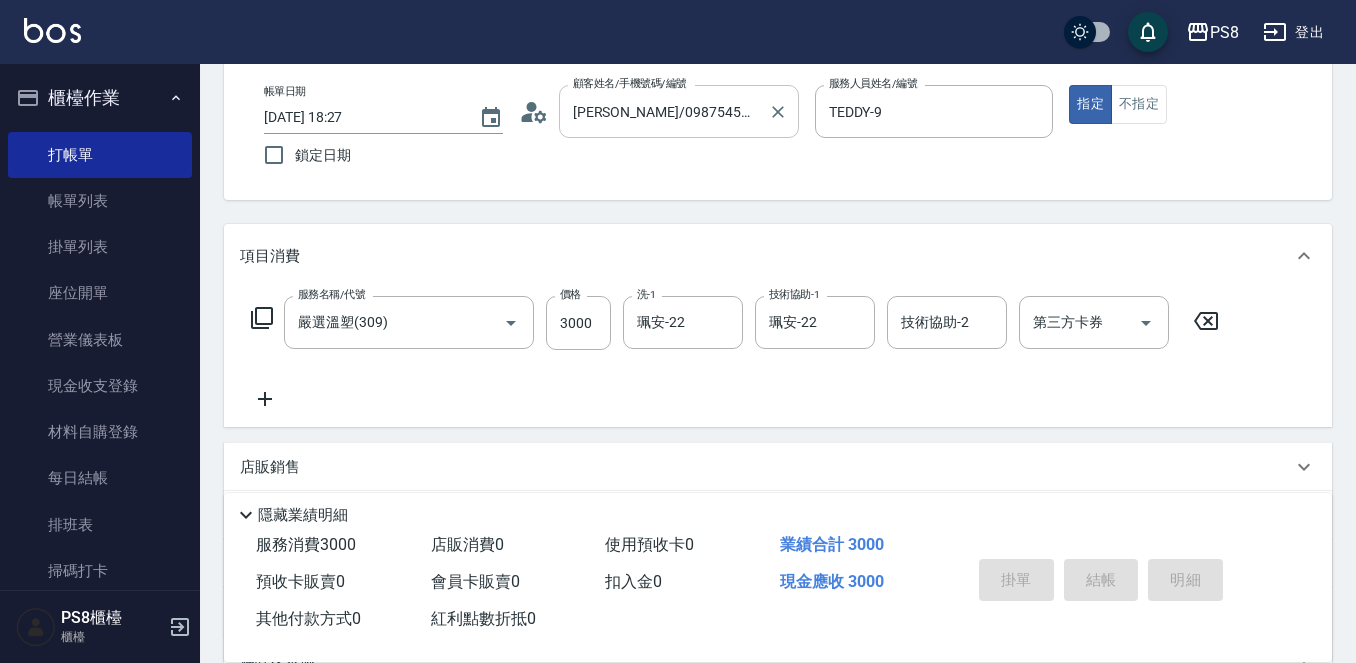 type on "2025/07/14 18:28" 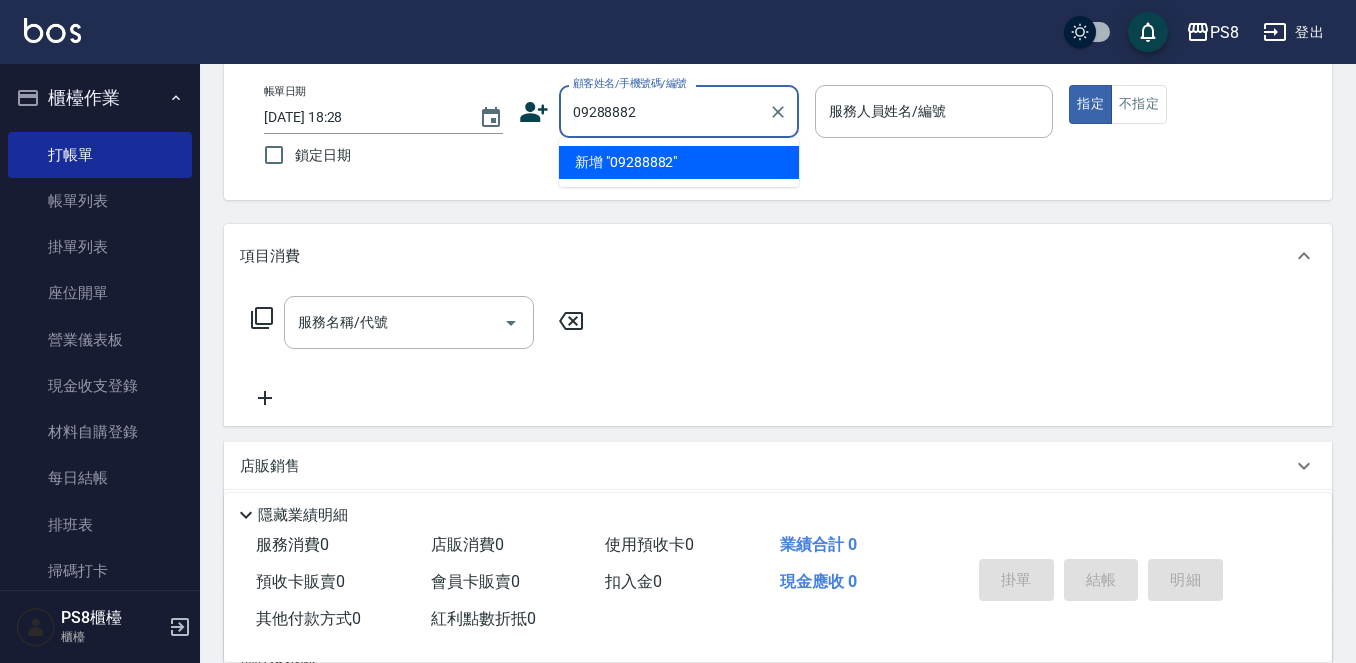 click on "09288882" at bounding box center [664, 111] 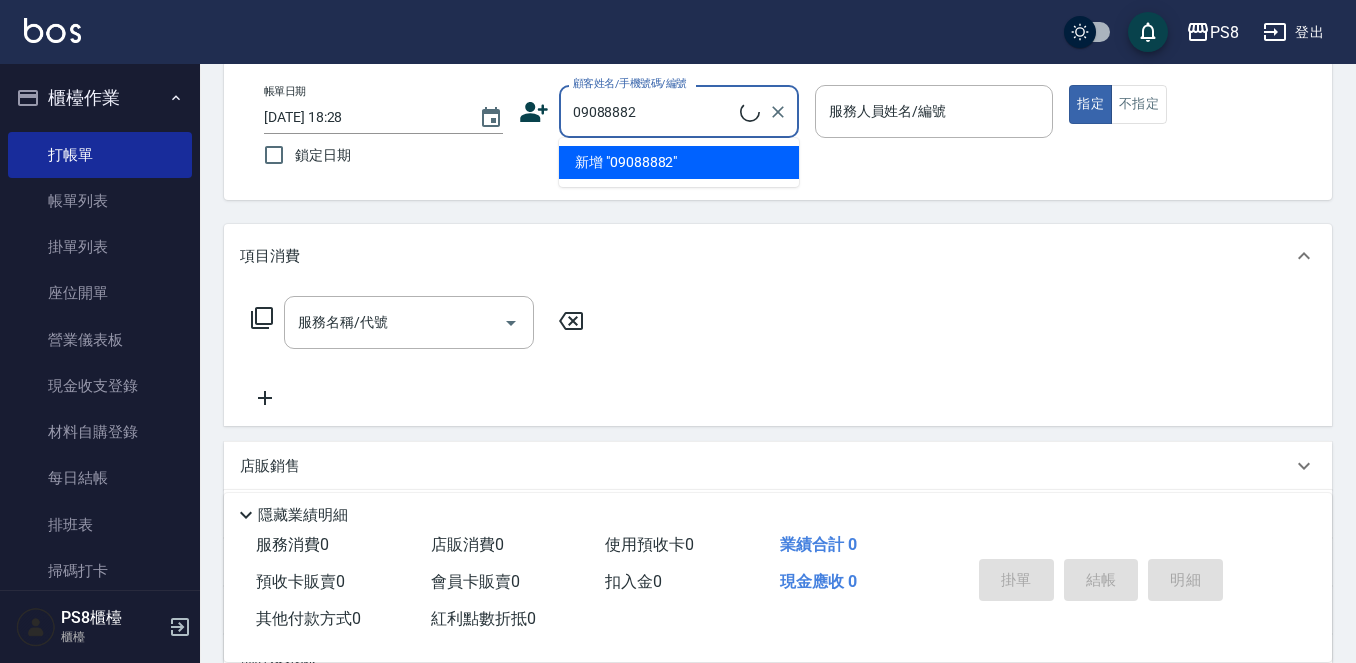 click on "09088882" at bounding box center [654, 111] 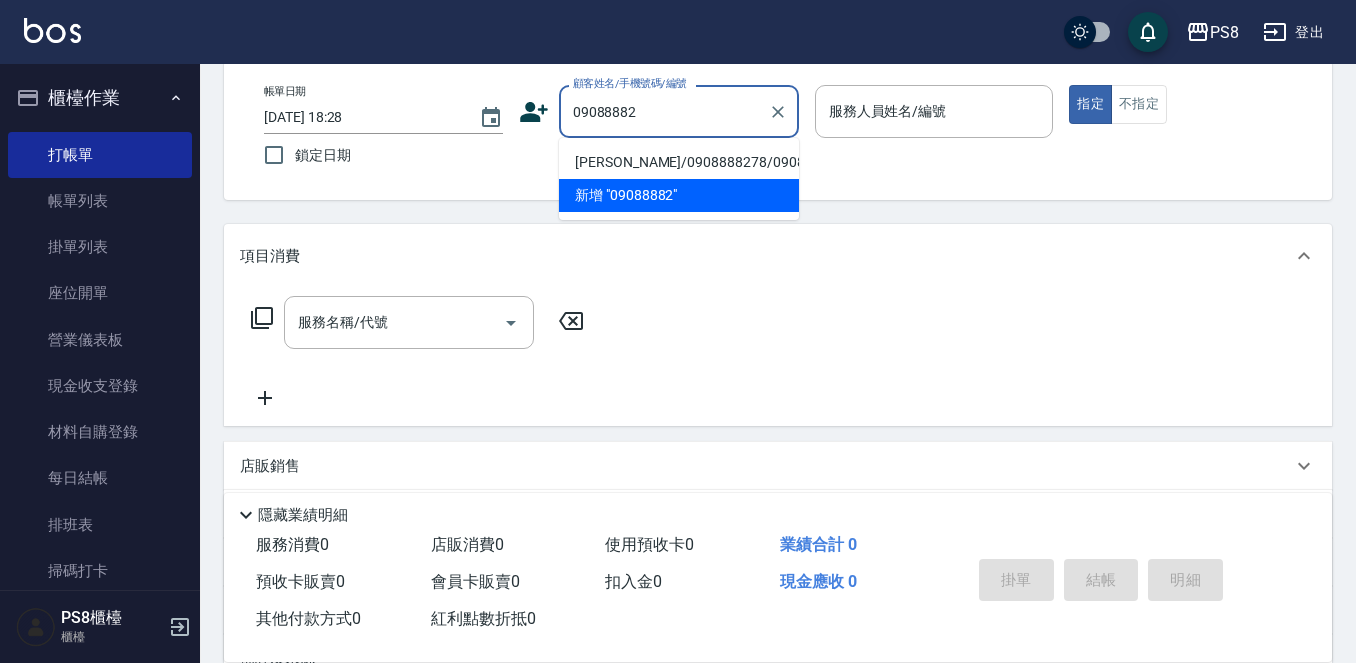 click on "[PERSON_NAME]/0908888278/0908888278" at bounding box center [679, 162] 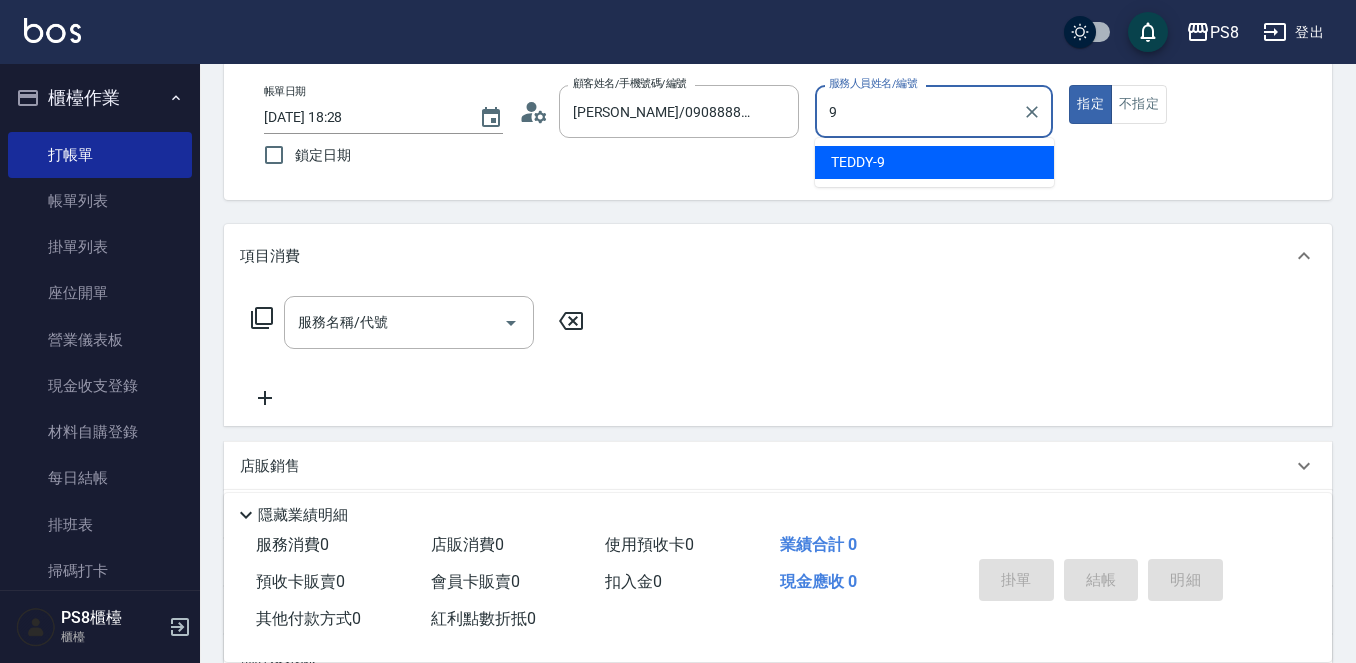 type on "TEDDY-9" 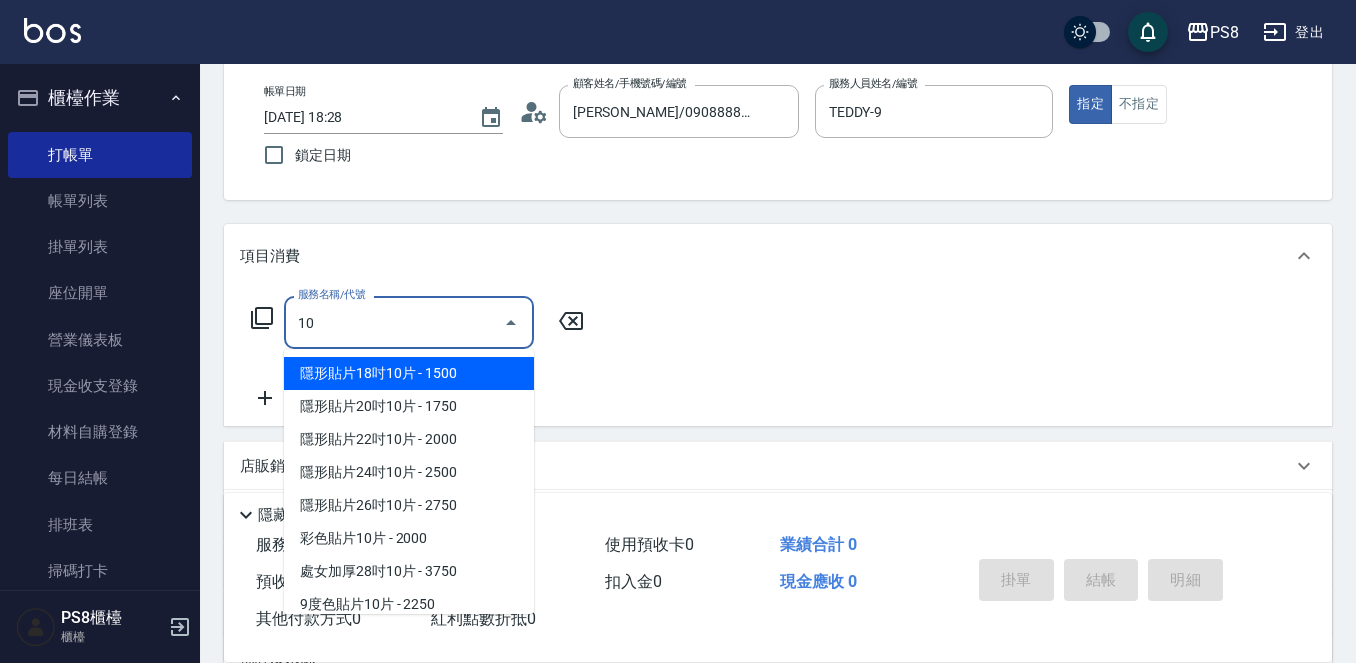 type on "1" 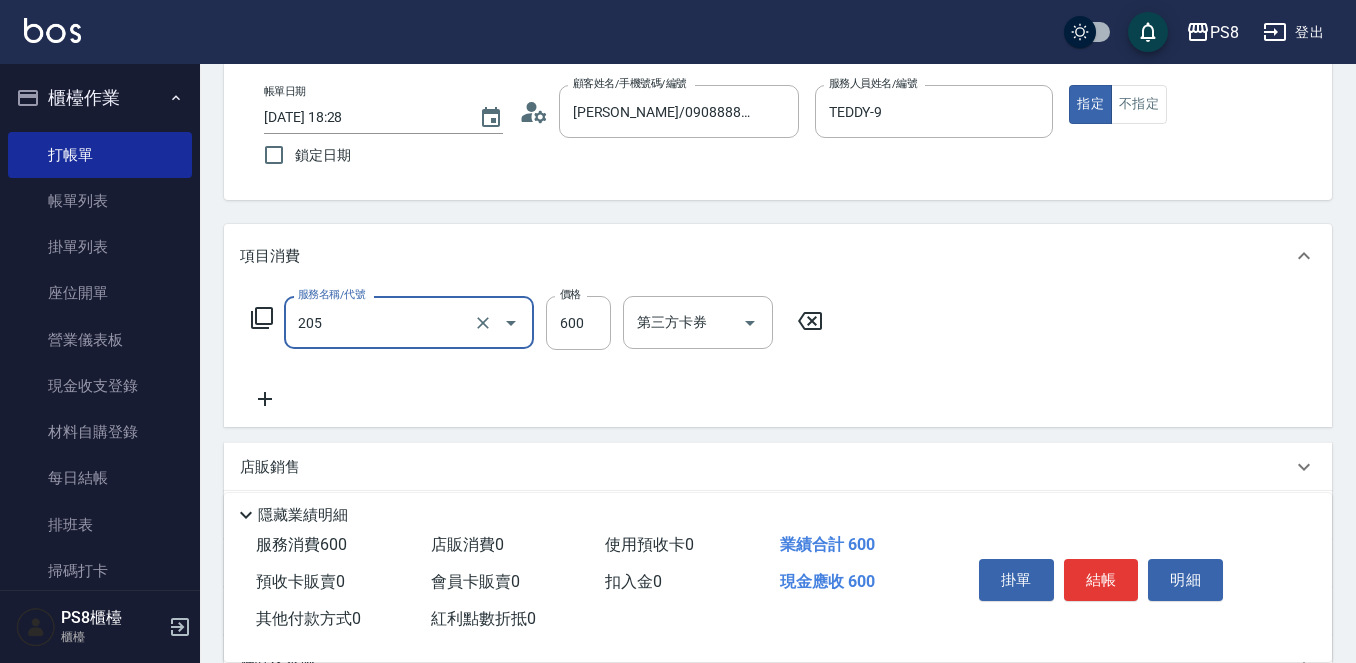 type on "A級洗剪600(205)" 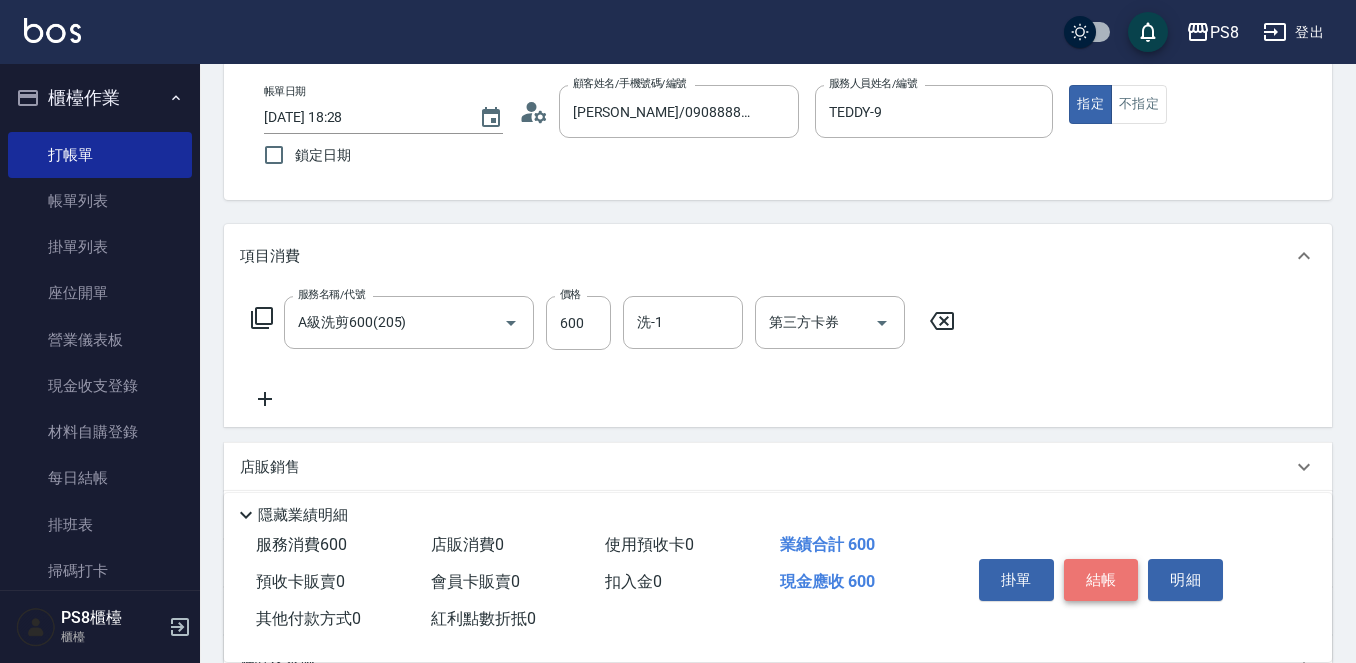 click on "結帳" at bounding box center [1101, 580] 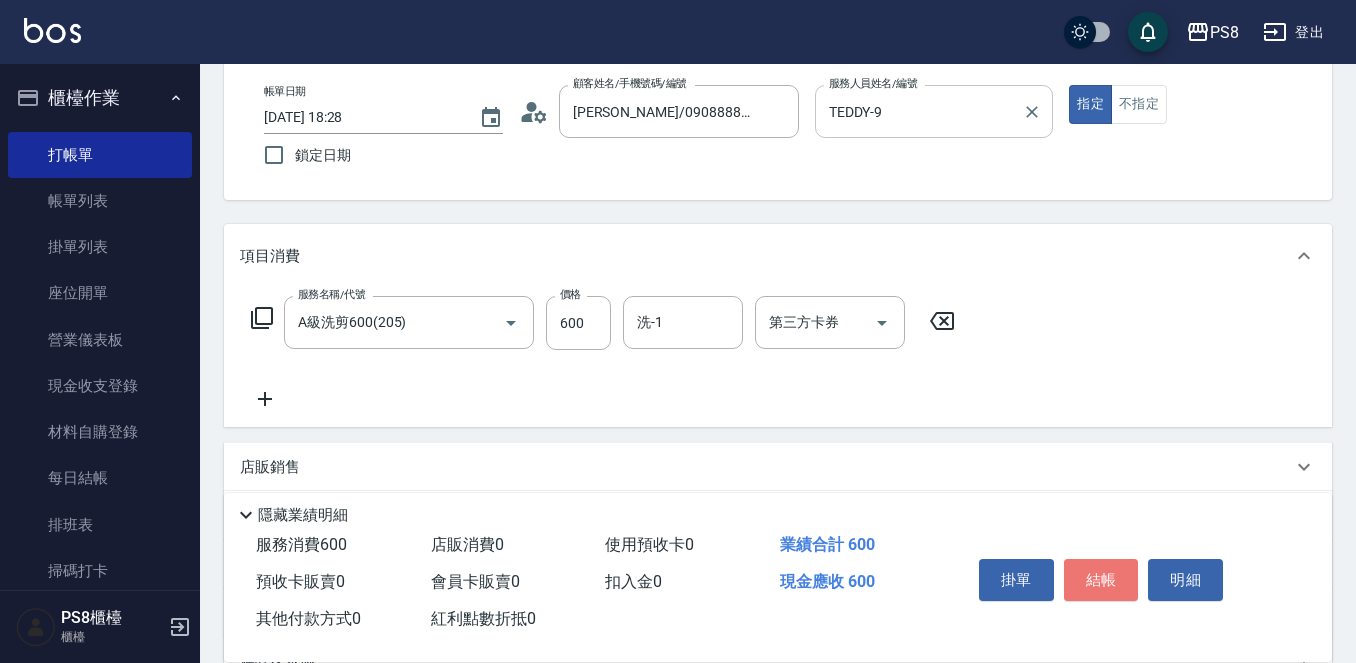 type on "2025/07/14 18:29" 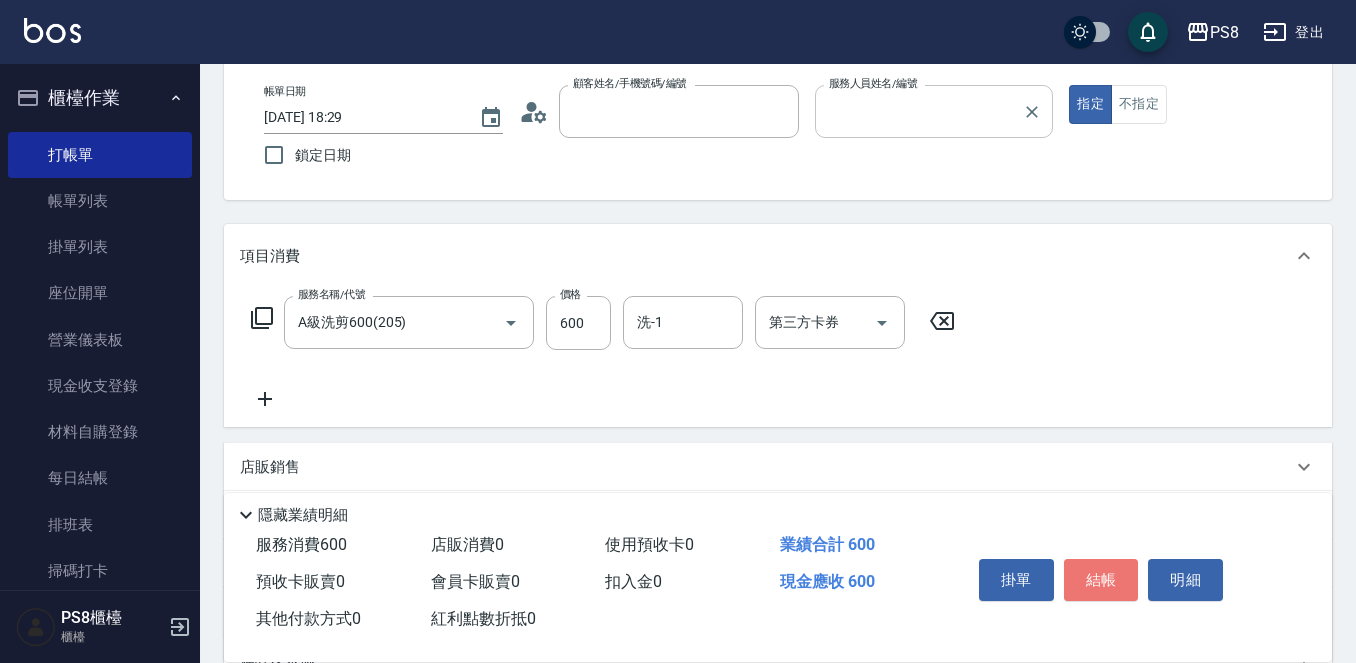 type 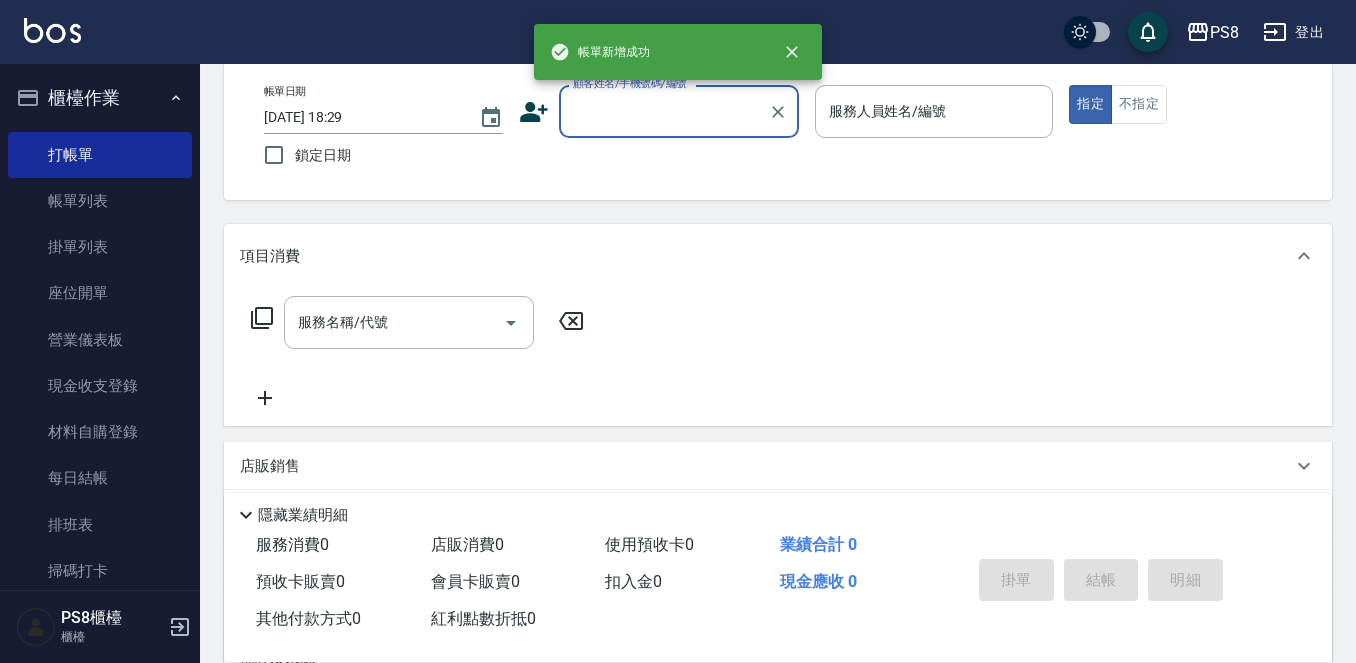 scroll, scrollTop: 0, scrollLeft: 0, axis: both 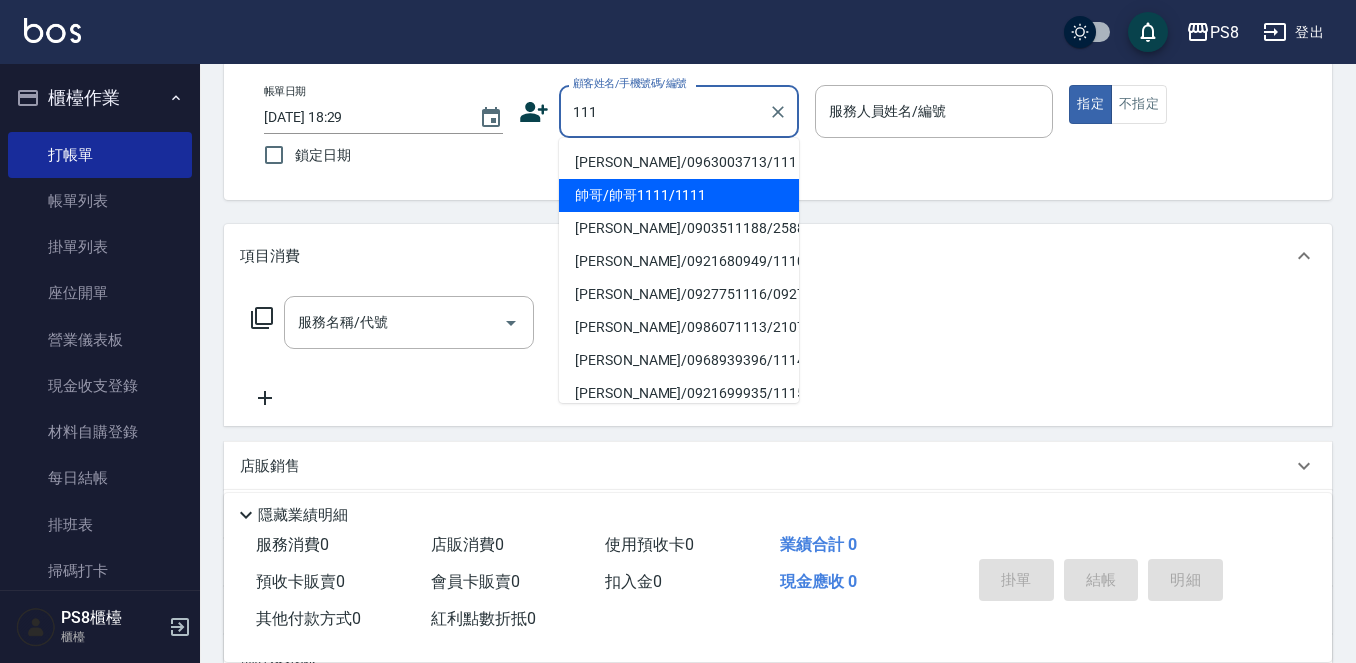 click on "帥哥/帥哥1111/1111" at bounding box center [679, 195] 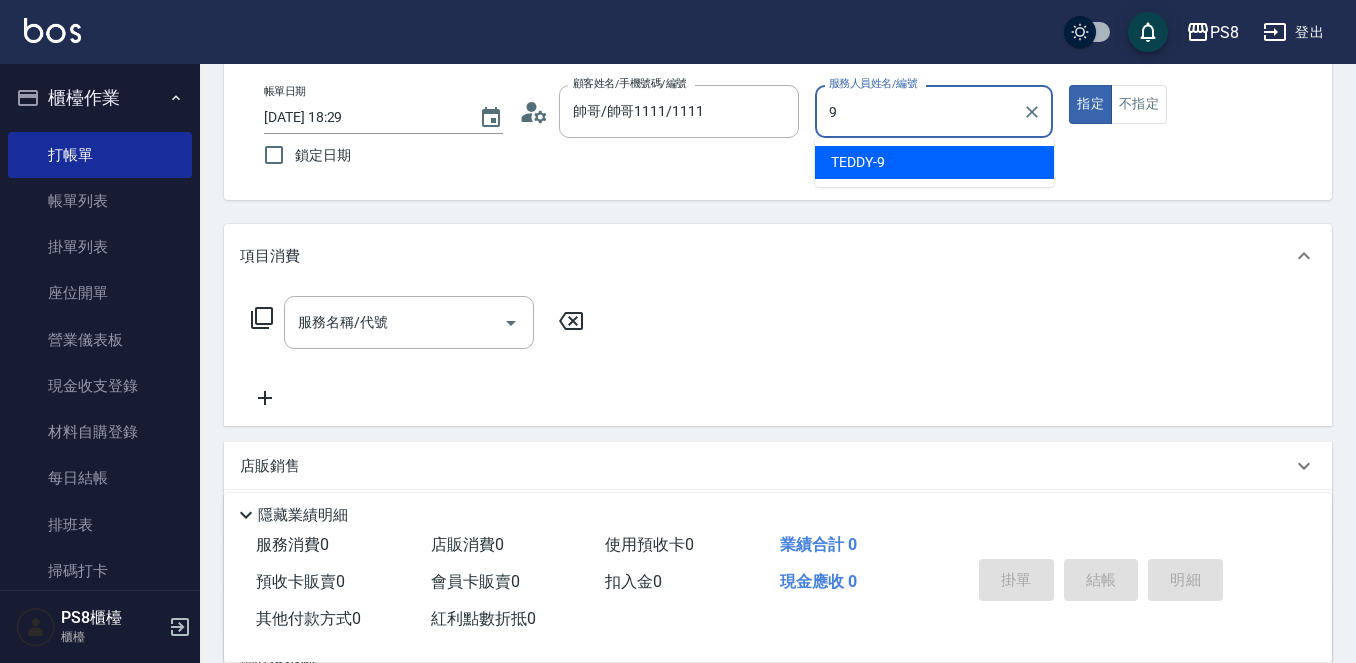 type on "TEDDY-9" 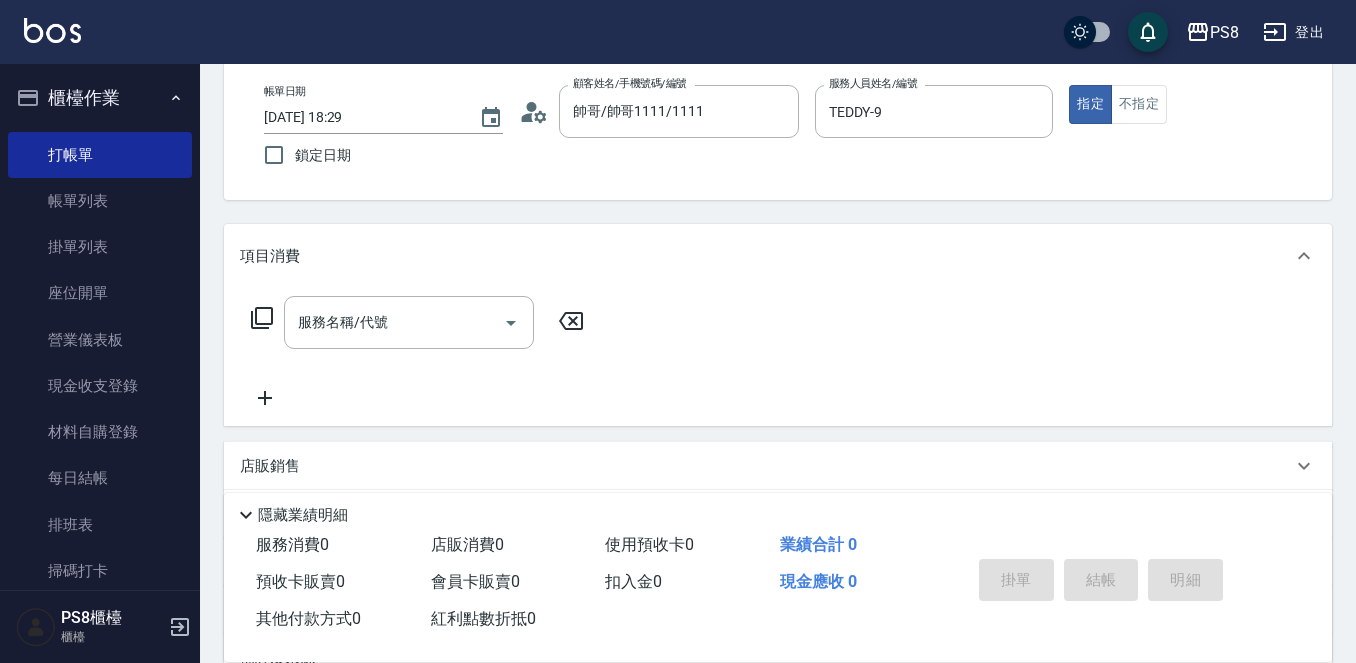 click on "項目消費" at bounding box center [778, 256] 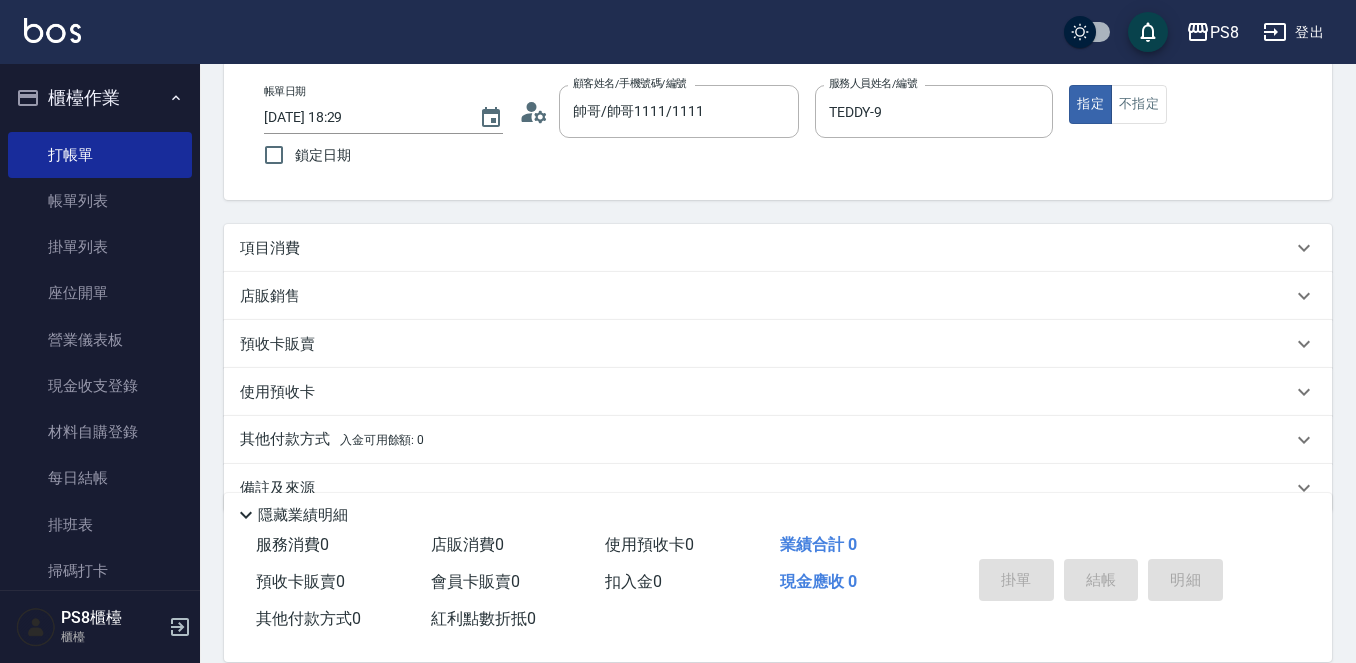 click on "店販銷售" at bounding box center (766, 296) 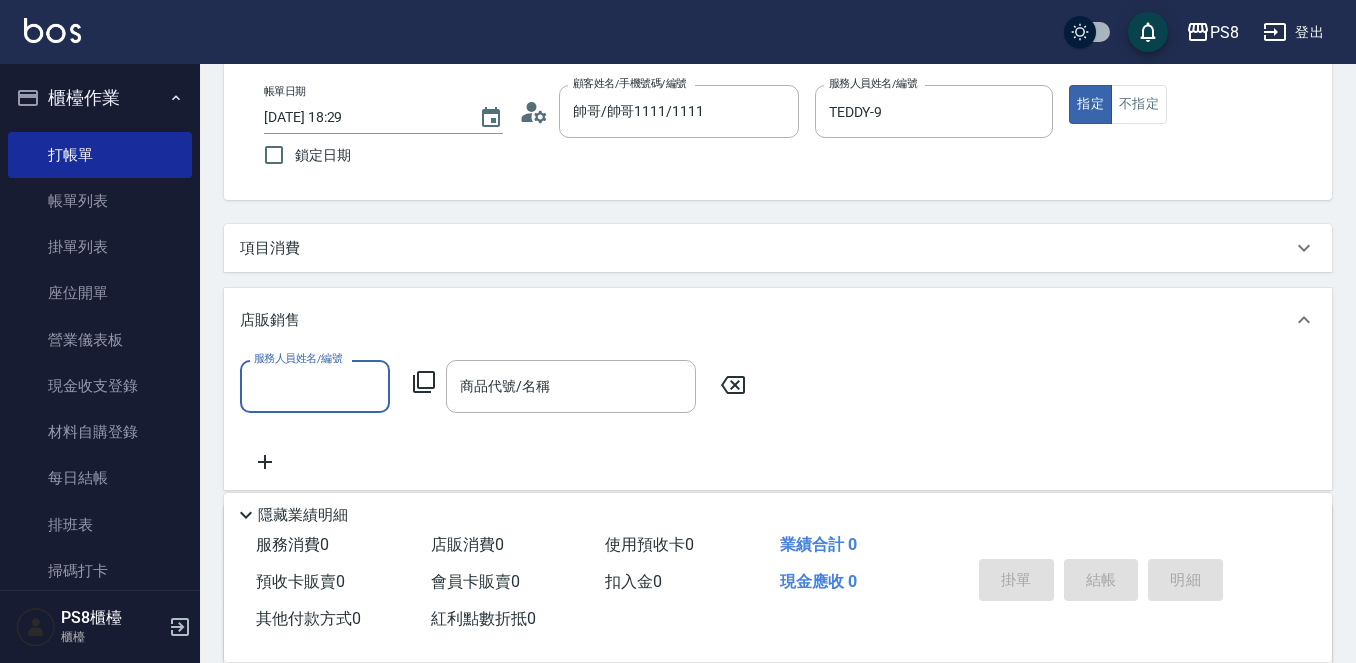 scroll, scrollTop: 0, scrollLeft: 0, axis: both 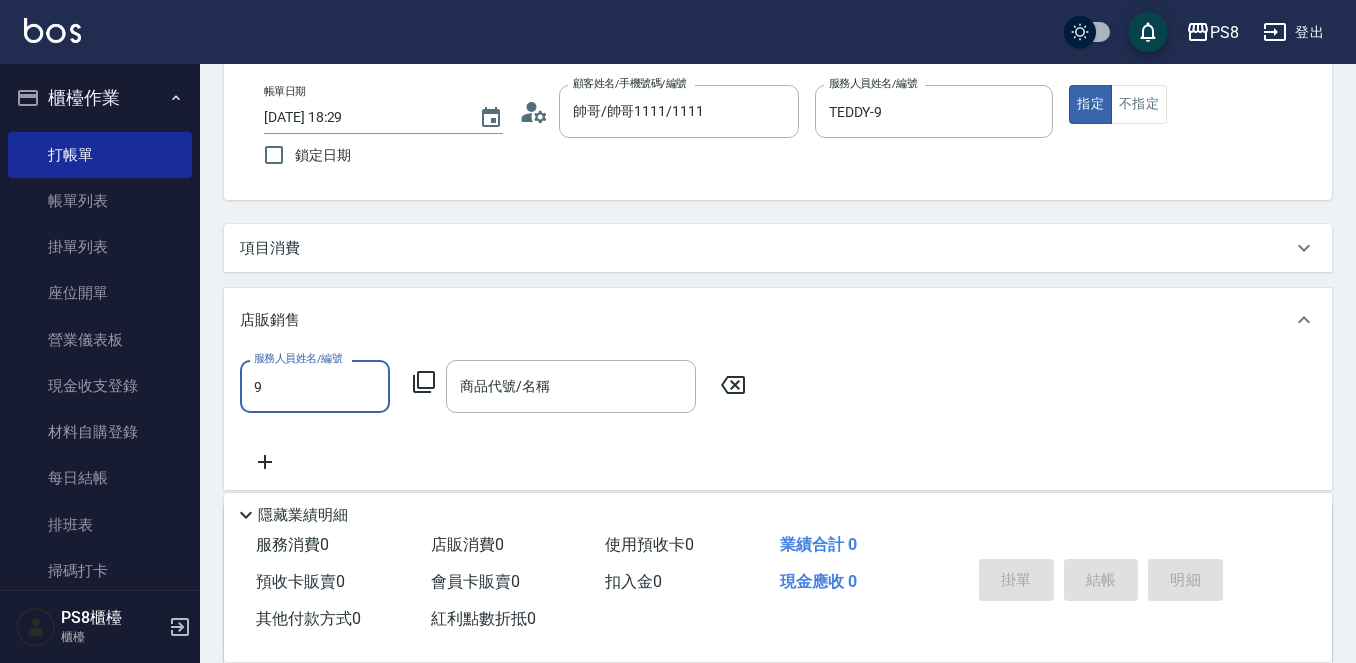 type on "TEDDY-9" 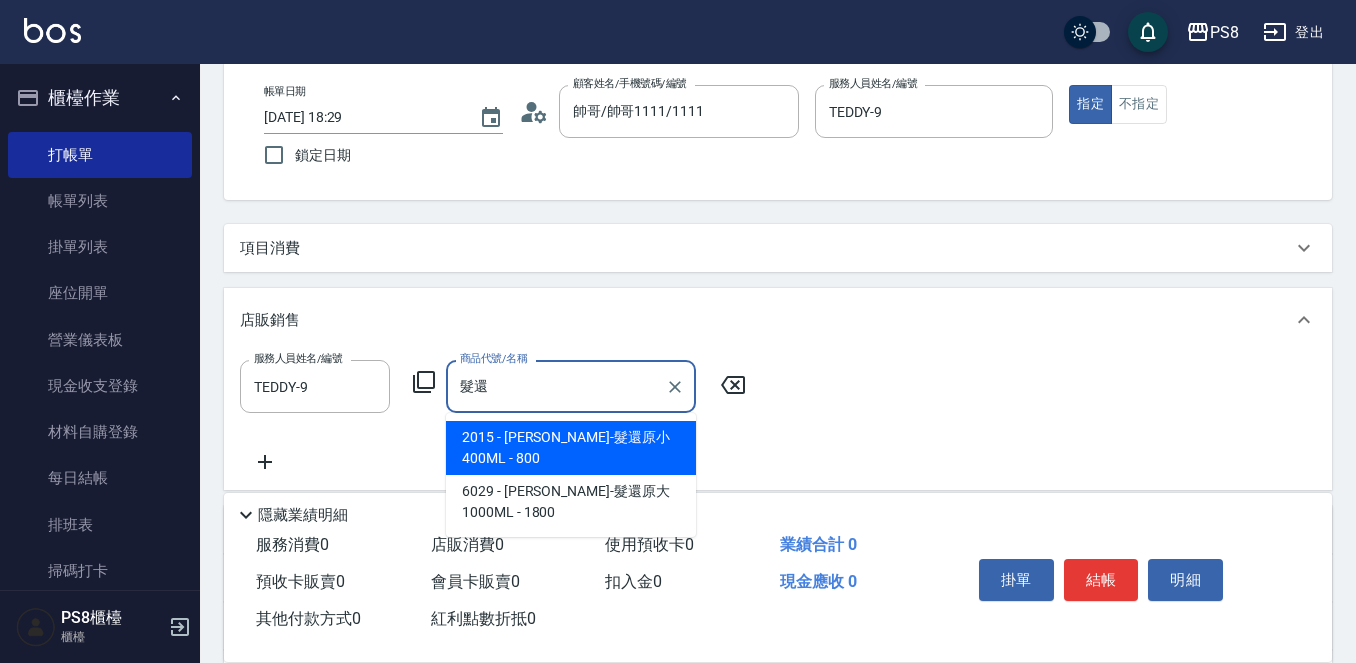 click on "2015 - [PERSON_NAME]-髮還原小 400ML - 800" at bounding box center [571, 448] 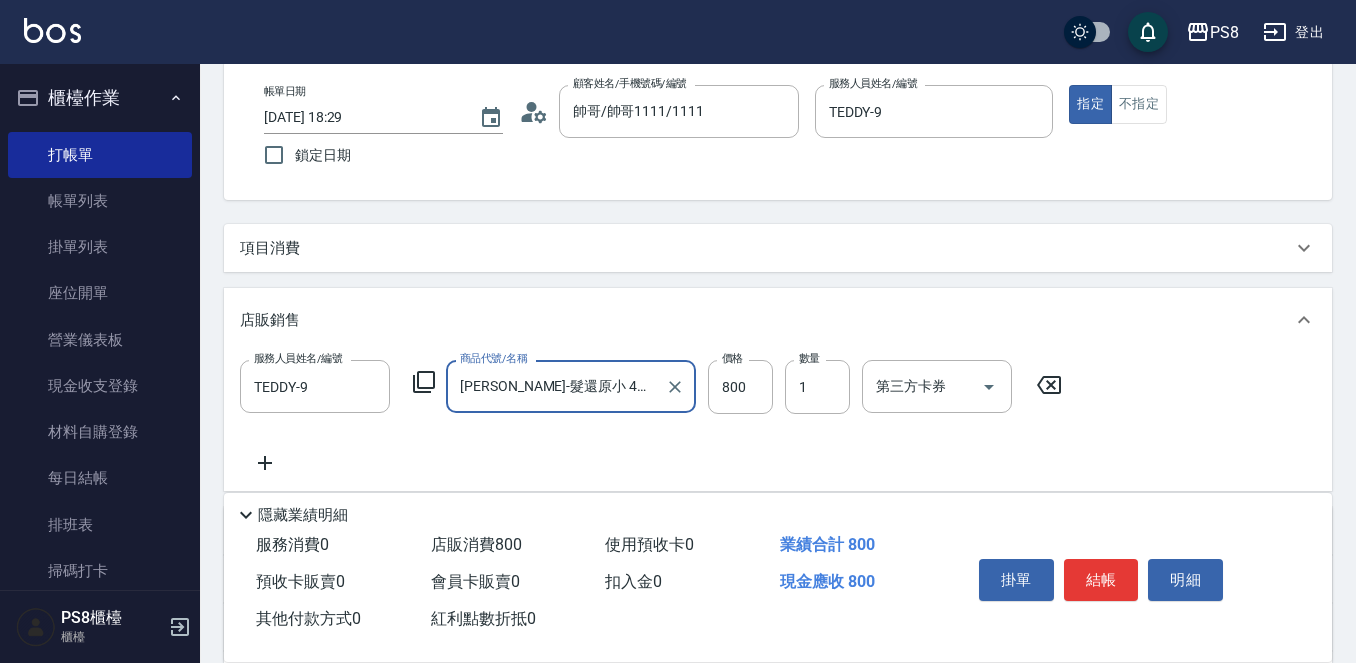 type on "[PERSON_NAME]-髮還原小 400ML" 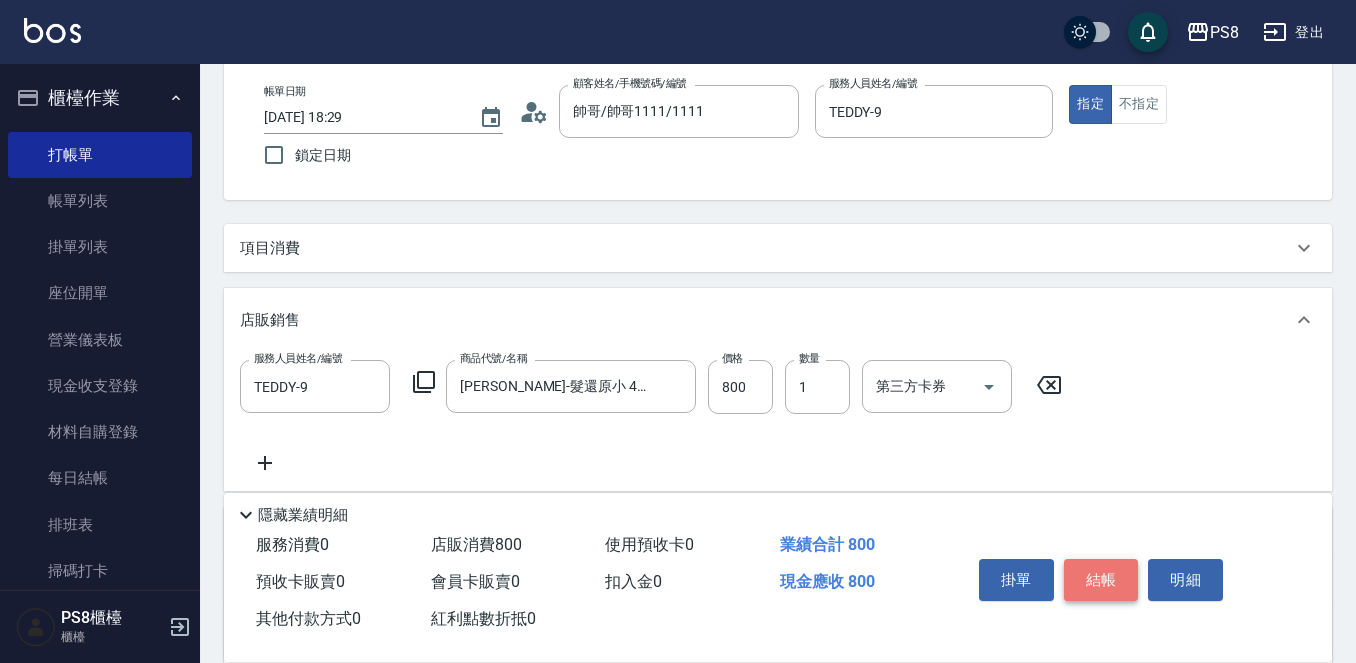 click on "結帳" at bounding box center (1101, 580) 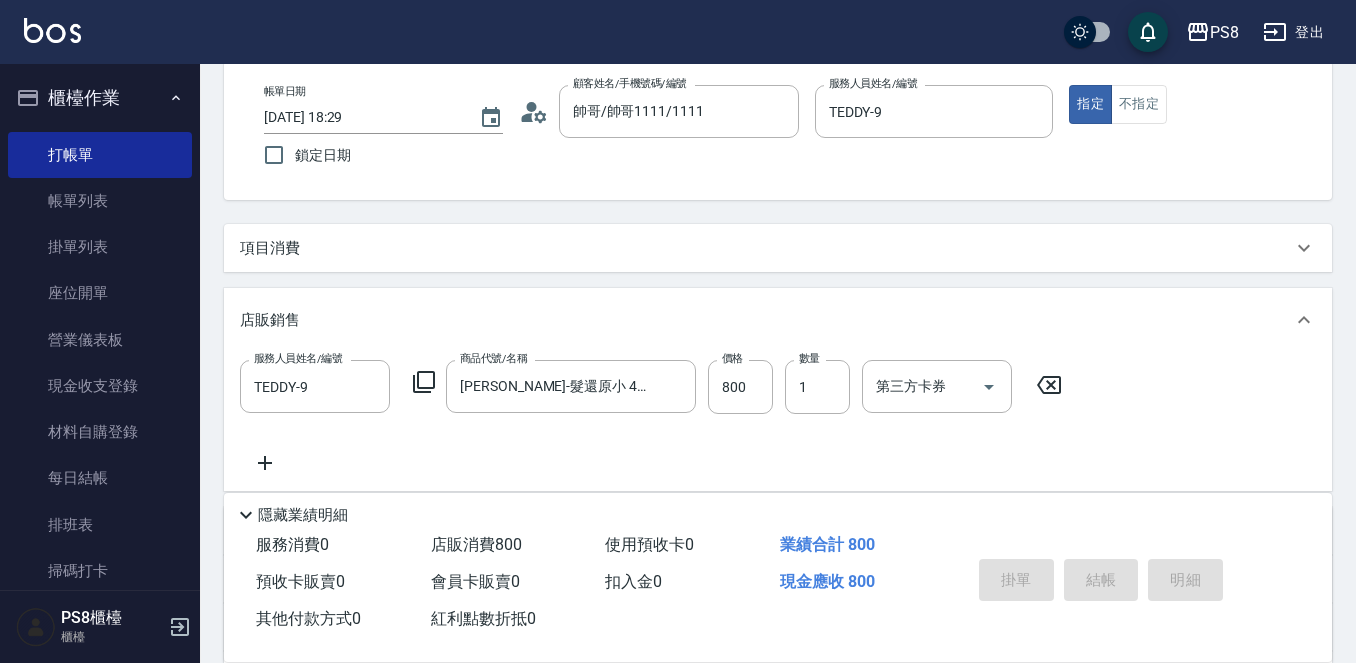 type on "[DATE] 18:30" 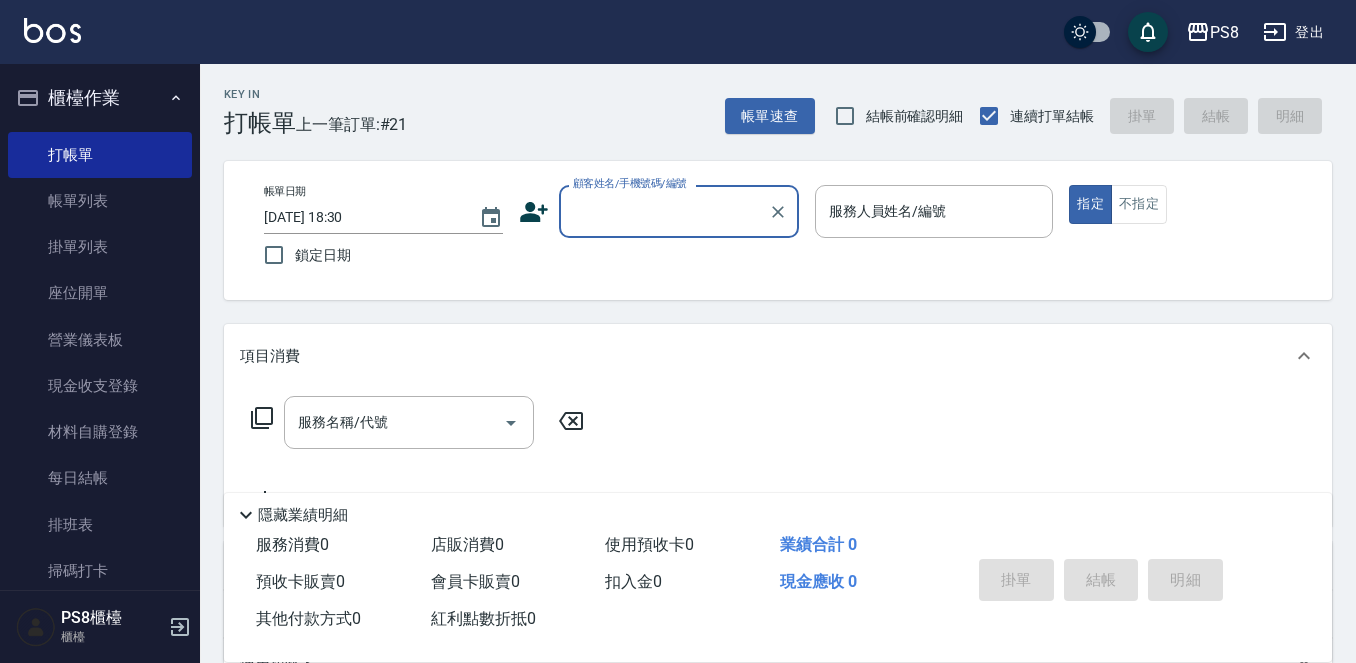 scroll, scrollTop: 100, scrollLeft: 0, axis: vertical 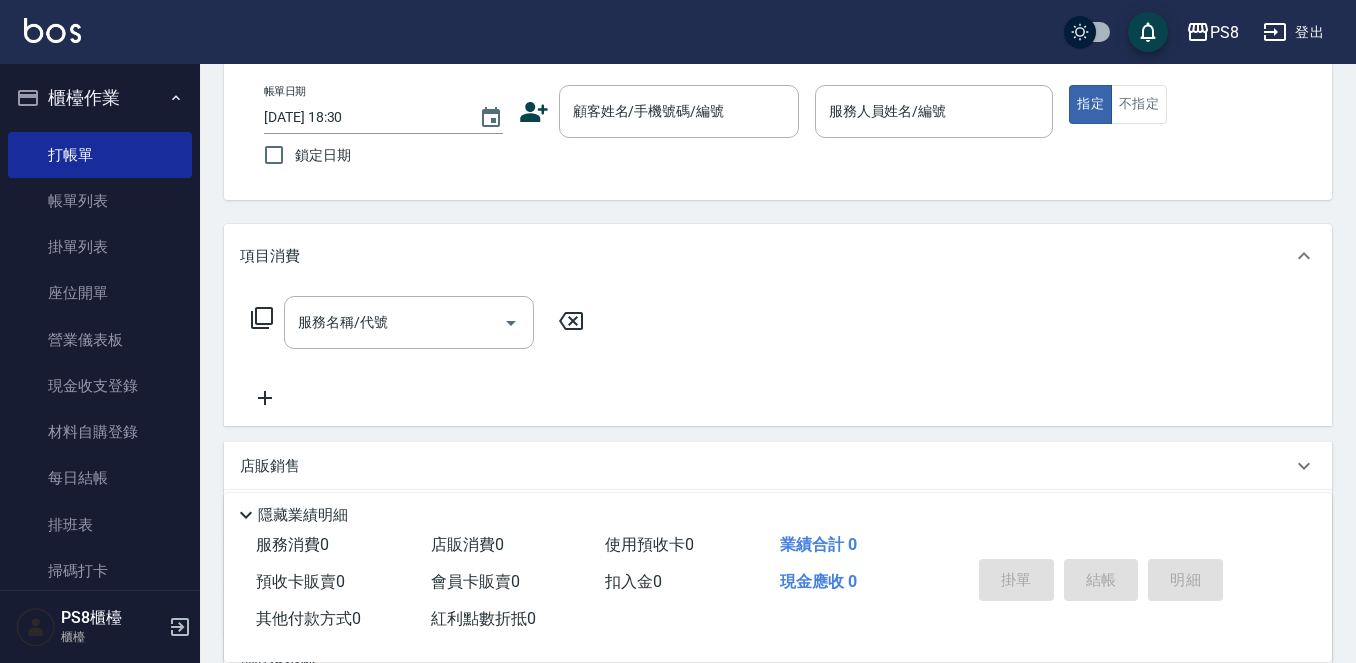 drag, startPoint x: 1175, startPoint y: 145, endPoint x: 1139, endPoint y: 145, distance: 36 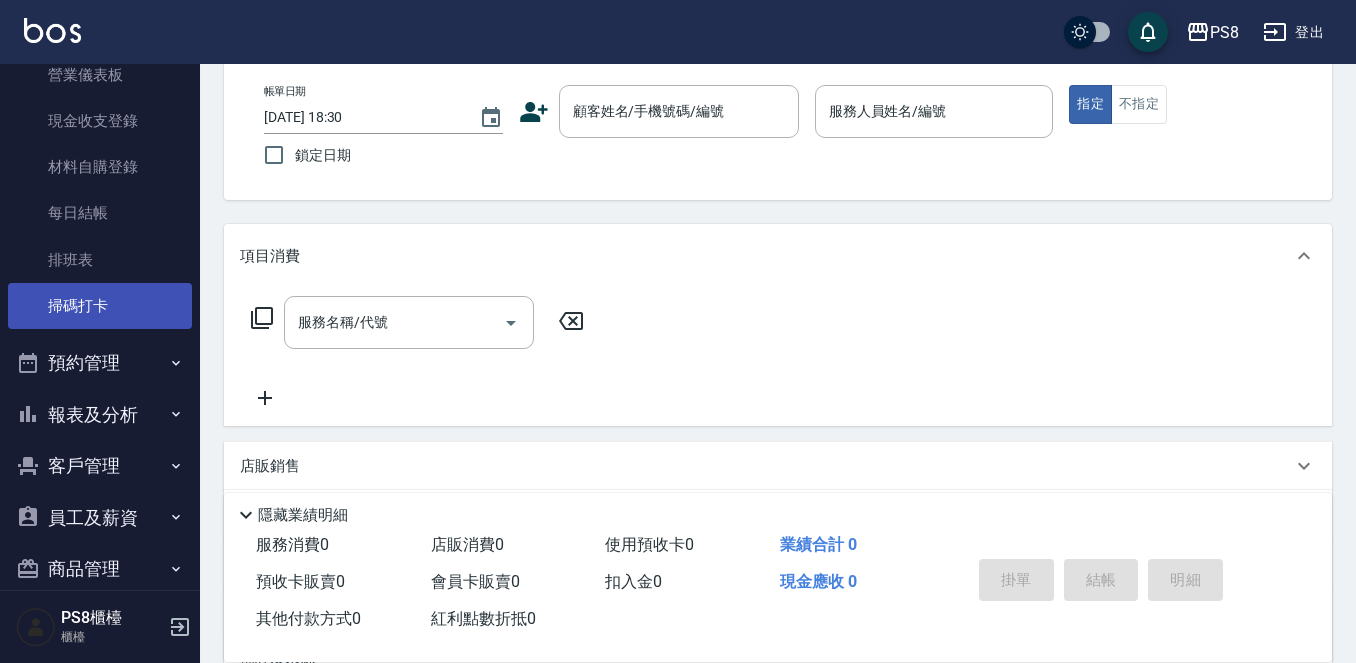 scroll, scrollTop: 300, scrollLeft: 0, axis: vertical 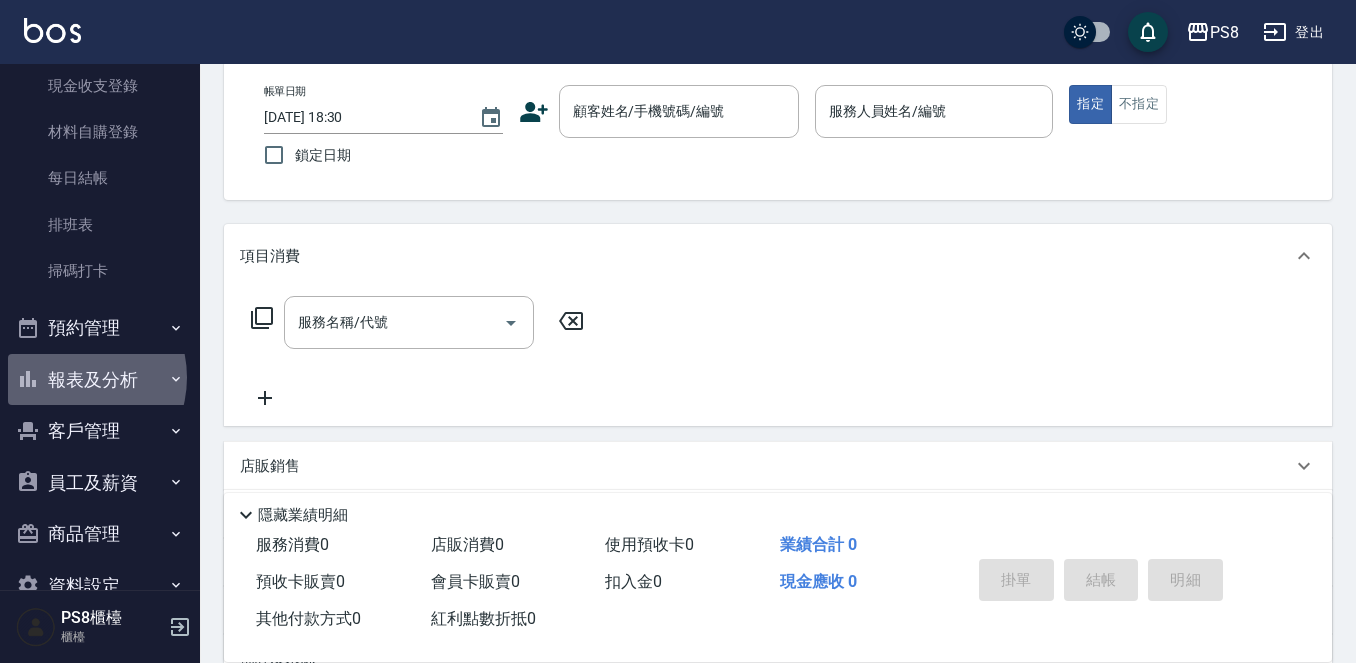 click on "報表及分析" at bounding box center [100, 380] 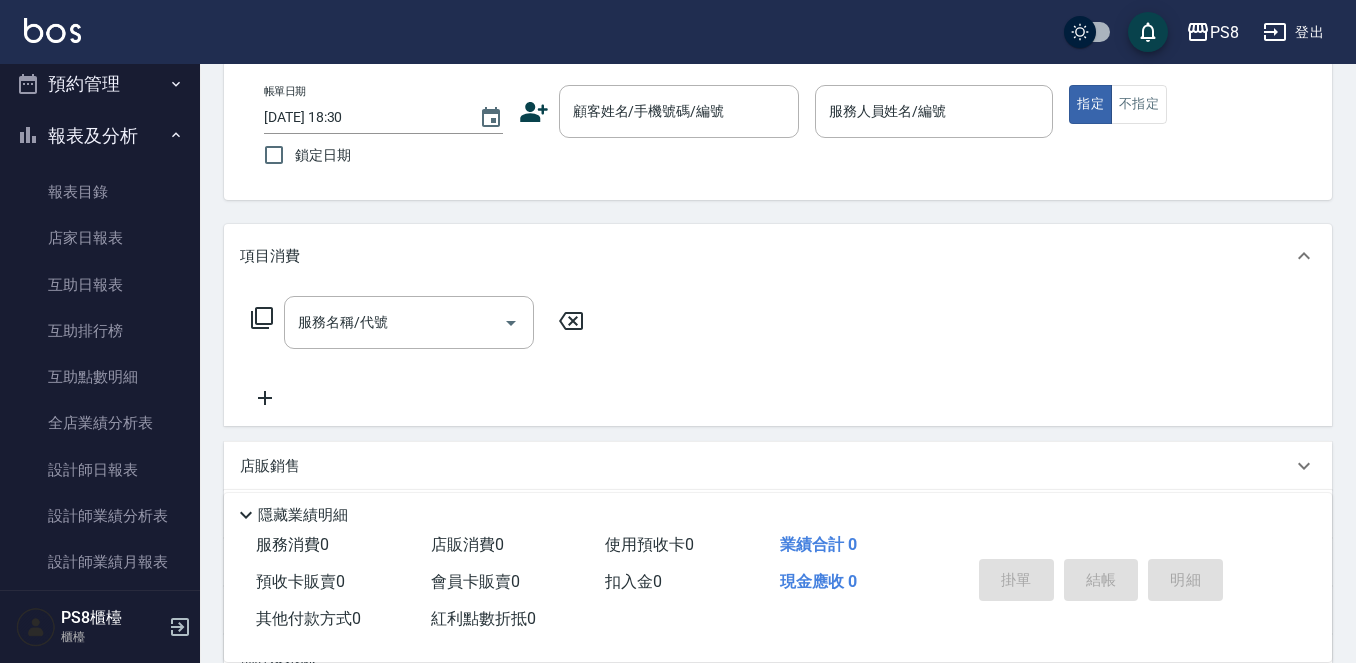 scroll, scrollTop: 600, scrollLeft: 0, axis: vertical 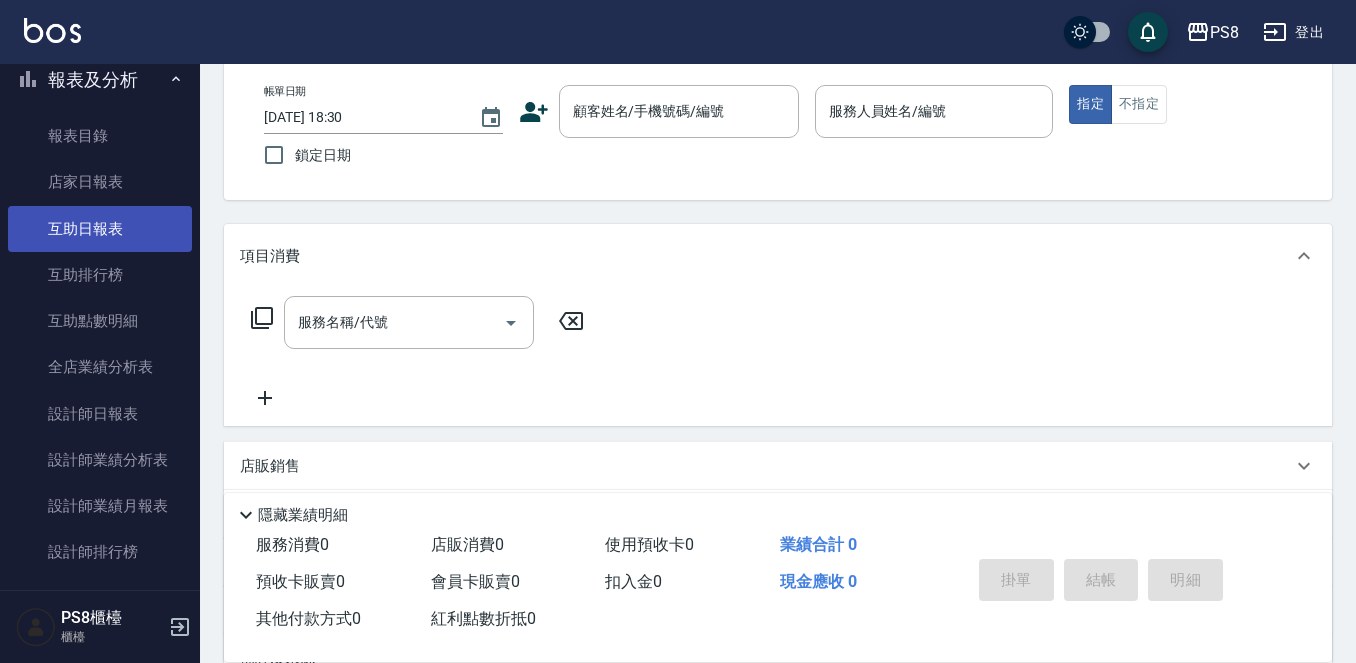 click on "互助日報表" at bounding box center [100, 229] 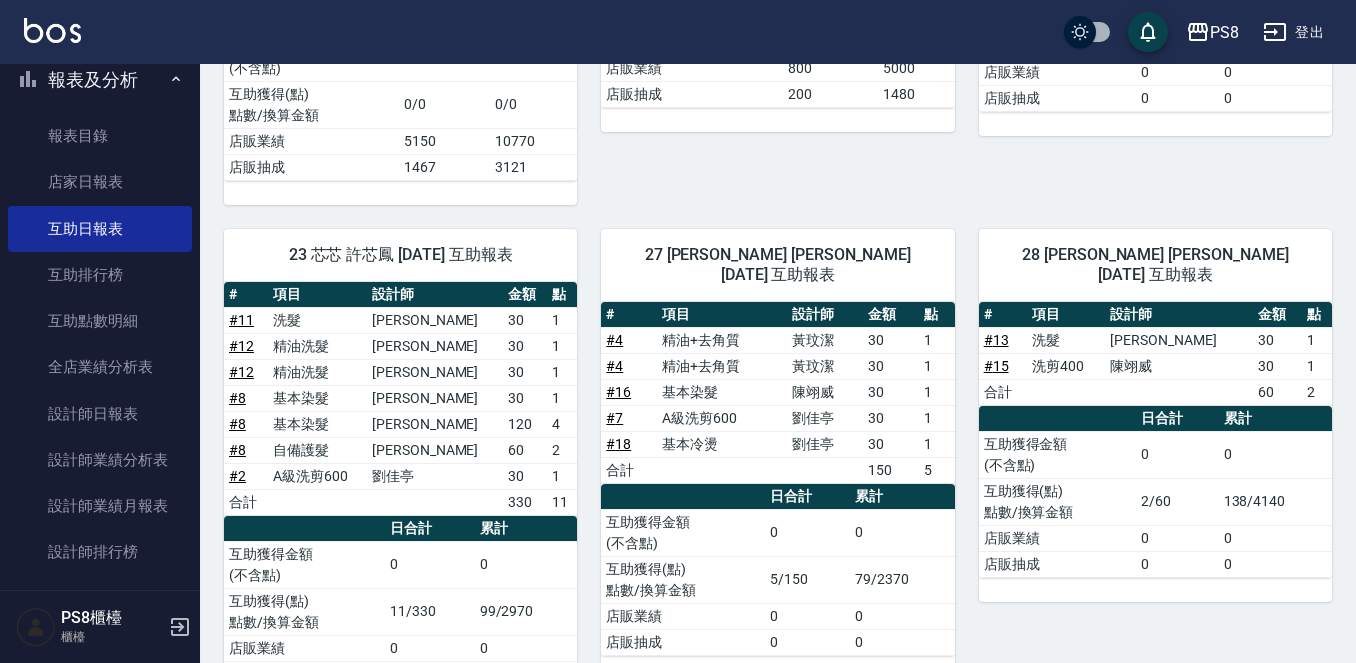 scroll, scrollTop: 584, scrollLeft: 0, axis: vertical 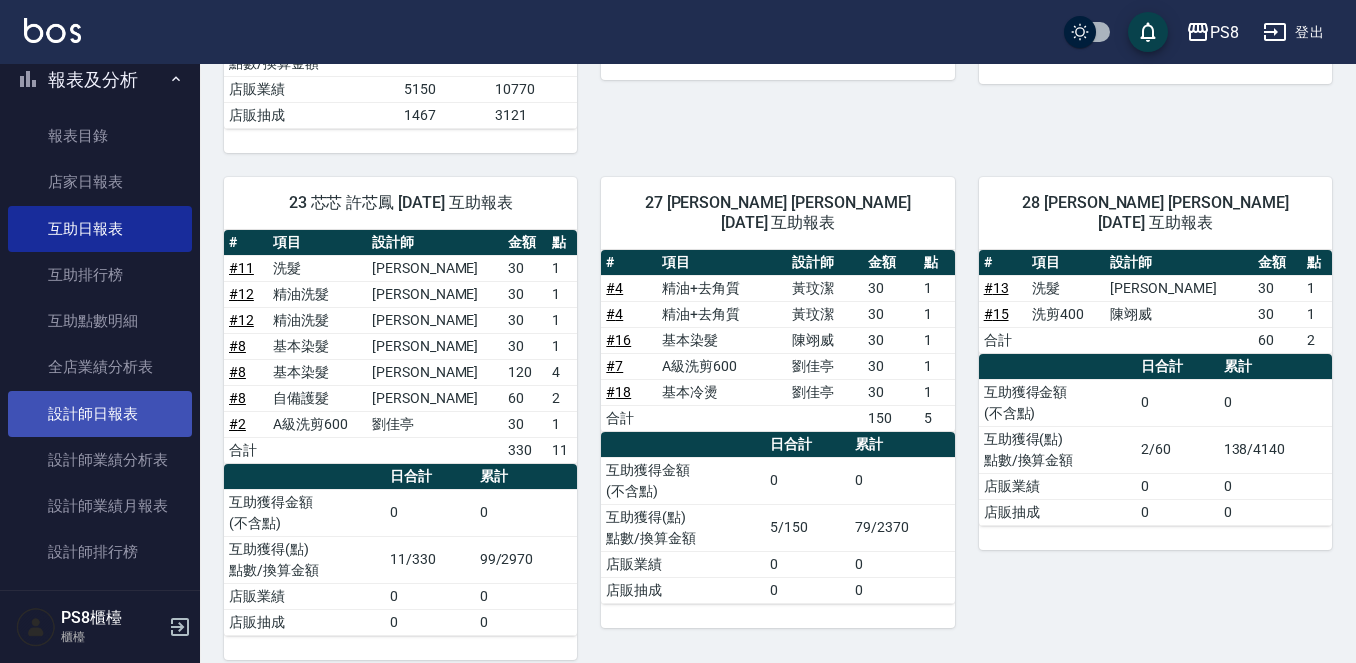 click on "設計師日報表" at bounding box center (100, 414) 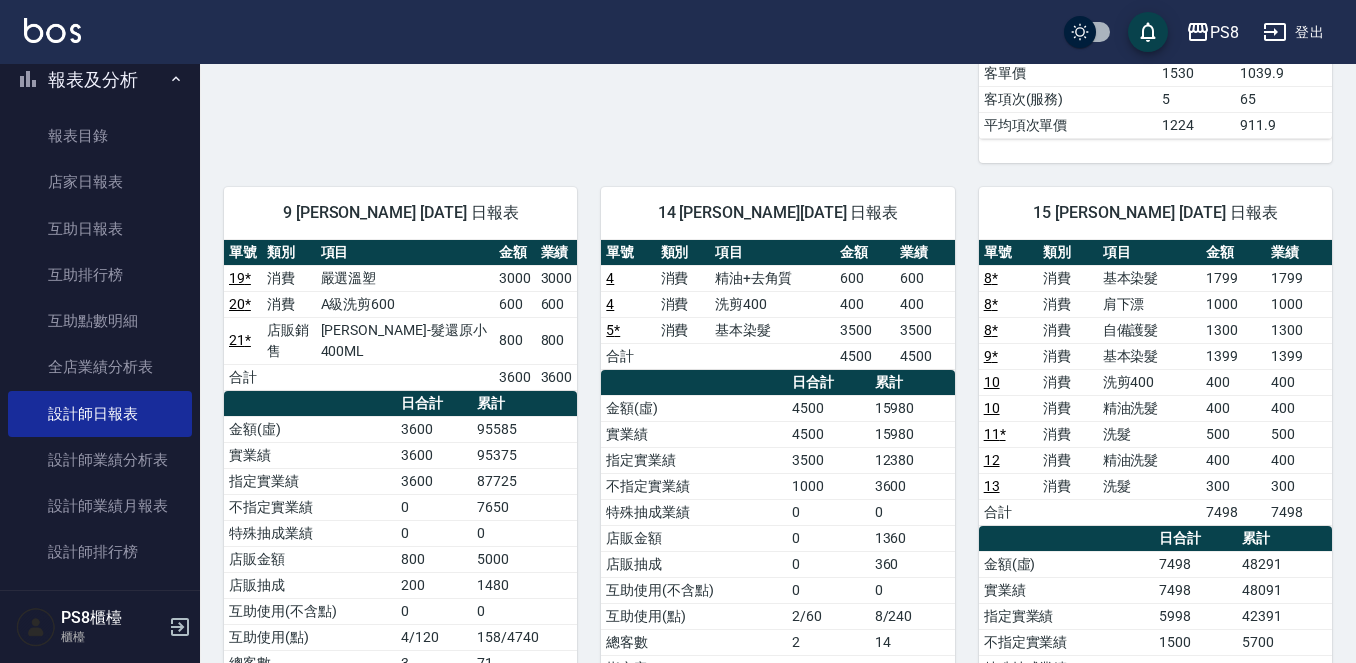 scroll, scrollTop: 900, scrollLeft: 0, axis: vertical 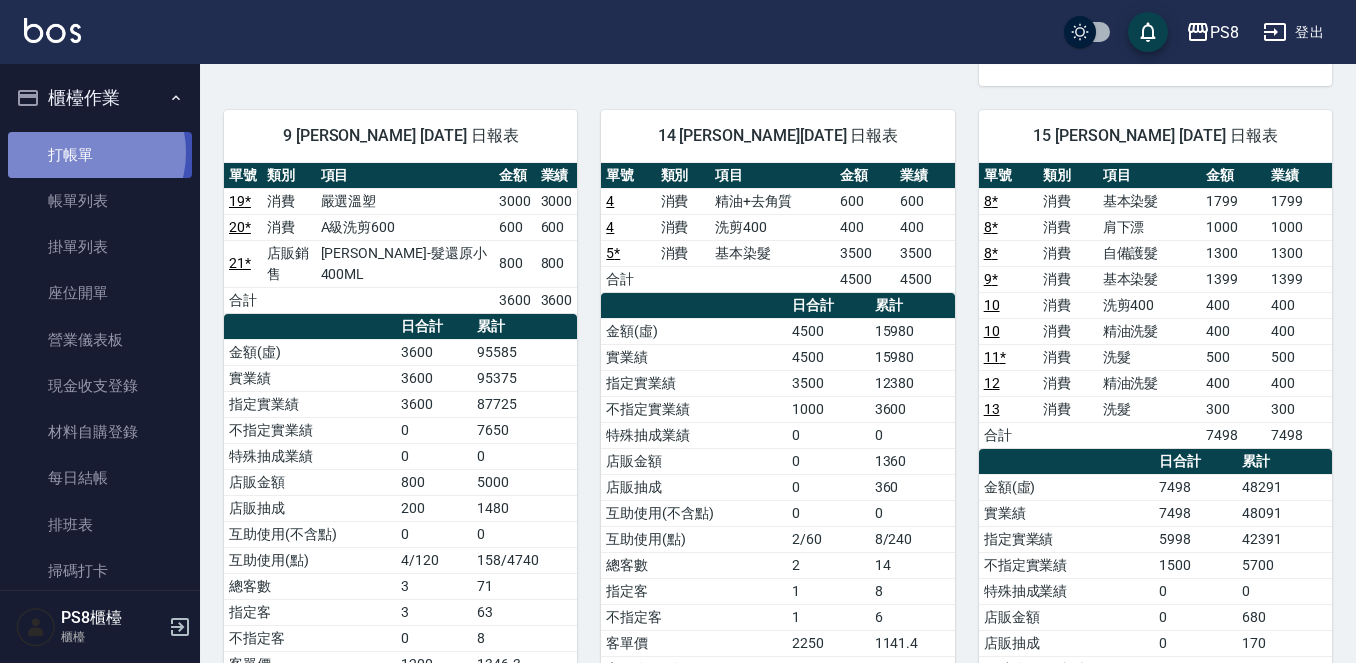 click on "打帳單" at bounding box center (100, 155) 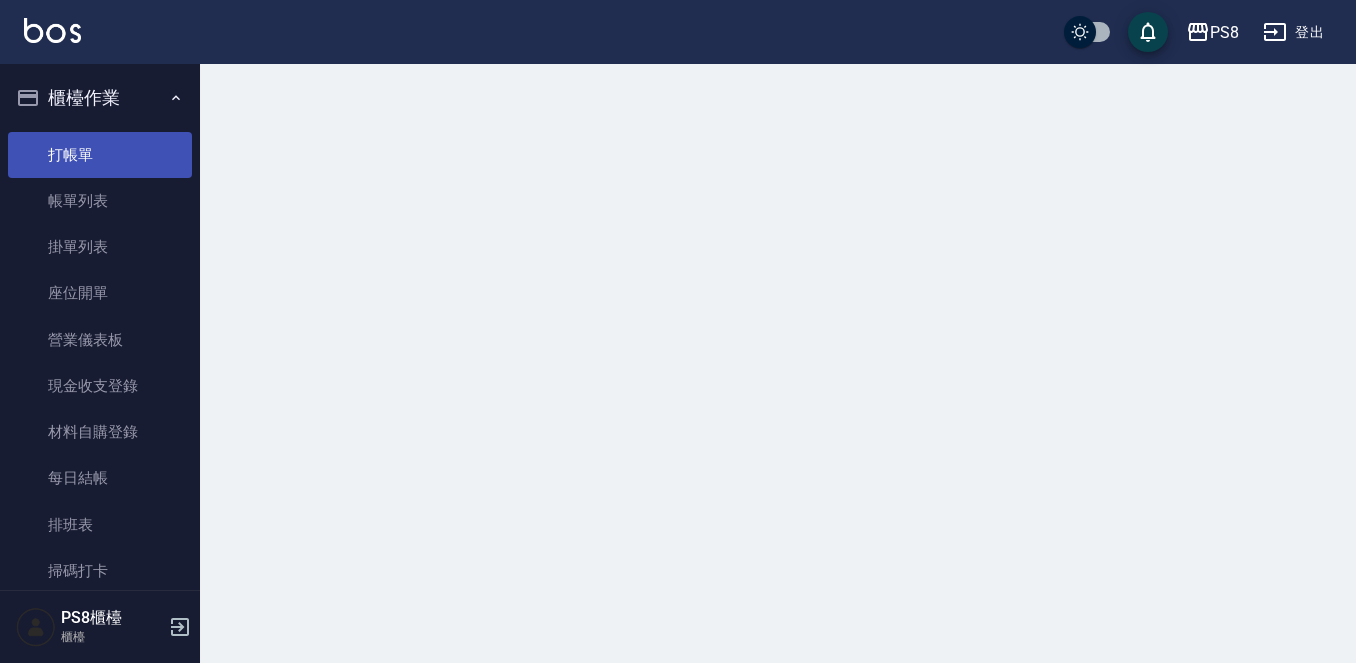 scroll, scrollTop: 0, scrollLeft: 0, axis: both 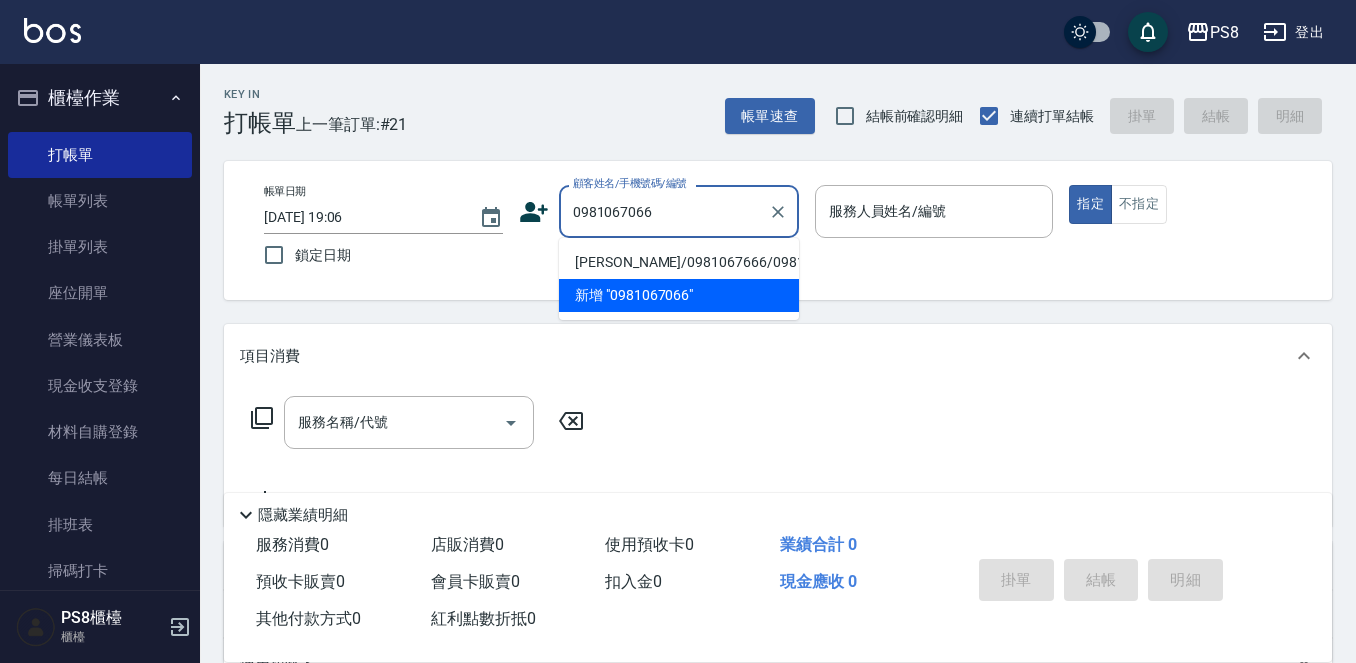 type on "[PERSON_NAME]/0981067666/0981067066" 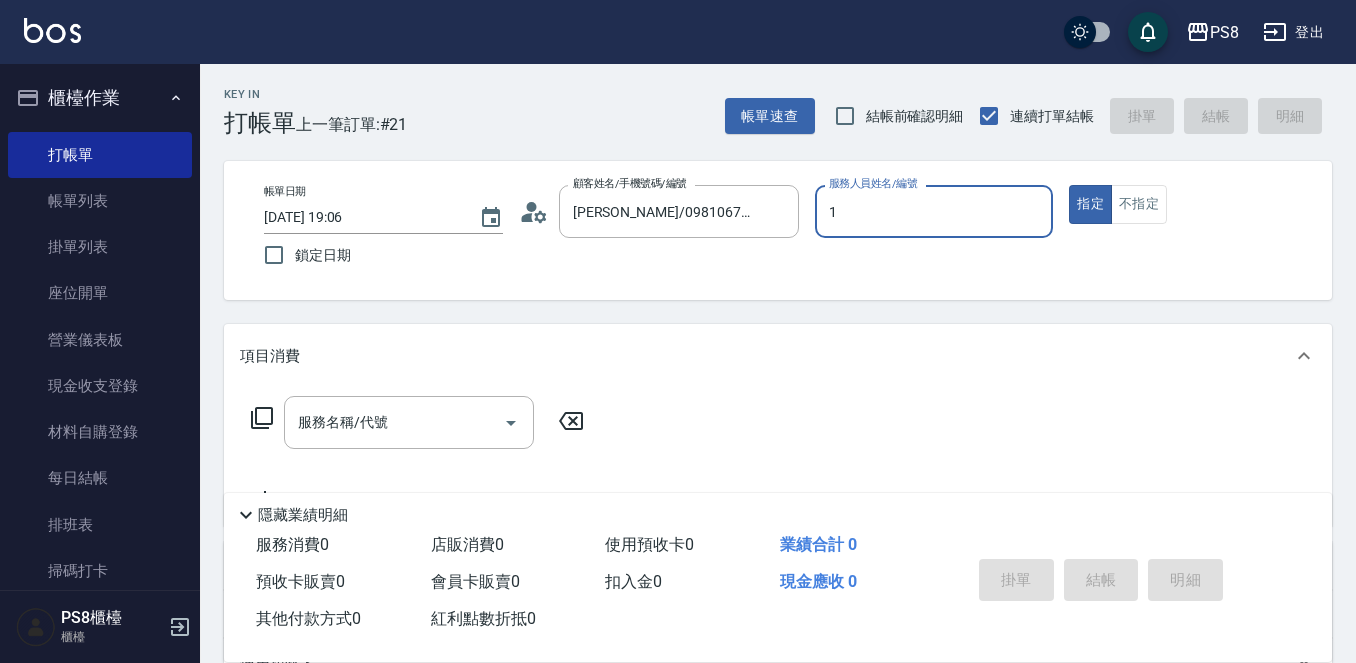 type on "1" 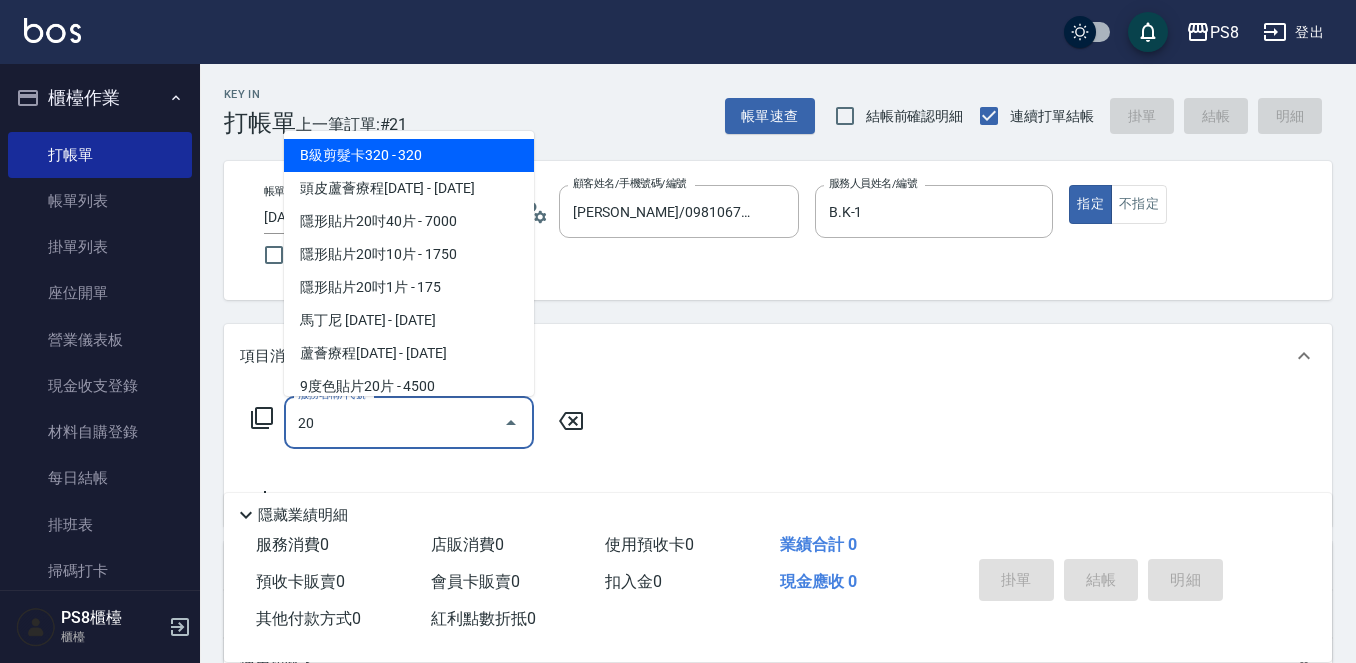 type on "2" 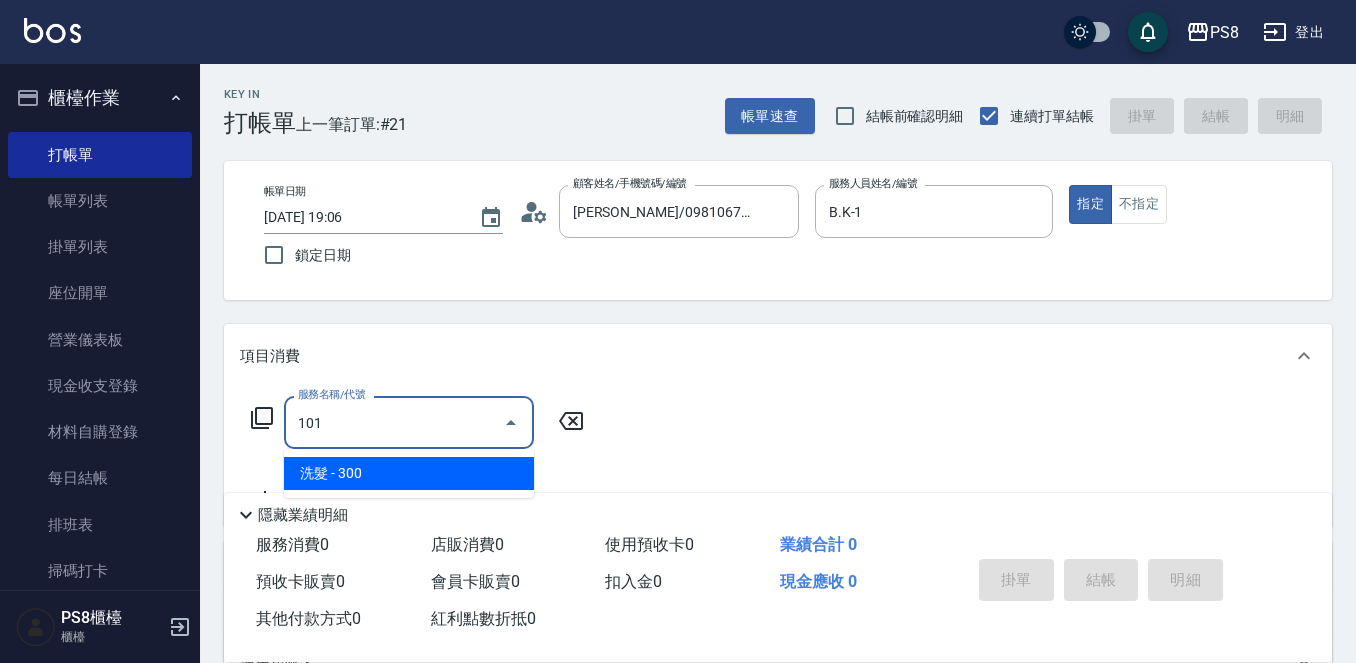 type on "洗髮(101)" 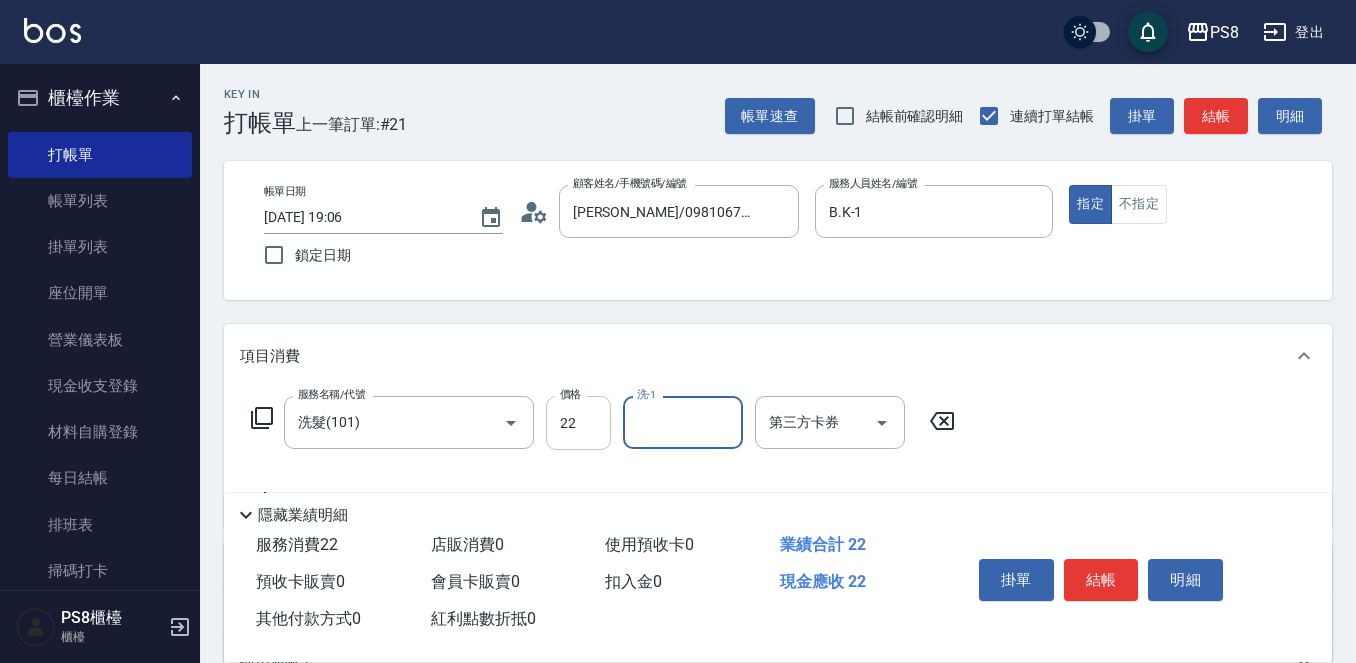 click on "22" at bounding box center [578, 423] 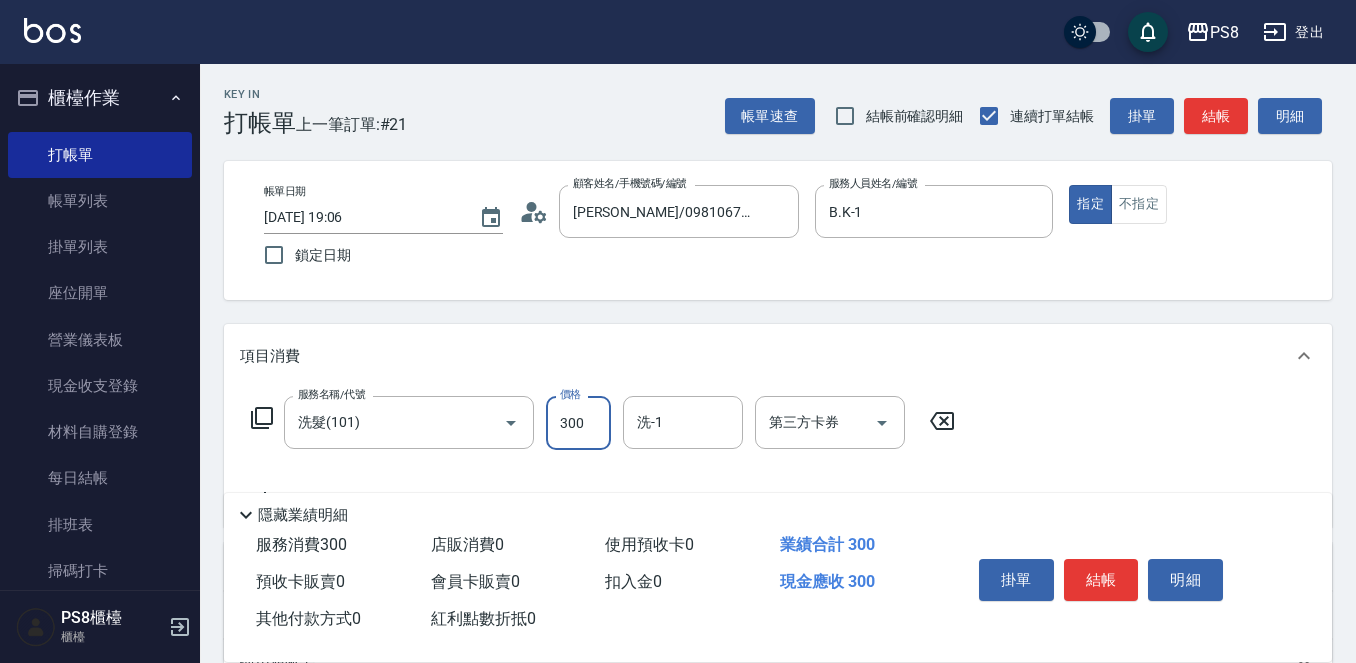 type on "300" 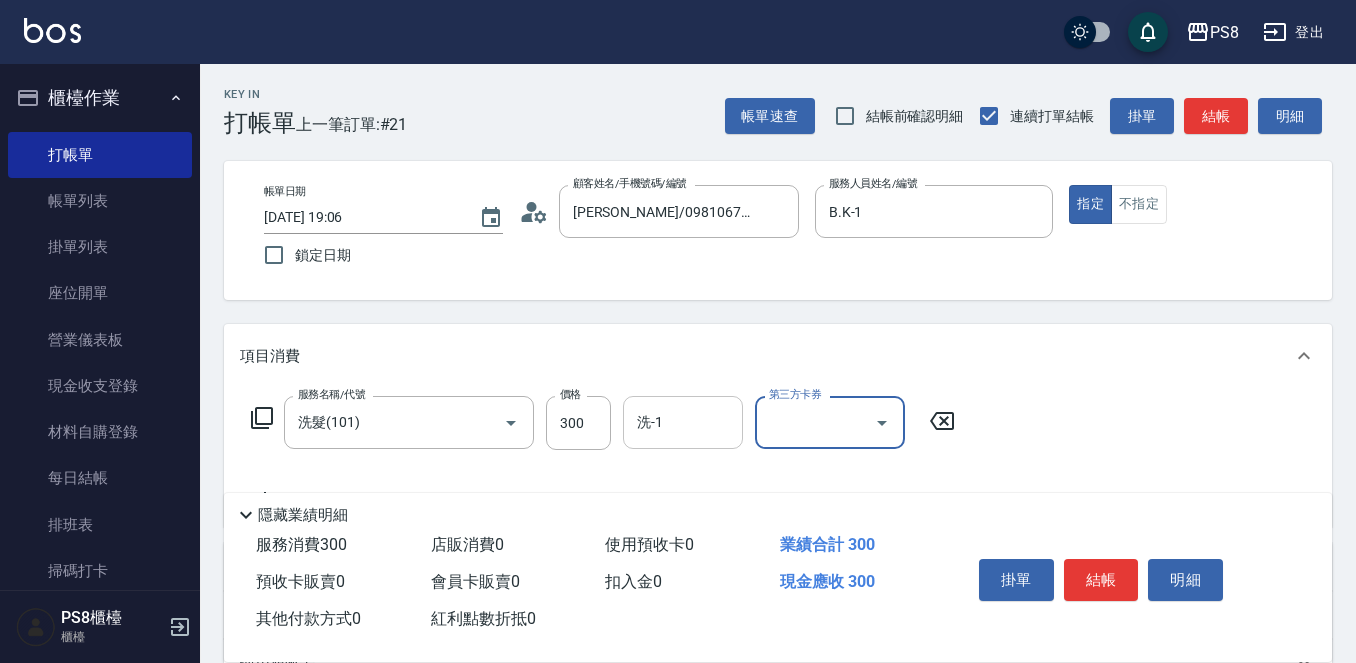 click on "洗-1" at bounding box center [683, 422] 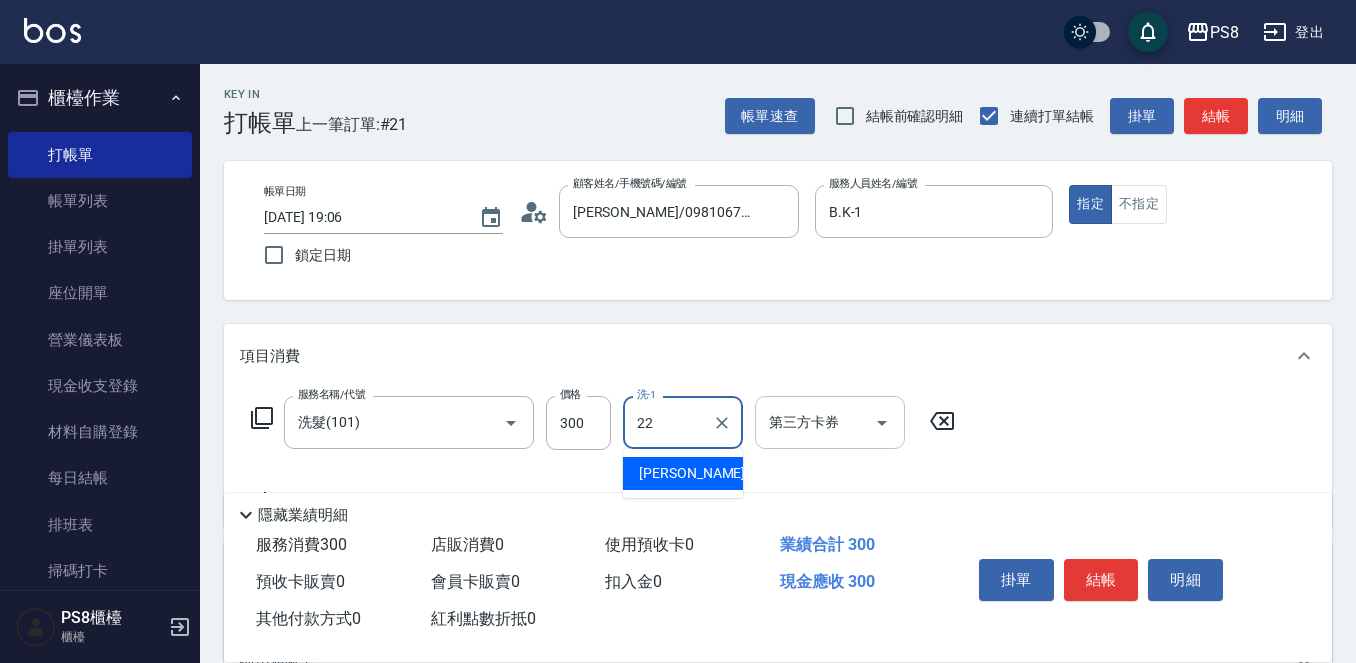 type on "珮安-22" 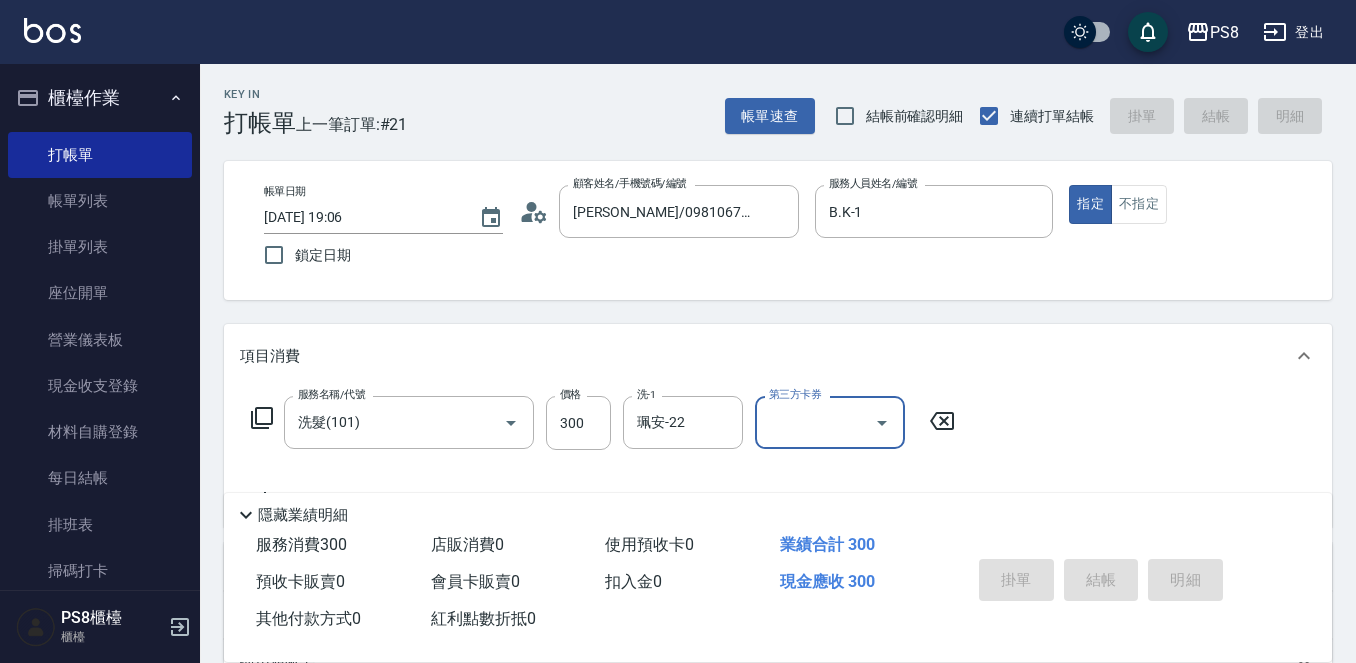 type 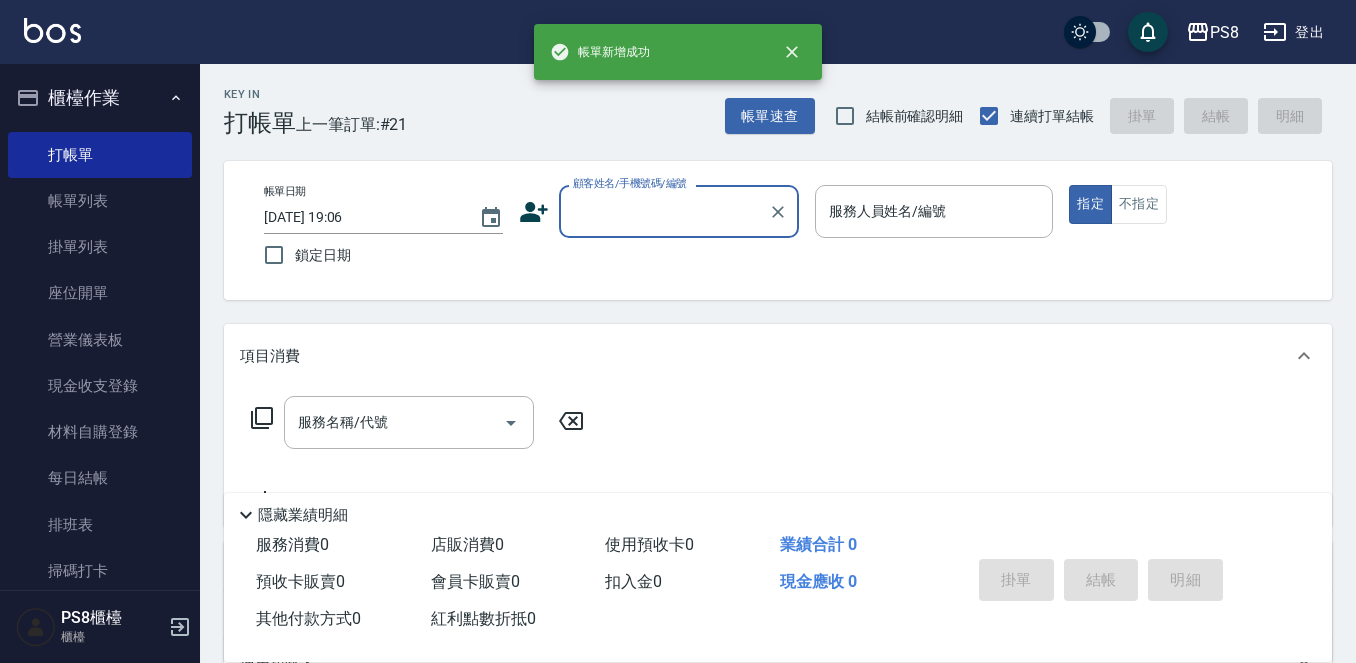 scroll, scrollTop: 0, scrollLeft: 0, axis: both 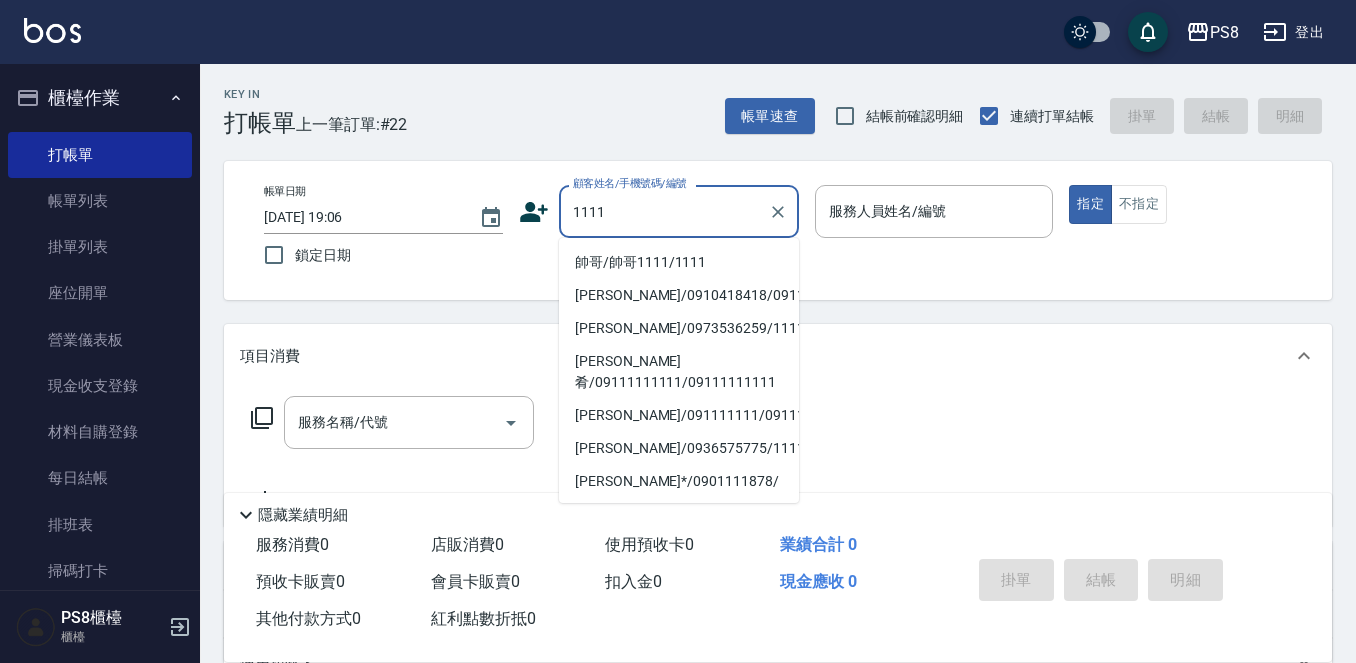 type on "帥哥/帥哥1111/1111" 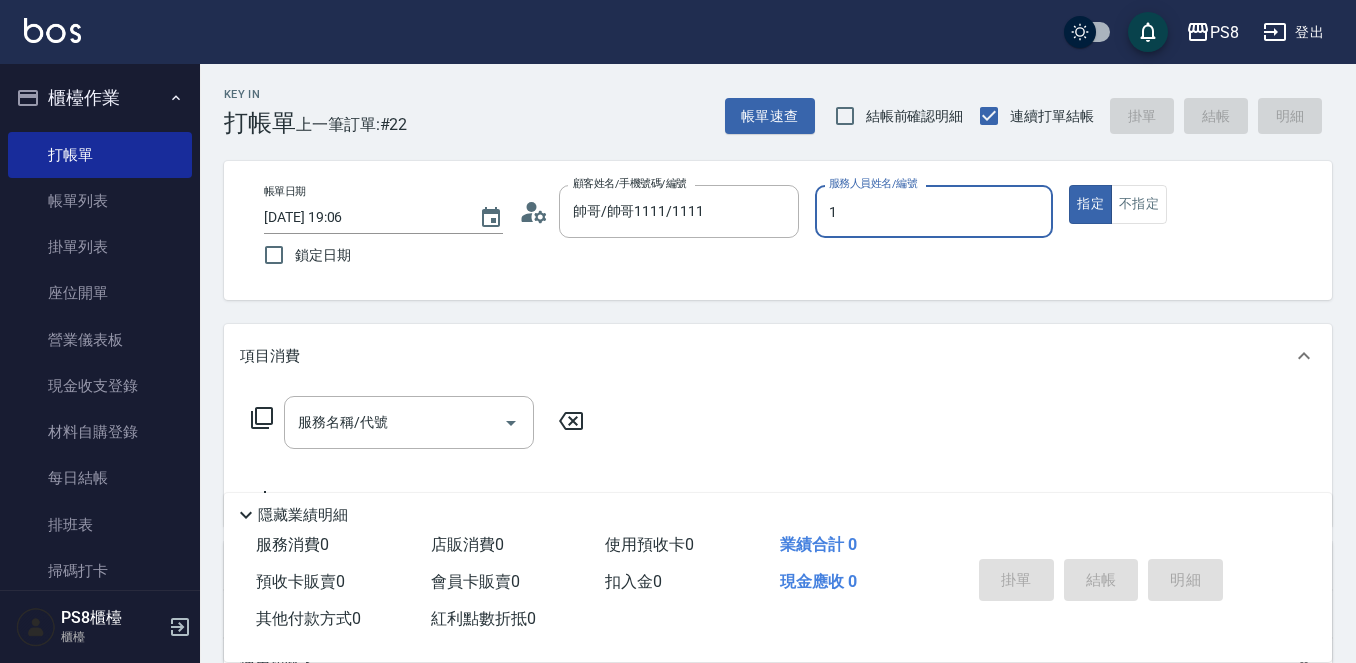 type on "B.K-1" 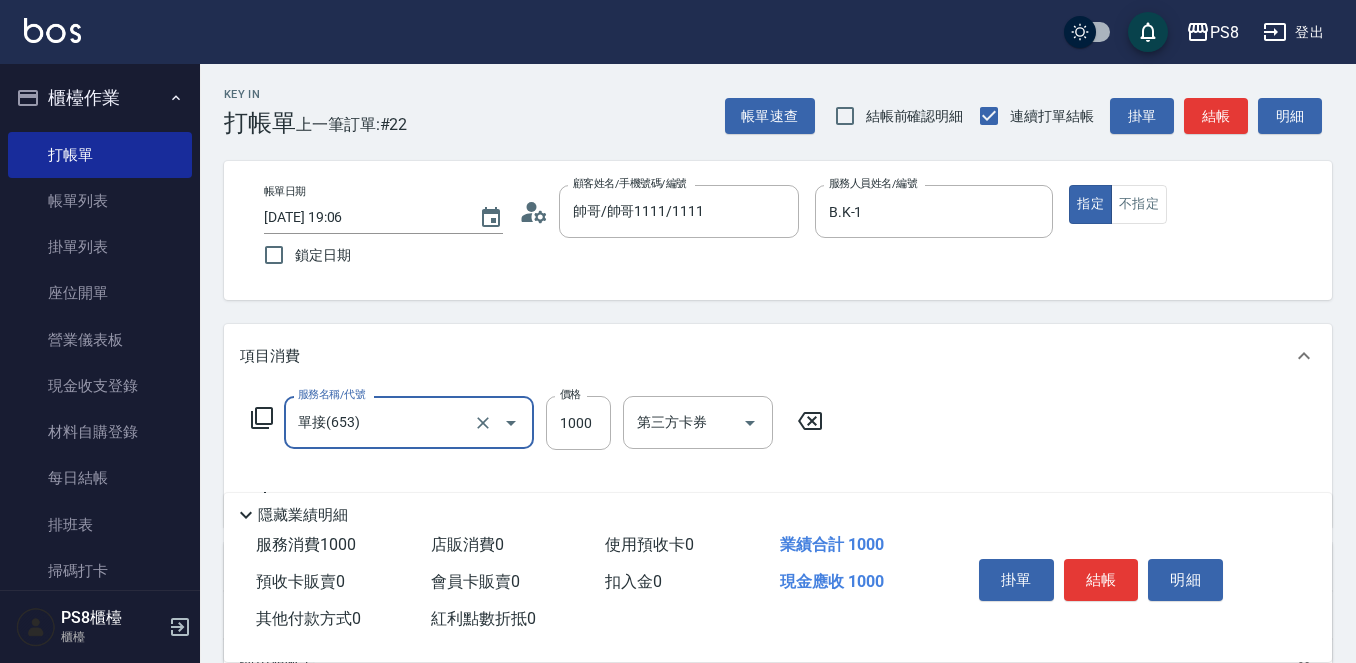 type on "單接(653)" 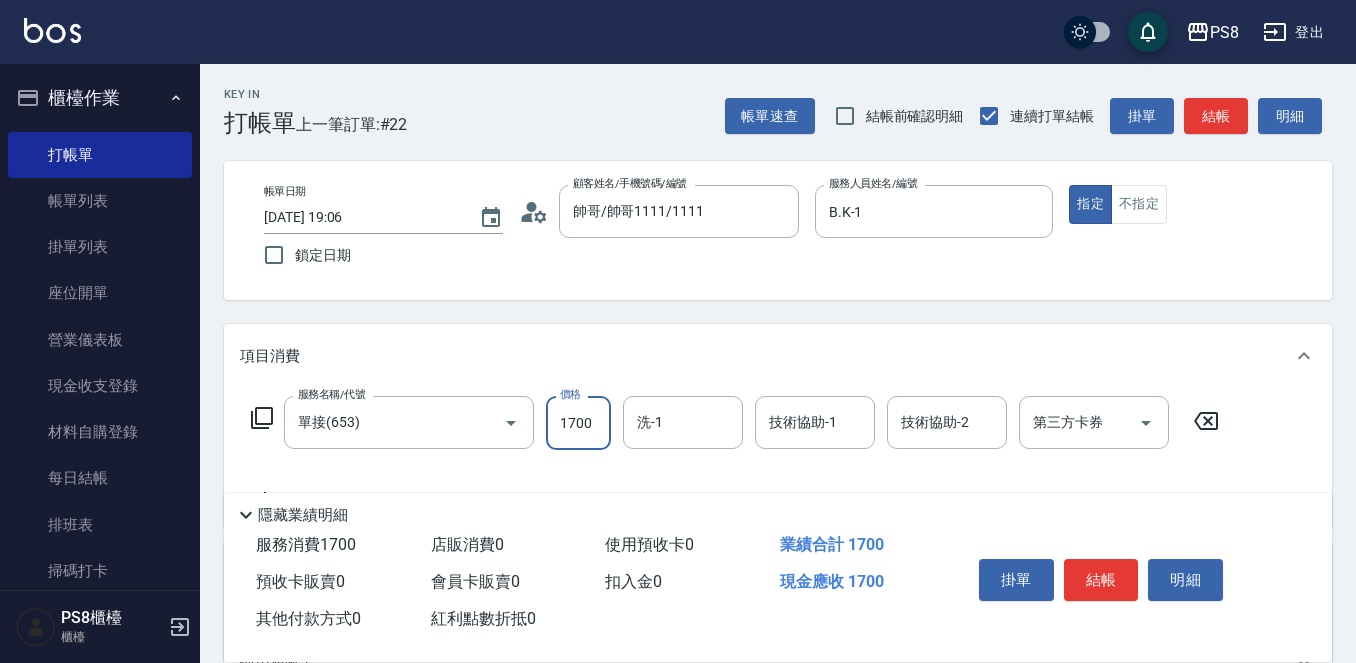 type on "1700" 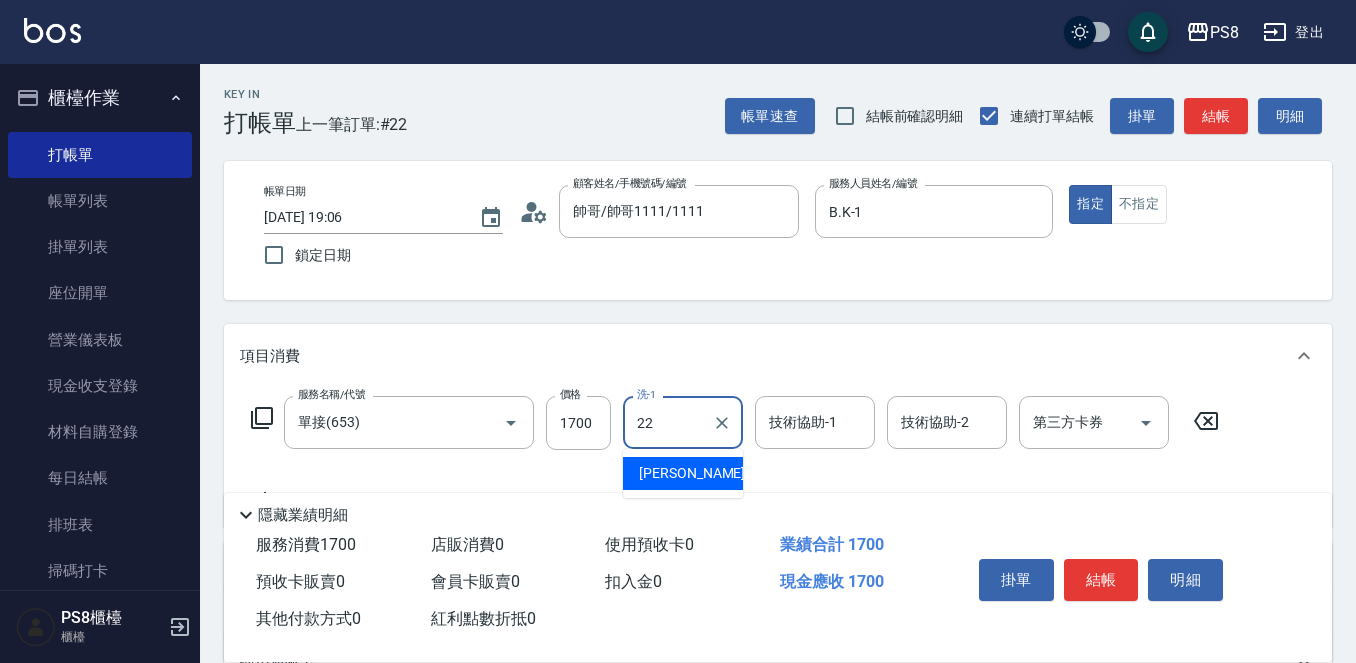 type on "珮安-22" 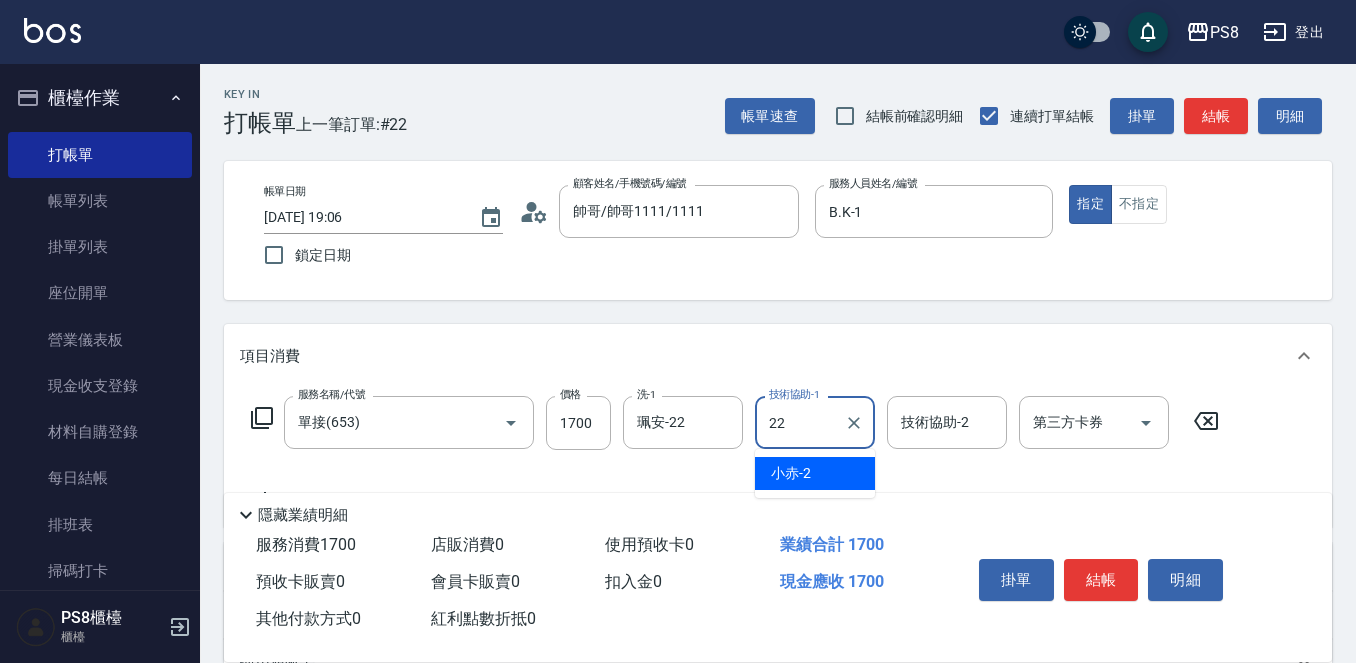 type on "珮安-22" 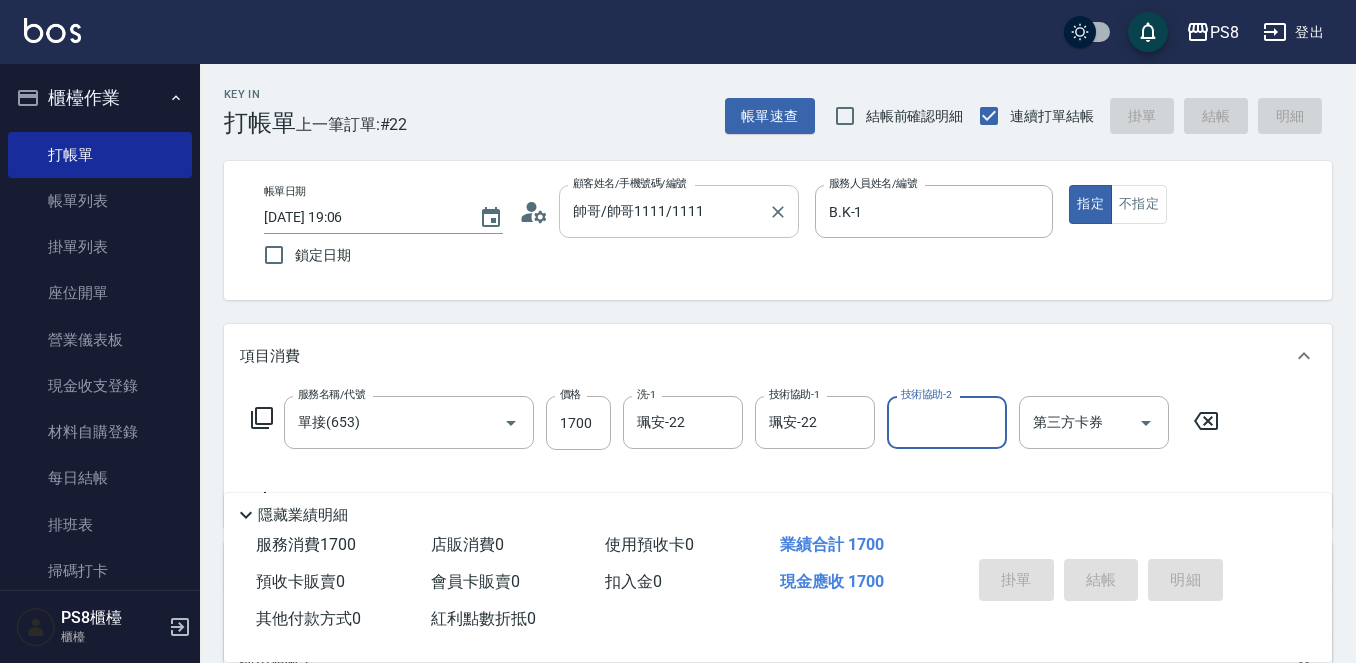 type on "[DATE] 19:07" 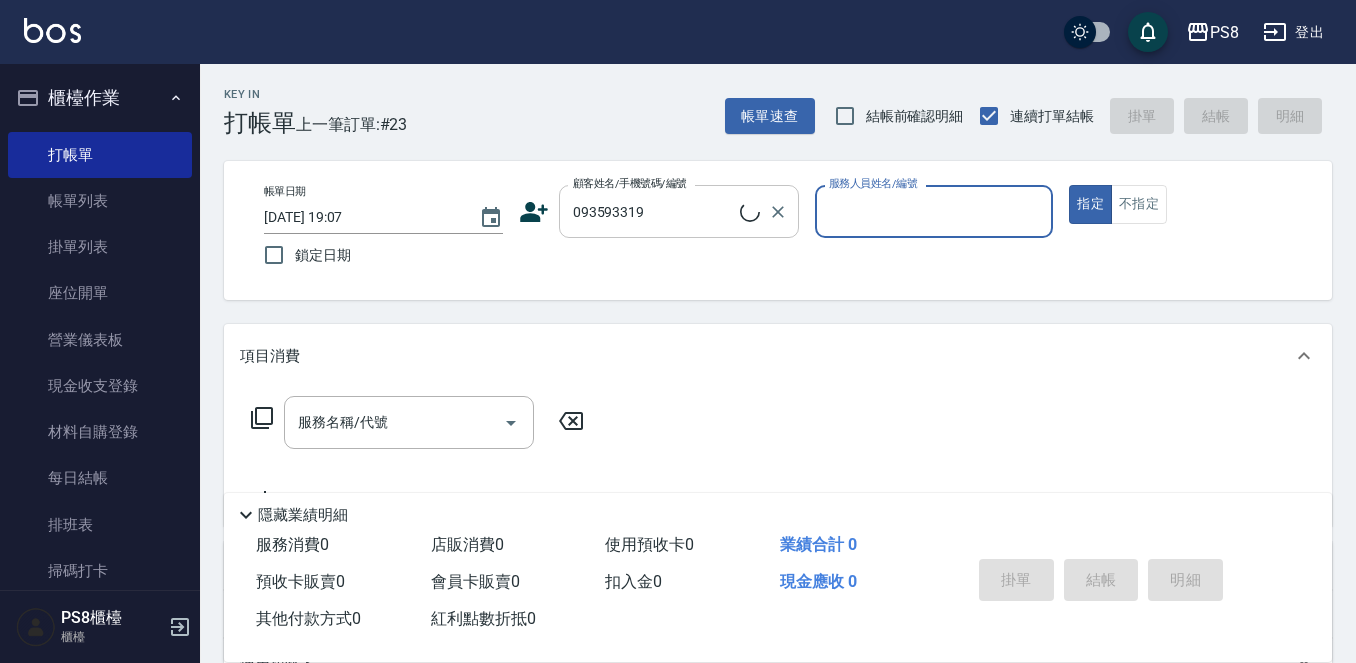 click on "093593319" at bounding box center [654, 211] 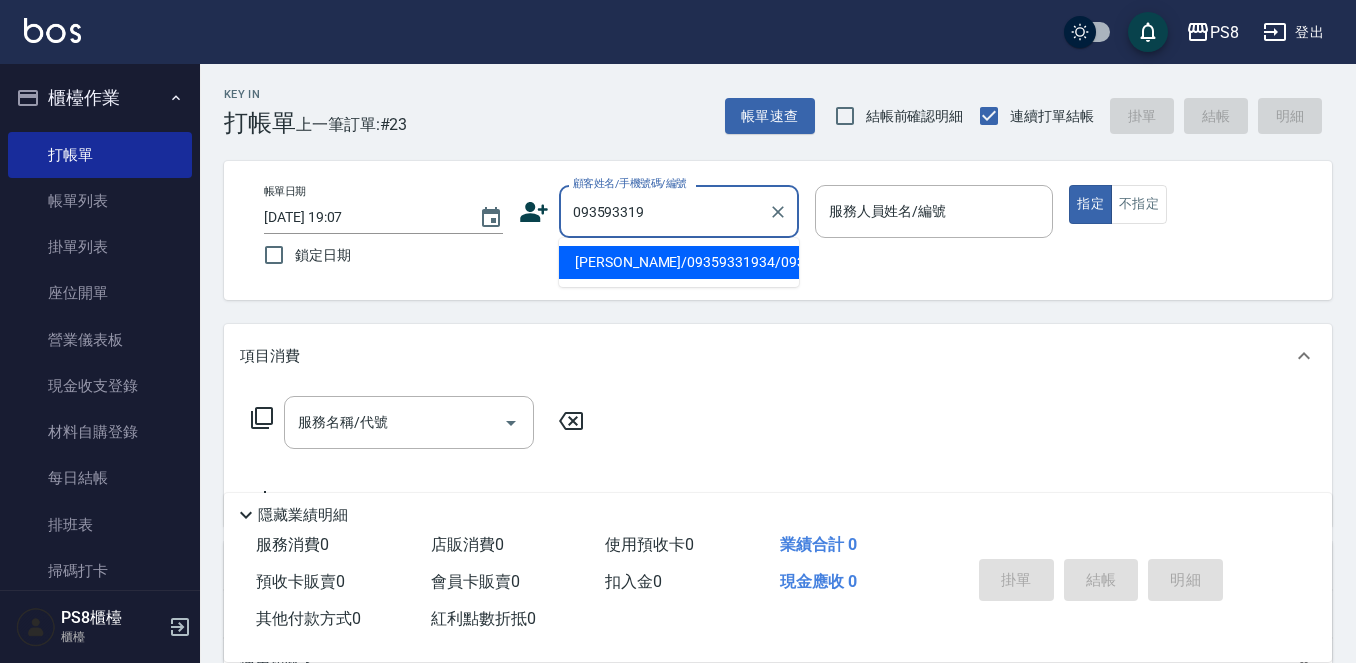 type on "[PERSON_NAME]/09359331934/0935933193" 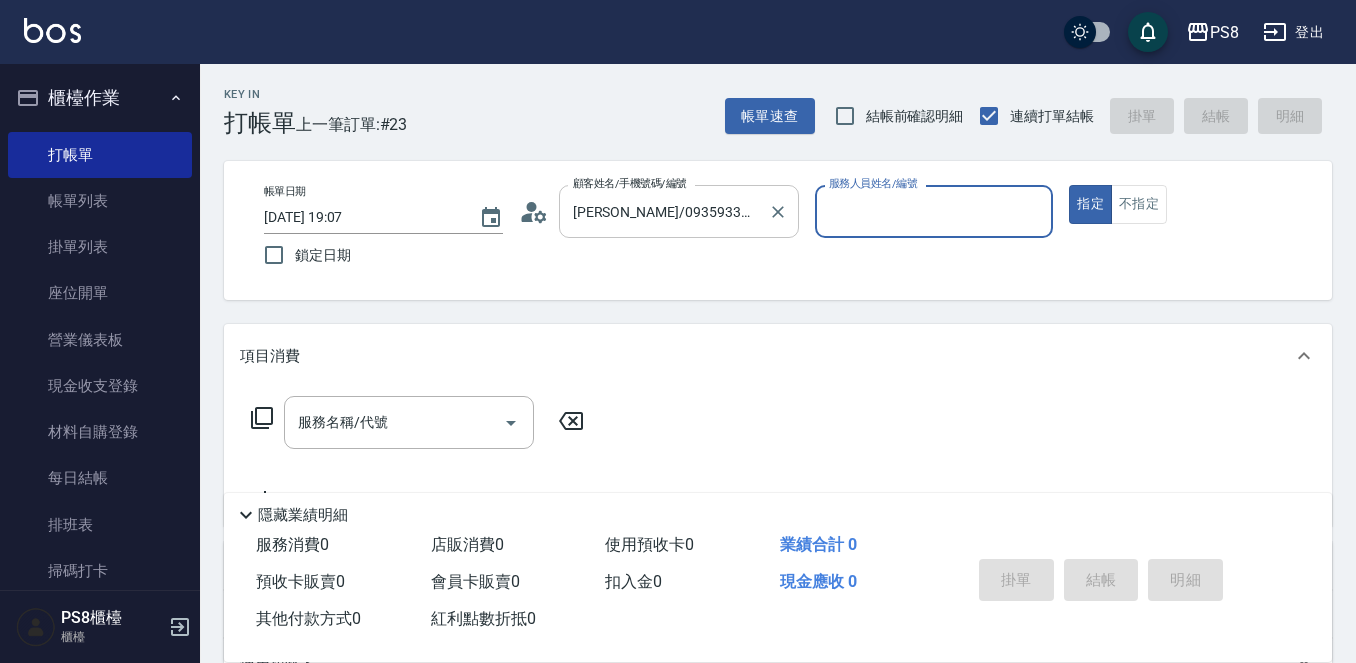 click on "指定" at bounding box center (1090, 204) 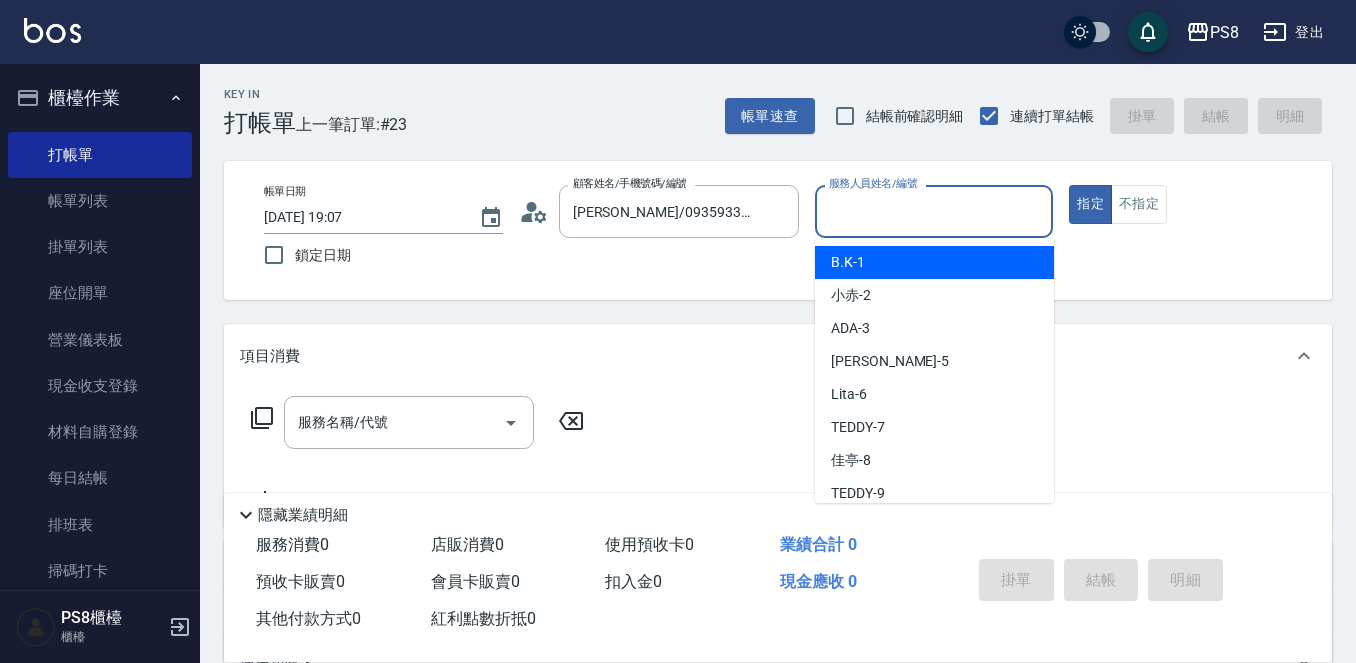 click on "服務人員姓名/編號" at bounding box center [934, 211] 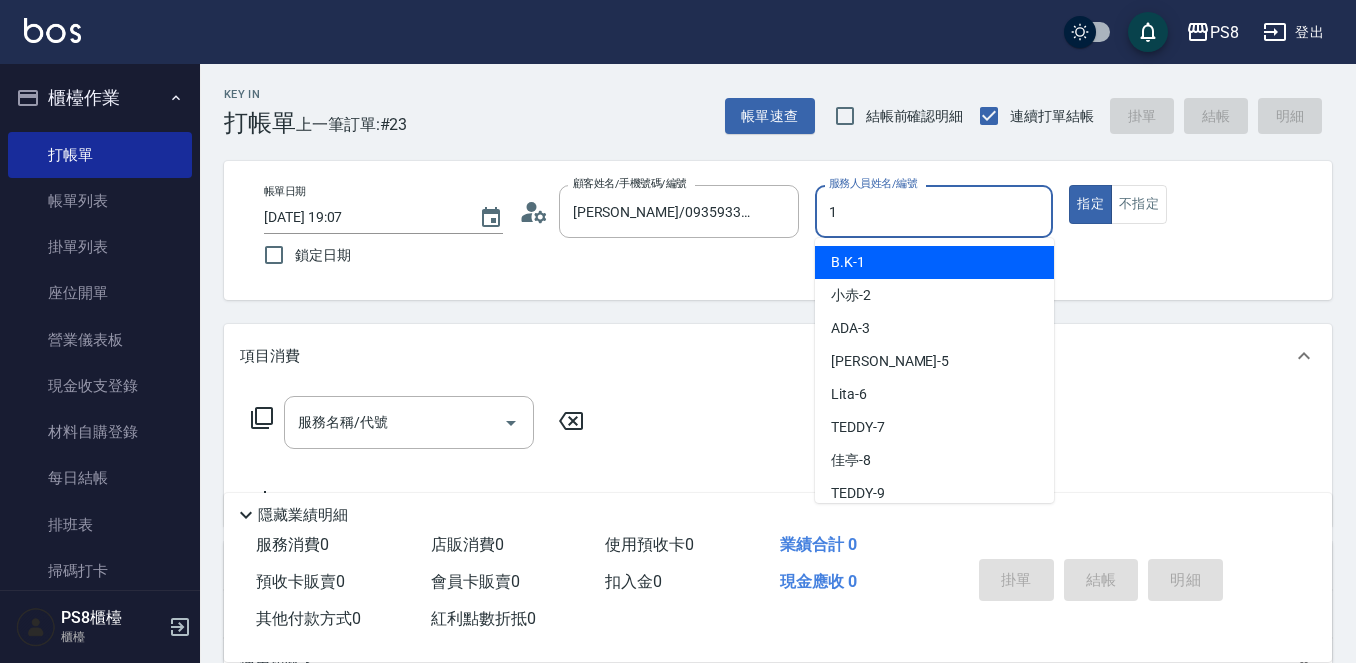 type on "B.K-1" 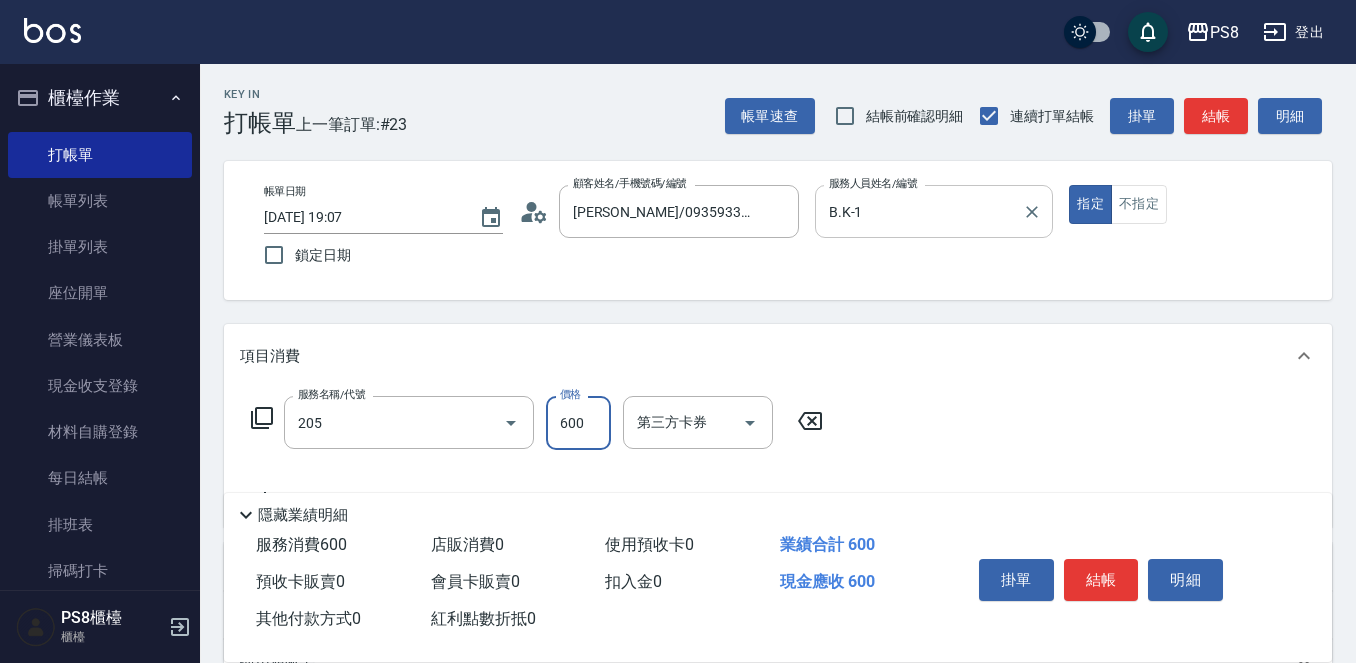type on "A級洗剪600(205)" 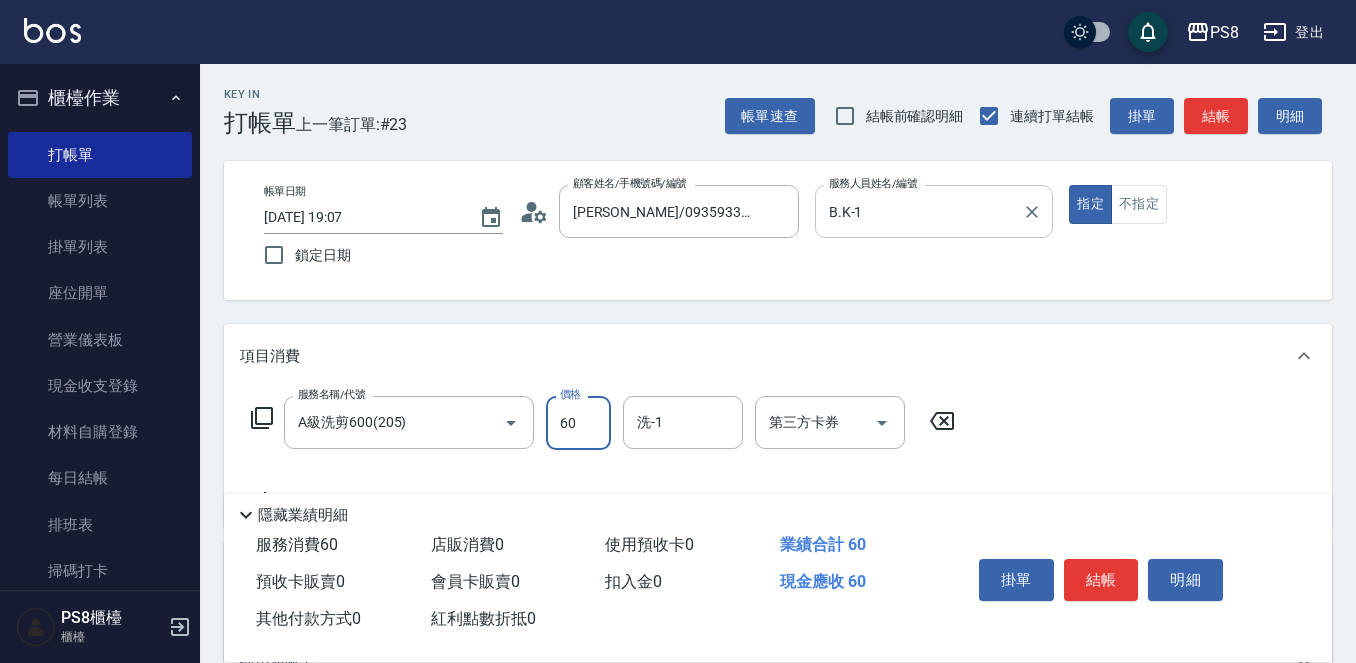 type on "600" 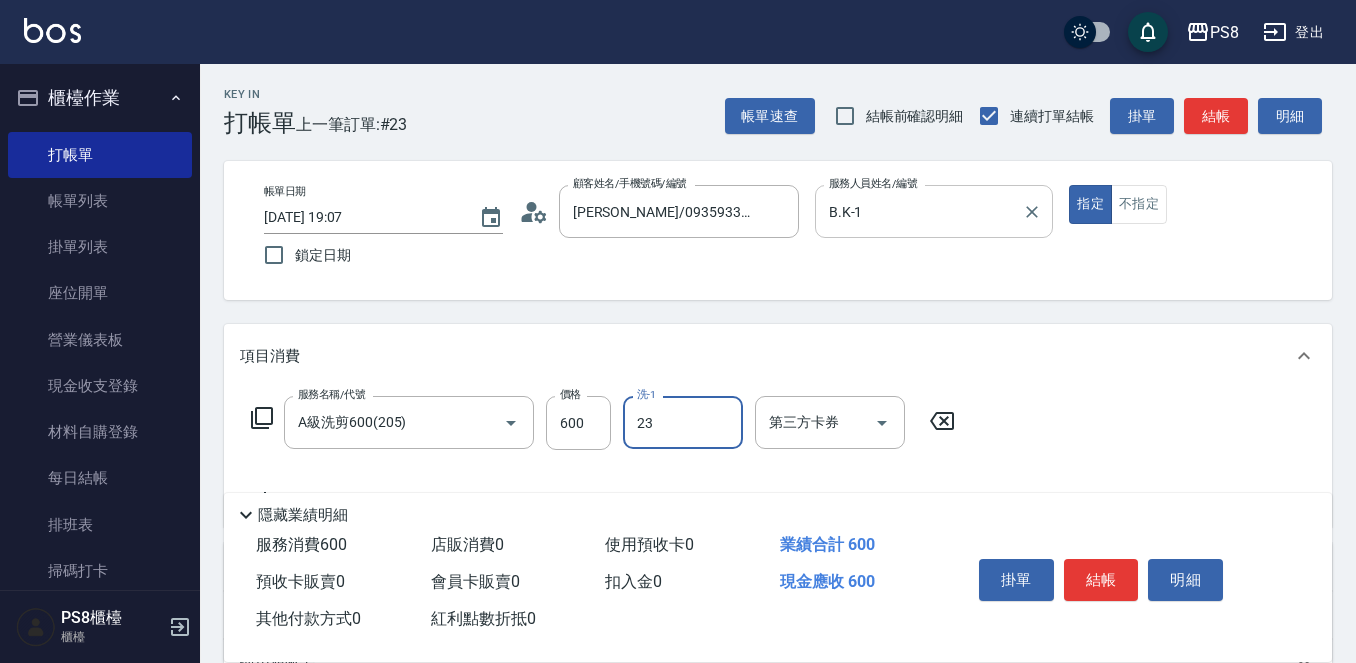 type on "芯芯-23" 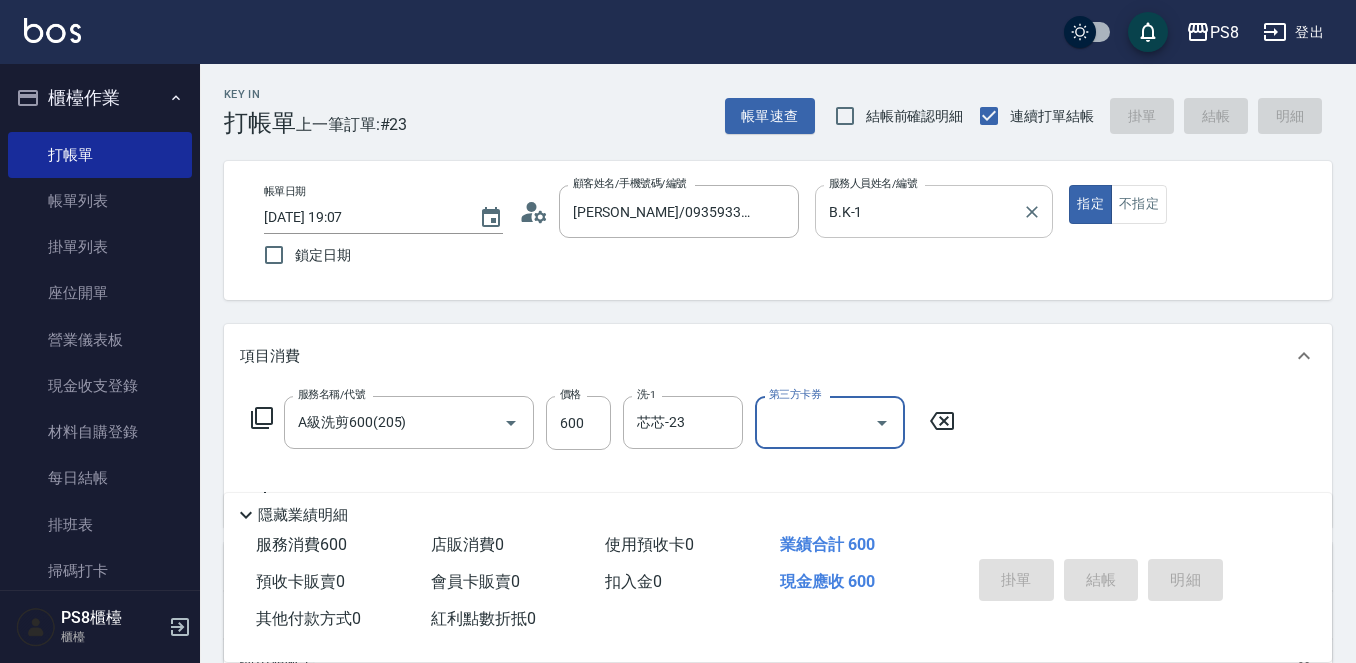 type 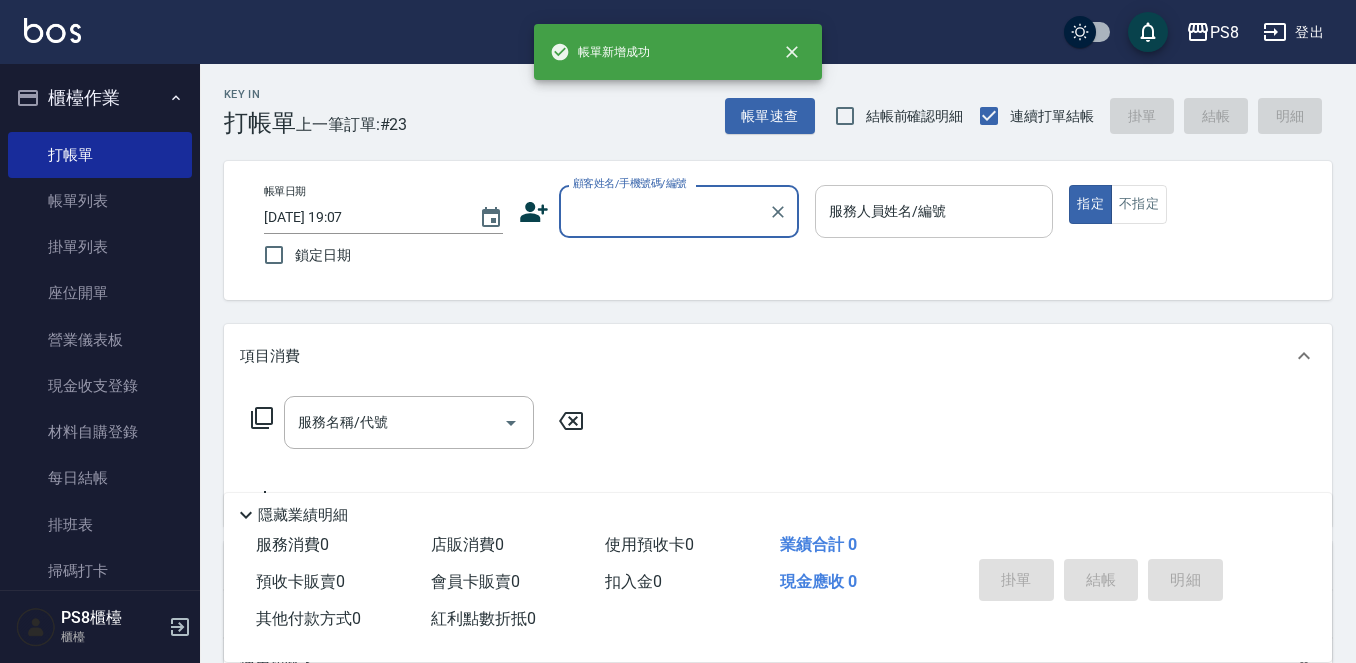scroll, scrollTop: 0, scrollLeft: 0, axis: both 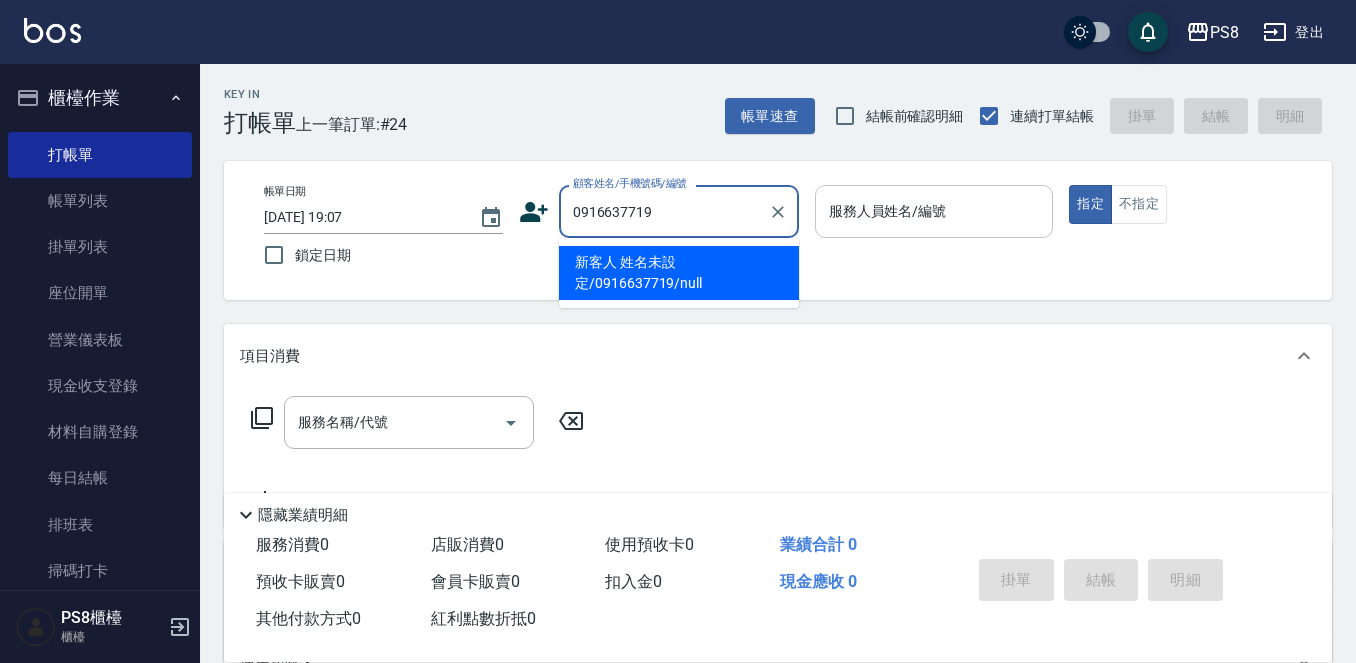 type on "新客人 姓名未設定/0916637719/null" 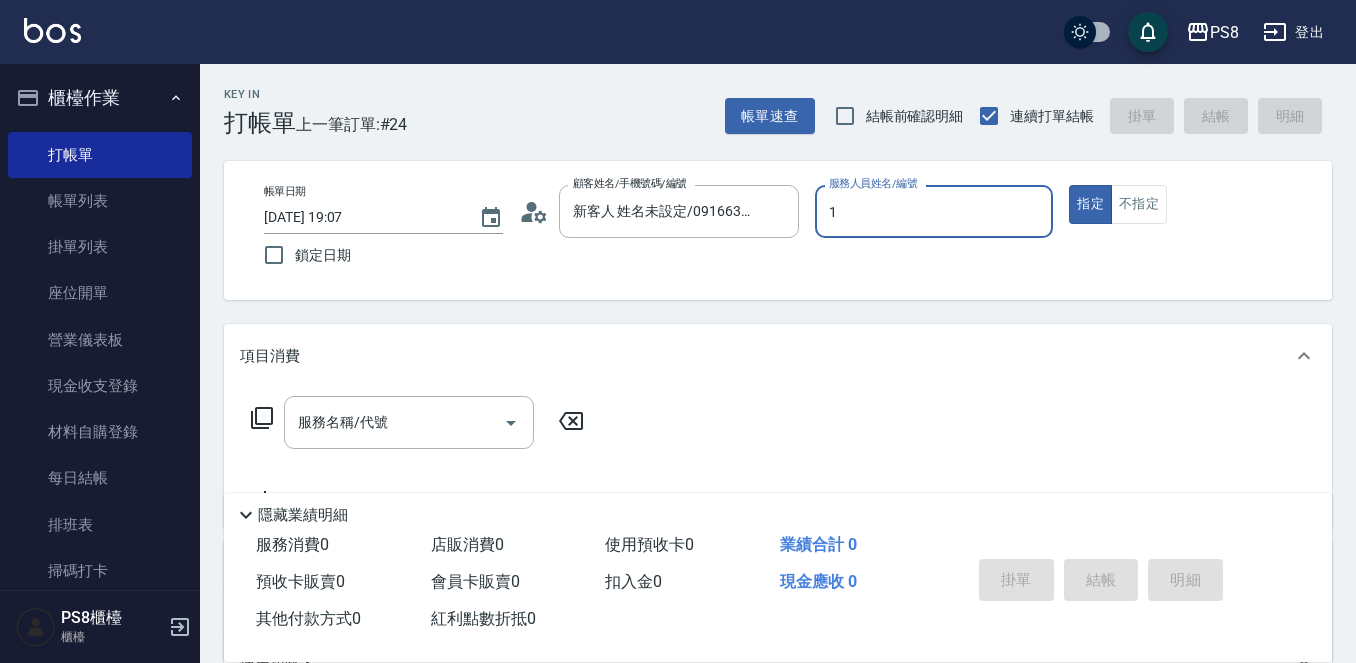 type on "B.K-1" 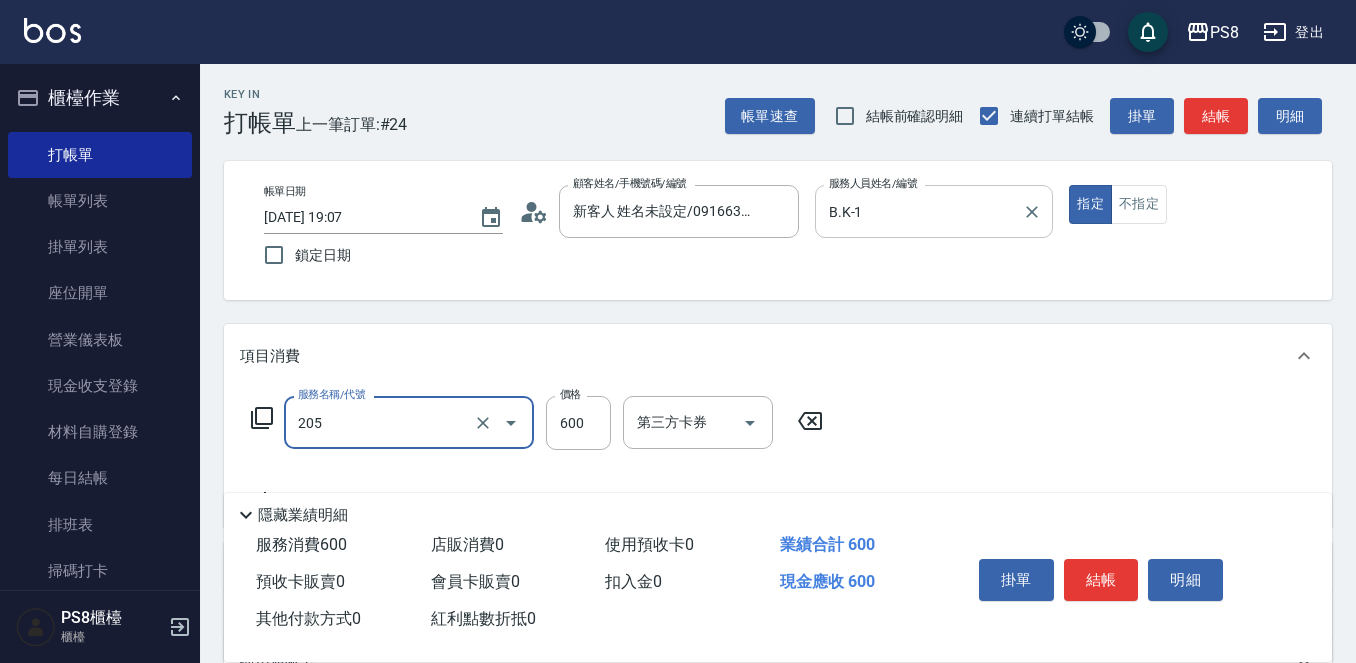 type on "A級洗剪600(205)" 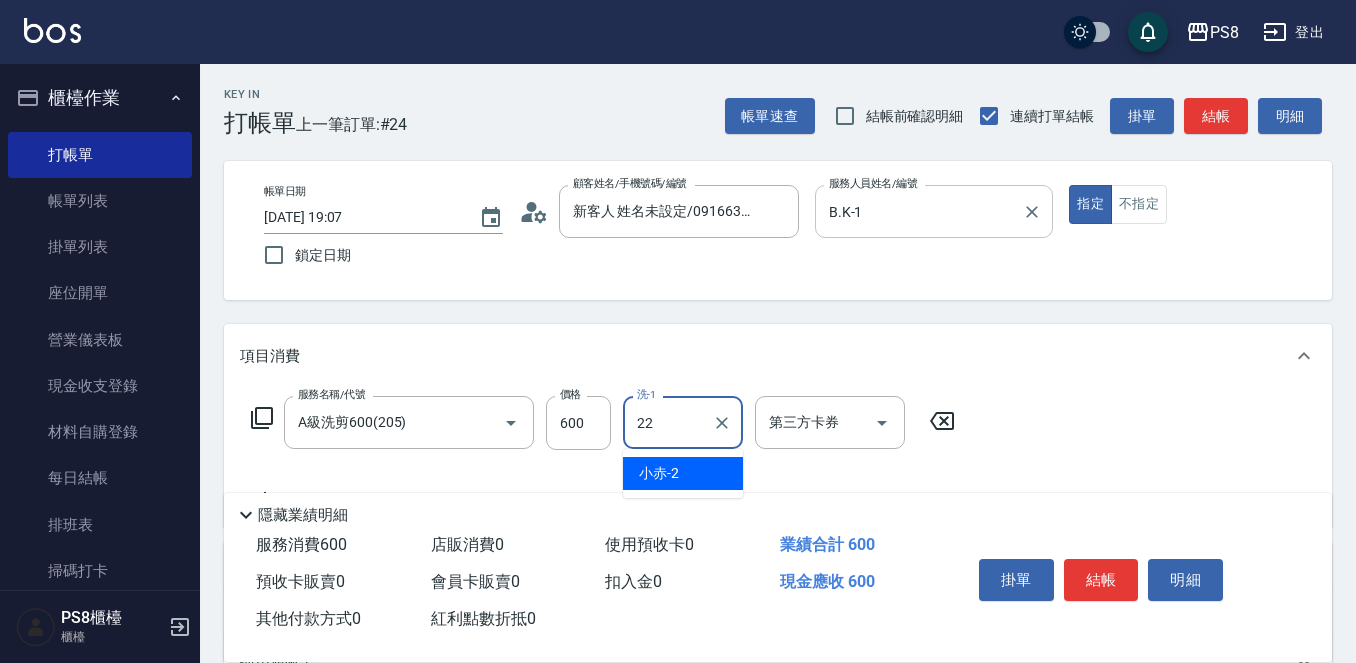 type on "珮安-22" 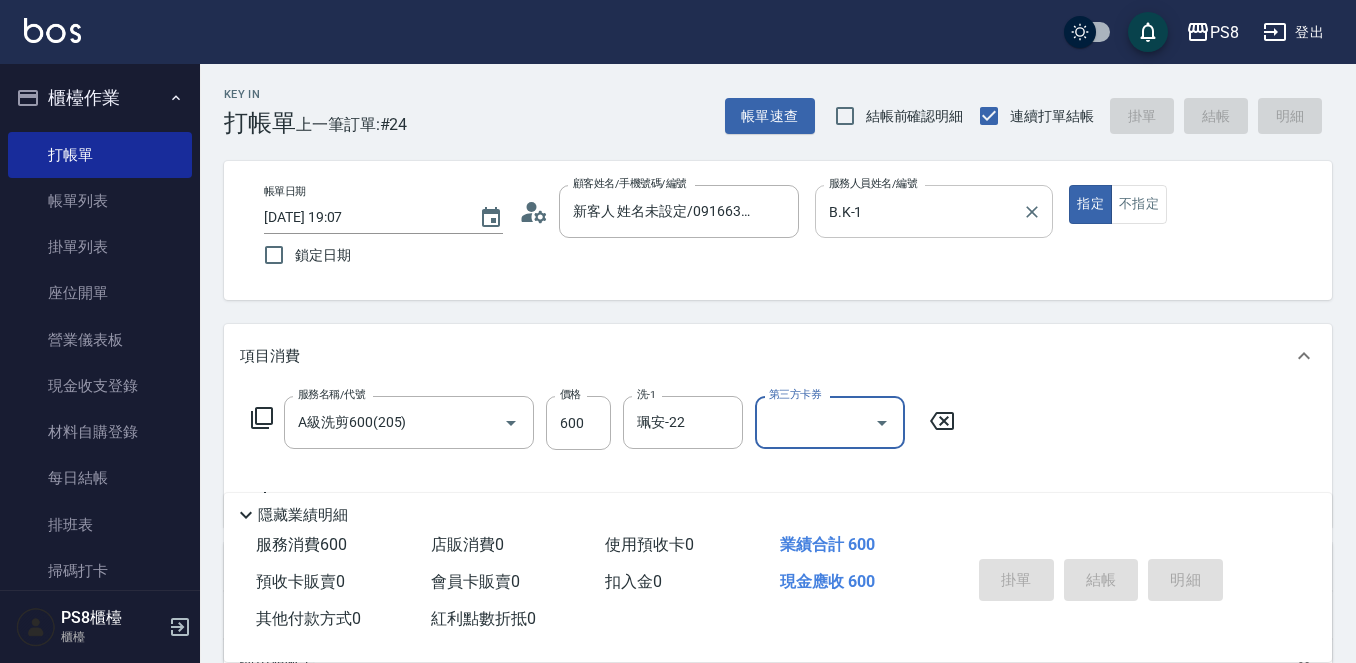 type on "[DATE] 19:08" 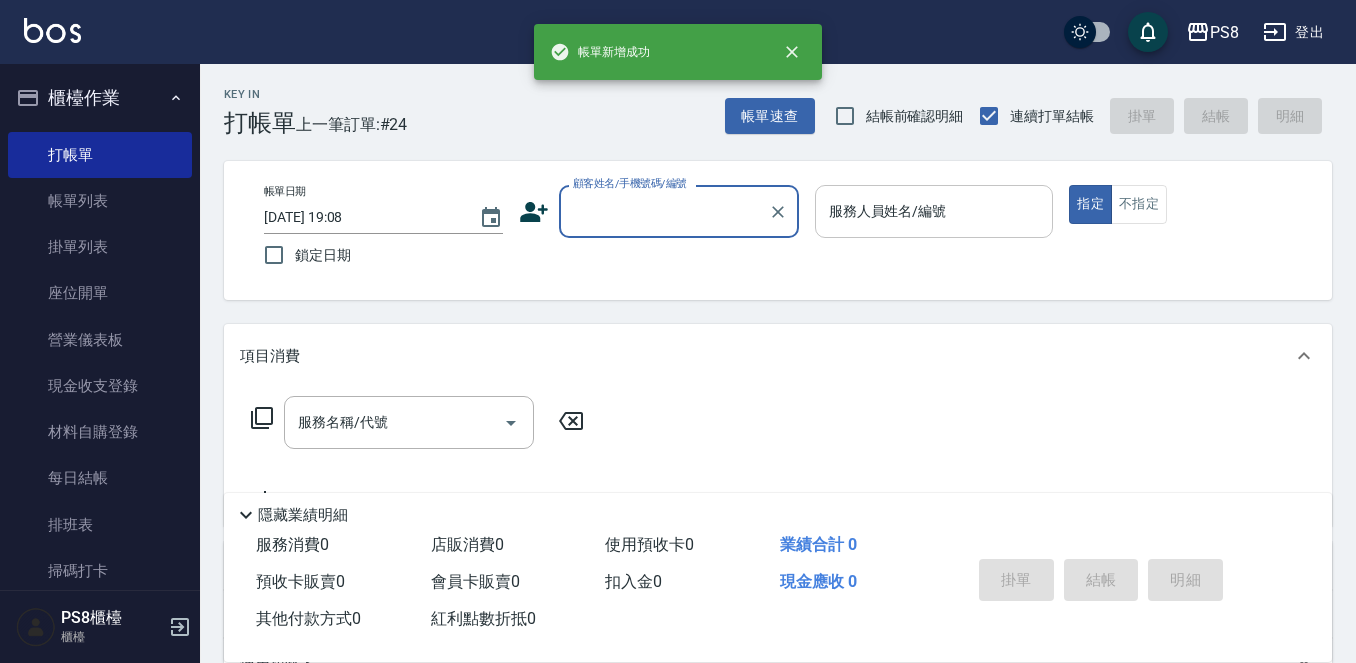 scroll, scrollTop: 0, scrollLeft: 0, axis: both 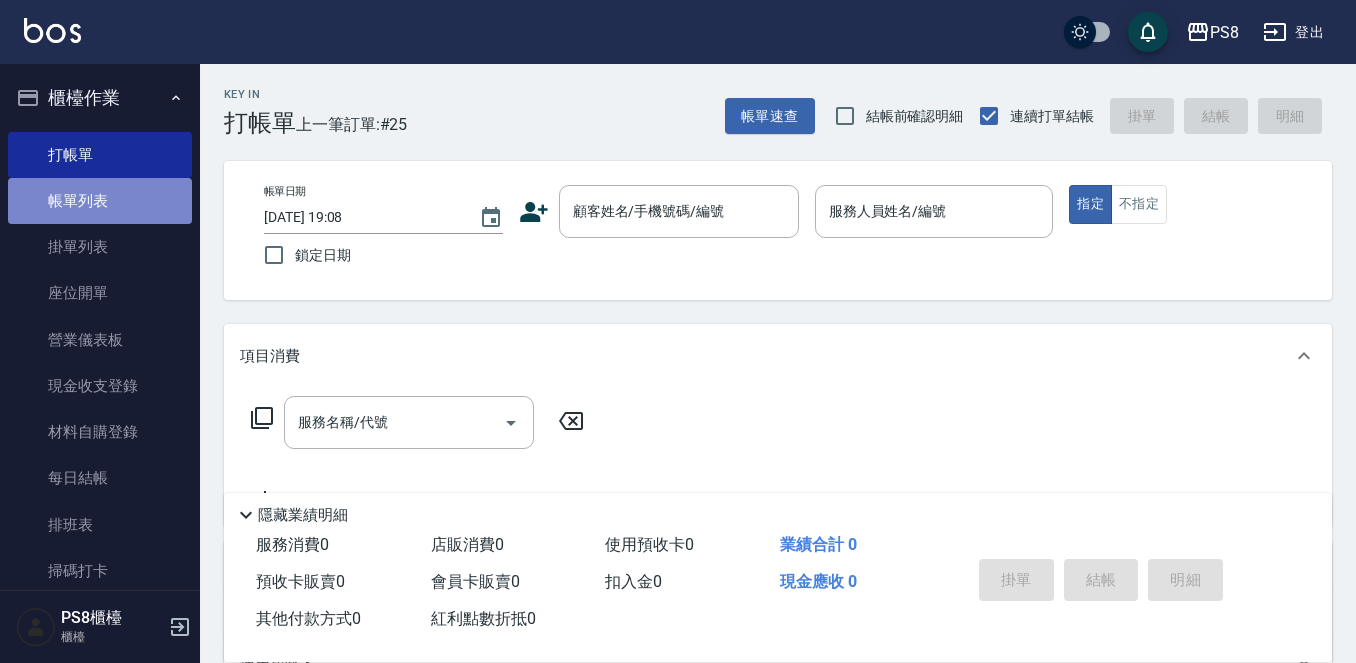 click on "帳單列表" at bounding box center [100, 201] 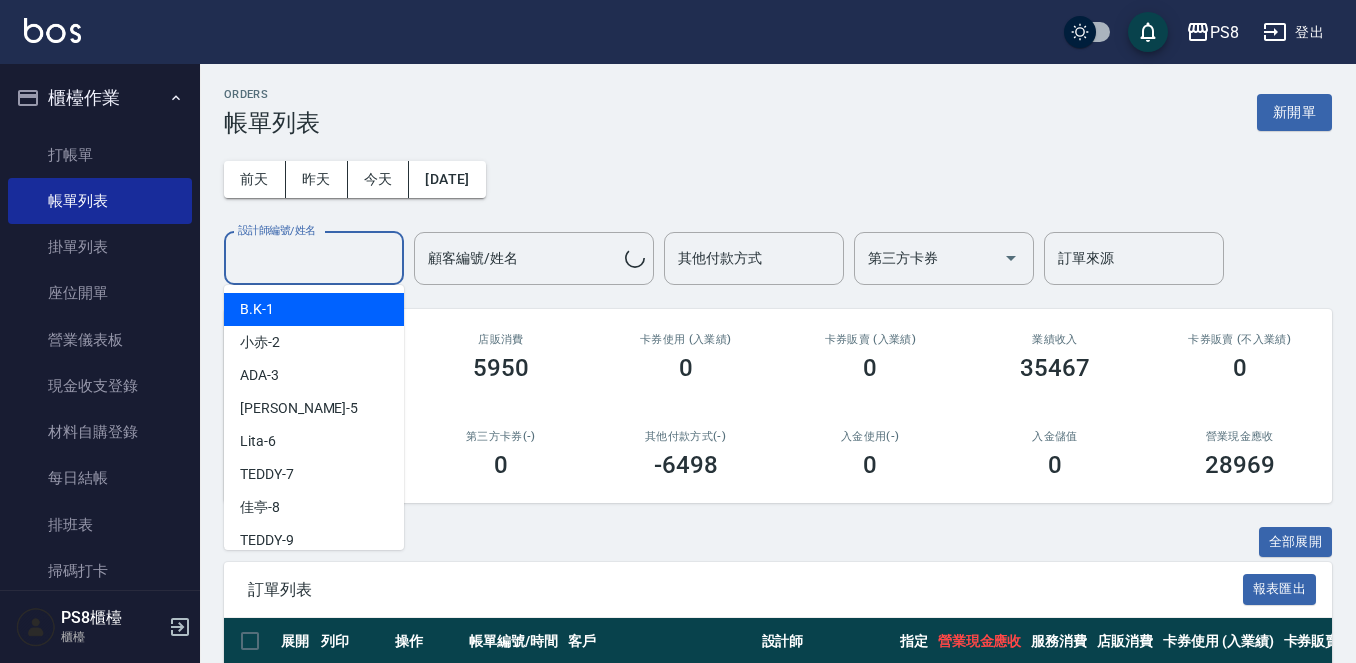 click on "設計師編號/姓名" at bounding box center [314, 258] 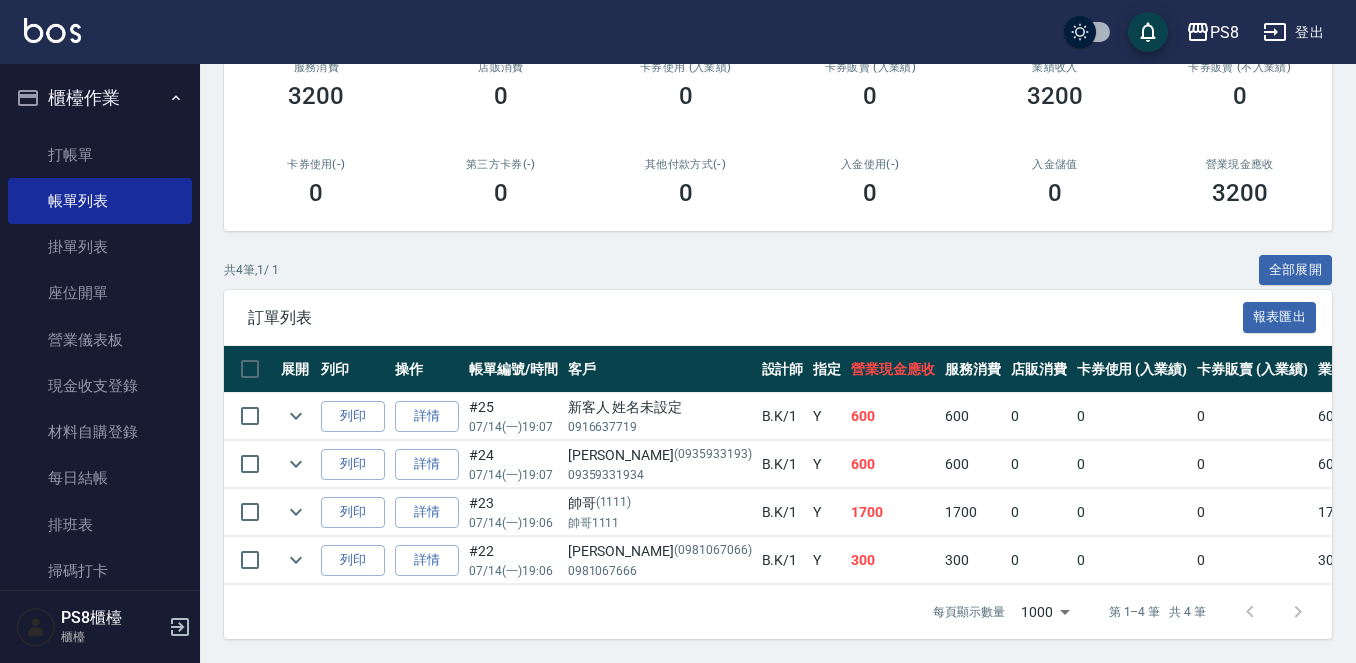 scroll, scrollTop: 289, scrollLeft: 0, axis: vertical 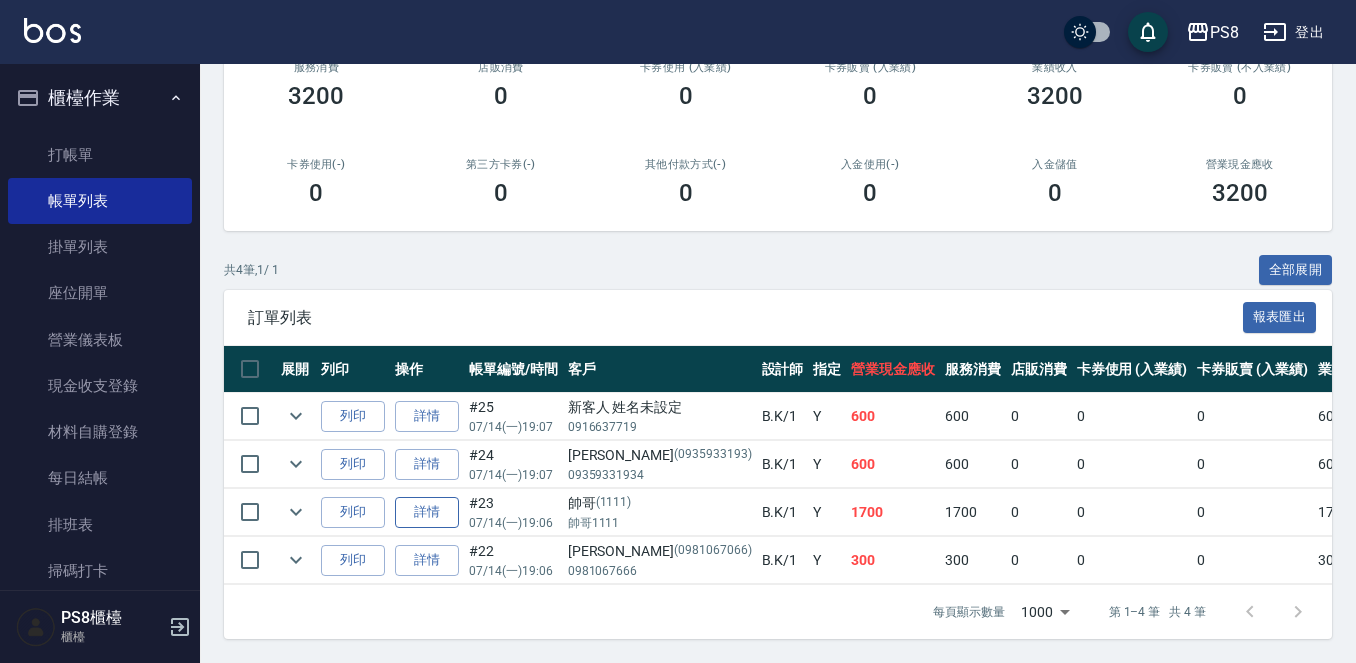 type on "B.K-1" 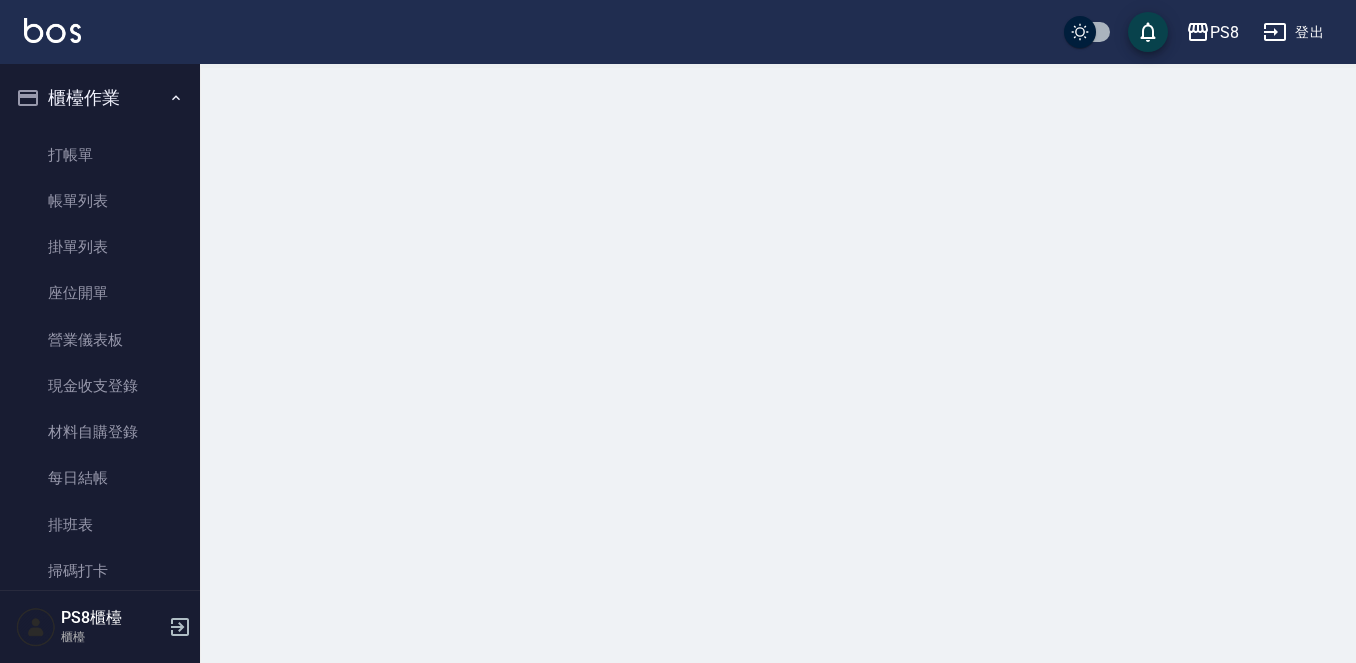 scroll, scrollTop: 0, scrollLeft: 0, axis: both 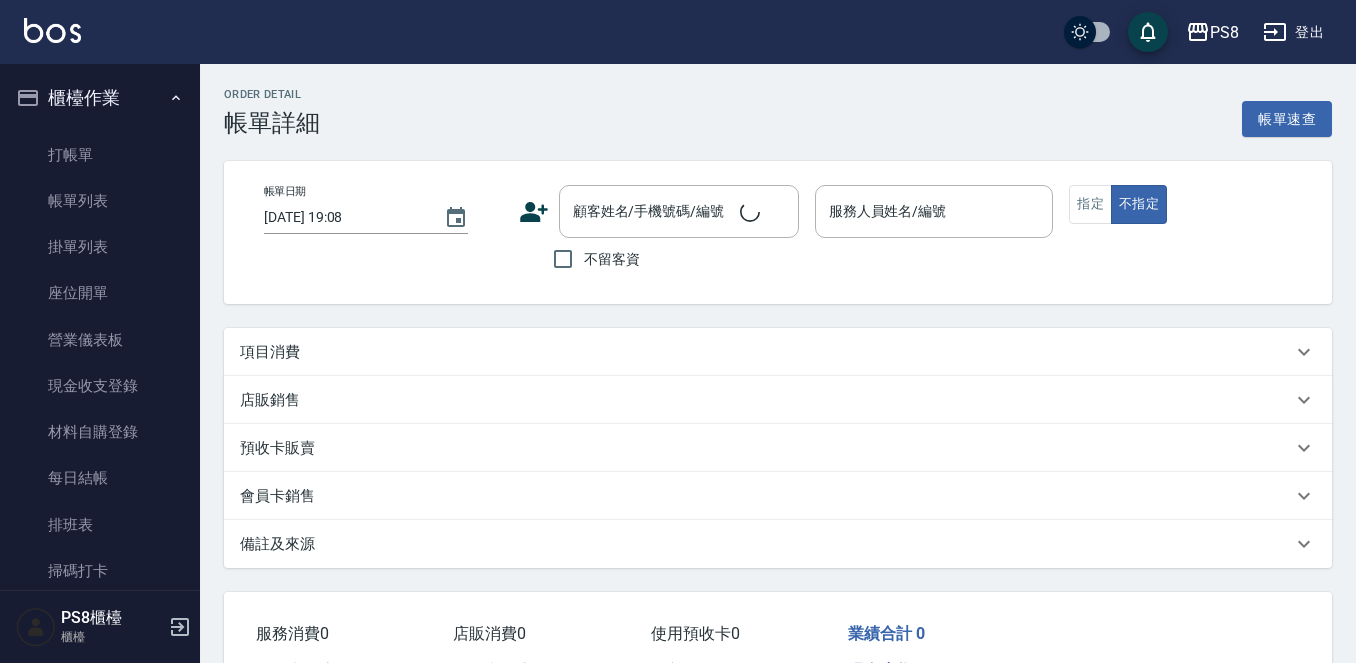 type on "[DATE] 19:06" 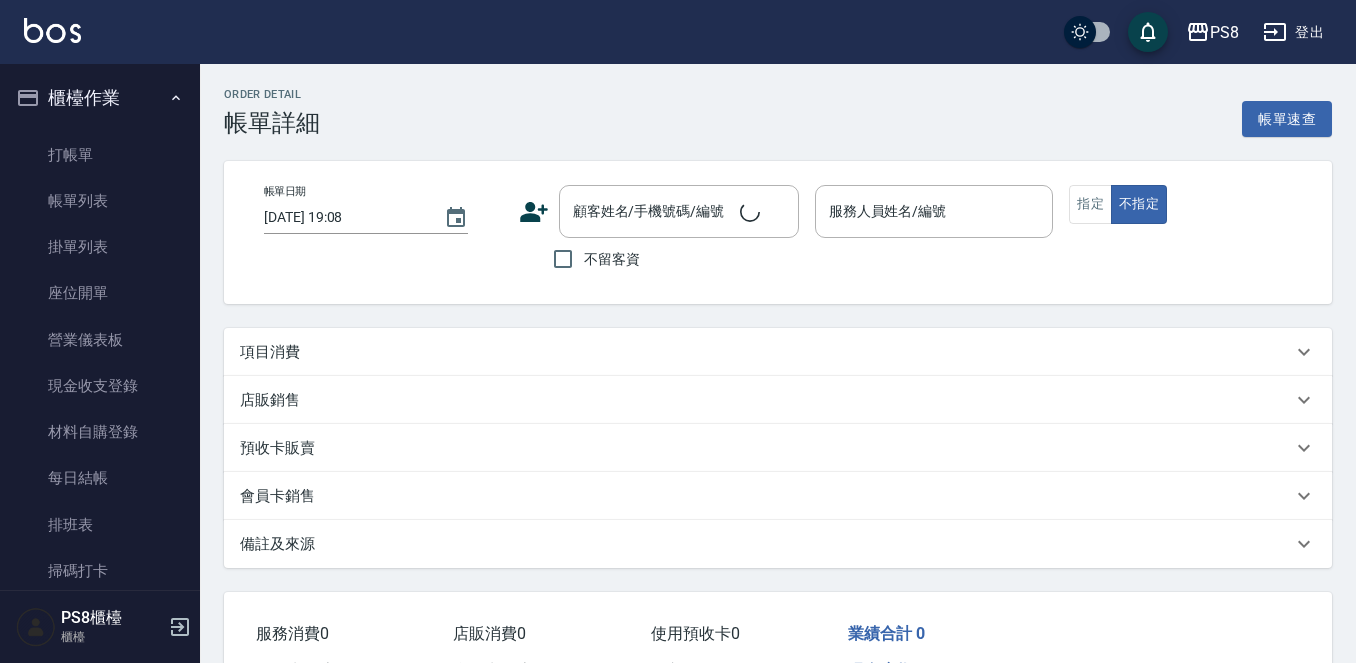 type on "B.K-1" 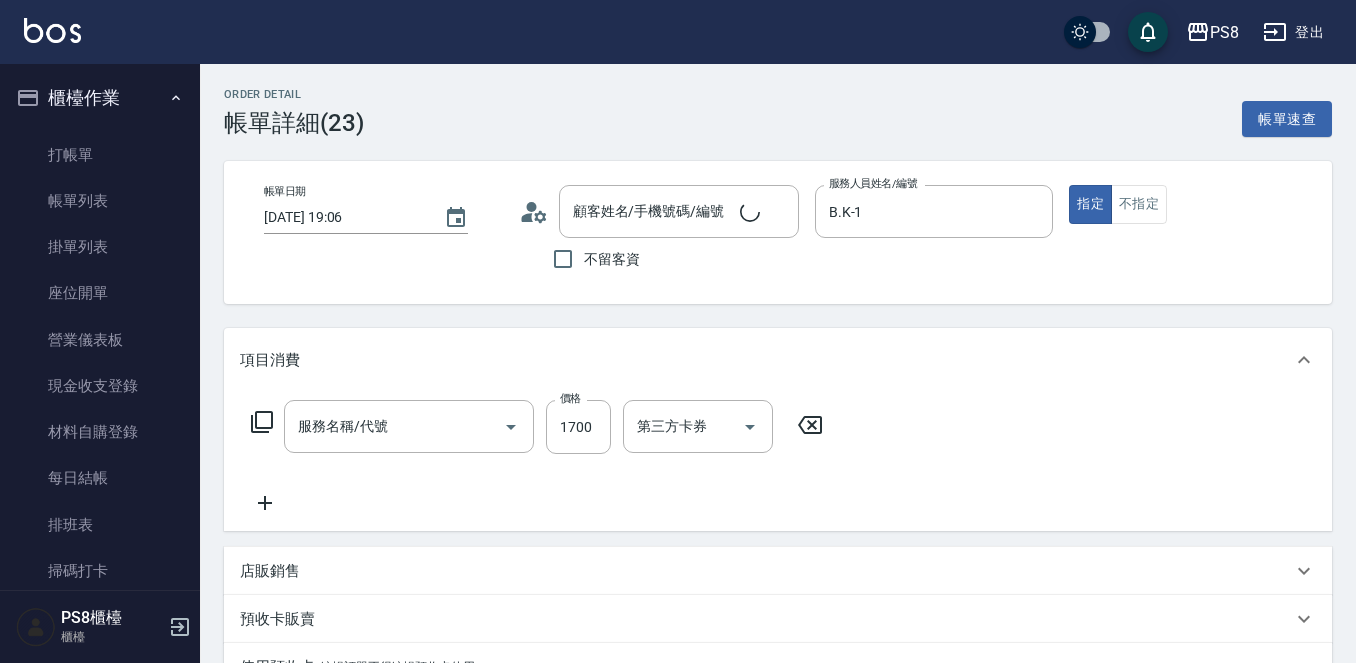 type on "帥哥/帥哥1111/1111" 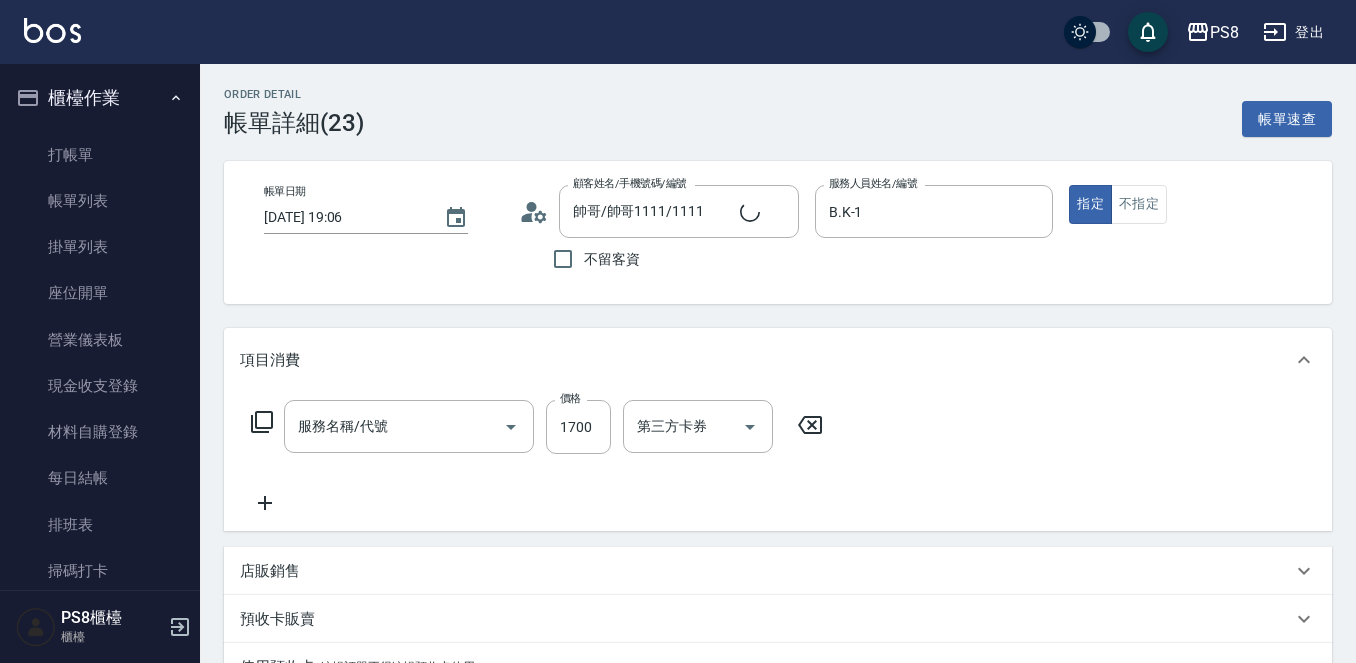 type on "單接(653)" 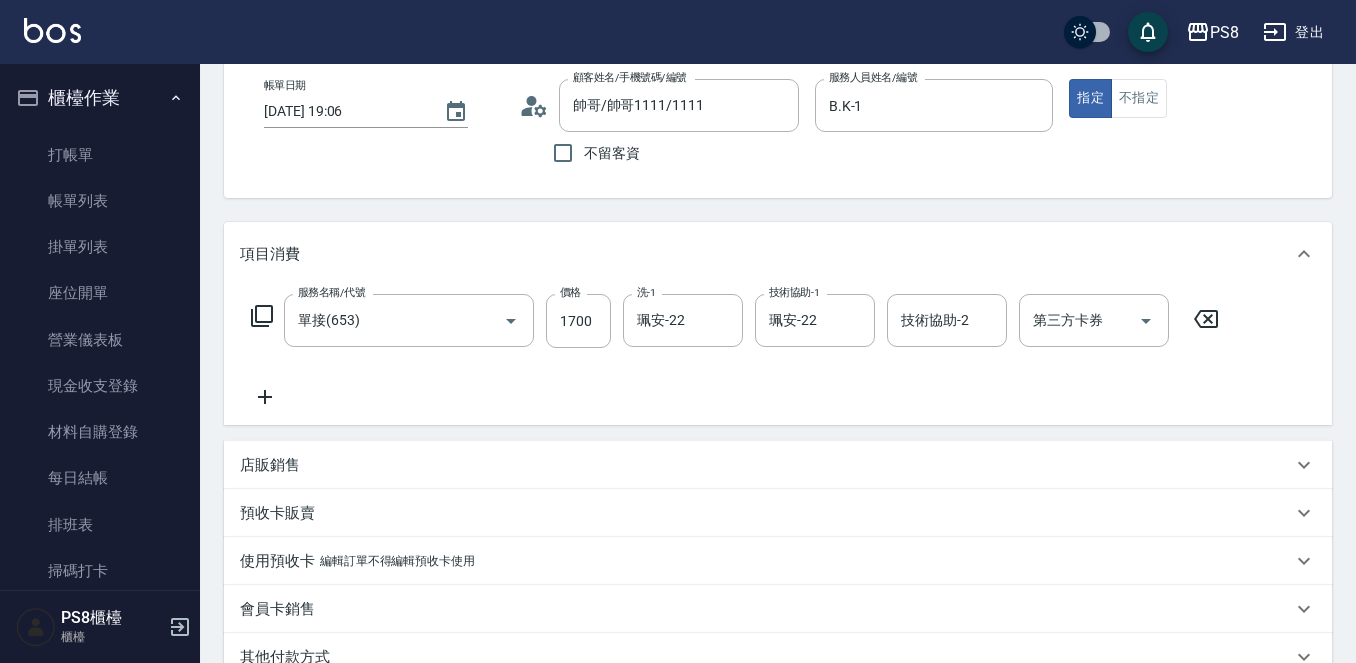 scroll, scrollTop: 300, scrollLeft: 0, axis: vertical 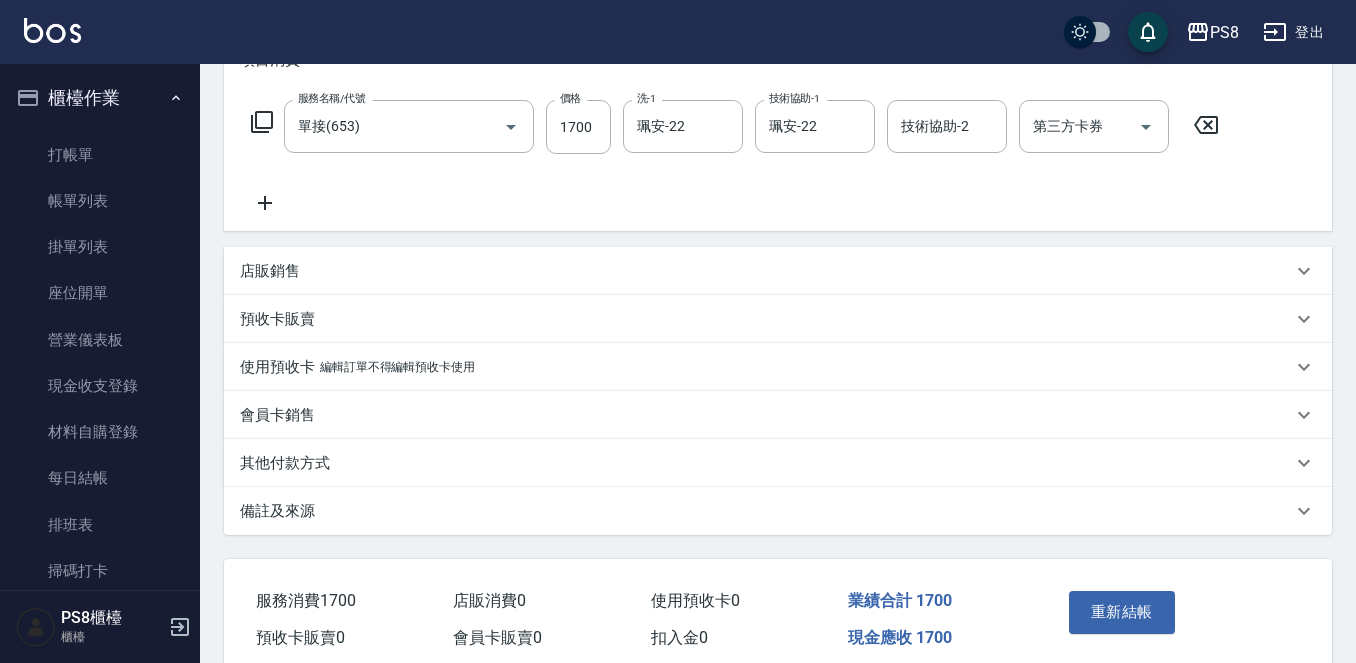 click on "其他付款方式" at bounding box center (285, 463) 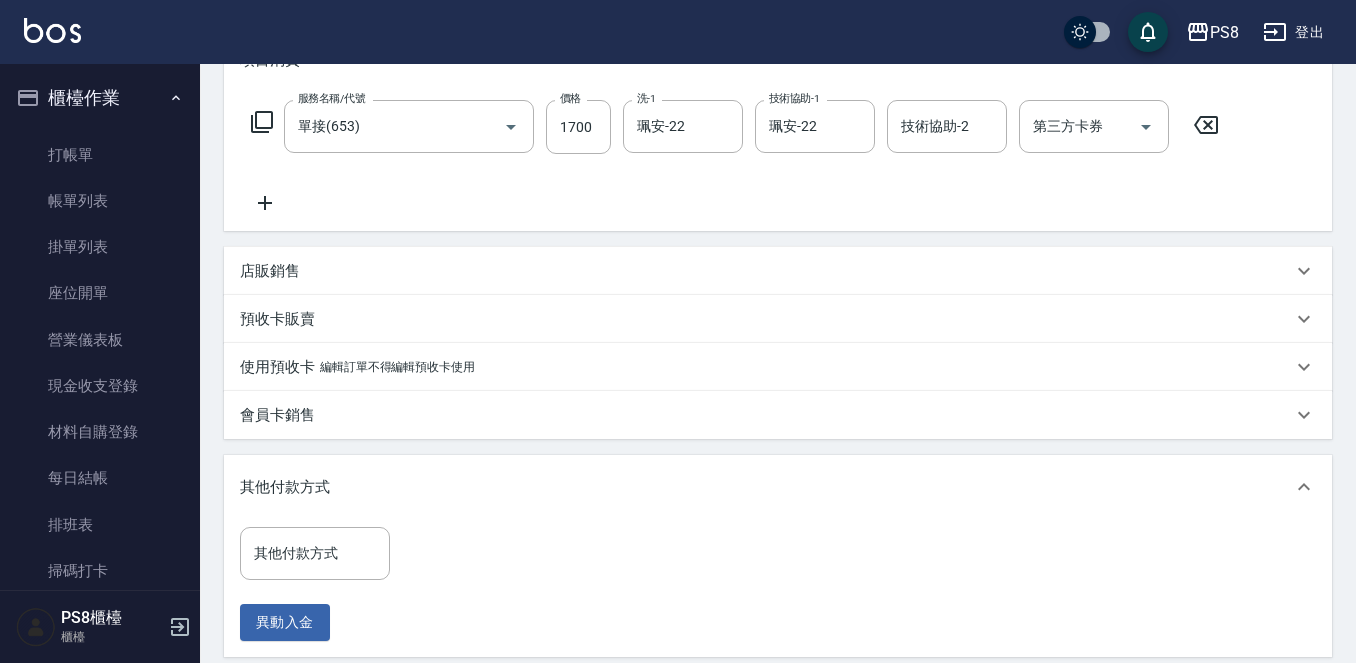 drag, startPoint x: 334, startPoint y: 476, endPoint x: 323, endPoint y: 457, distance: 21.954498 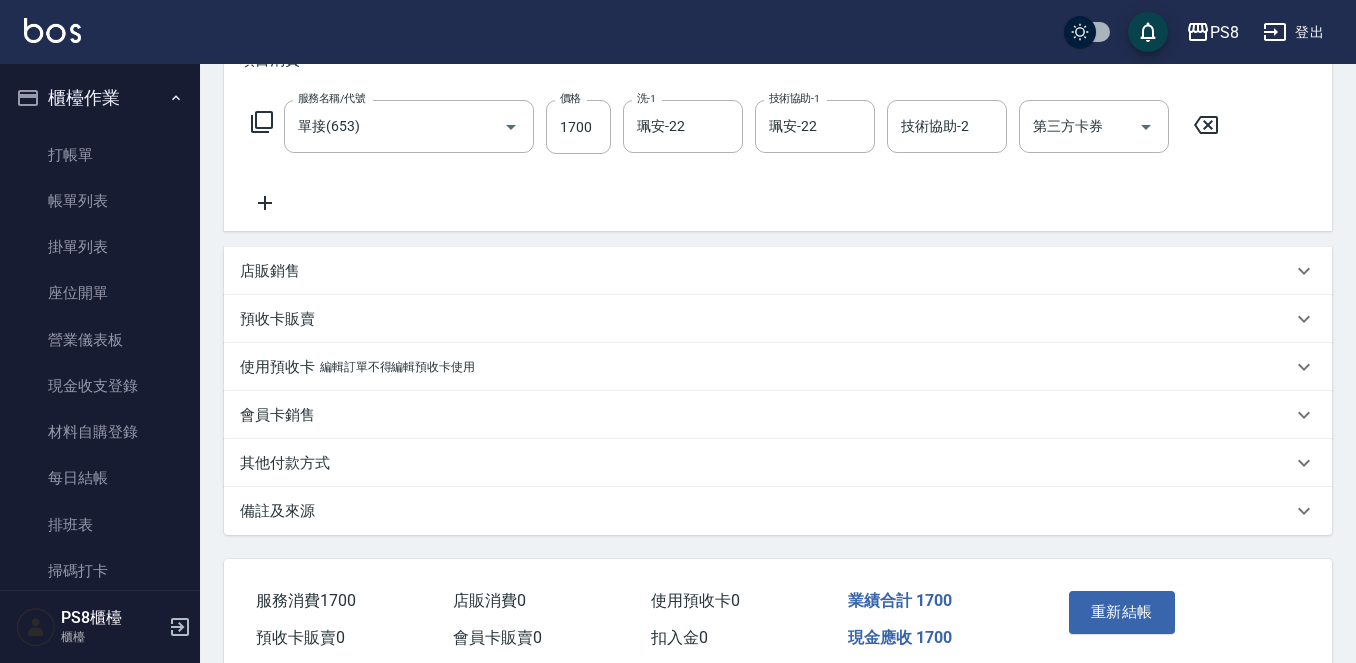click on "店販銷售" at bounding box center (270, 271) 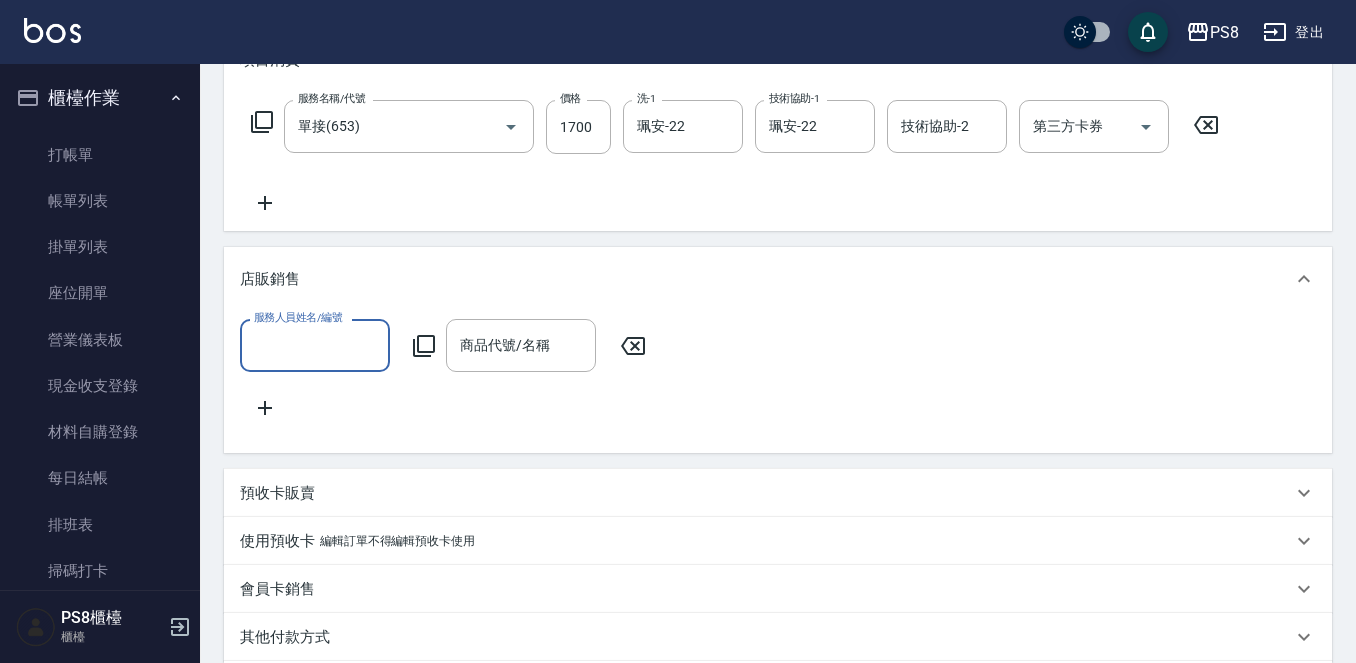 scroll, scrollTop: 0, scrollLeft: 0, axis: both 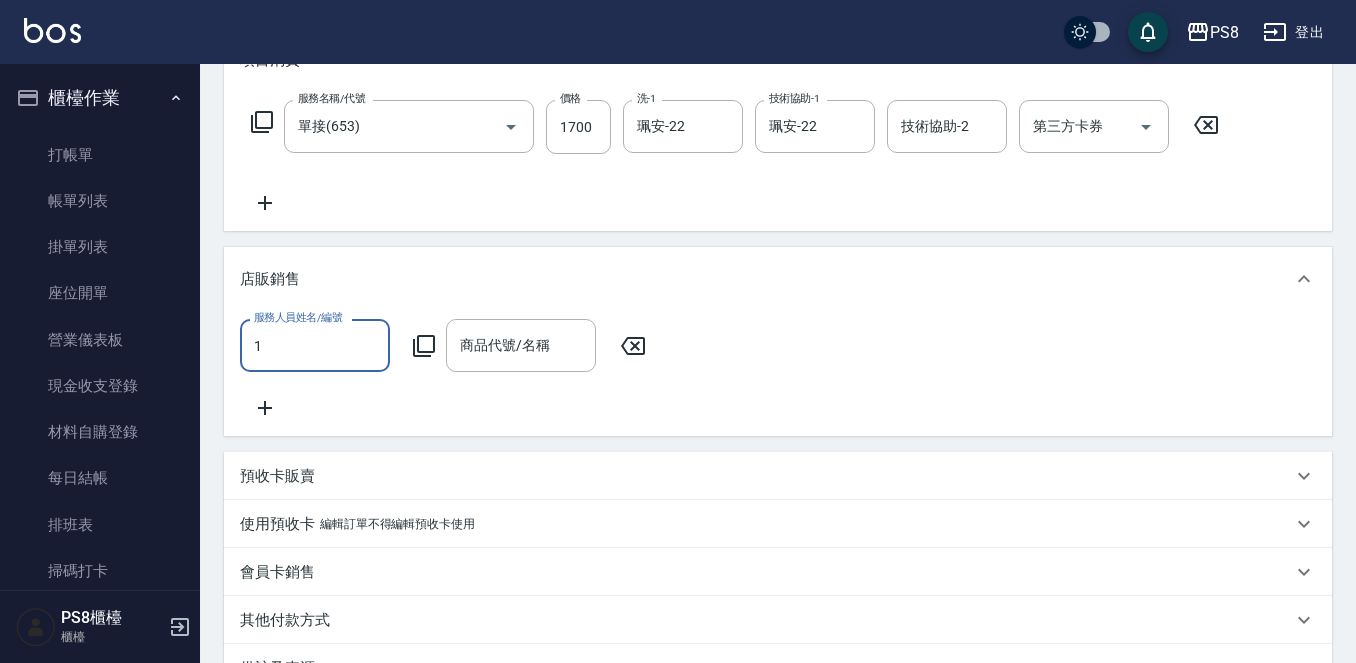 type on "B.K-1" 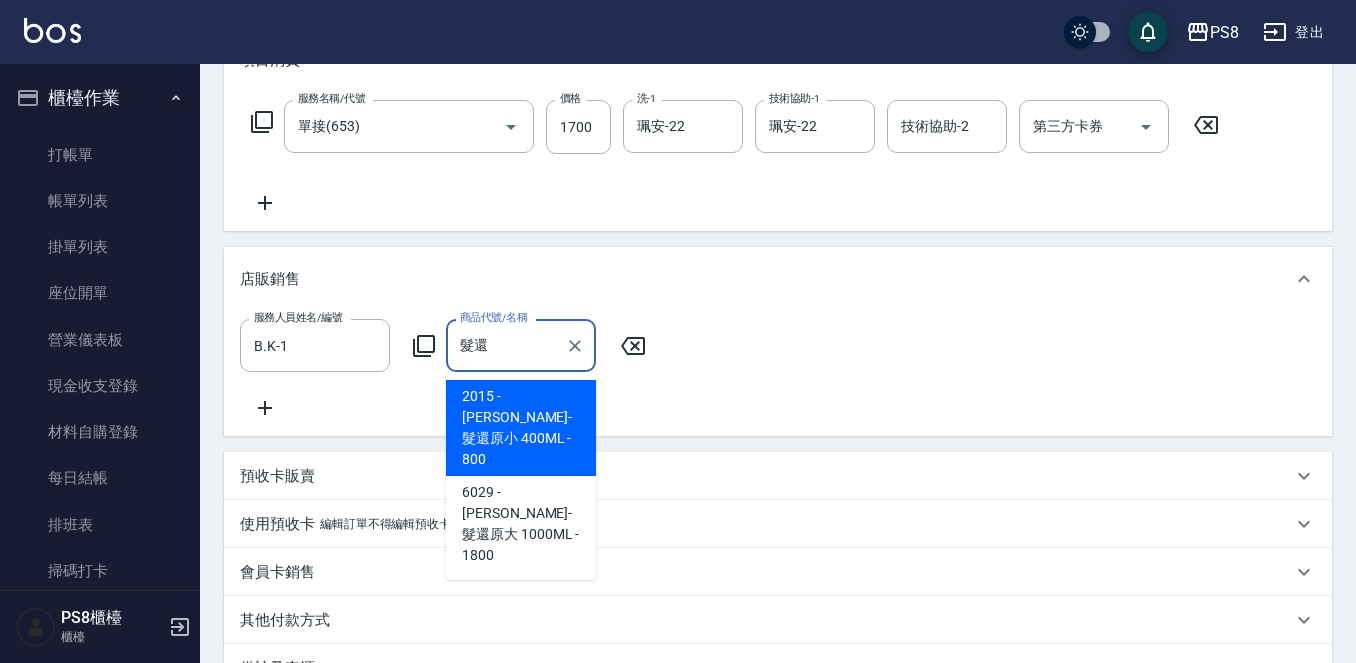 click on "2015 - [PERSON_NAME]-髮還原小 400ML - 800" at bounding box center (521, 428) 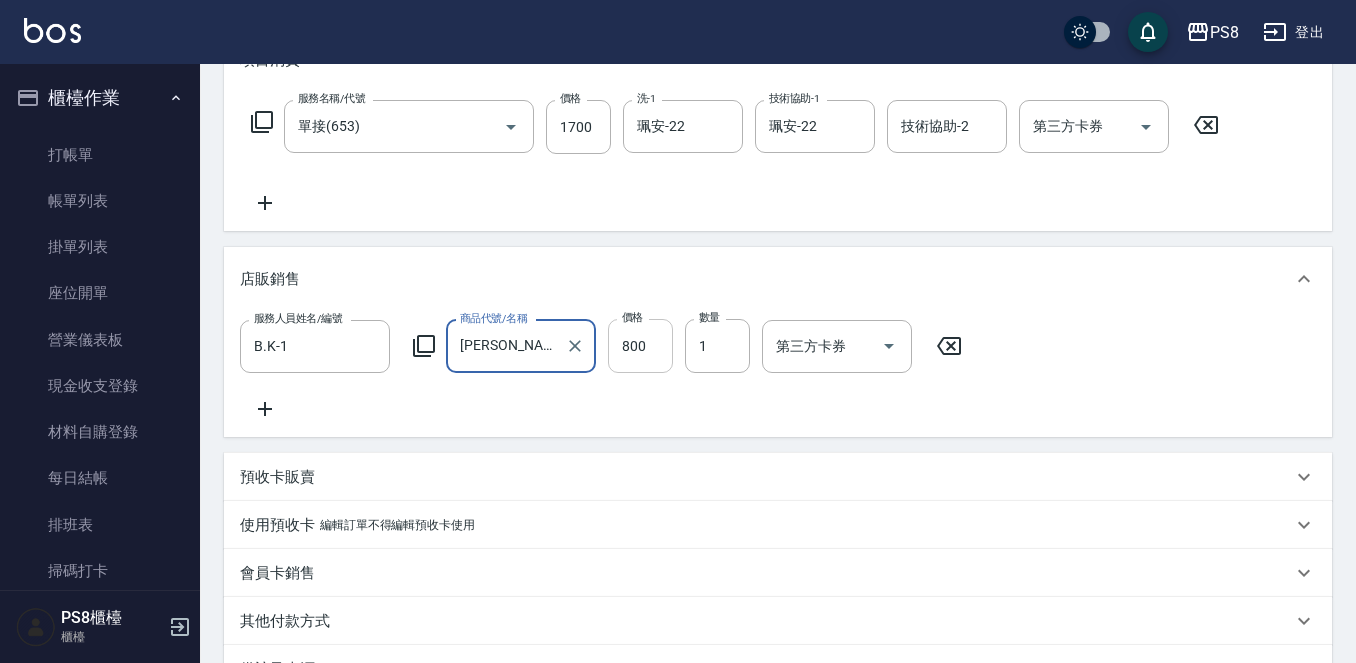 type on "[PERSON_NAME]-髮還原小 400ML" 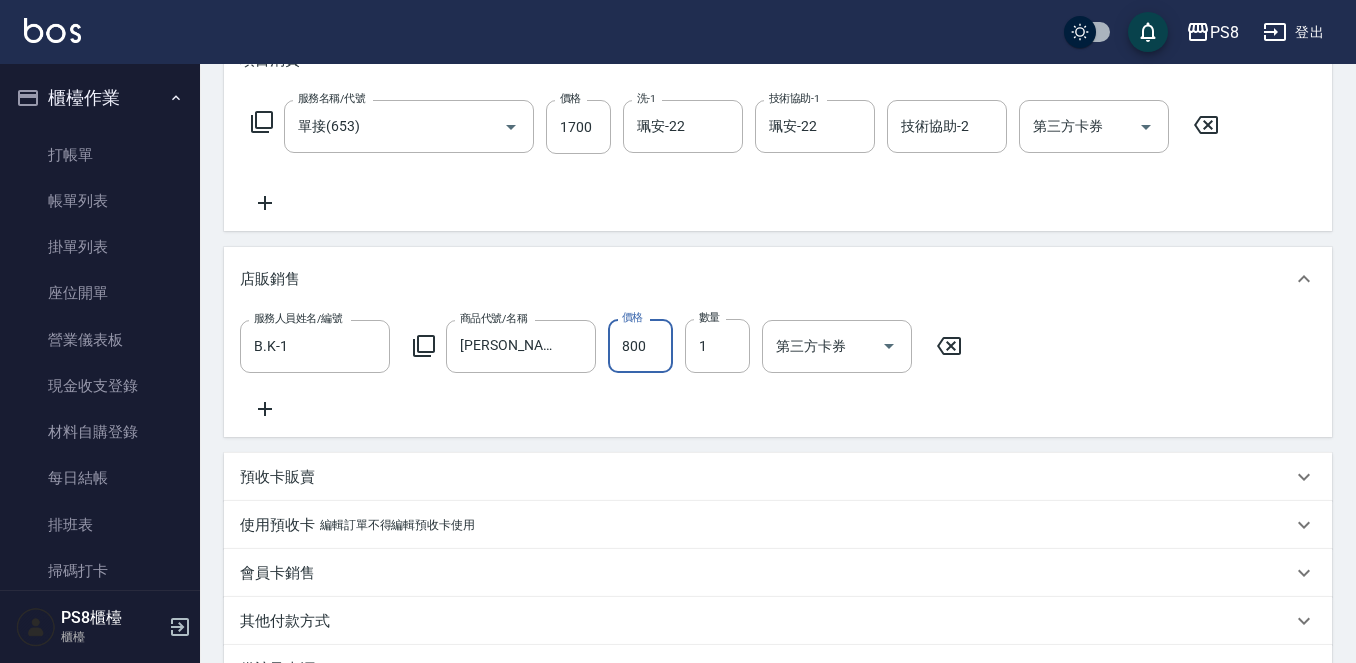 click on "800" at bounding box center (640, 346) 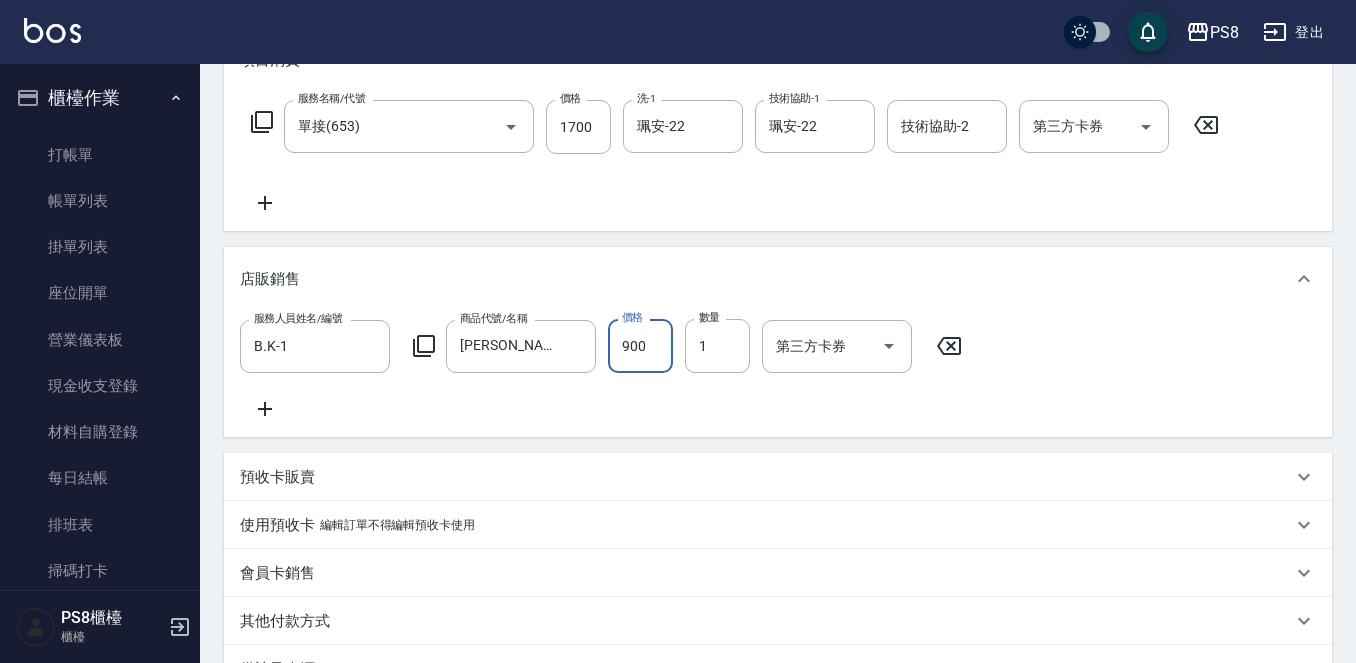 type on "900" 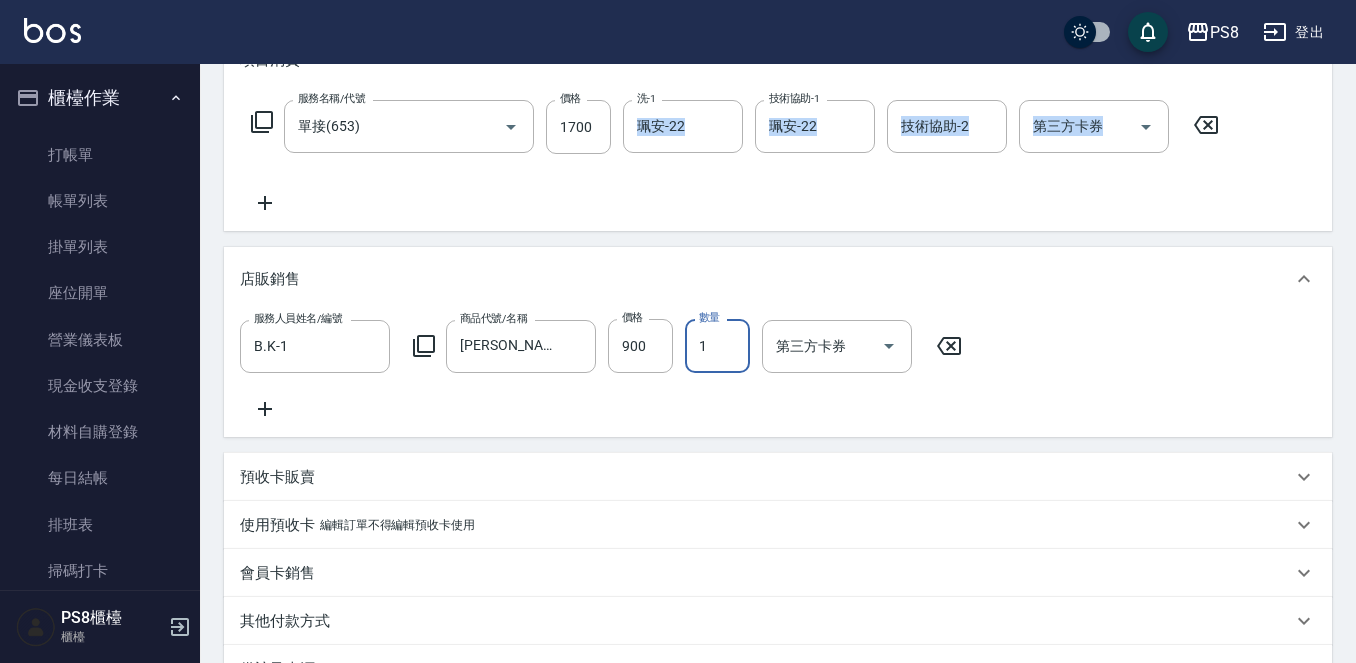 drag, startPoint x: 709, startPoint y: 230, endPoint x: 712, endPoint y: 243, distance: 13.341664 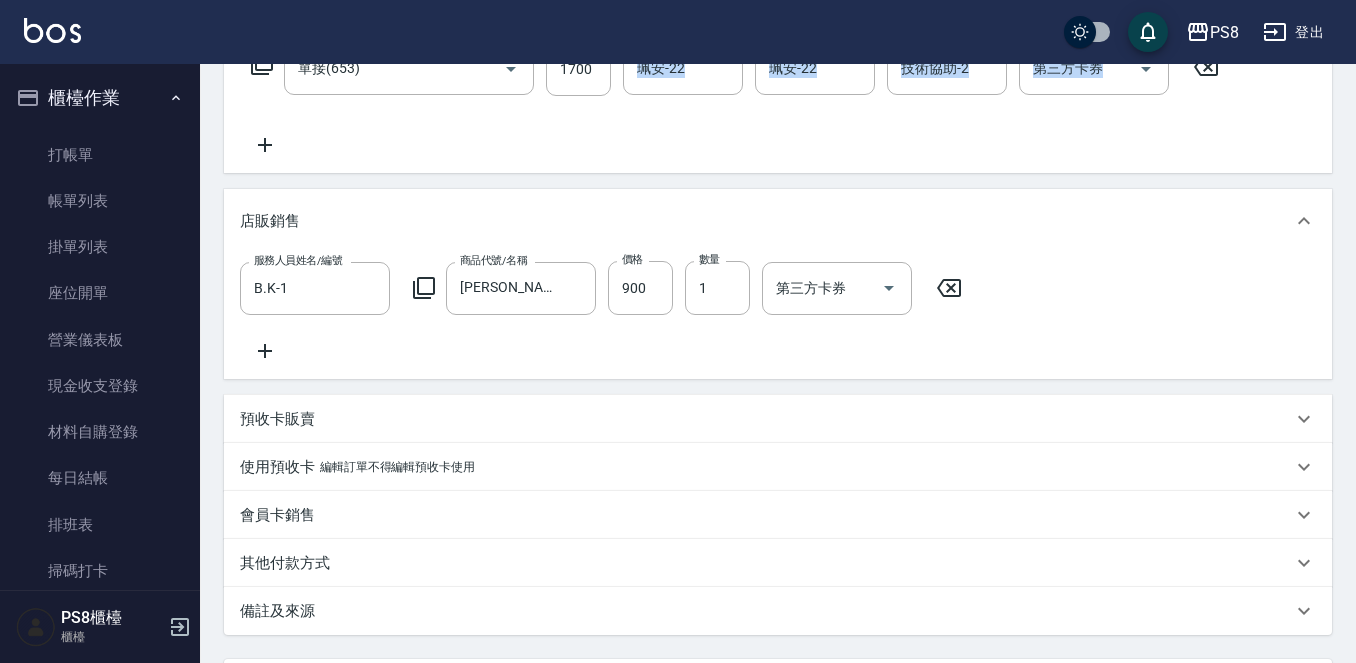 scroll, scrollTop: 200, scrollLeft: 0, axis: vertical 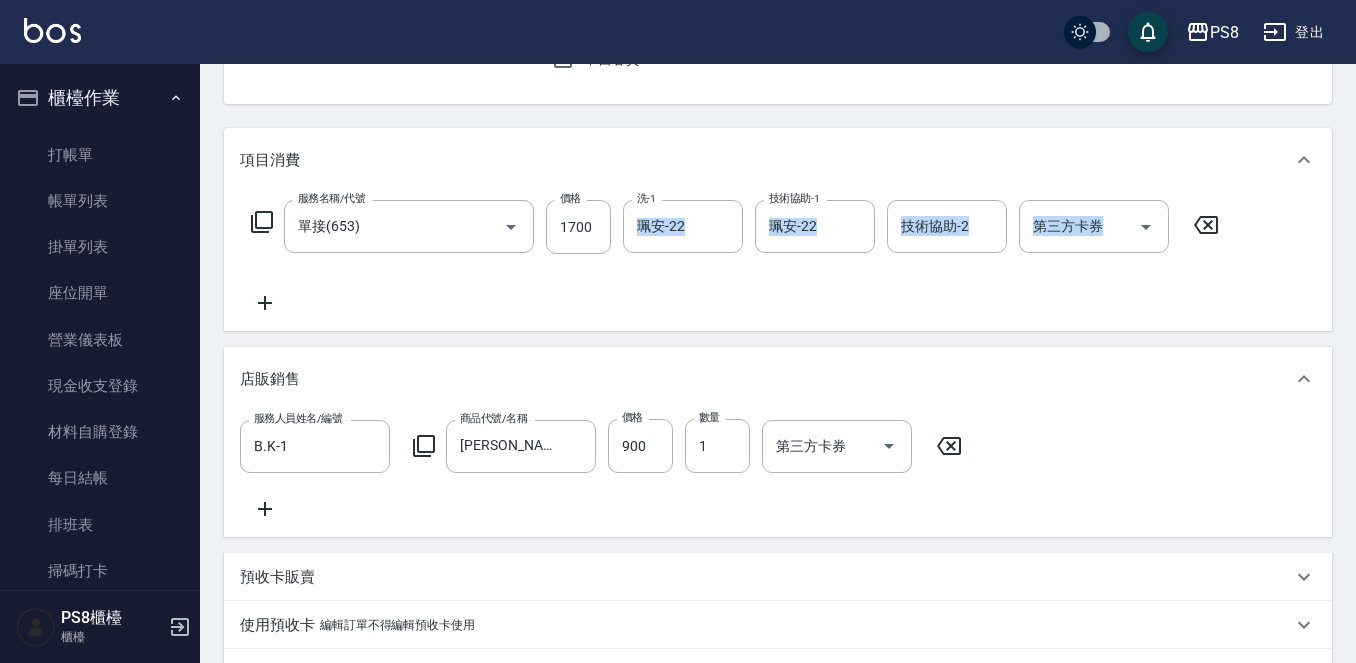 click on "服務名稱/代號 單接(653) 服務名稱/代號 價格 1700 價格 洗-1 珮安-22 洗-1 技術協助-1 珮安-22 技術協助-1 技術協助-2 技術協助-2 第三方卡券 第三方卡券" at bounding box center (778, 261) 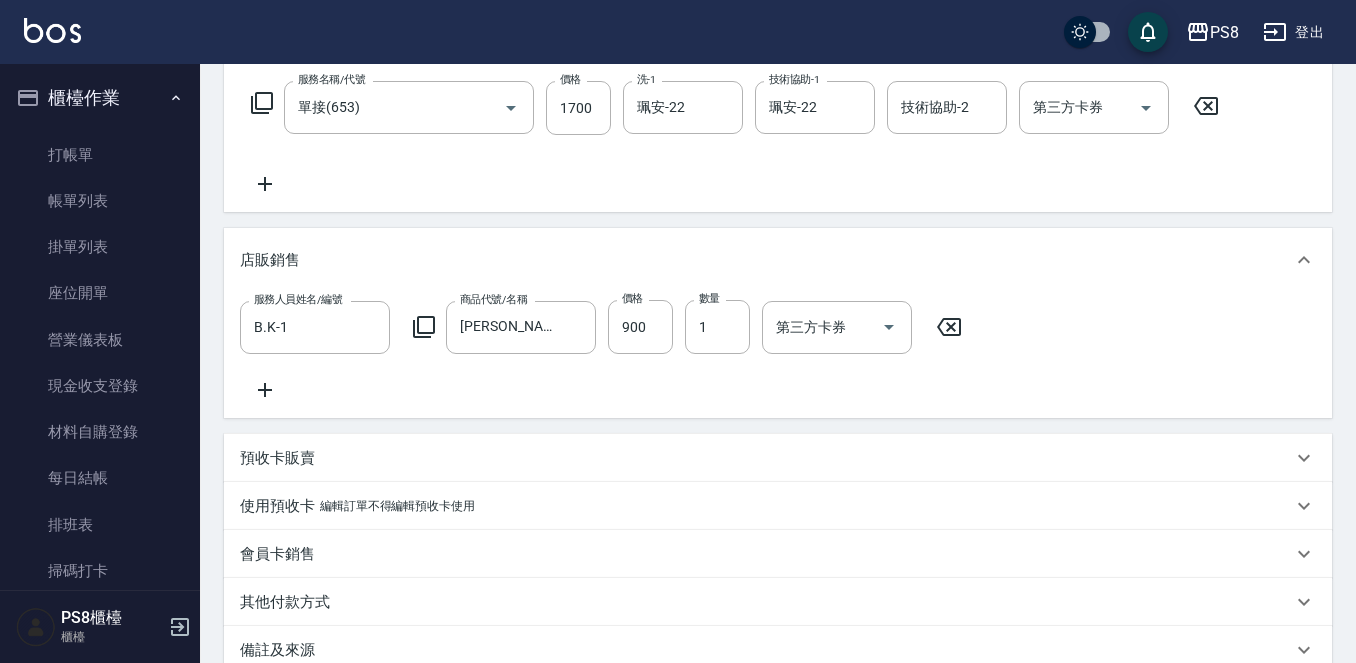 scroll, scrollTop: 563, scrollLeft: 0, axis: vertical 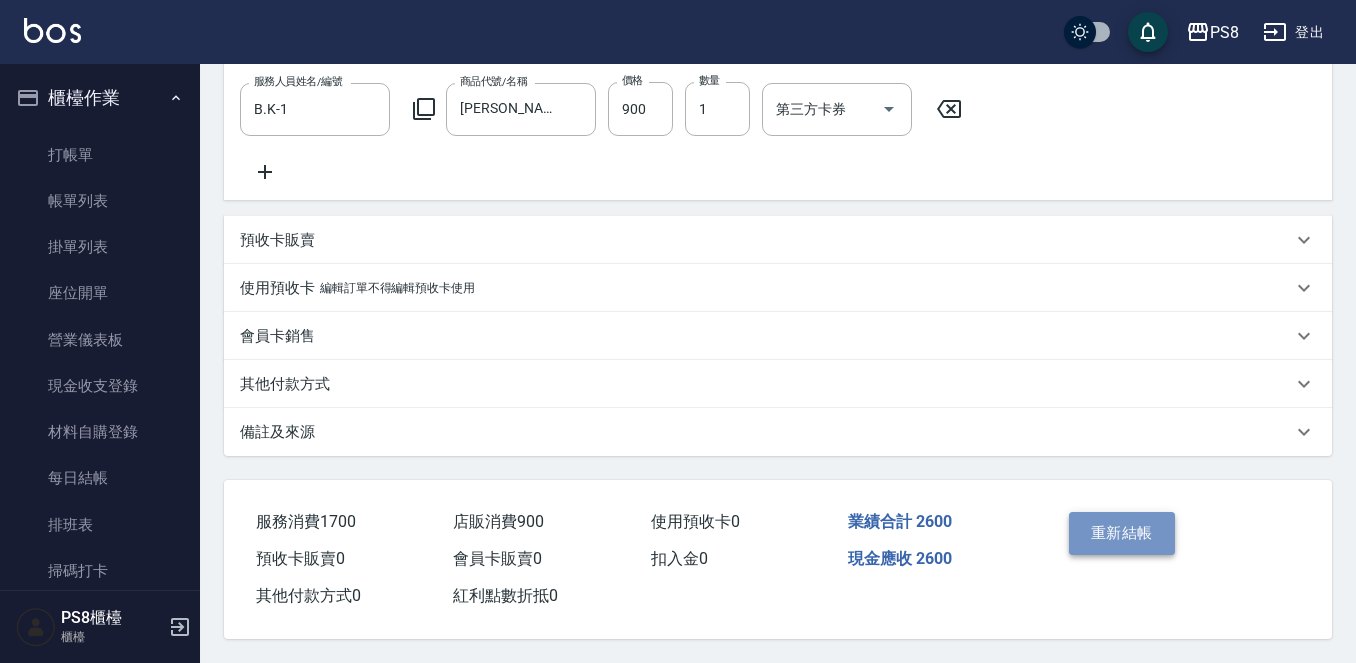 click on "重新結帳" at bounding box center [1122, 533] 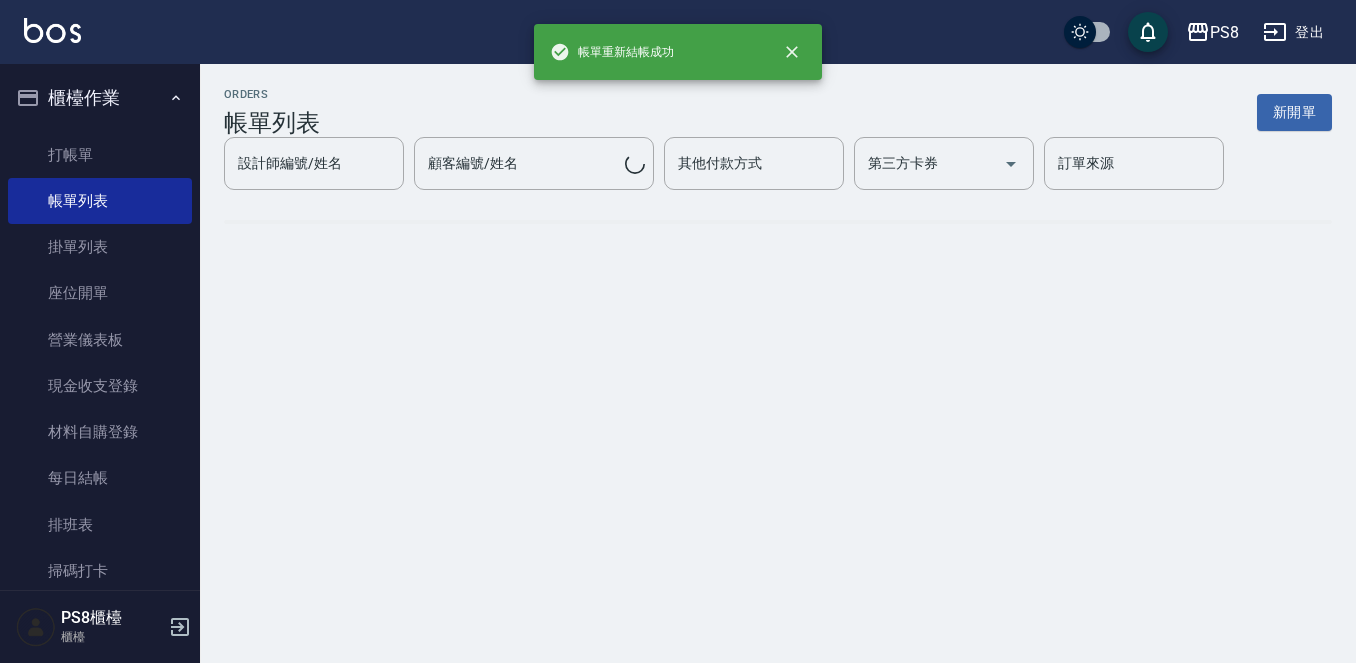 scroll, scrollTop: 0, scrollLeft: 0, axis: both 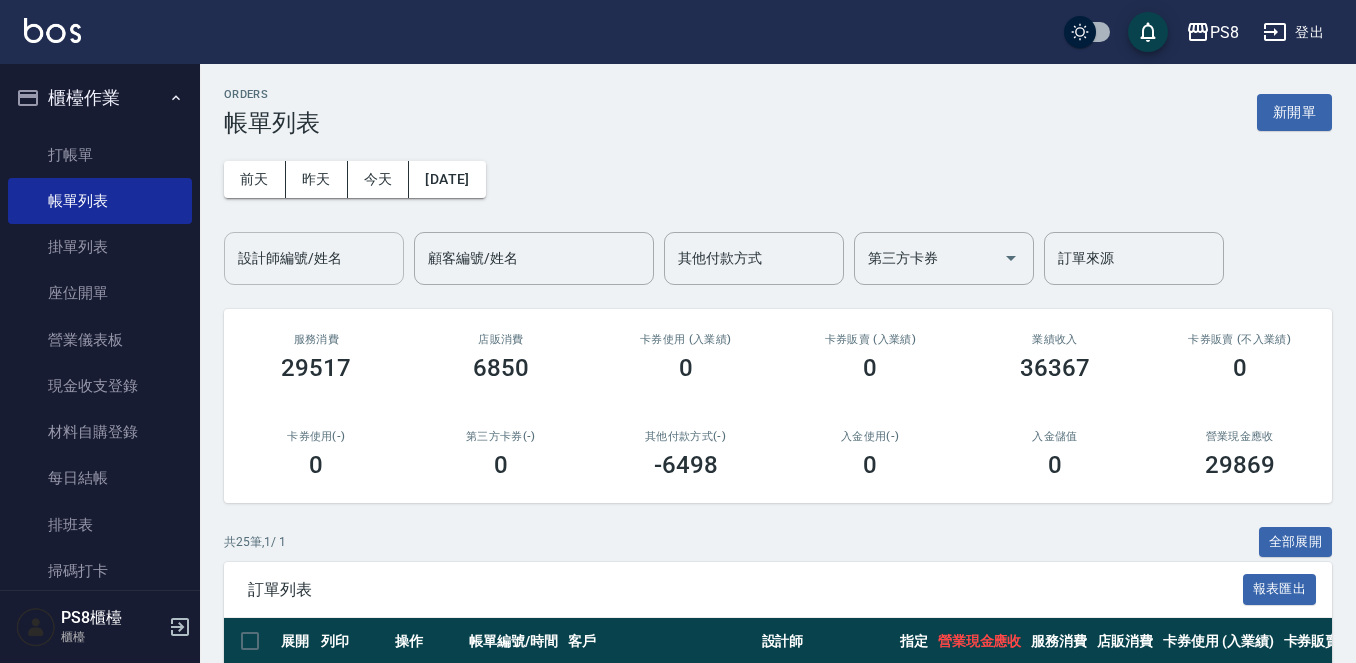 click on "設計師編號/姓名" at bounding box center (314, 258) 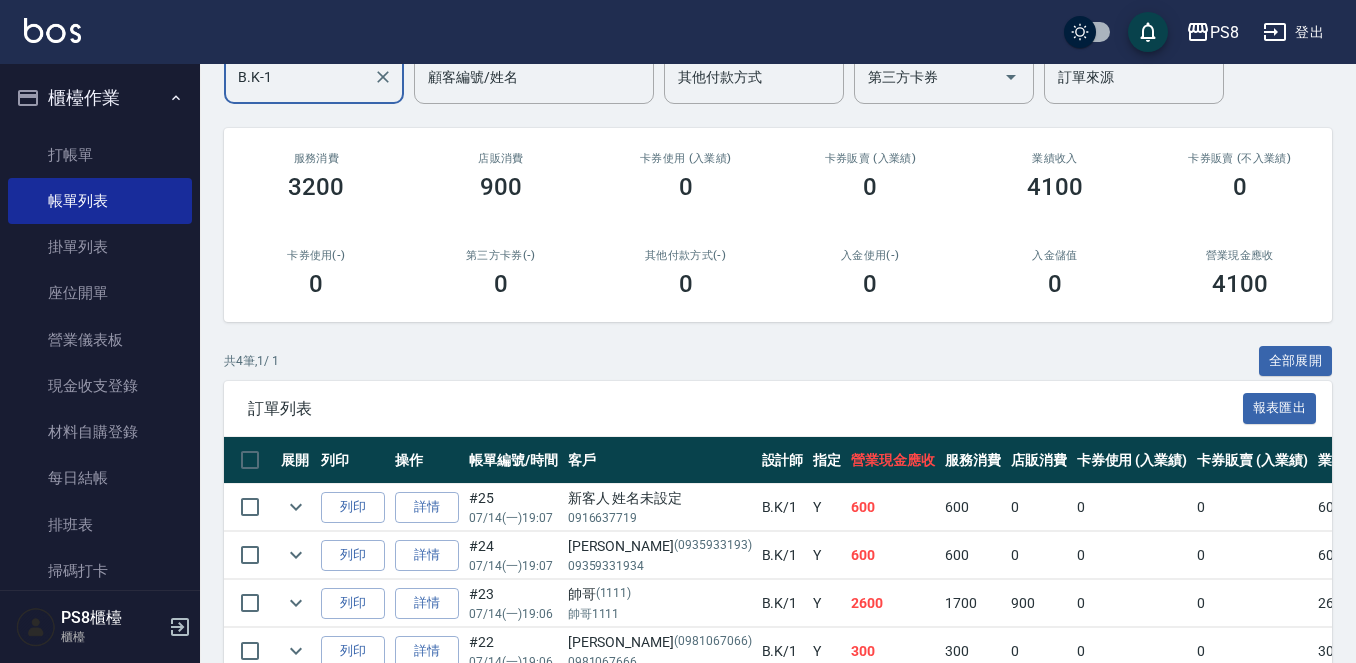 scroll, scrollTop: 289, scrollLeft: 0, axis: vertical 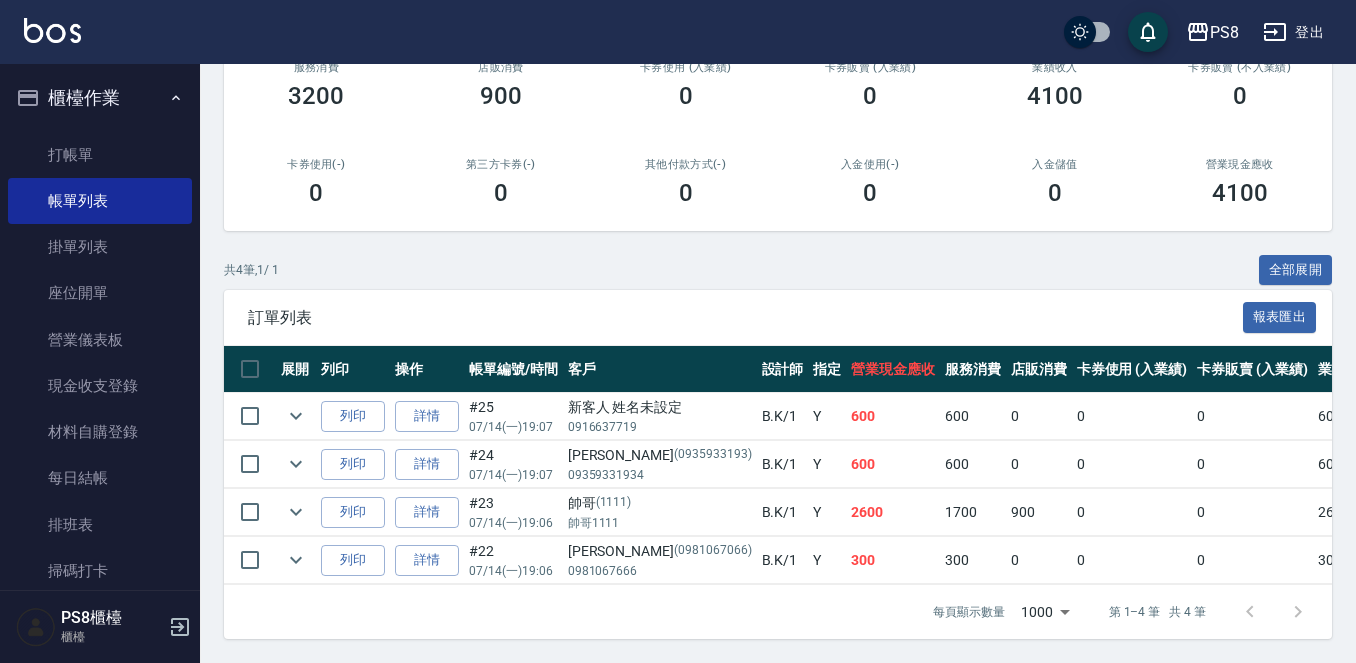 type on "B.K-1" 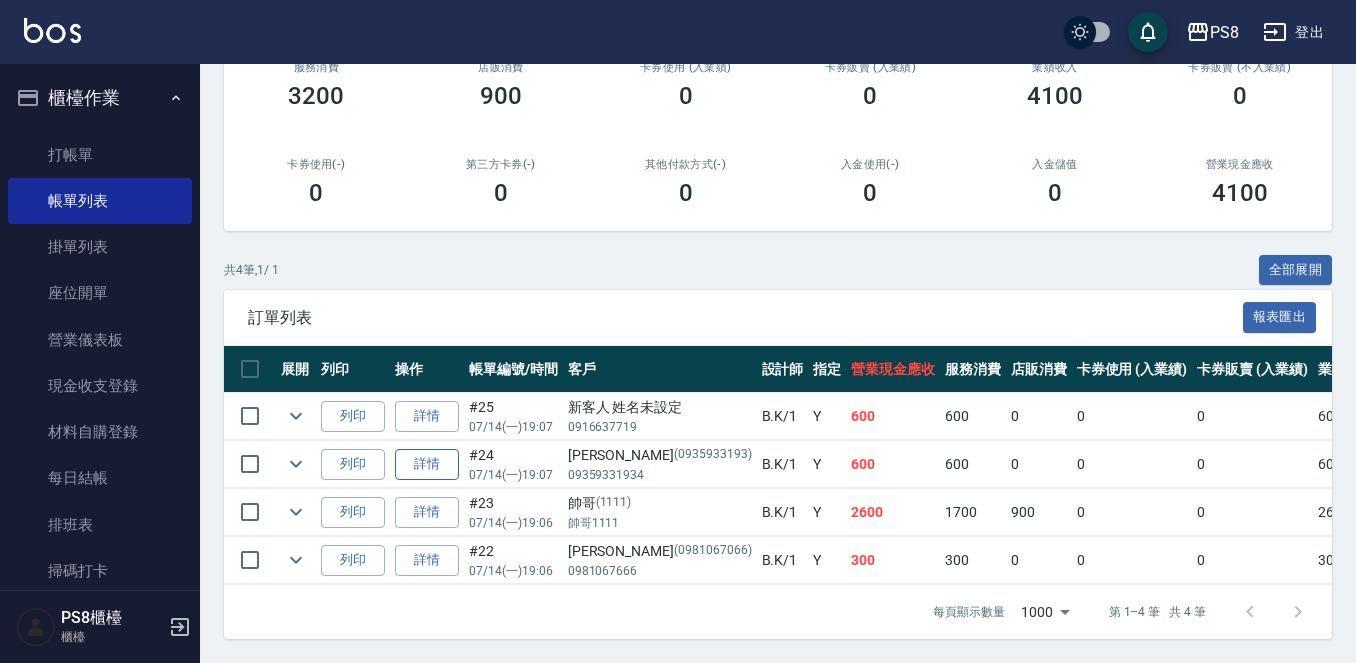 click on "詳情" at bounding box center (427, 464) 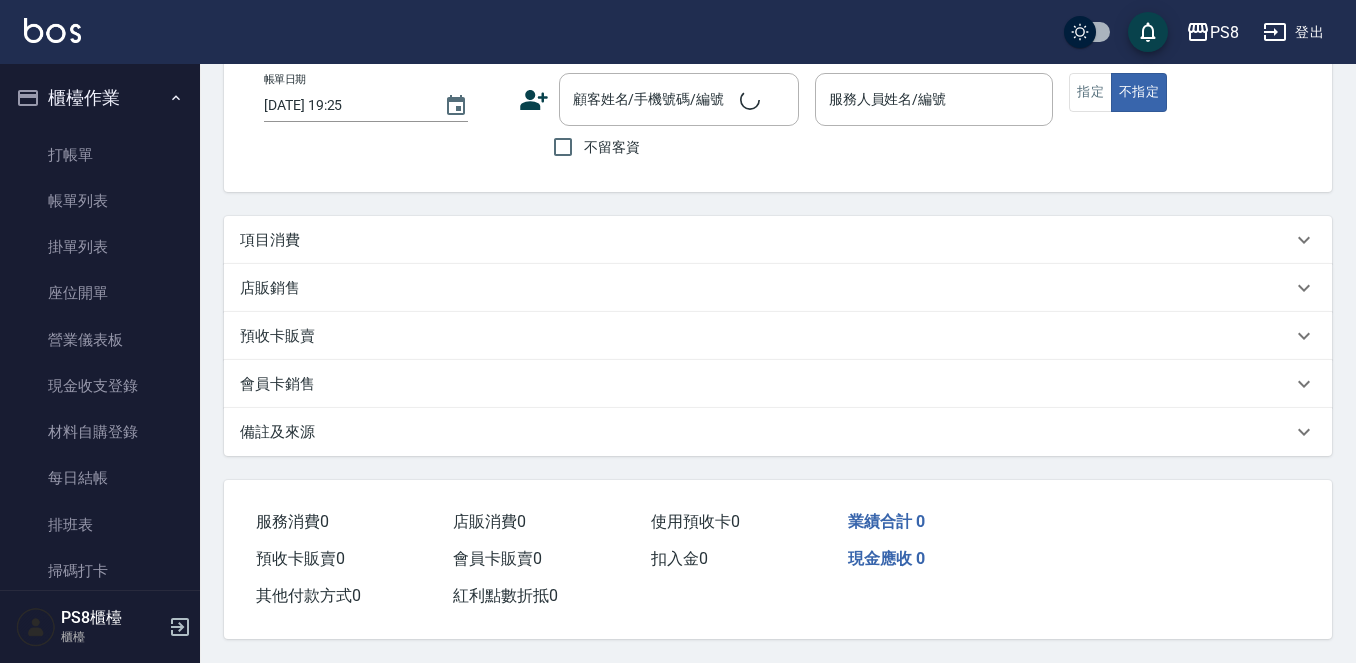 scroll, scrollTop: 0, scrollLeft: 0, axis: both 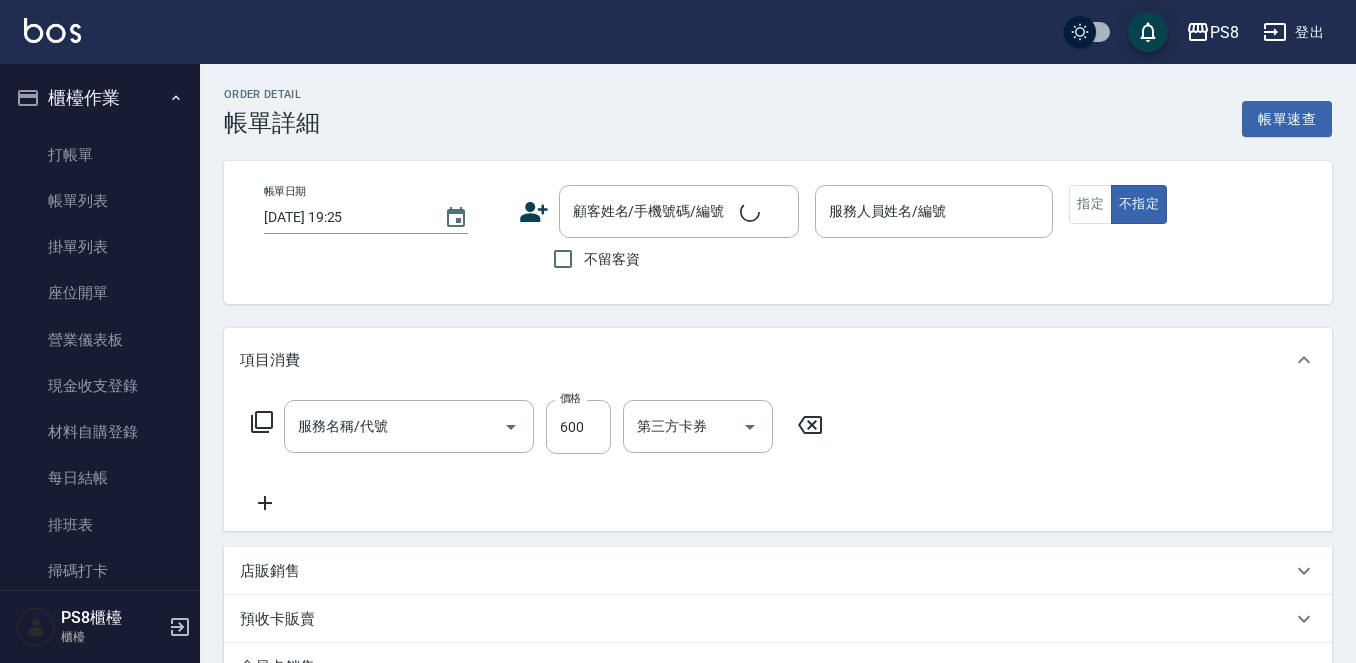 type on "[DATE] 19:07" 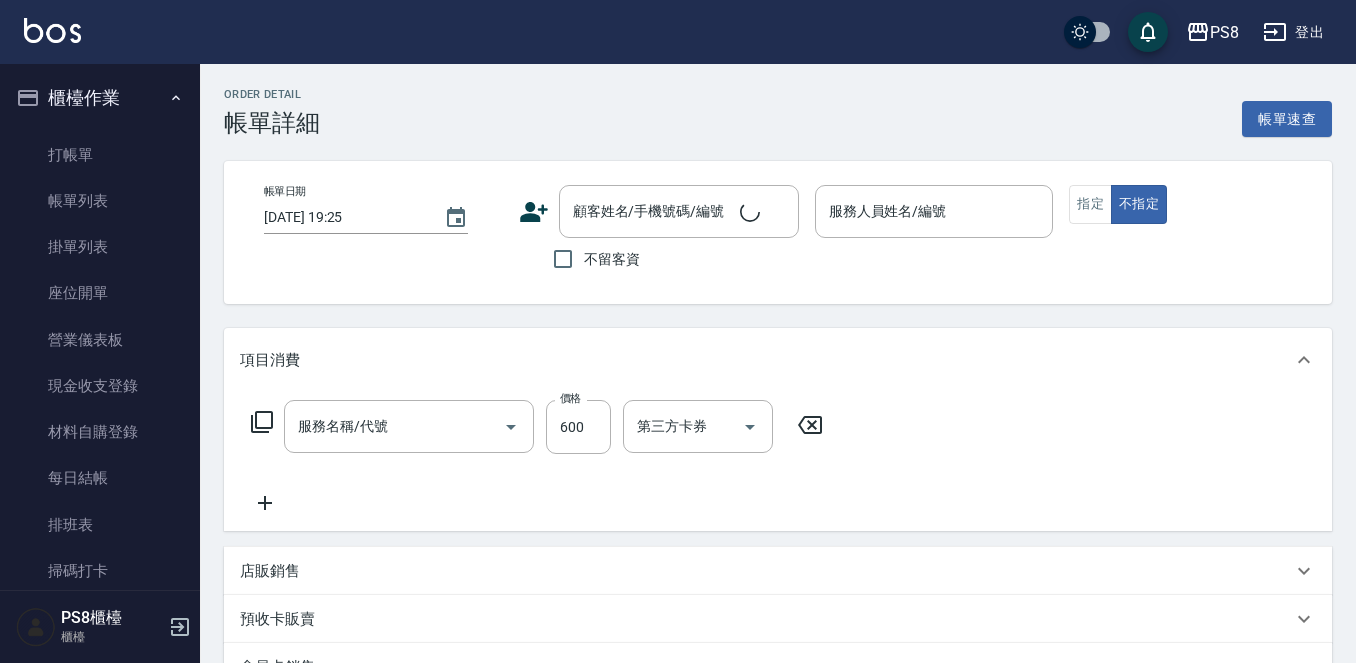 type on "B.K-1" 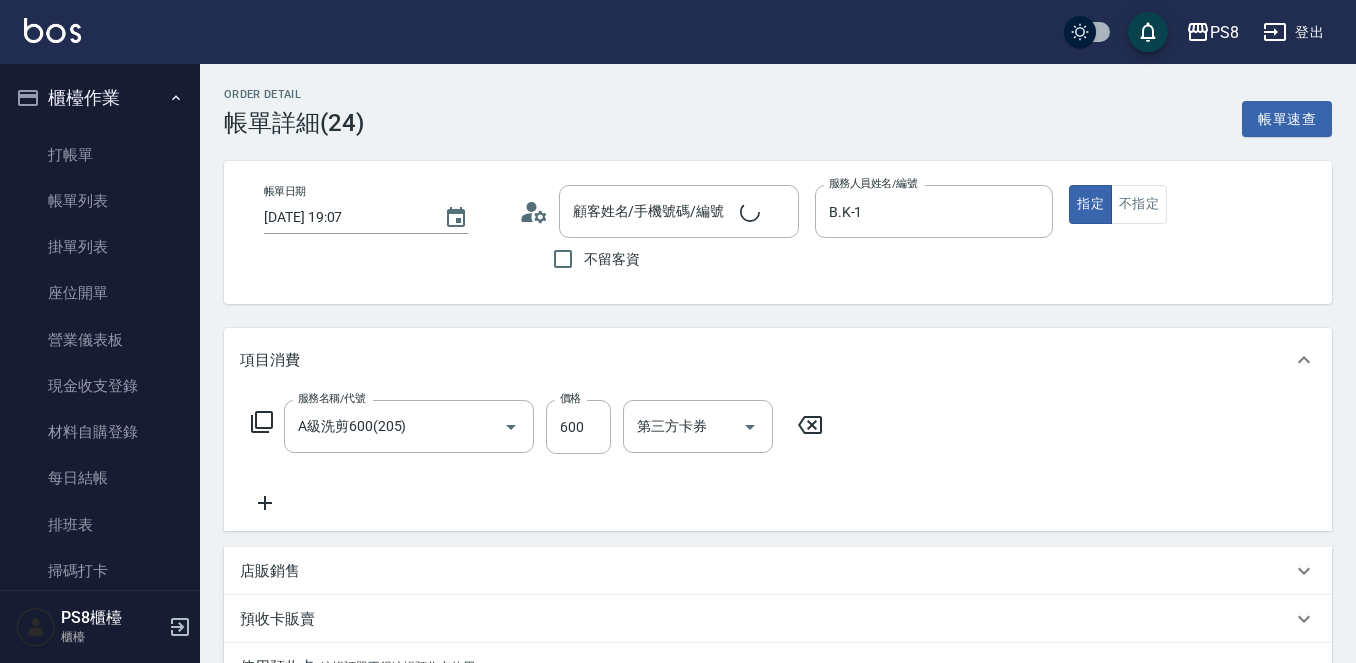scroll, scrollTop: 292, scrollLeft: 0, axis: vertical 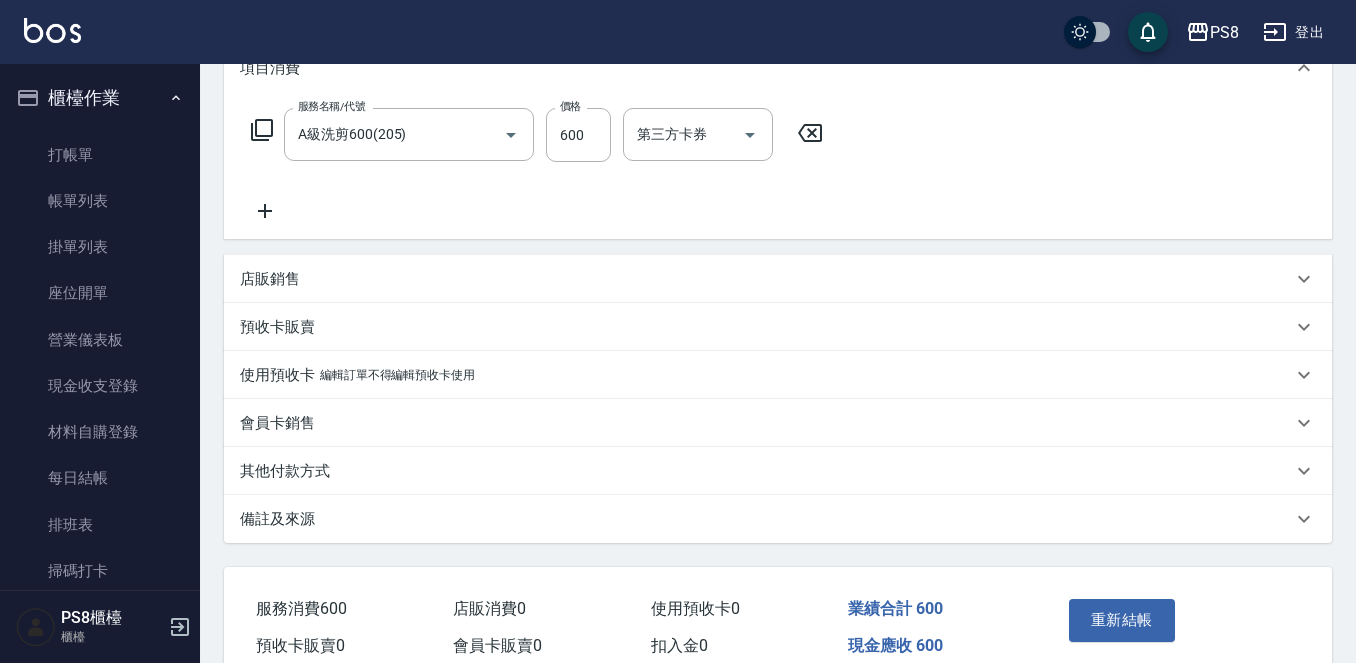 type on "[PERSON_NAME]/09359331934/0935933193" 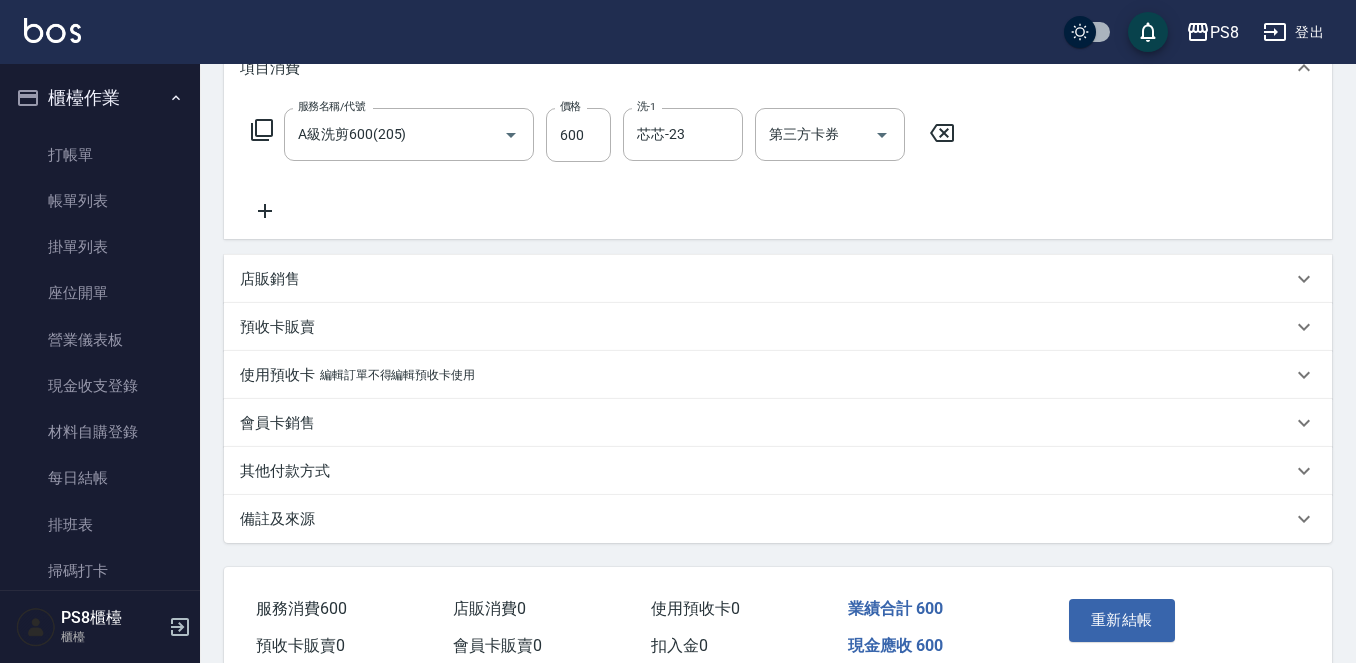 click on "其他付款方式" at bounding box center (778, 471) 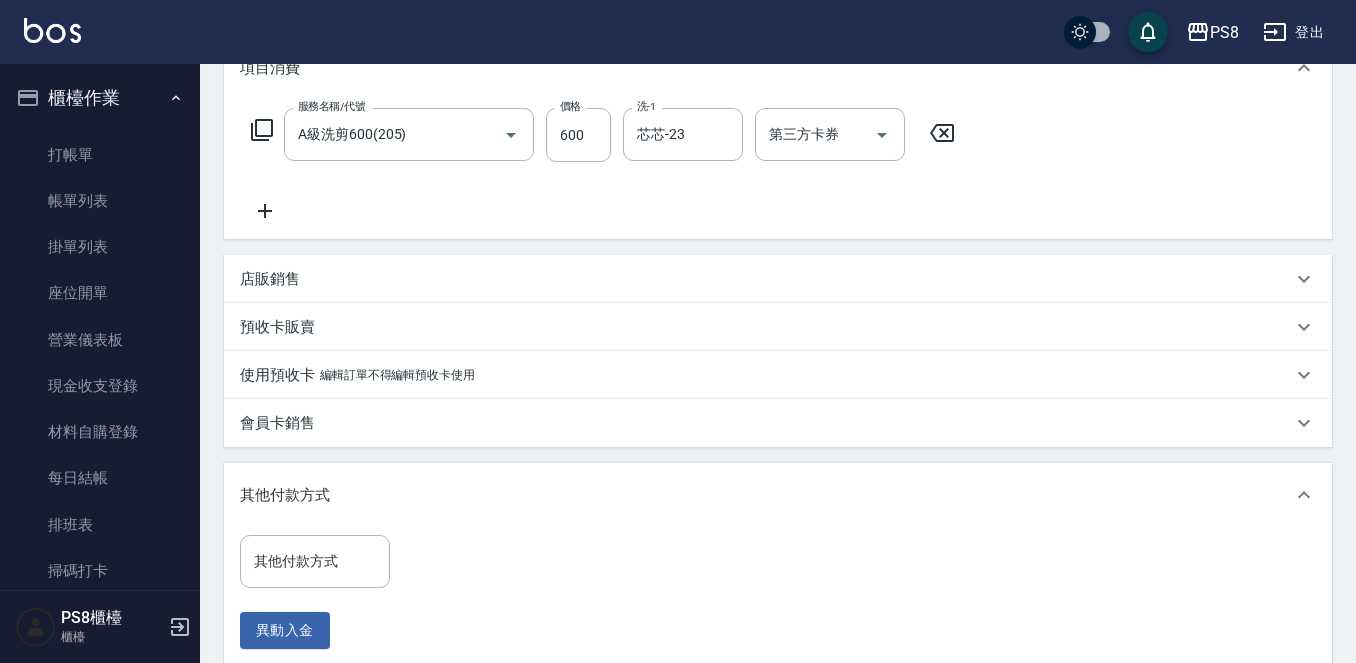 click on "其他付款方式 其他付款方式 異動入金" at bounding box center [778, 596] 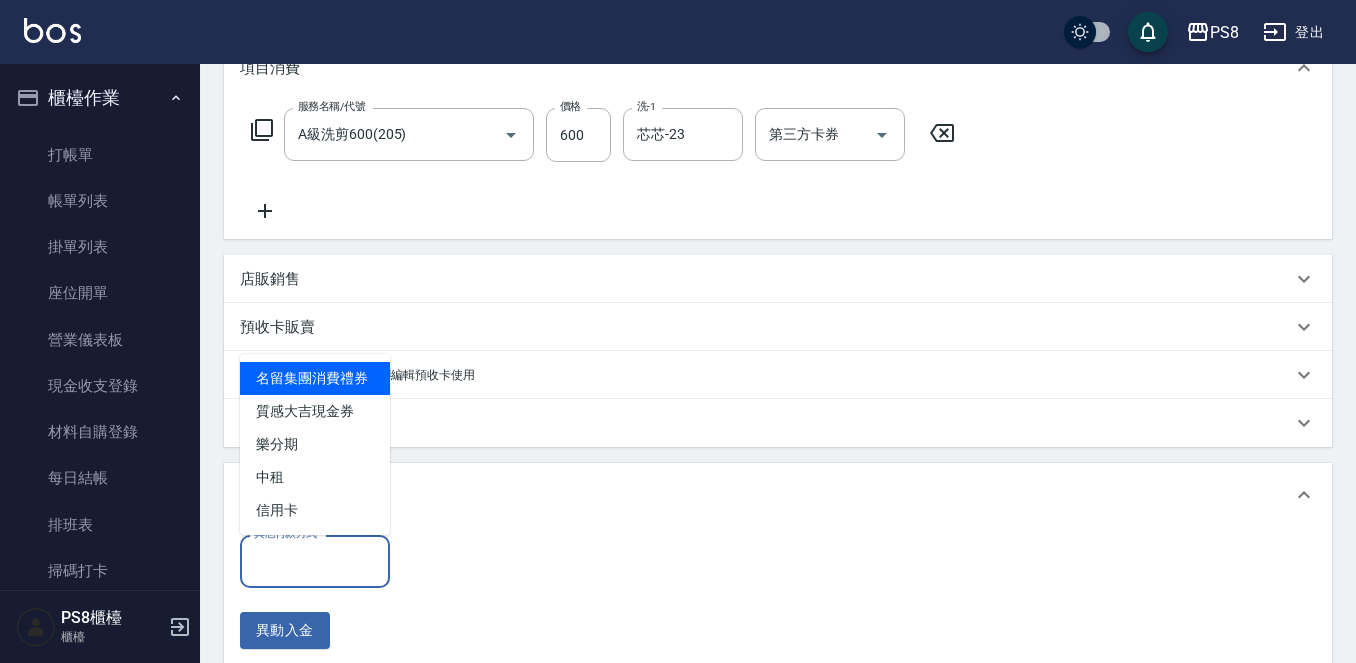 click on "其他付款方式 其他付款方式" at bounding box center [315, 561] 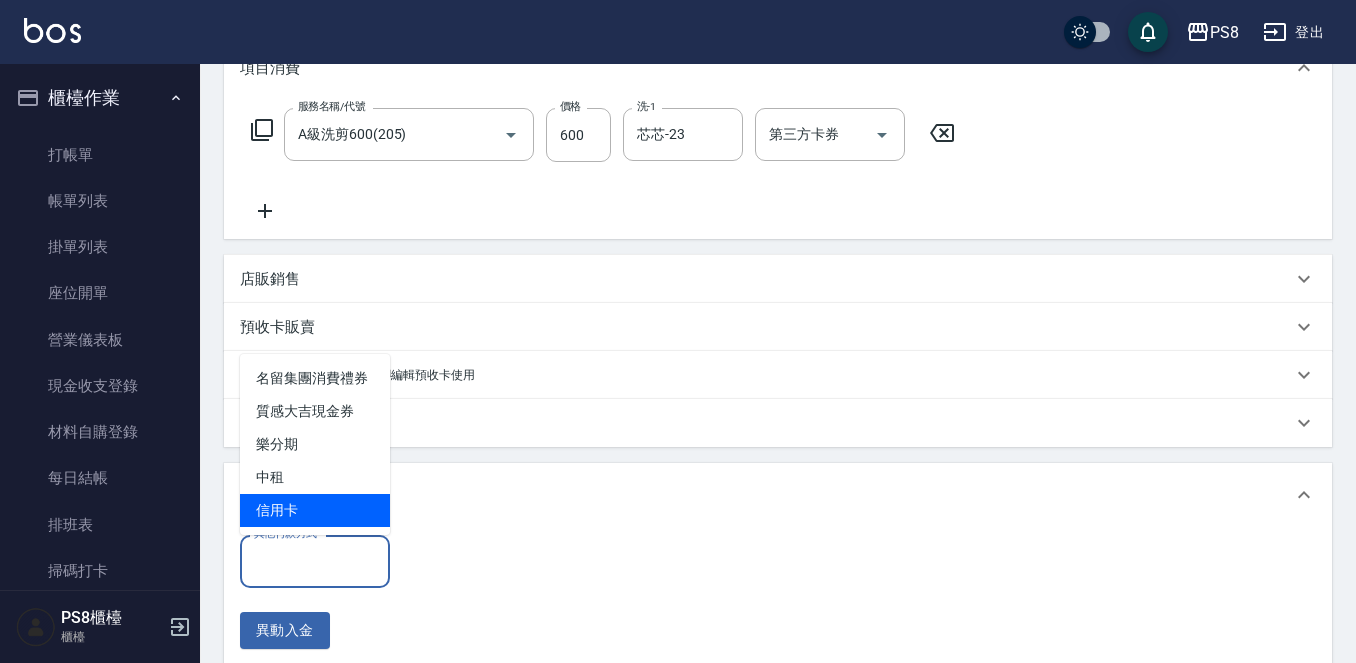 click on "信用卡" at bounding box center (315, 510) 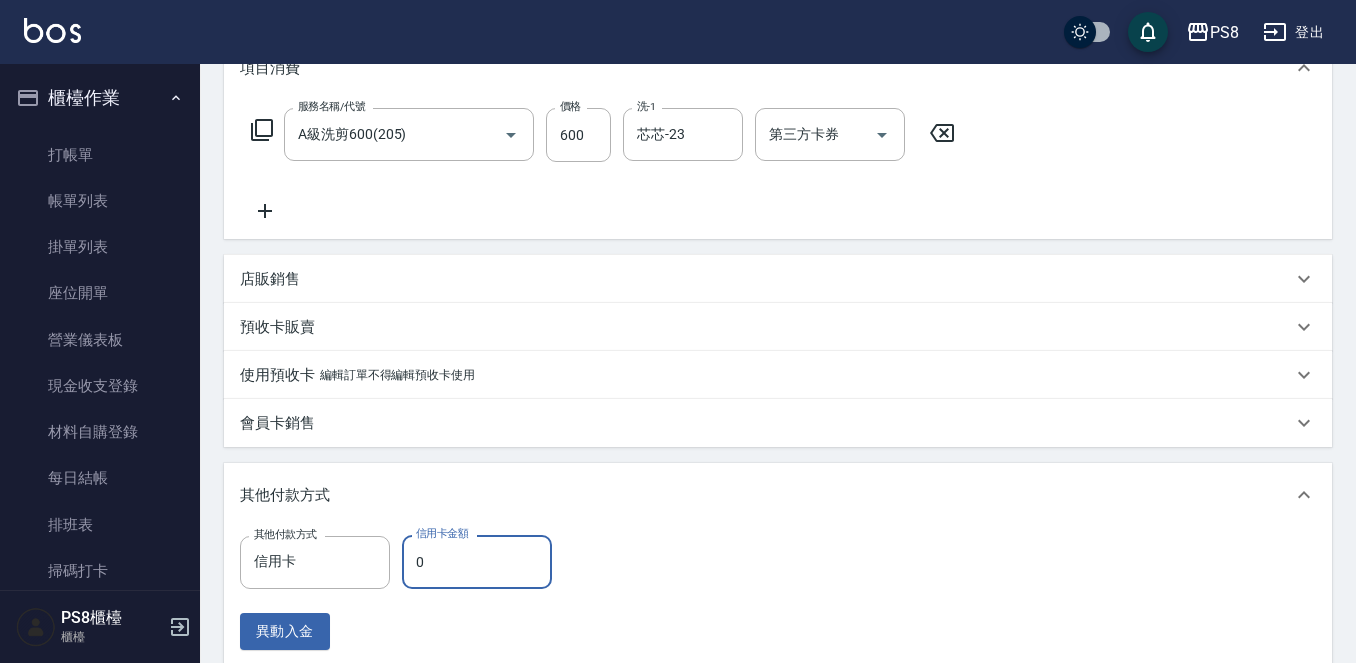 click on "0" at bounding box center [477, 562] 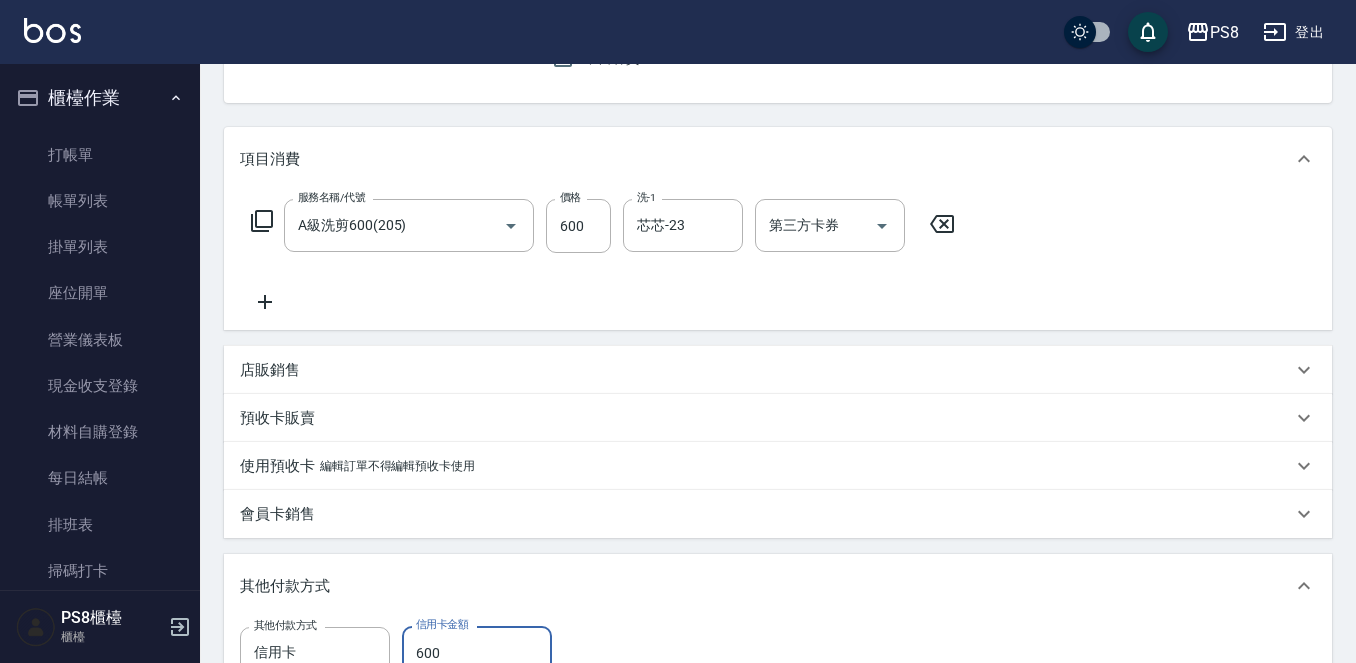 scroll, scrollTop: 575, scrollLeft: 0, axis: vertical 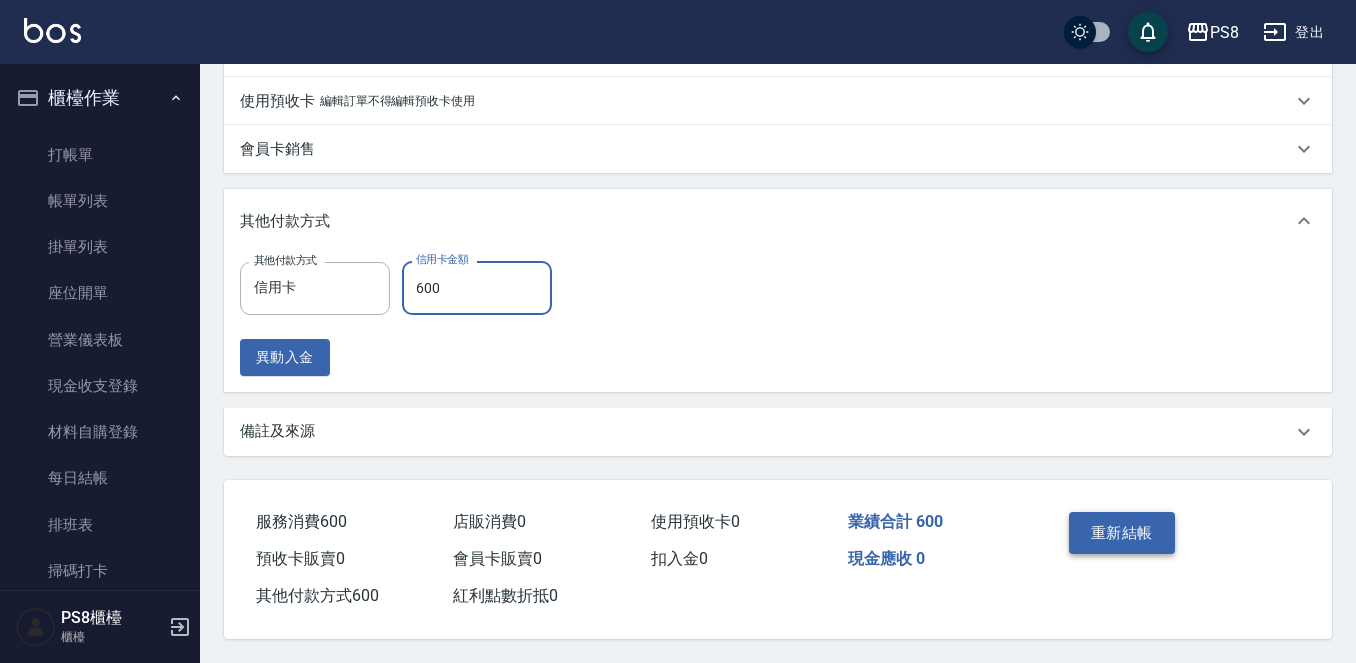 type on "600" 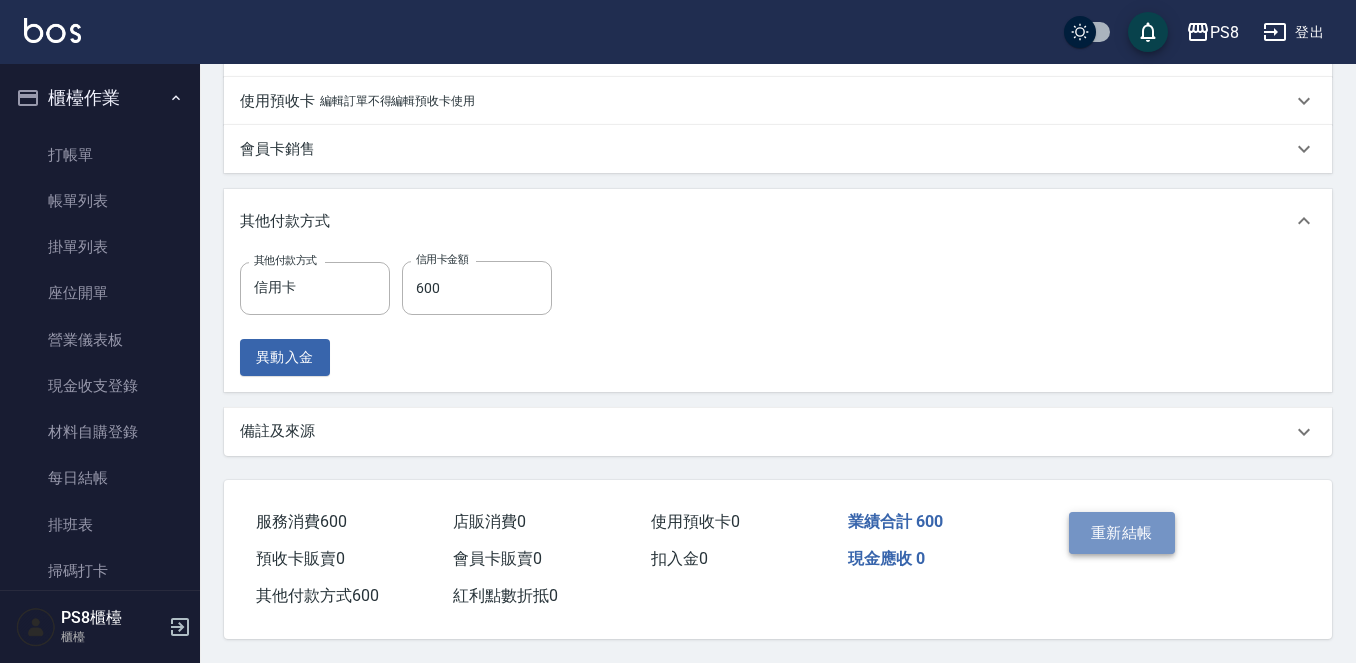 click on "重新結帳" at bounding box center [1122, 533] 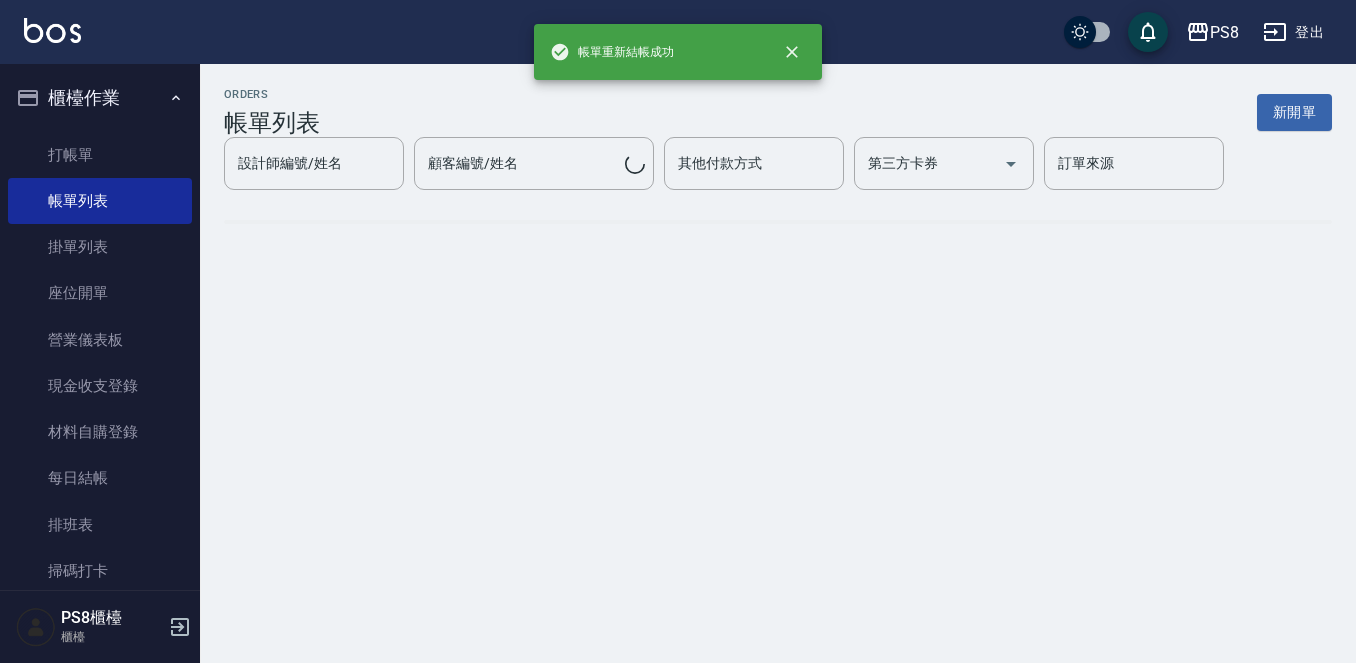 scroll, scrollTop: 0, scrollLeft: 0, axis: both 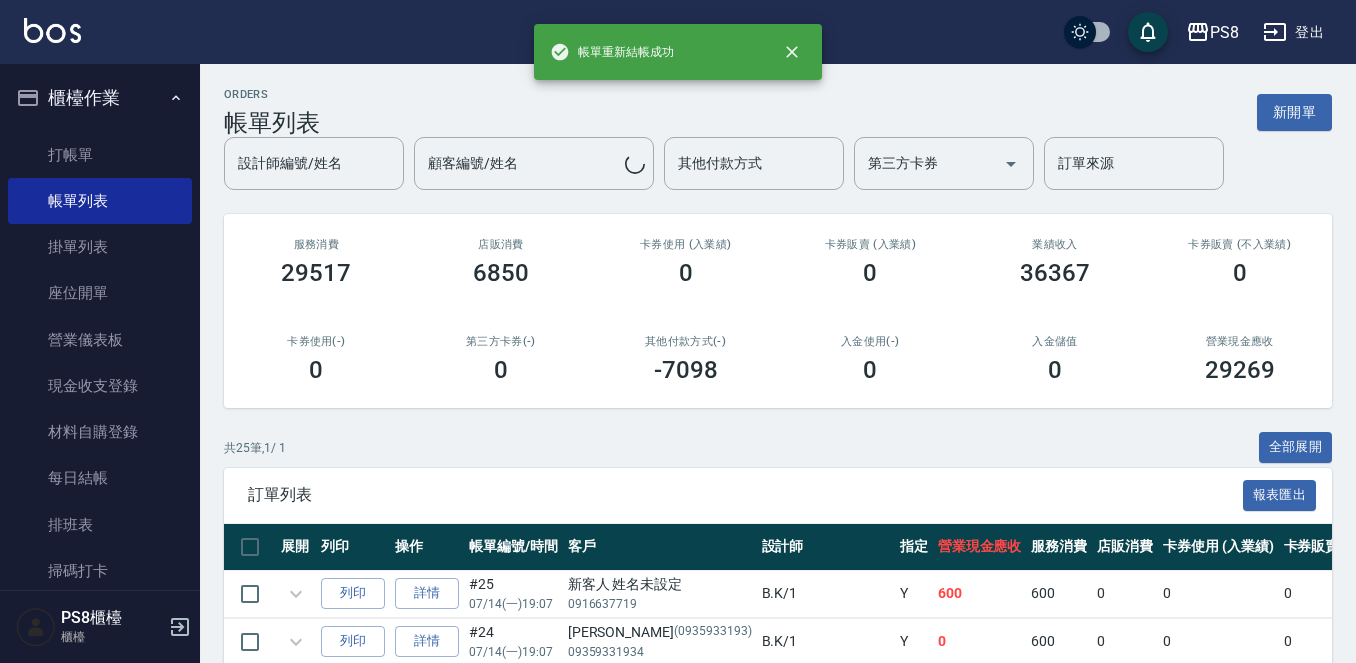 click on "設計師編號/姓名 設計師編號/姓名 顧客編號/姓名 顧客編號/姓名 其他付款方式 其他付款方式 第三方卡券 第三方卡券 訂單來源 訂單來源" at bounding box center (778, 163) 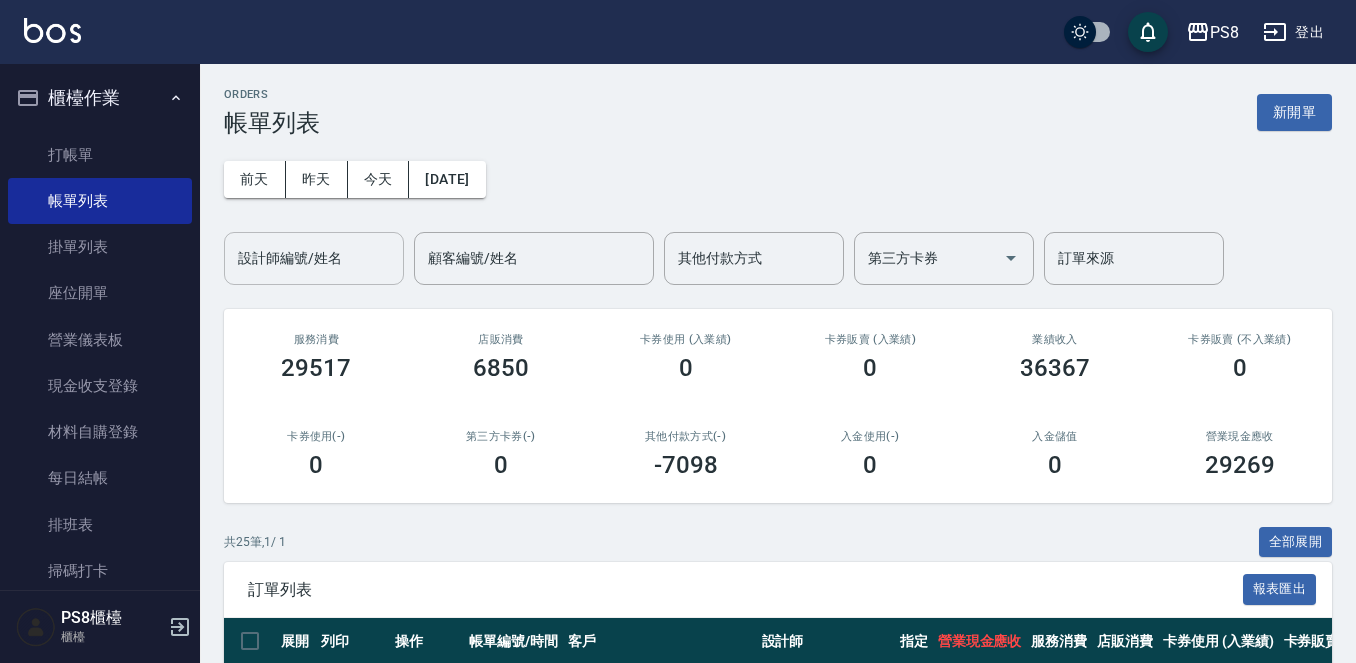 drag, startPoint x: 370, startPoint y: 178, endPoint x: 362, endPoint y: 259, distance: 81.394104 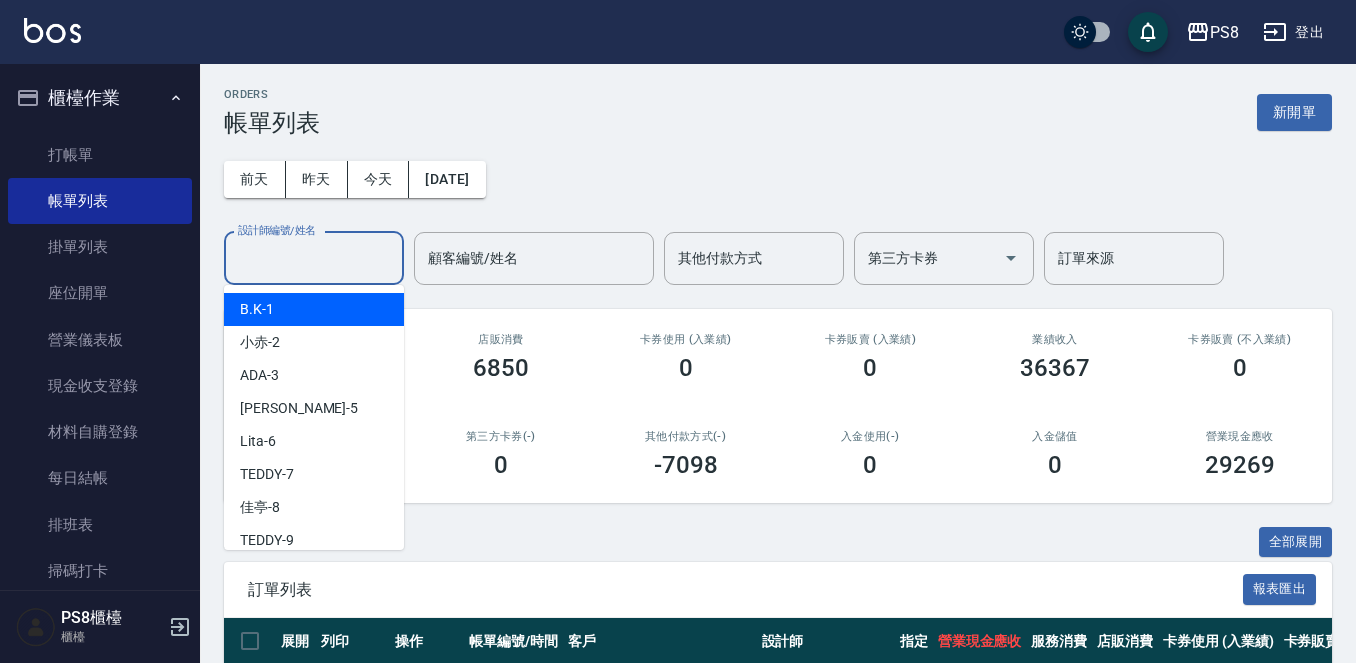 click on "設計師編號/姓名" at bounding box center [314, 258] 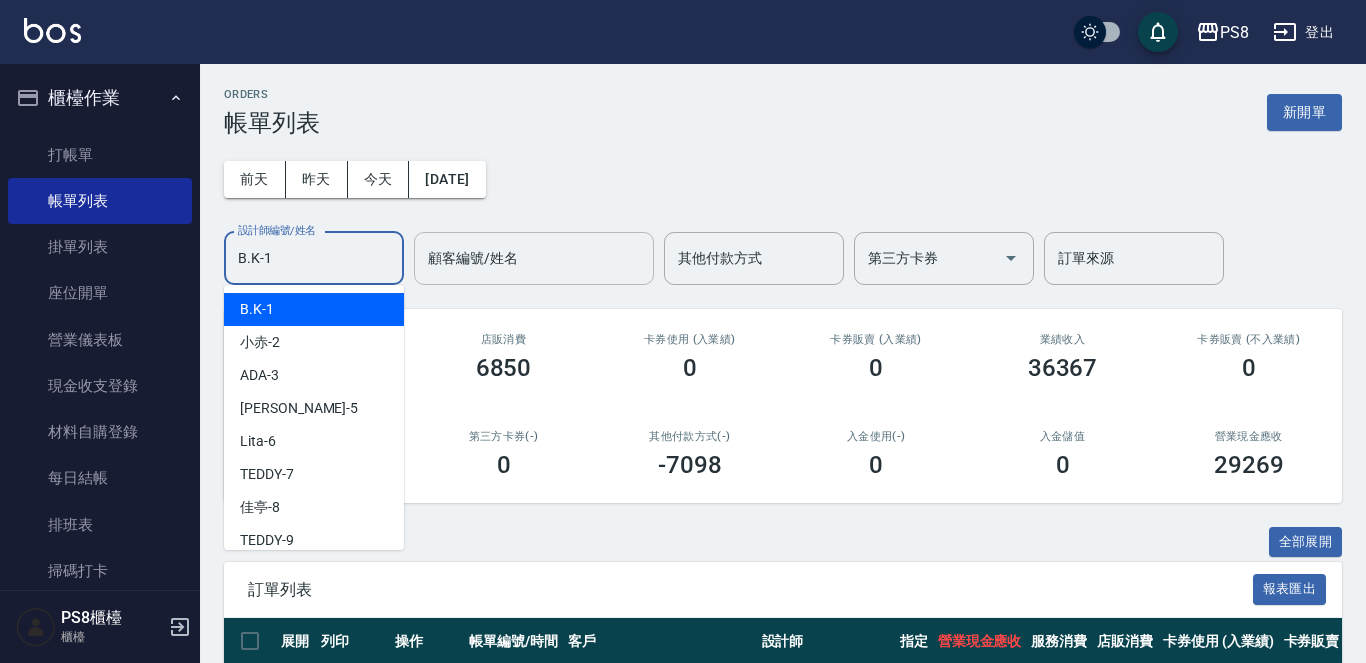 type on "B.K-1" 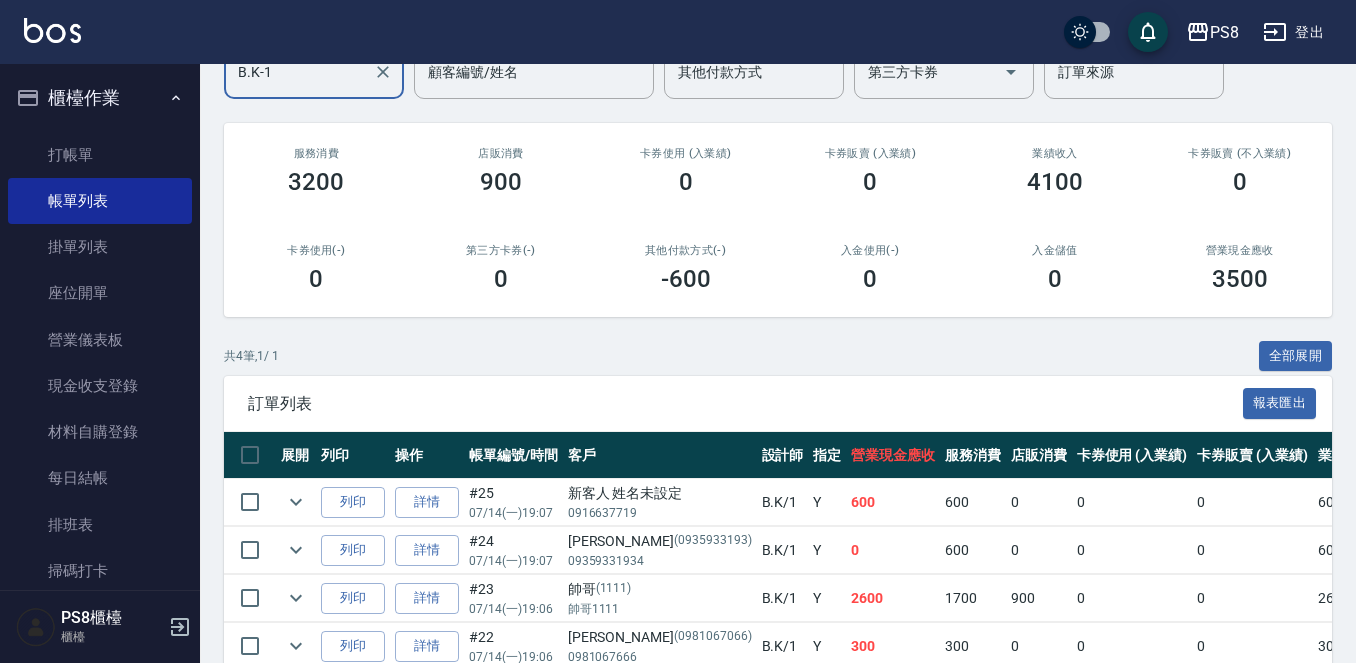 scroll, scrollTop: 289, scrollLeft: 0, axis: vertical 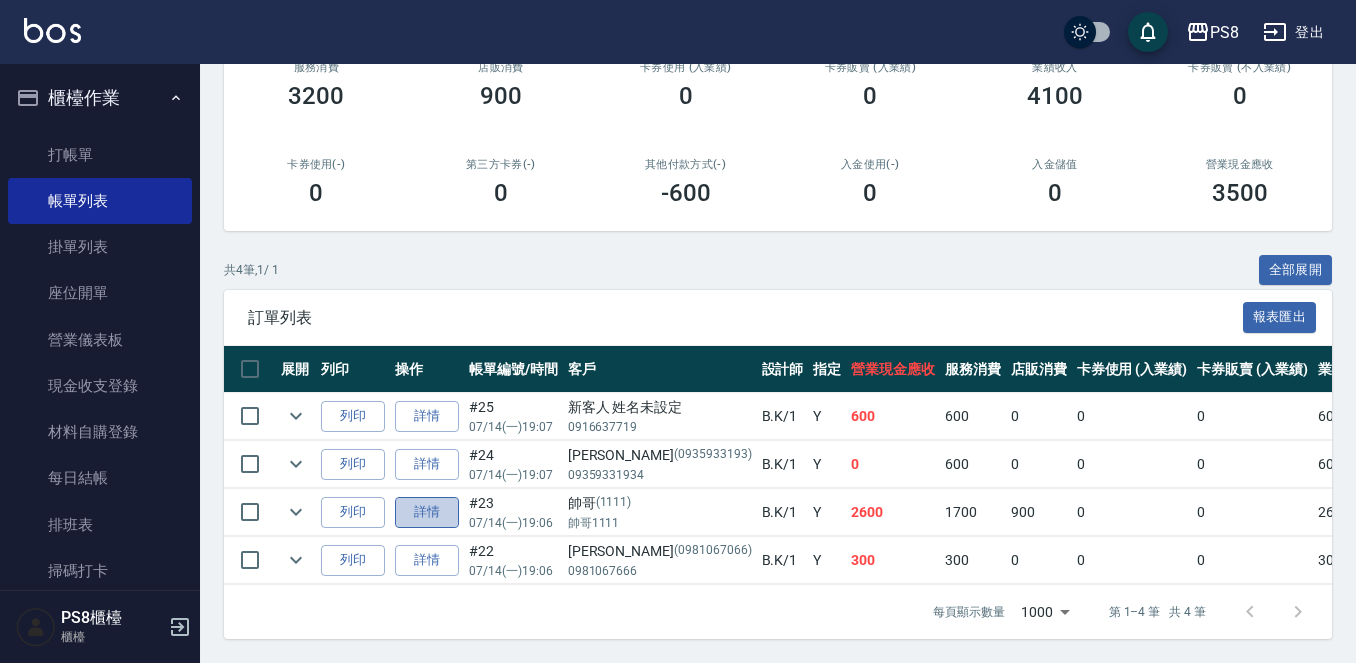 click on "詳情" at bounding box center (427, 512) 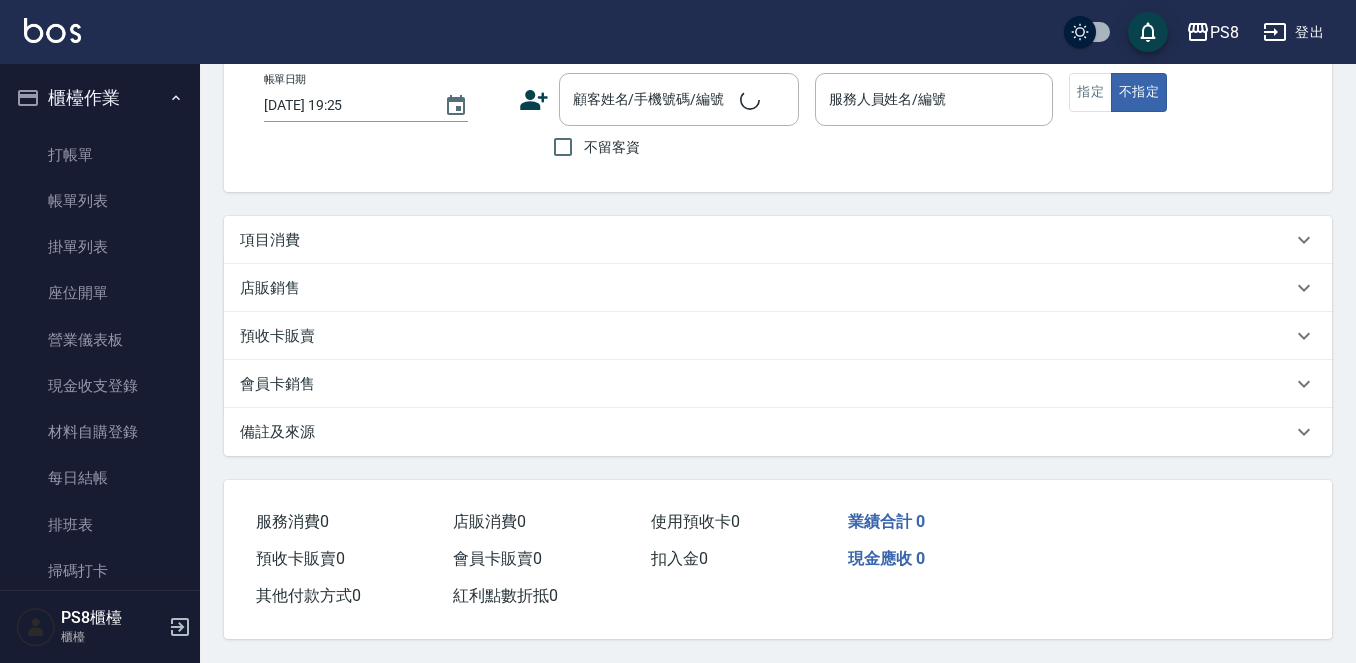 scroll, scrollTop: 0, scrollLeft: 0, axis: both 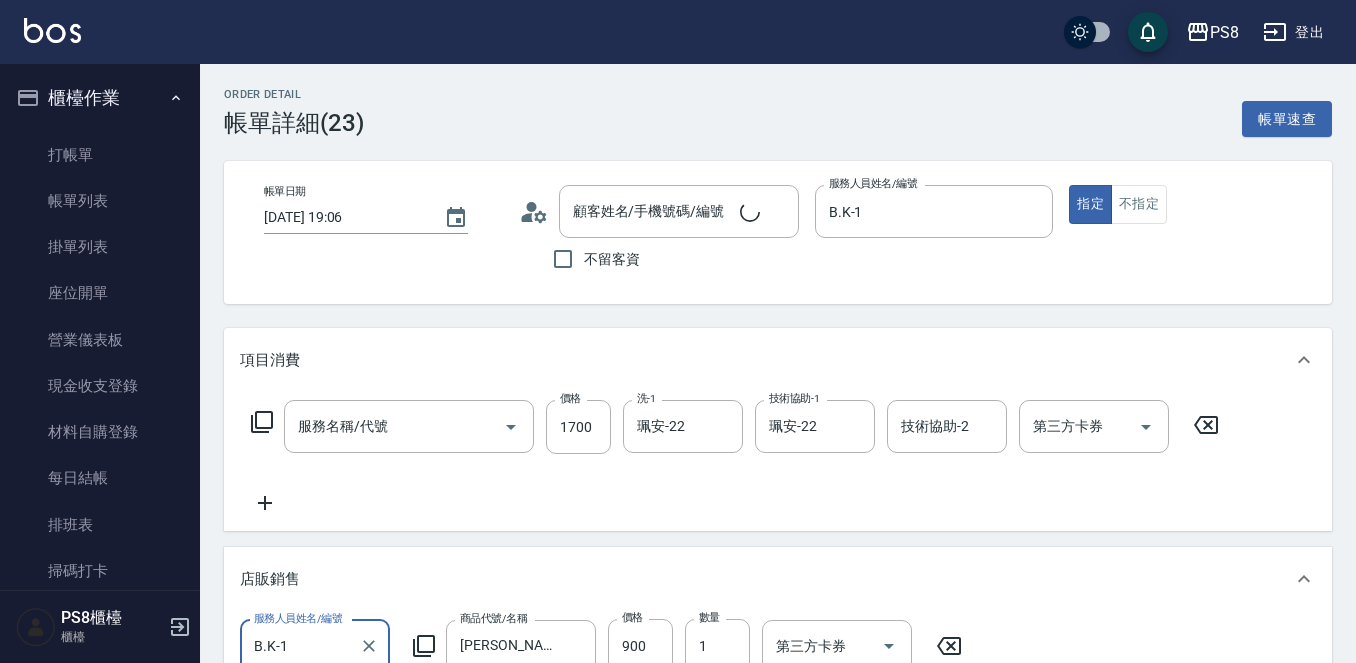 type on "2025/07/14 19:06" 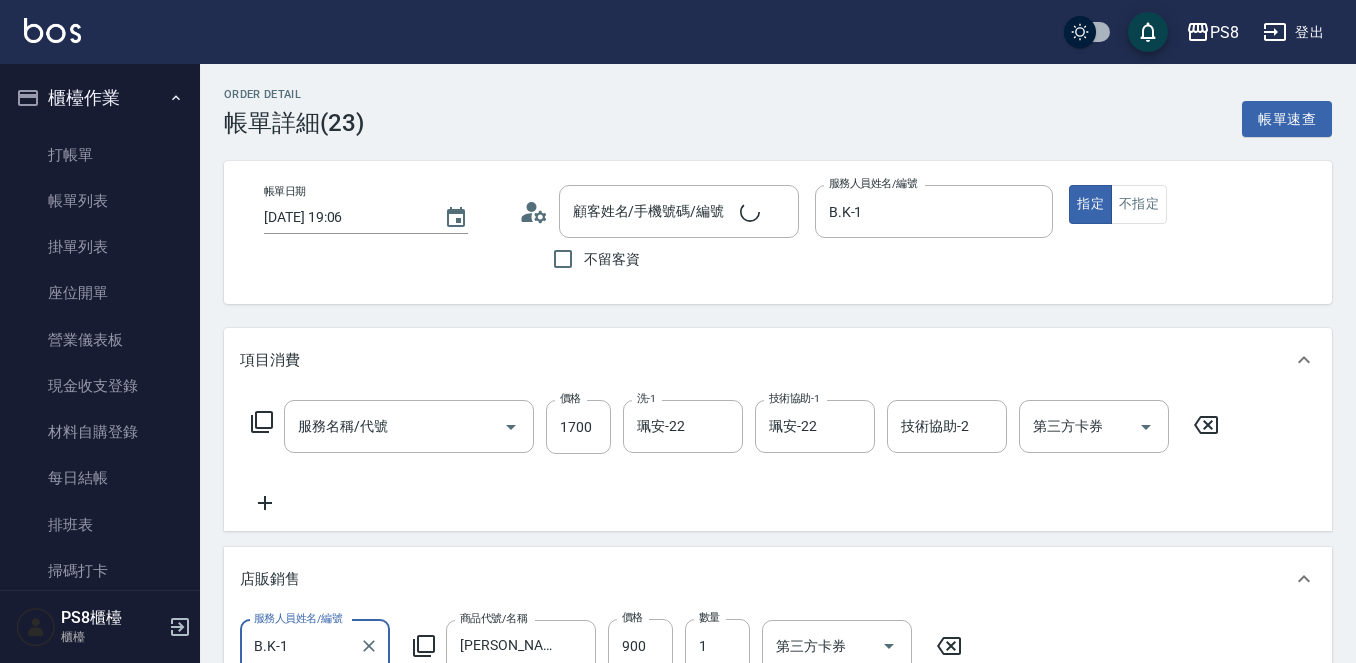 type on "B.K-1" 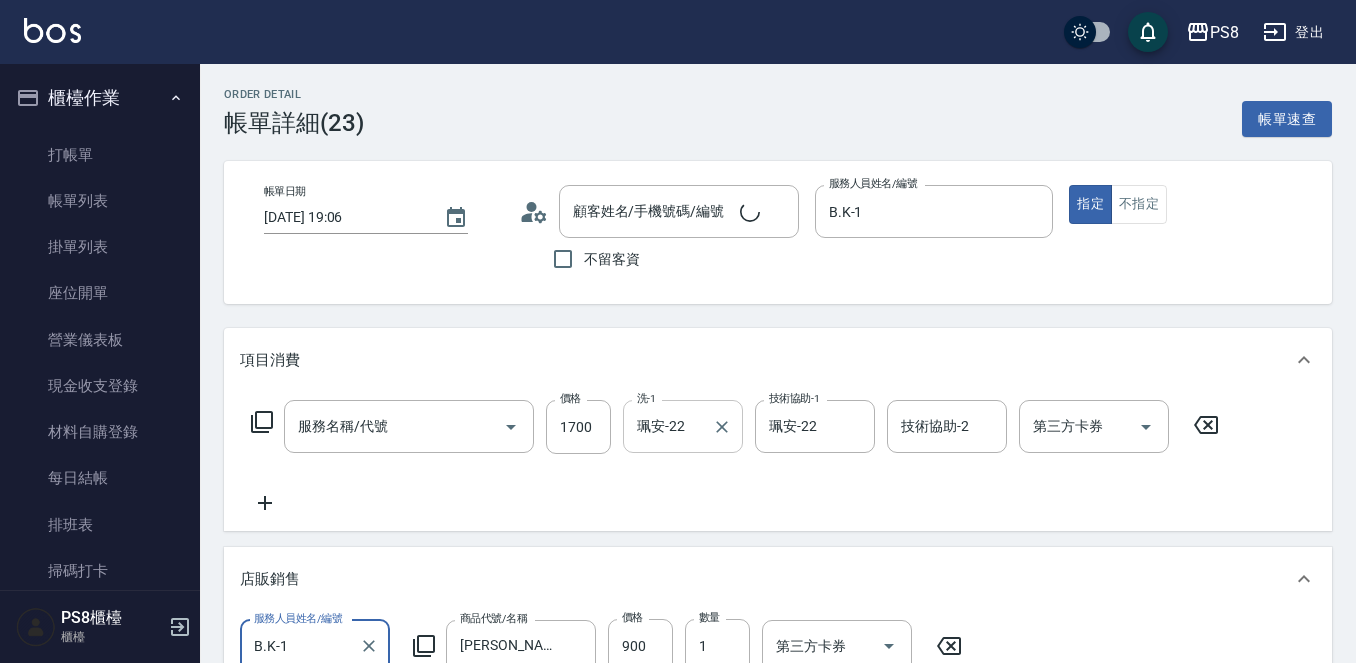type on "單接(653)" 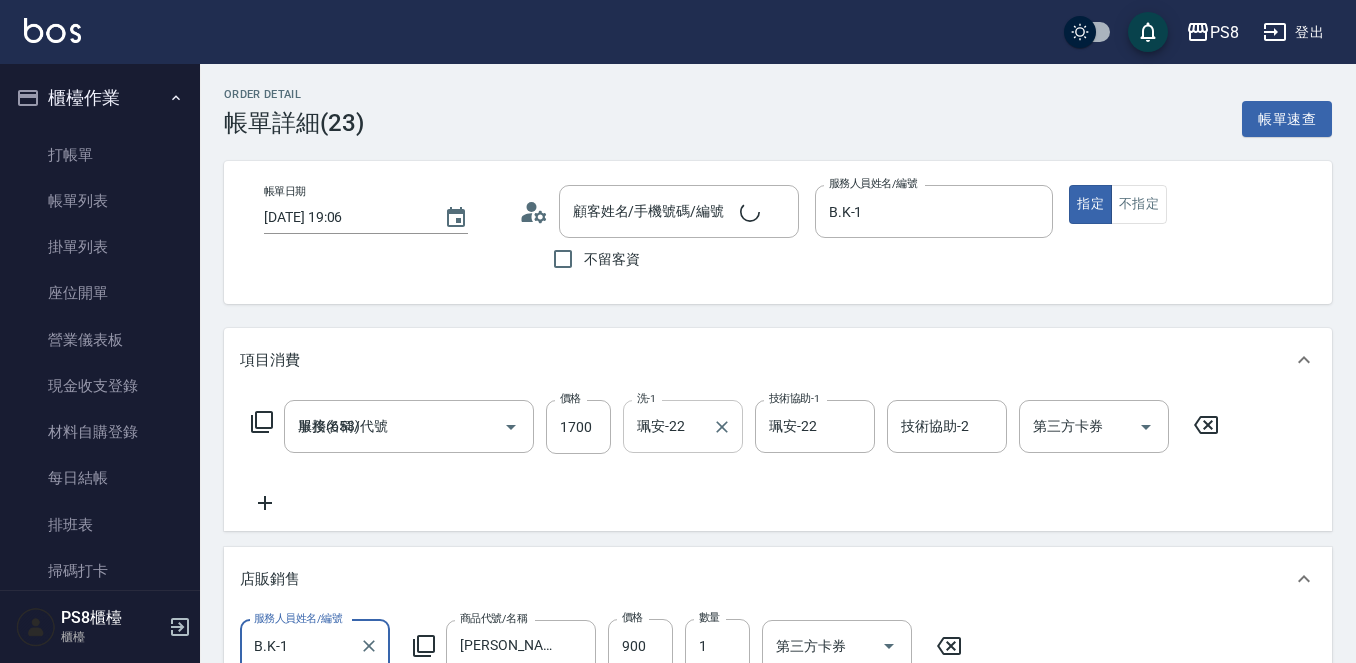 scroll, scrollTop: 0, scrollLeft: 0, axis: both 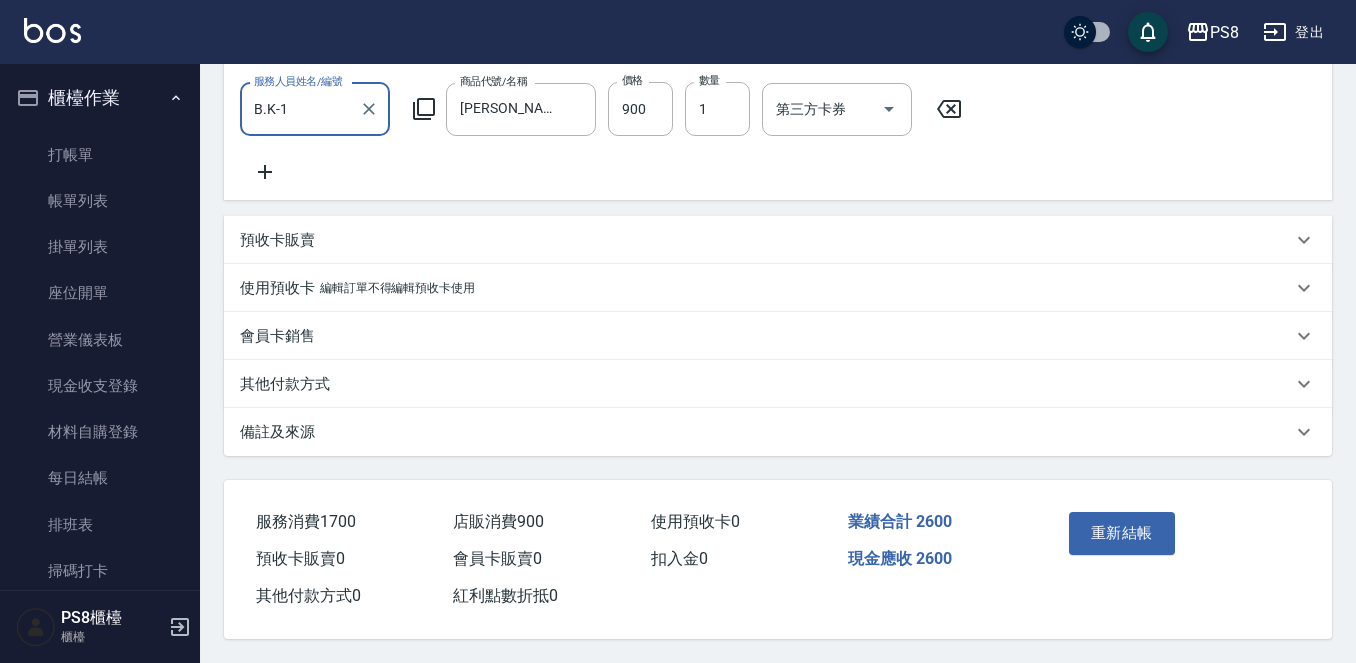 type on "帥哥/帥哥1111/1111" 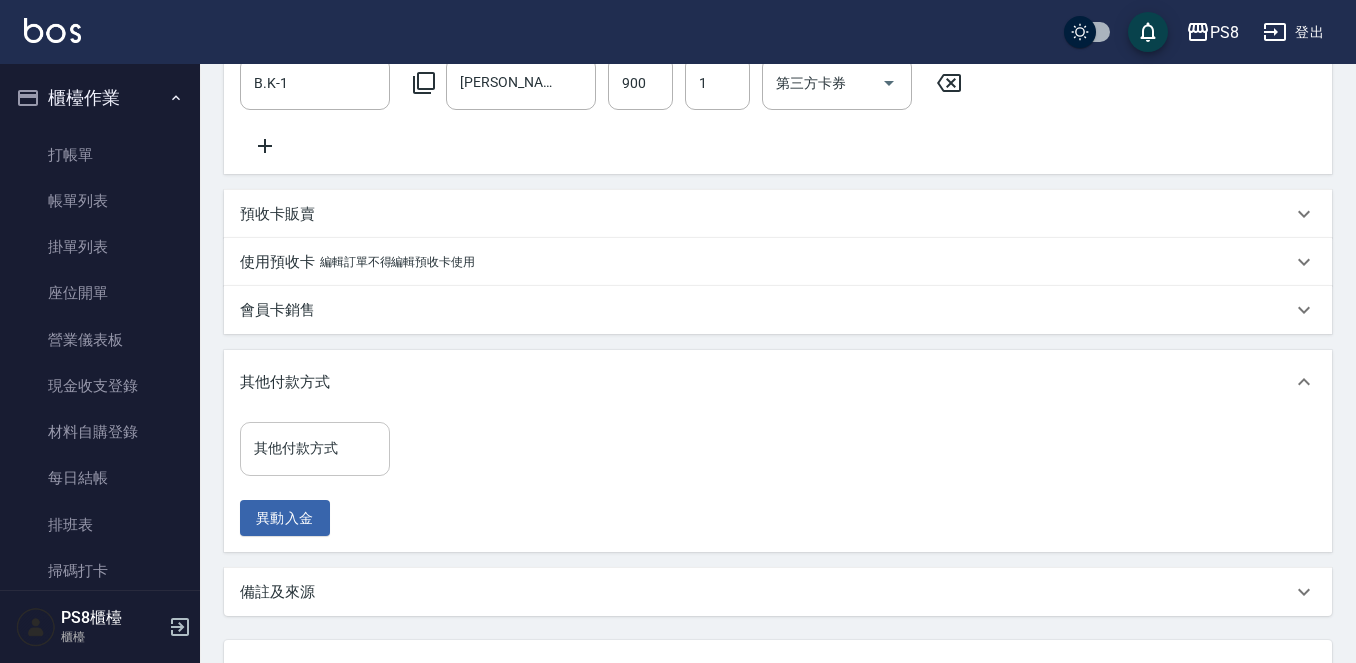 click on "其他付款方式" at bounding box center [315, 448] 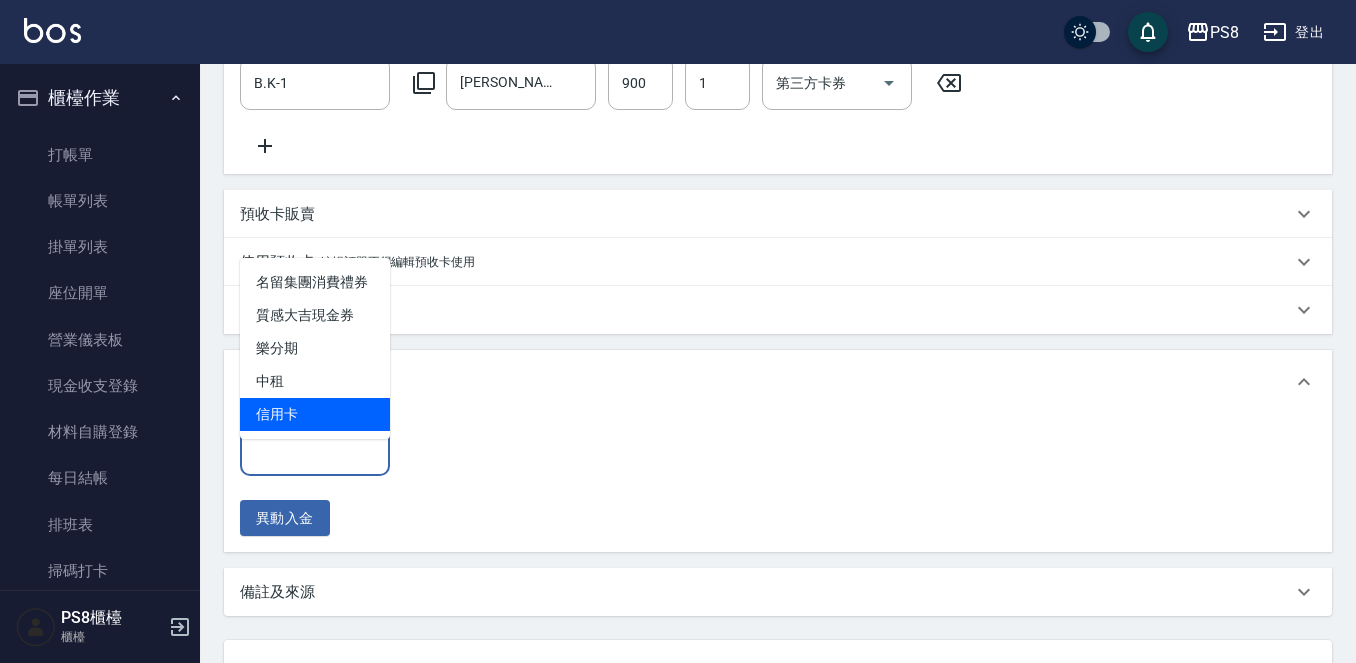 click on "信用卡" at bounding box center (315, 414) 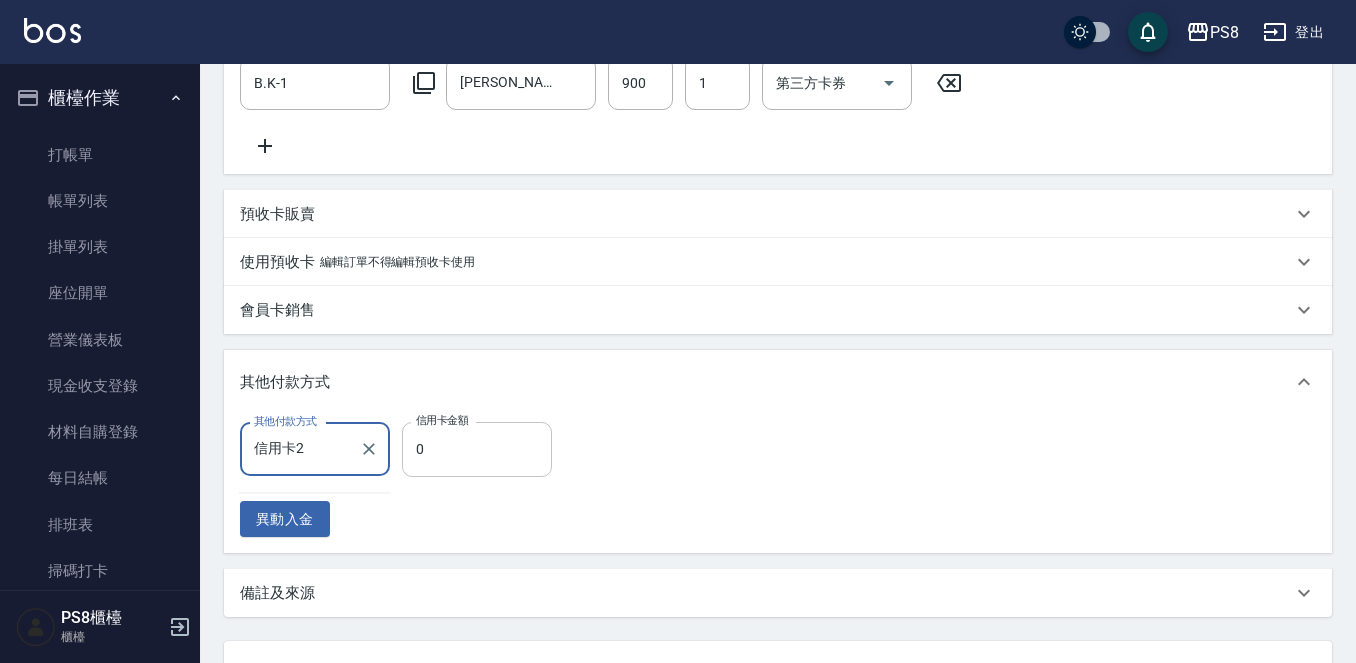 type on "信用卡" 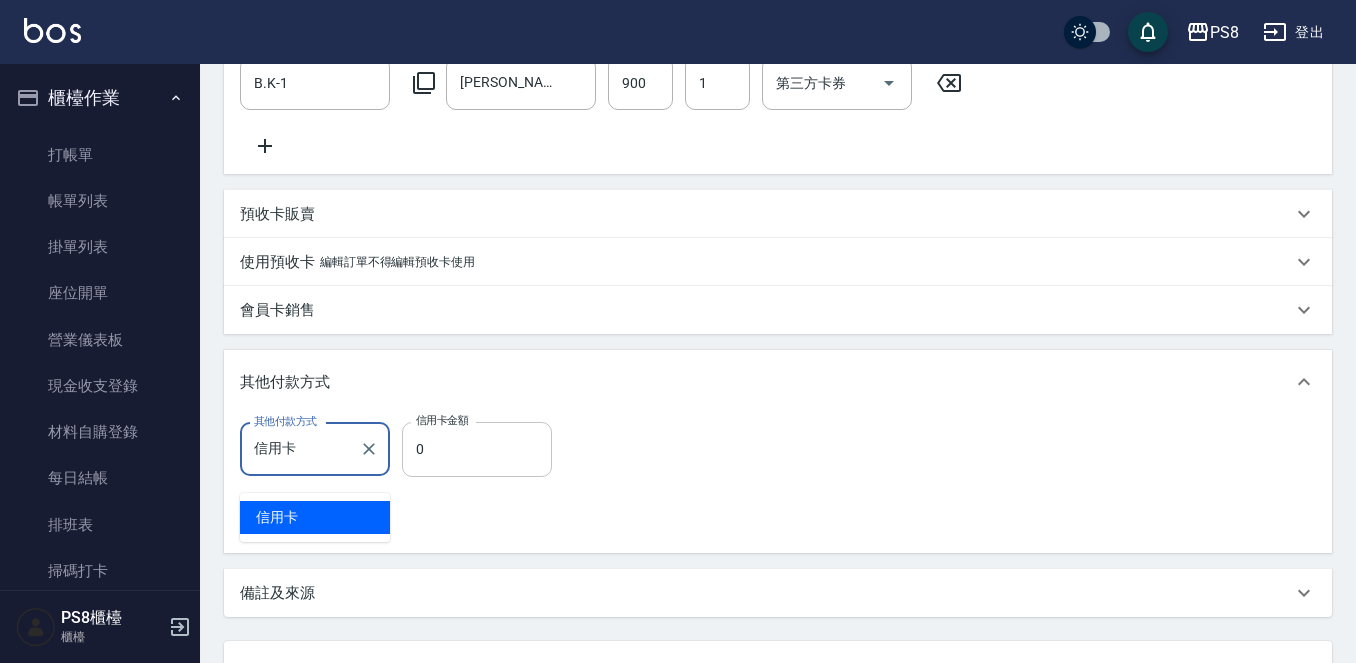 click on "0" at bounding box center (477, 449) 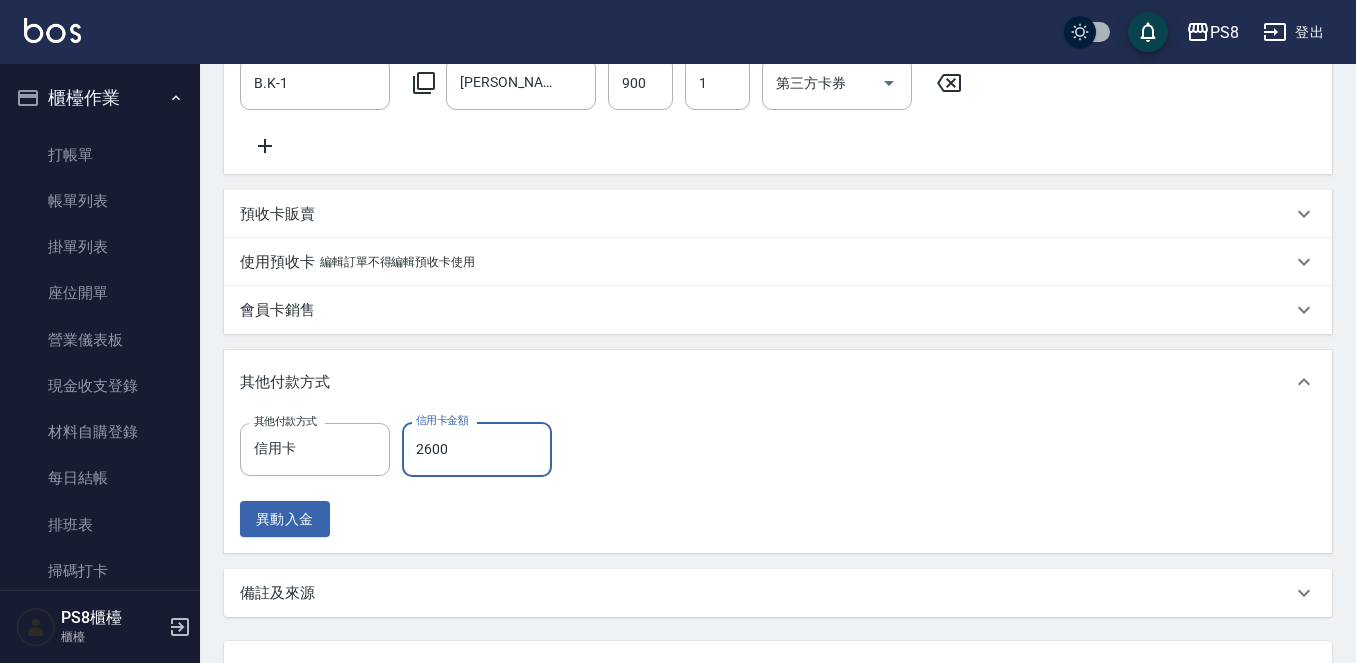 type on "2600" 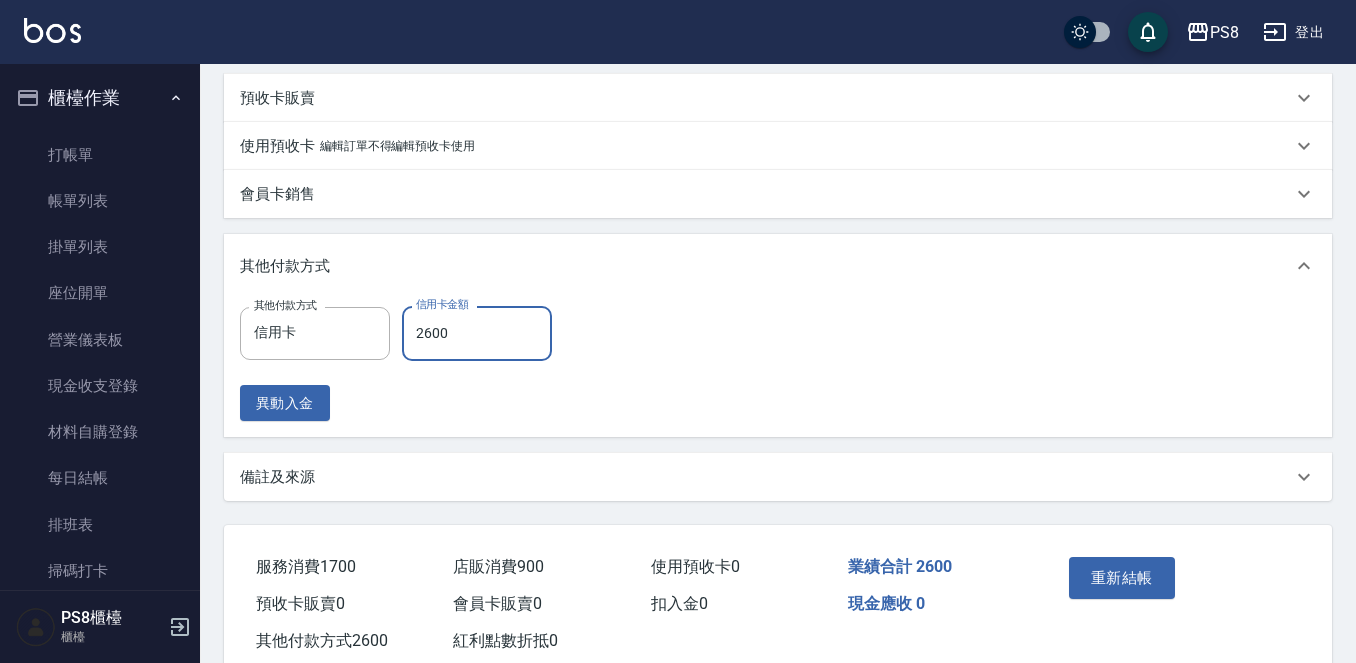 scroll, scrollTop: 750, scrollLeft: 0, axis: vertical 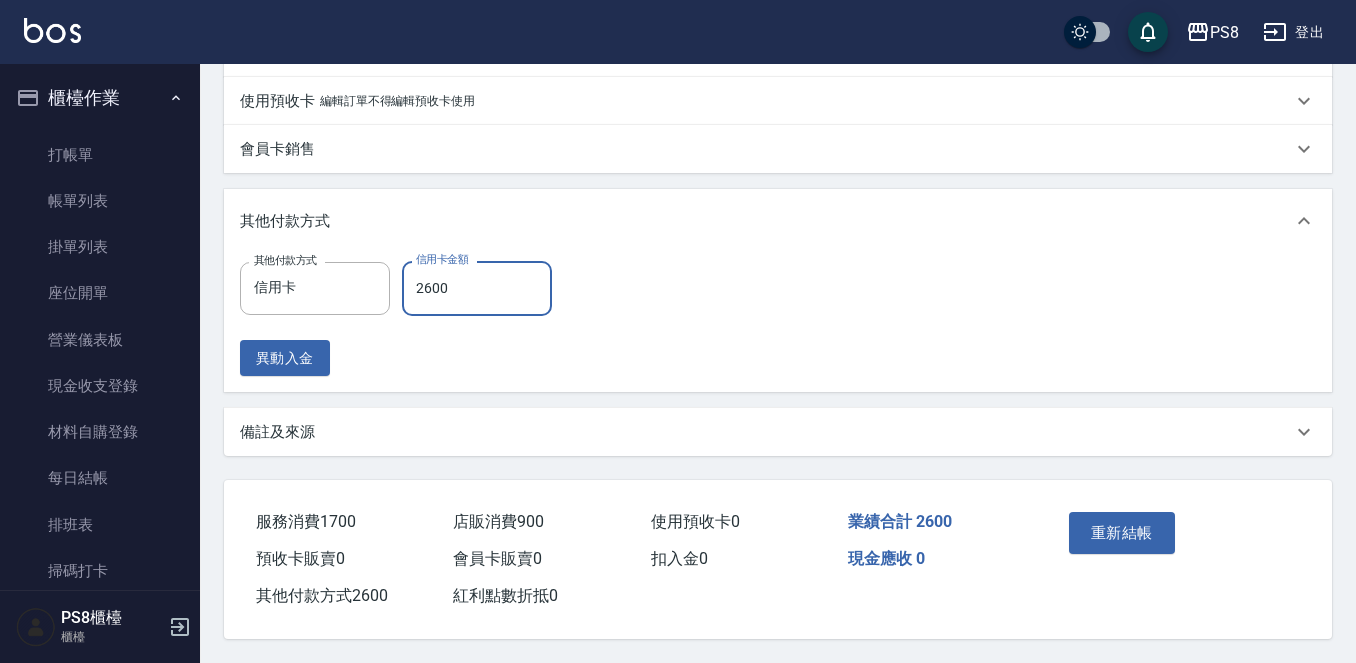 click on "重新結帳" at bounding box center [1122, 533] 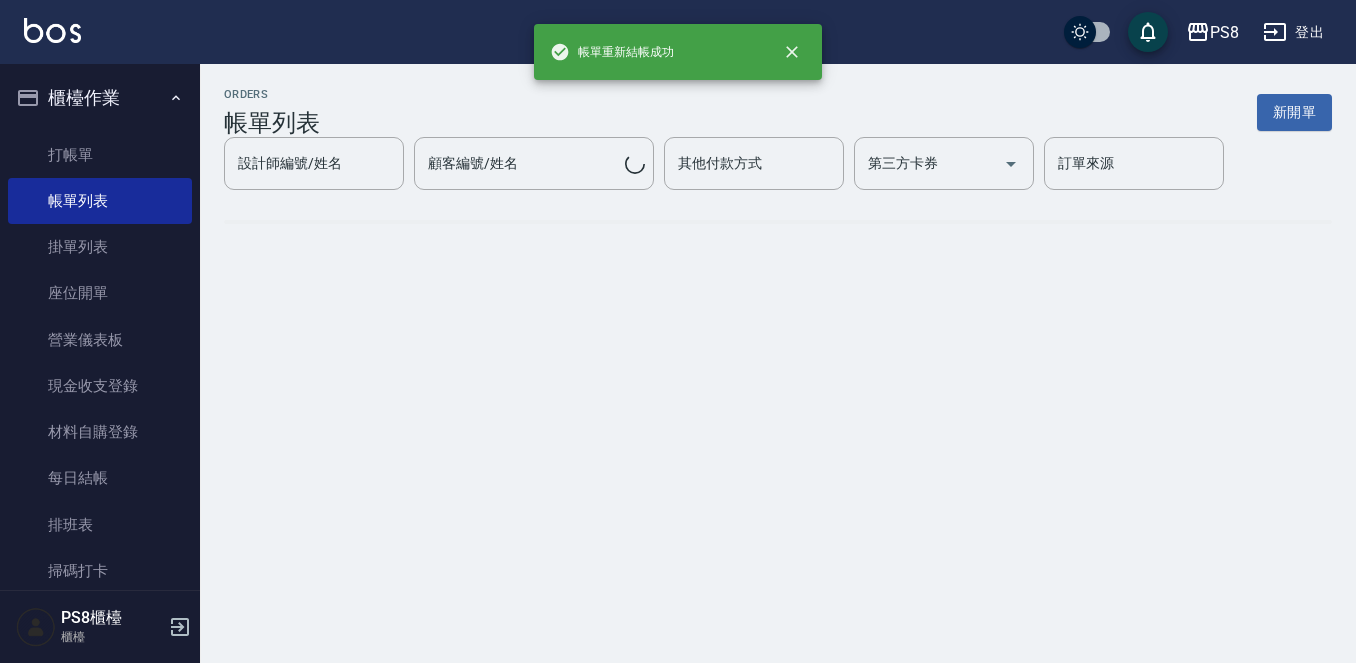 scroll, scrollTop: 0, scrollLeft: 0, axis: both 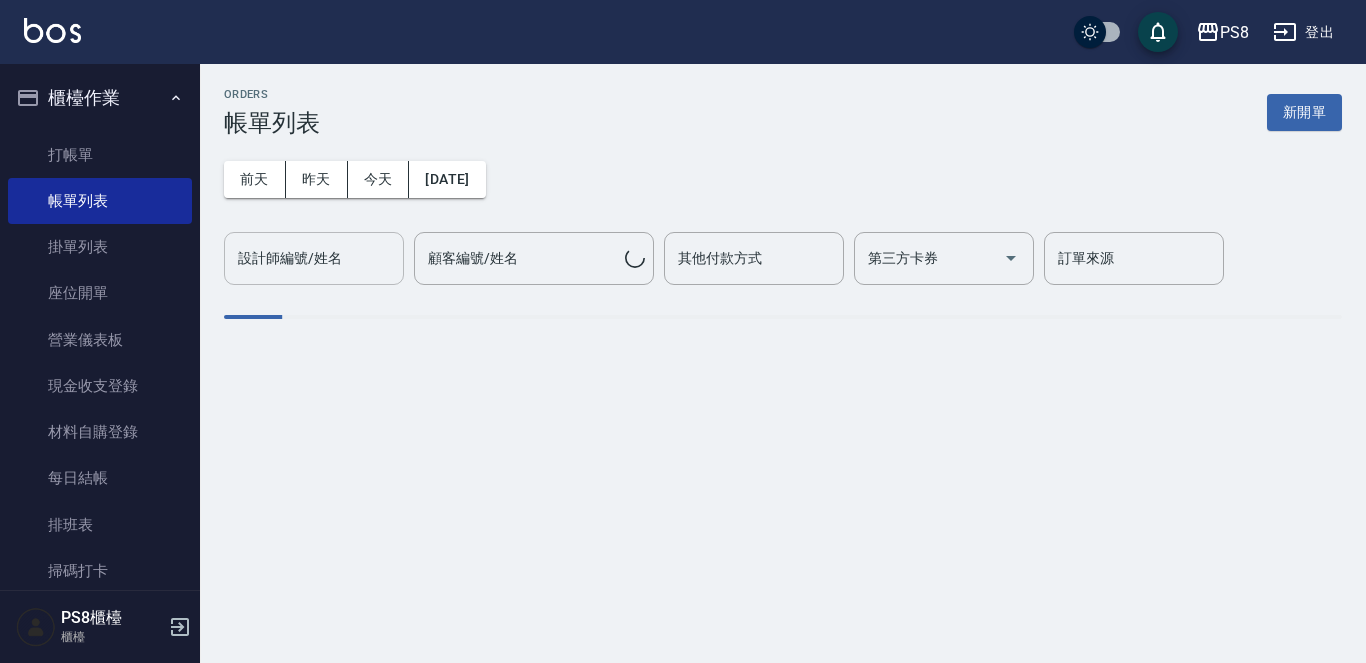 click on "設計師編號/姓名 設計師編號/姓名" at bounding box center (314, 258) 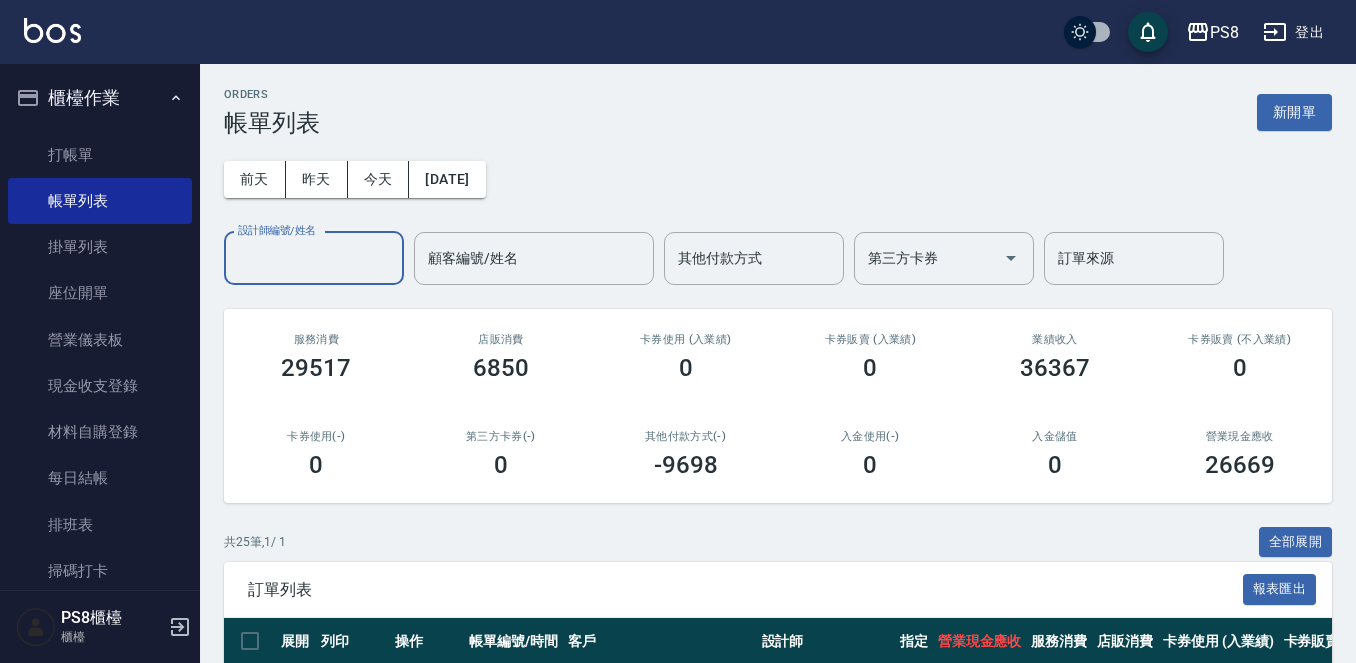 click on "設計師編號/姓名" at bounding box center [314, 258] 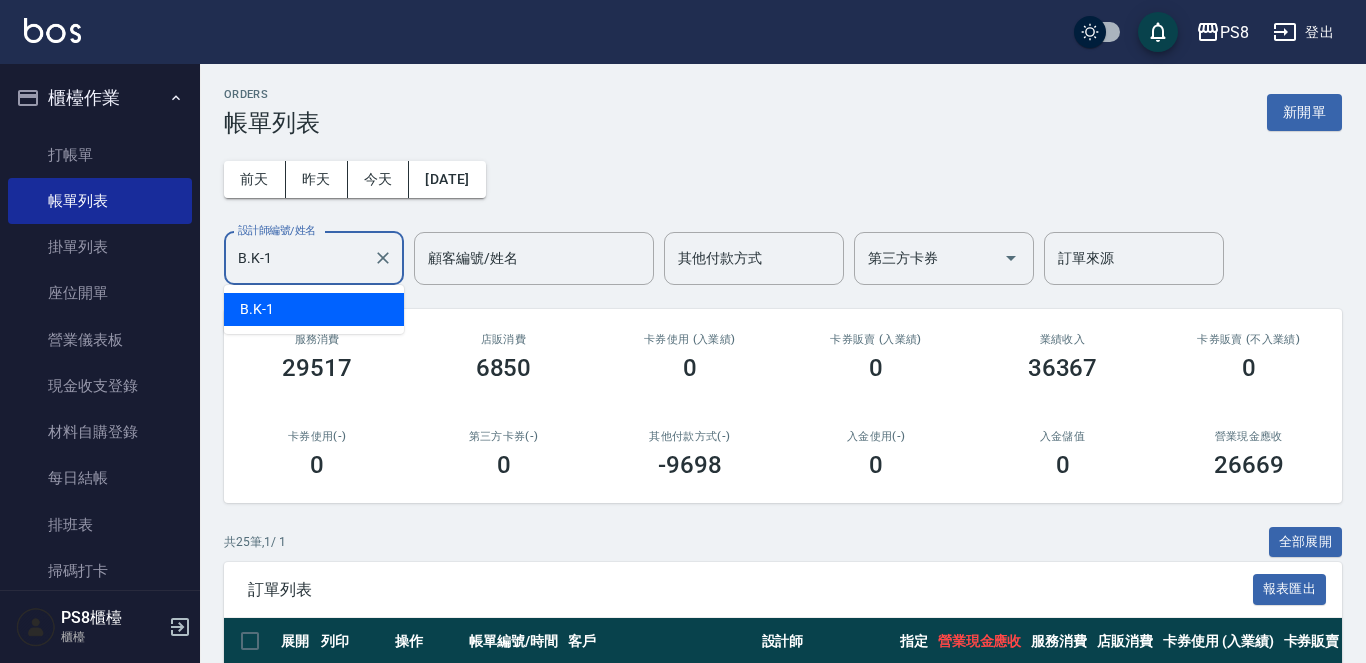 type on "B.K-1" 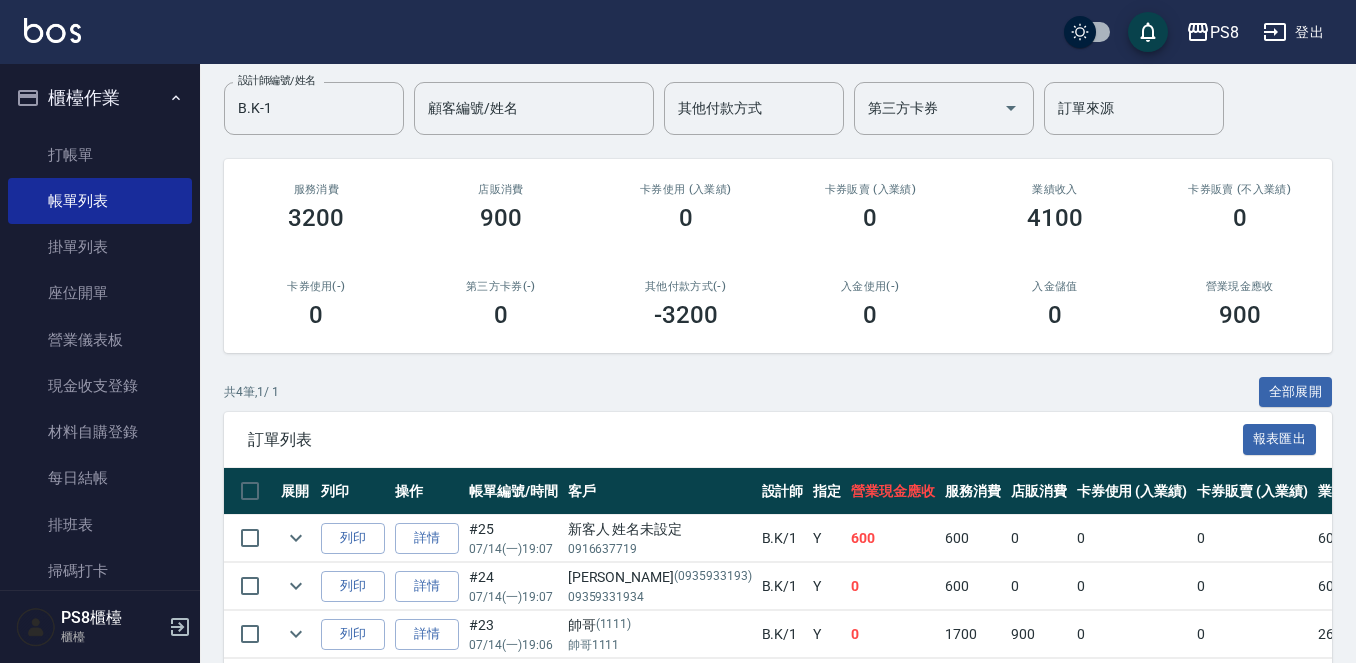 scroll, scrollTop: 289, scrollLeft: 0, axis: vertical 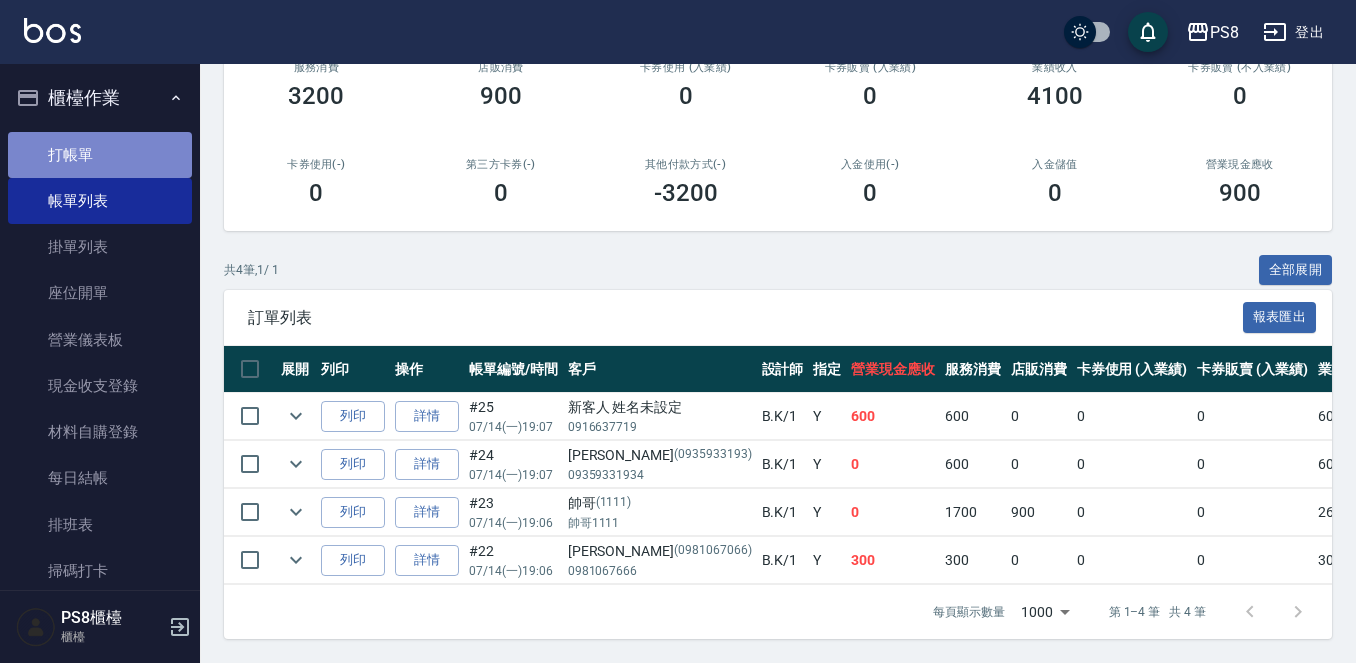 click on "打帳單" at bounding box center [100, 155] 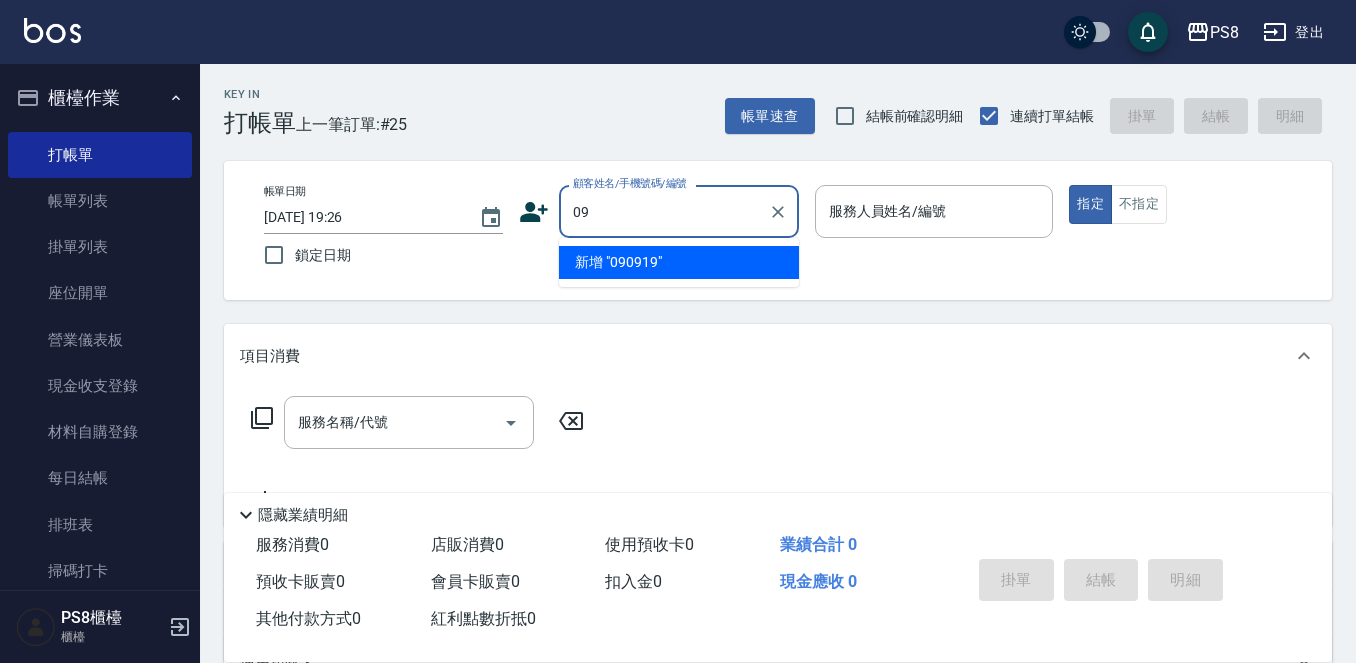 type on "0" 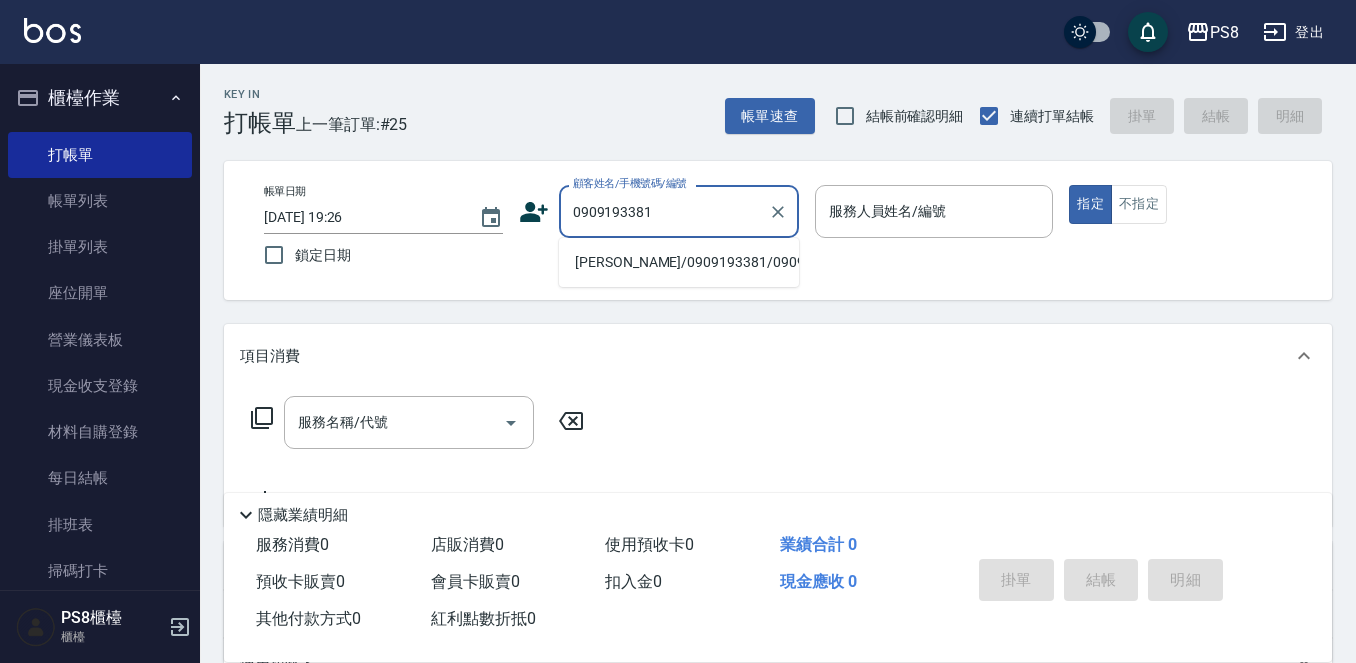 click on "蔡芝炫/0909193381/0909193381" at bounding box center (679, 262) 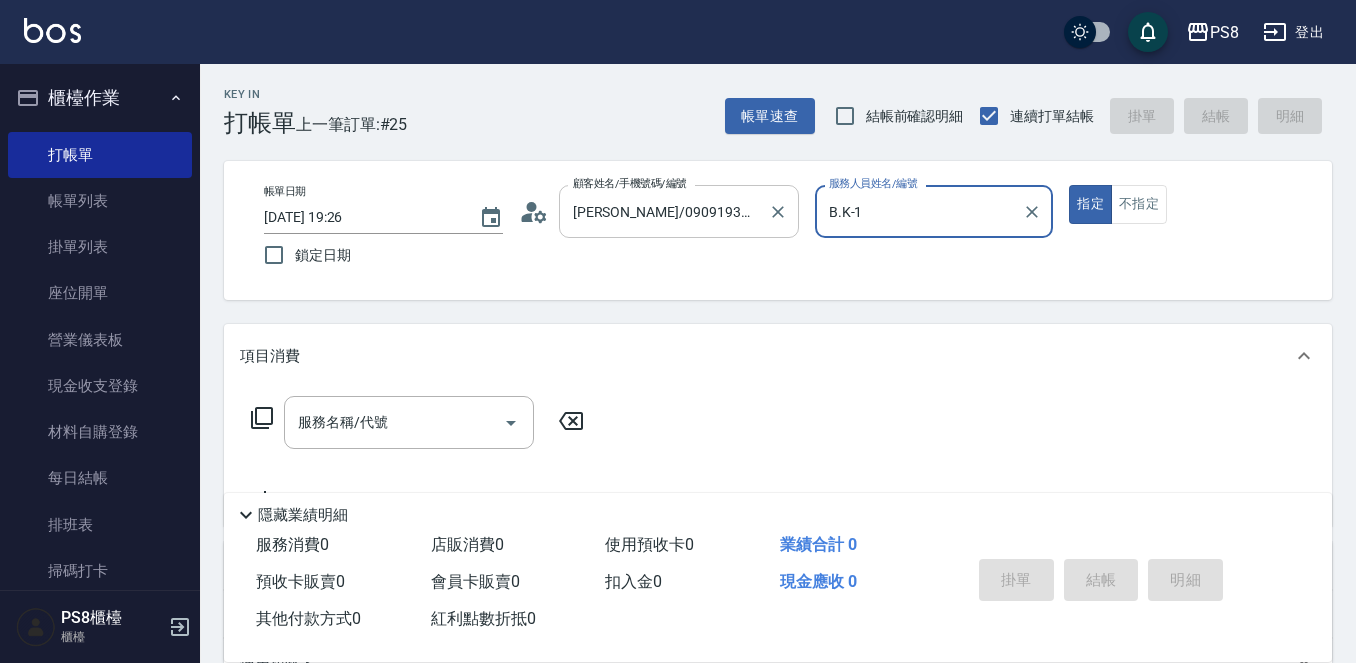 type on "B.K-1" 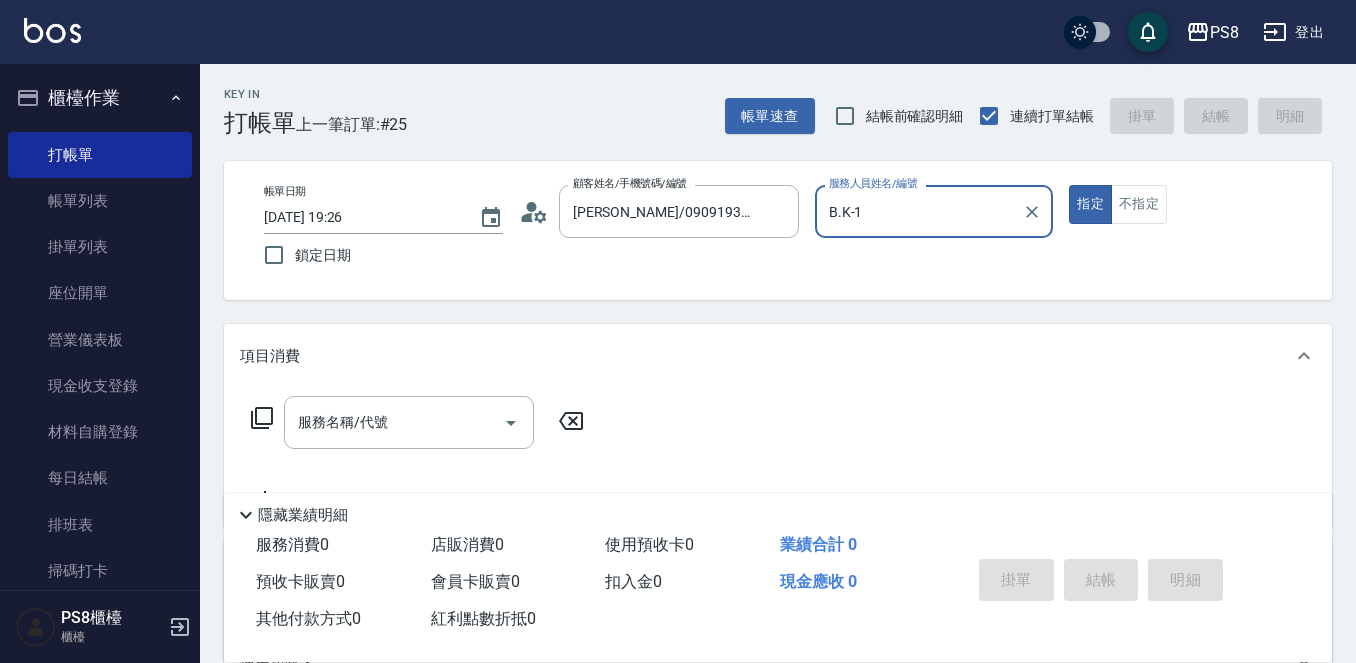 click 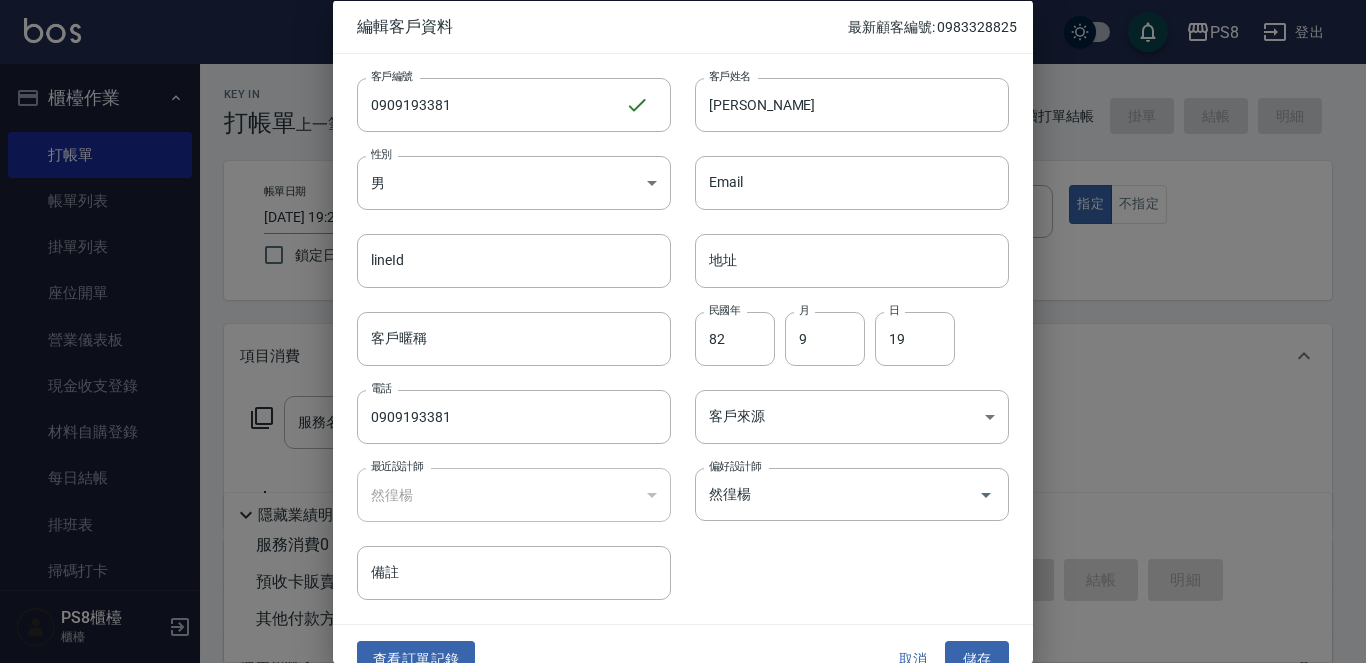 click on "查看訂單記錄 取消 儲存" at bounding box center [683, 659] 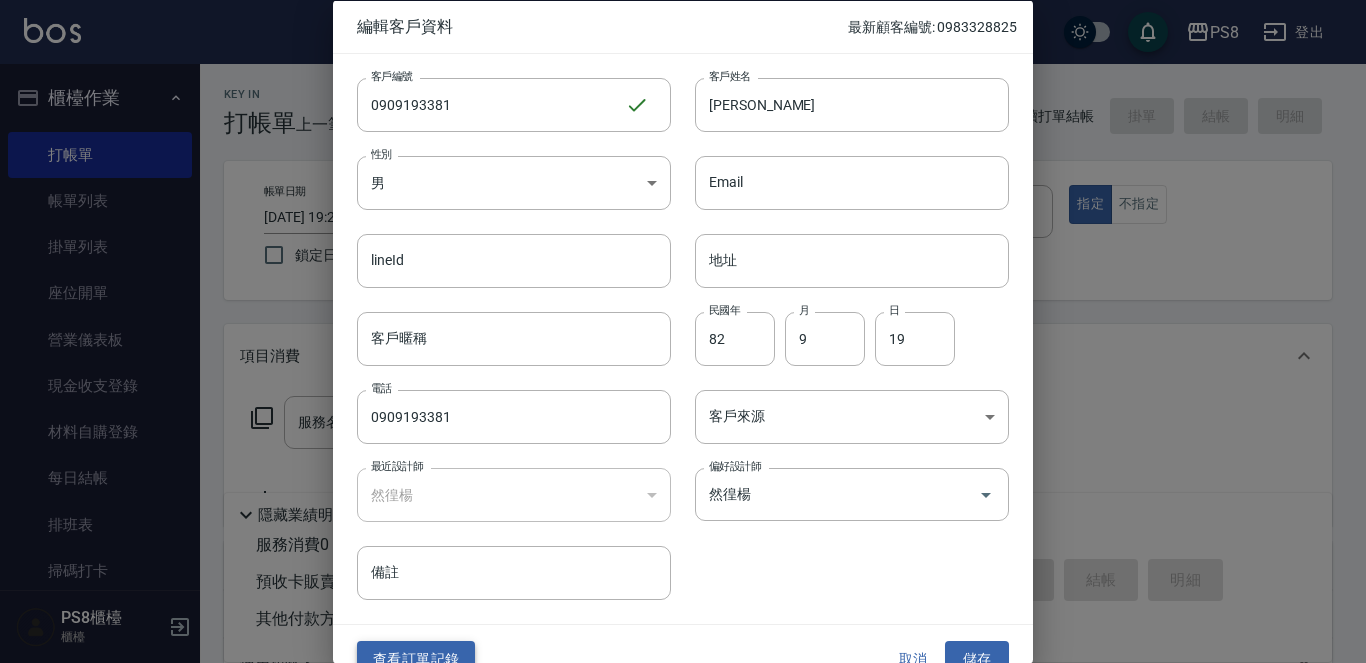 click on "查看訂單記錄" at bounding box center [416, 659] 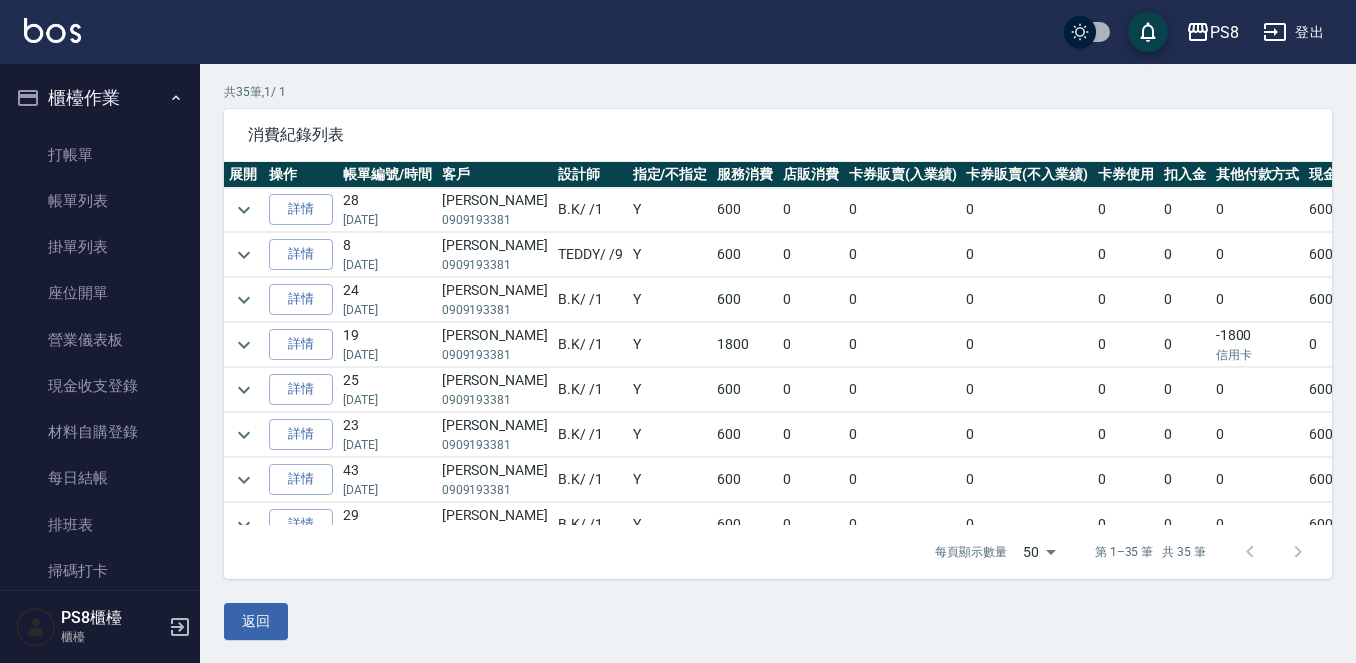 scroll, scrollTop: 136, scrollLeft: 0, axis: vertical 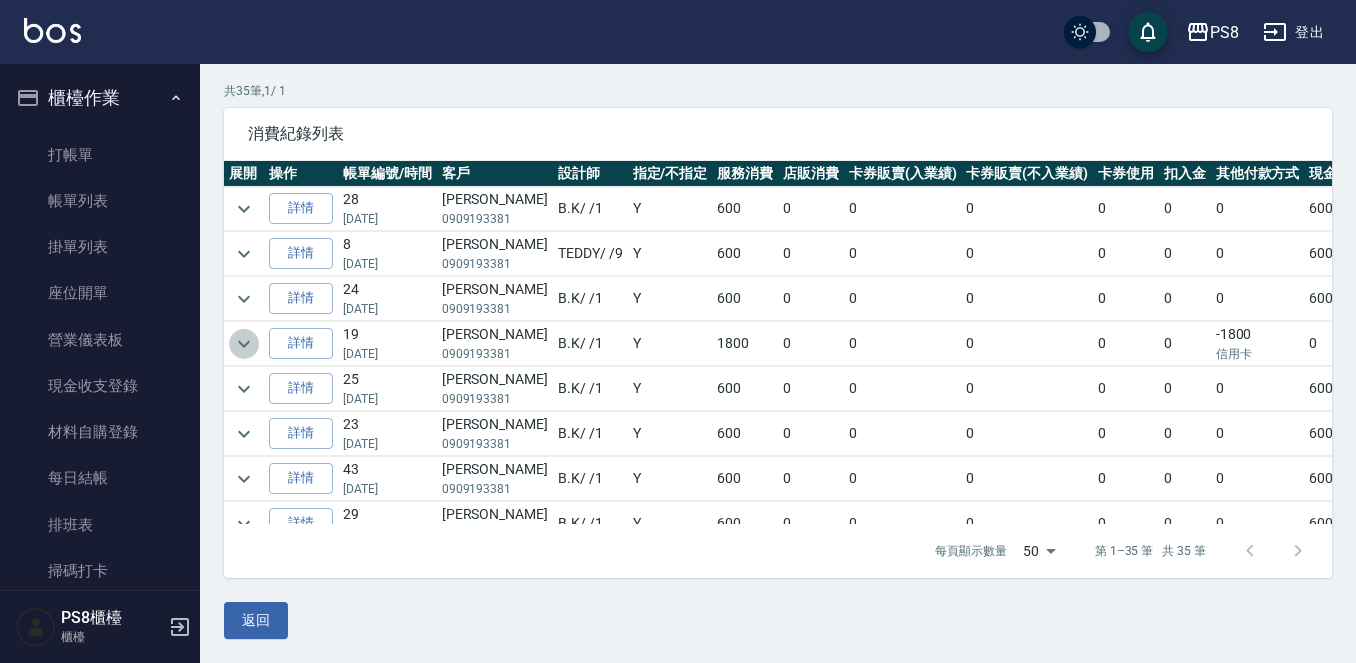click 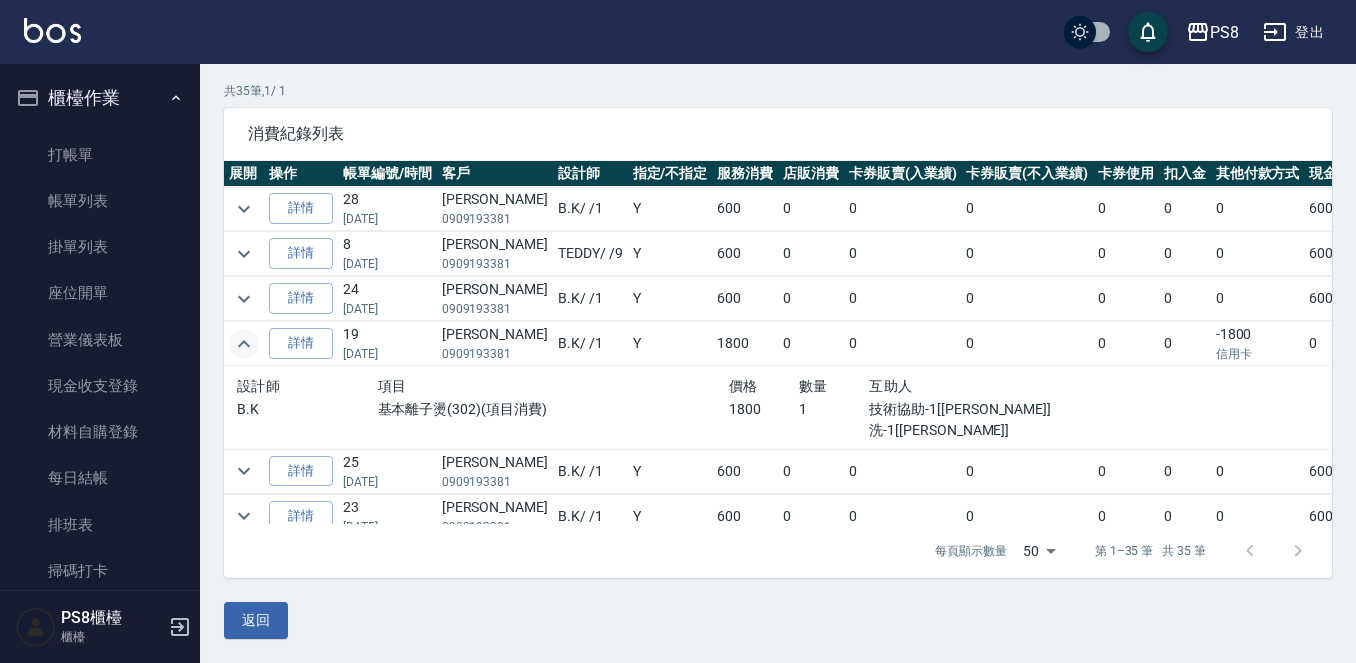 click 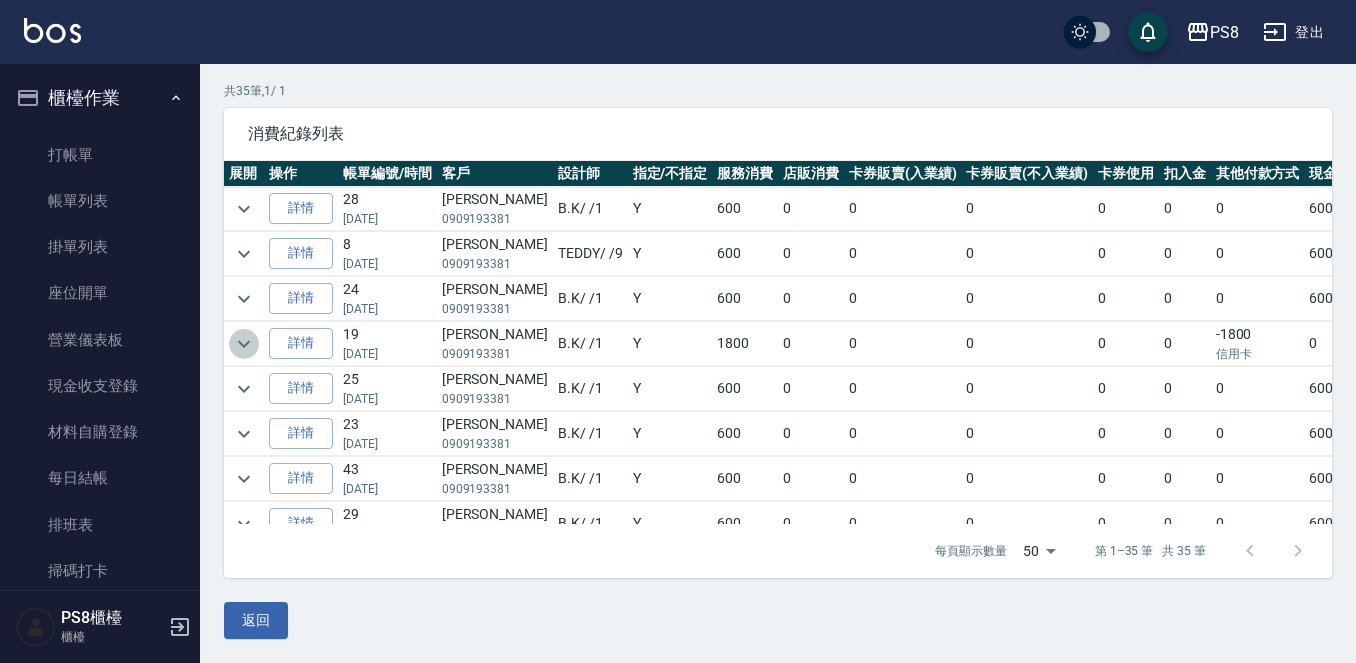 click 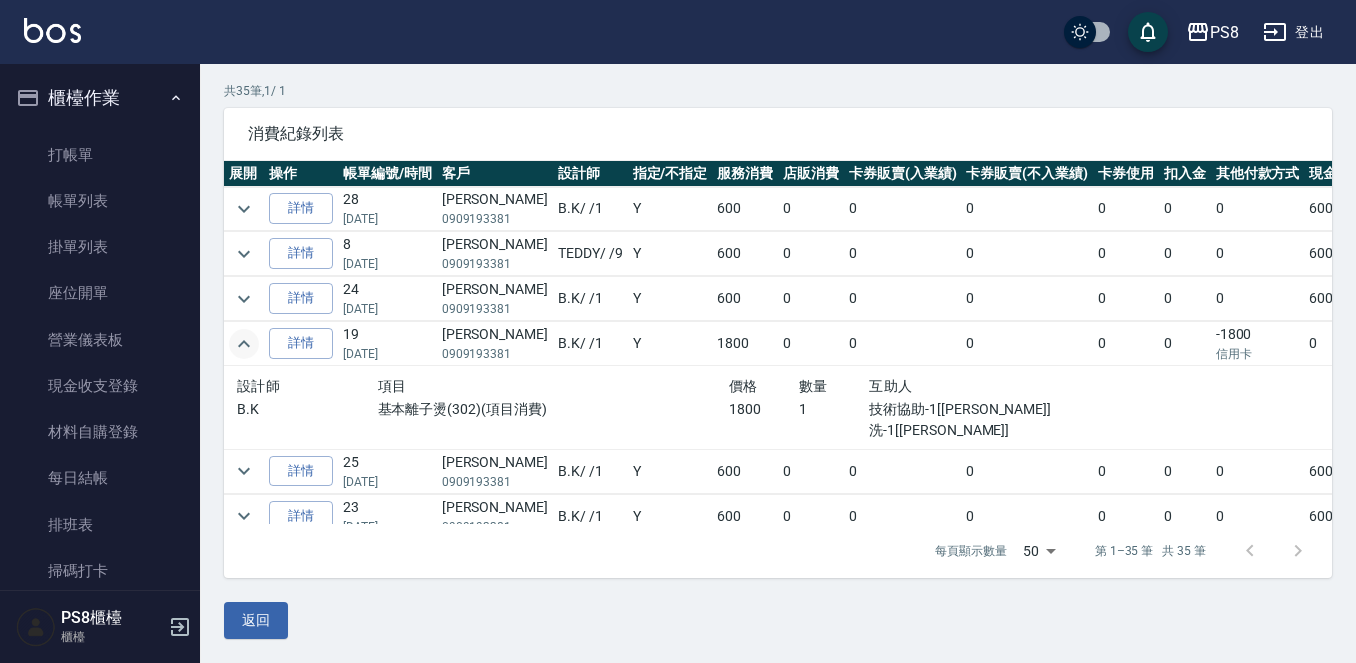 click 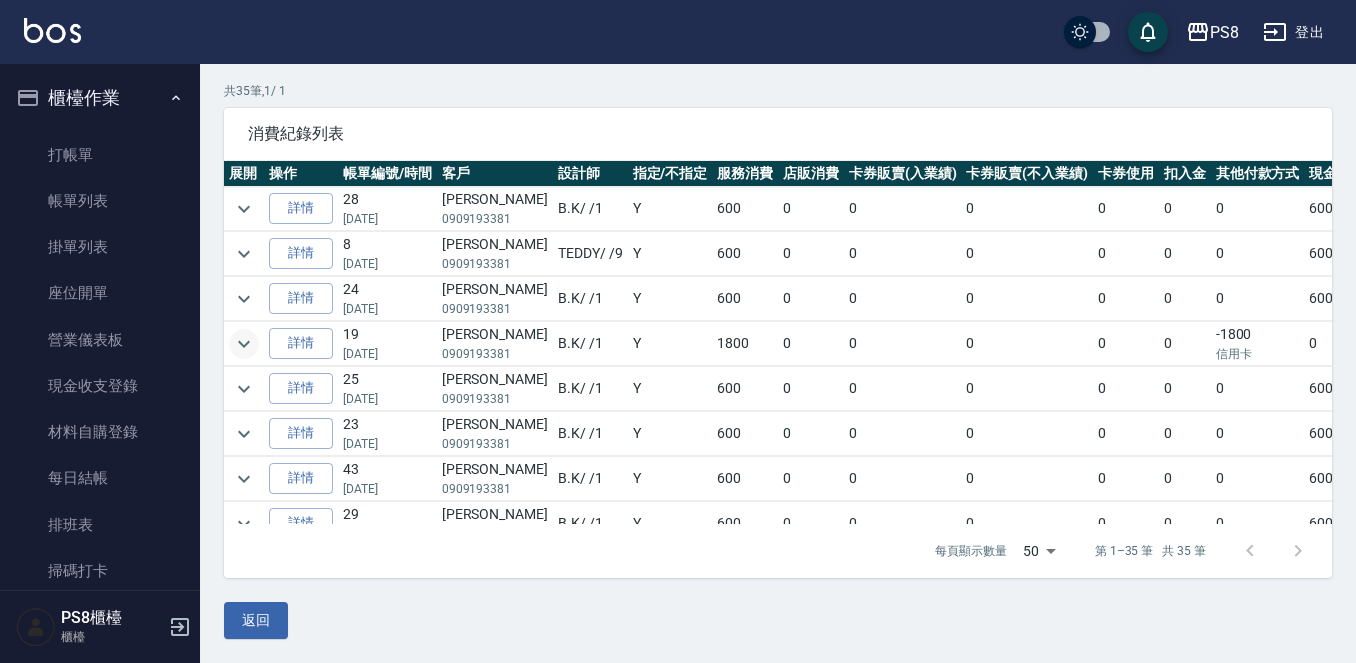 scroll, scrollTop: 0, scrollLeft: 0, axis: both 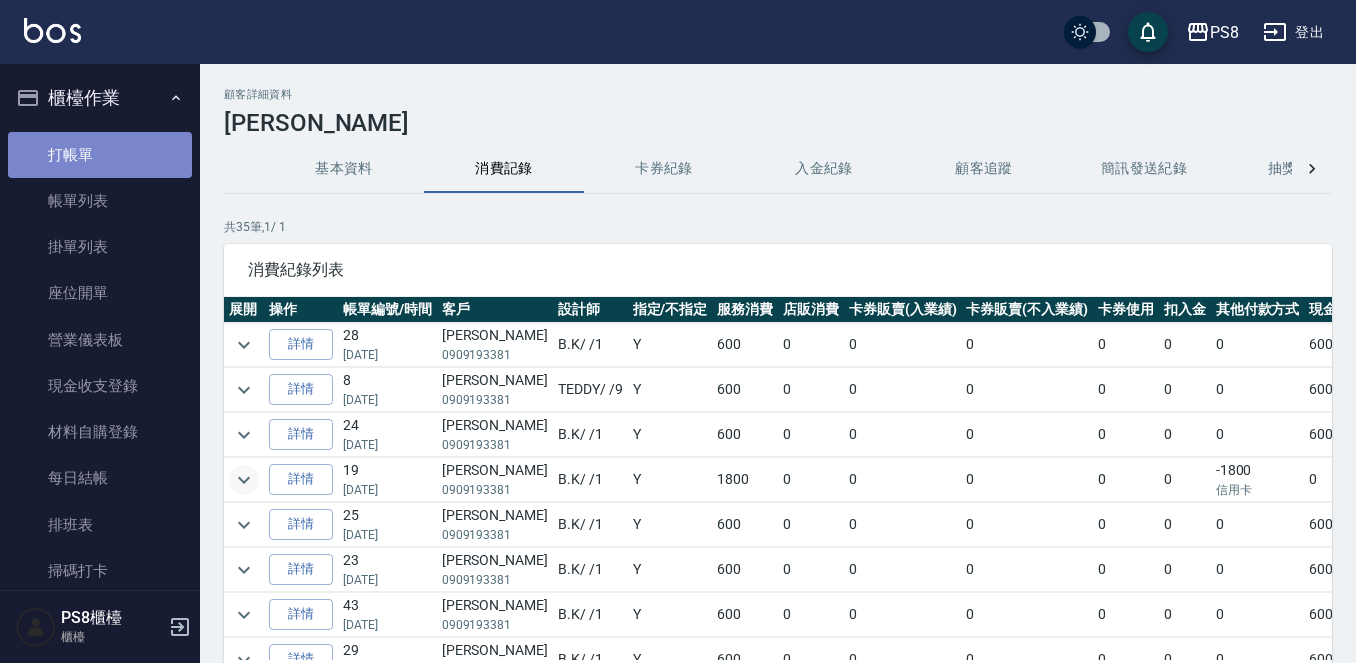 click on "打帳單" at bounding box center [100, 155] 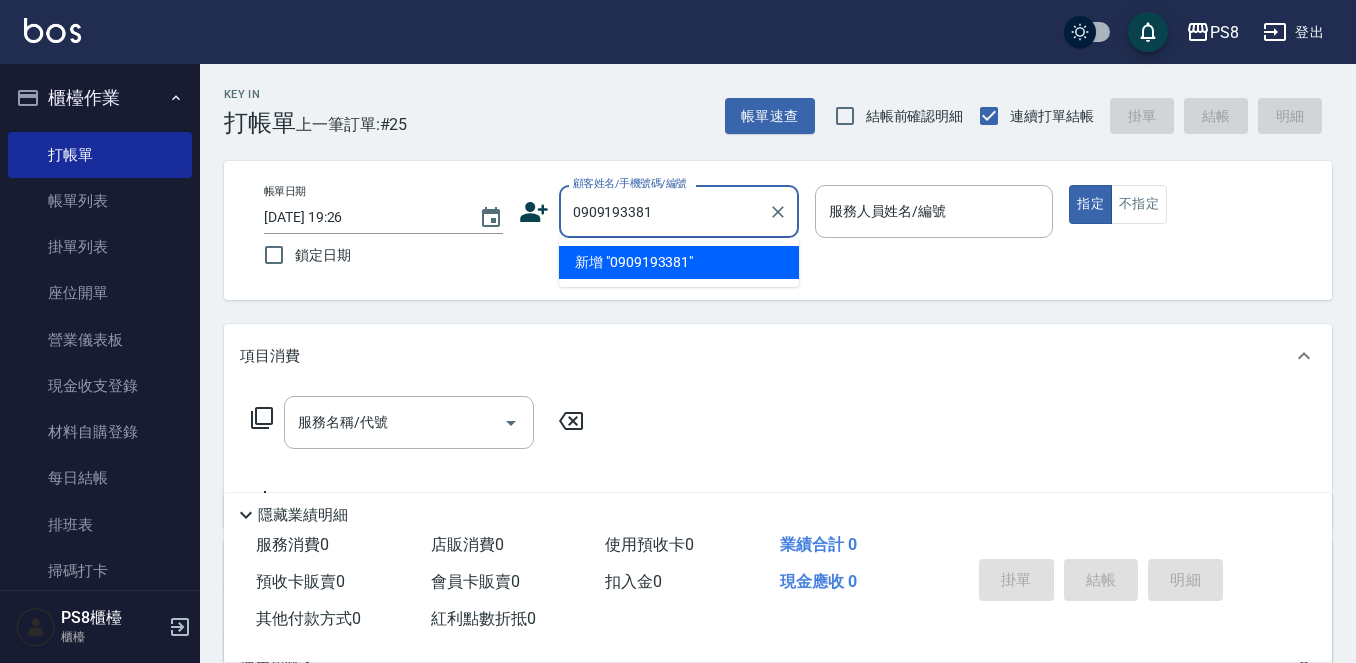 type on "0909193381" 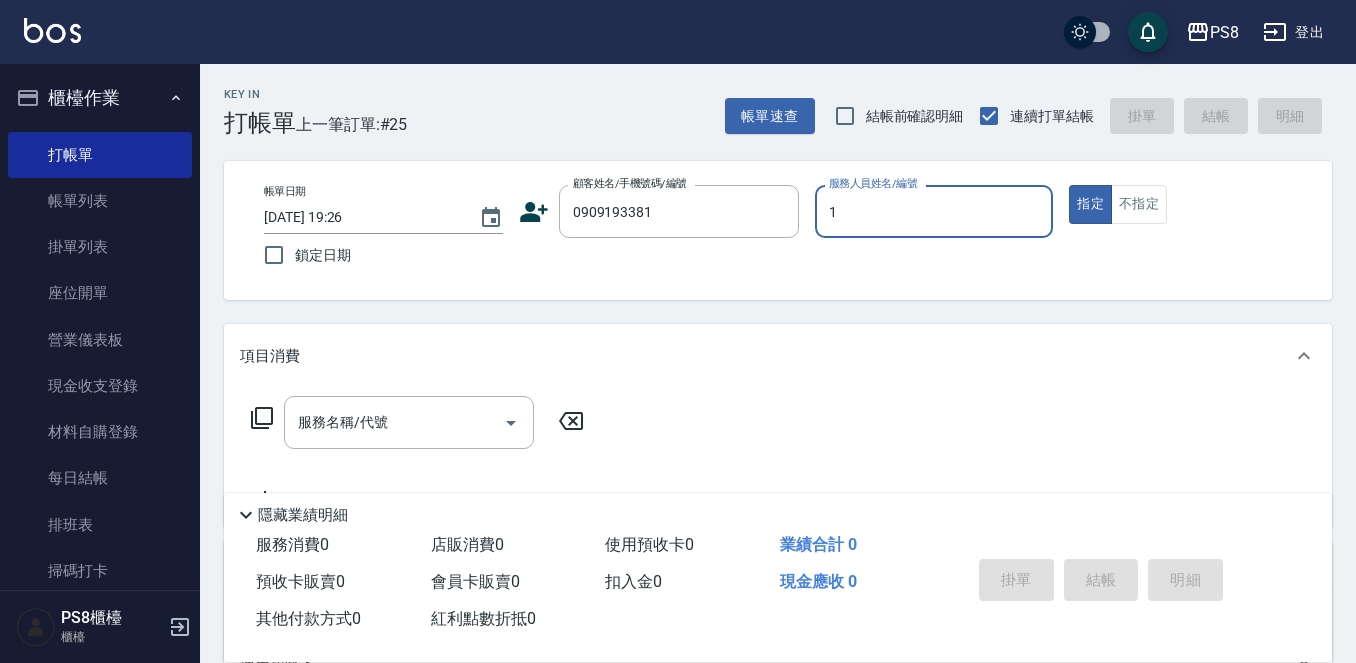type on "B.K-1" 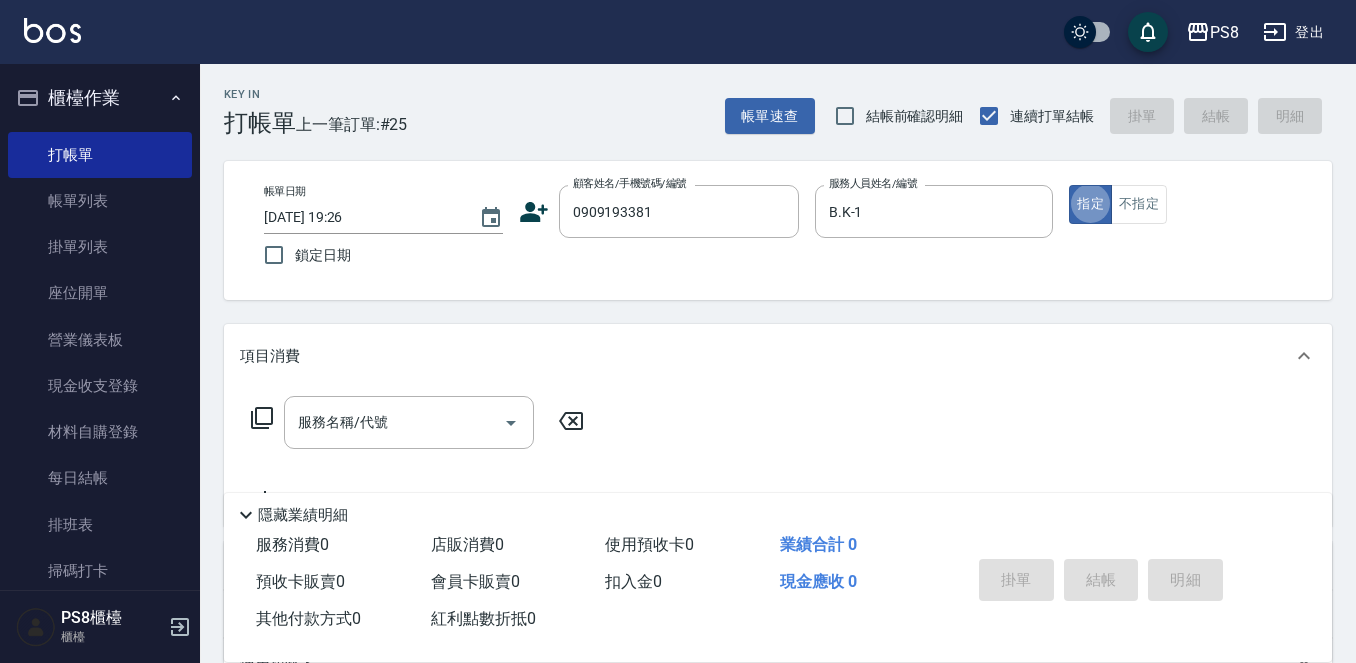 type on "true" 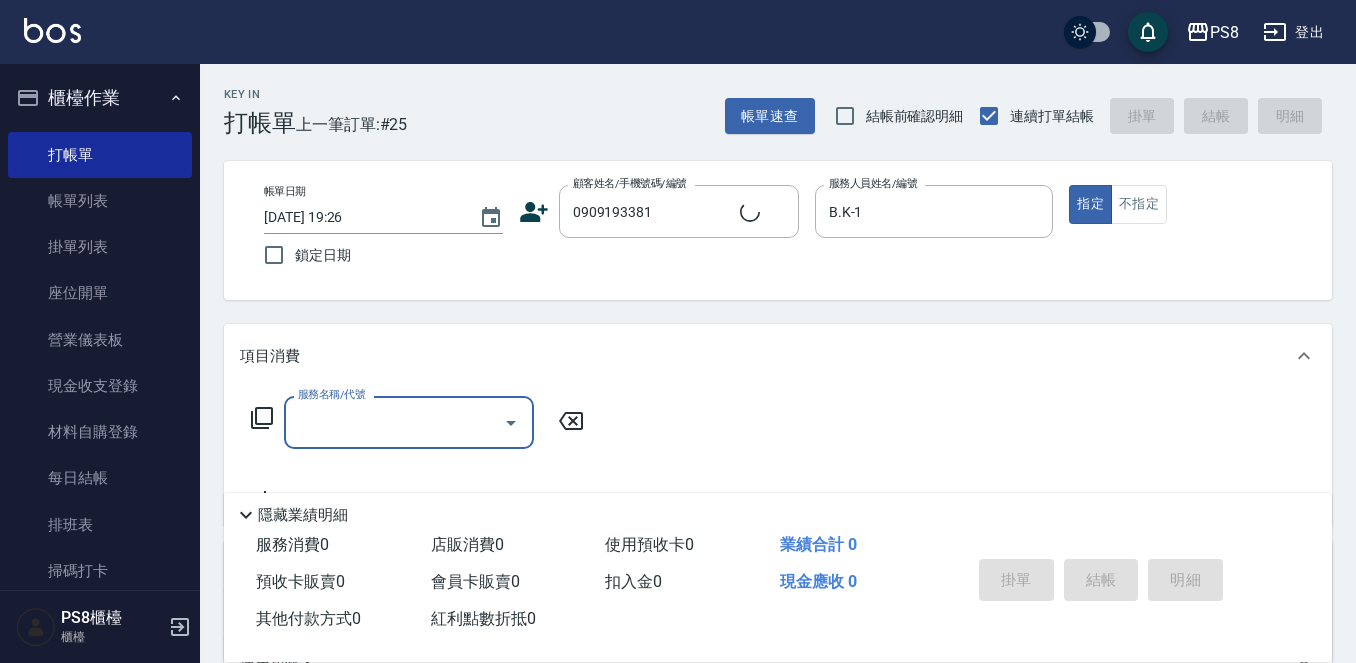 type on "蔡芝炫/0909193381/0909193381" 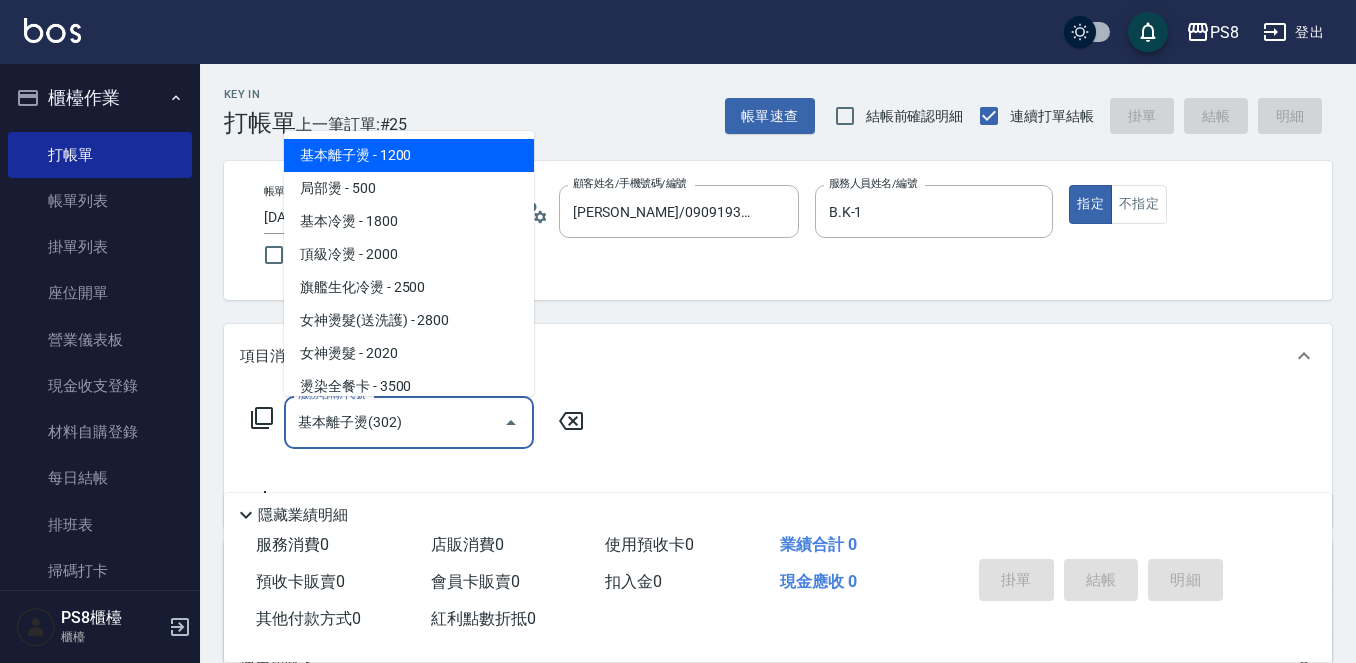 type on "基本離子燙(302)" 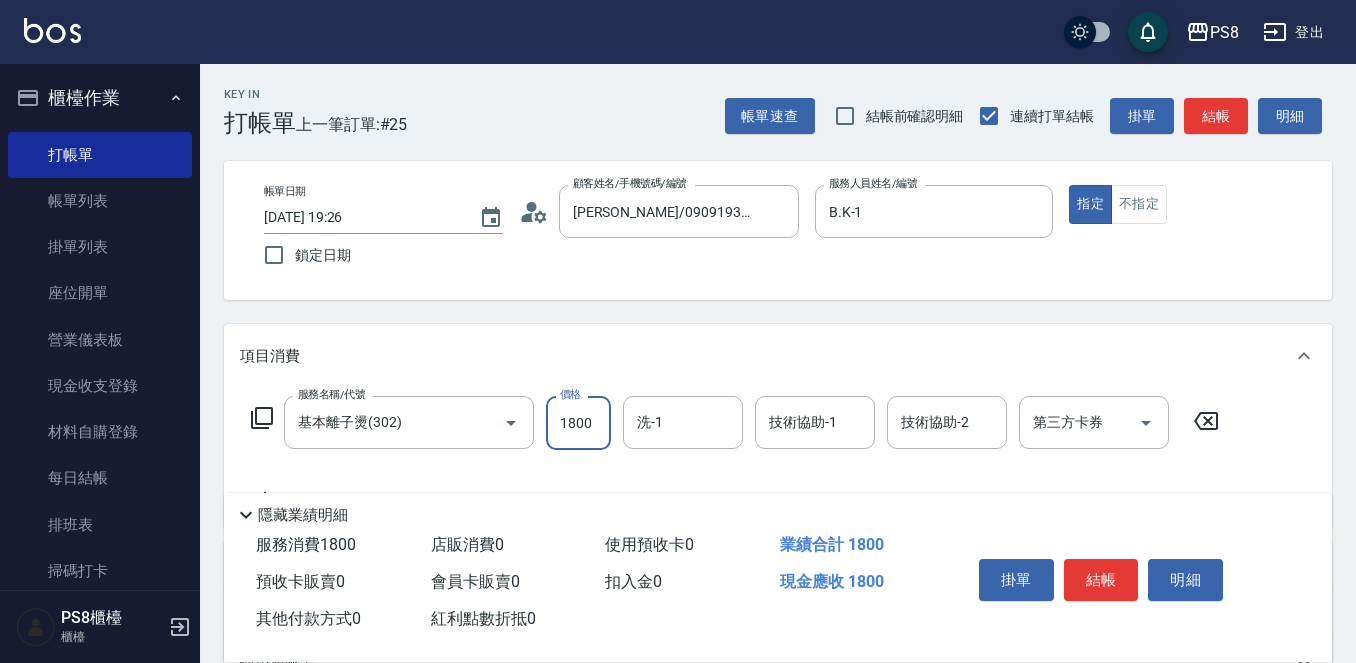 type on "1800" 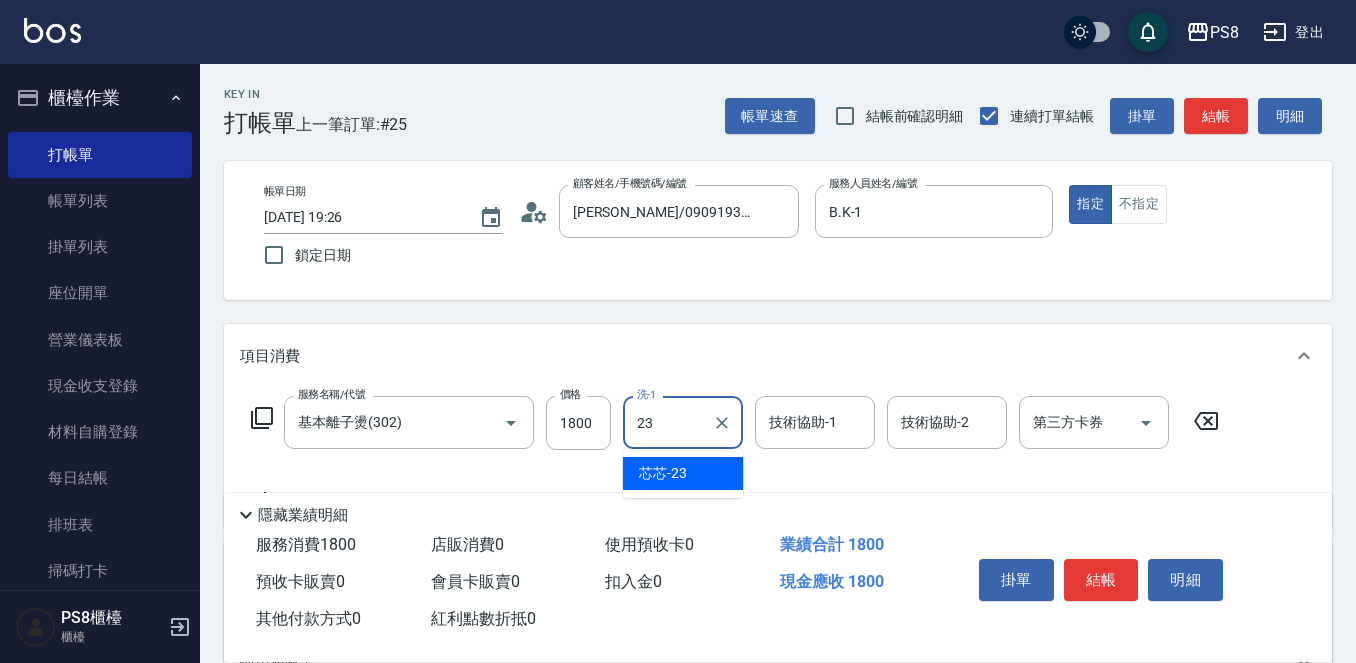 type on "芯芯-23" 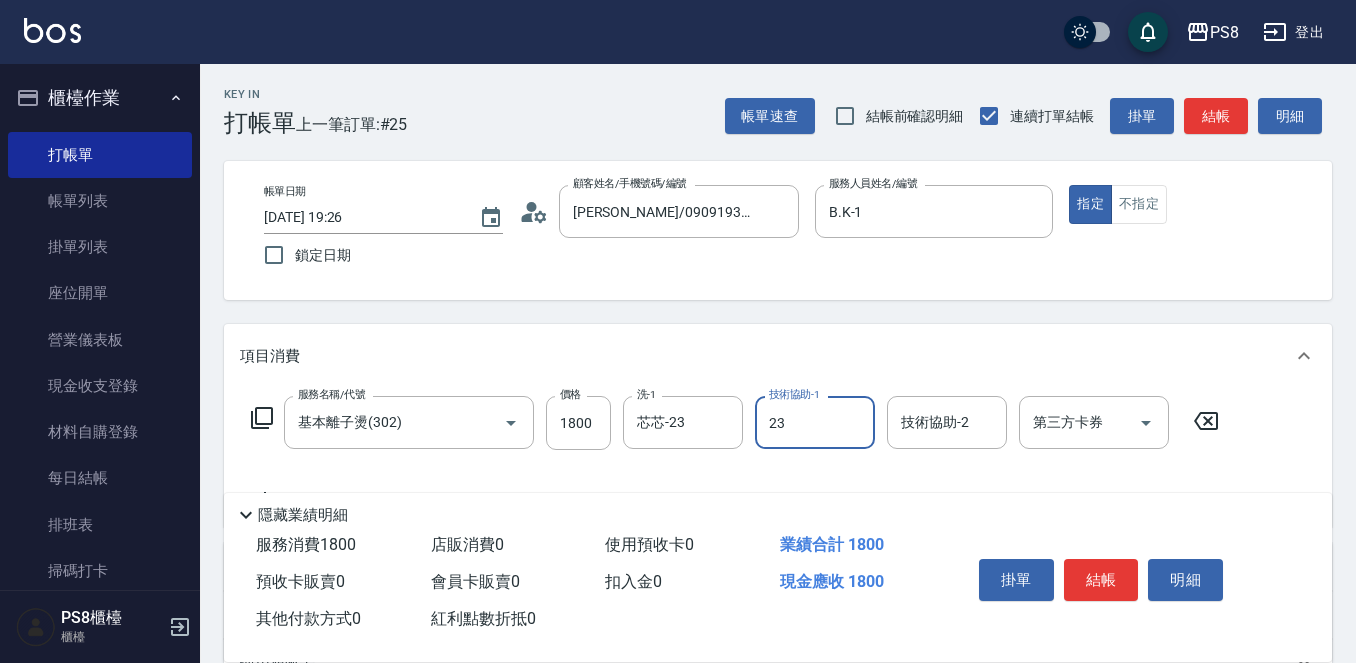type on "芯芯-23" 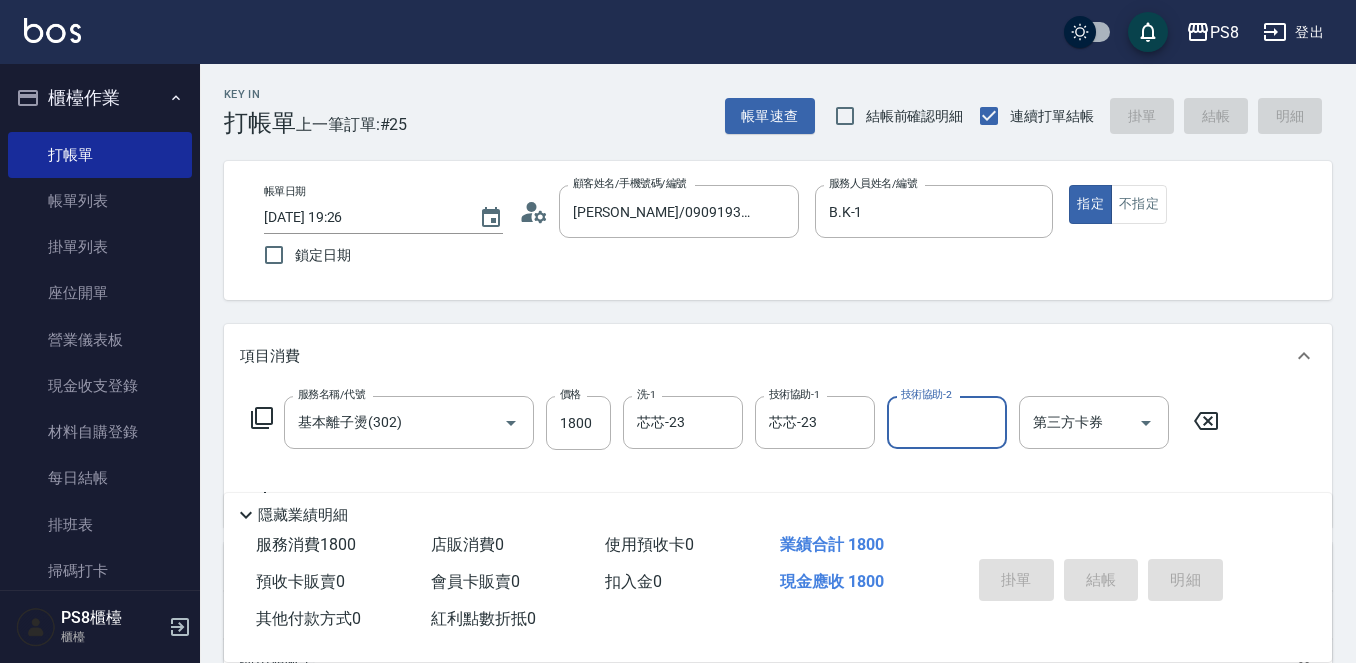 type on "2025/07/14 19:27" 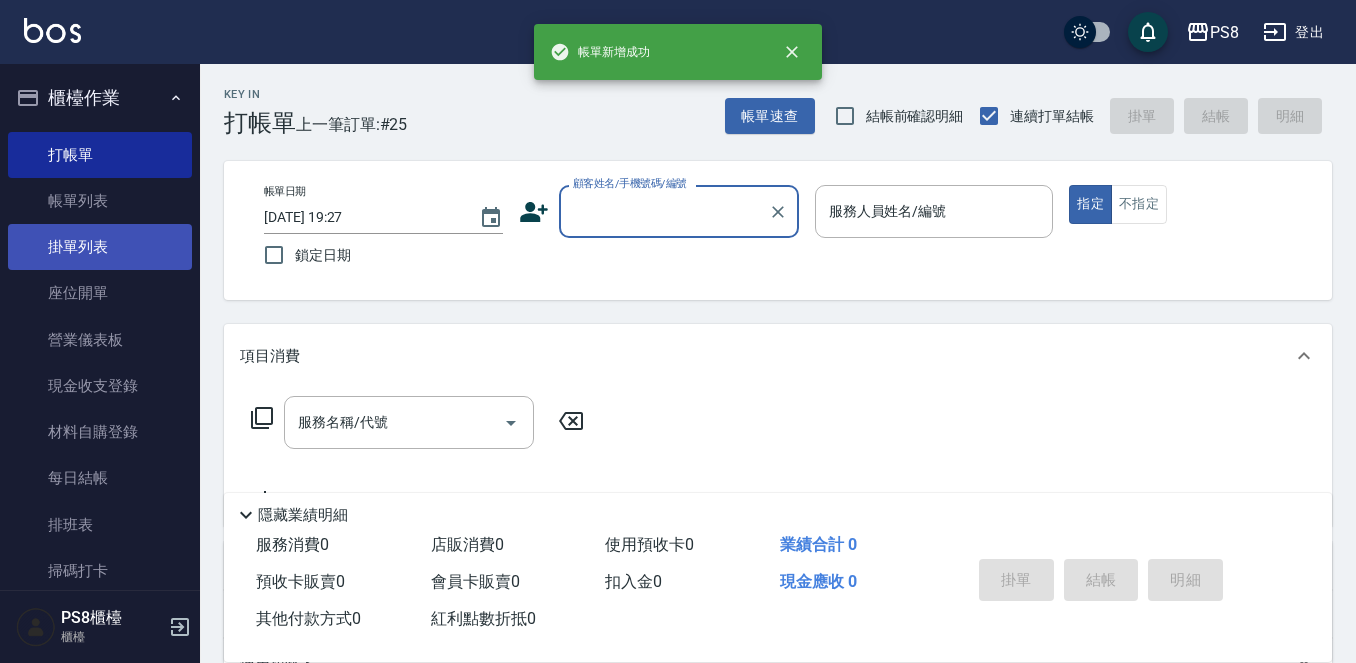 scroll, scrollTop: 0, scrollLeft: 0, axis: both 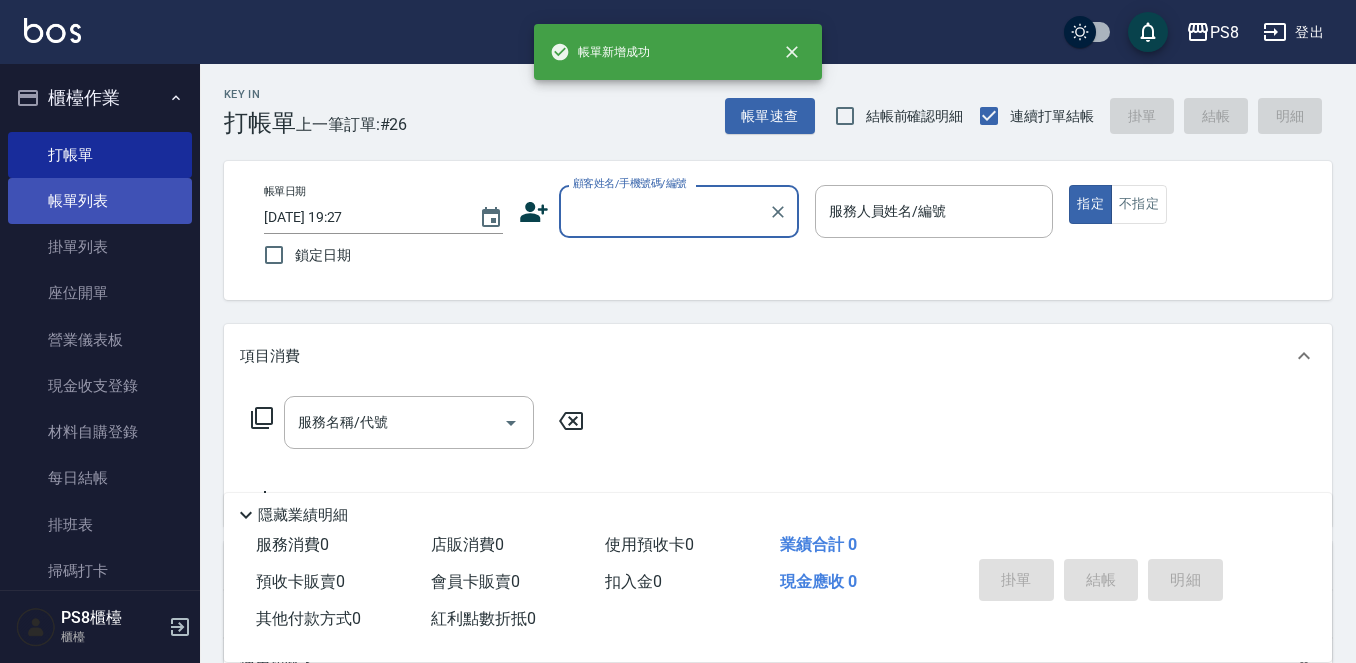 drag, startPoint x: 113, startPoint y: 207, endPoint x: 139, endPoint y: 201, distance: 26.683329 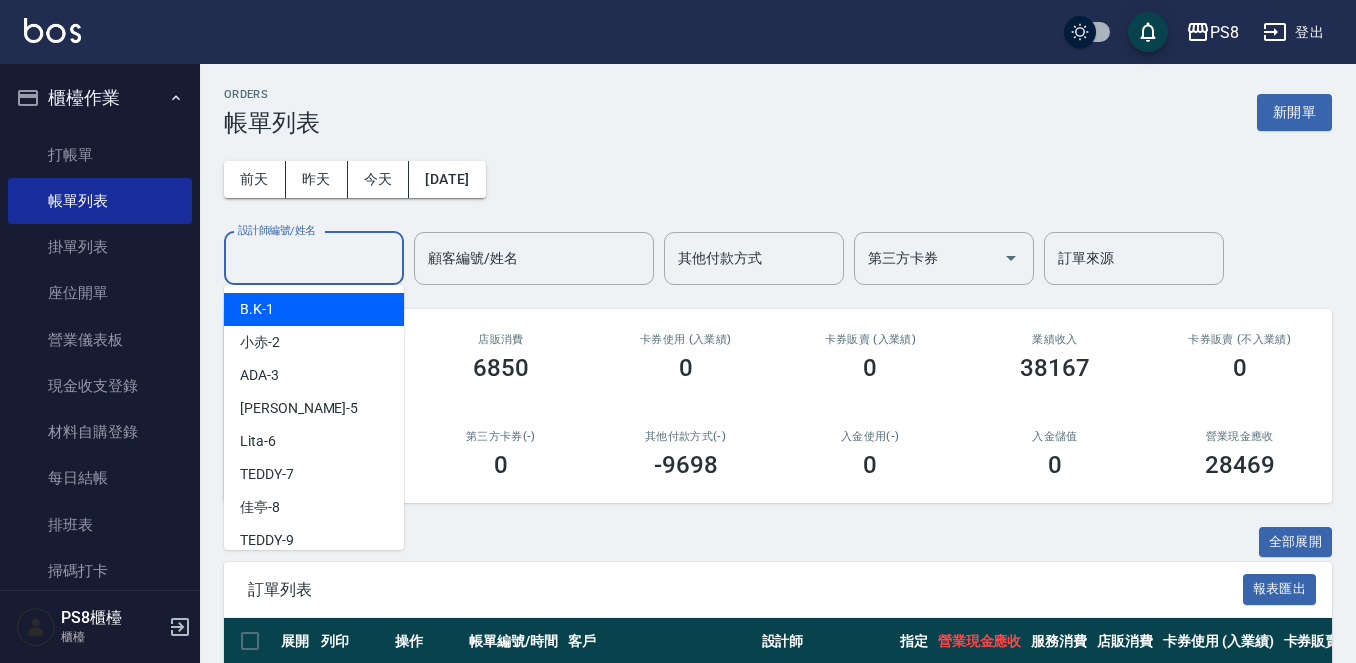 click on "設計師編號/姓名" at bounding box center (314, 258) 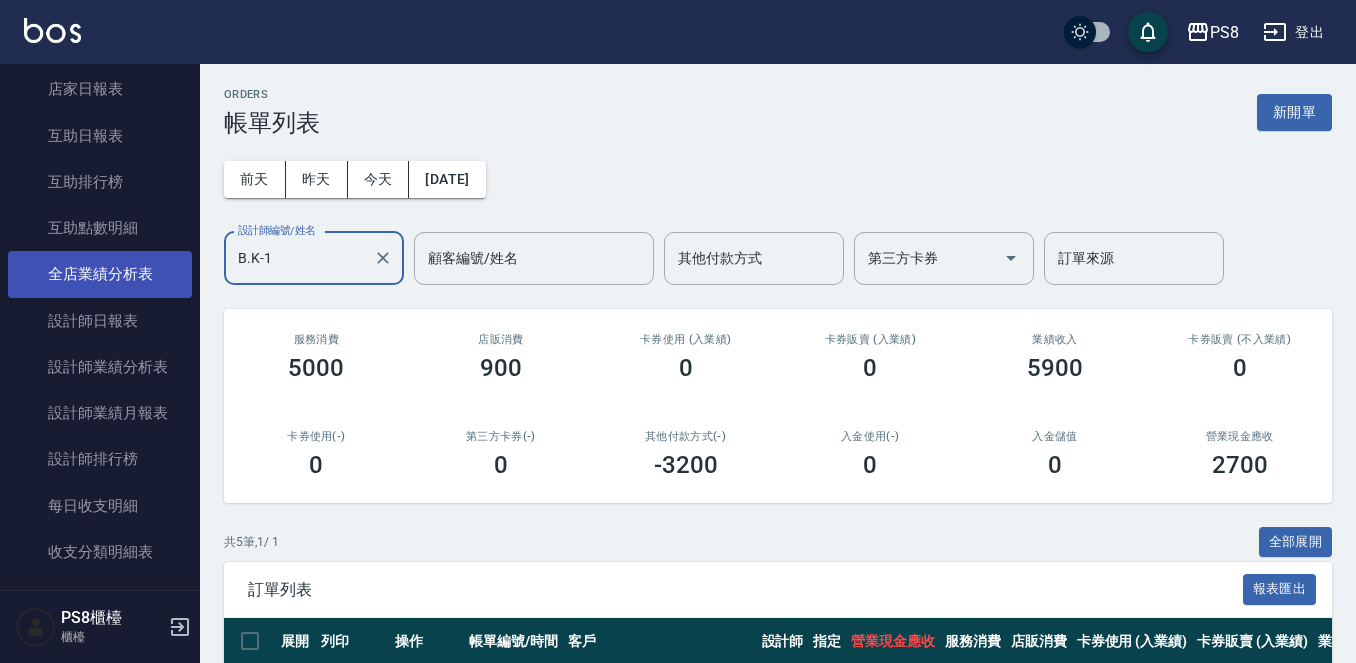 scroll, scrollTop: 900, scrollLeft: 0, axis: vertical 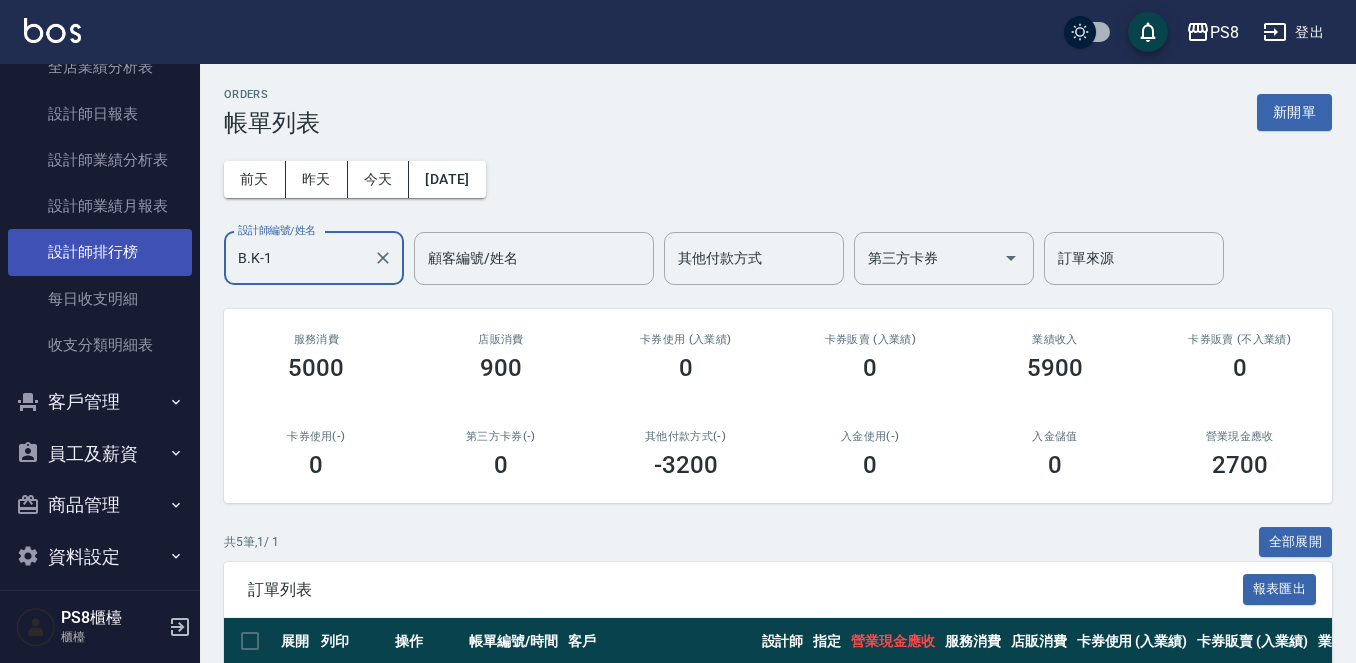 type on "B.K-1" 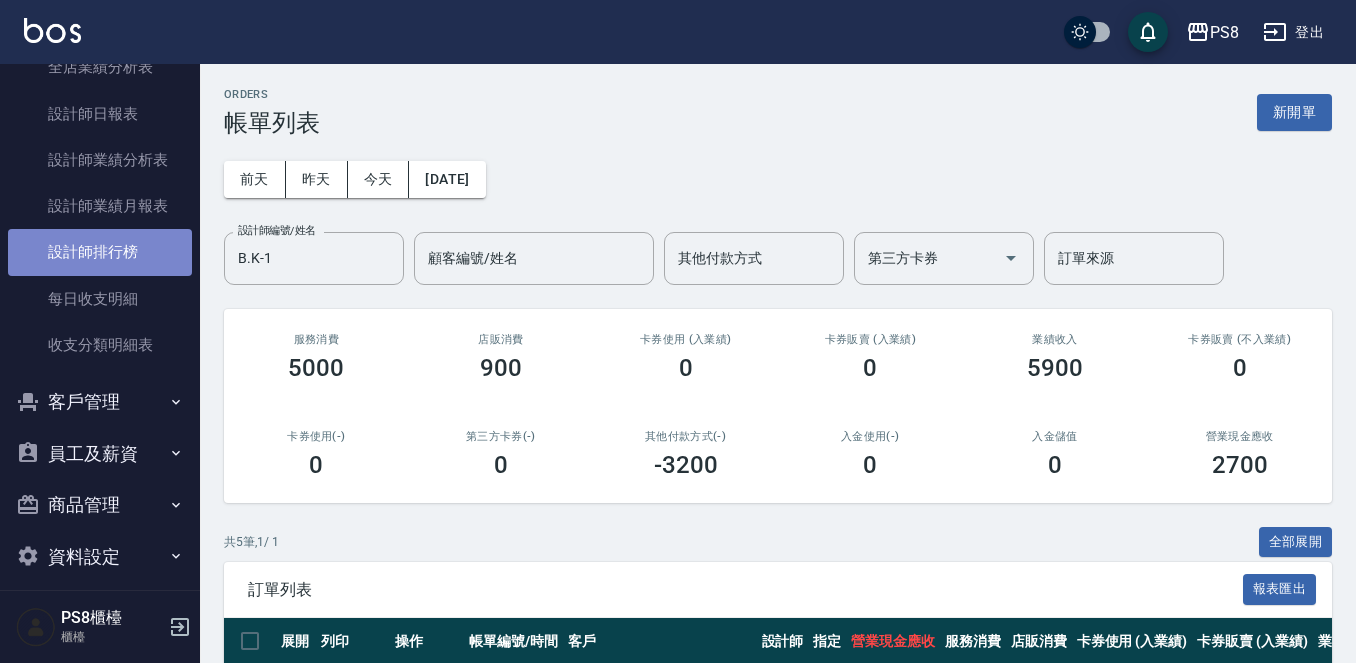 click on "設計師排行榜" at bounding box center [100, 252] 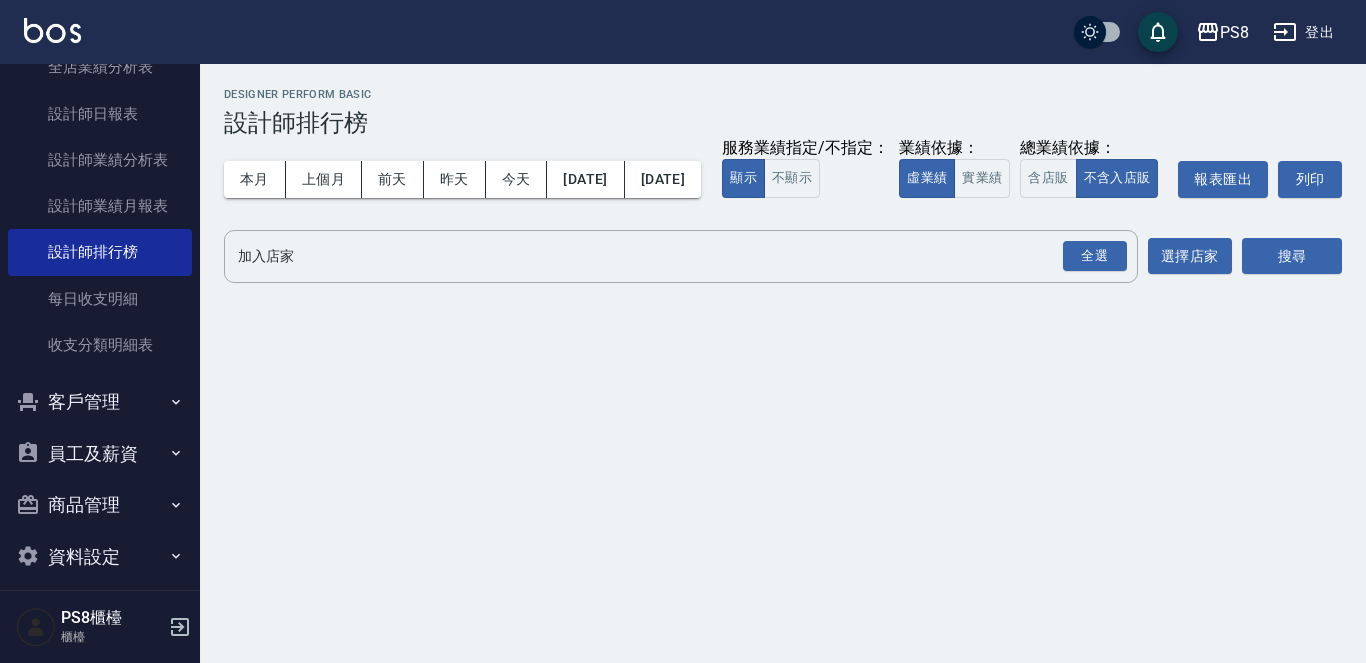 click on "Designer Perform Basic" at bounding box center (783, 94) 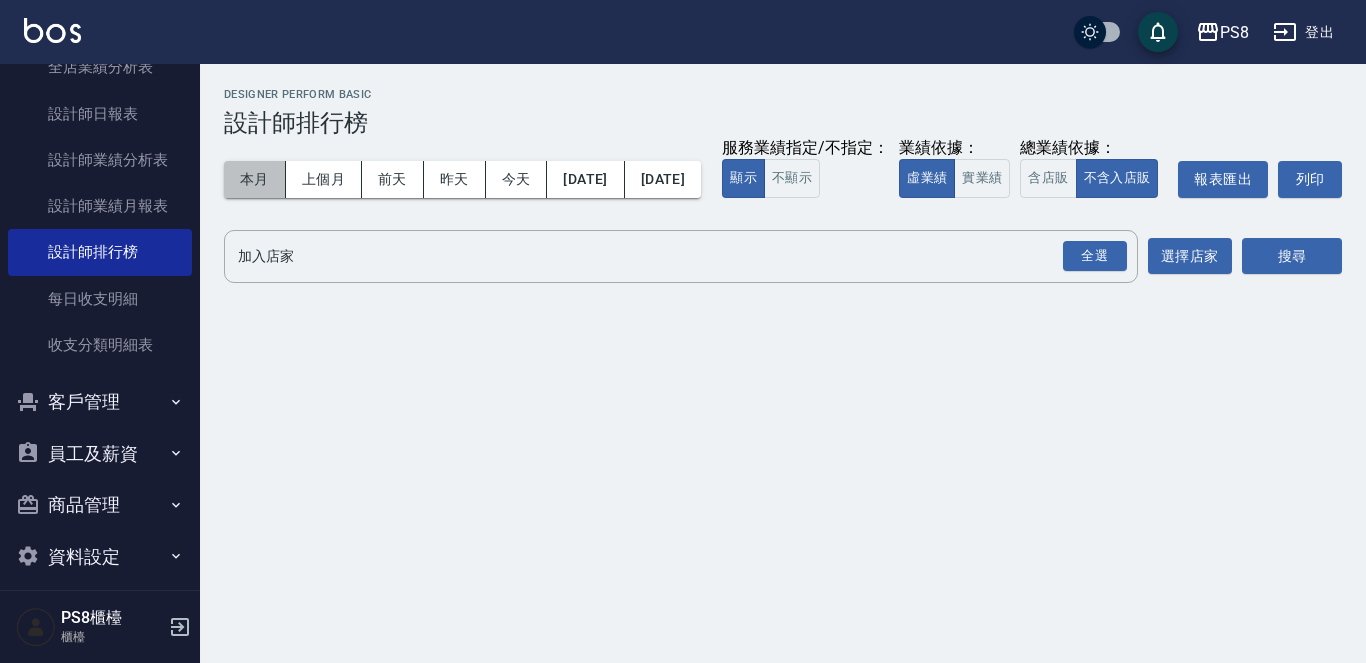 drag, startPoint x: 259, startPoint y: 169, endPoint x: 429, endPoint y: 202, distance: 173.17332 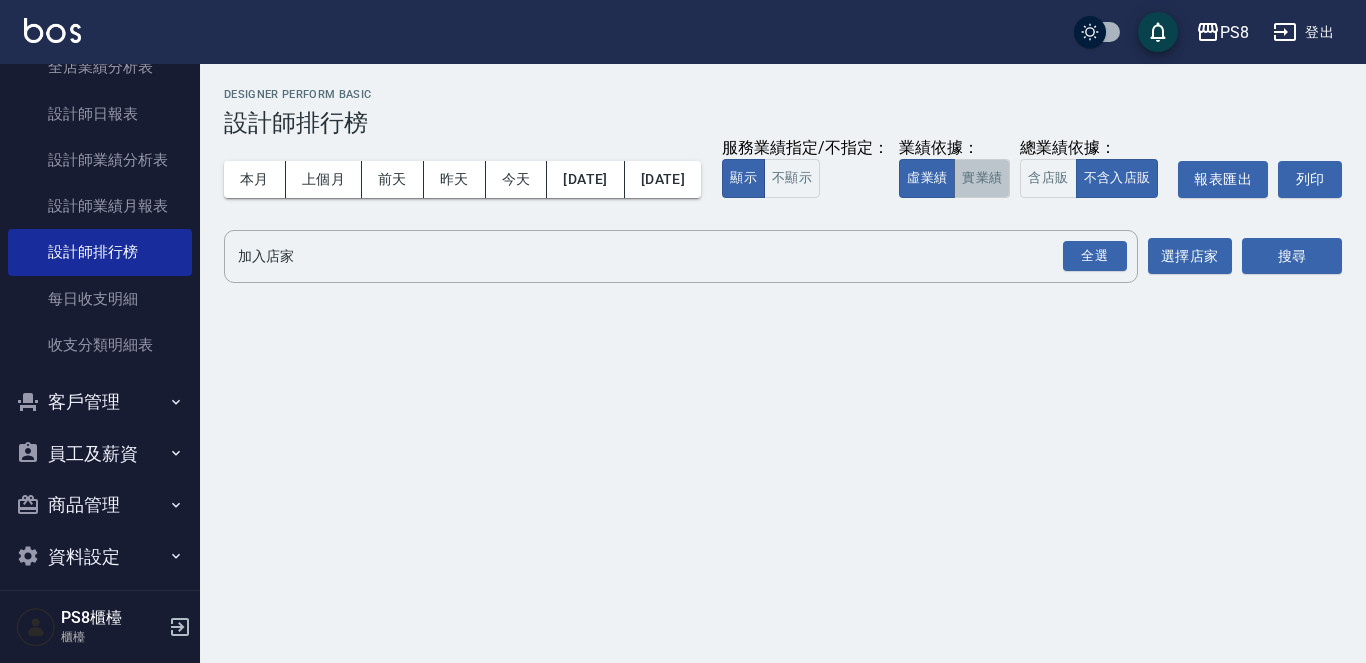 click on "實業績" at bounding box center (982, 178) 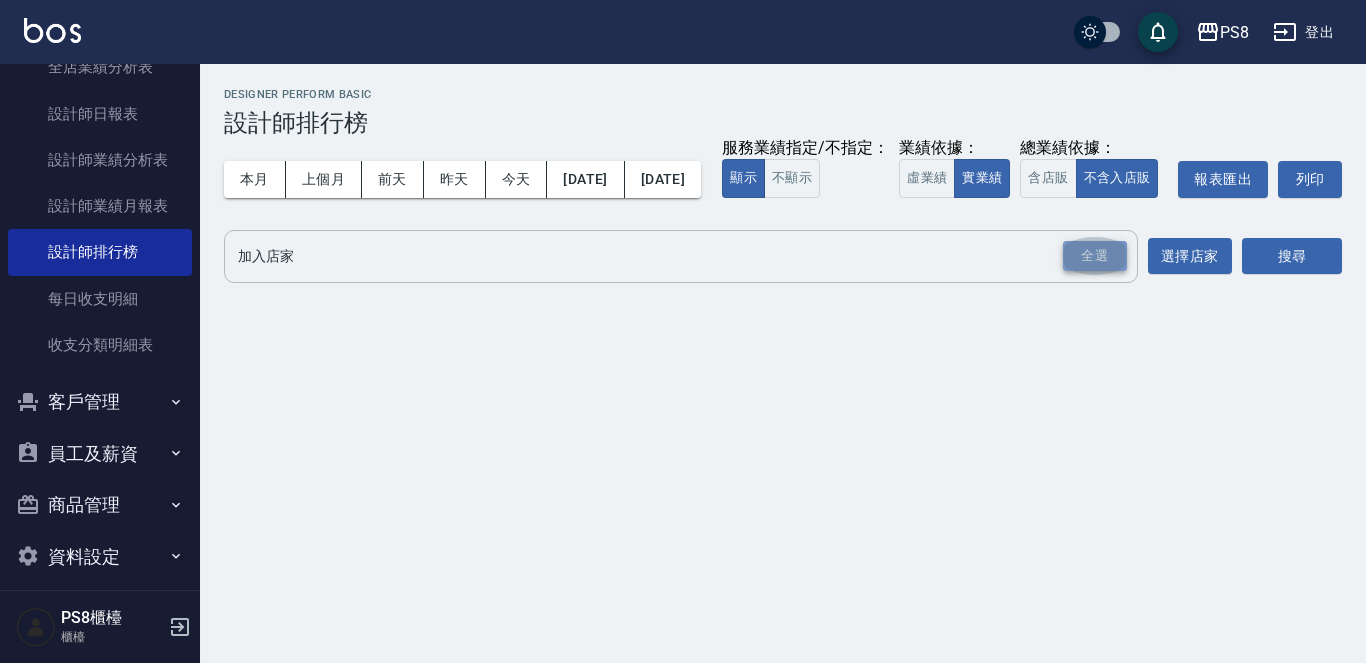 click on "全選" at bounding box center (1095, 256) 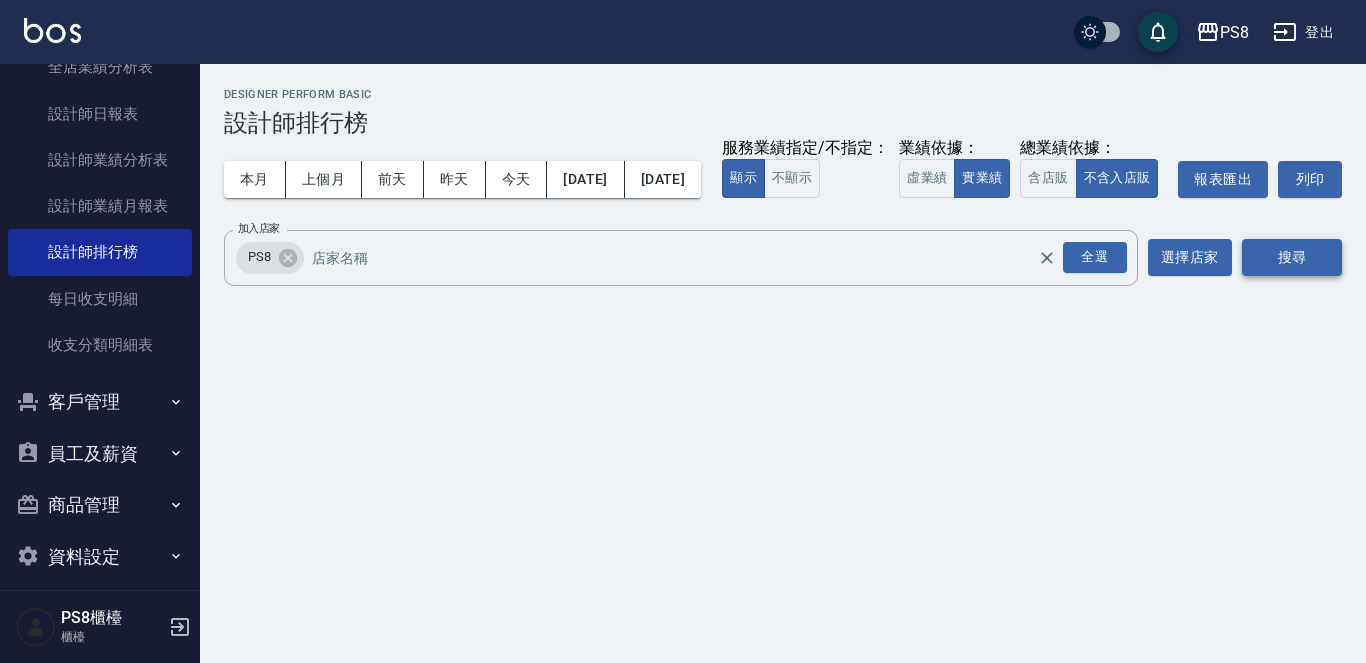 click on "搜尋" at bounding box center (1292, 257) 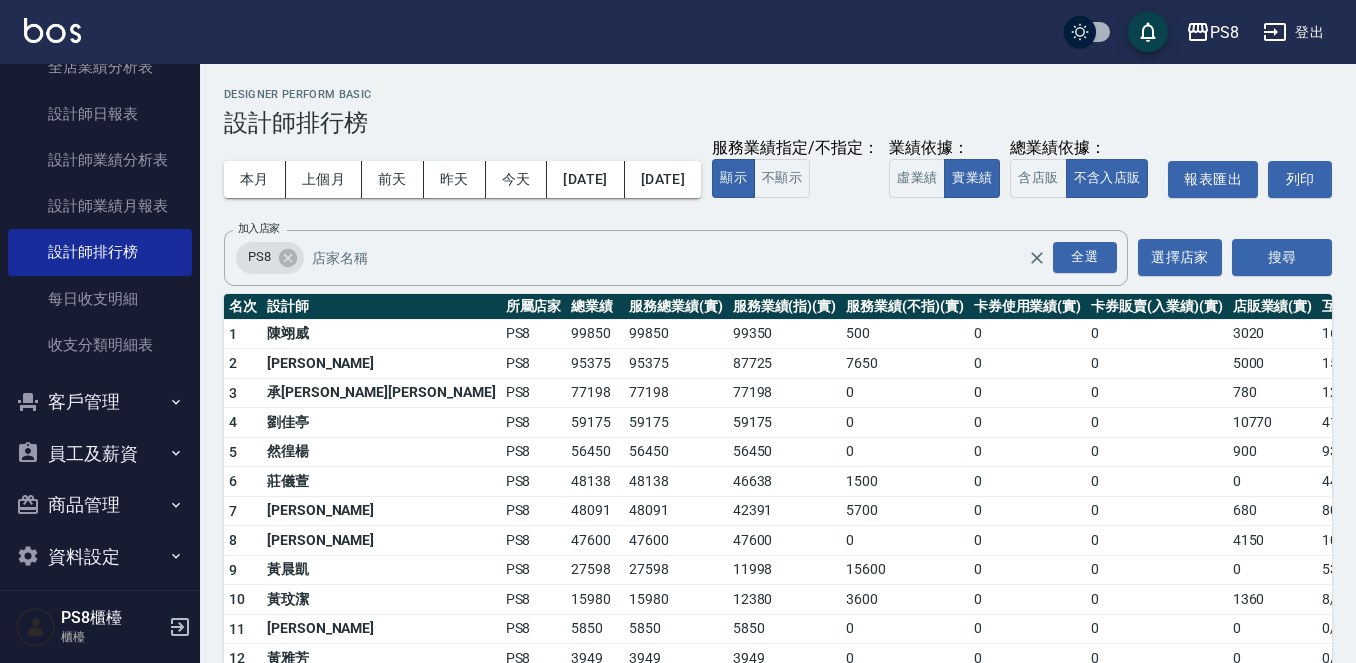 scroll, scrollTop: 0, scrollLeft: 0, axis: both 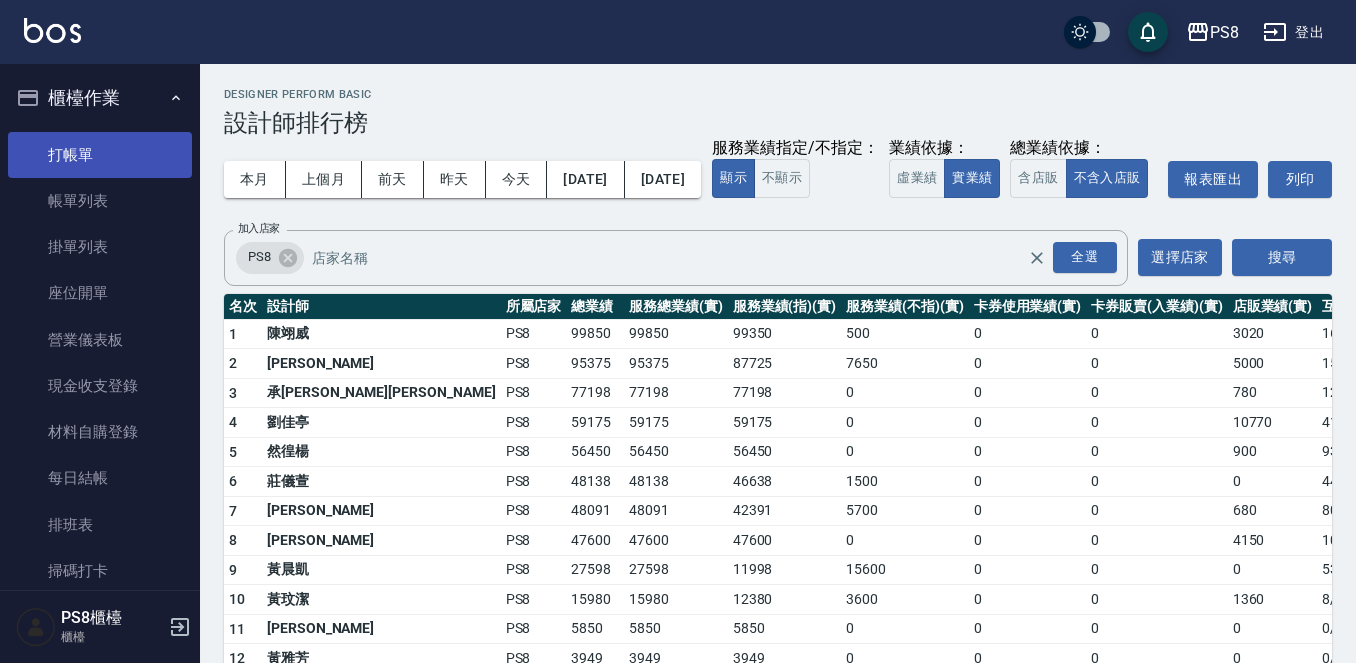 drag, startPoint x: 90, startPoint y: 152, endPoint x: 79, endPoint y: 146, distance: 12.529964 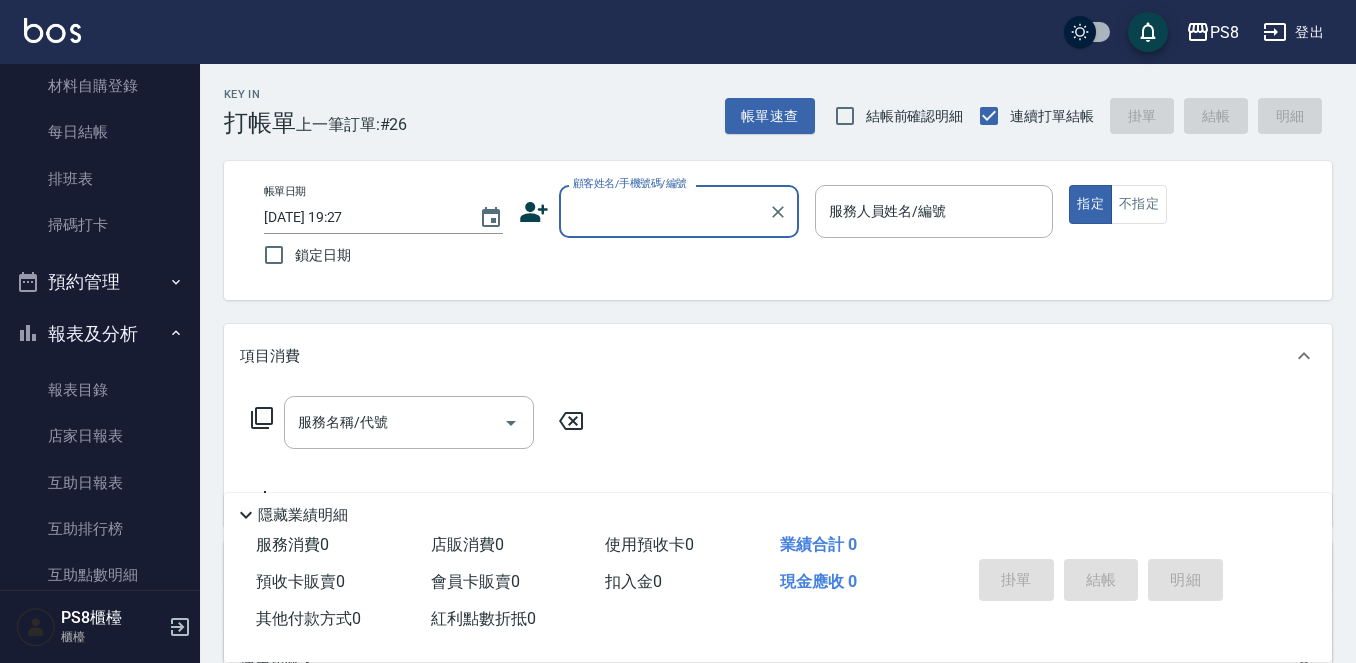 scroll, scrollTop: 600, scrollLeft: 0, axis: vertical 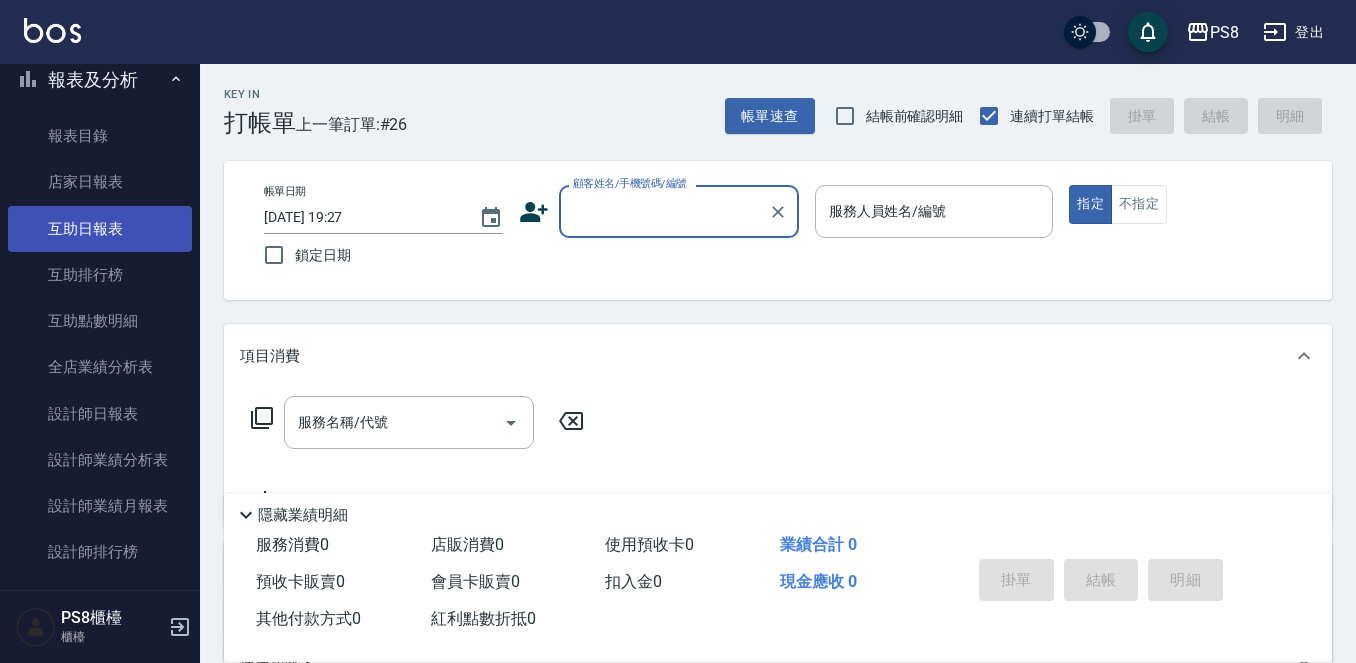 click on "互助日報表" at bounding box center [100, 229] 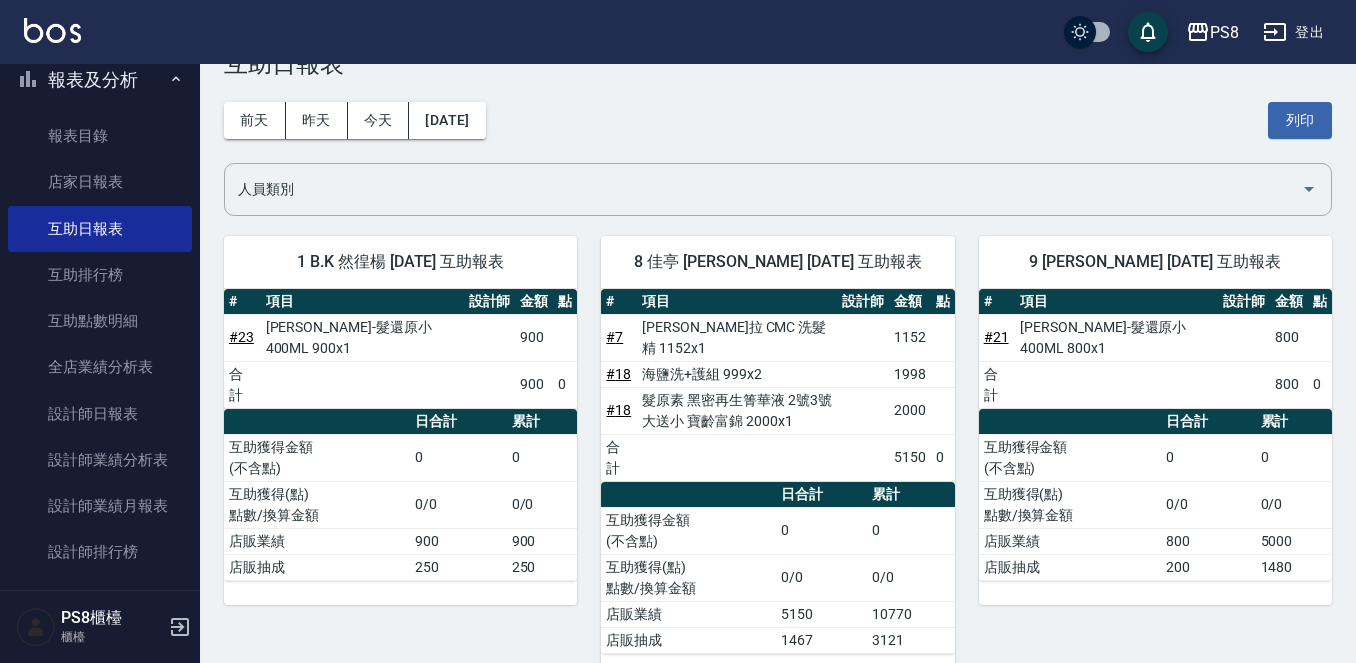scroll, scrollTop: 39, scrollLeft: 0, axis: vertical 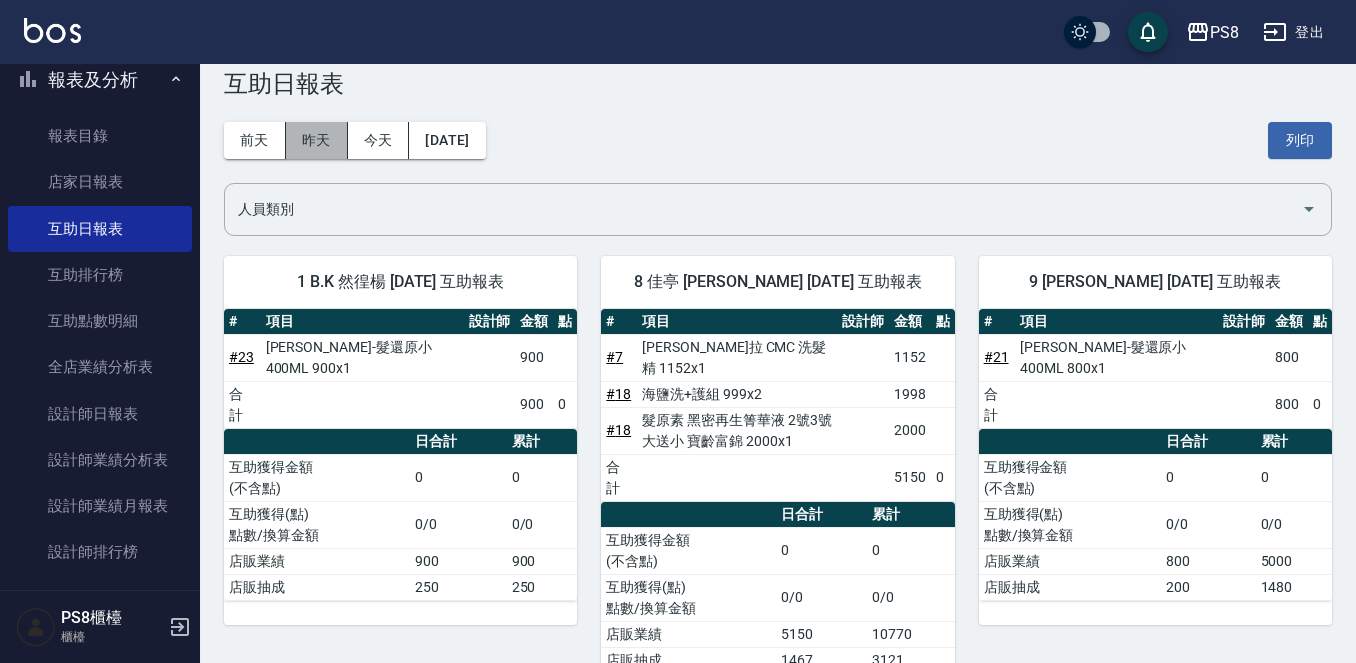 click on "昨天" at bounding box center (317, 140) 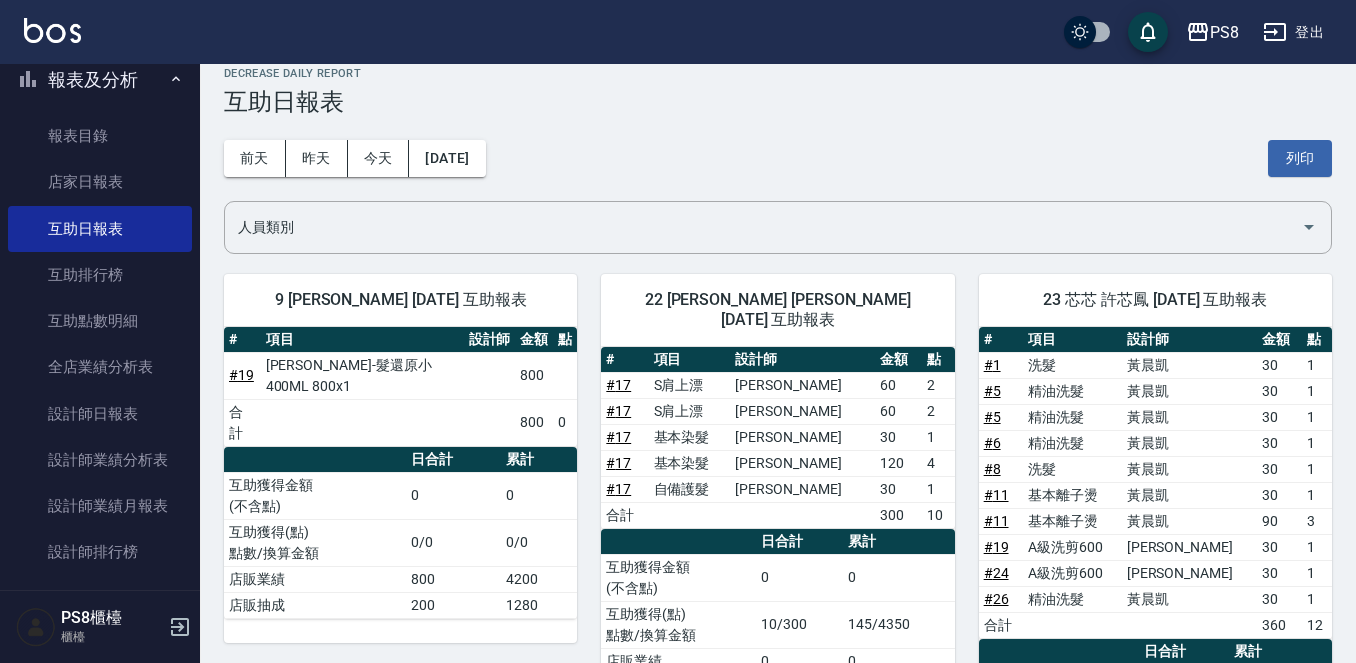 scroll, scrollTop: 0, scrollLeft: 0, axis: both 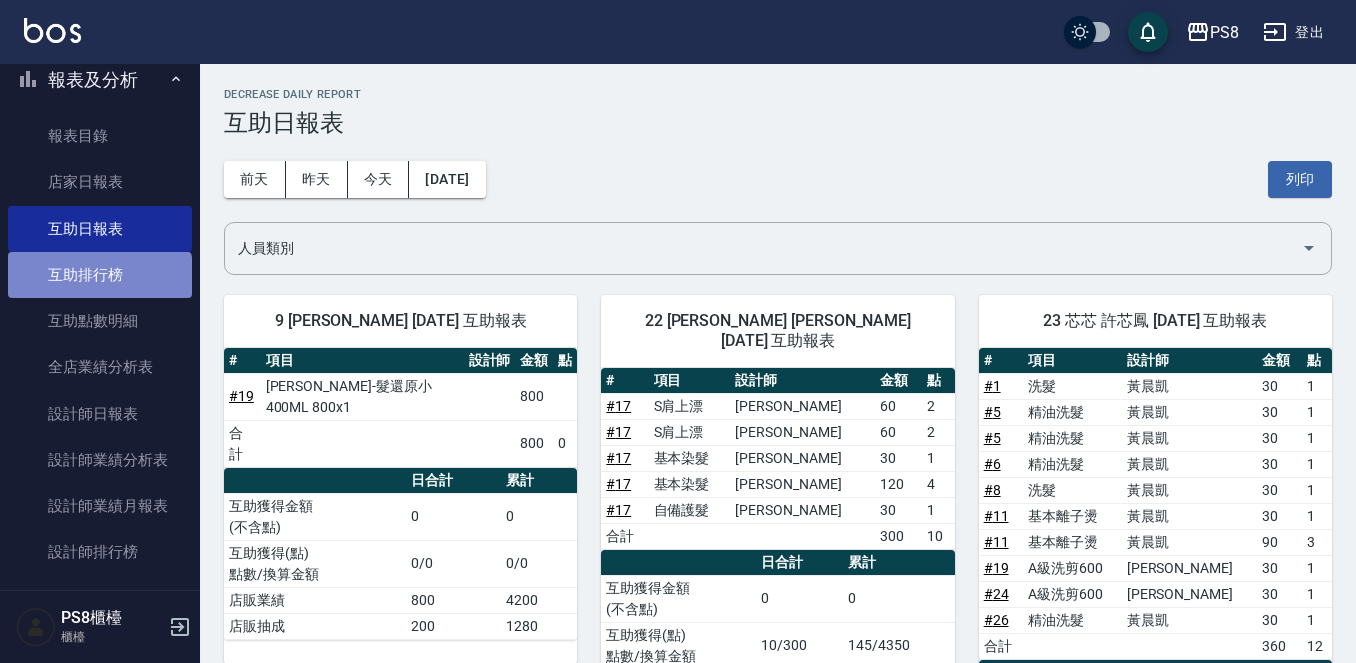 click on "互助排行榜" at bounding box center (100, 275) 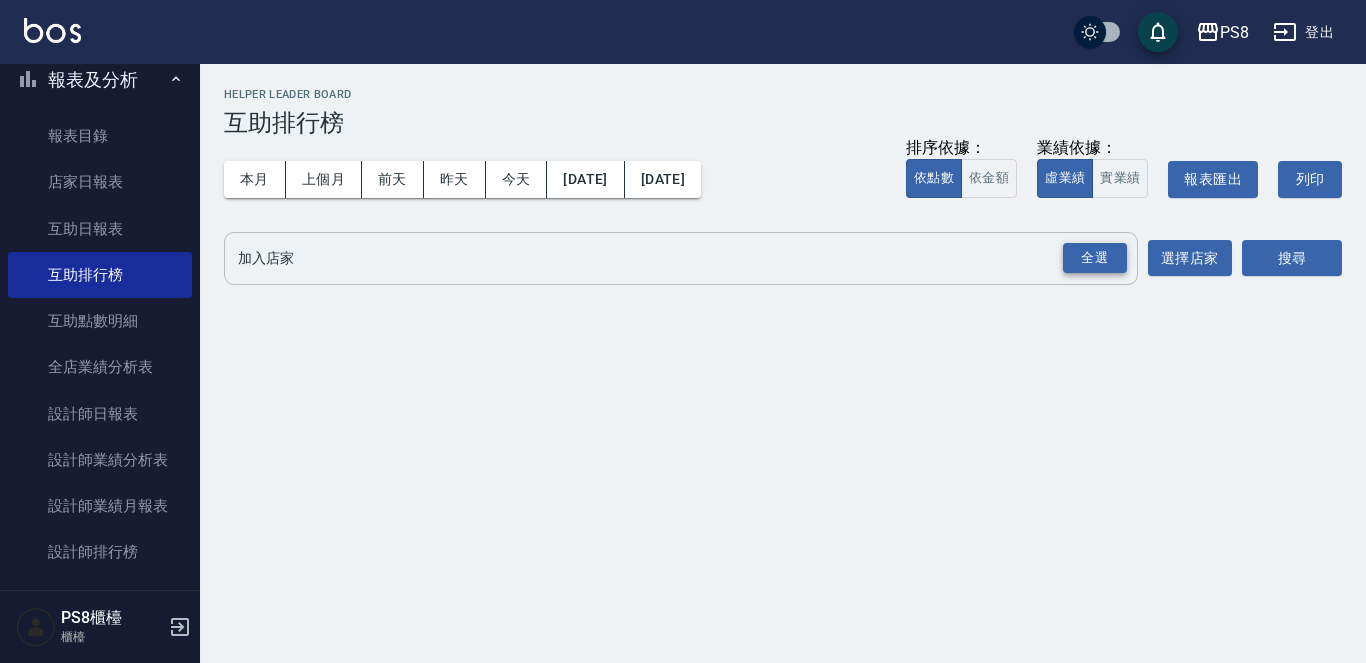 click on "全選" at bounding box center (1095, 258) 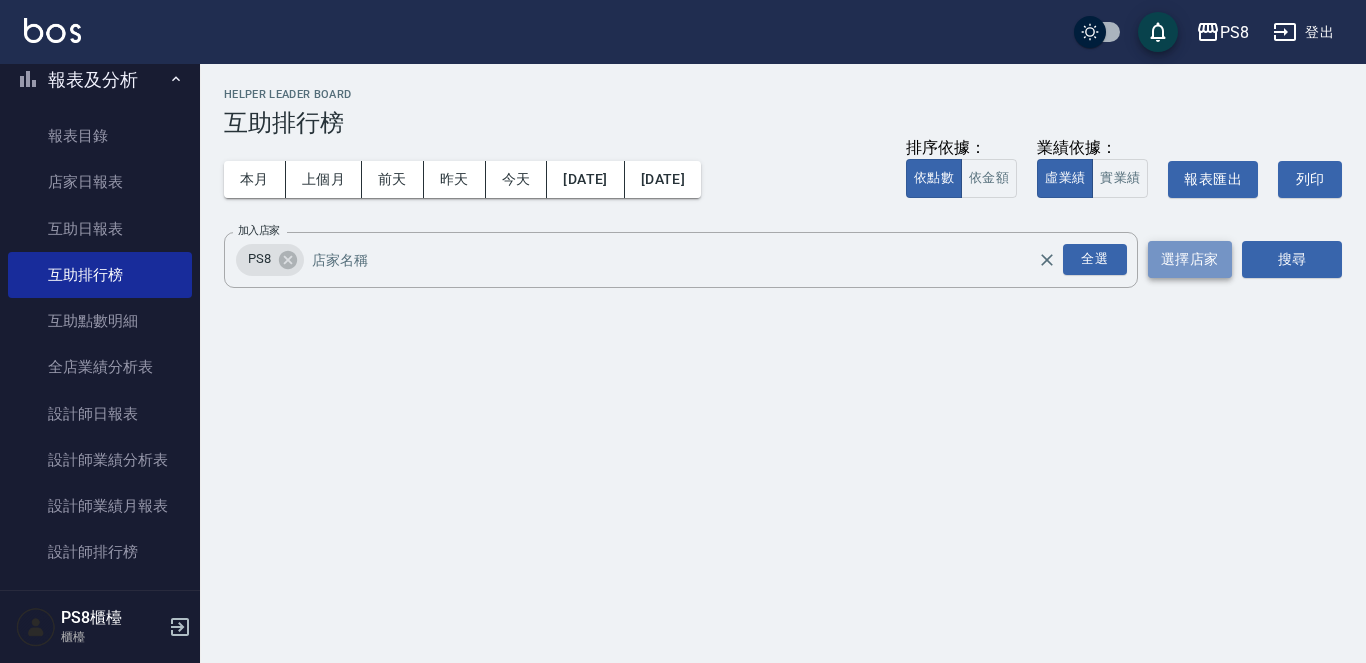 click on "選擇店家" at bounding box center (1190, 259) 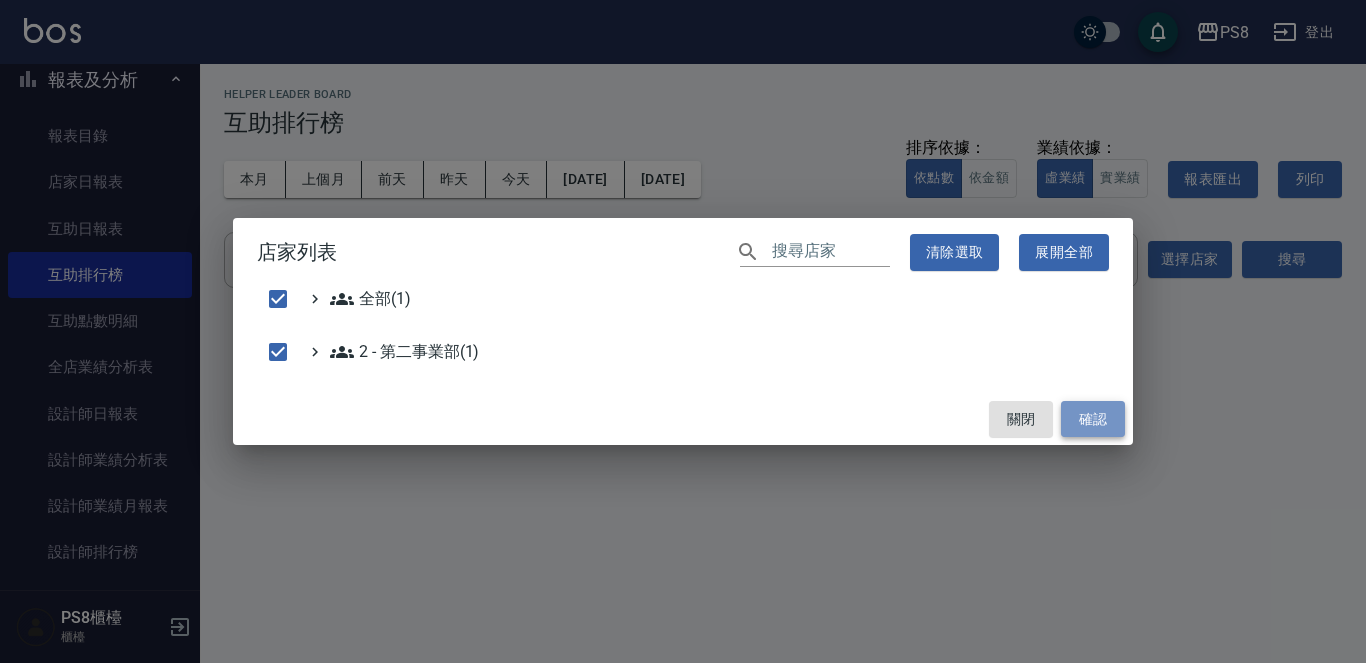 click on "確認" at bounding box center (1093, 419) 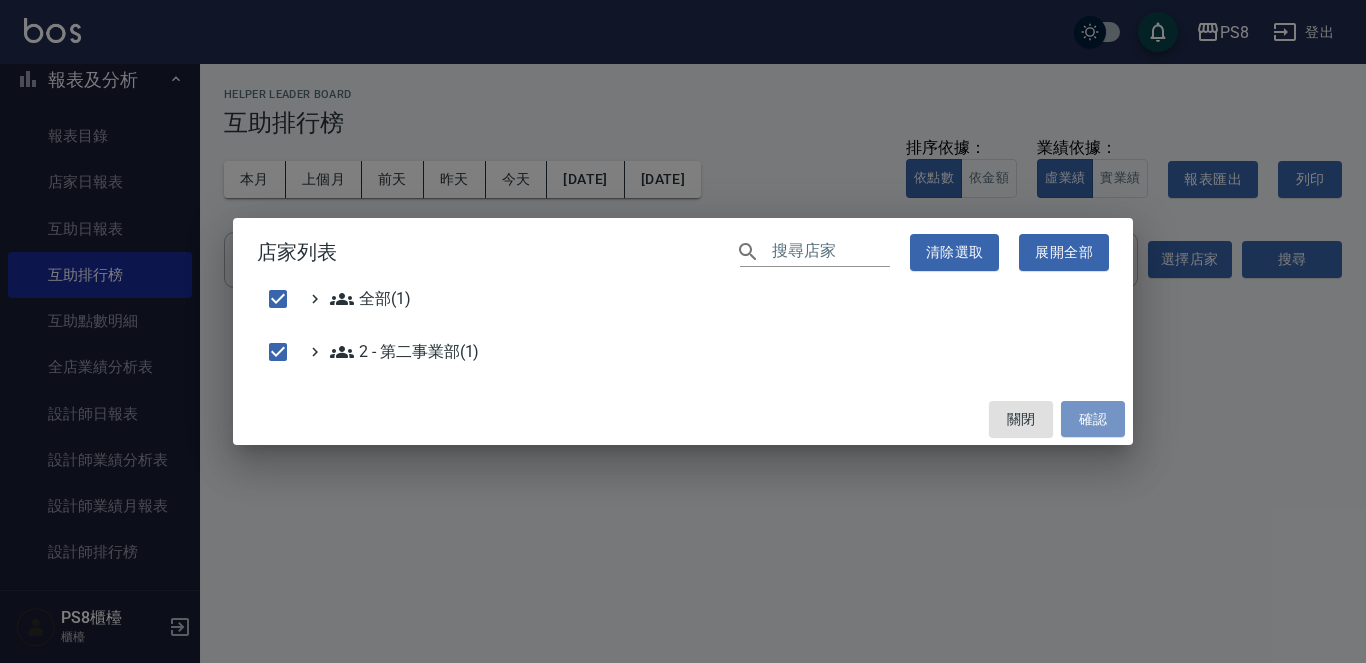 checkbox on "false" 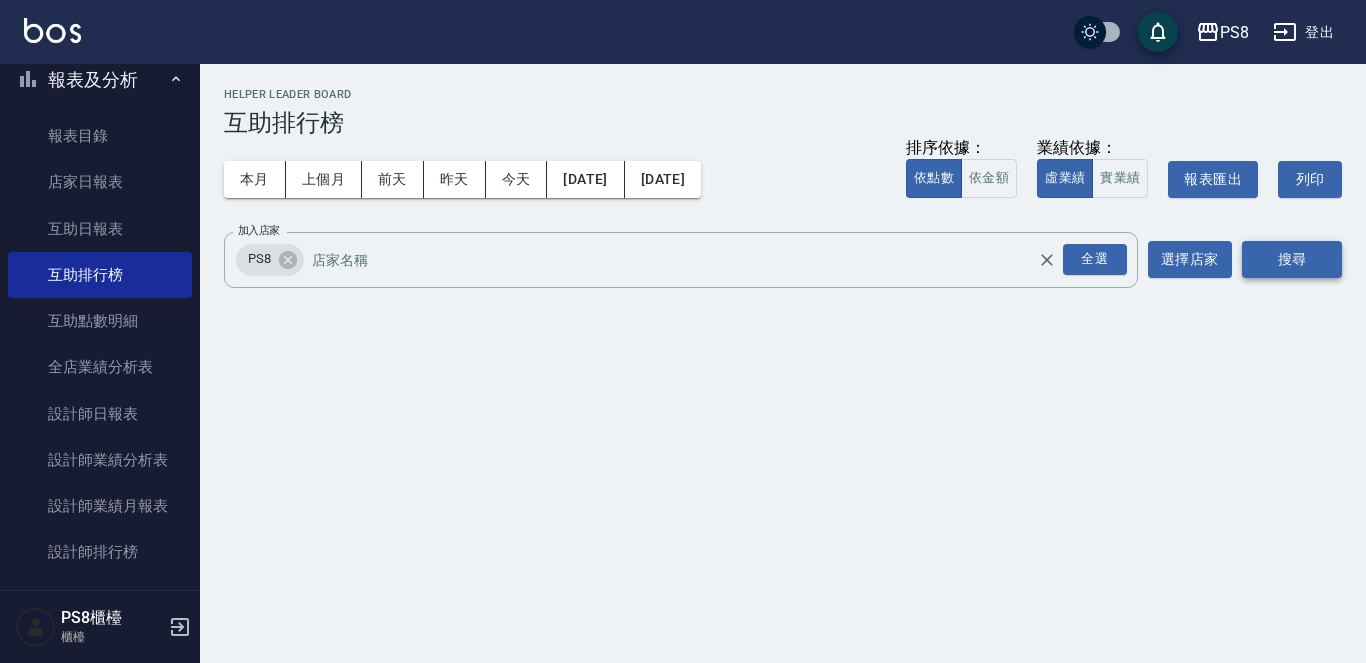click on "搜尋" at bounding box center [1292, 259] 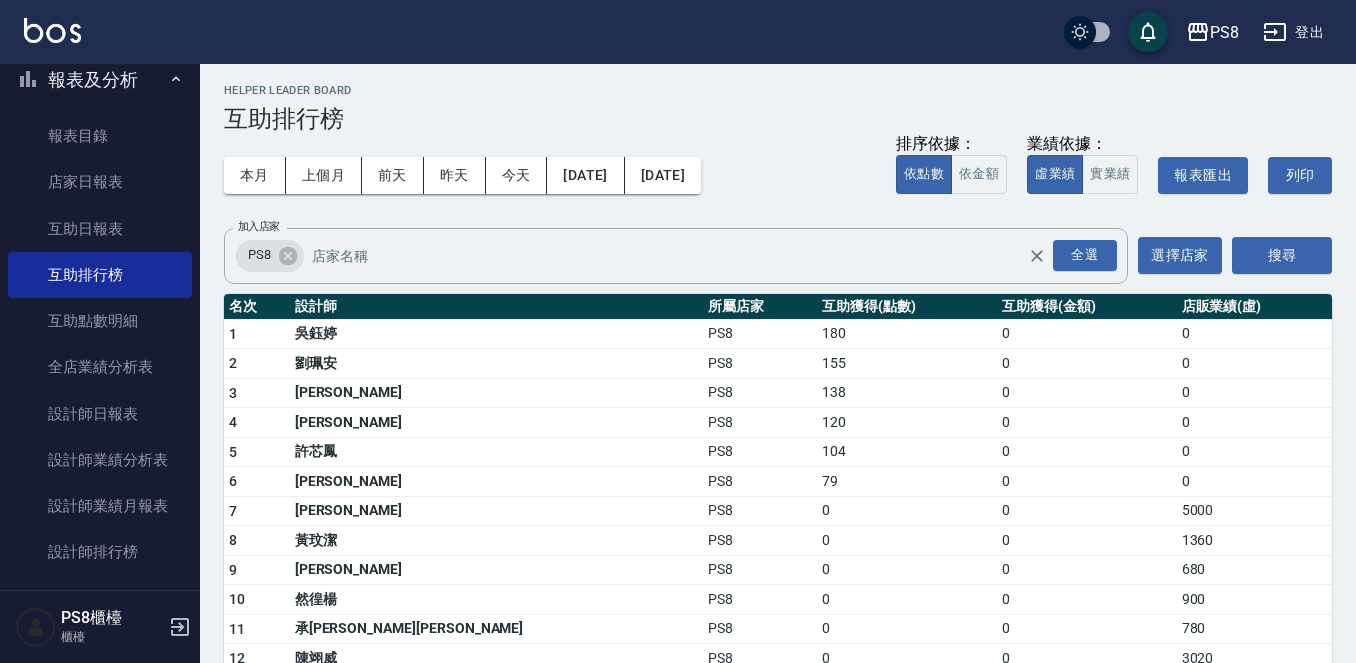 scroll, scrollTop: 0, scrollLeft: 0, axis: both 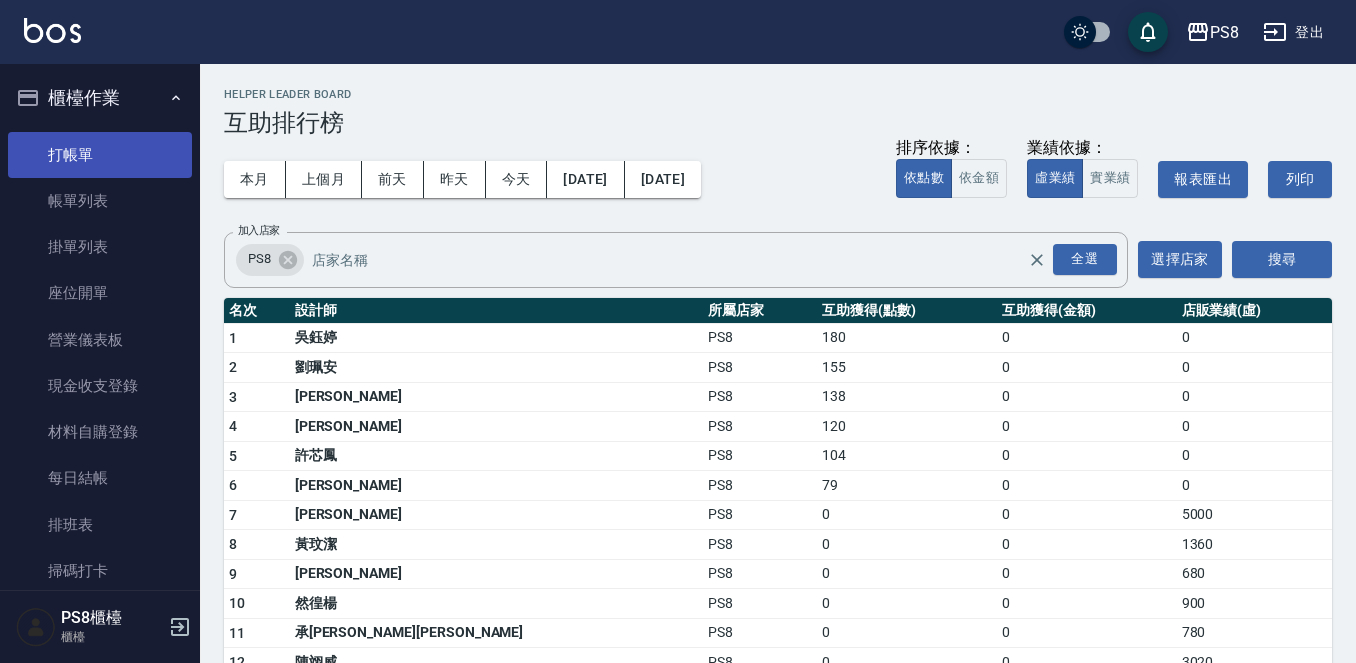 click on "打帳單" at bounding box center [100, 155] 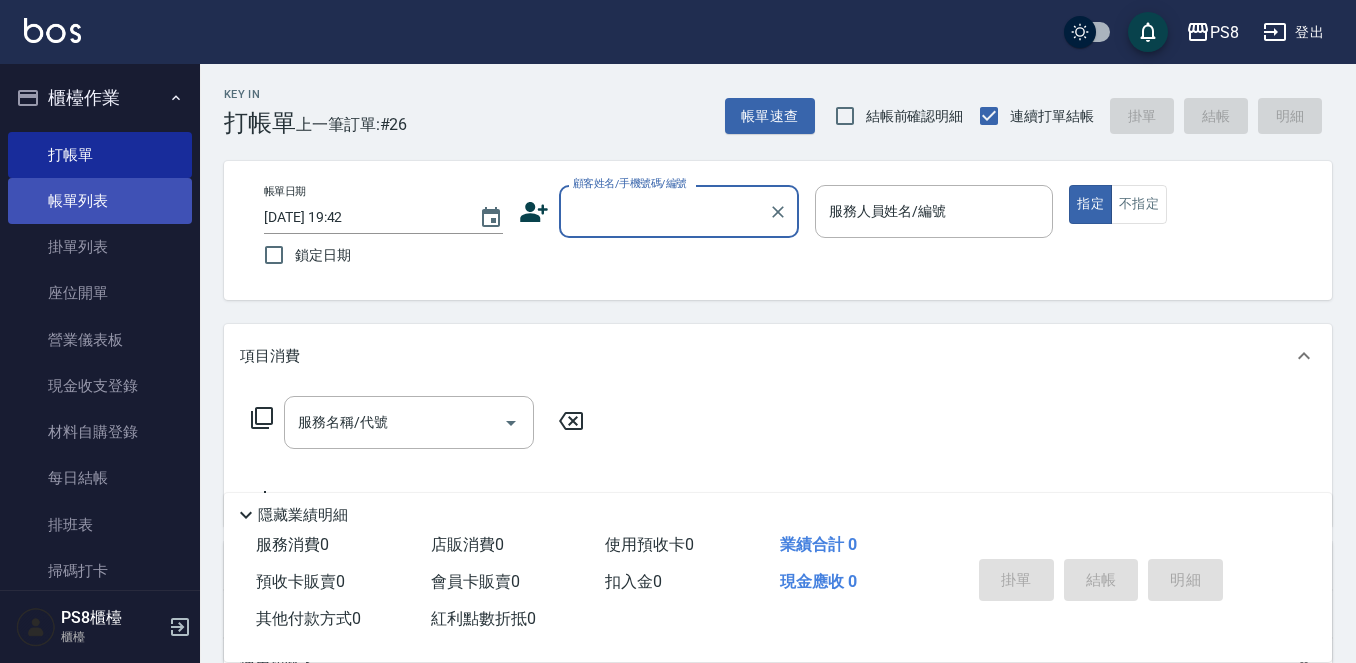 click on "帳單列表" at bounding box center (100, 201) 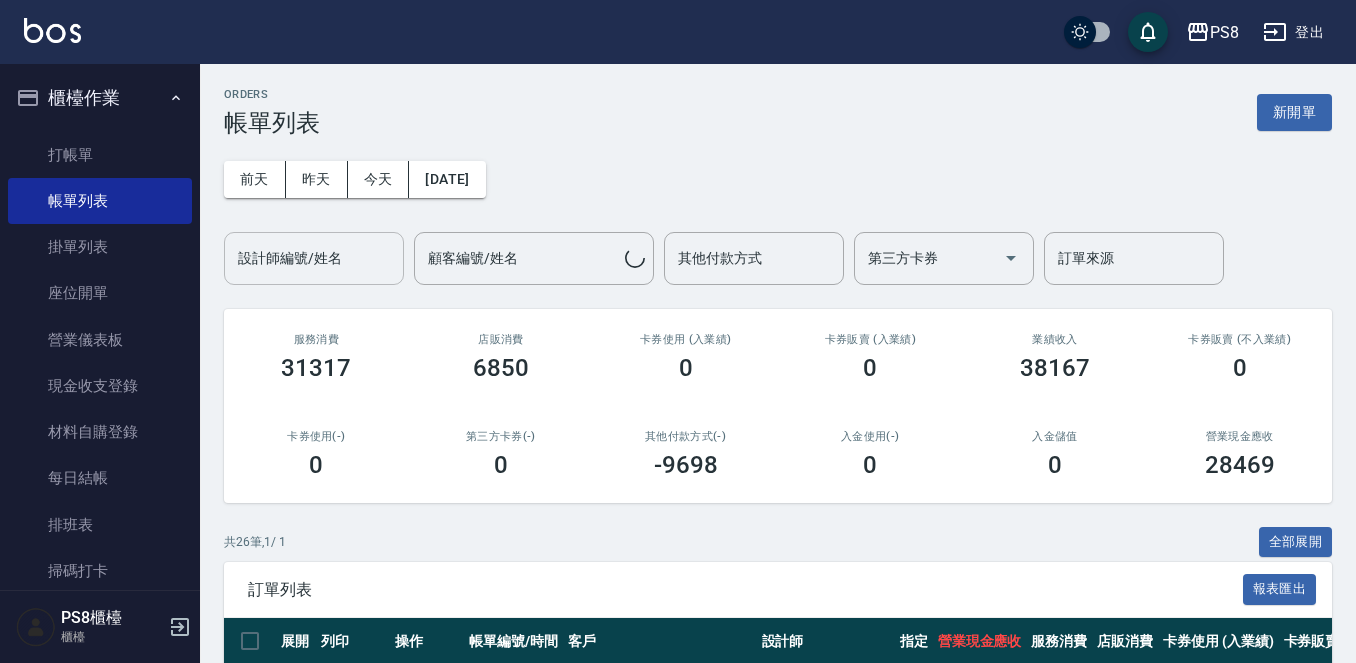 click on "設計師編號/姓名" at bounding box center (314, 258) 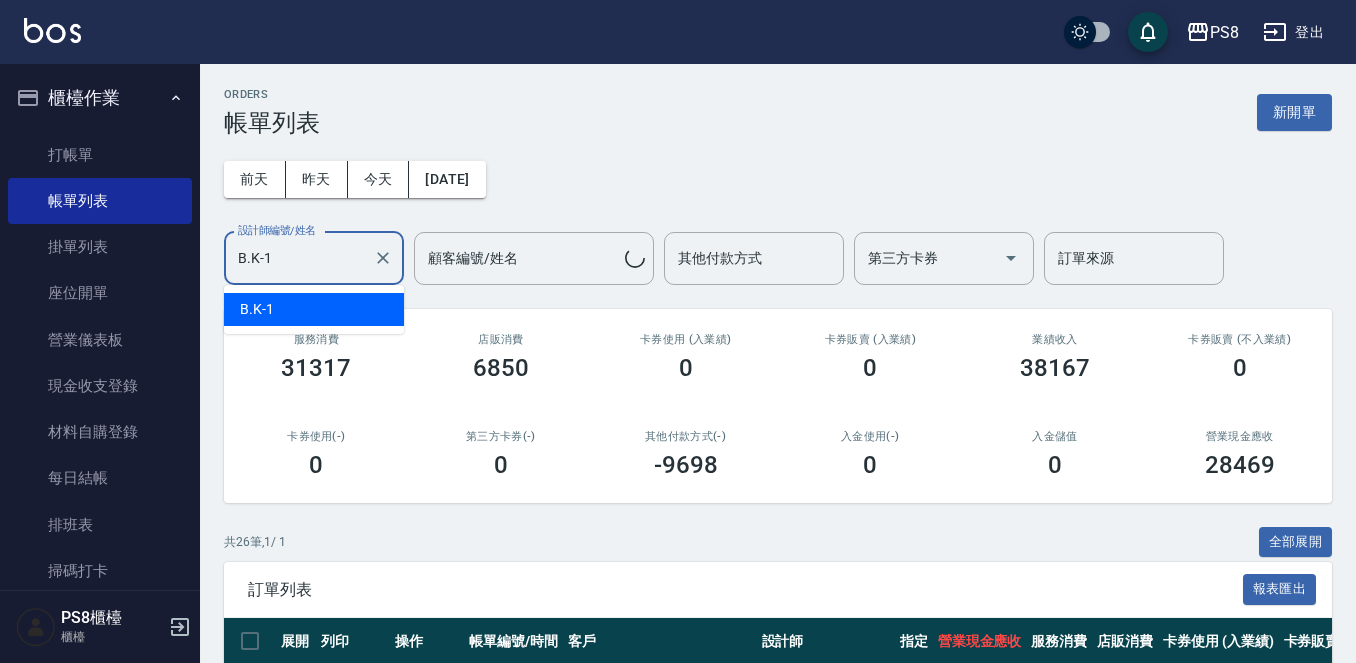 type on "B.K-1" 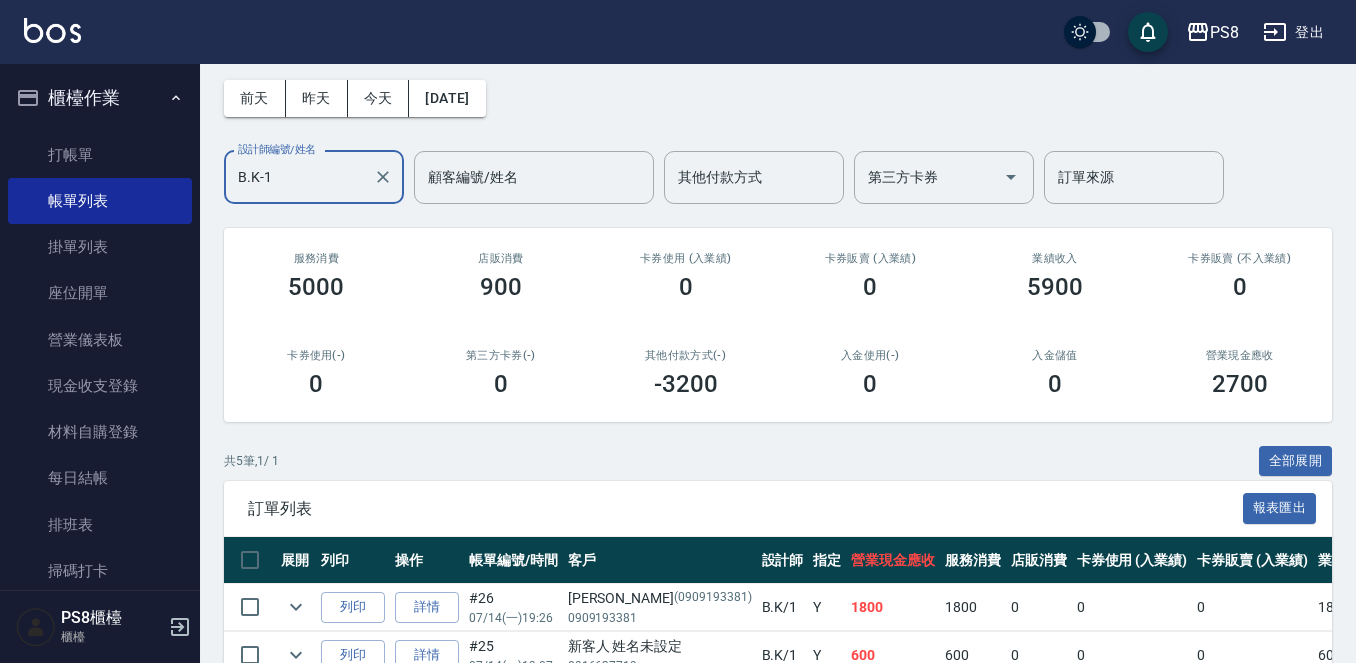 scroll, scrollTop: 0, scrollLeft: 0, axis: both 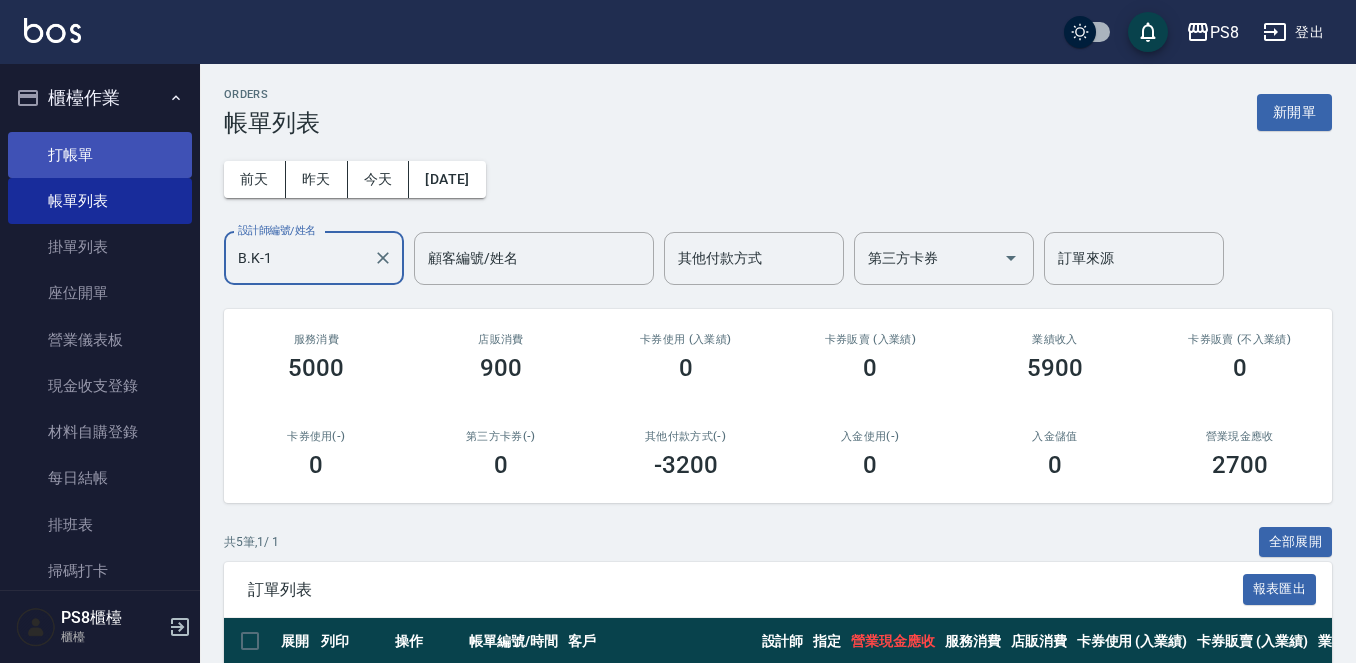 click on "打帳單" at bounding box center (100, 155) 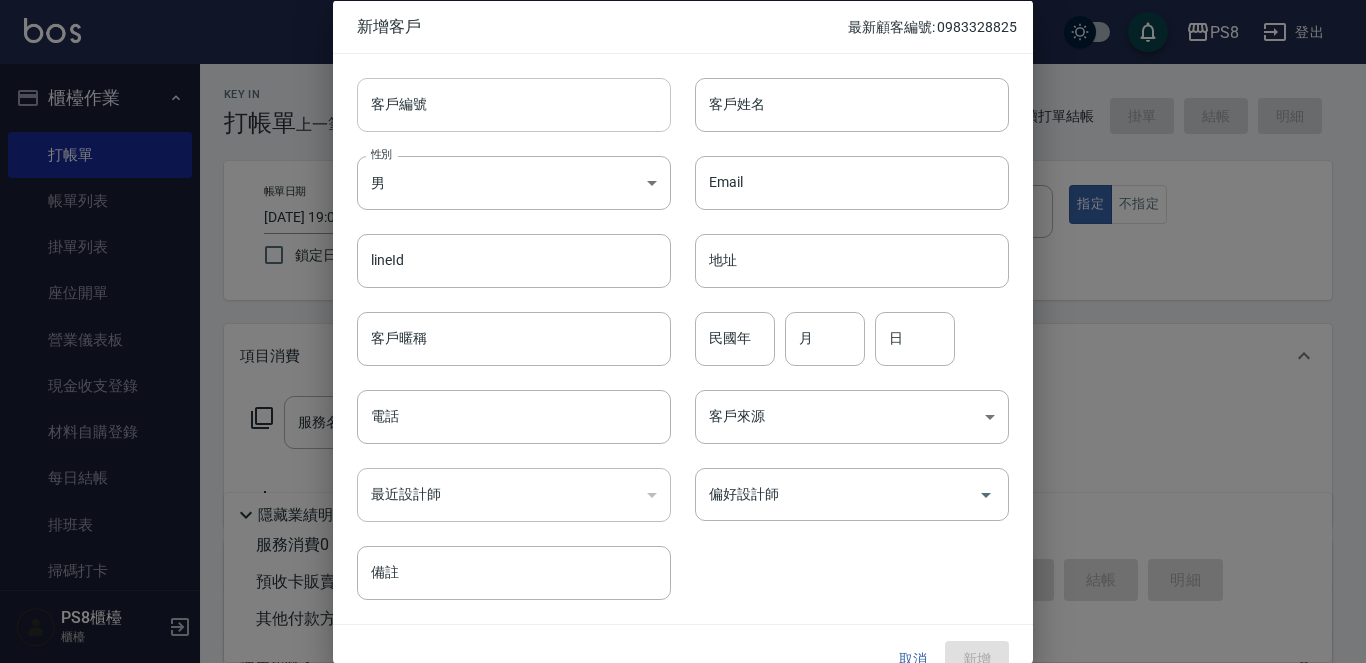 scroll, scrollTop: 0, scrollLeft: 0, axis: both 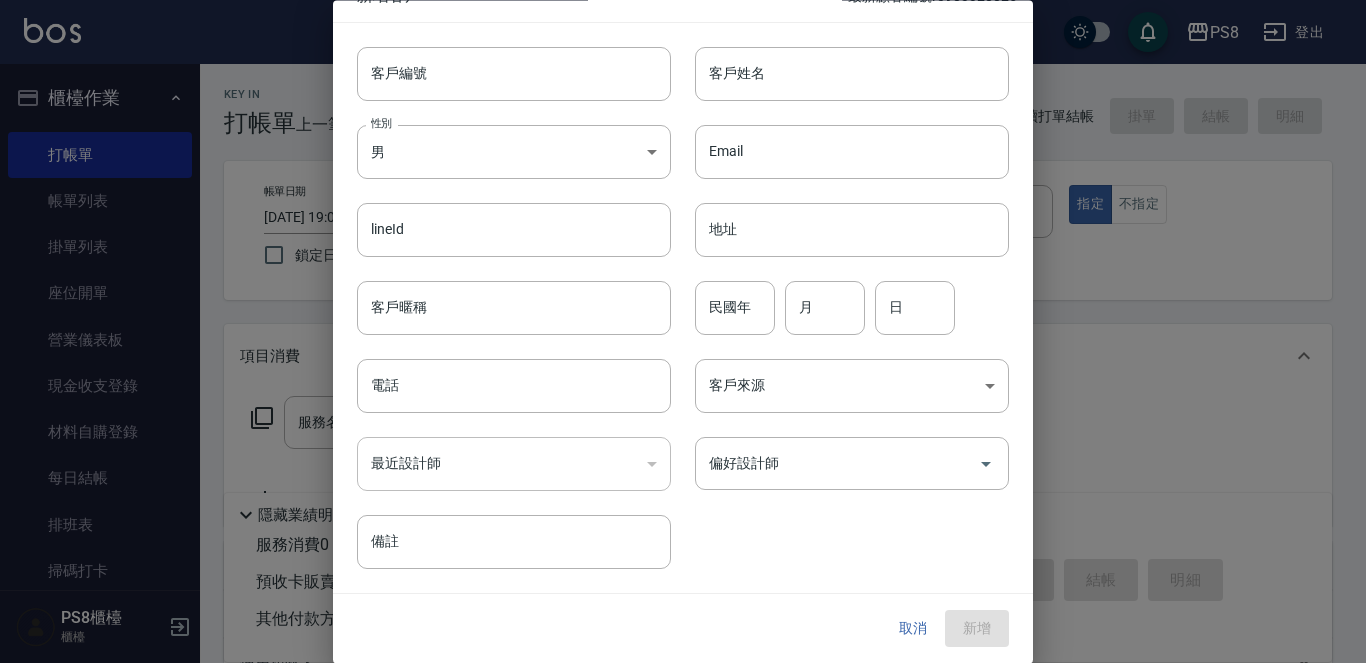 click on "取消 新增" at bounding box center [683, 629] 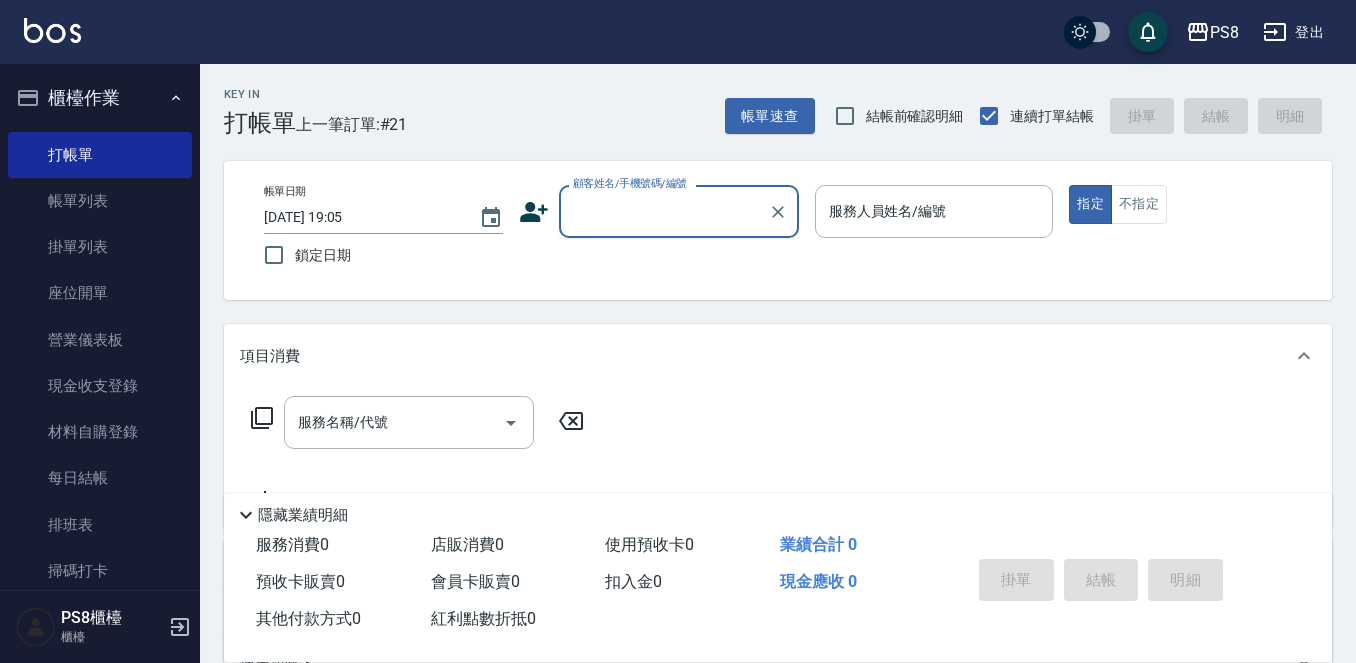 click on "顧客姓名/手機號碼/編號" at bounding box center (664, 211) 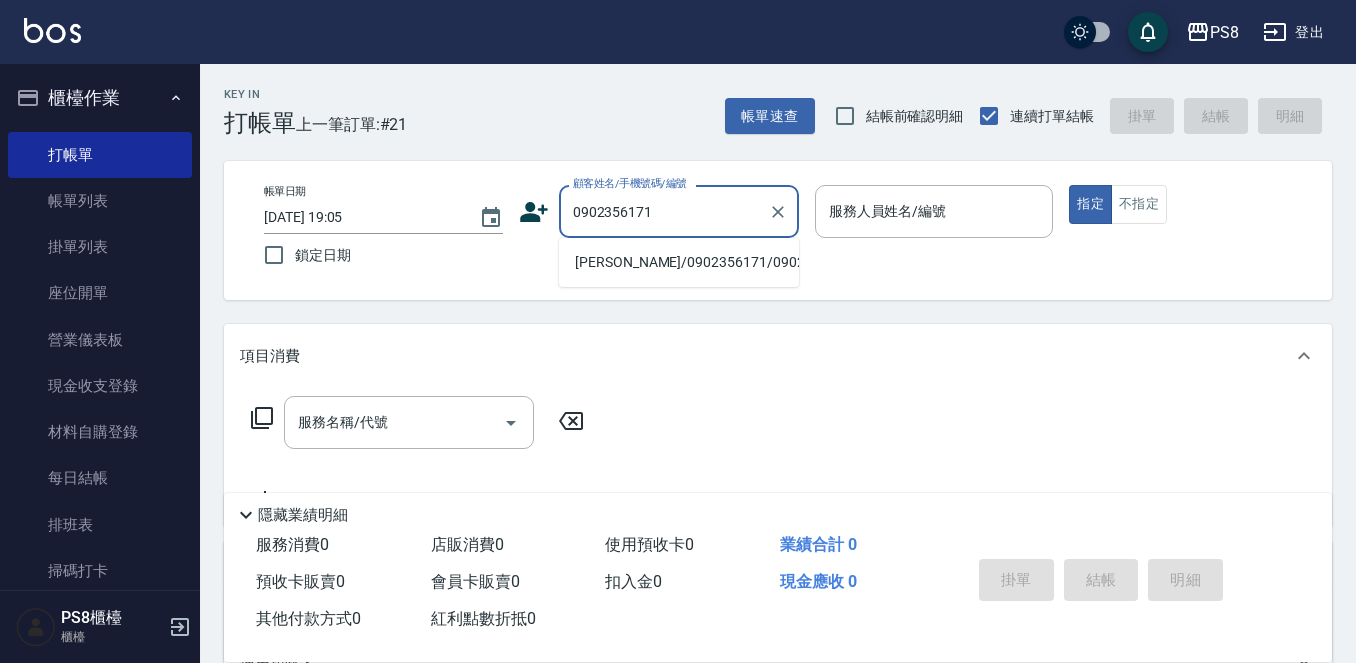 click on "李姿霈/0902356171/0902356171" at bounding box center [679, 262] 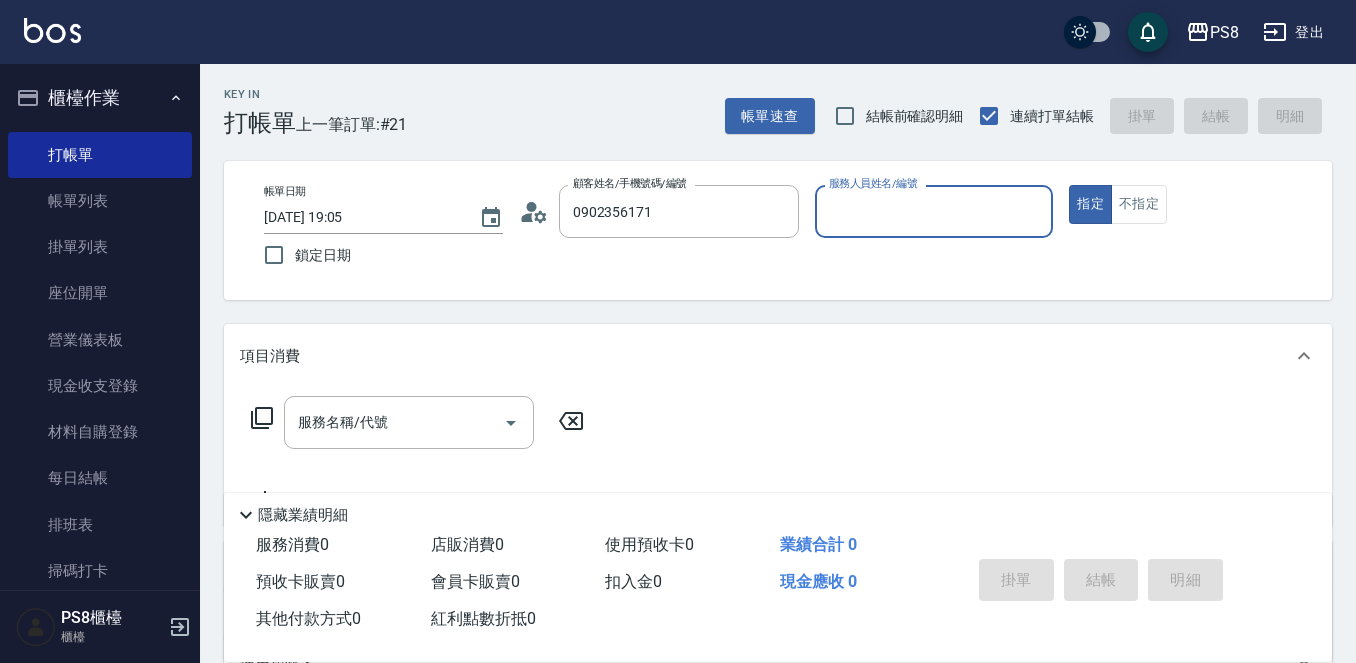 type on "李姿霈/0902356171/0902356171" 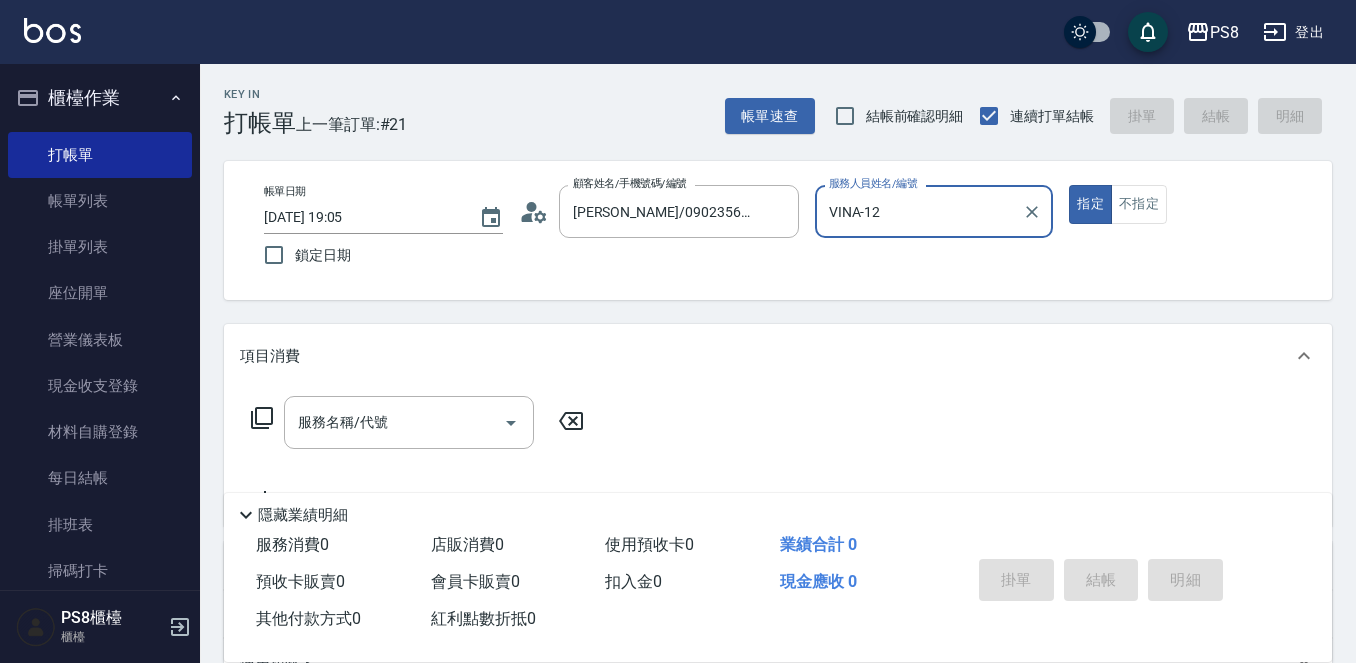 type on "VINA-12" 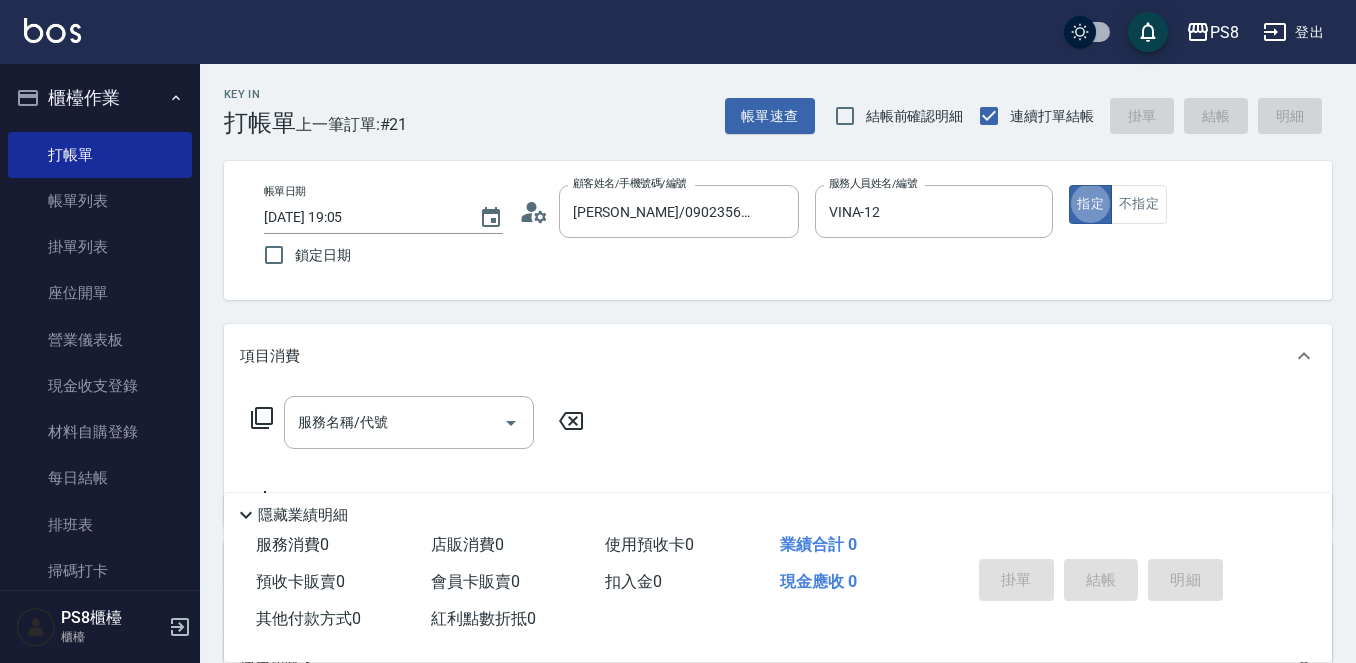 type on "true" 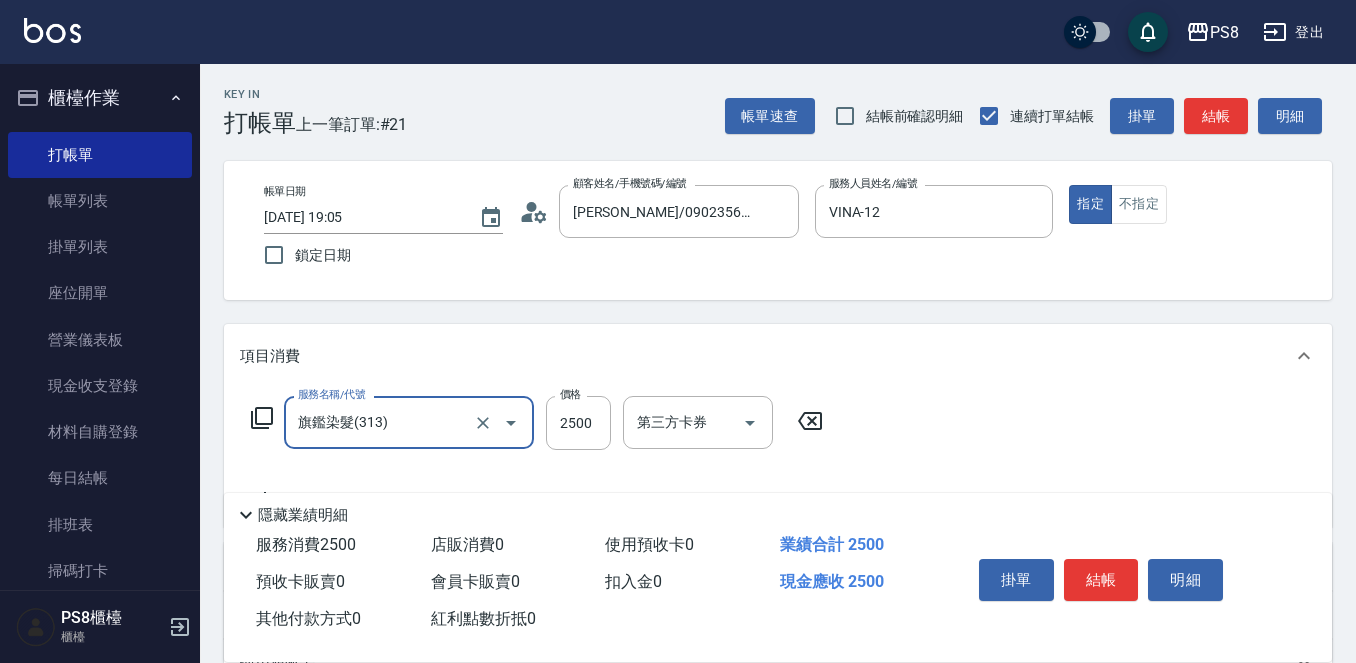 type on "旗鑑染髮(313)" 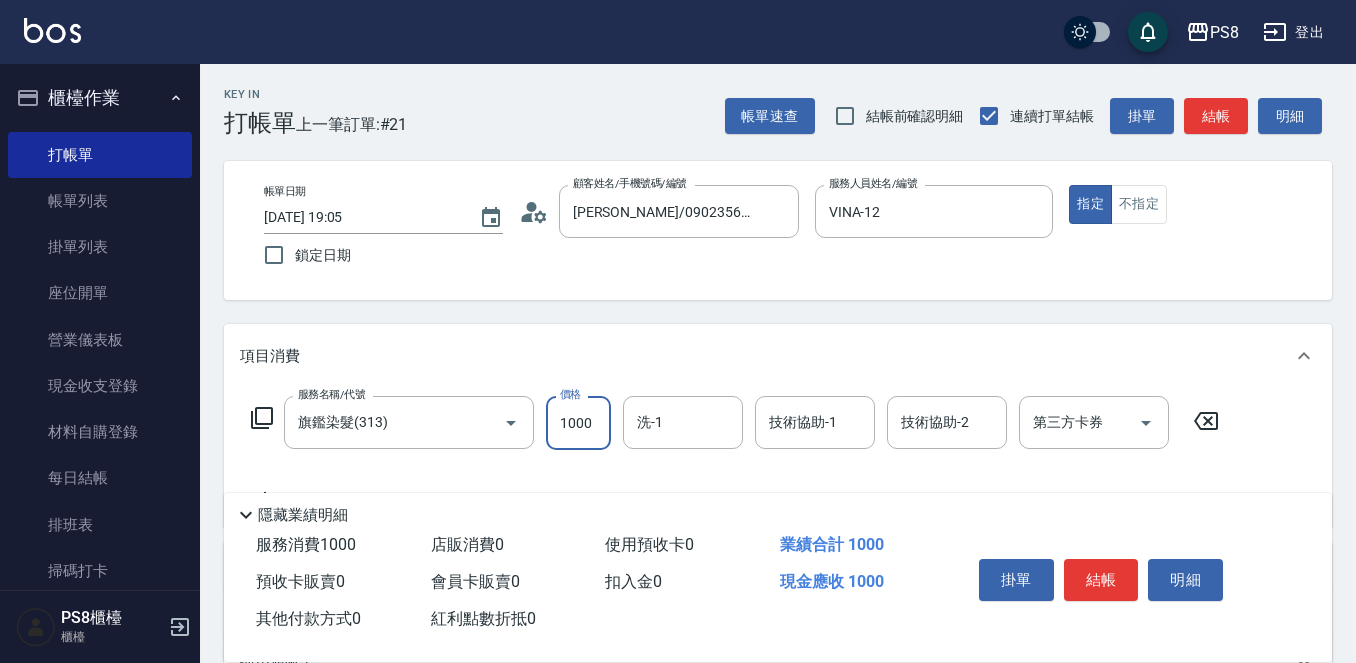 type on "1000" 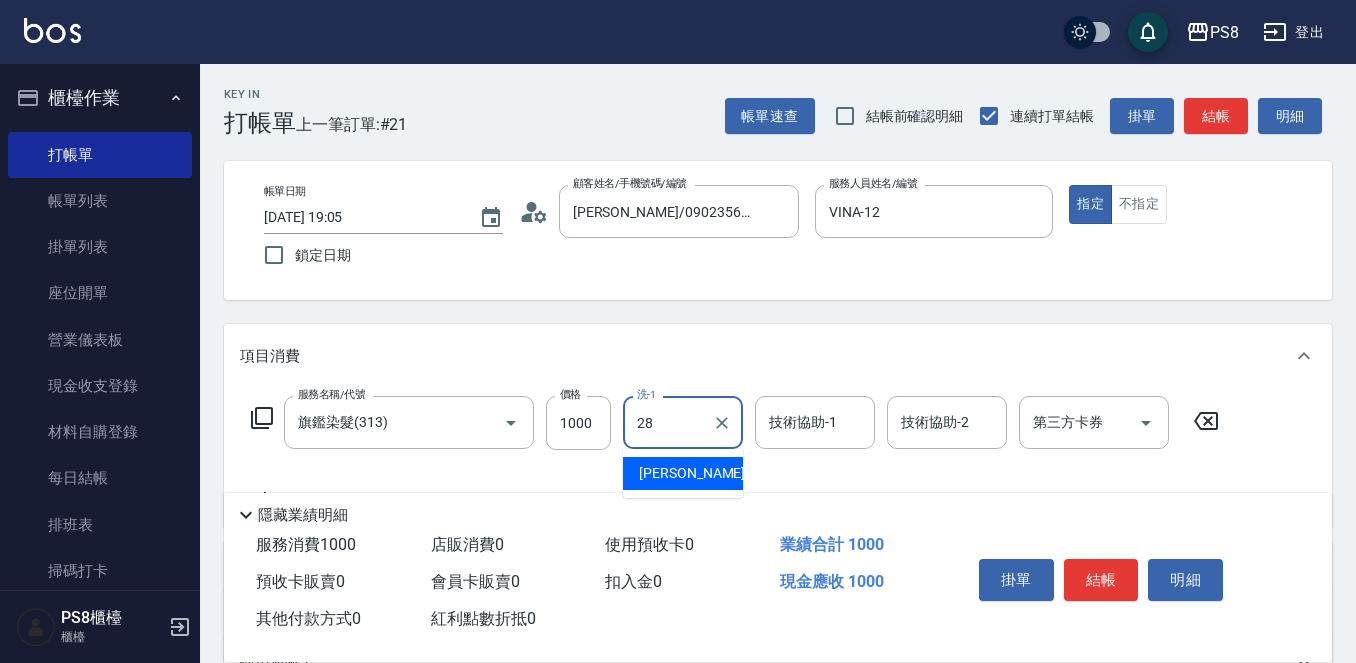 type on "姵蓁-28" 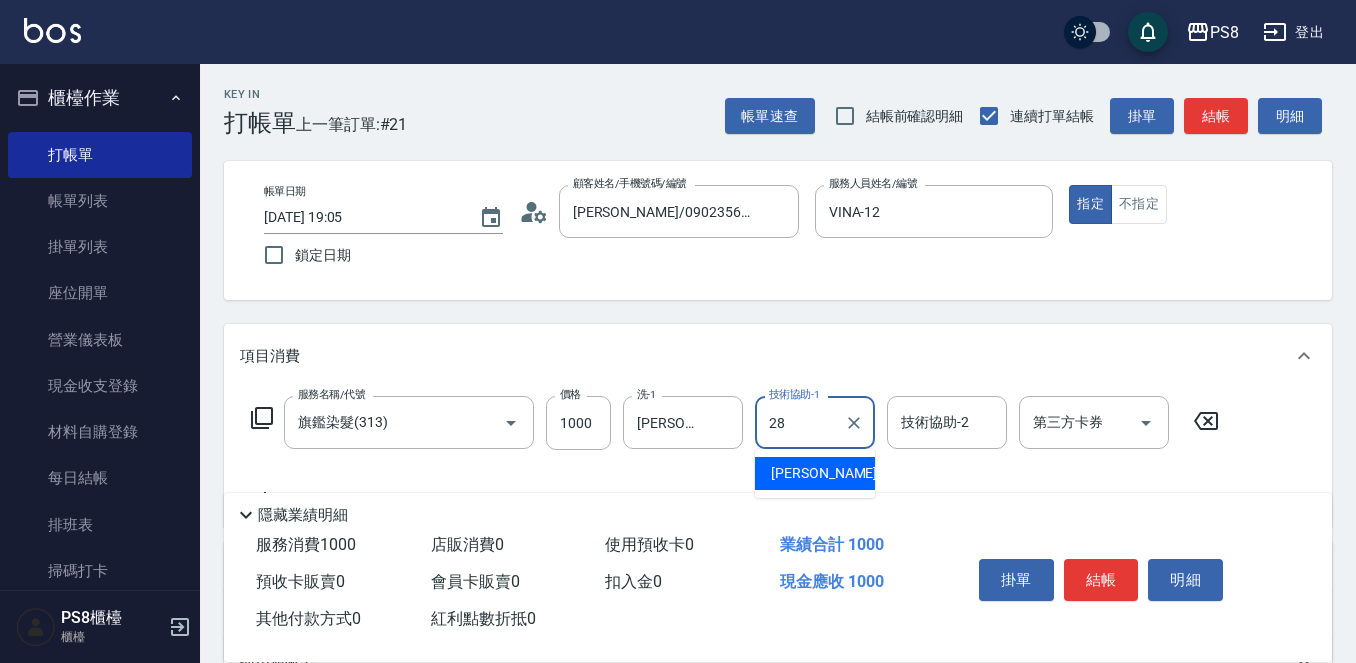 type on "姵蓁-28" 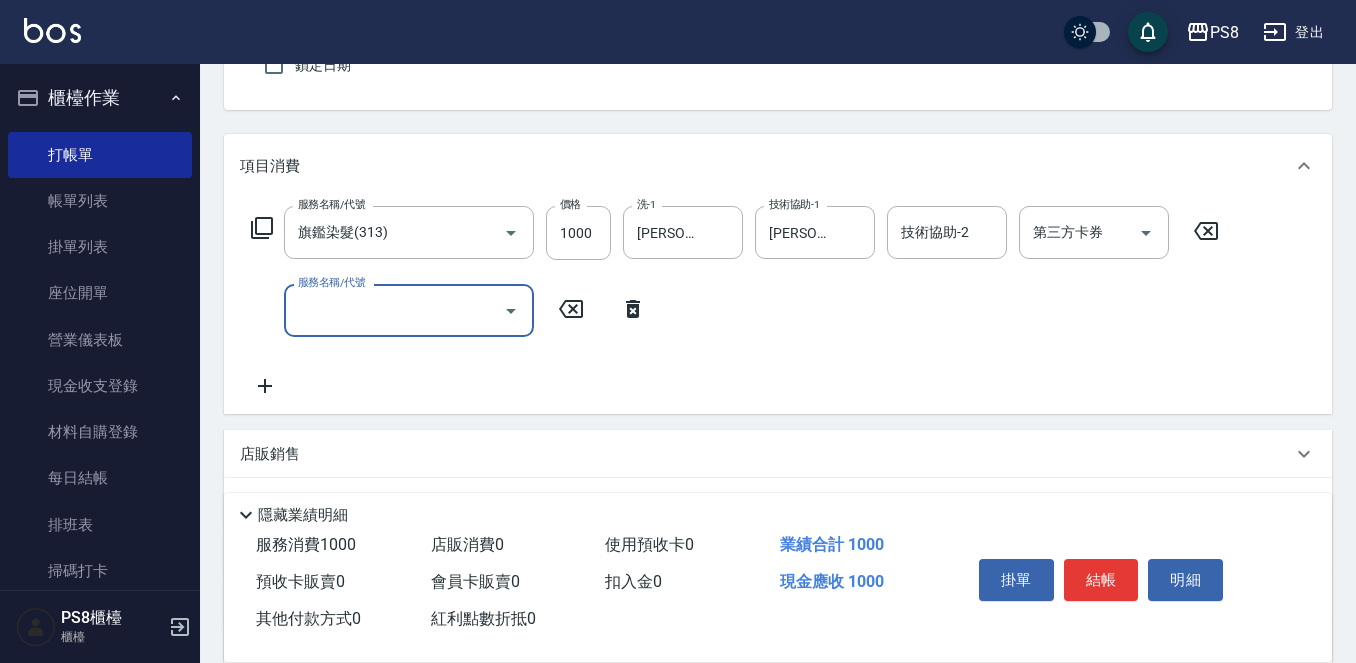 scroll, scrollTop: 200, scrollLeft: 0, axis: vertical 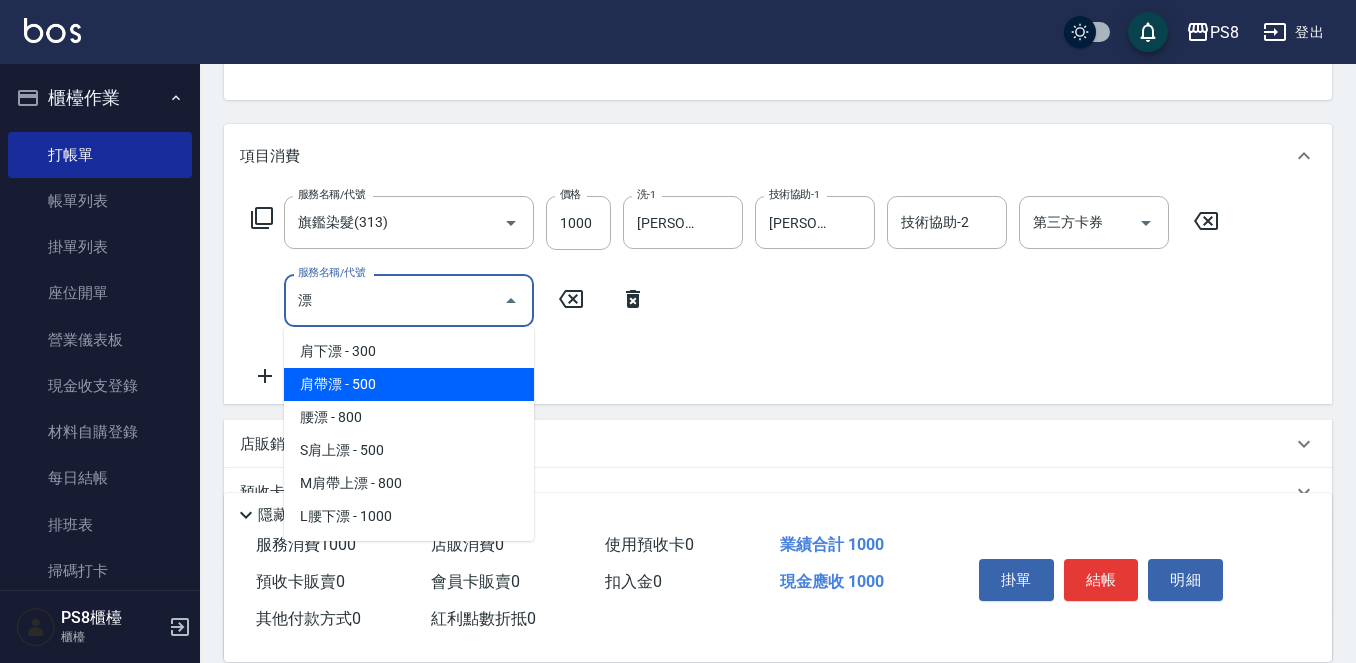 click on "肩帶漂 - 500" at bounding box center (409, 384) 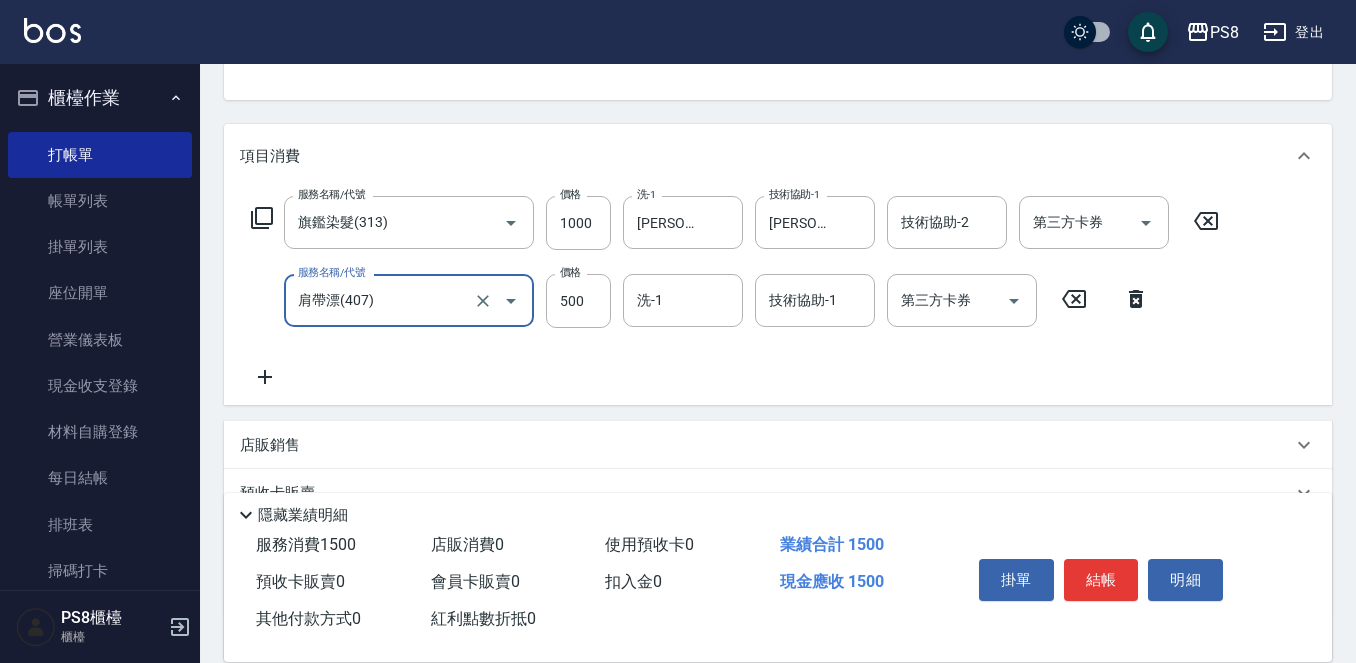 type on "肩帶漂(407)" 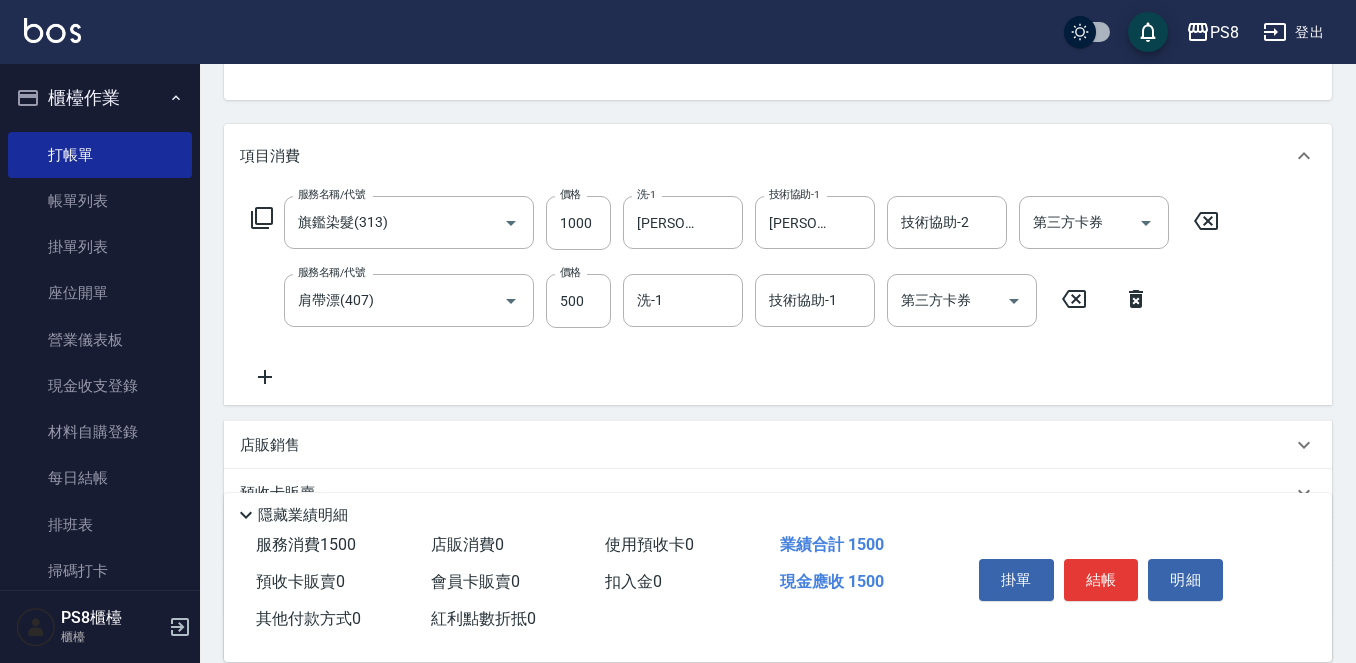 click on "服務名稱/代號 旗鑑染髮(313) 服務名稱/代號 價格 1000 價格 洗-1 姵蓁-28 洗-1 技術協助-1 姵蓁-28 技術協助-1 技術協助-2 技術協助-2 第三方卡券 第三方卡券 服務名稱/代號 肩帶漂(407) 服務名稱/代號 價格 500 價格 洗-1 洗-1 技術協助-1 技術協助-1 第三方卡券 第三方卡券" at bounding box center (778, 296) 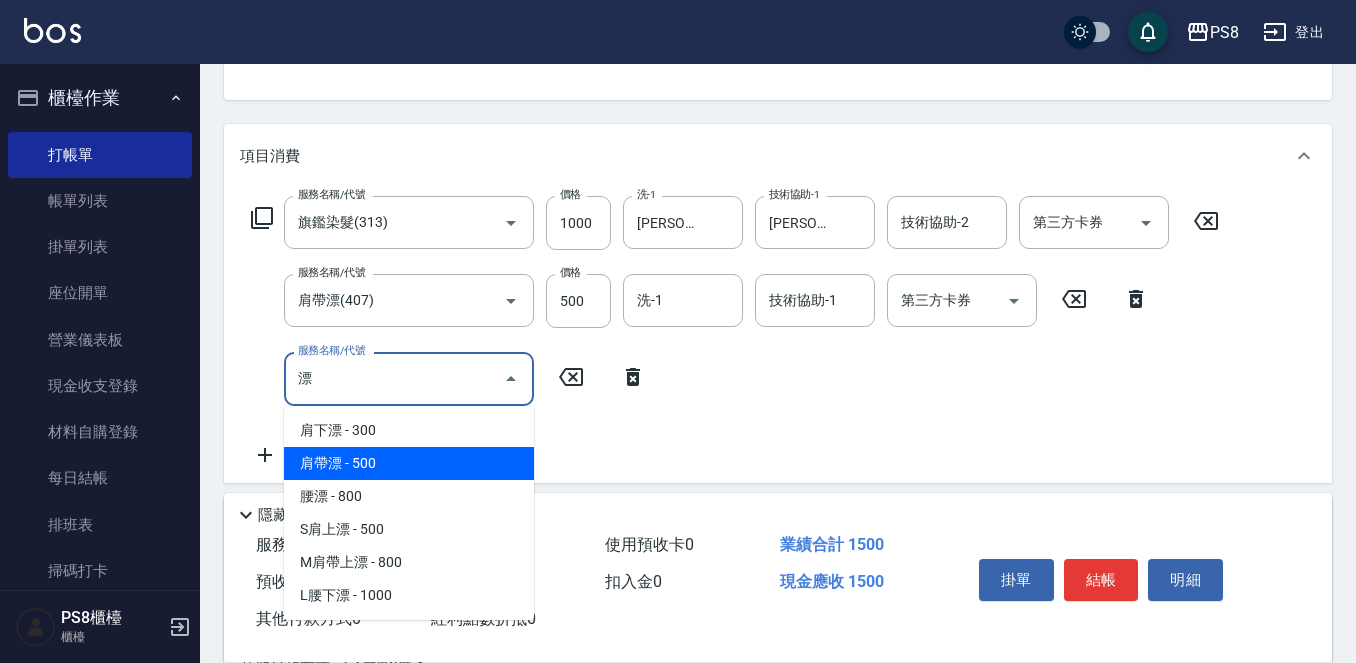 click on "肩帶漂 - 500" at bounding box center [409, 463] 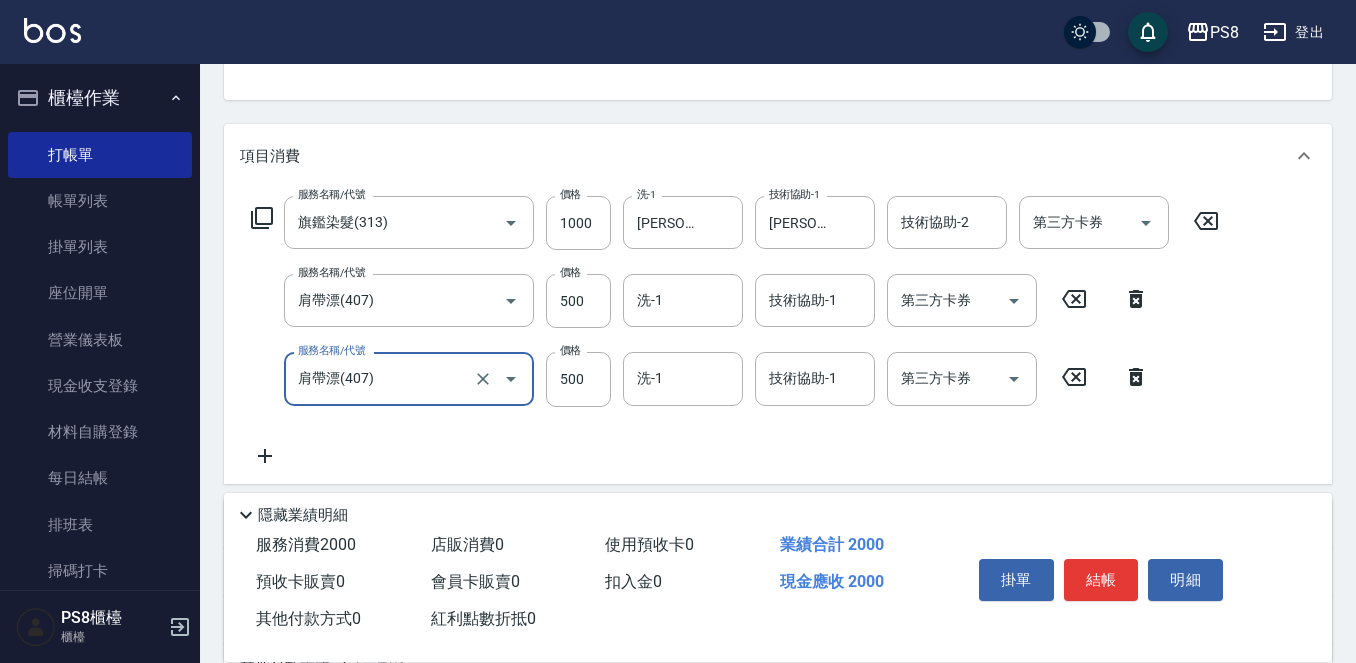 type on "肩帶漂(407)" 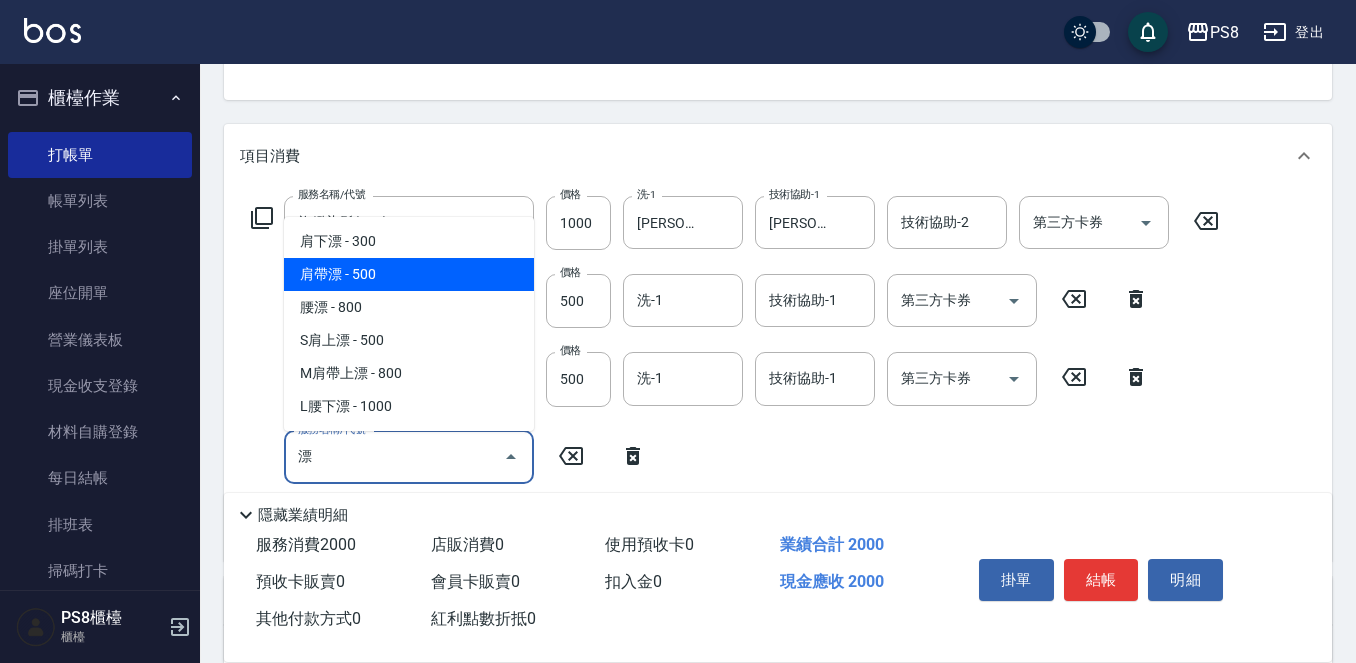 click on "肩帶漂 - 500" at bounding box center [409, 274] 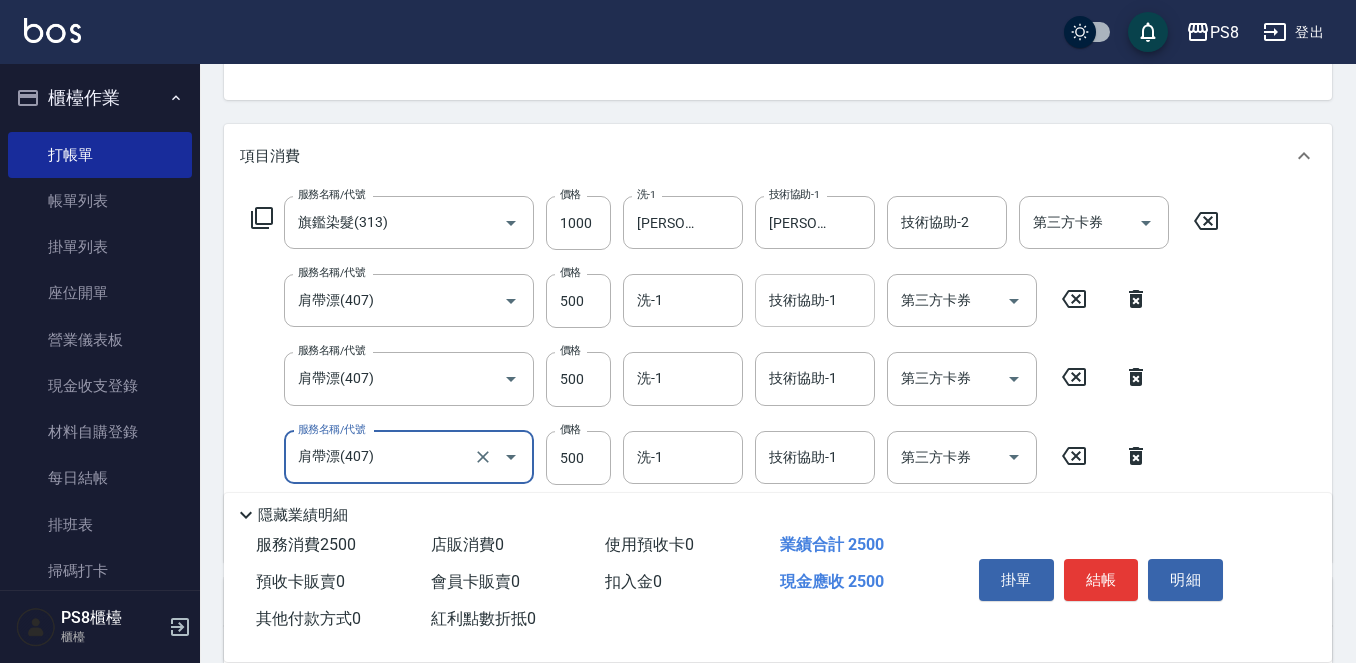 type on "肩帶漂(407)" 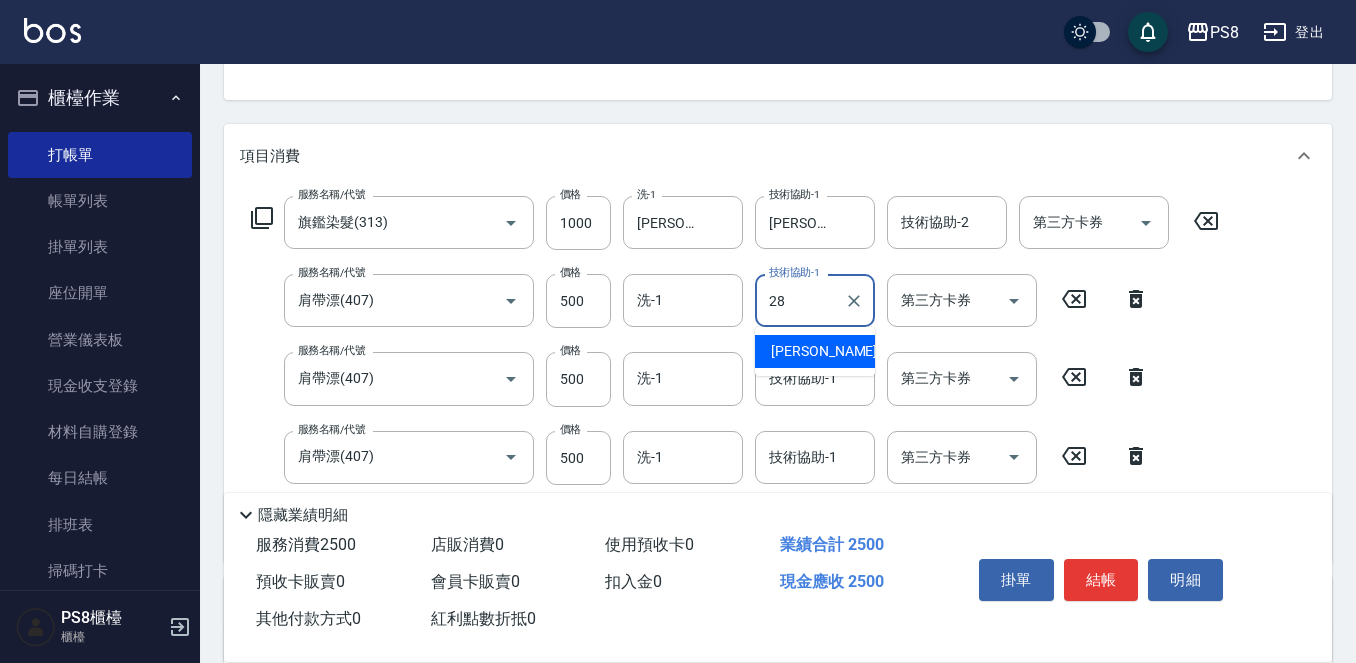 type on "姵蓁-28" 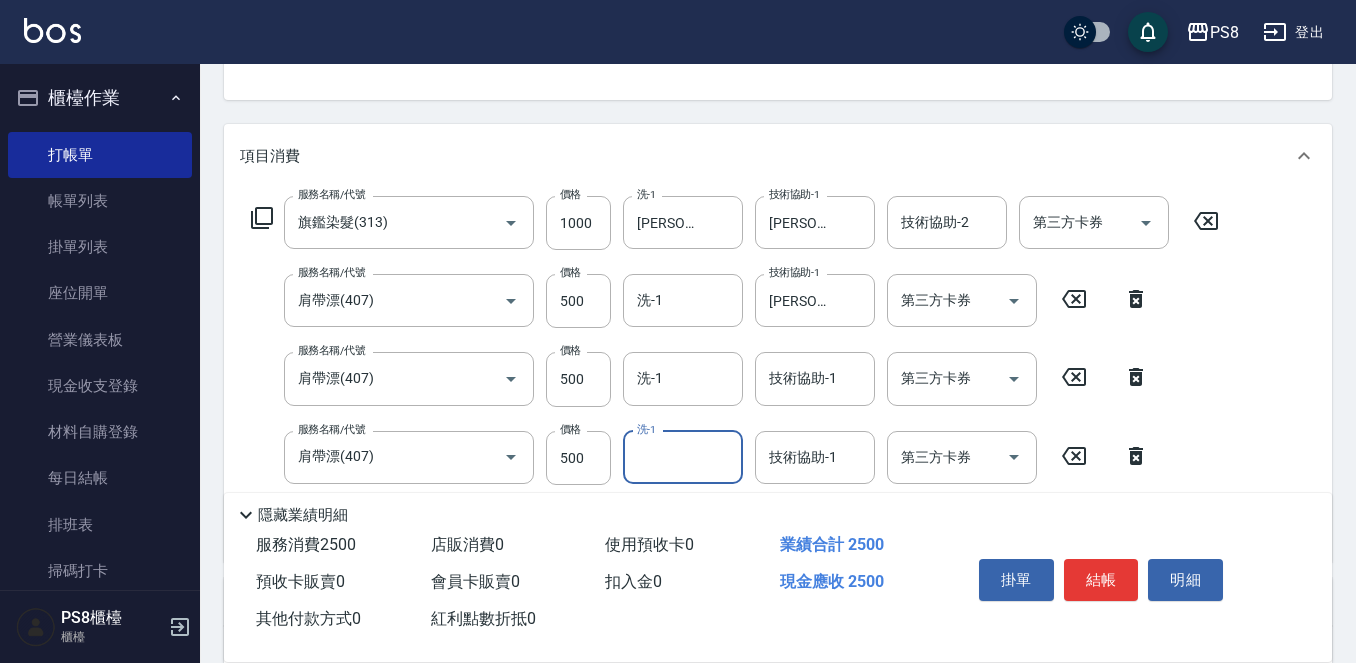 click on "技術協助-1 技術協助-1" at bounding box center [815, 378] 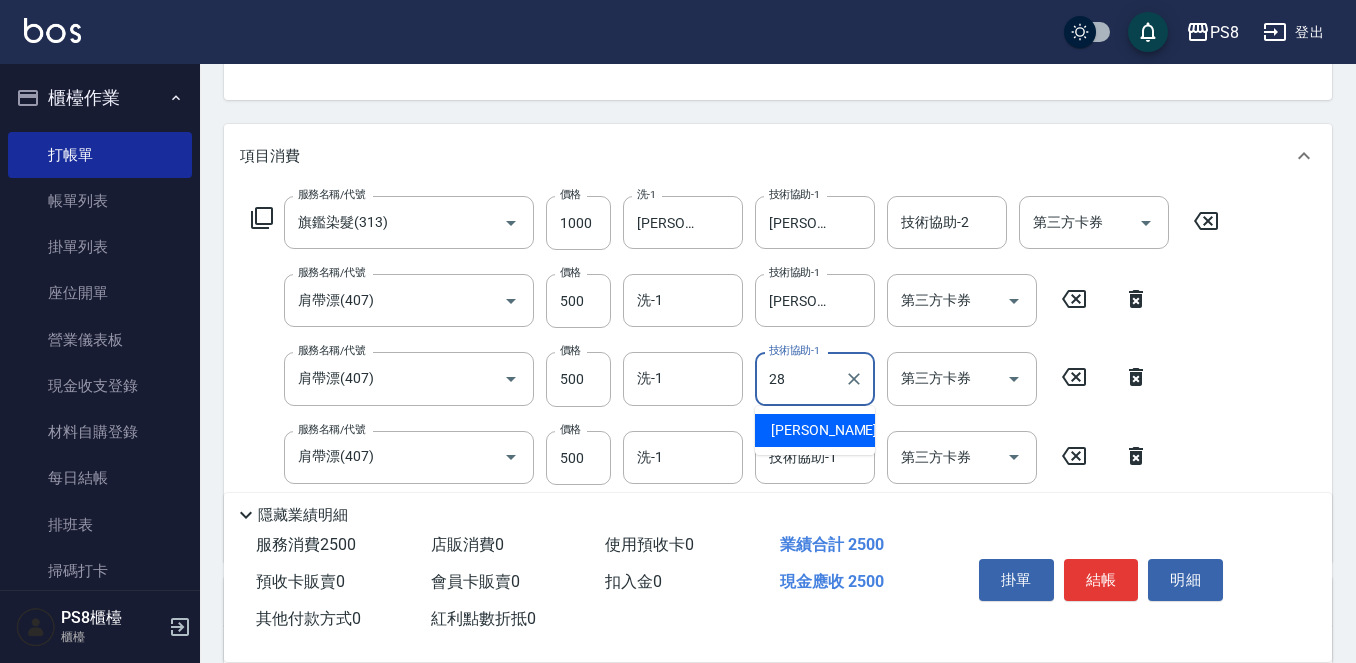 type on "姵蓁-28" 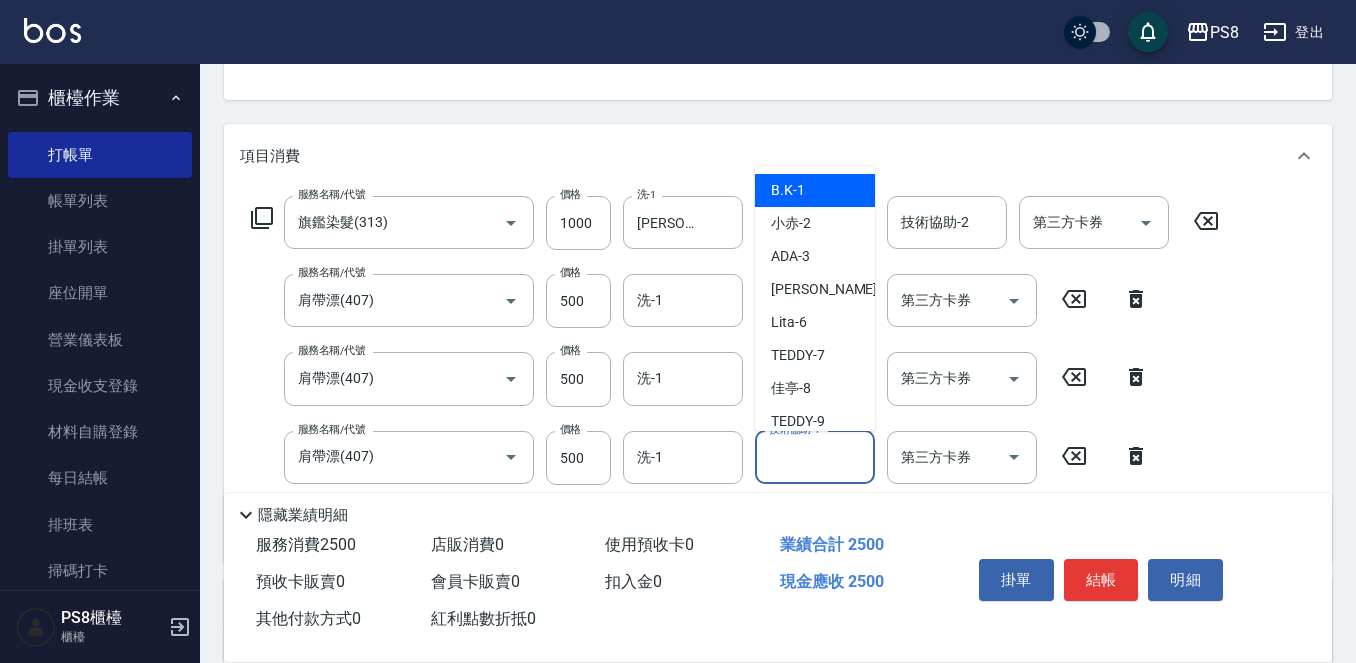 click on "技術協助-1" at bounding box center (815, 457) 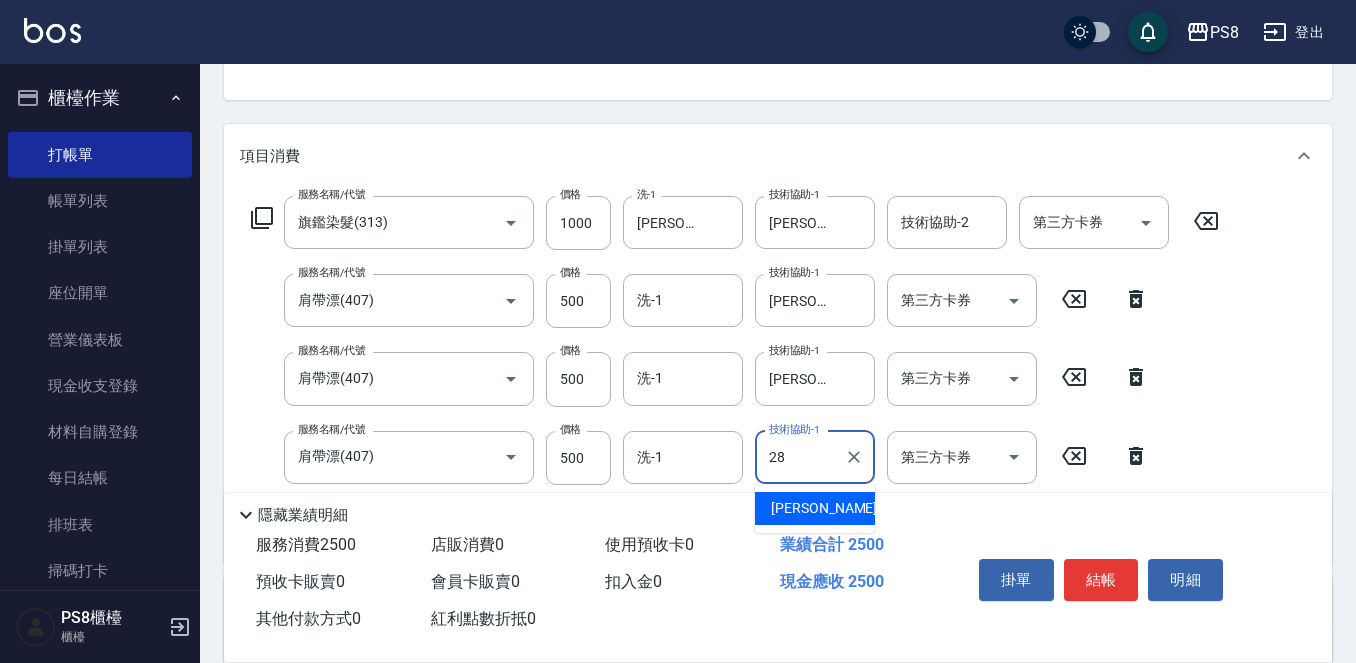 type on "姵蓁-28" 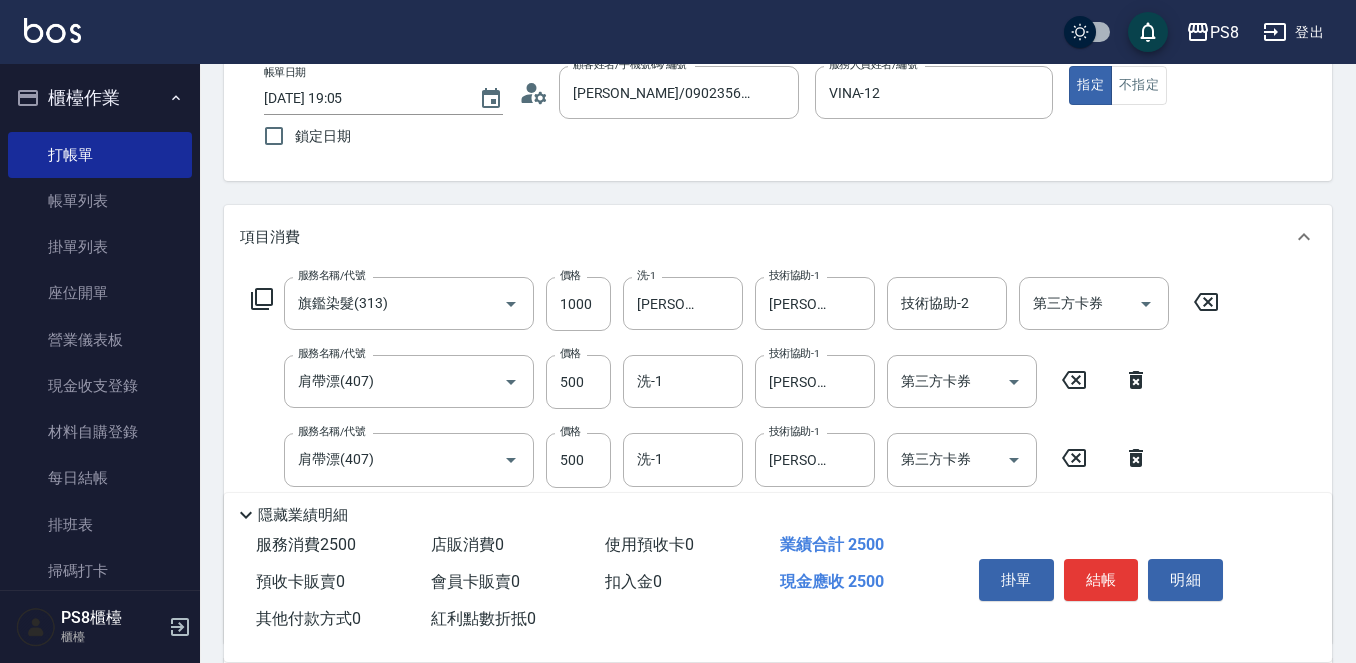 scroll, scrollTop: 0, scrollLeft: 0, axis: both 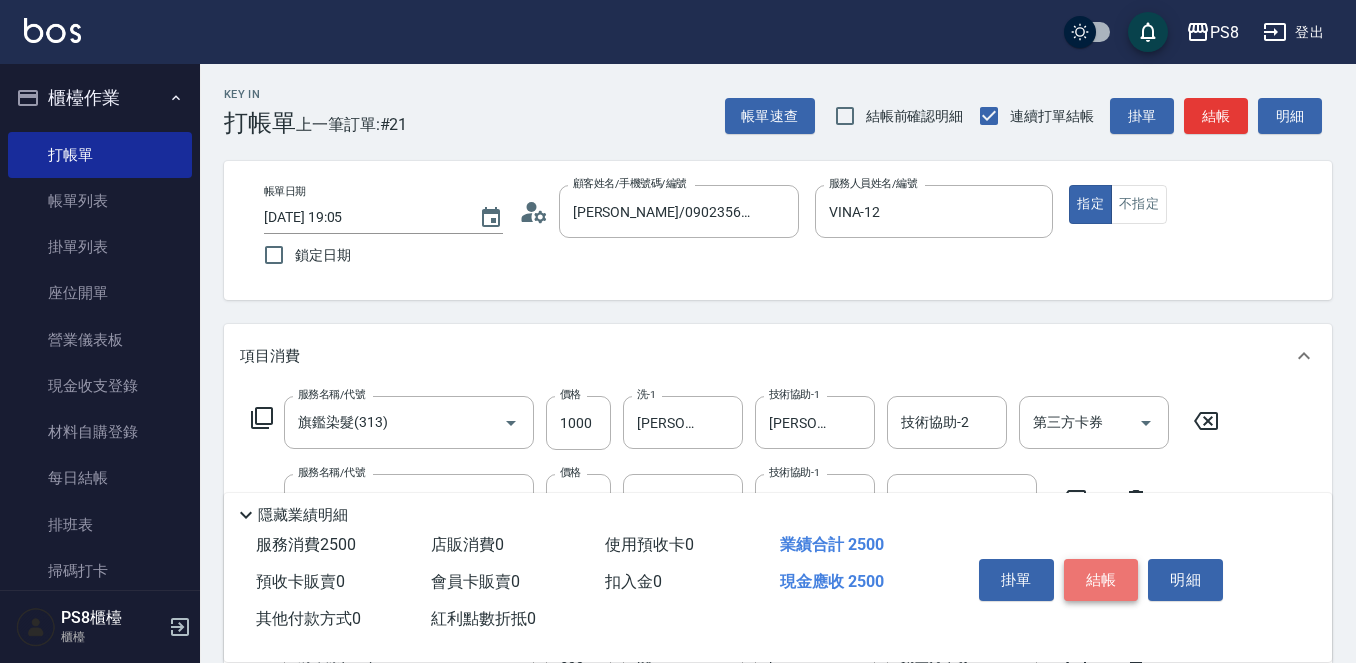 click on "結帳" at bounding box center (1101, 580) 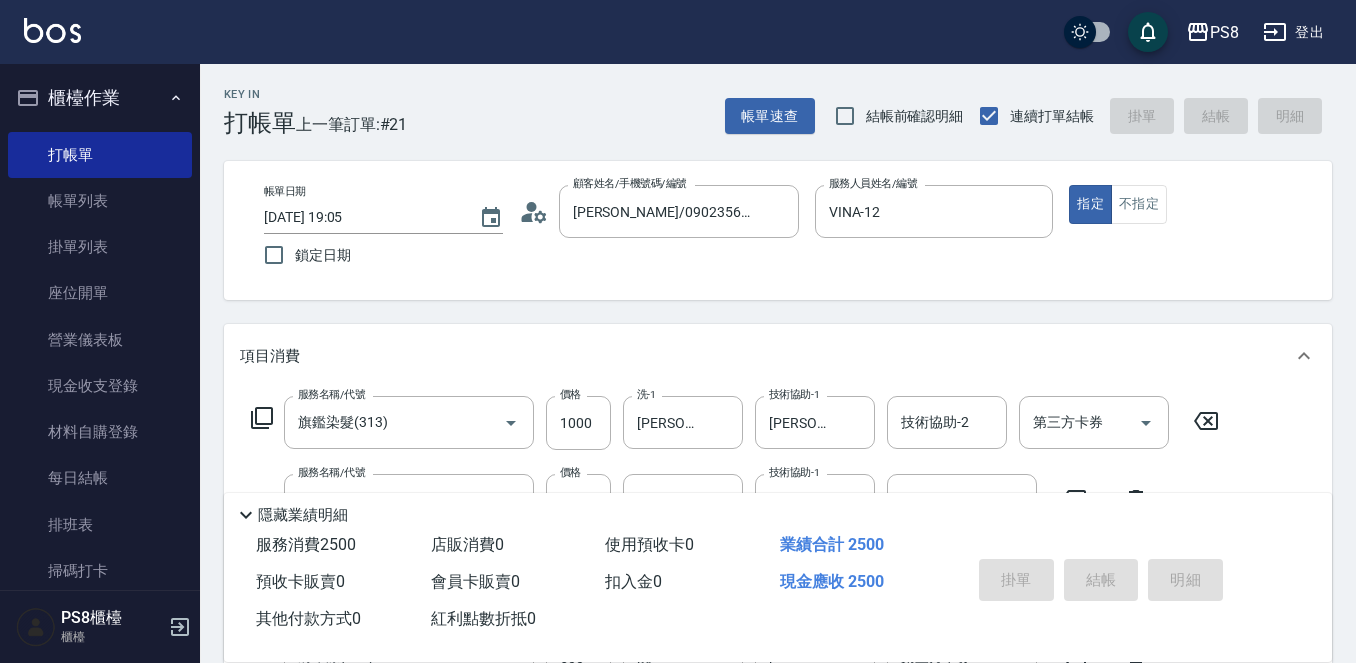 type on "2025/07/14 20:19" 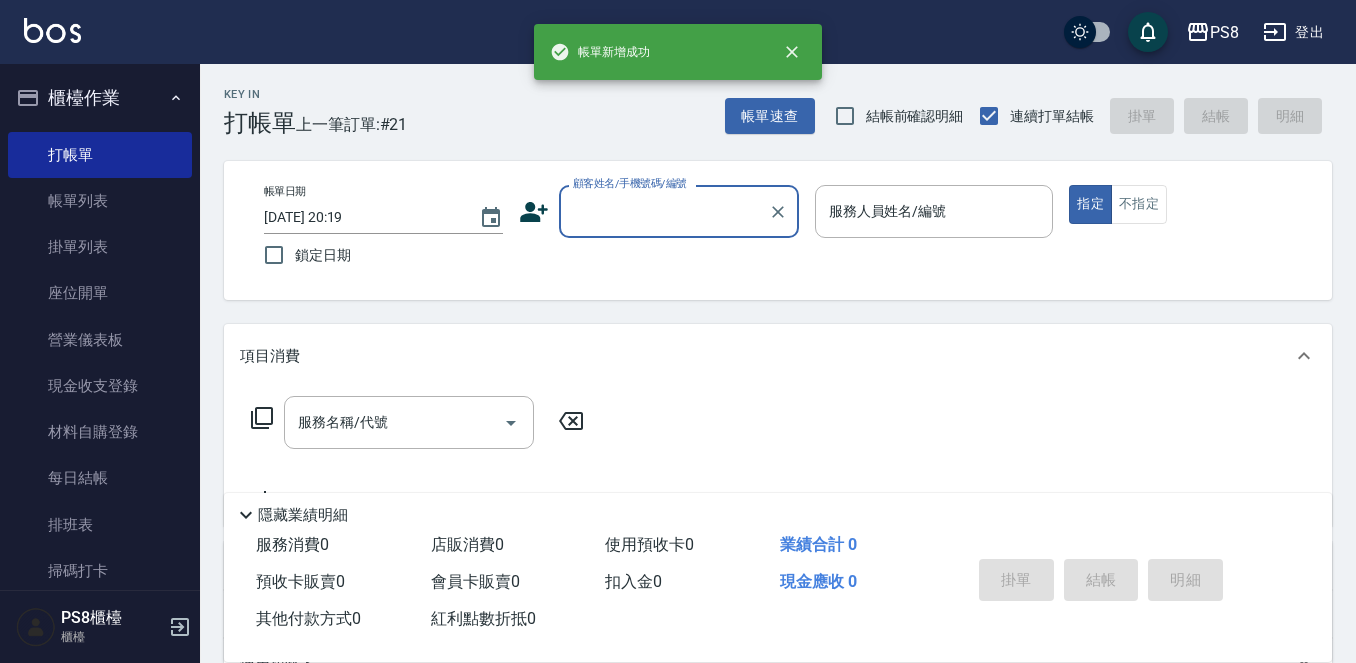 scroll, scrollTop: 0, scrollLeft: 0, axis: both 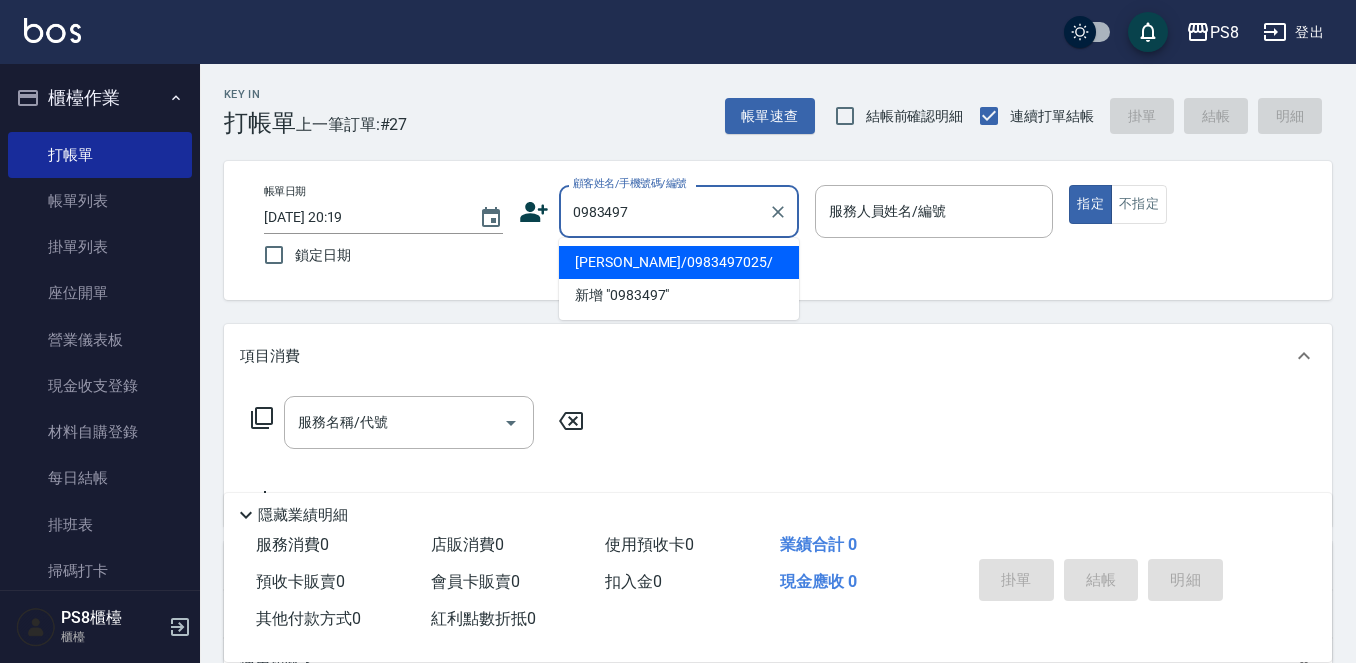 click on "吳國賢/0983497025/" at bounding box center [679, 262] 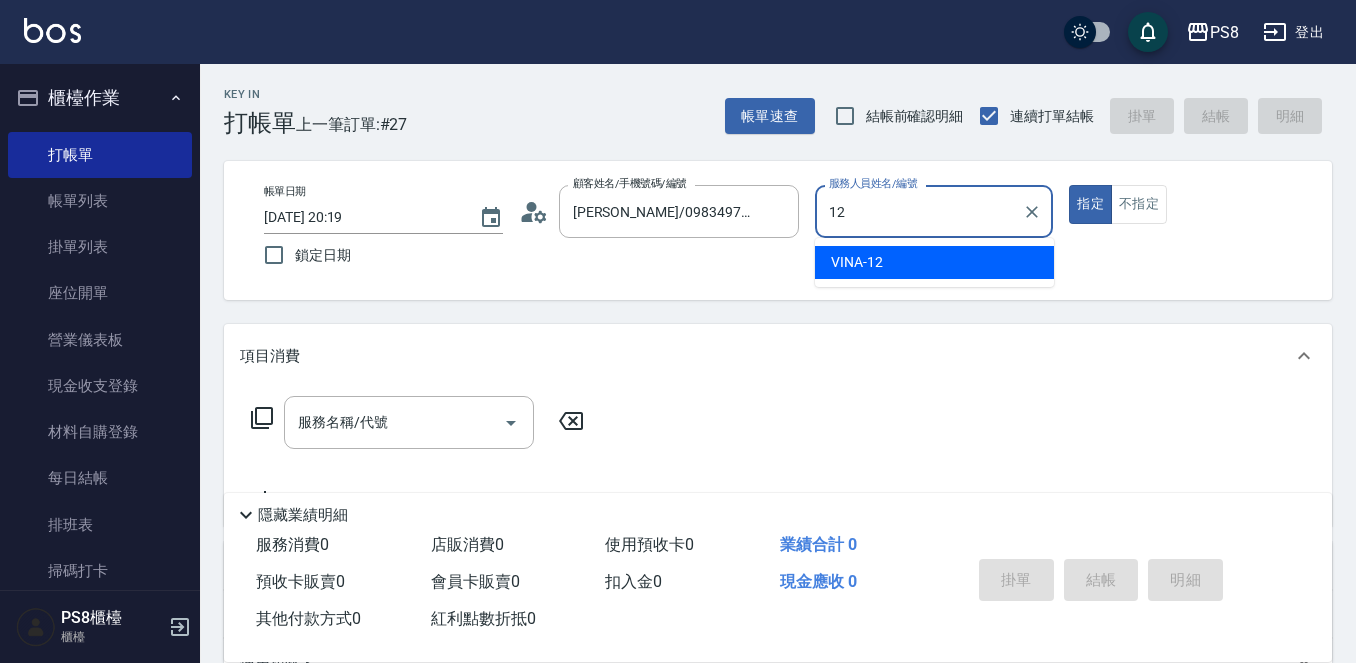 type on "VINA-12" 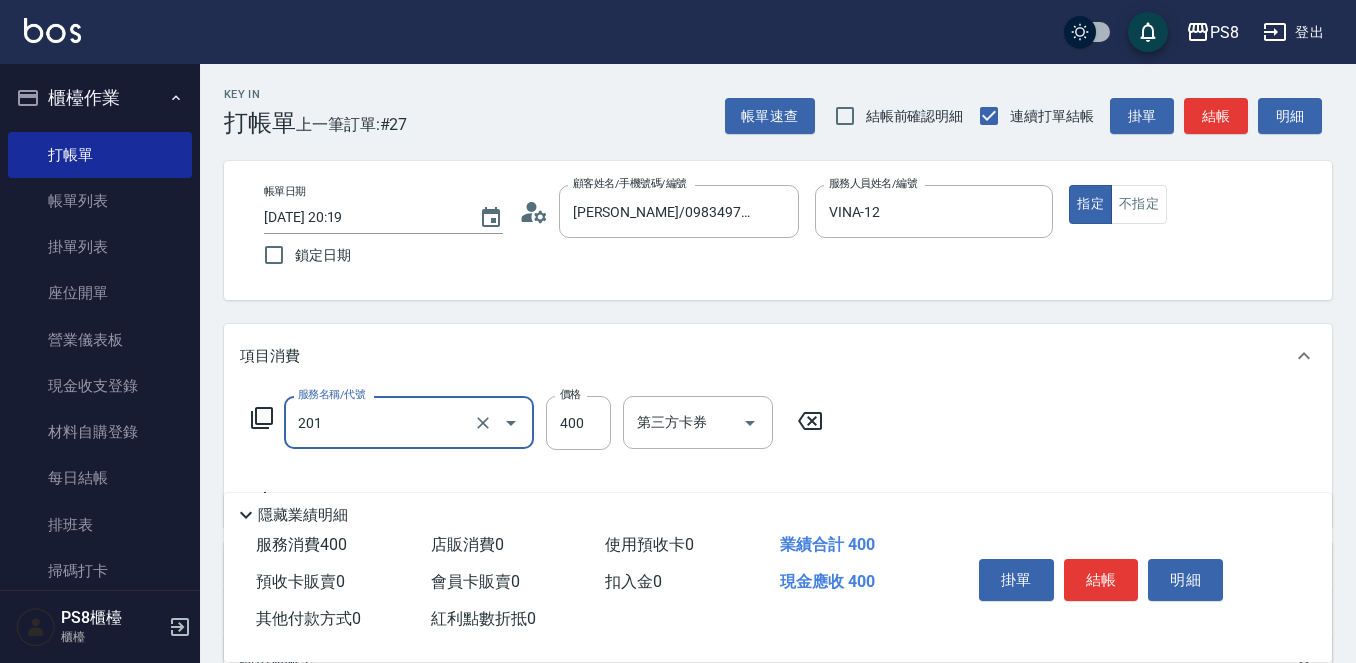 type on "洗剪400(201)" 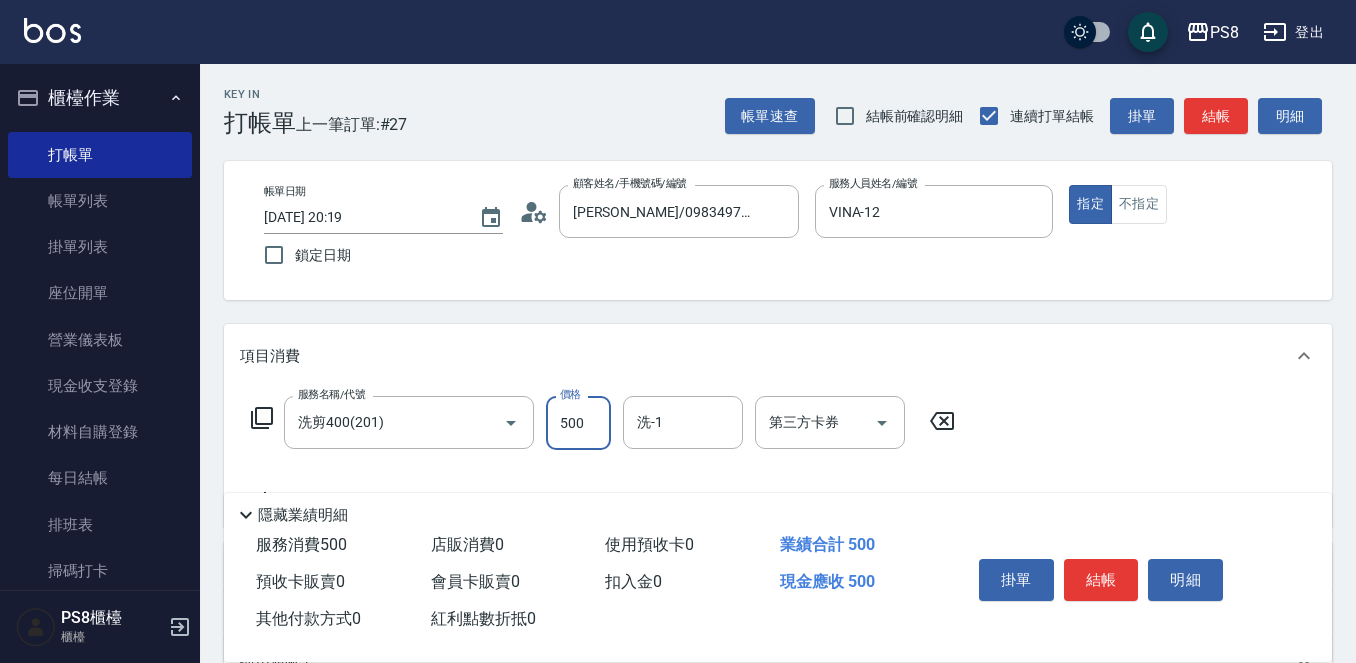 type on "500" 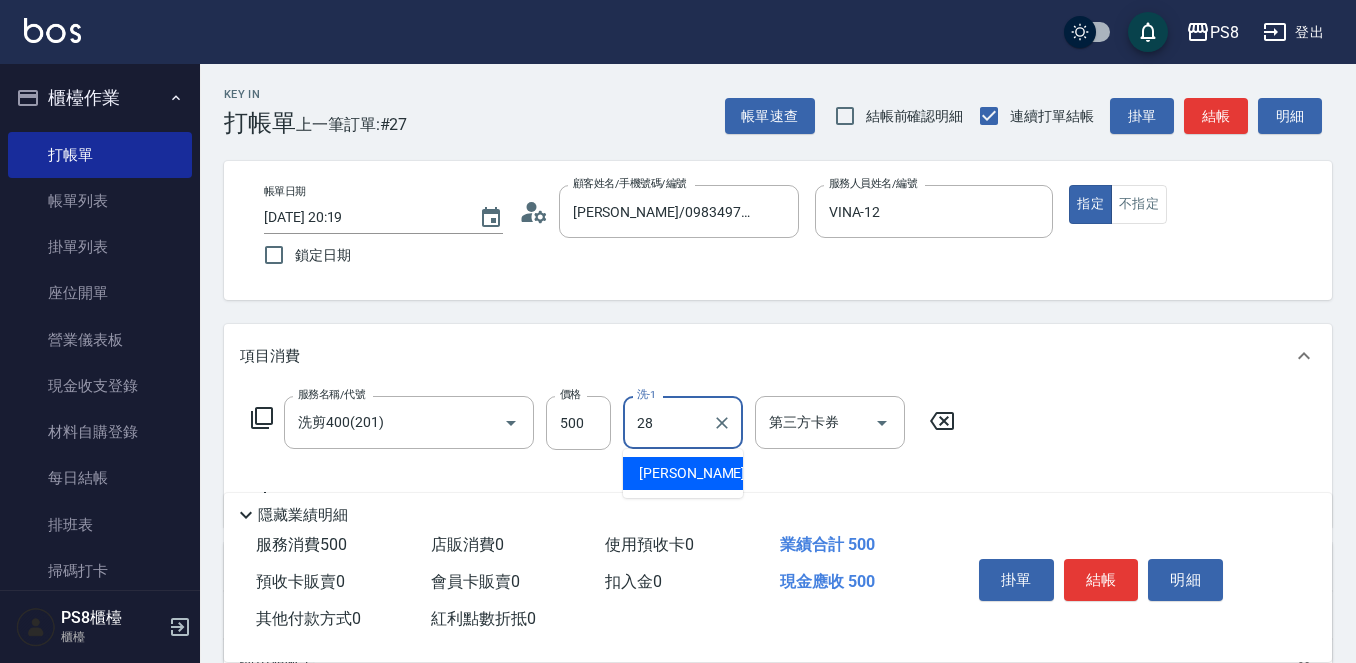 type on "姵蓁-28" 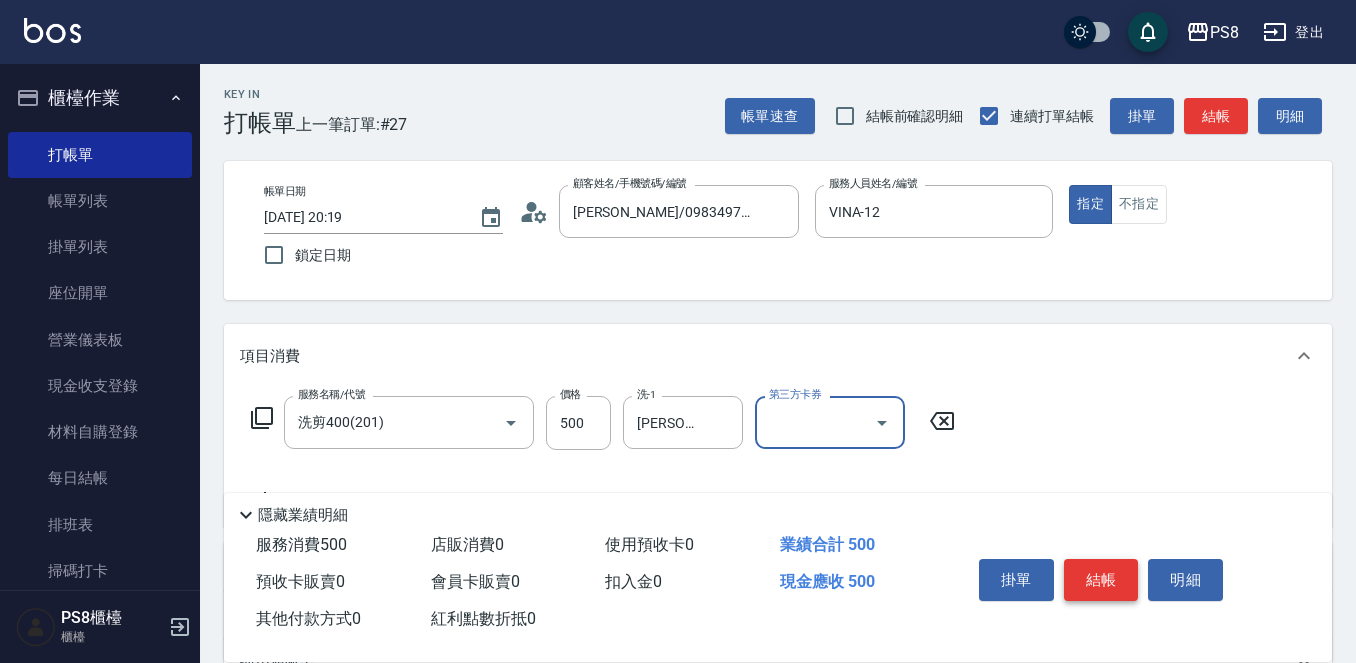 click on "結帳" at bounding box center [1101, 580] 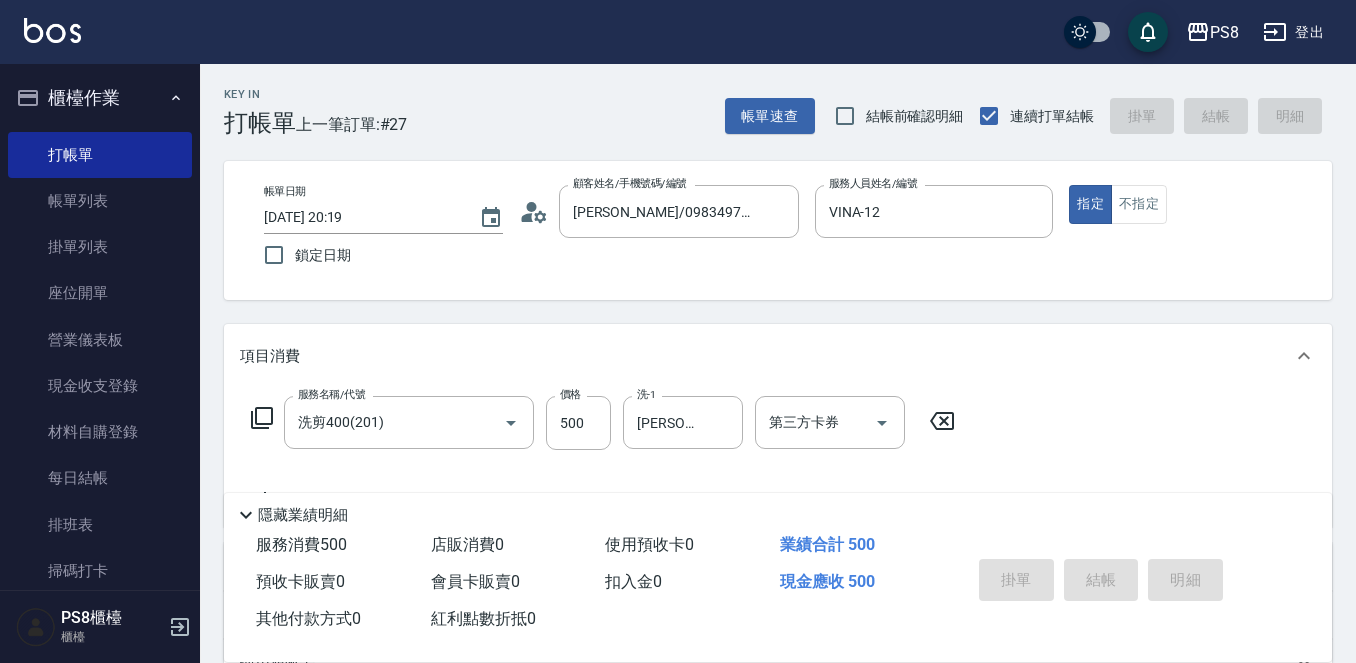 type 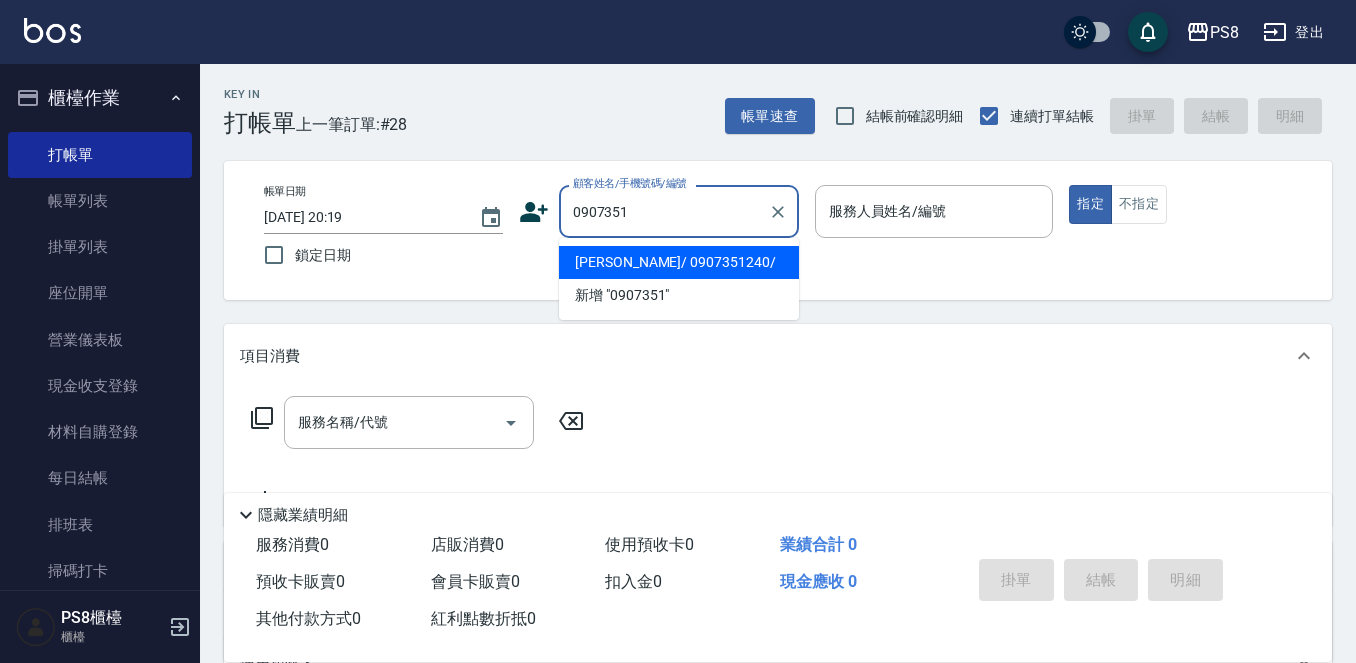 click on "陳思茵/ 0907351240/" at bounding box center (679, 262) 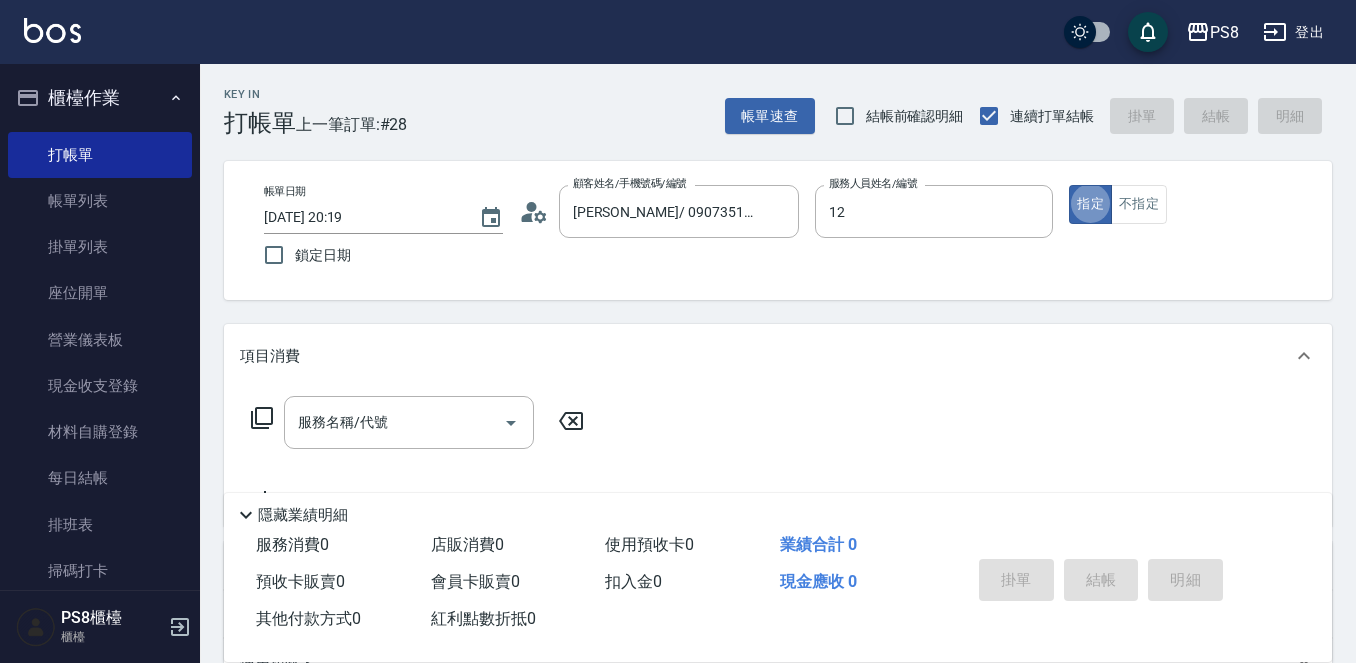type on "VINA-12" 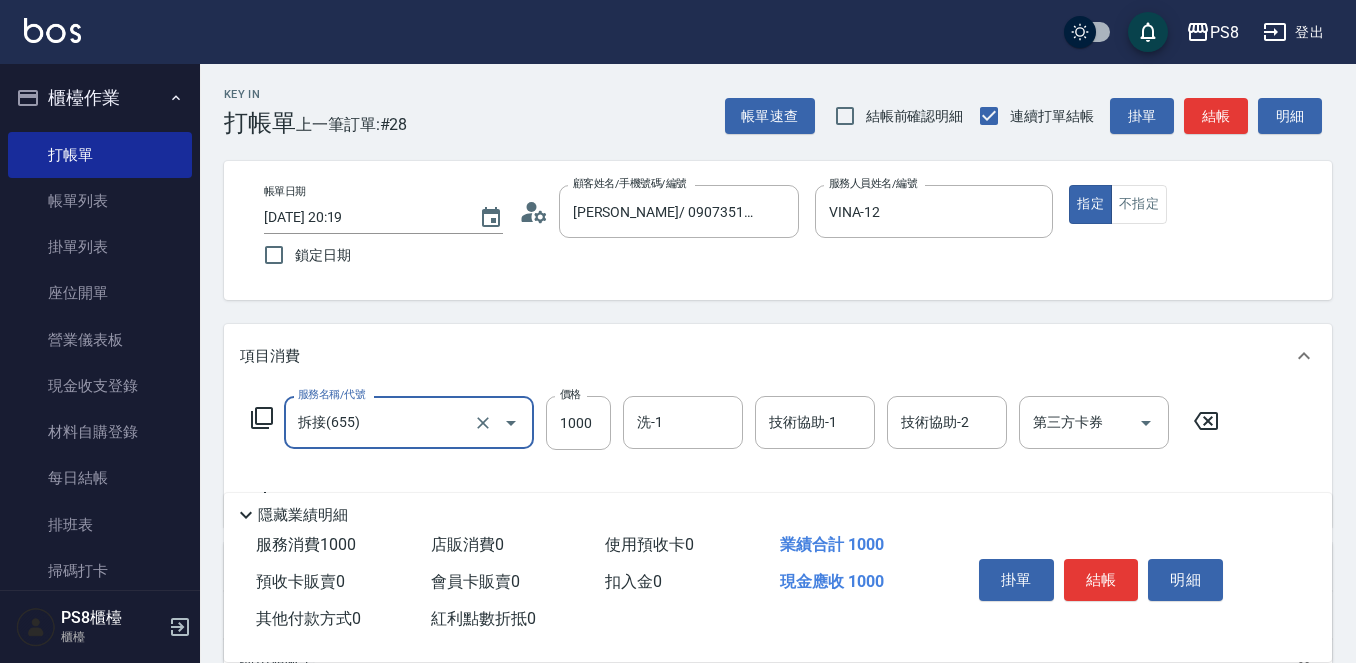 type on "拆接(655)" 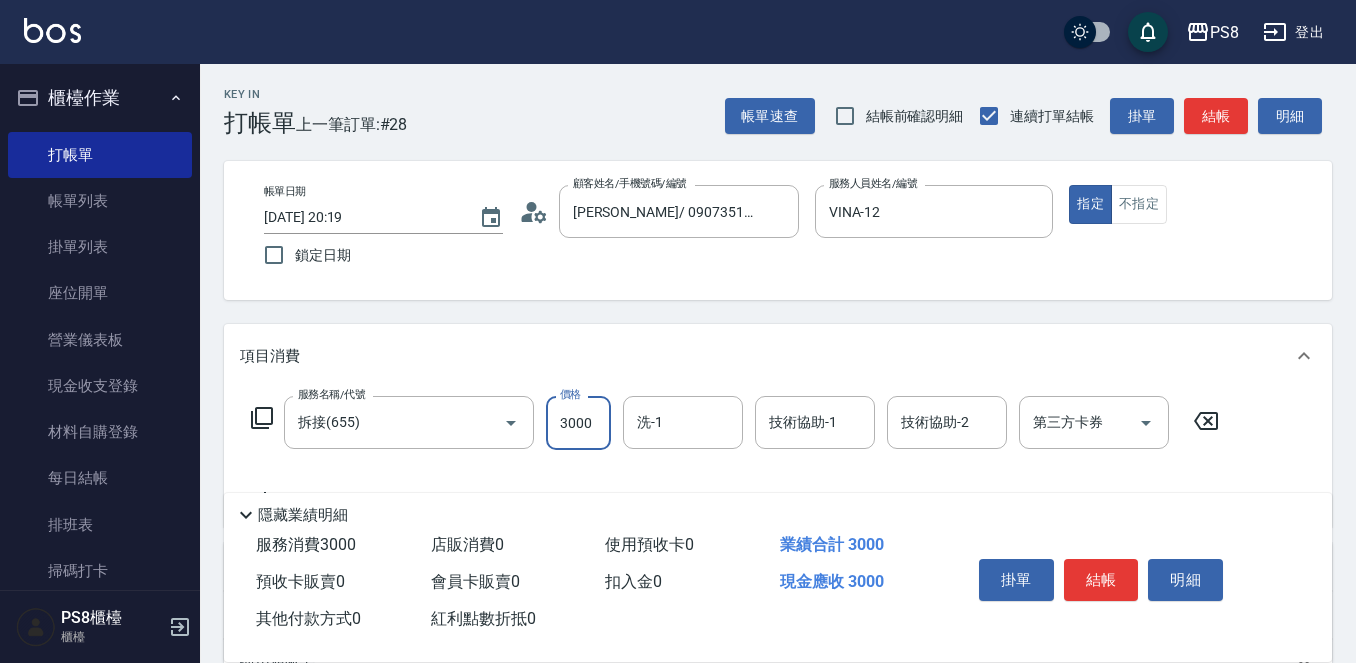 type on "3000" 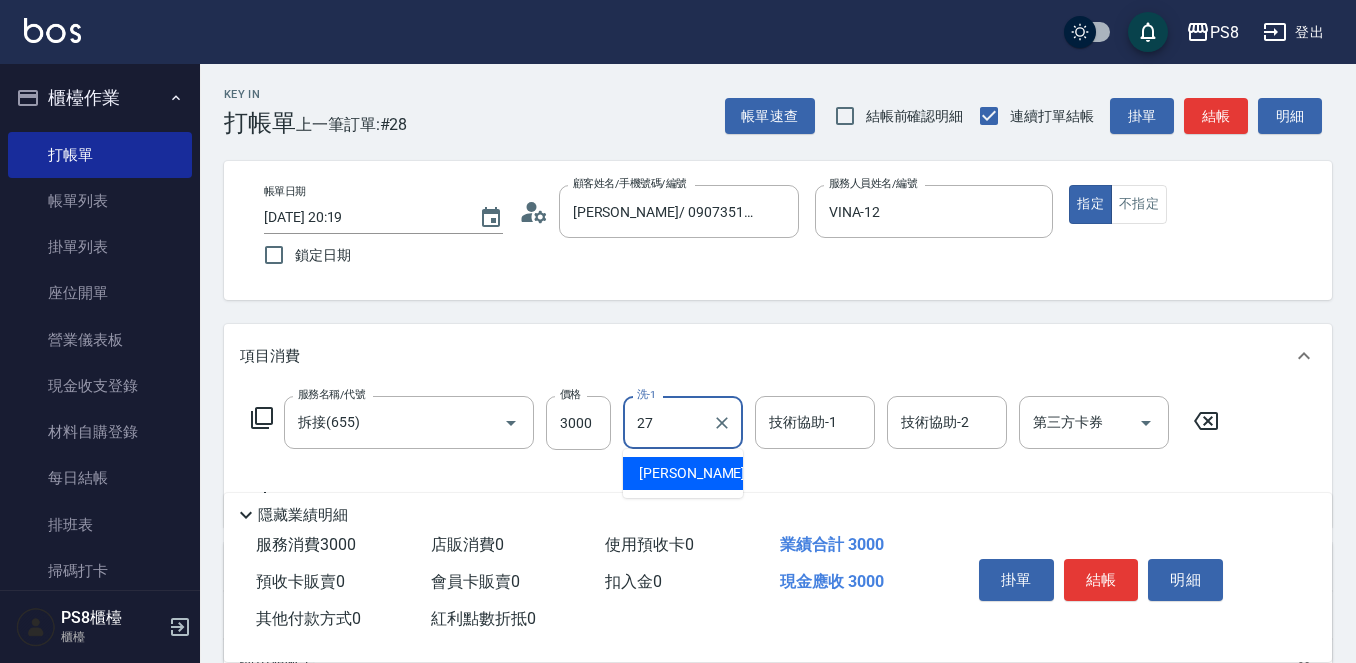 type on "Barry-27" 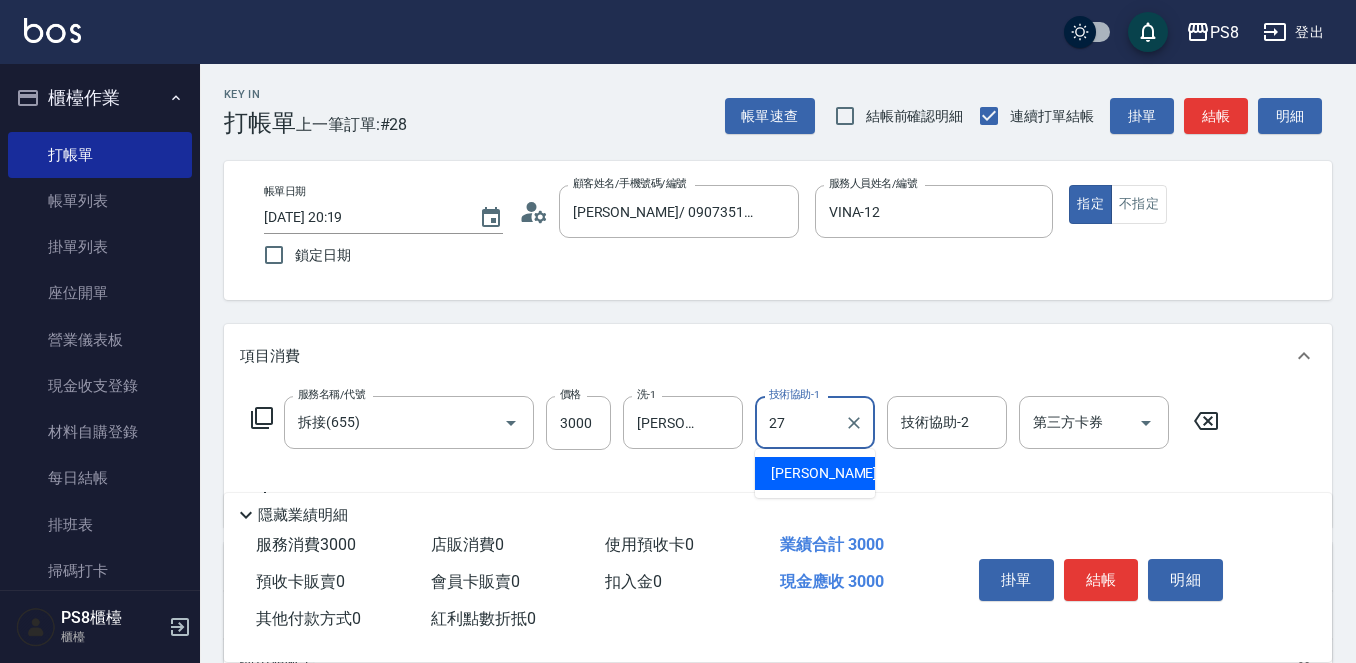 type on "Barry-27" 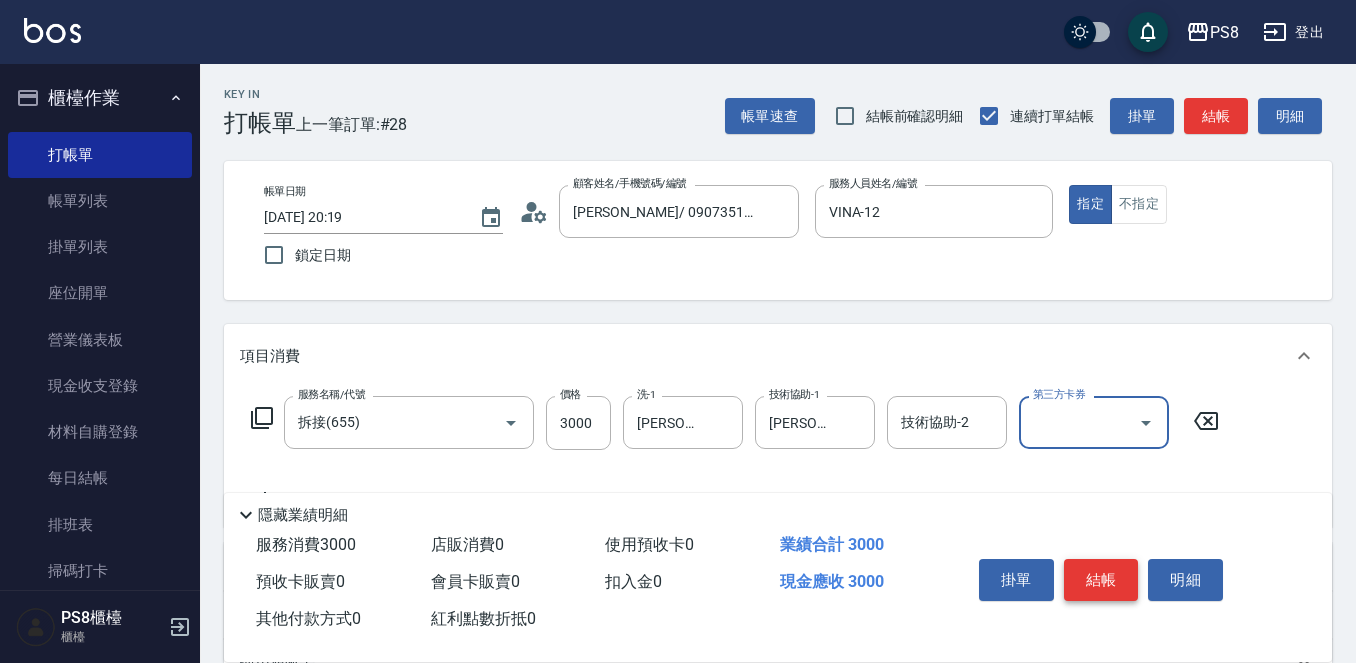 click on "結帳" at bounding box center [1101, 580] 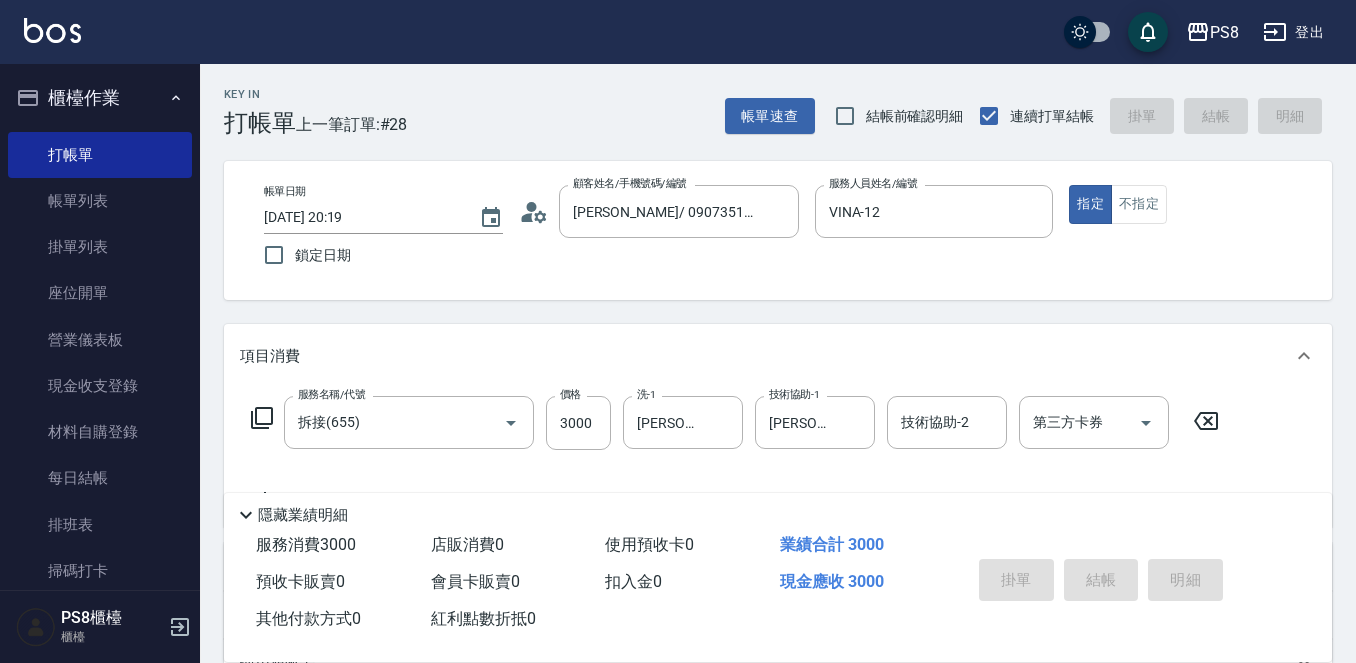 type on "2025/07/14 20:20" 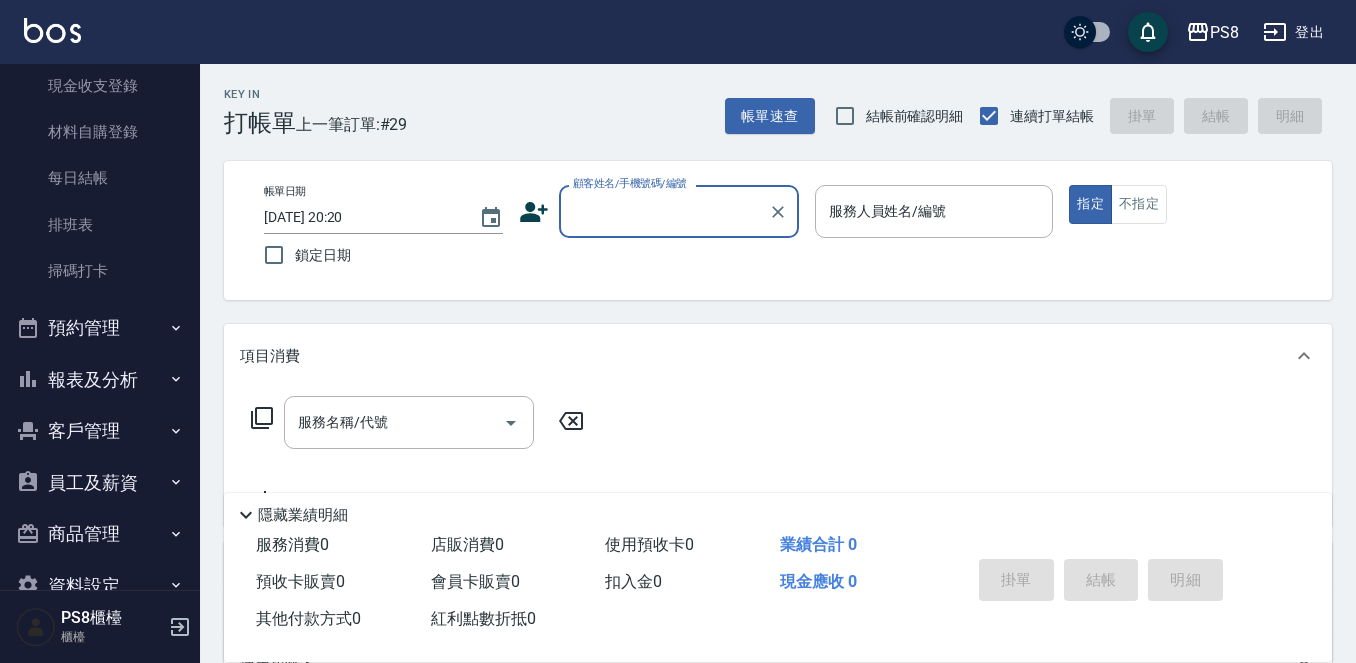click on "報表及分析" at bounding box center (100, 380) 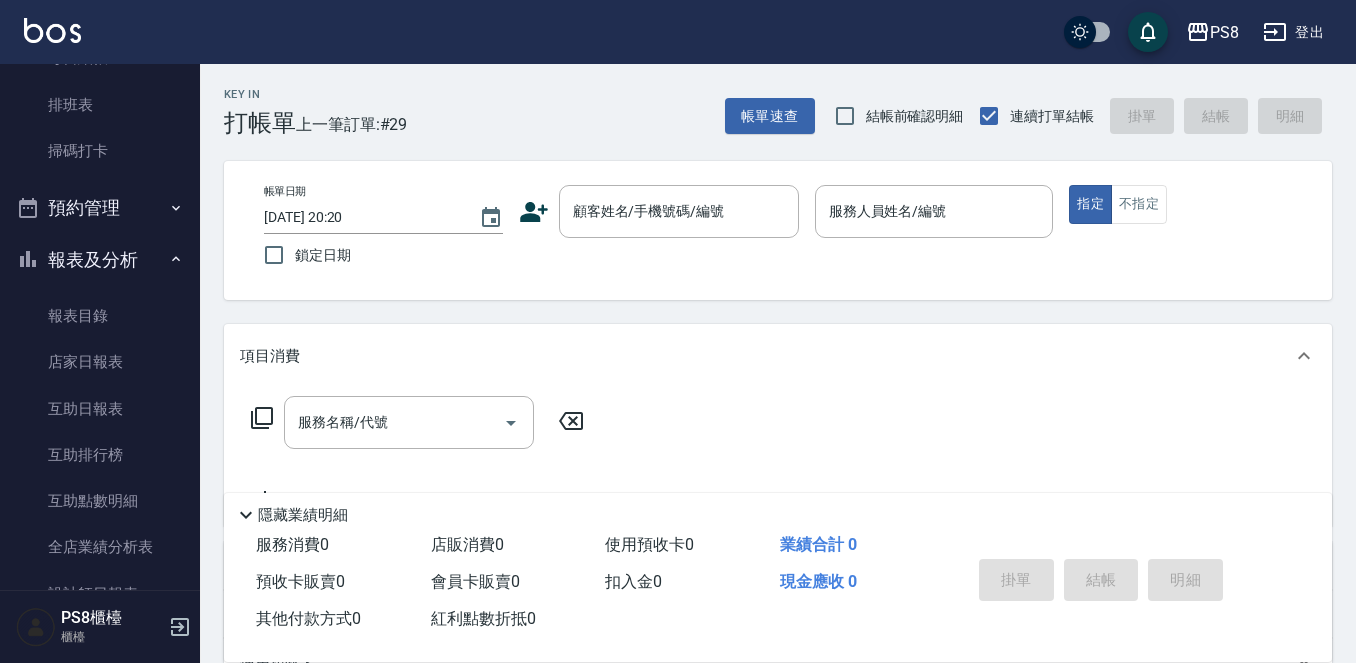 scroll, scrollTop: 600, scrollLeft: 0, axis: vertical 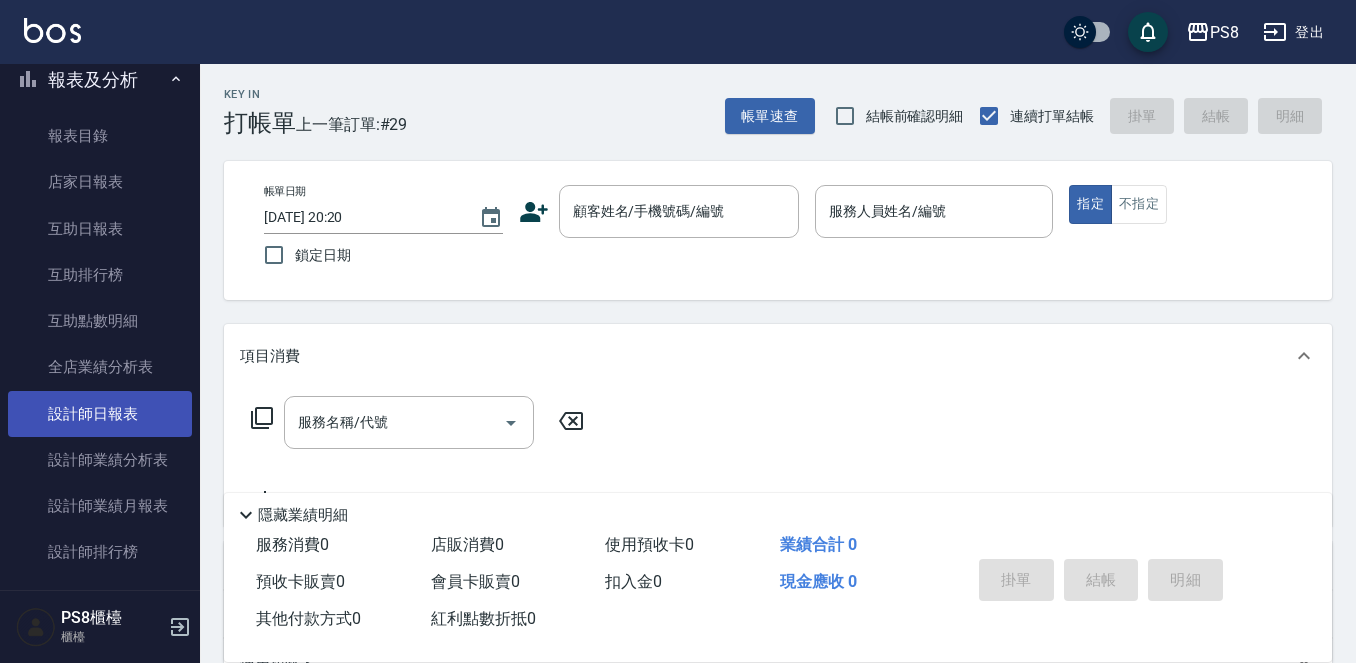 click on "設計師日報表" at bounding box center [100, 414] 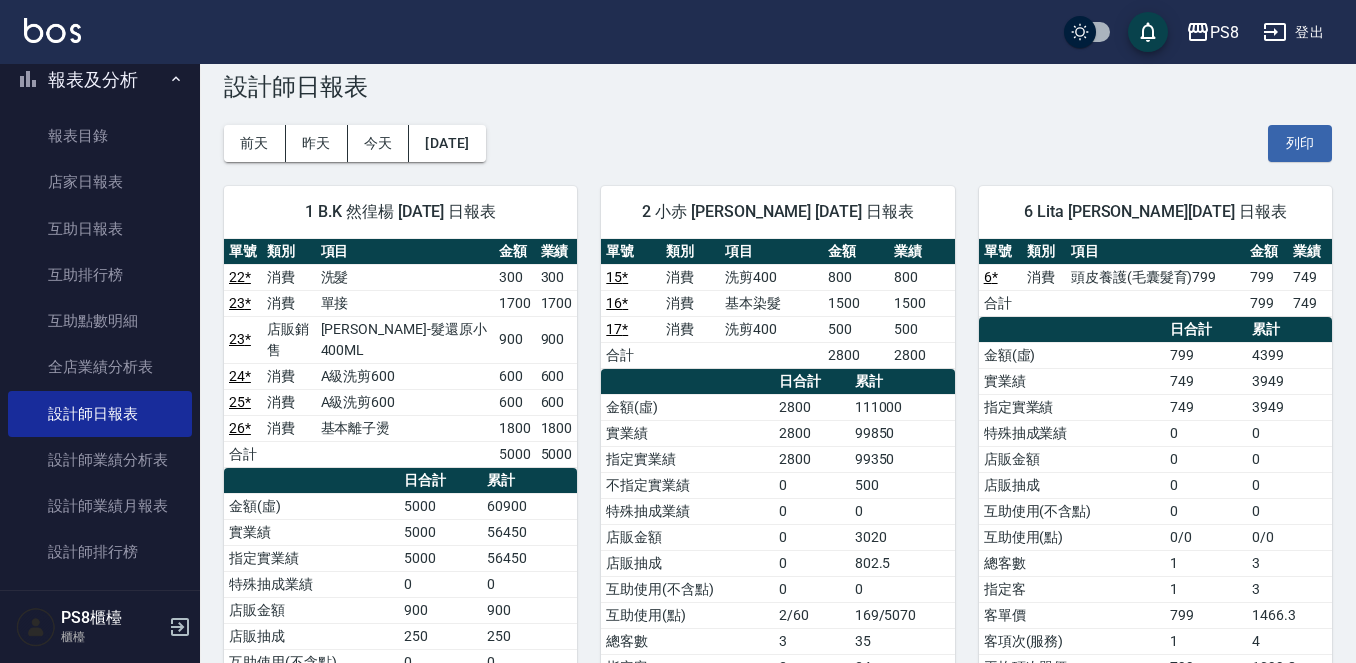 scroll, scrollTop: 0, scrollLeft: 0, axis: both 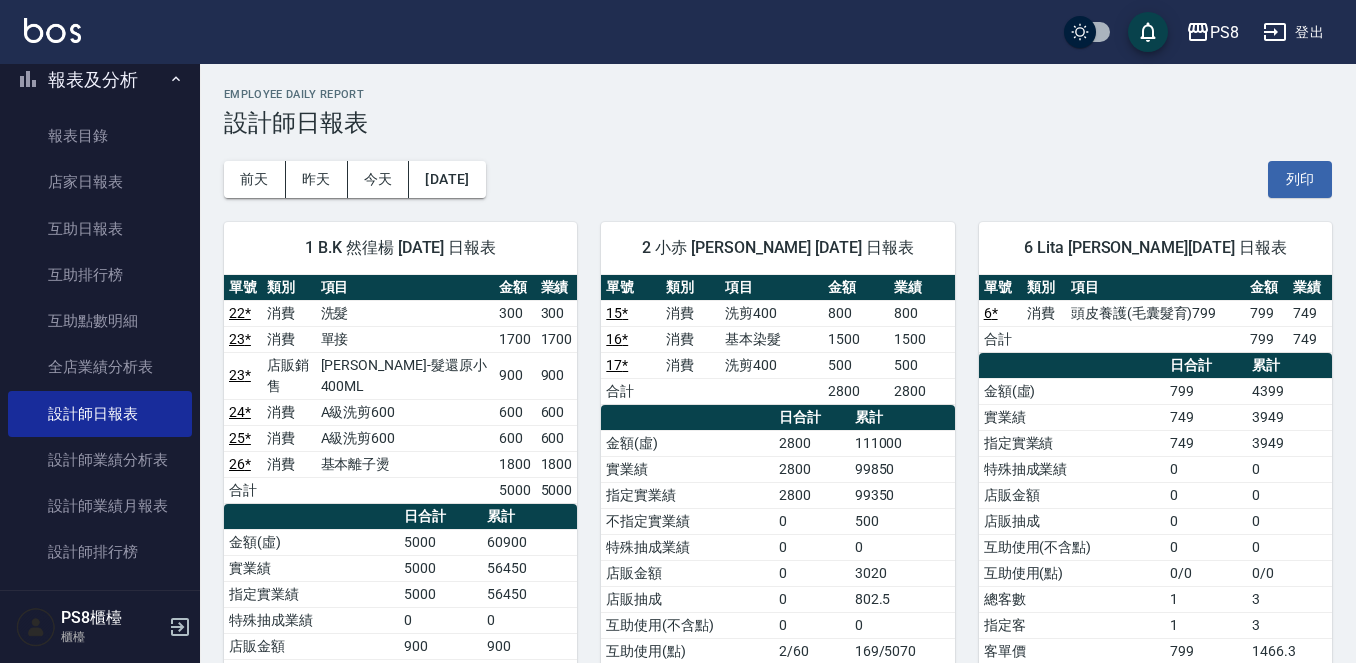 click on "報表及分析" at bounding box center (100, 80) 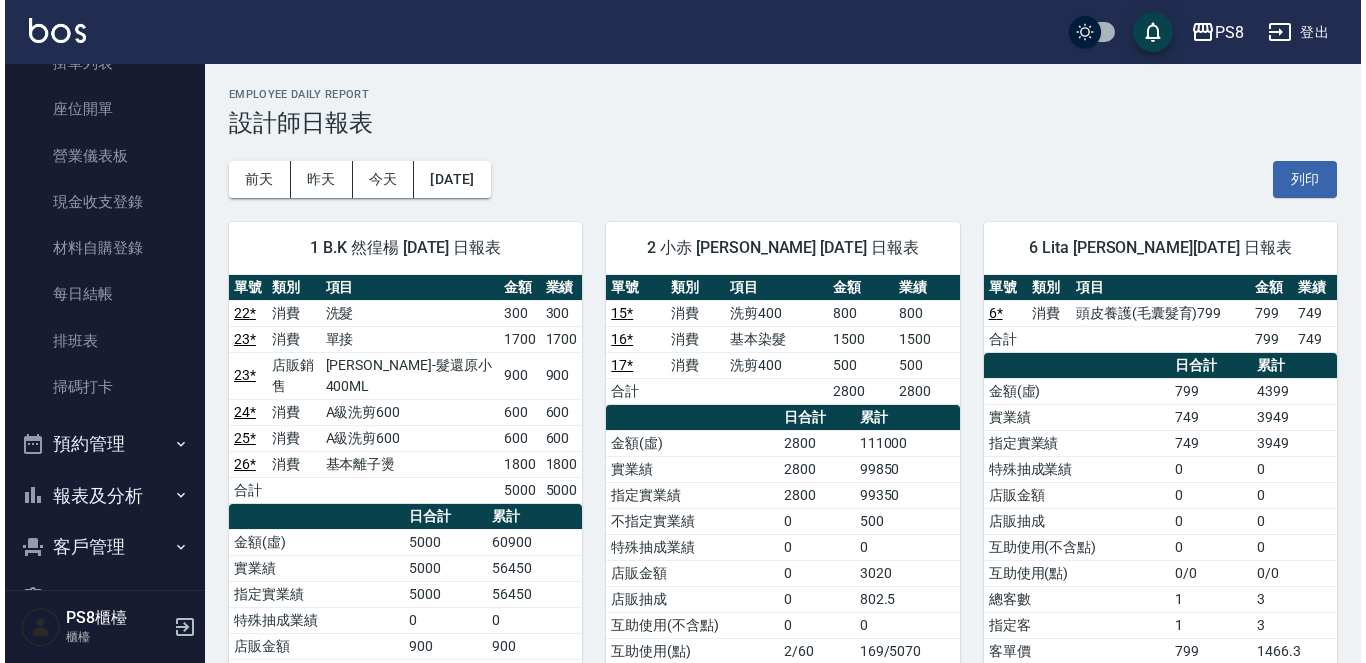 scroll, scrollTop: 45, scrollLeft: 0, axis: vertical 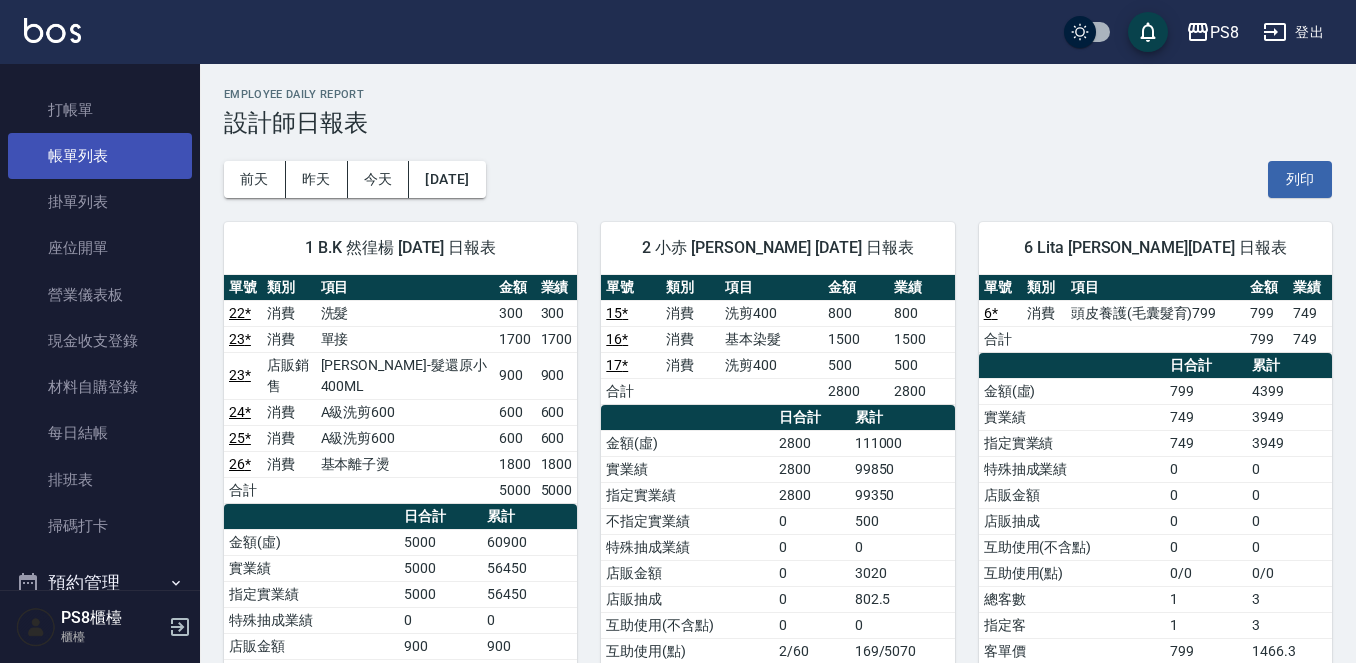 click on "帳單列表" at bounding box center (100, 156) 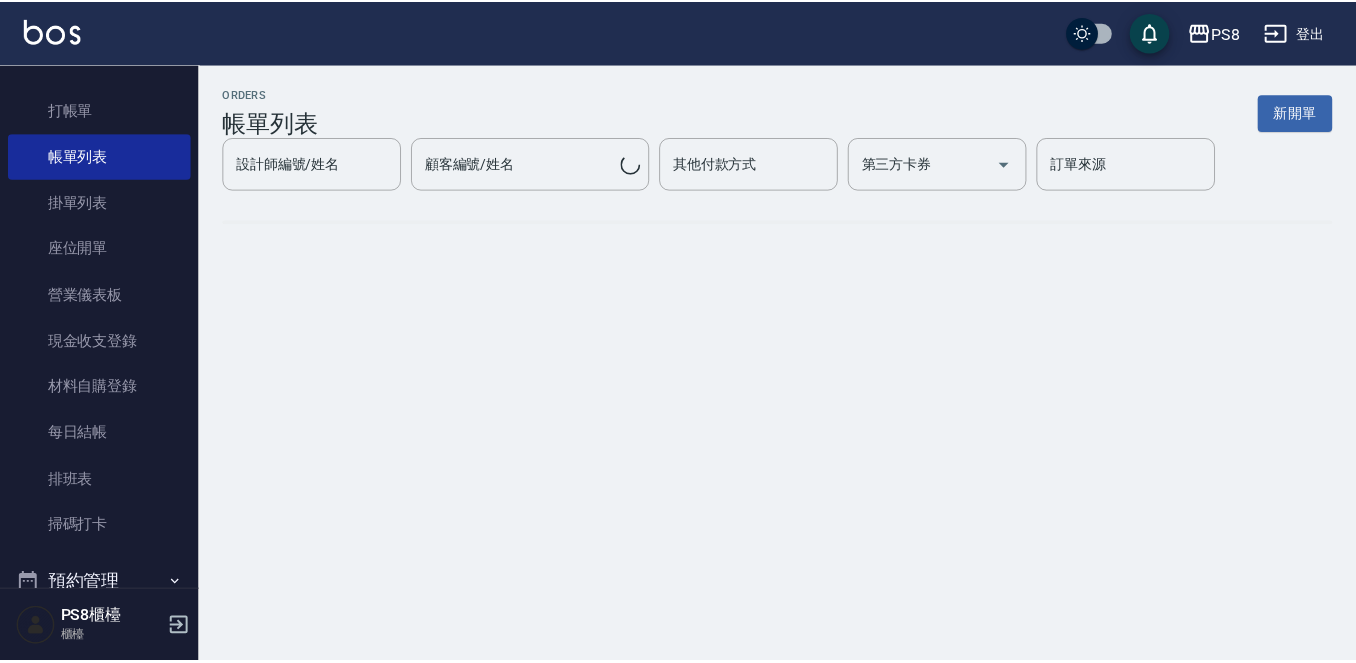 scroll, scrollTop: 0, scrollLeft: 0, axis: both 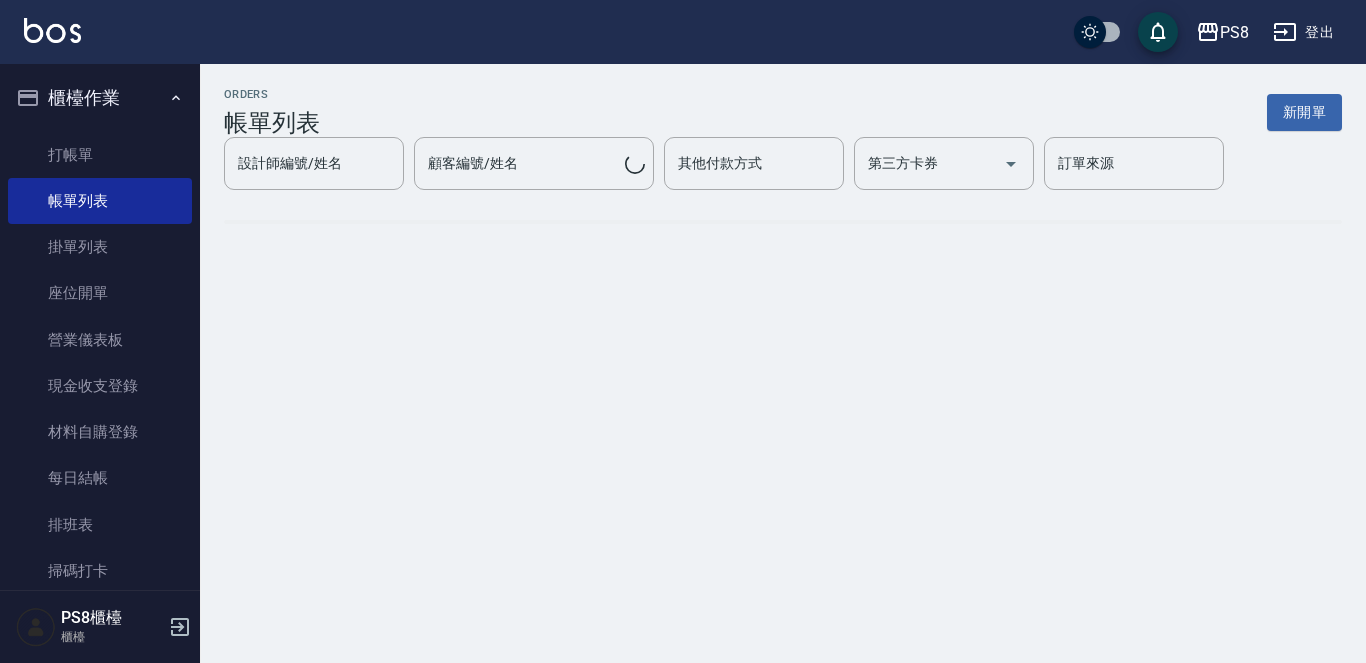 click on "櫃檯作業" at bounding box center (100, 98) 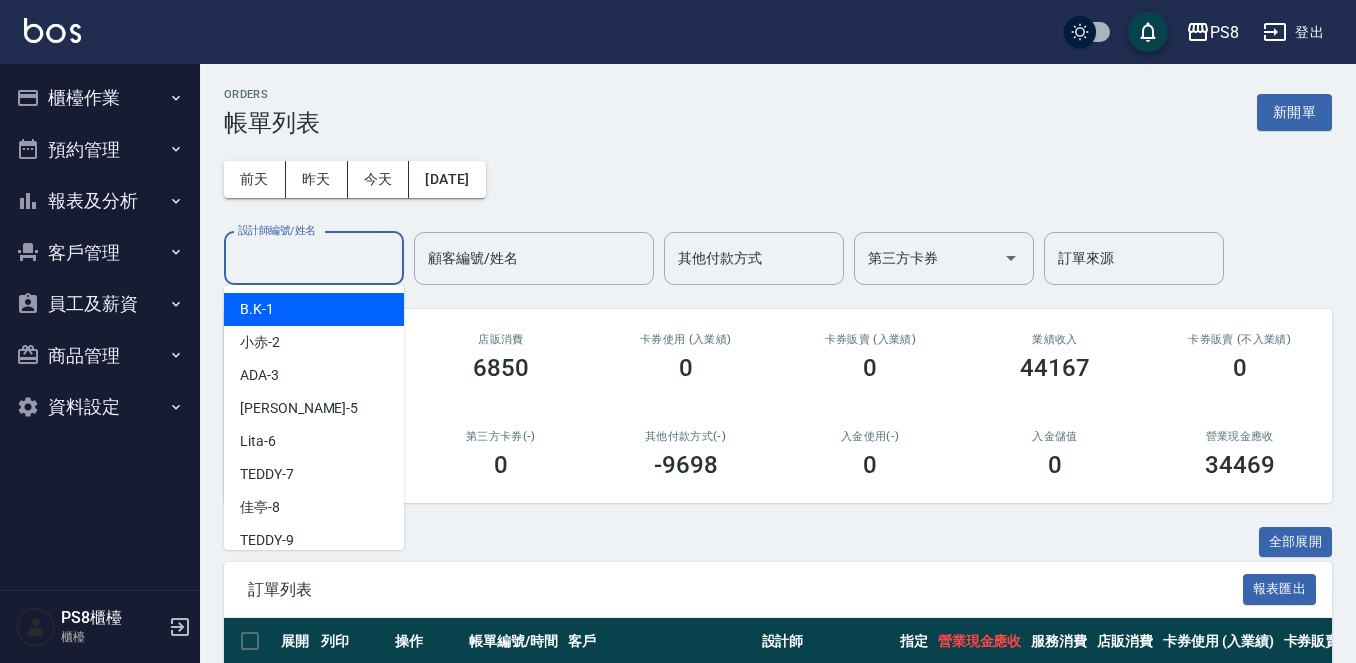 click on "設計師編號/姓名" at bounding box center [314, 258] 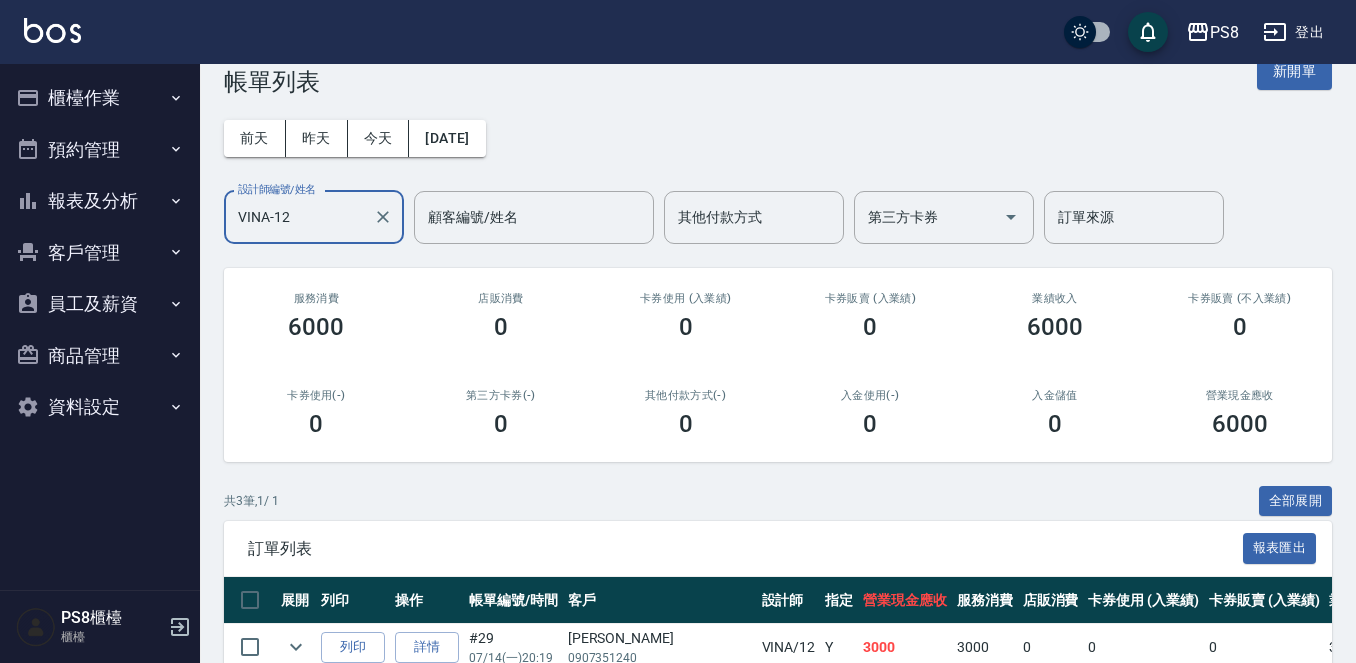 scroll, scrollTop: 0, scrollLeft: 0, axis: both 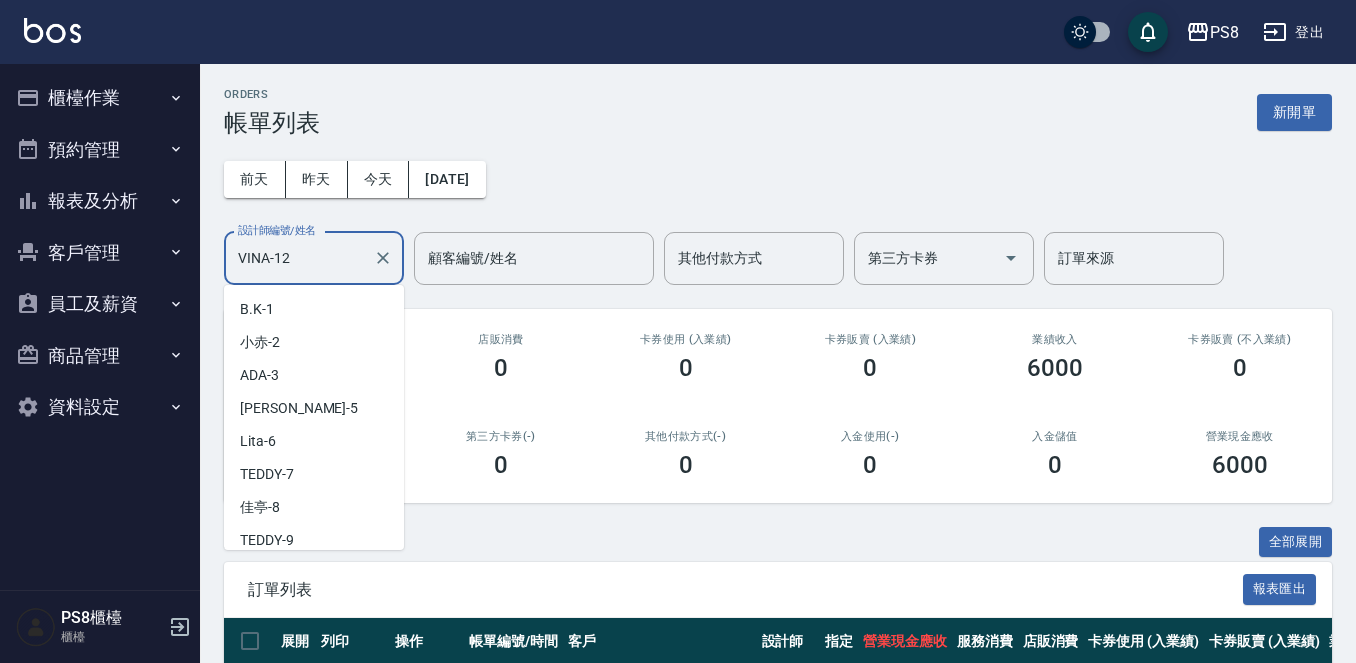 drag, startPoint x: 322, startPoint y: 255, endPoint x: 115, endPoint y: 256, distance: 207.00241 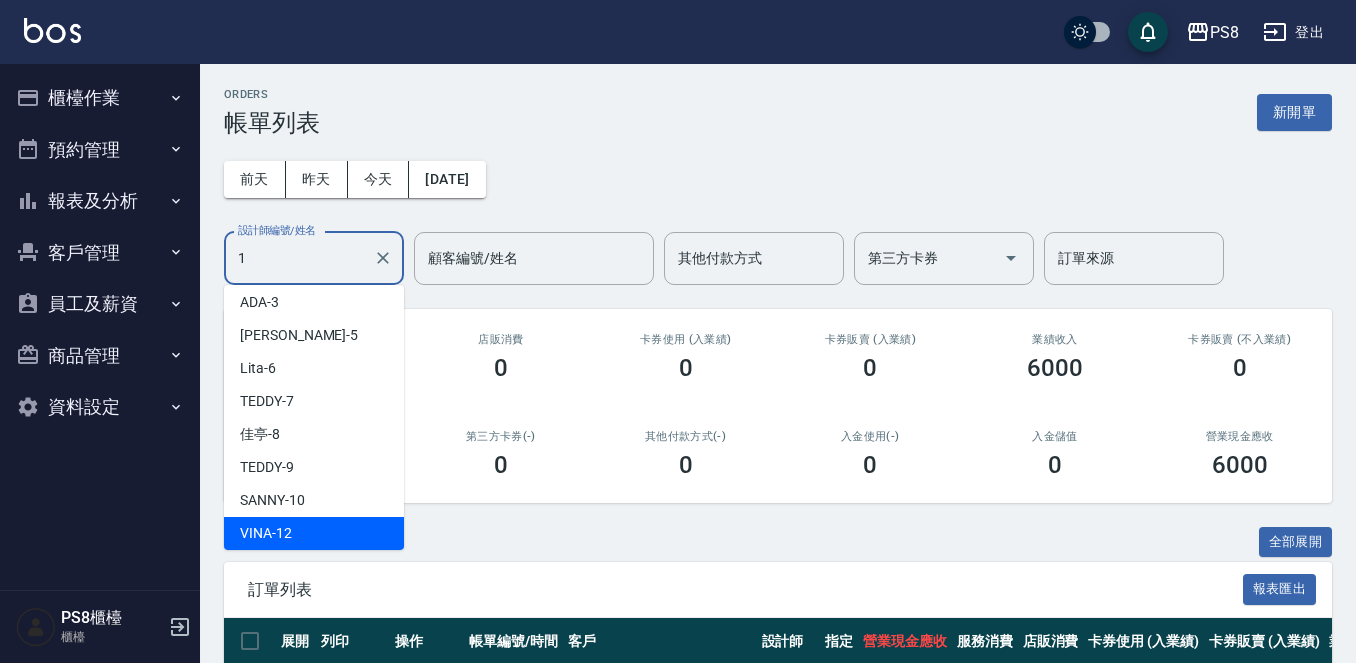 scroll, scrollTop: 0, scrollLeft: 0, axis: both 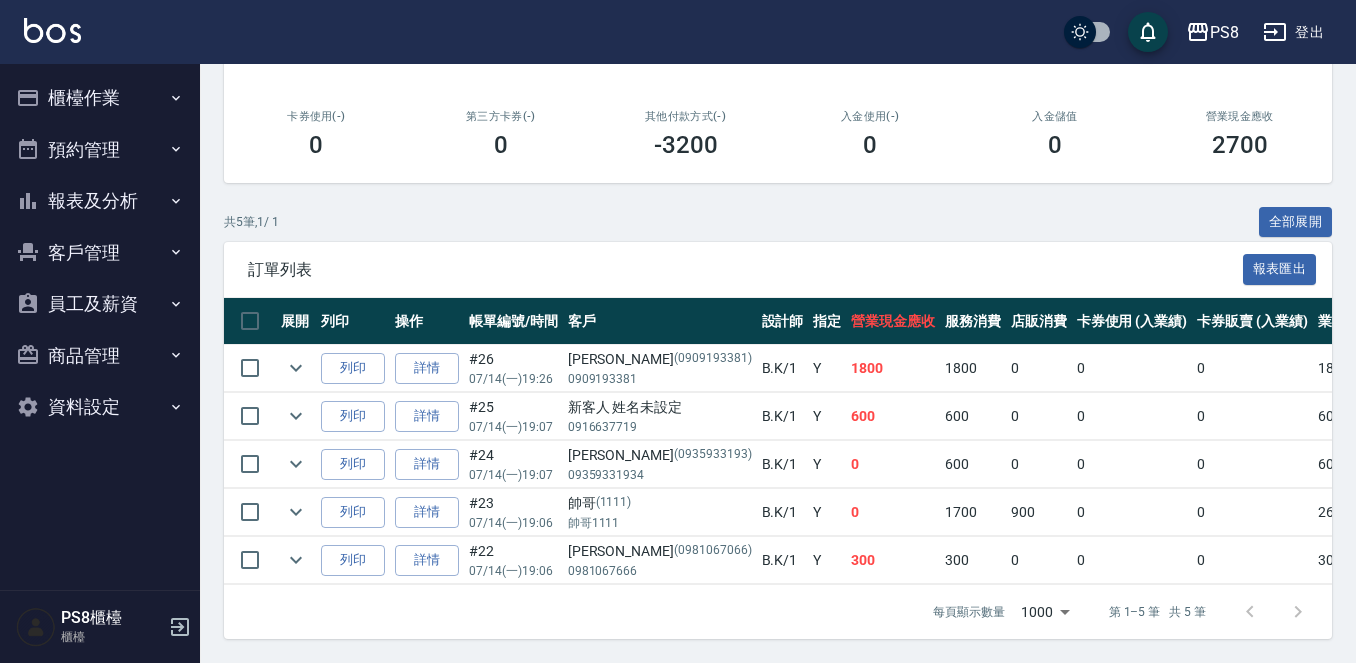 type on "B.K-1" 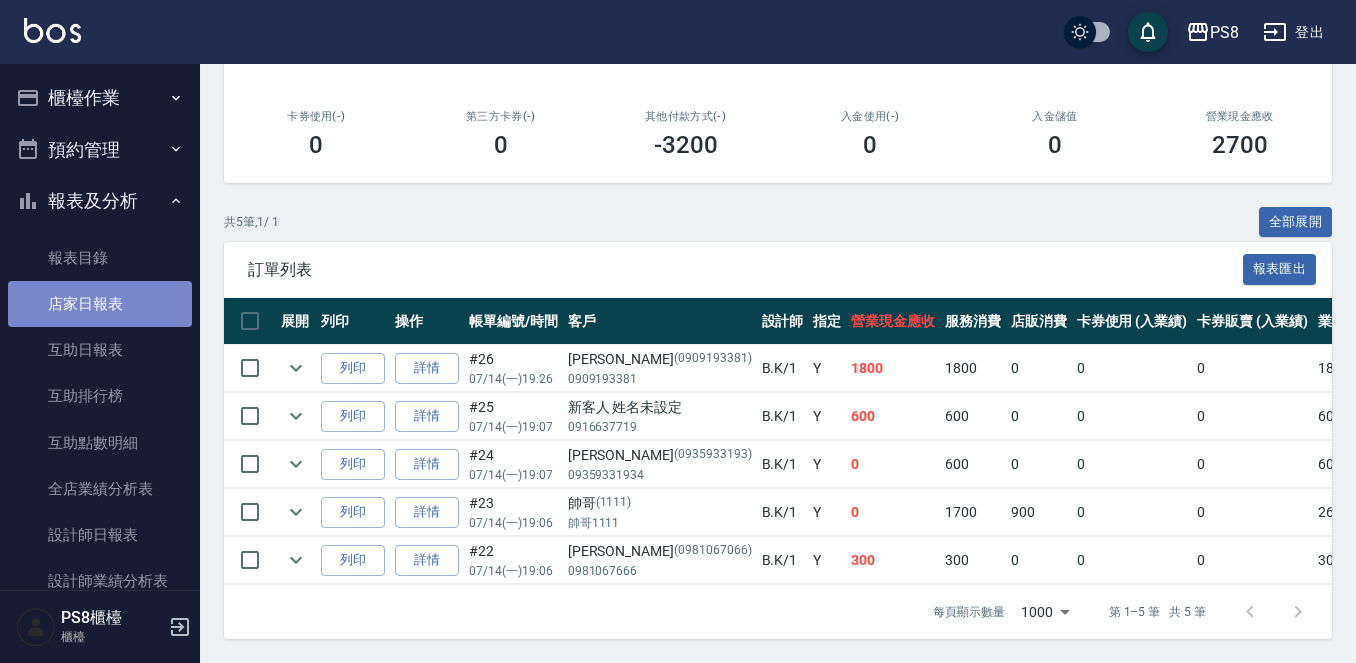 click on "店家日報表" at bounding box center (100, 304) 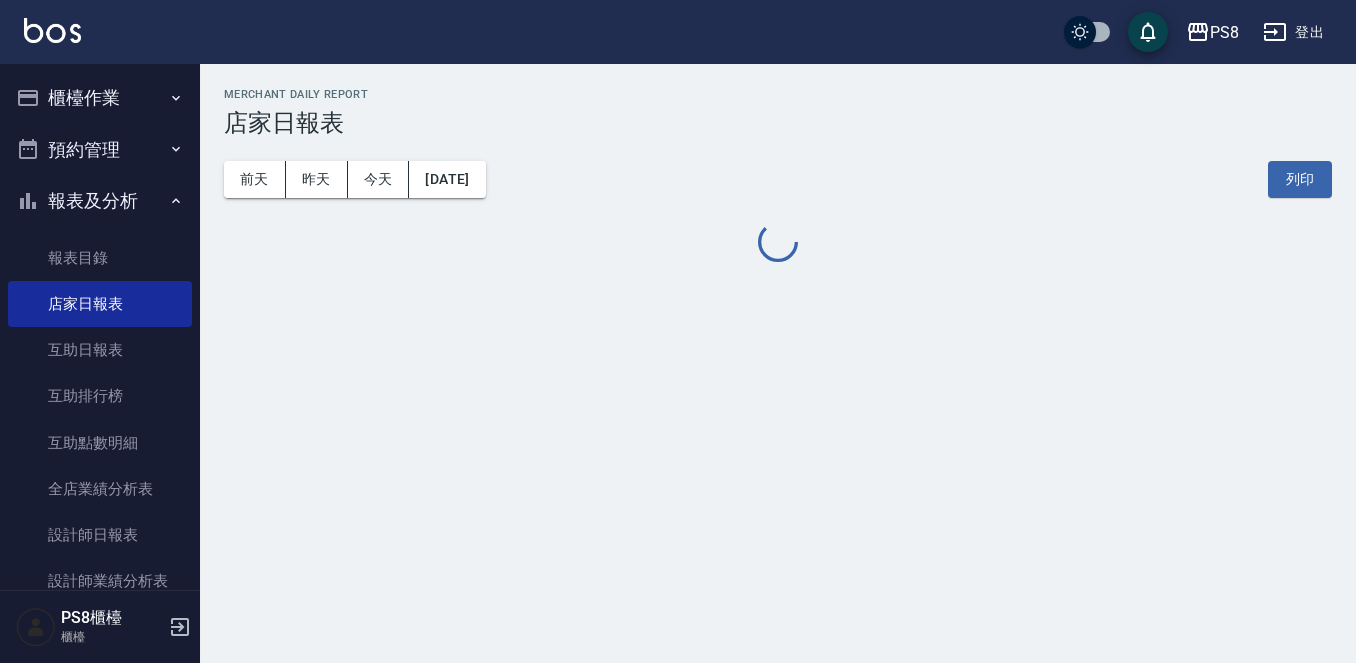 scroll, scrollTop: 0, scrollLeft: 0, axis: both 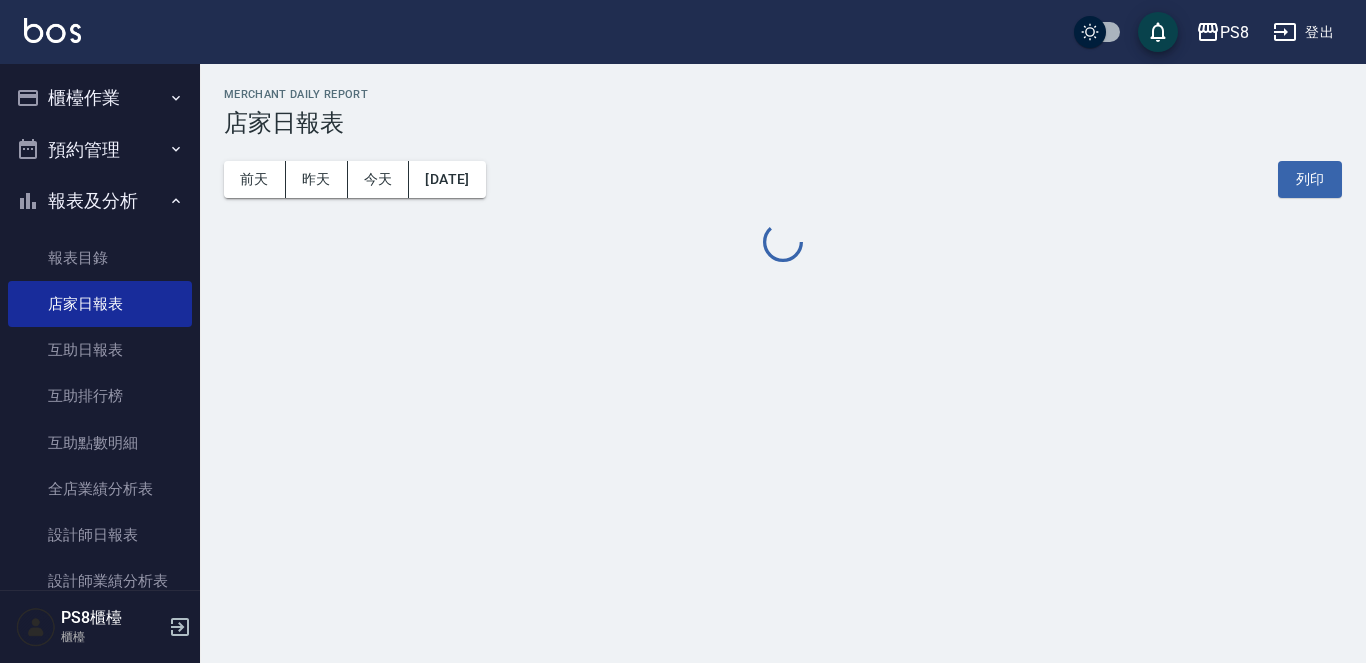 click on "報表及分析" at bounding box center [100, 201] 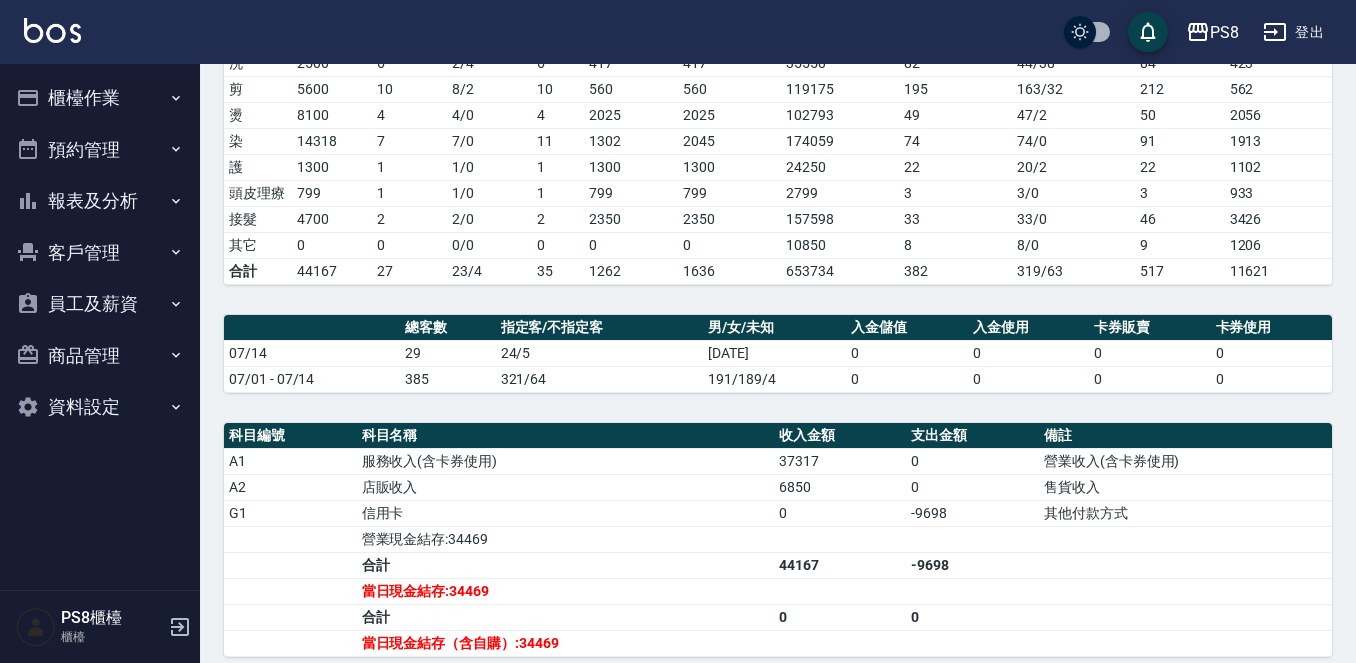 scroll, scrollTop: 298, scrollLeft: 0, axis: vertical 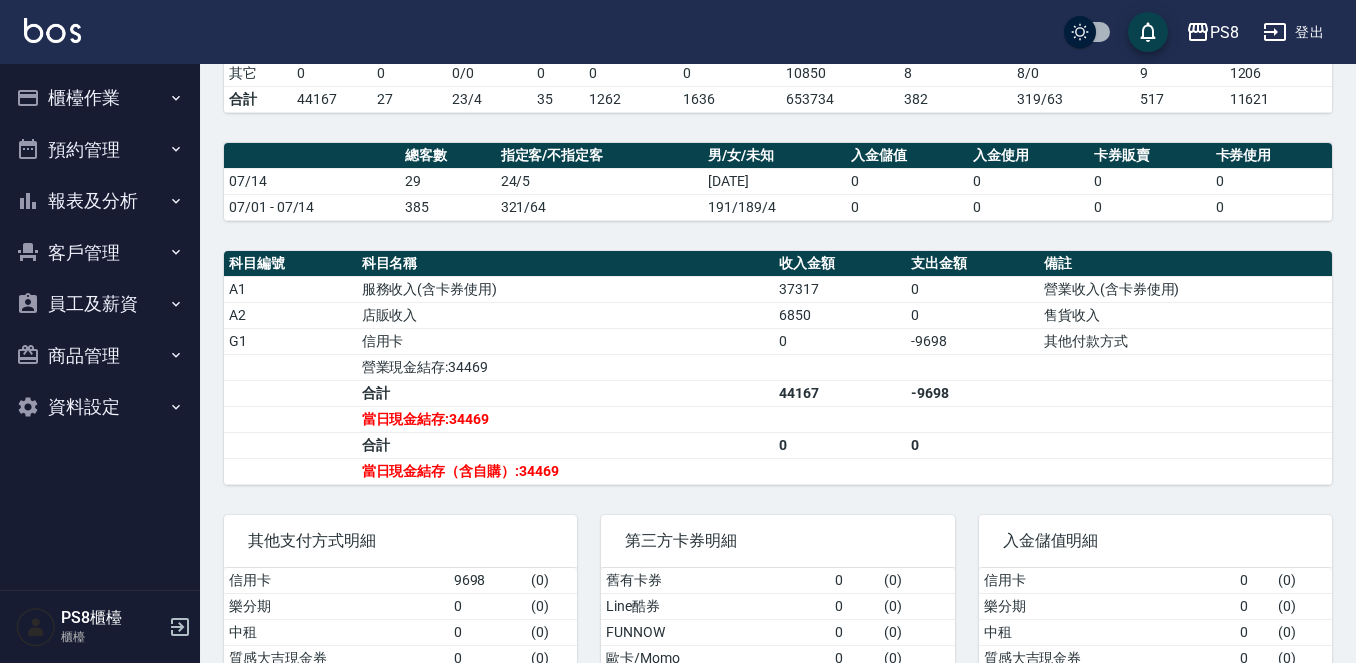 click on "櫃檯作業" at bounding box center [100, 98] 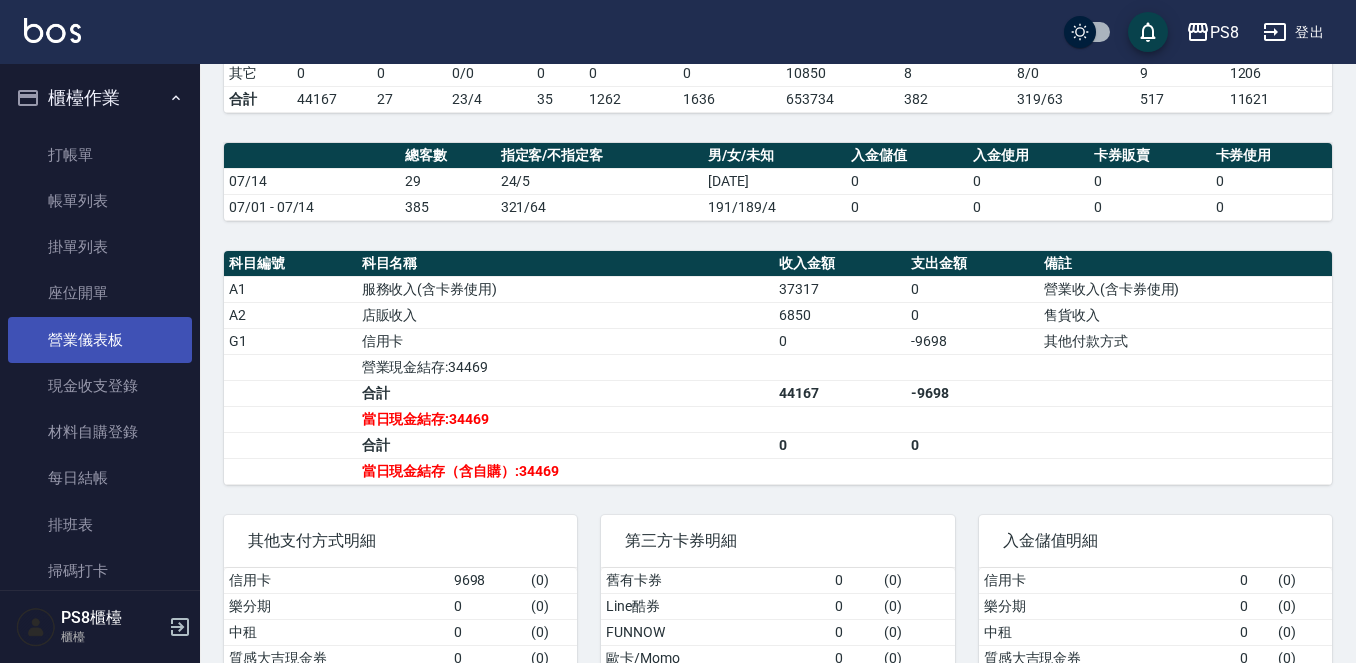 click on "現金收支登錄" at bounding box center [100, 386] 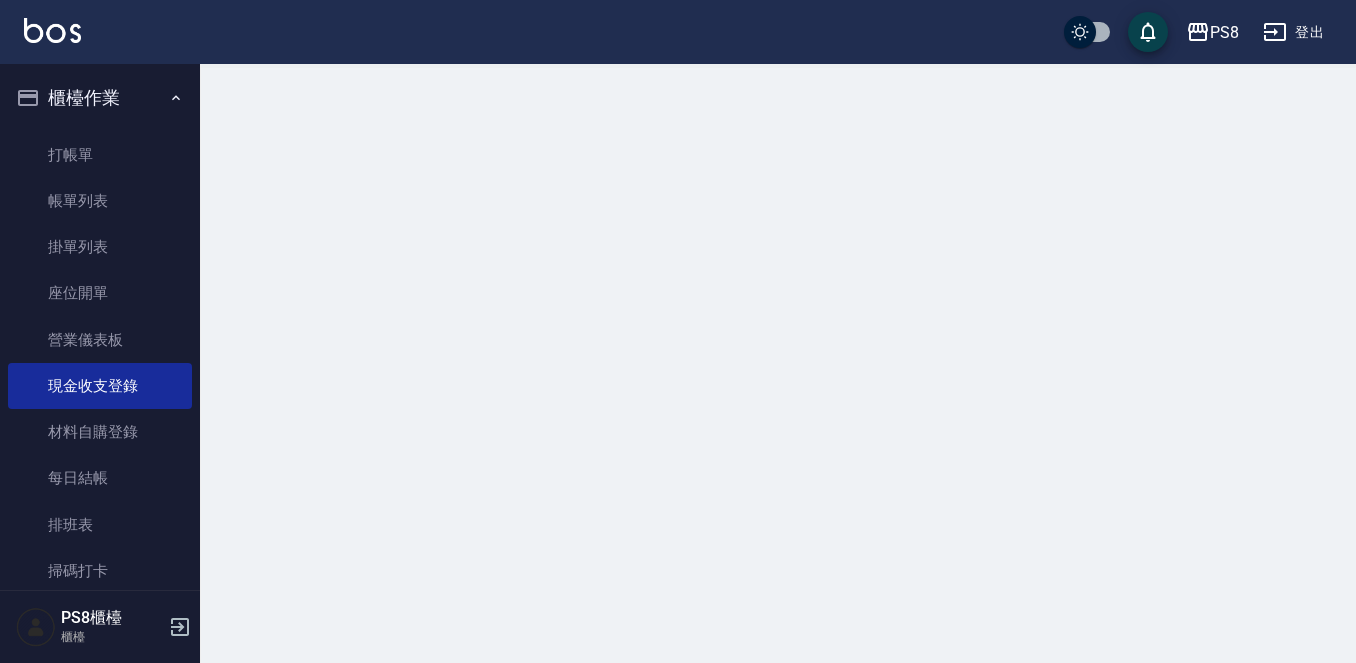 scroll, scrollTop: 0, scrollLeft: 0, axis: both 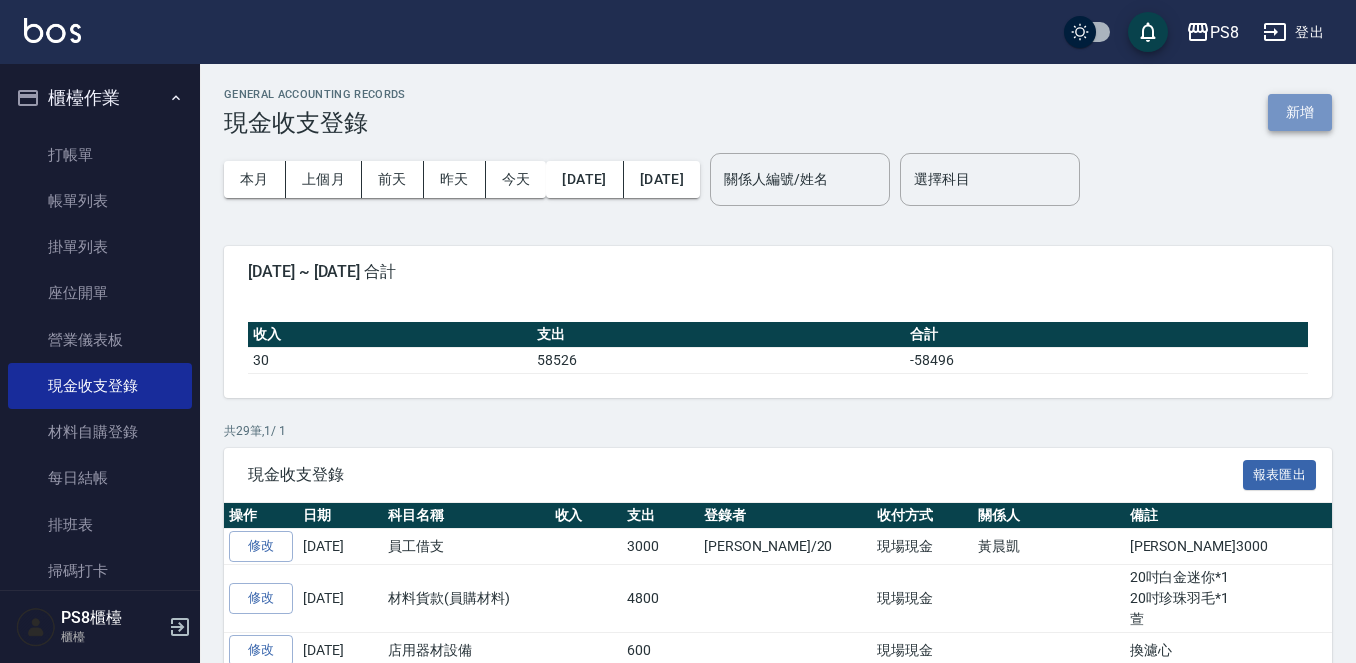 click on "新增" at bounding box center (1300, 112) 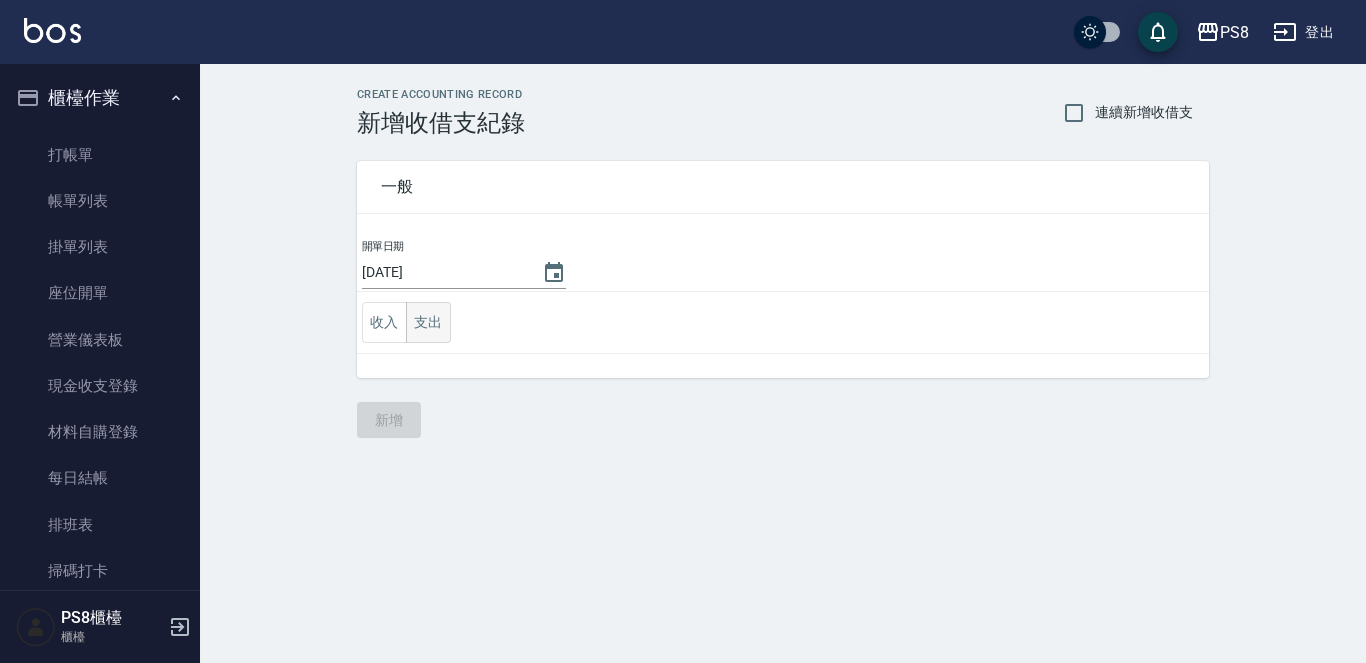 click on "支出" at bounding box center [428, 322] 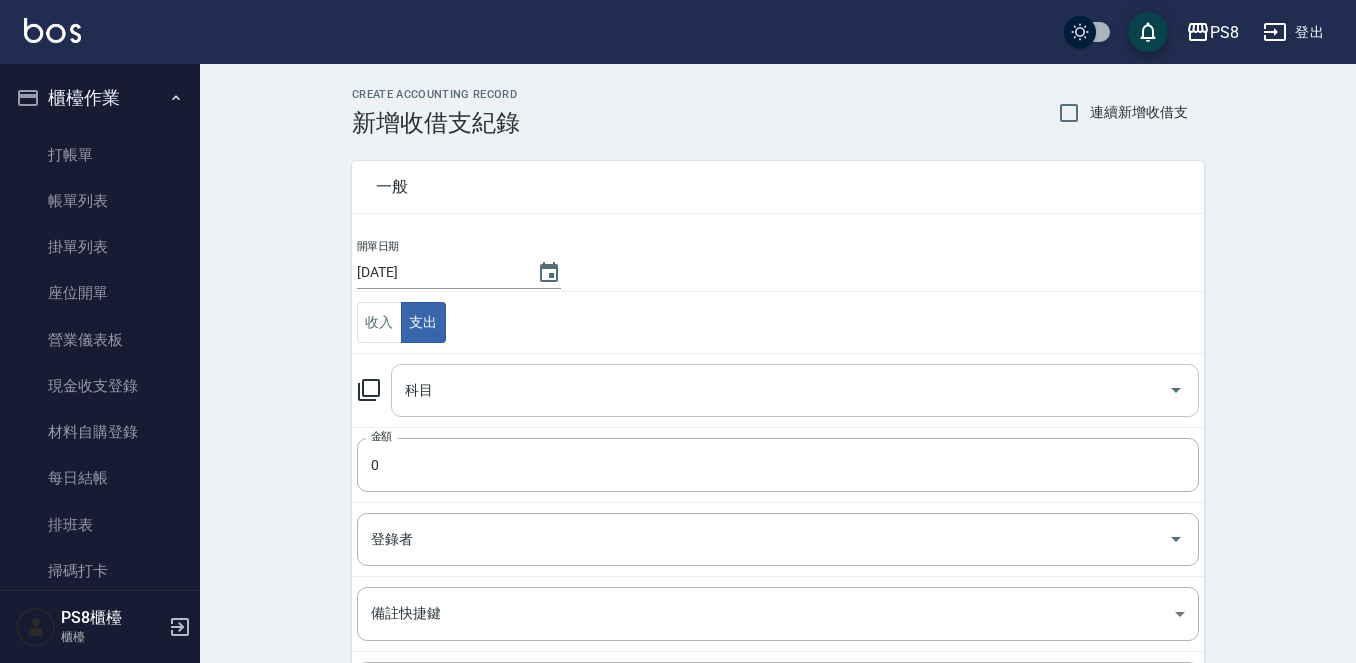 click on "科目" at bounding box center [780, 390] 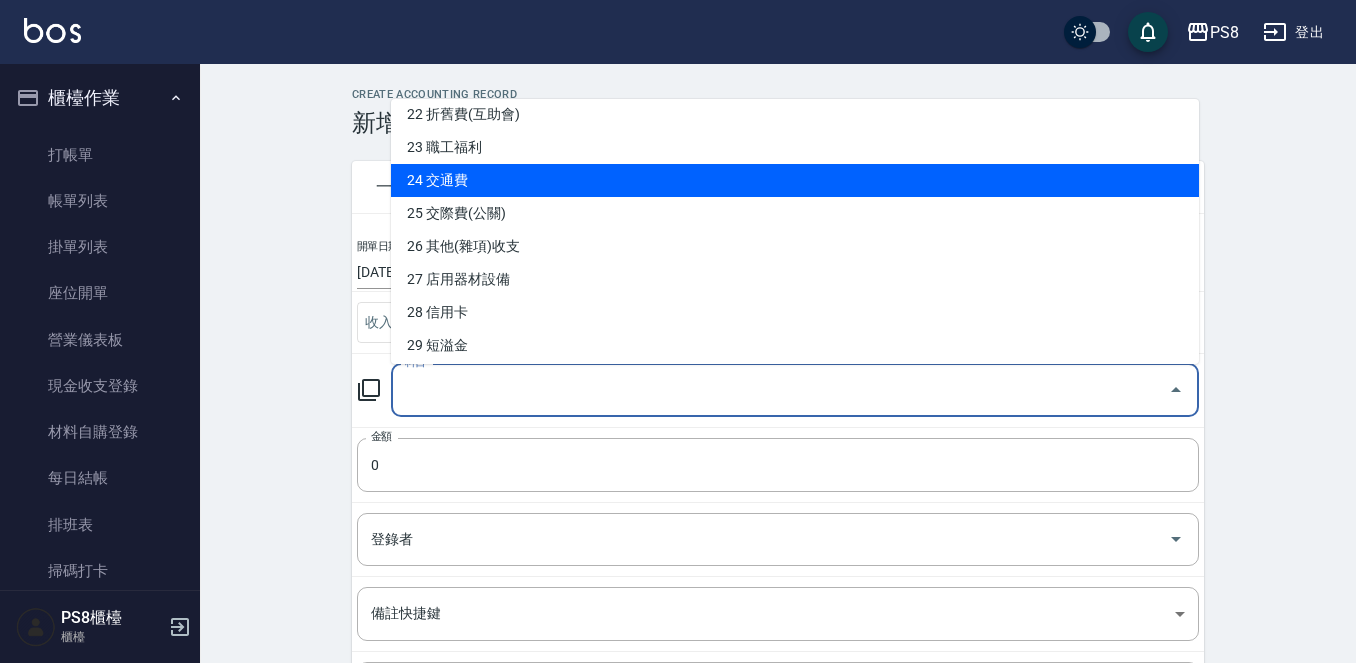 scroll, scrollTop: 700, scrollLeft: 0, axis: vertical 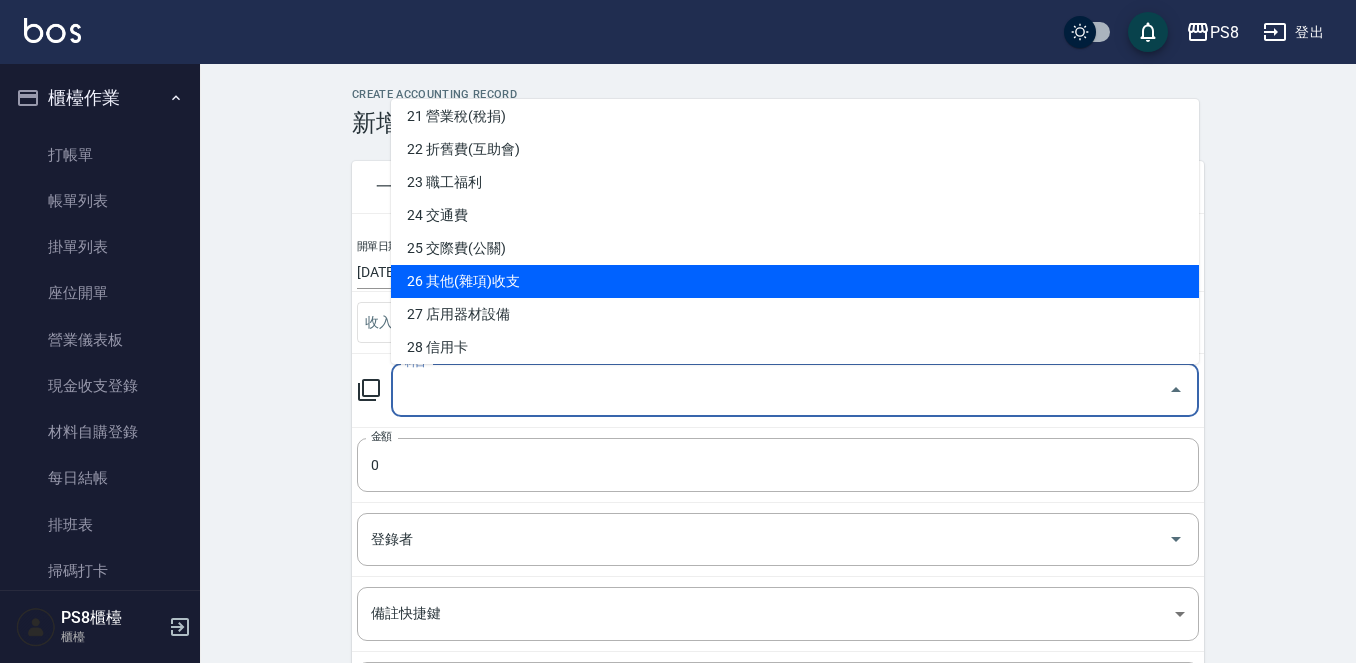 click on "26 其他(雜項)收支" at bounding box center [795, 281] 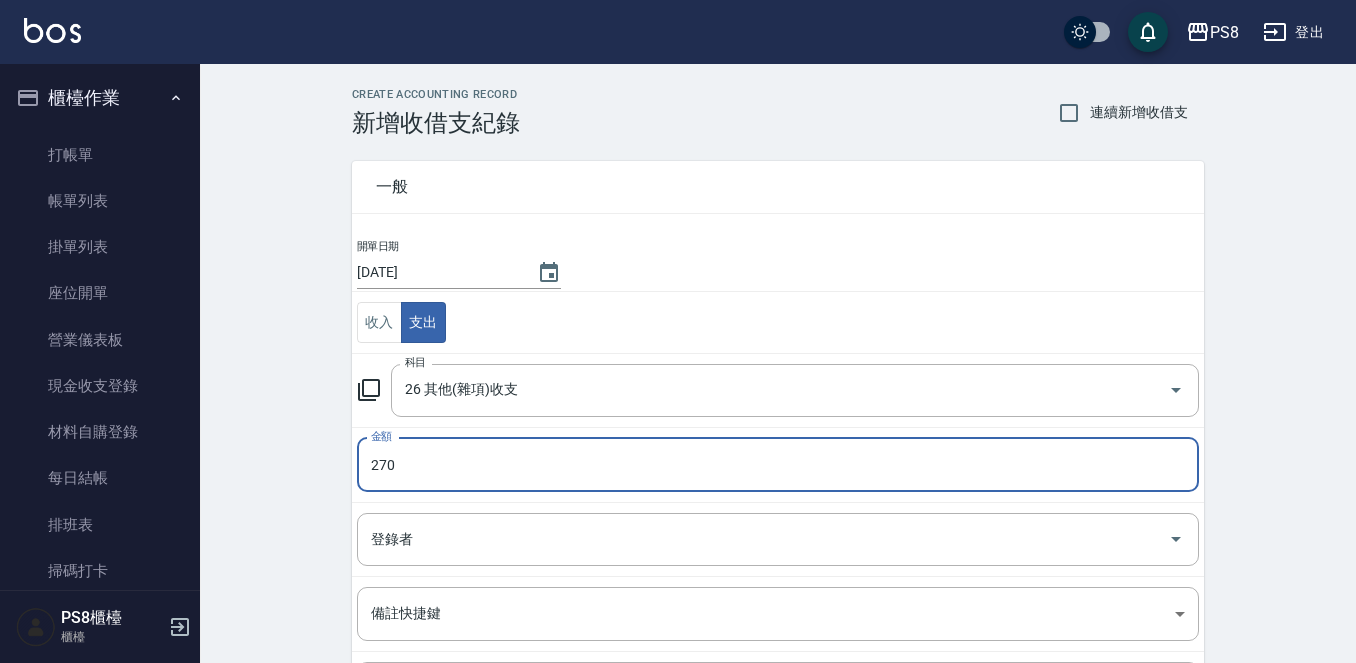 type on "270" 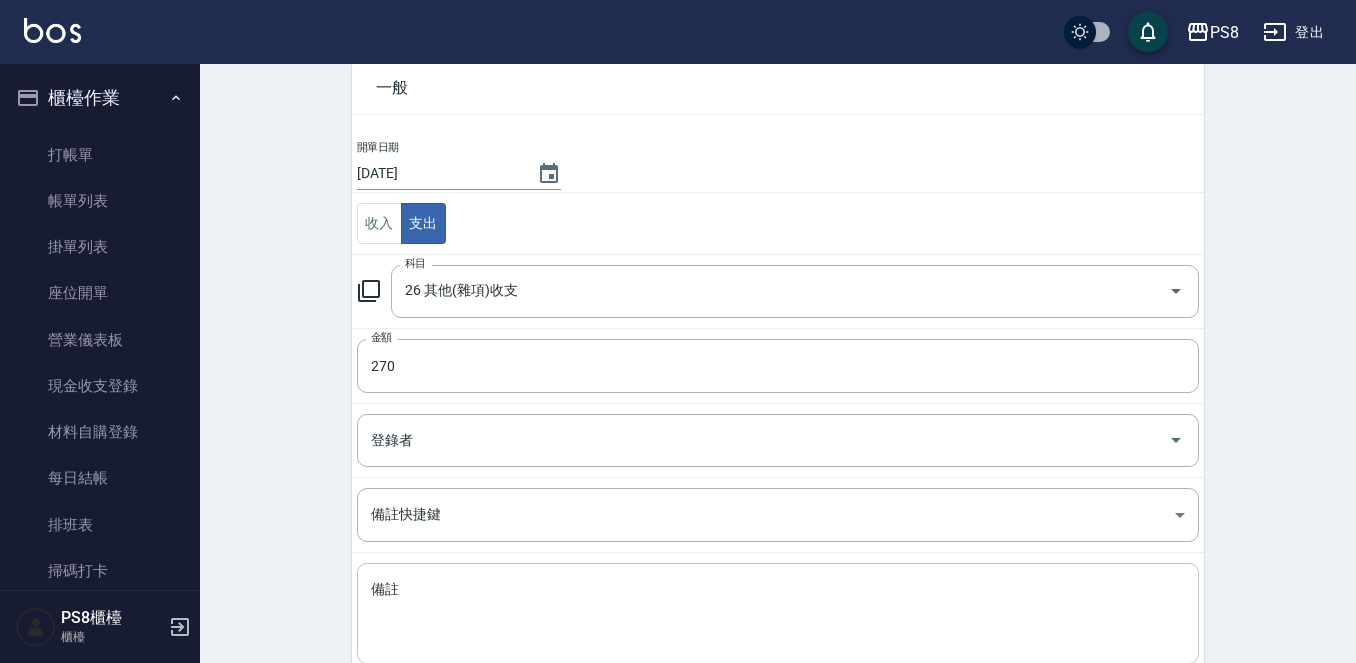 scroll, scrollTop: 200, scrollLeft: 0, axis: vertical 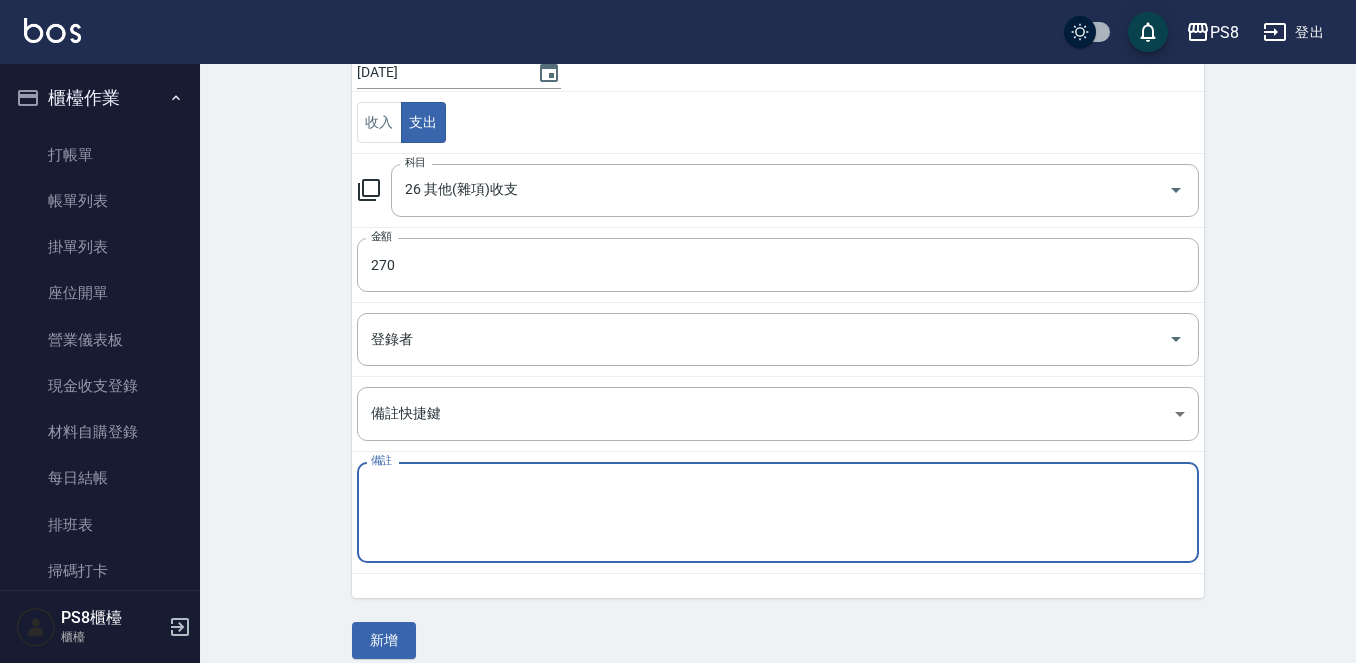 click on "備註" at bounding box center (778, 513) 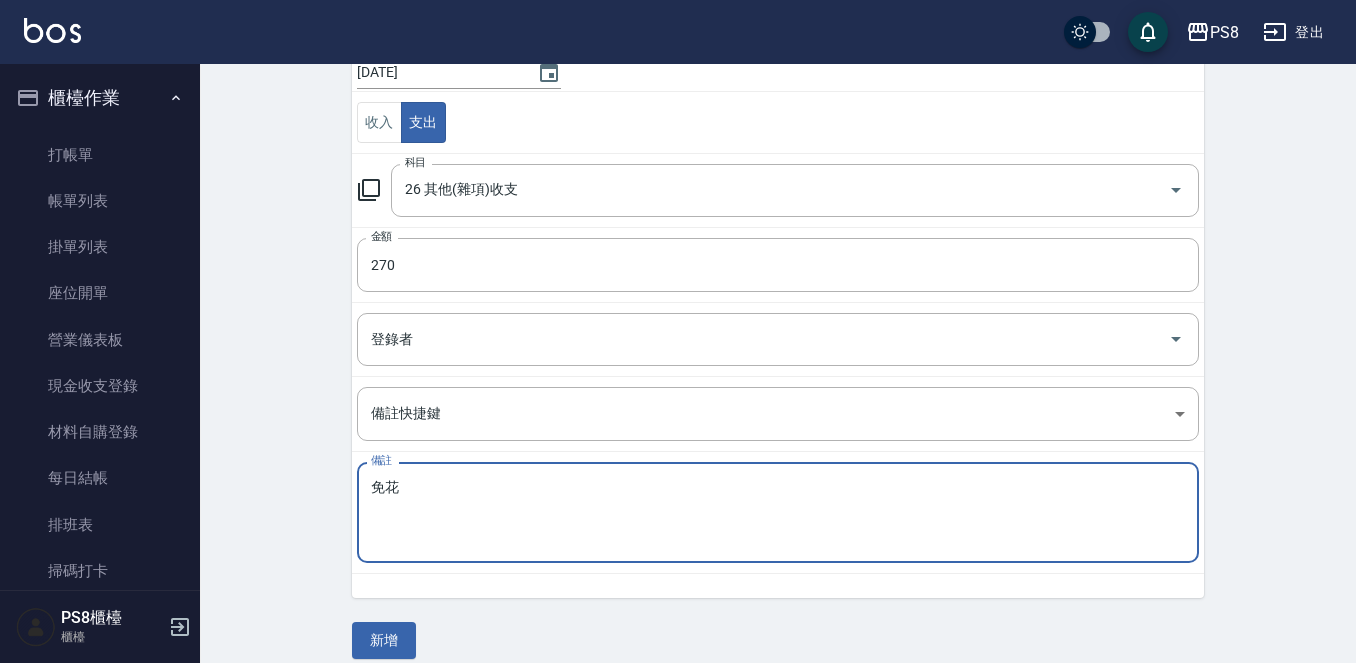type on "免" 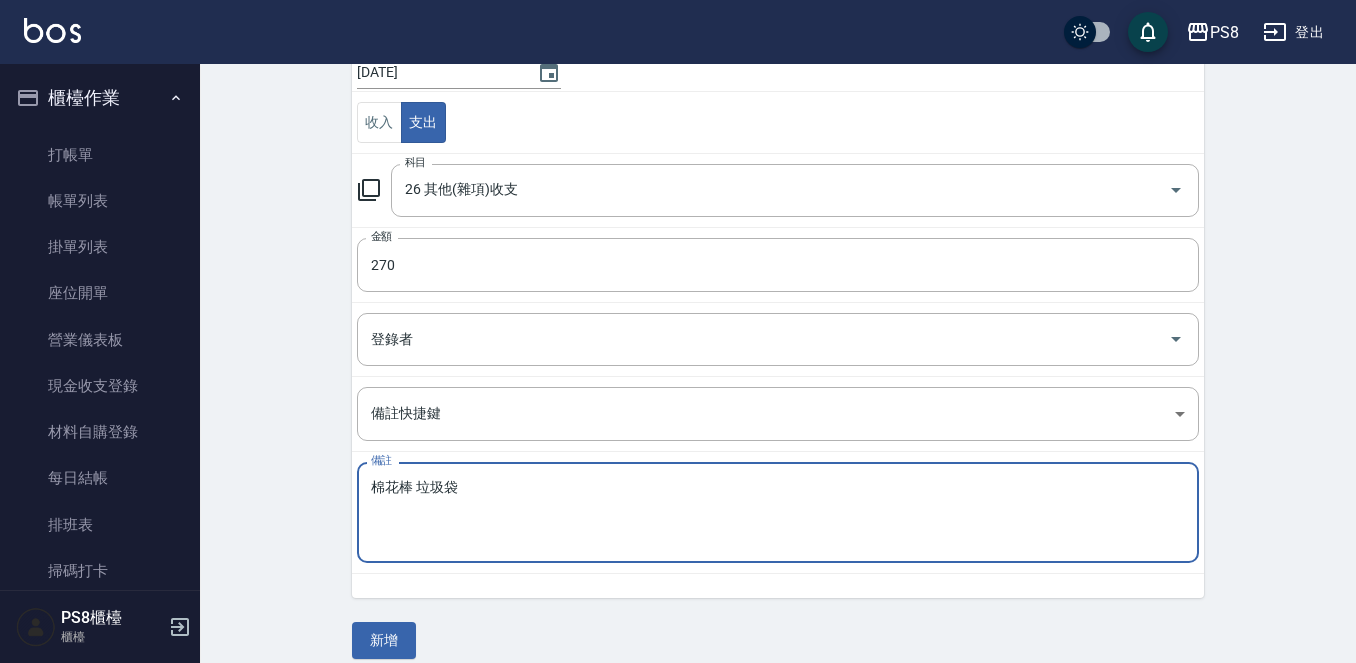 click on "棉花棒 垃圾袋" at bounding box center (778, 513) 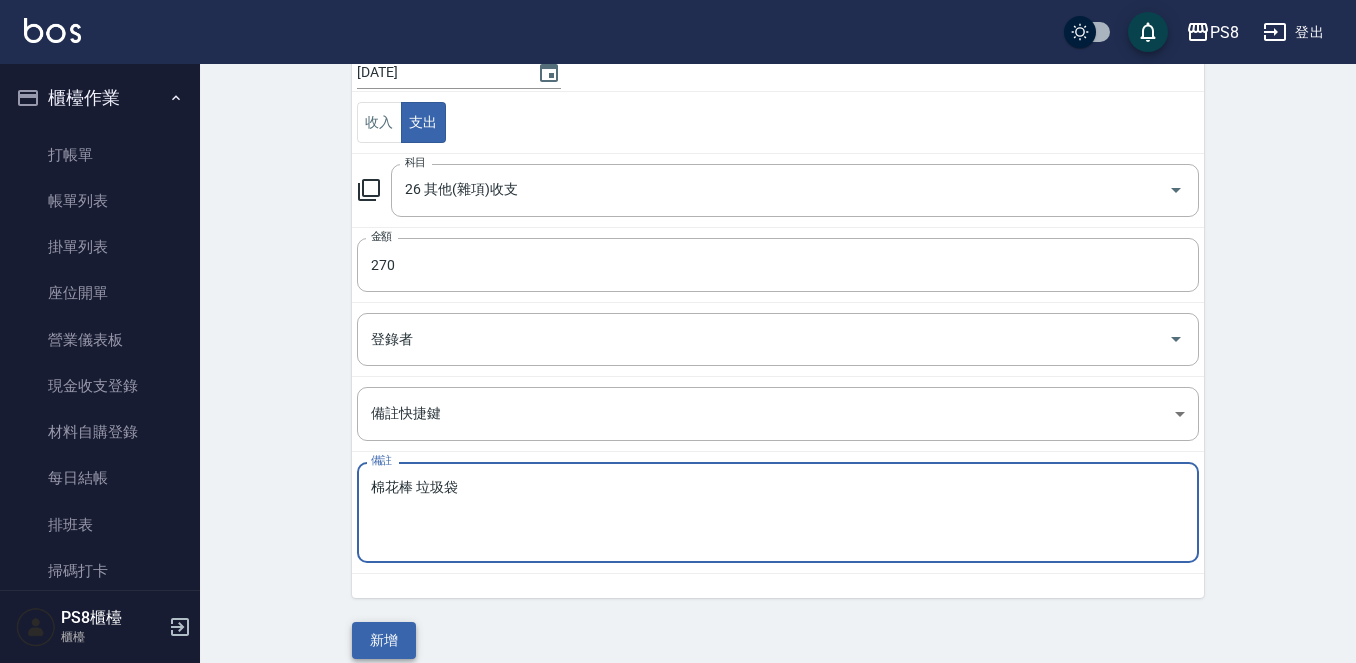 type on "棉花棒 垃圾袋" 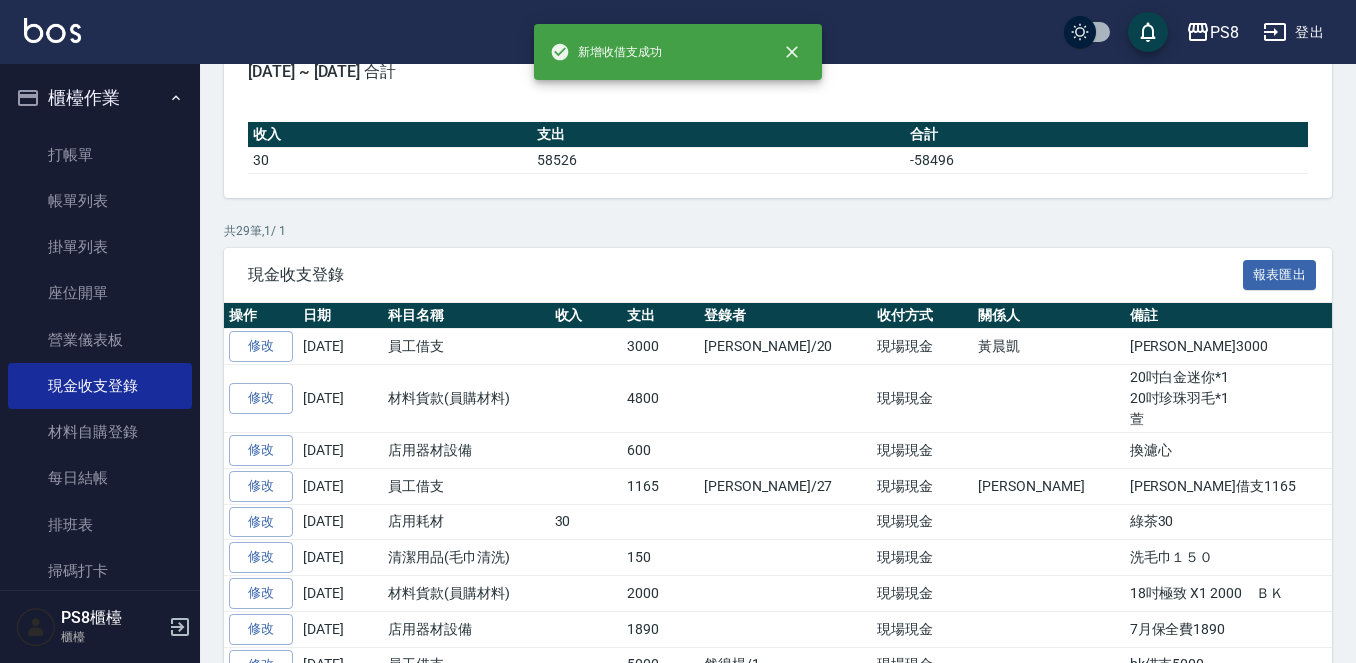 scroll, scrollTop: 0, scrollLeft: 0, axis: both 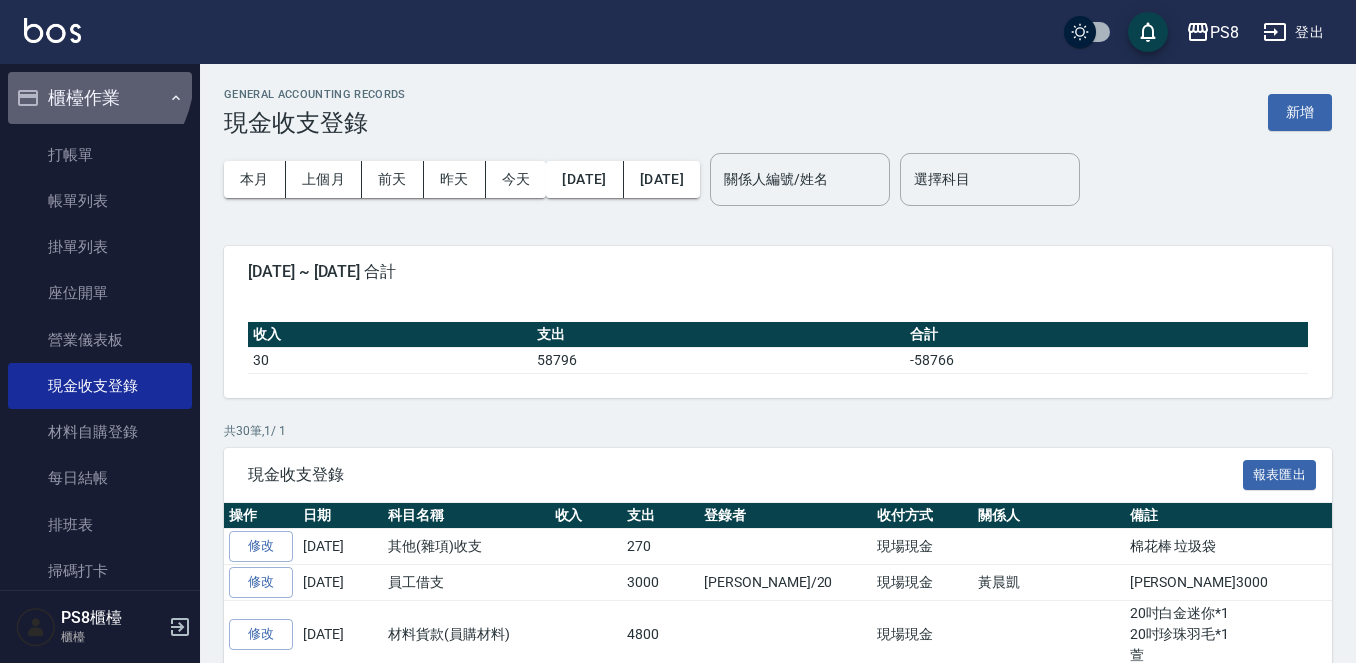 click on "櫃檯作業" at bounding box center (100, 98) 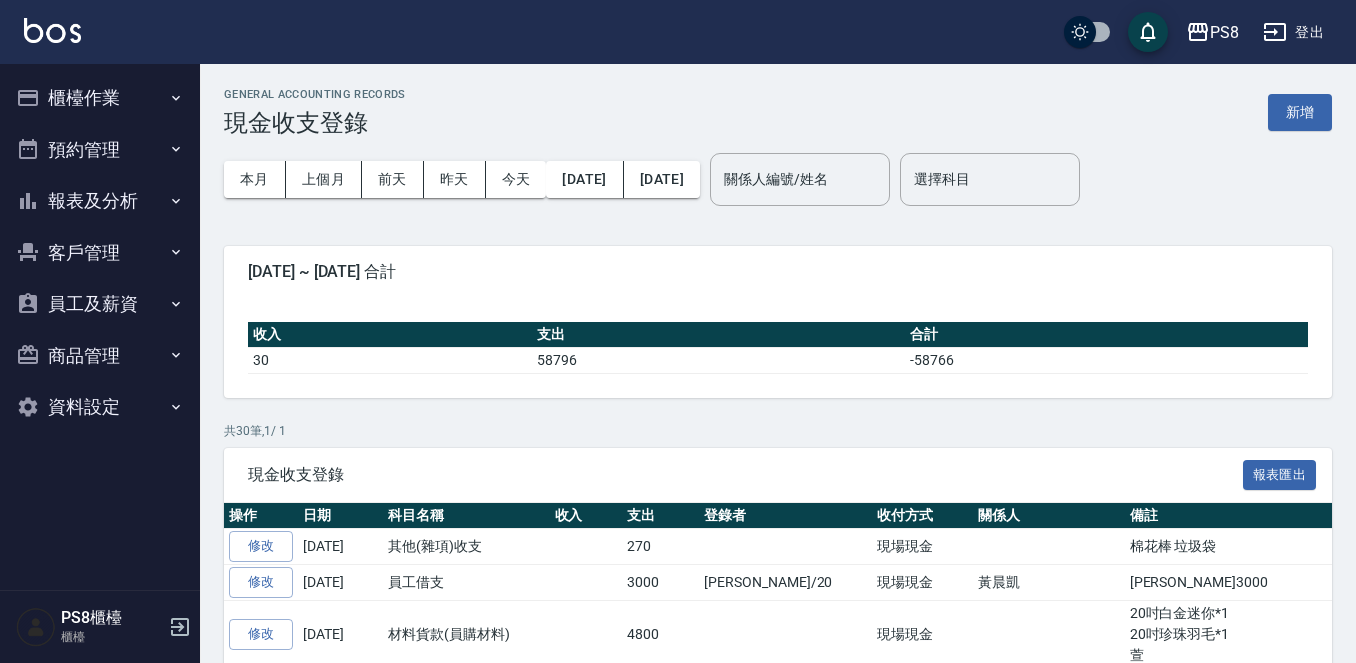 click on "報表及分析" at bounding box center [100, 201] 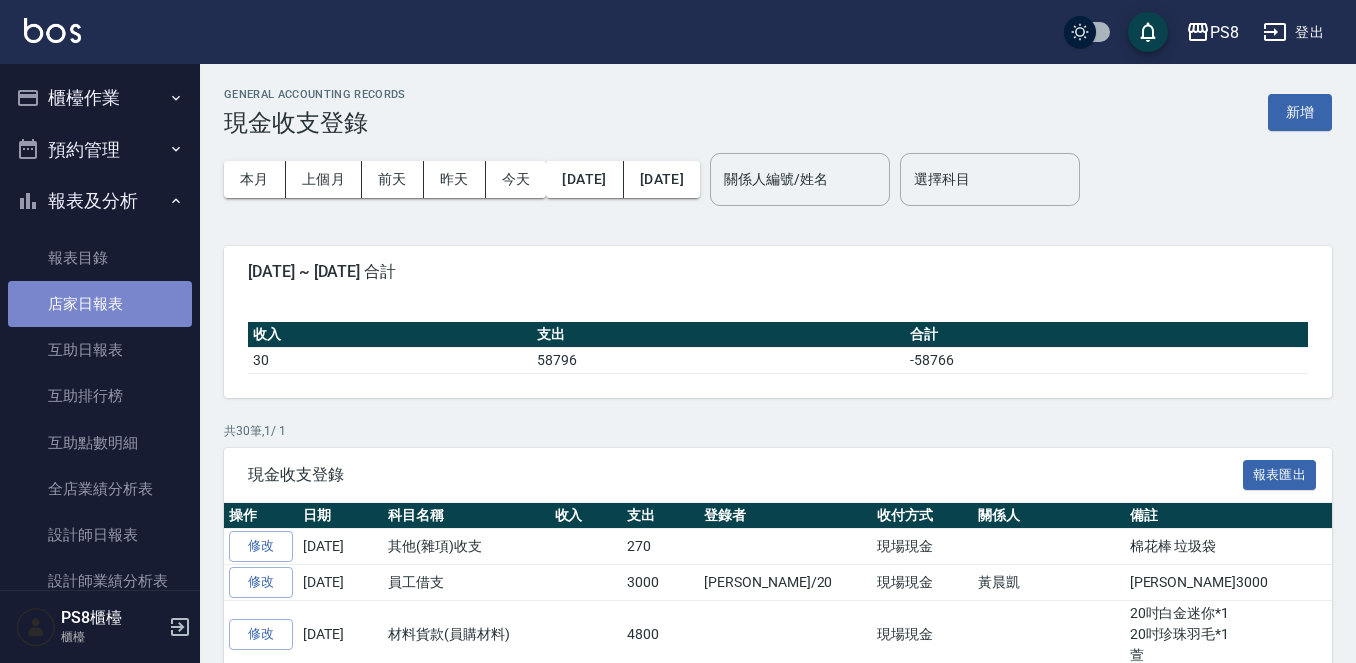 click on "店家日報表" at bounding box center [100, 304] 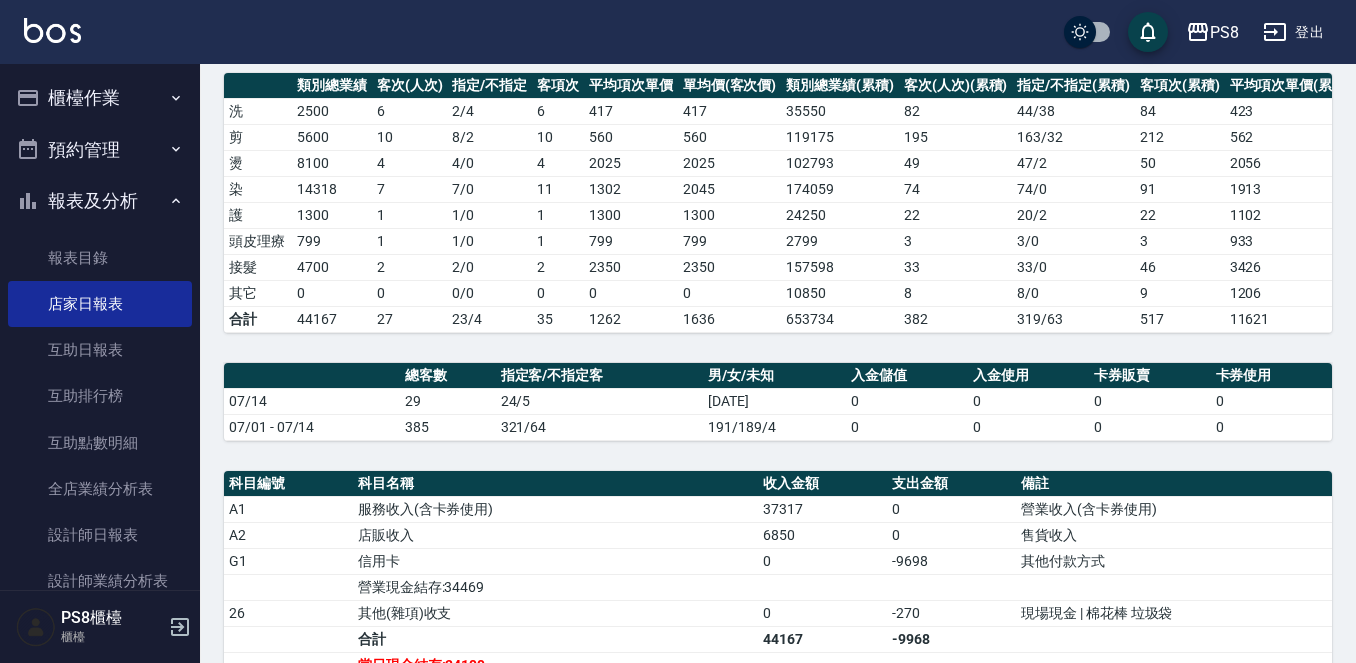 scroll, scrollTop: 400, scrollLeft: 0, axis: vertical 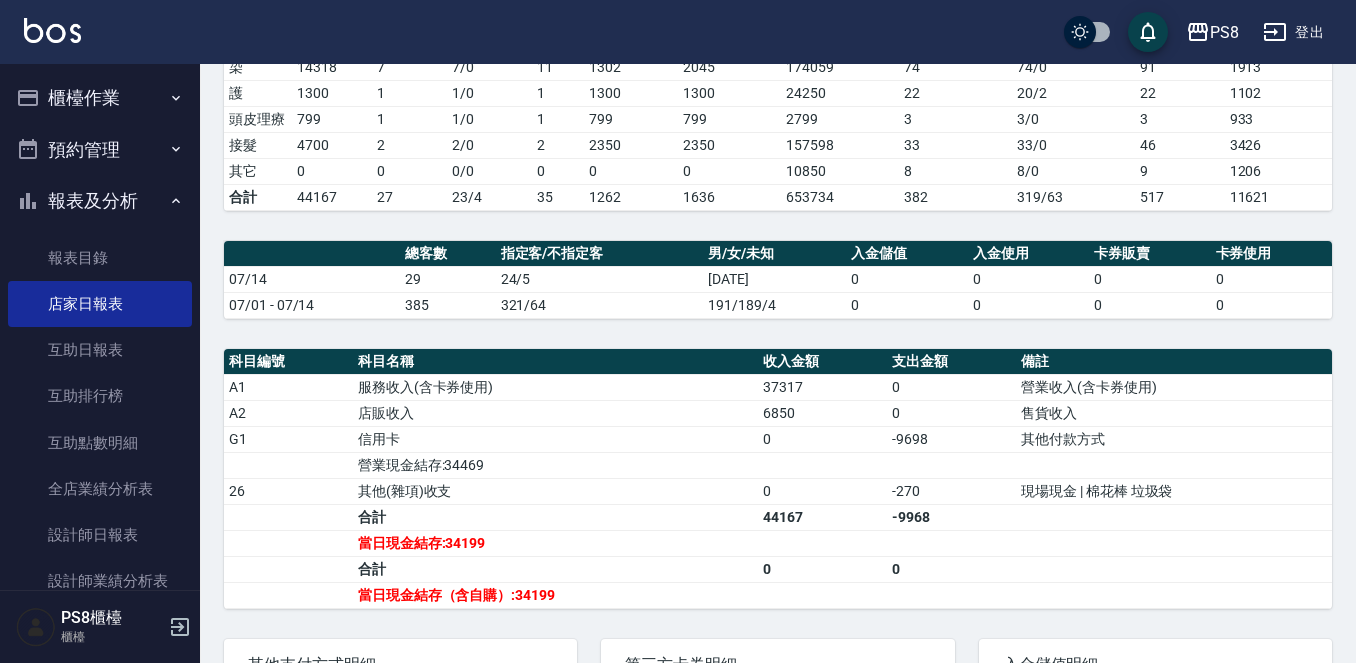 click on "櫃檯作業" at bounding box center (100, 98) 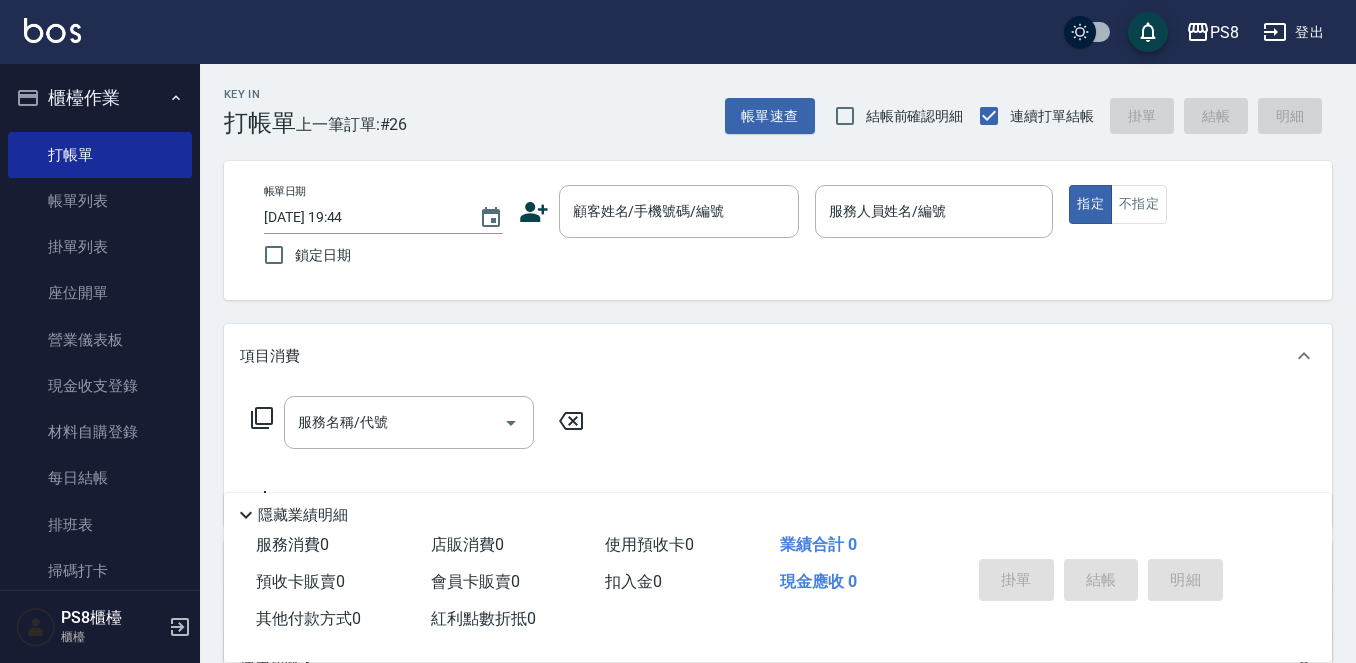 scroll, scrollTop: 0, scrollLeft: 0, axis: both 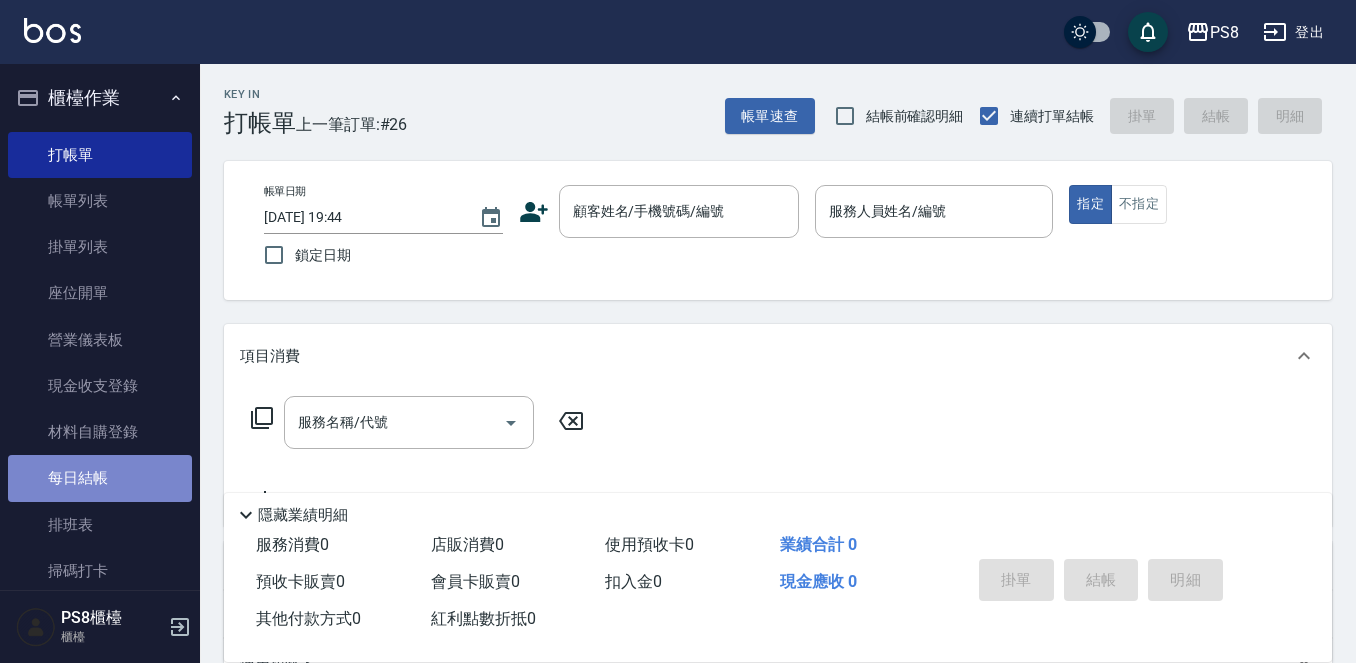 click on "每日結帳" at bounding box center [100, 478] 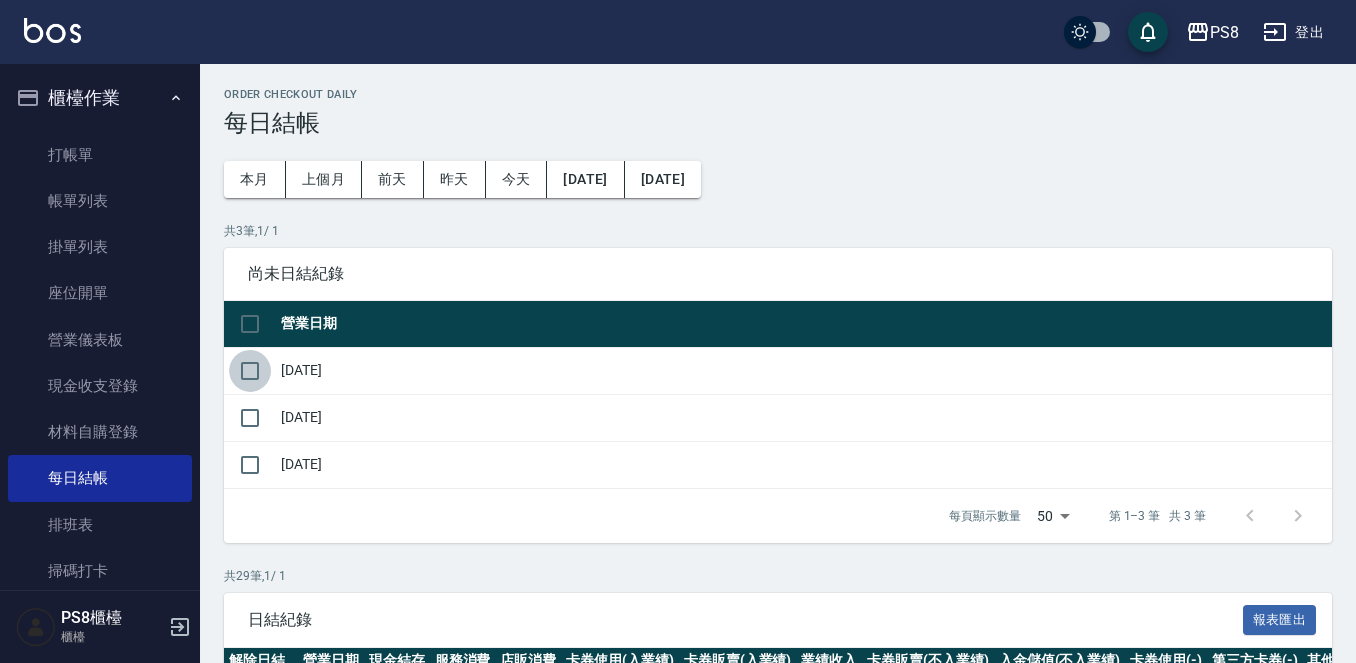 click at bounding box center [250, 371] 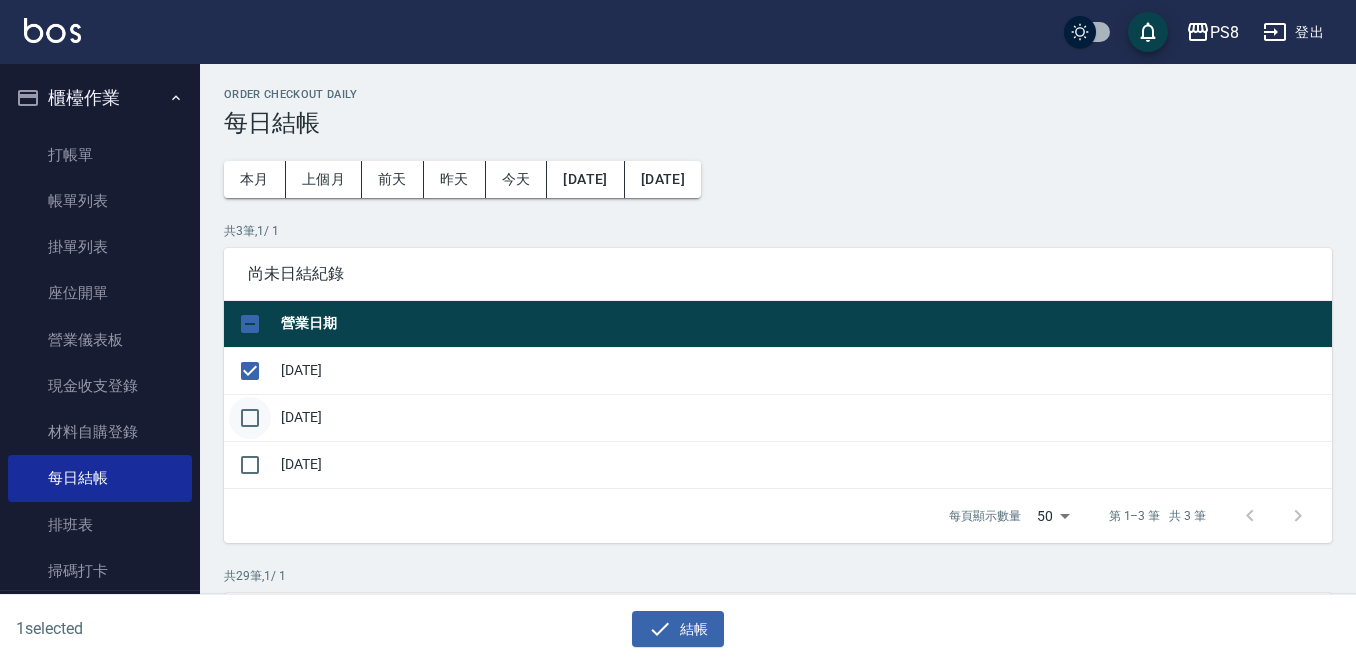 click at bounding box center [250, 418] 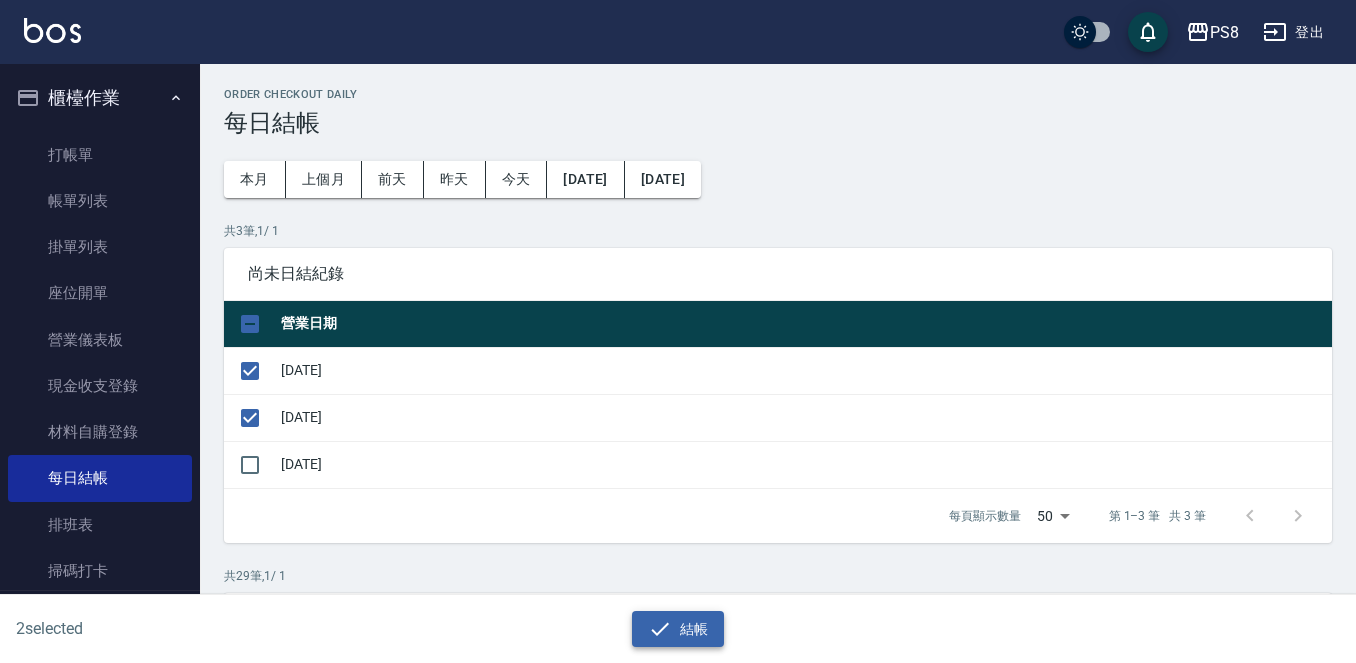 click on "結帳" at bounding box center (678, 629) 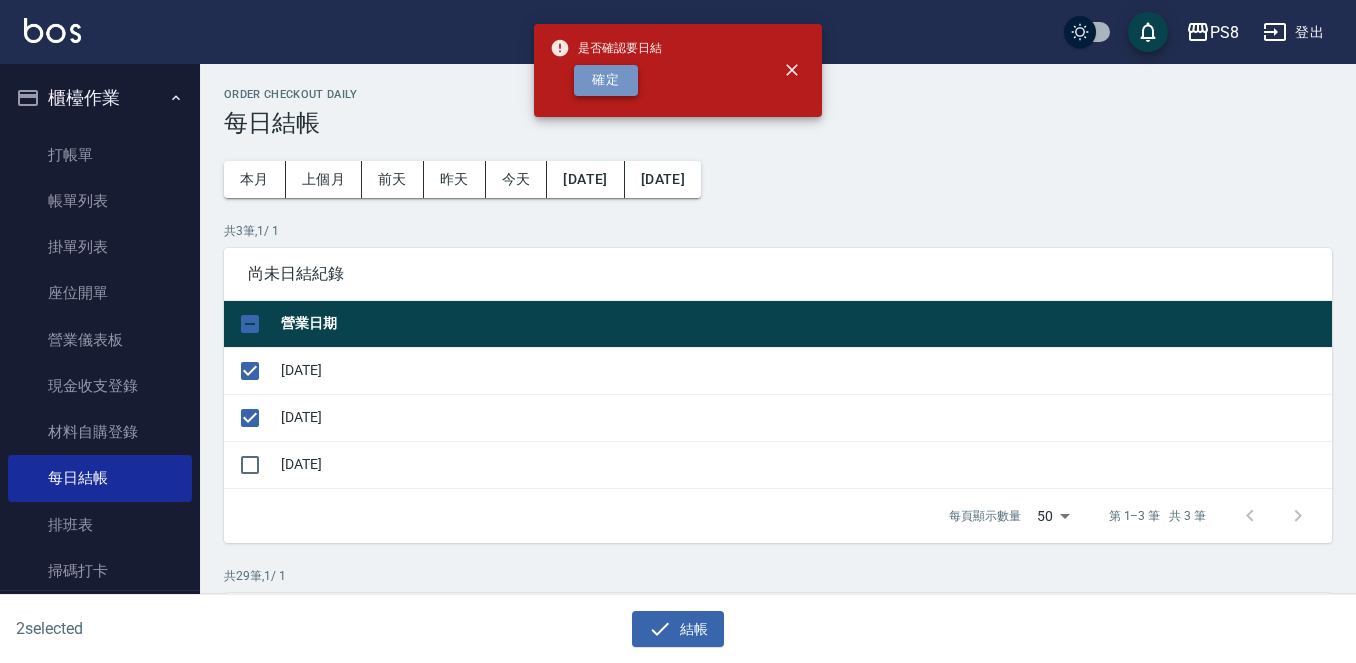 click on "確定" at bounding box center (606, 80) 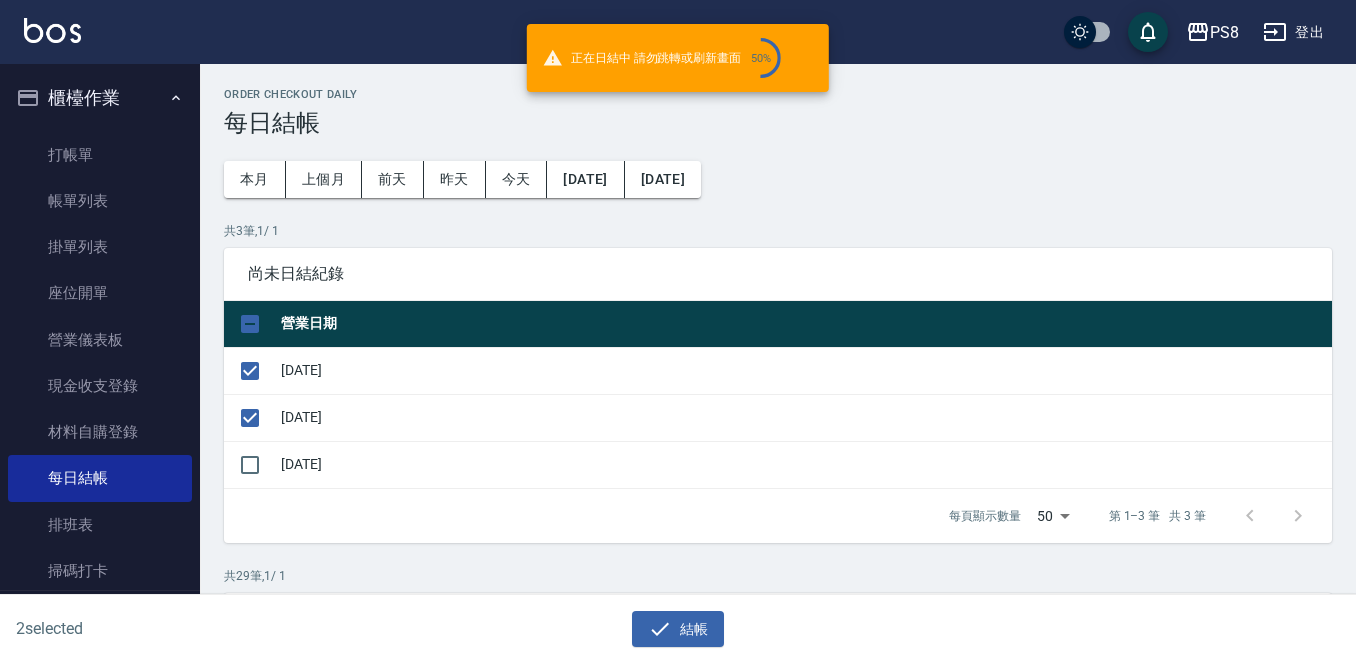 checkbox on "false" 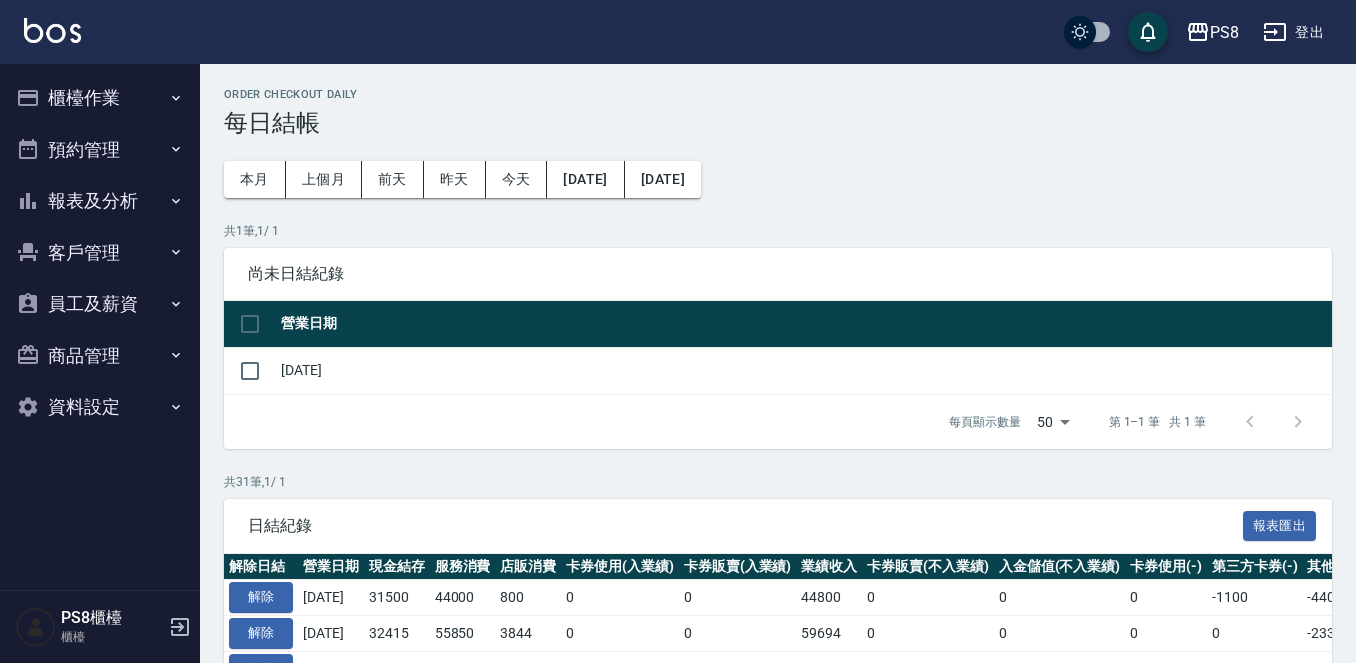 scroll, scrollTop: 0, scrollLeft: 0, axis: both 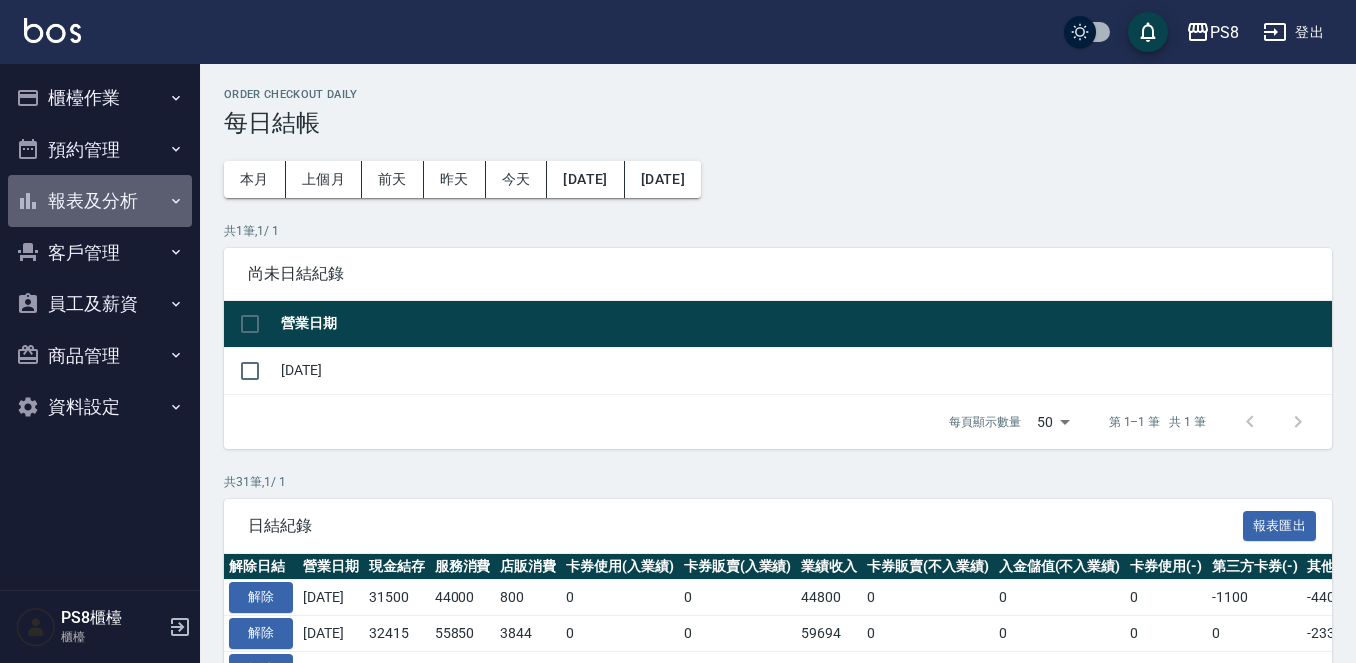 click 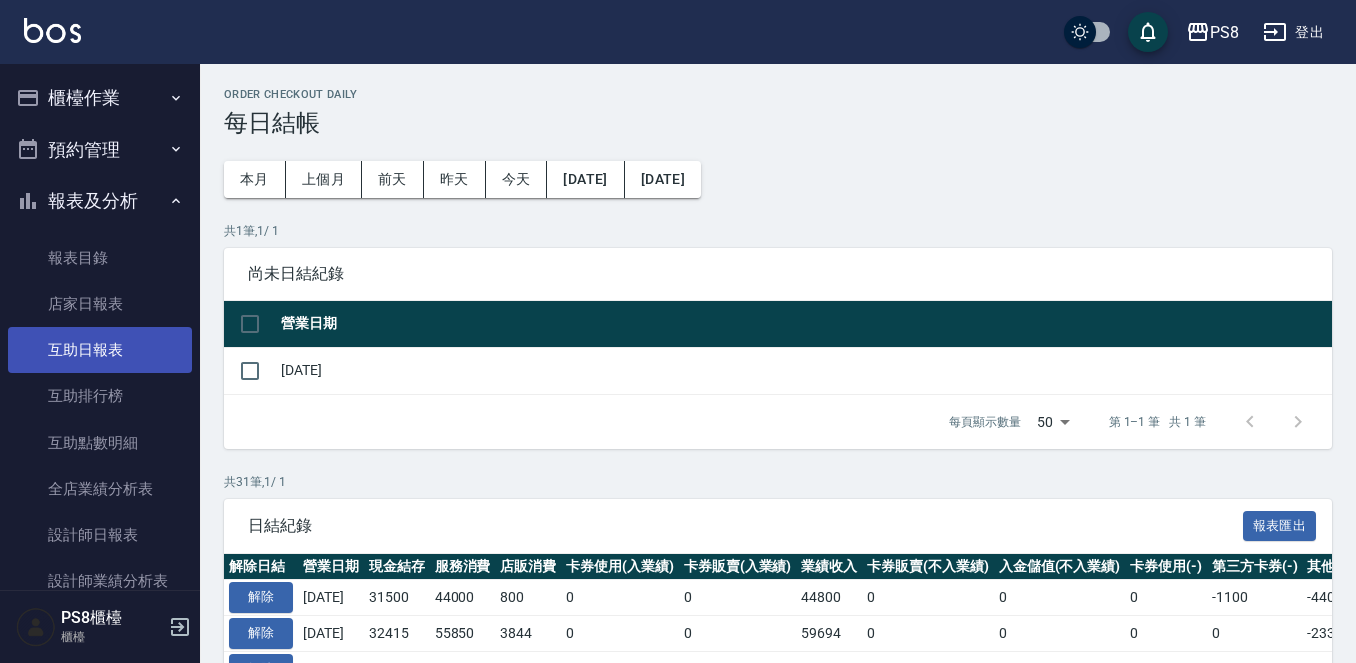 click on "互助日報表" at bounding box center (100, 350) 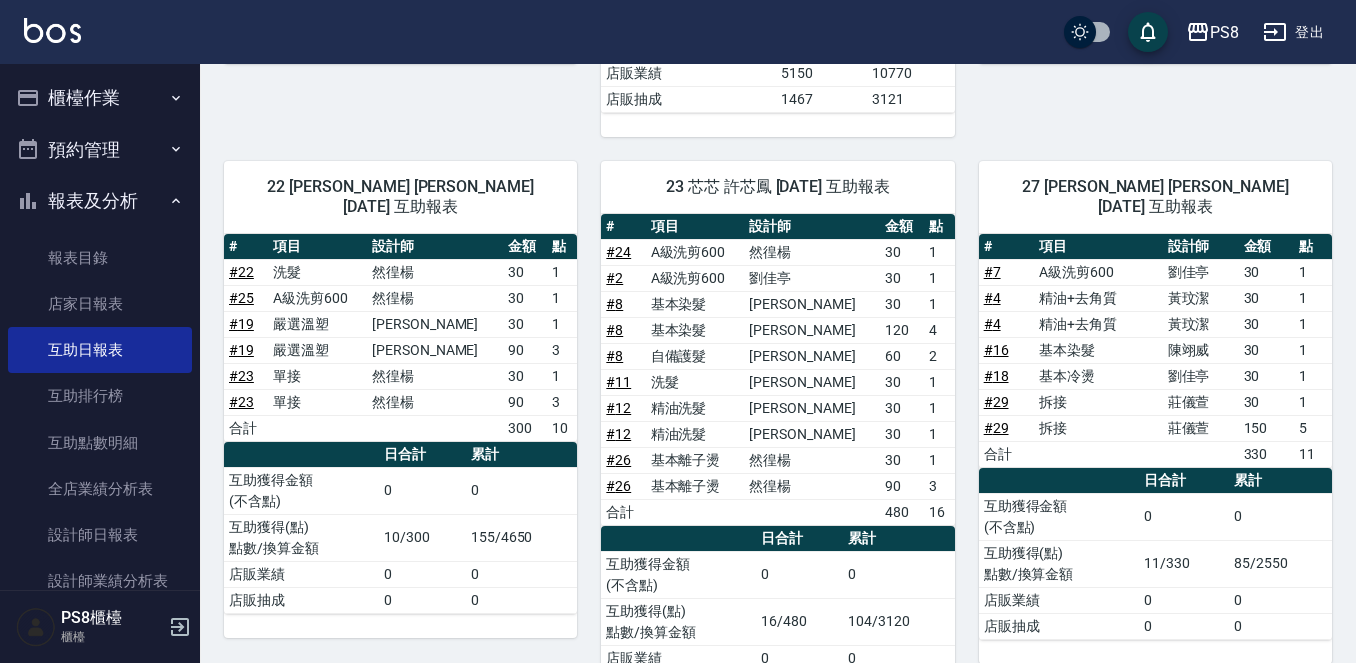 scroll, scrollTop: 0, scrollLeft: 0, axis: both 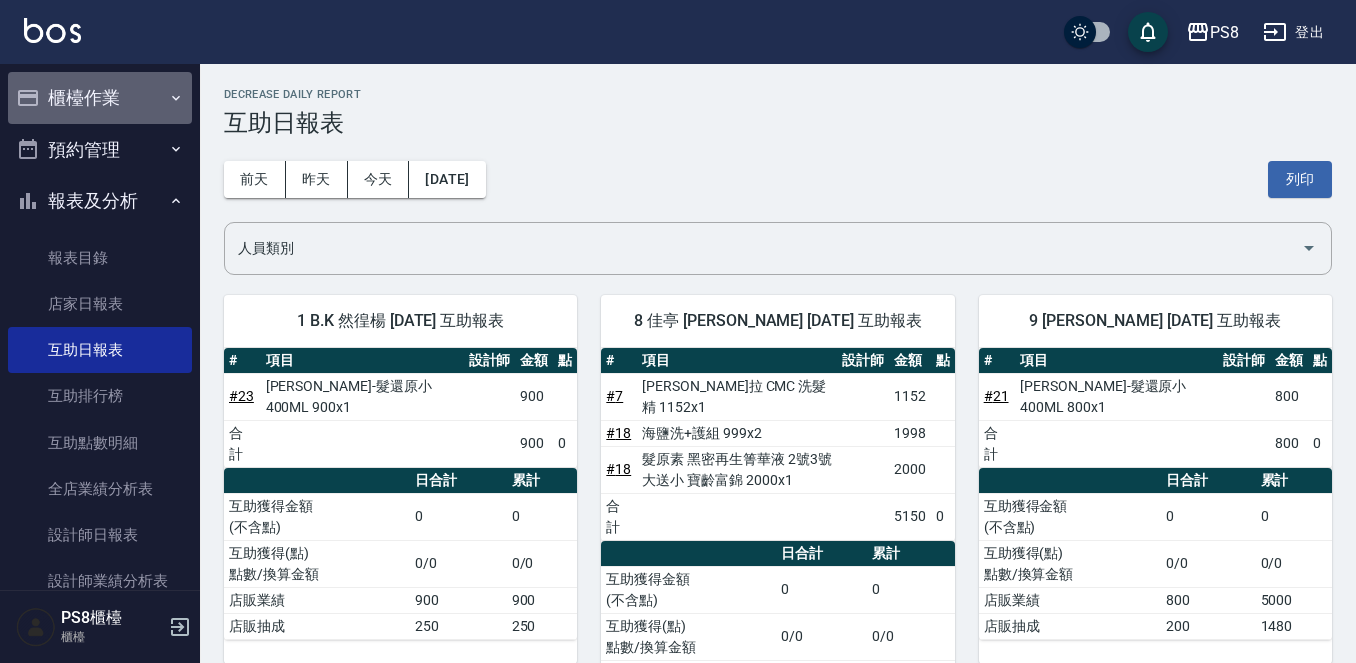 click on "櫃檯作業" at bounding box center (100, 98) 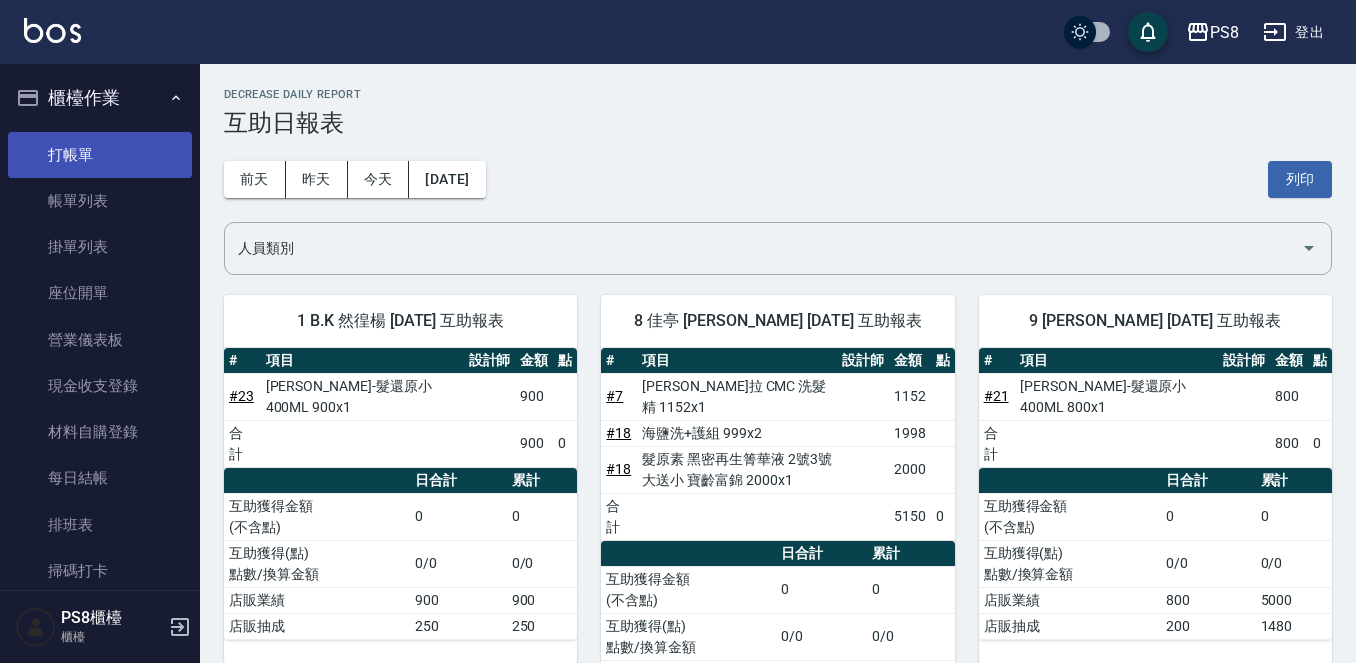 click on "打帳單" at bounding box center (100, 155) 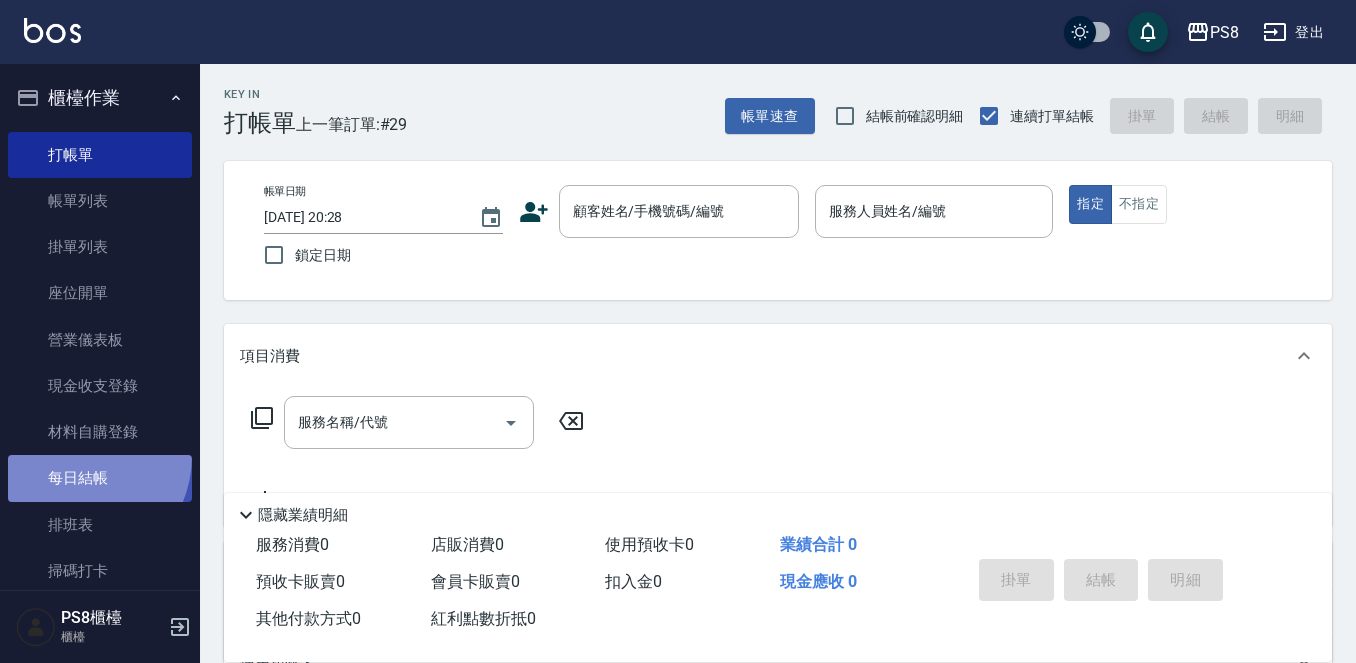 click on "每日結帳" at bounding box center (100, 478) 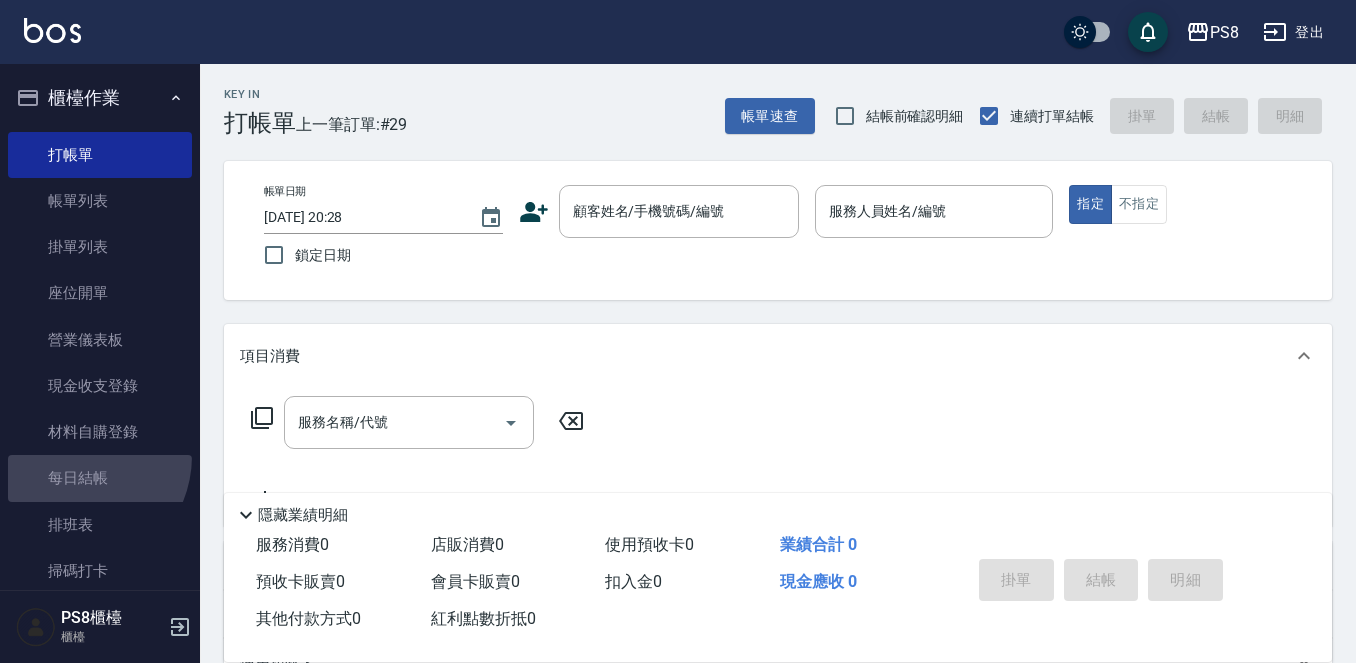 click on "每日結帳" at bounding box center [100, 478] 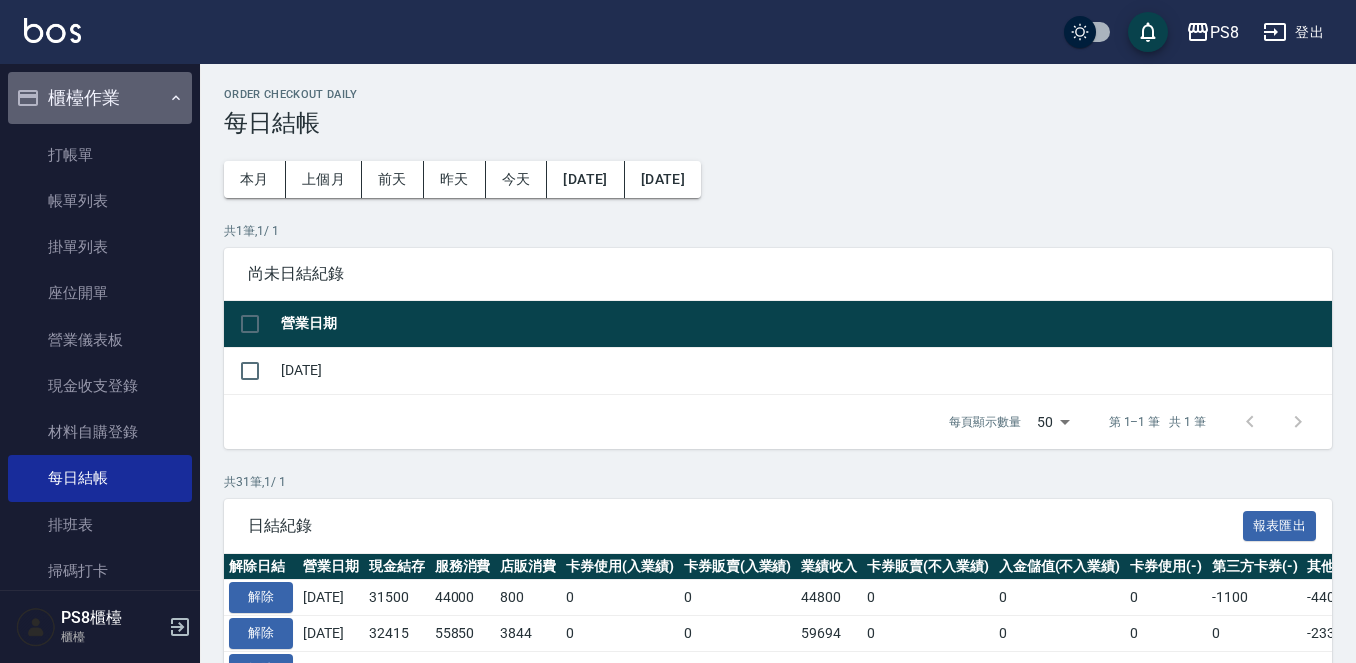 click on "櫃檯作業" at bounding box center (100, 98) 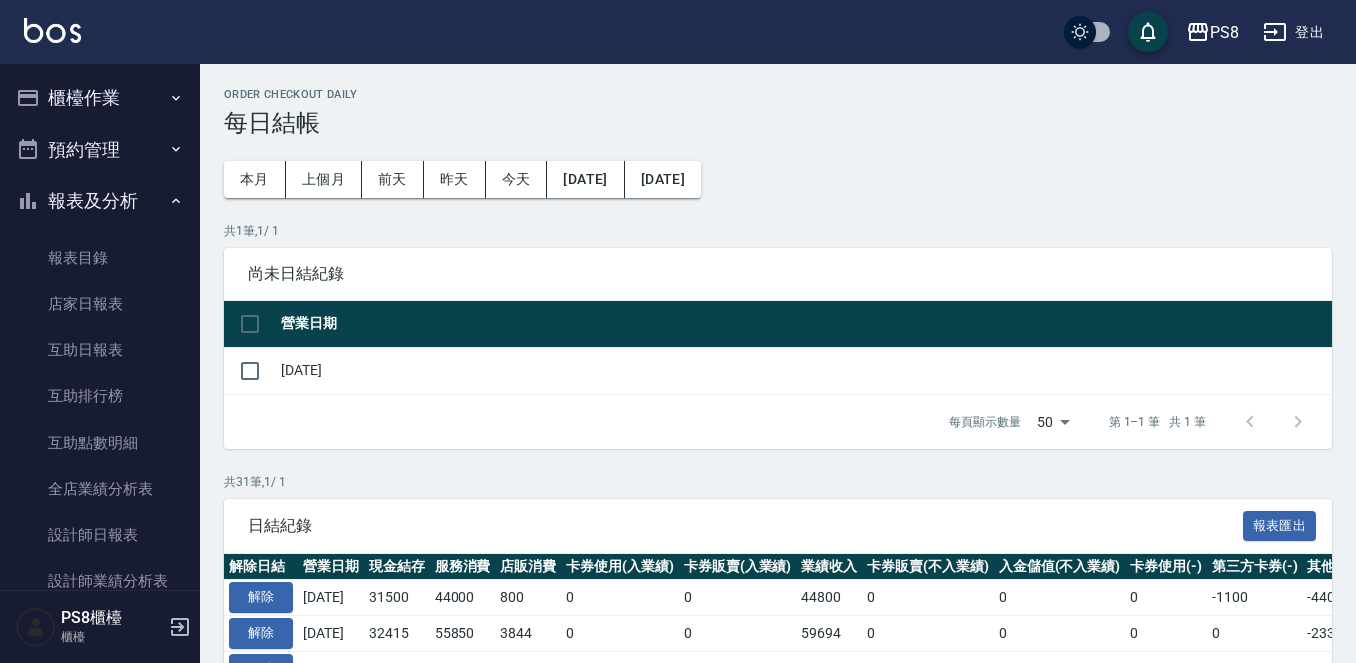 click on "報表目錄 店家日報表 互助日報表 互助排行榜 互助點數明細 全店業績分析表 設計師日報表 設計師業績分析表 設計師業績月報表 設計師排行榜 每日收支明細 收支分類明細表" at bounding box center [100, 512] 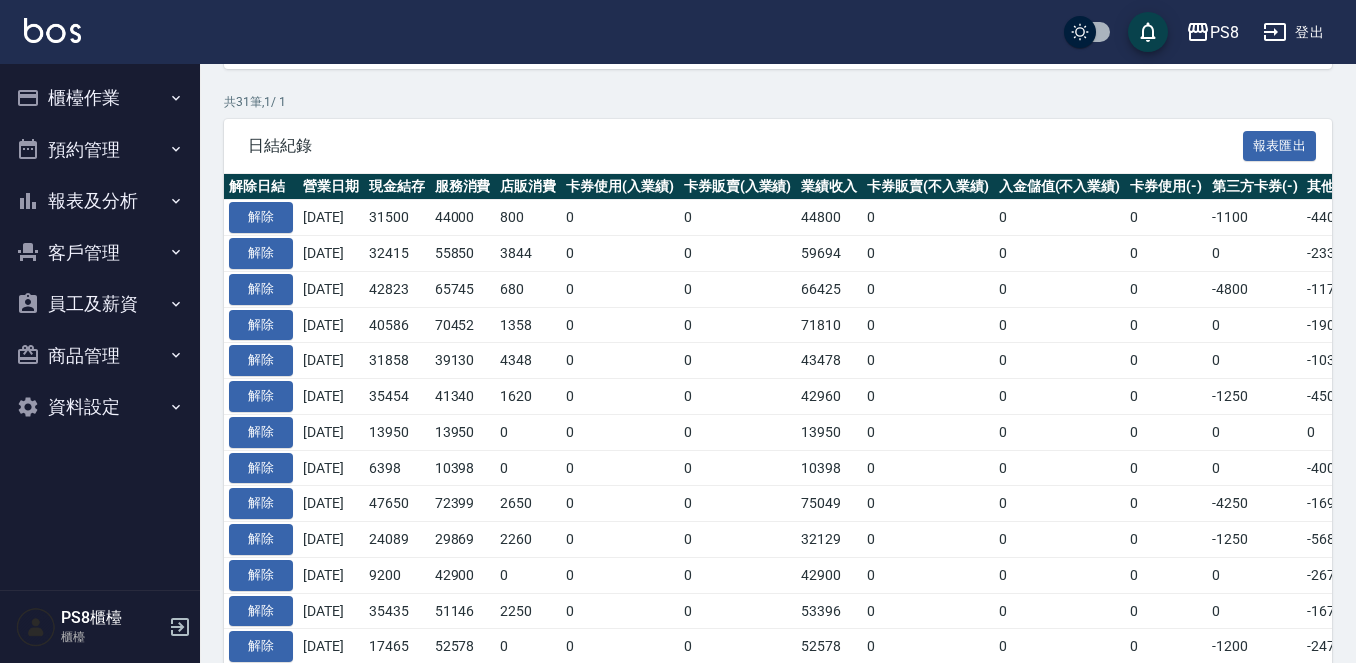 scroll, scrollTop: 300, scrollLeft: 0, axis: vertical 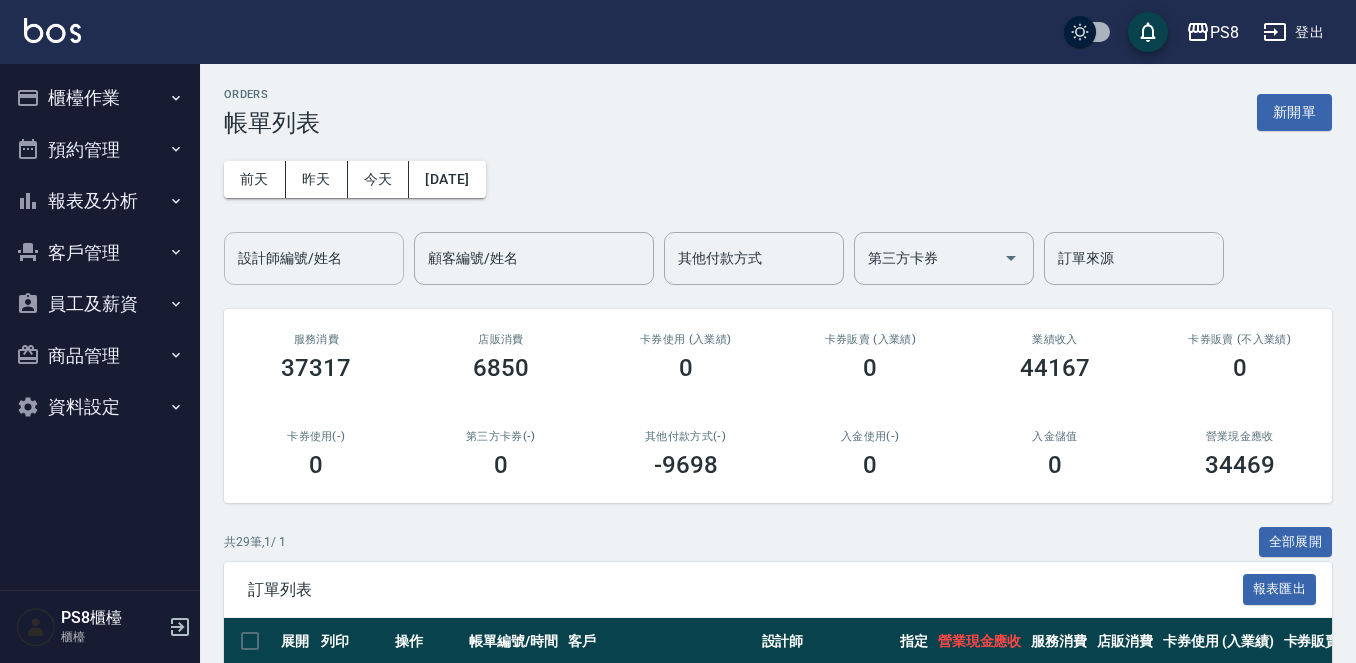 click on "設計師編號/姓名" at bounding box center [314, 258] 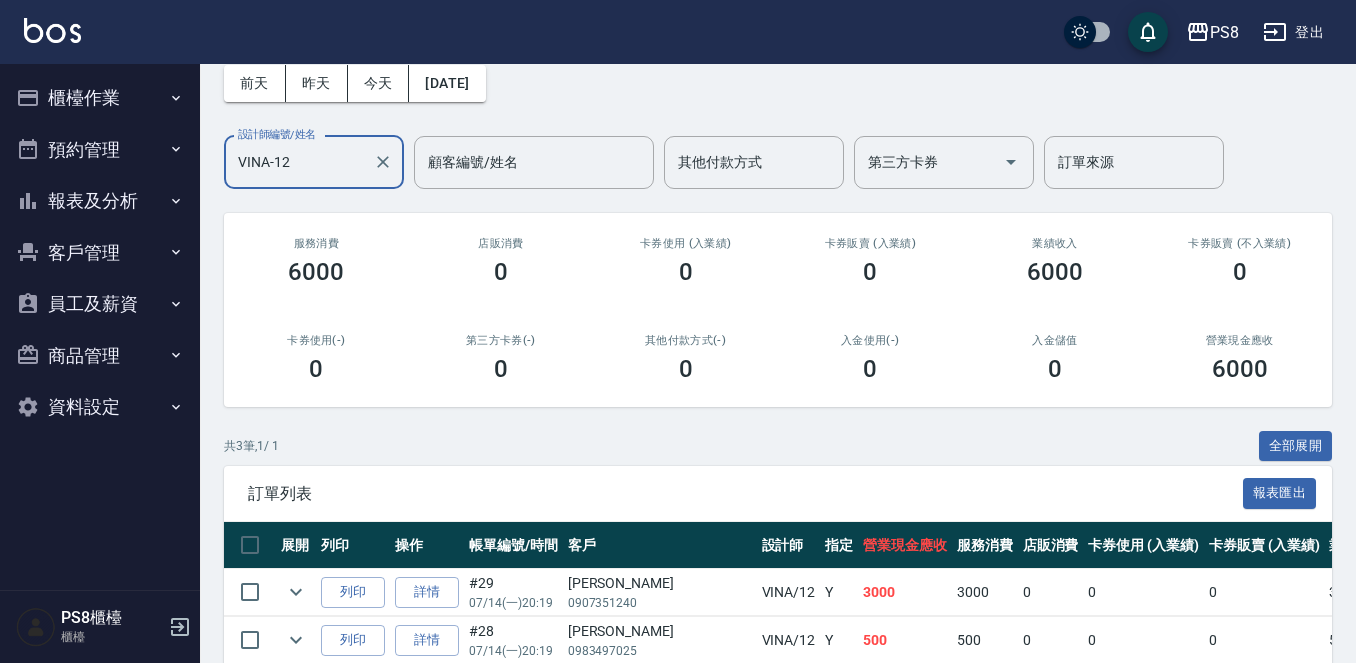 scroll, scrollTop: 241, scrollLeft: 0, axis: vertical 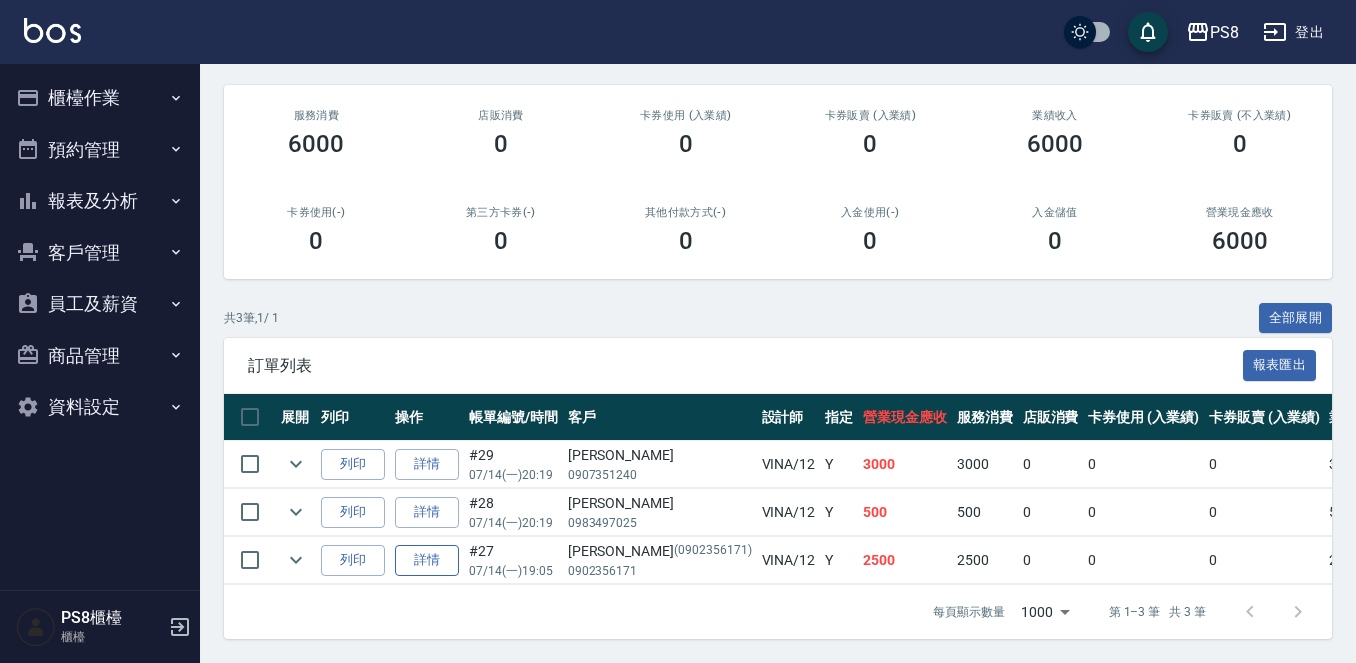 type on "VINA-12" 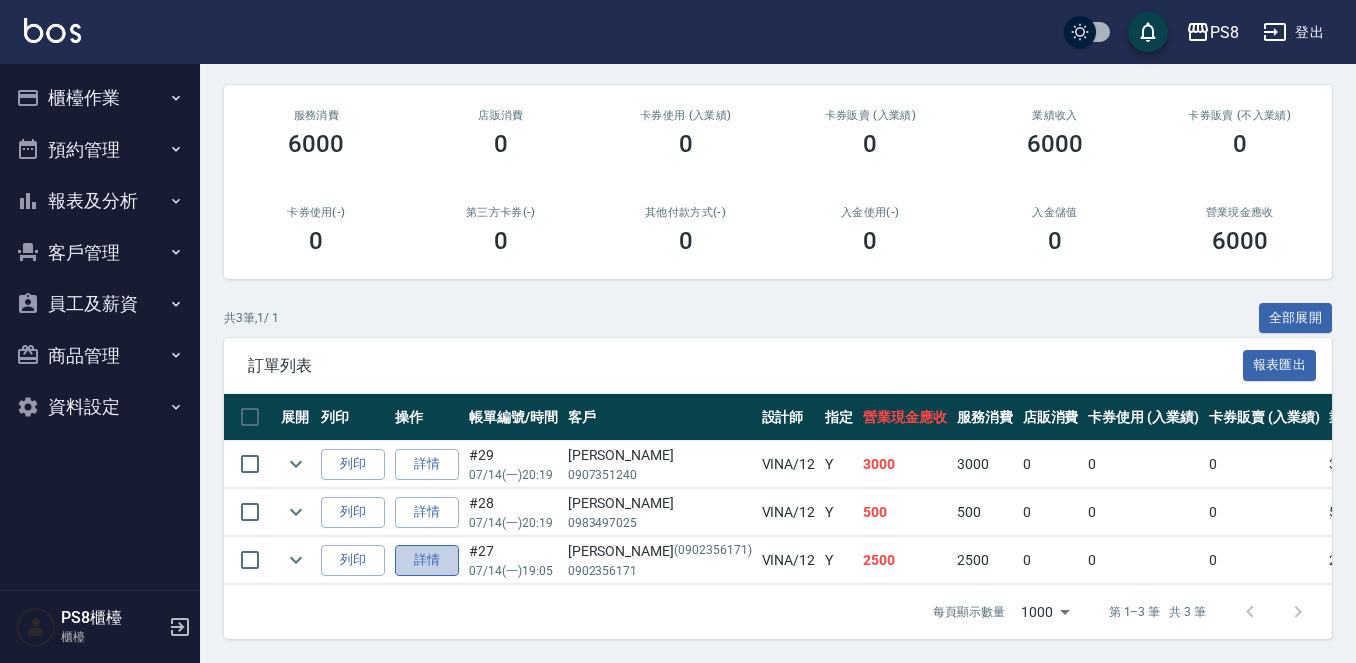 click on "詳情" at bounding box center [427, 560] 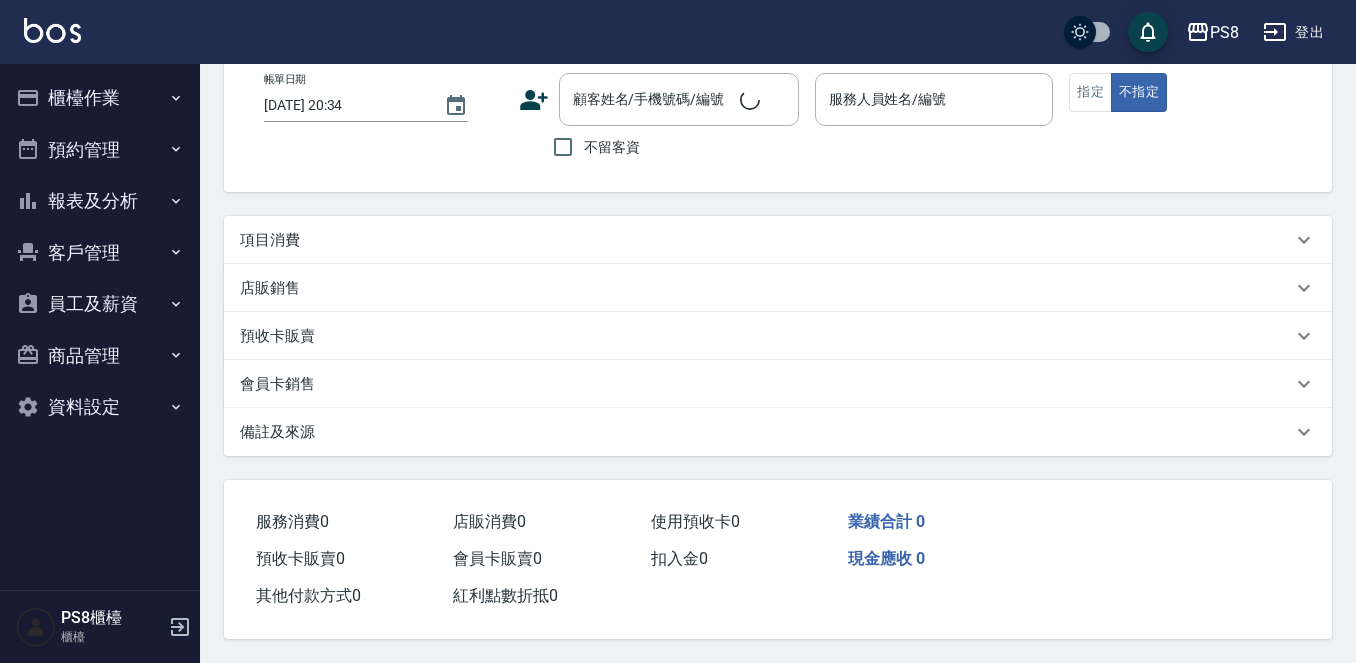 scroll, scrollTop: 0, scrollLeft: 0, axis: both 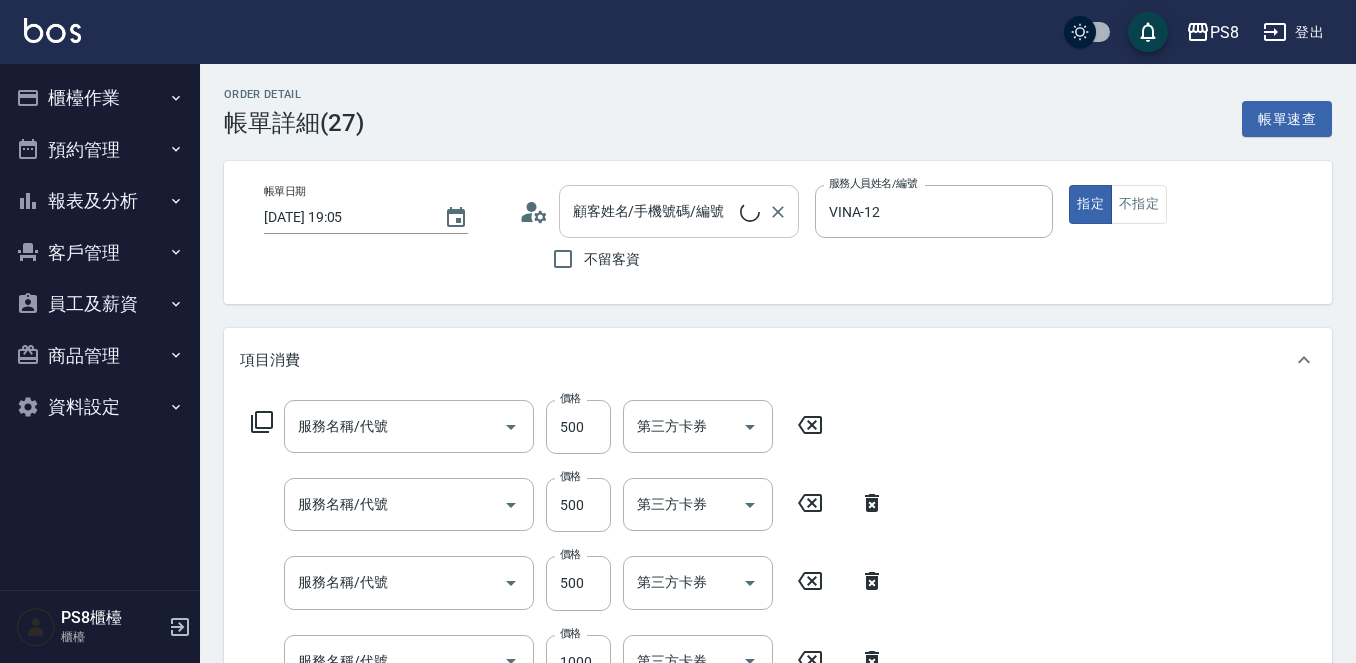 type on "[DATE] 19:05" 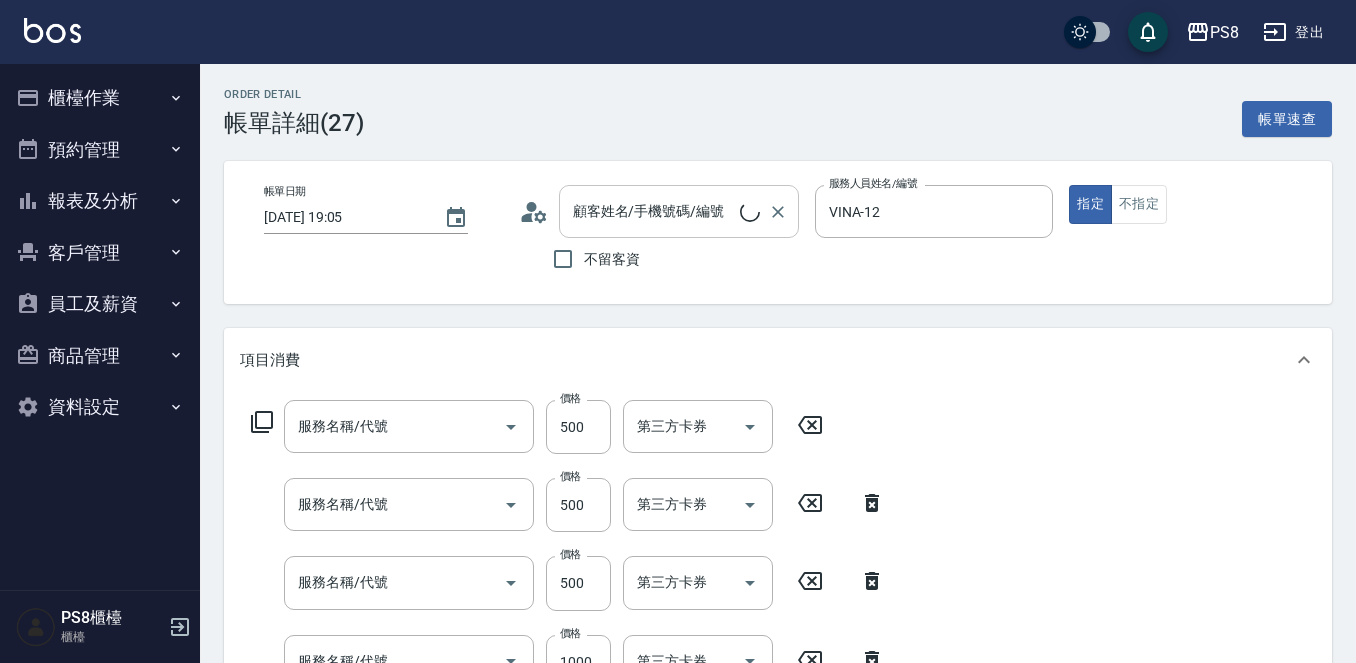 type on "VINA-12" 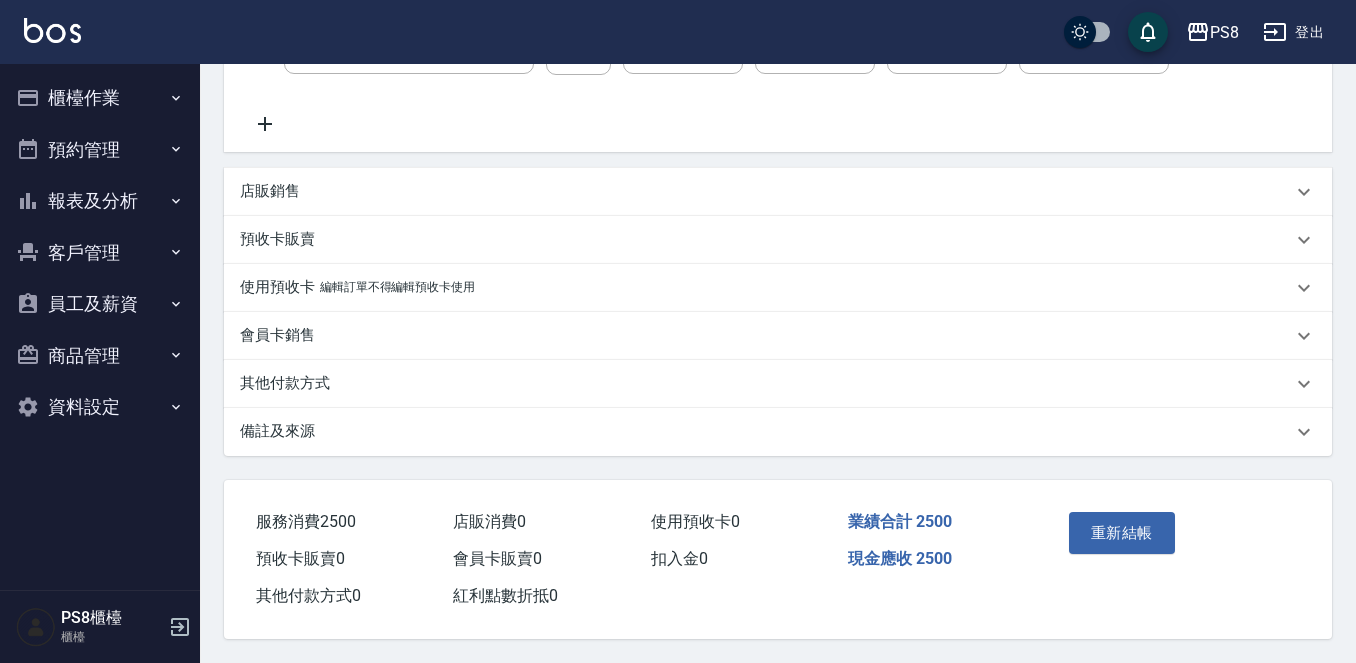 type on "[PERSON_NAME]/0902356171/0902356171" 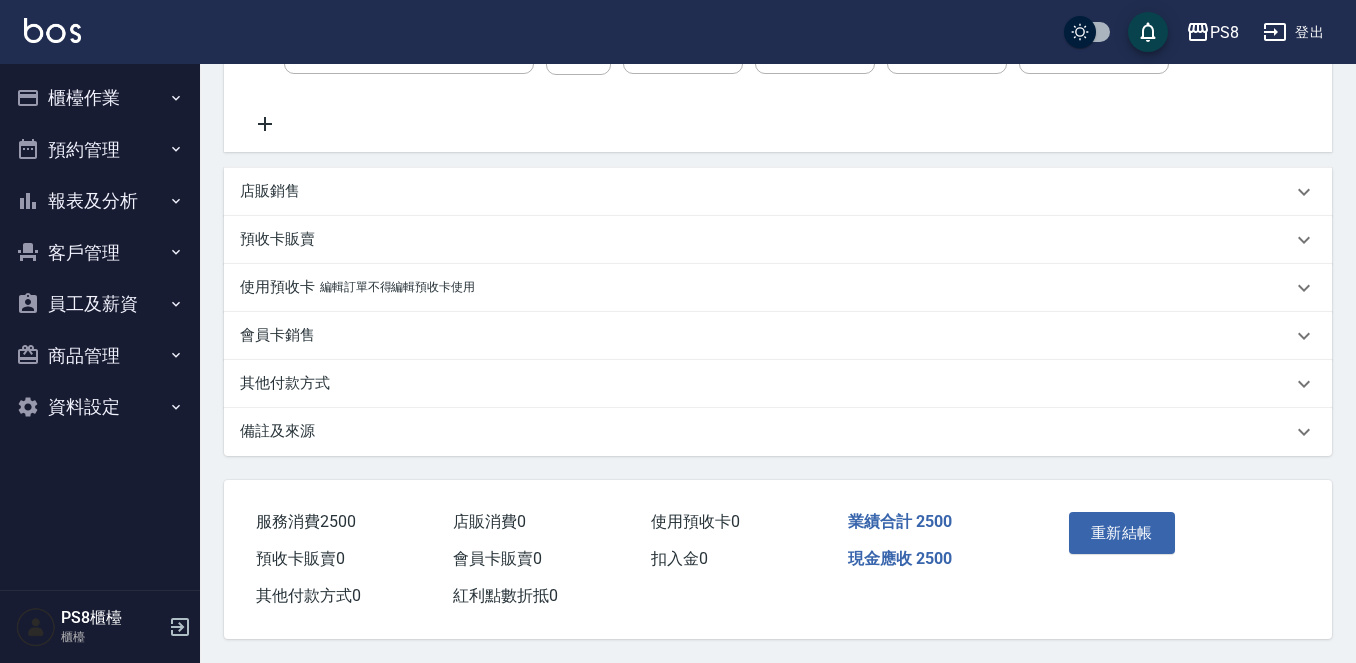 click on "其他付款方式" at bounding box center [285, 383] 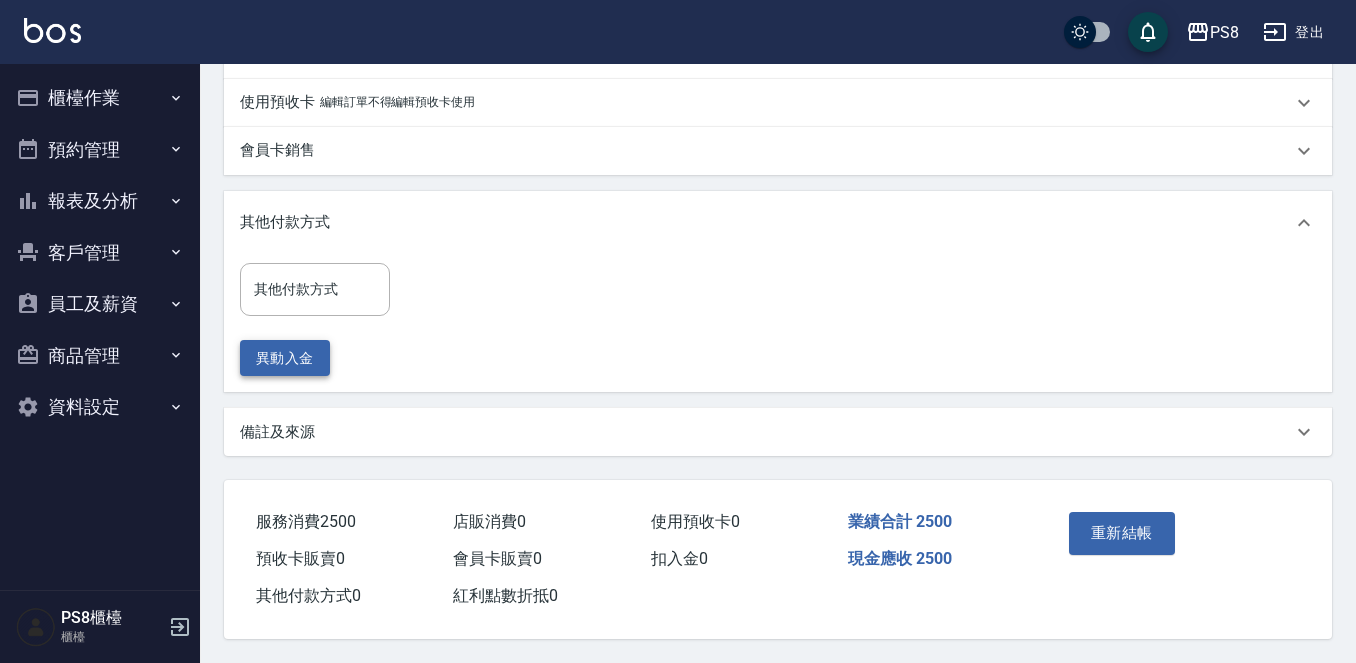 scroll, scrollTop: 808, scrollLeft: 0, axis: vertical 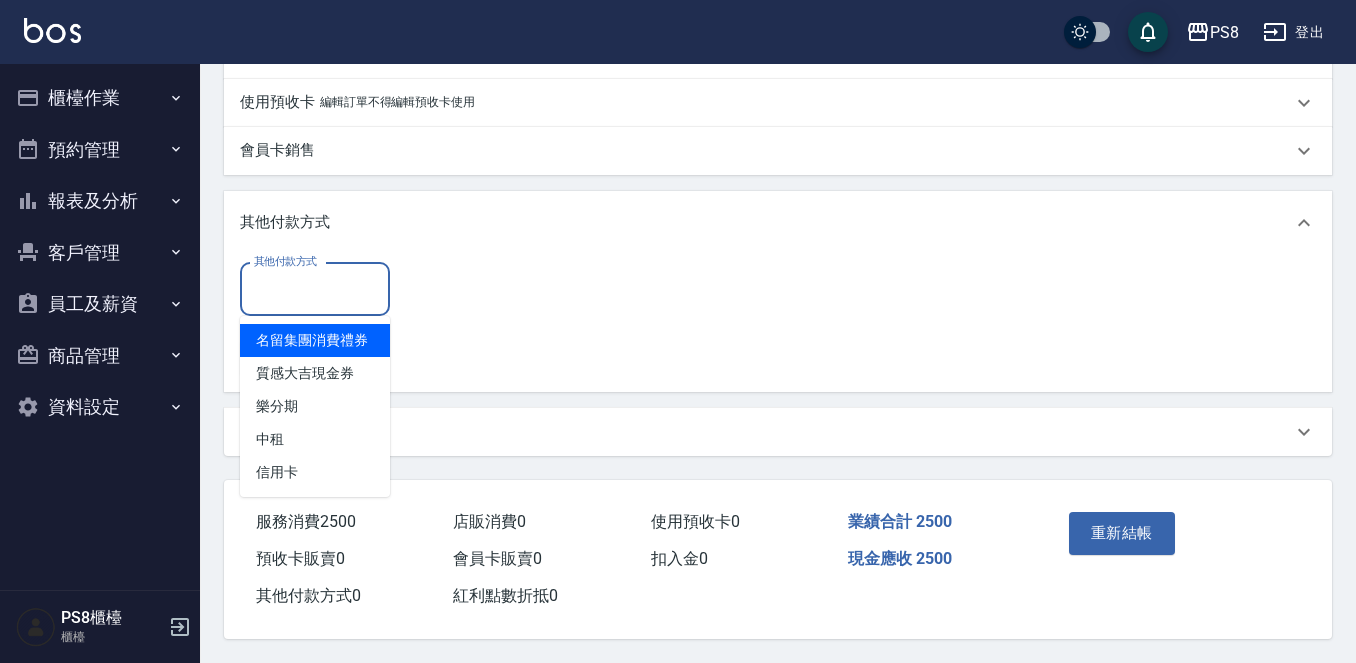 click on "其他付款方式" at bounding box center [315, 289] 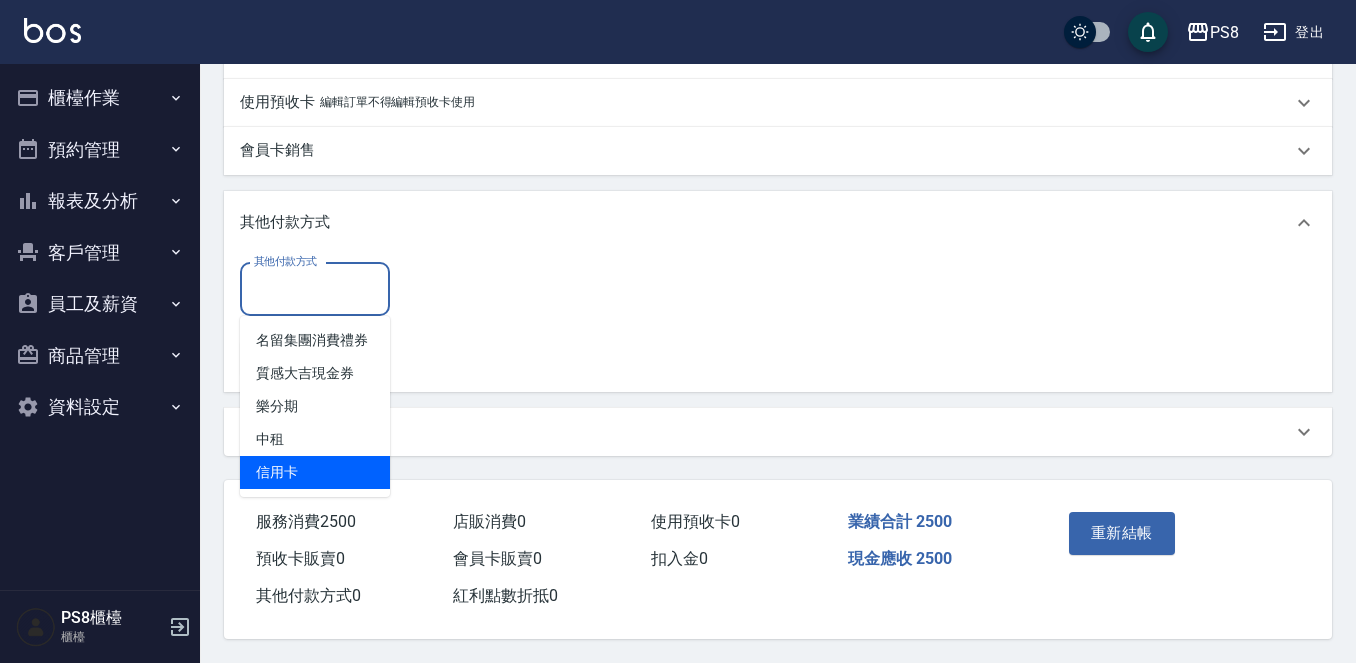 click on "名留集團消費禮券 質感大吉現金券 樂分期 中租 信用卡" at bounding box center (315, 406) 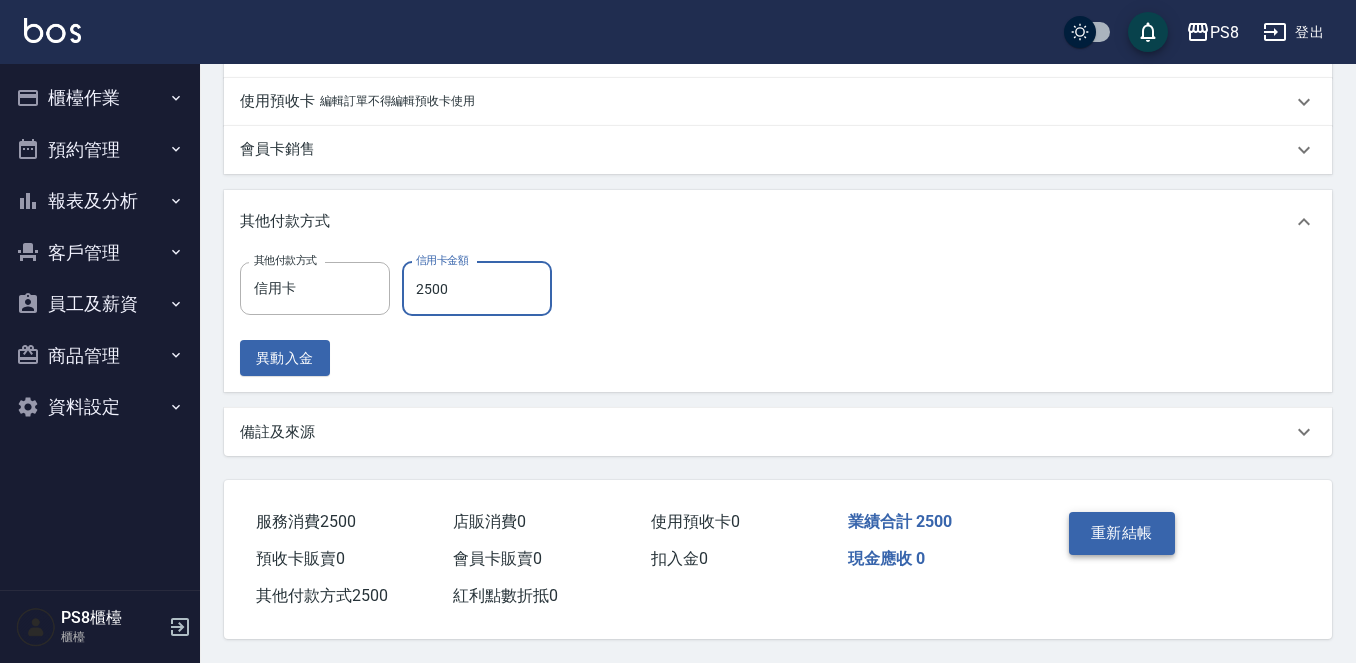 type on "2500" 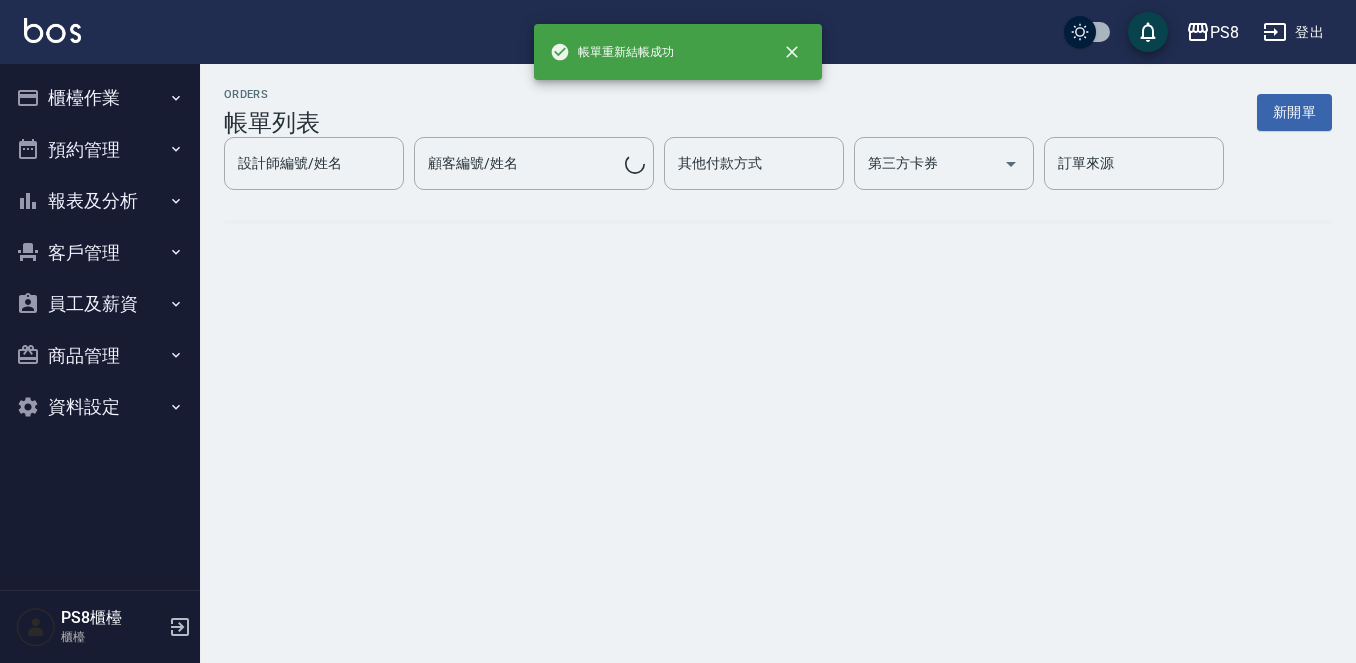 scroll, scrollTop: 0, scrollLeft: 0, axis: both 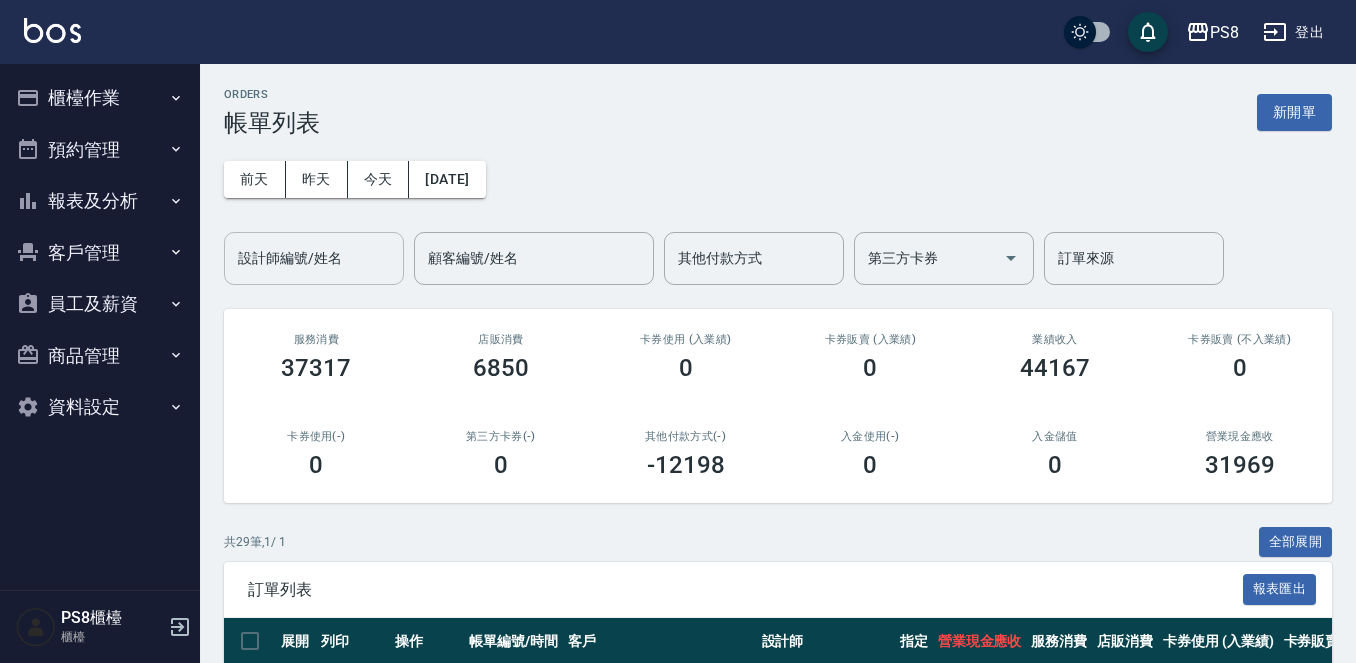 click on "設計師編號/姓名" at bounding box center (314, 258) 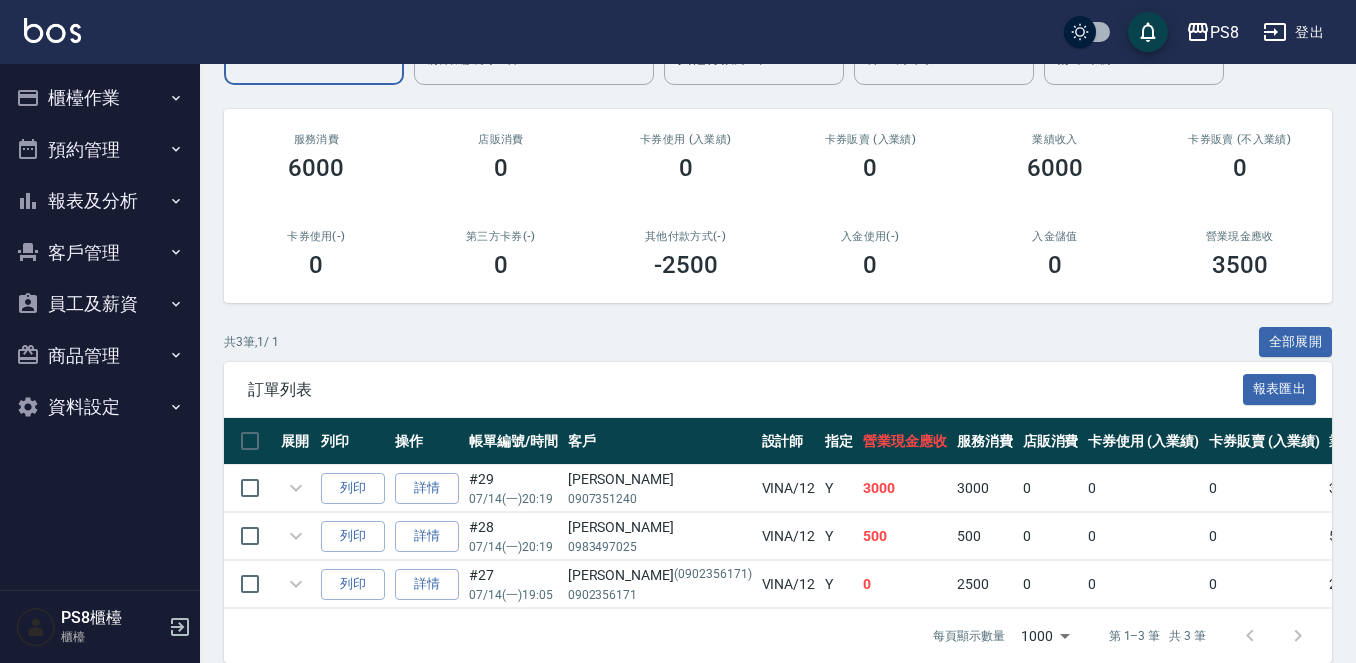 scroll, scrollTop: 241, scrollLeft: 0, axis: vertical 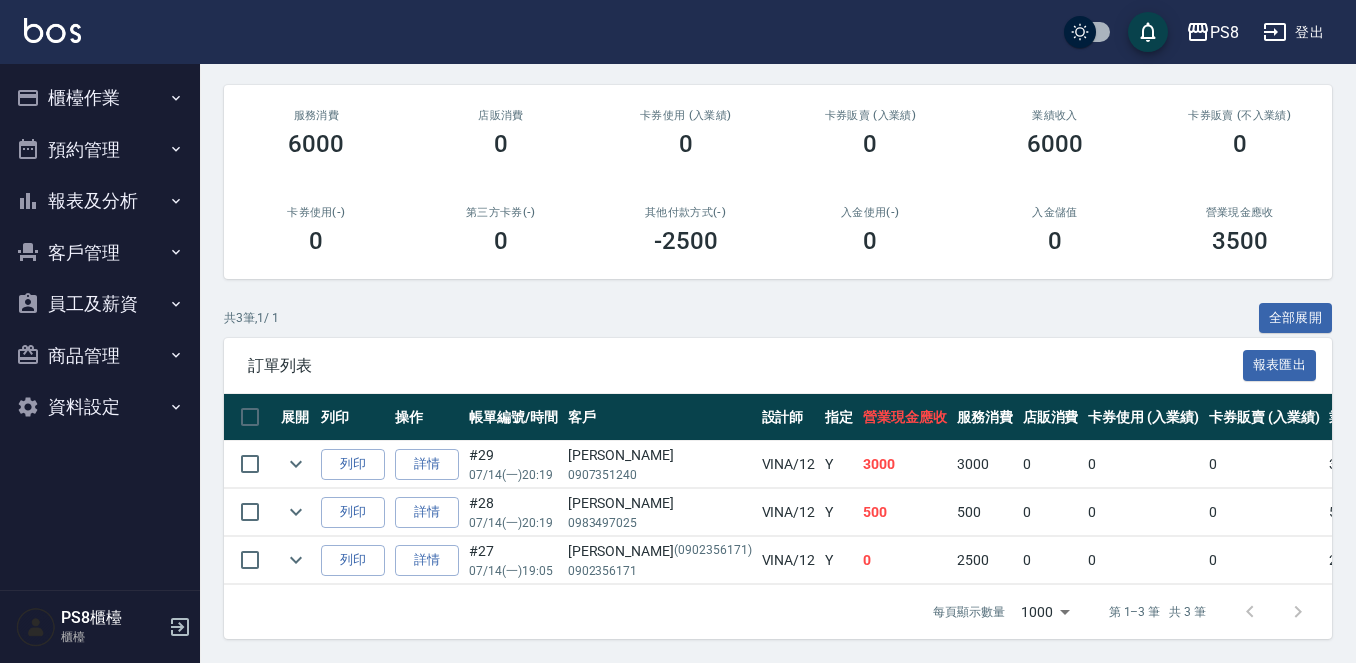 type on "VINA-12" 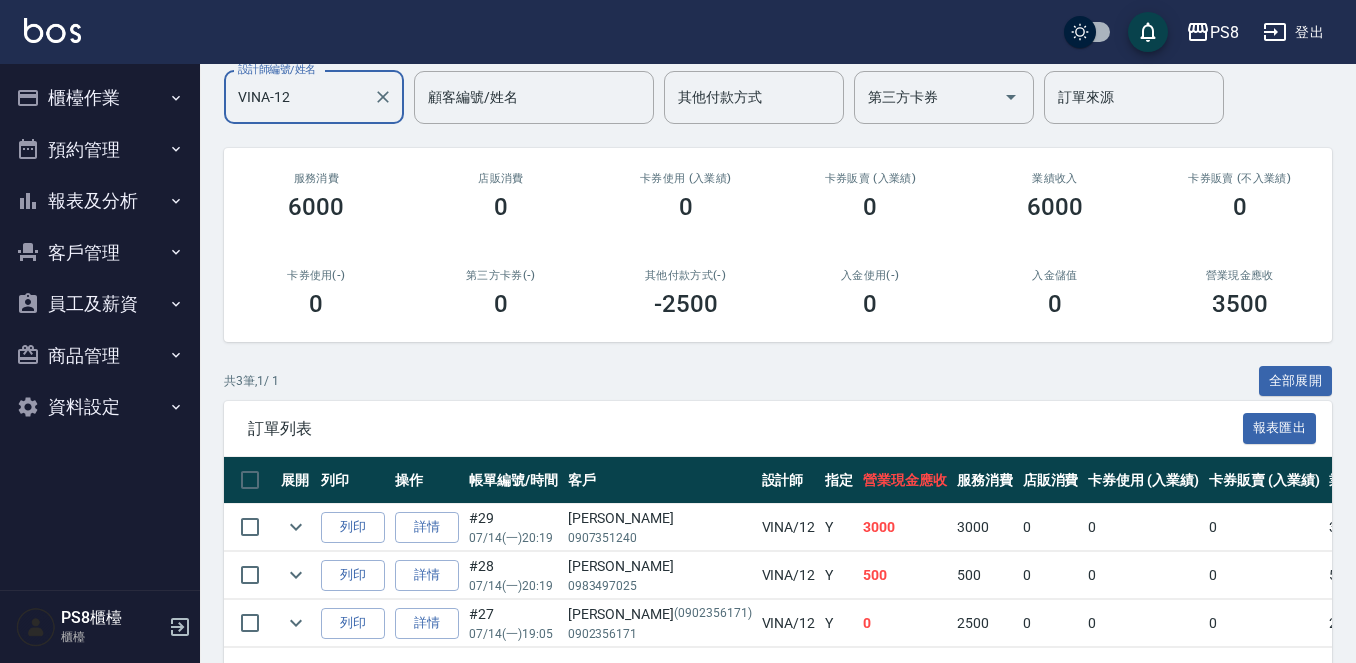 scroll, scrollTop: 0, scrollLeft: 0, axis: both 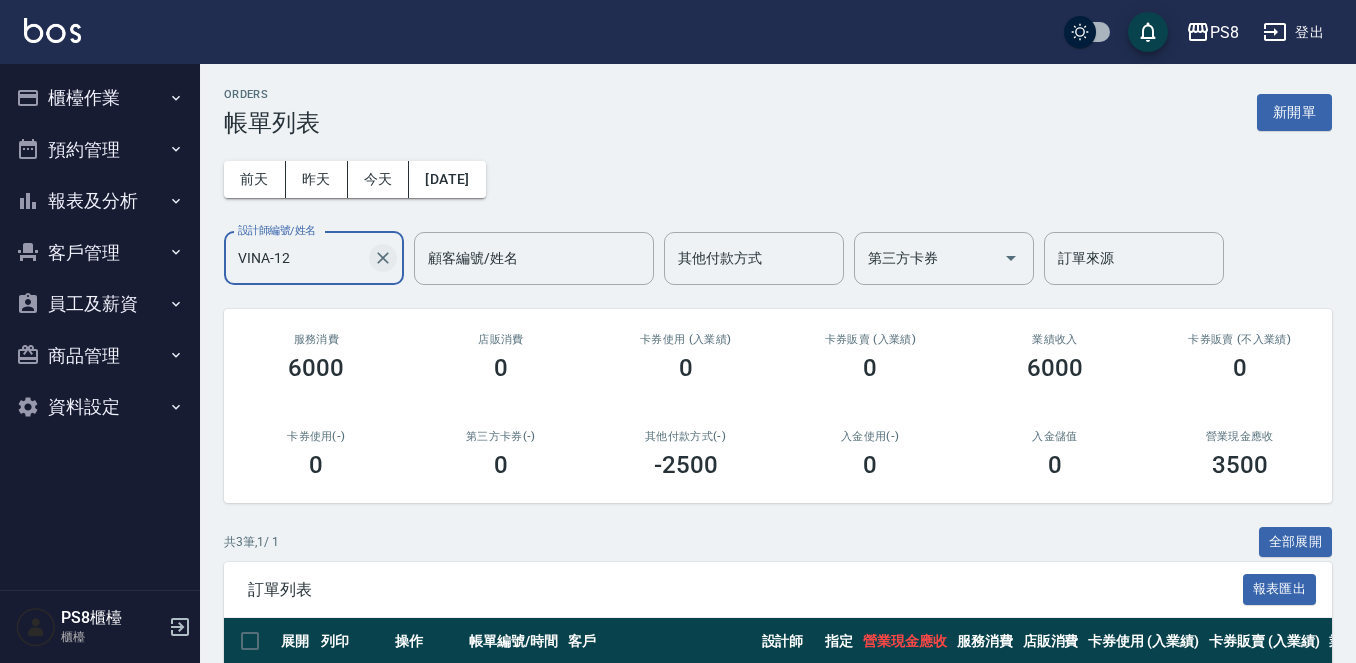 click 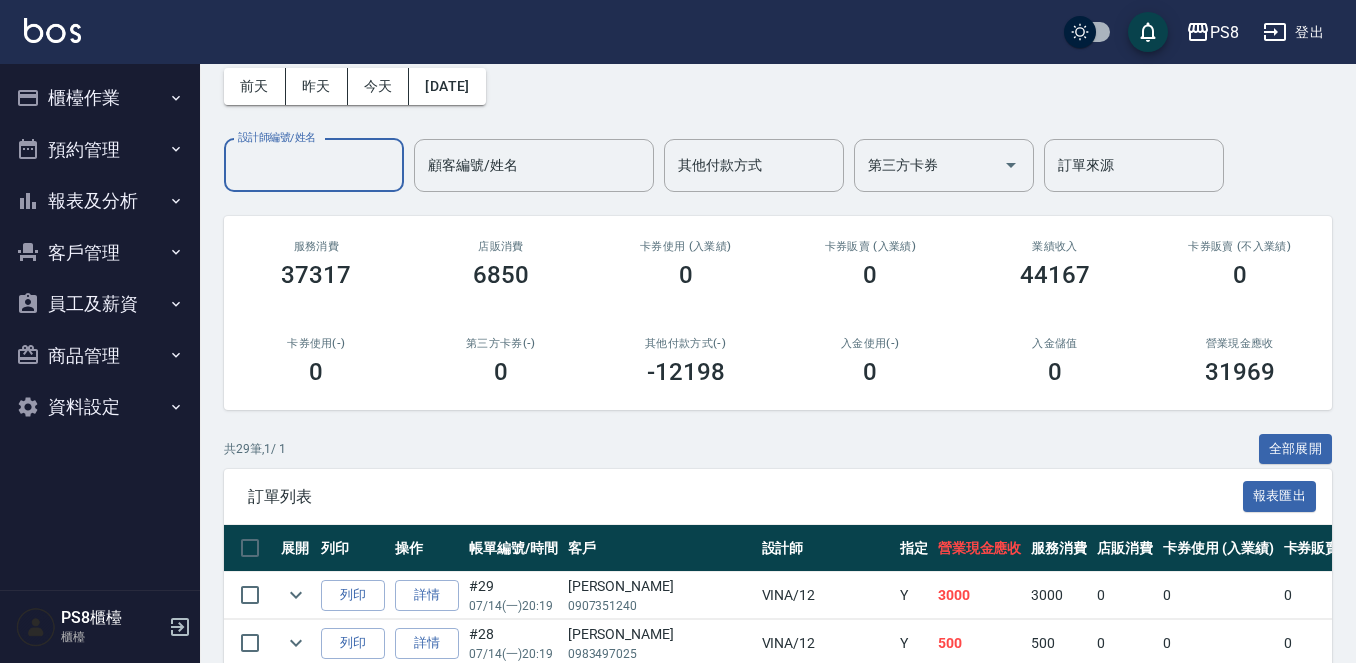 scroll, scrollTop: 0, scrollLeft: 0, axis: both 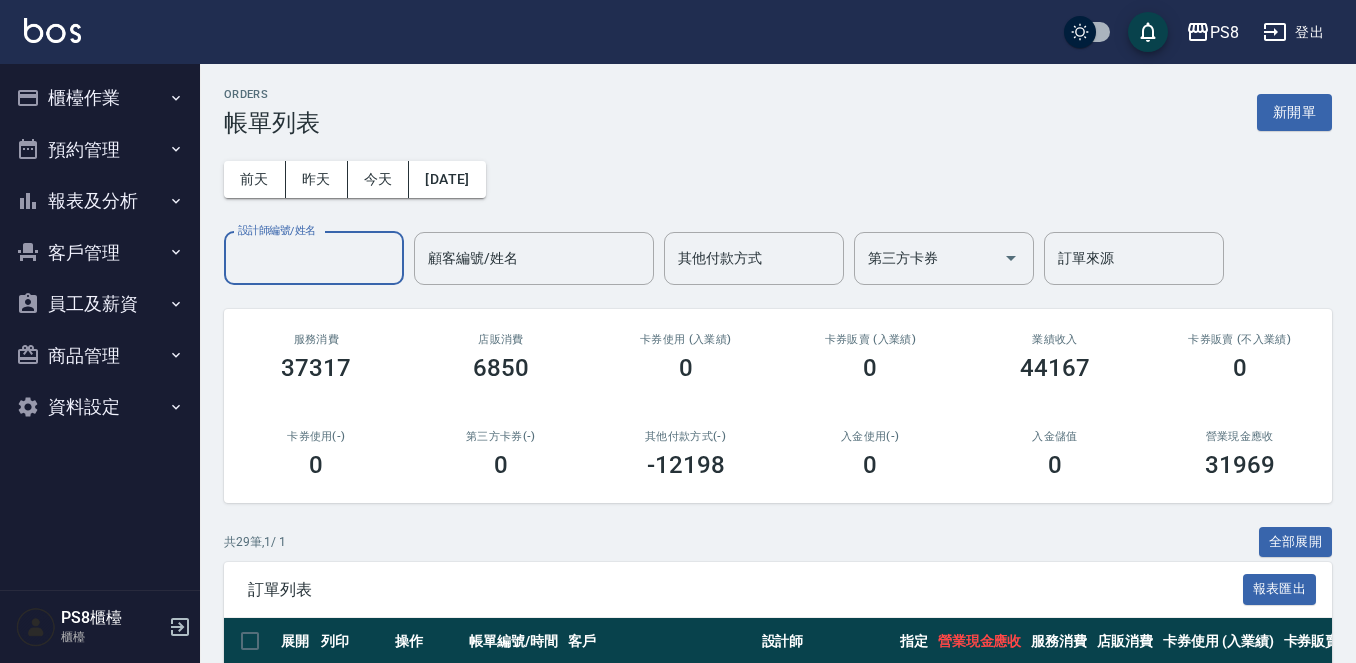 click on "設計師編號/姓名" at bounding box center (314, 258) 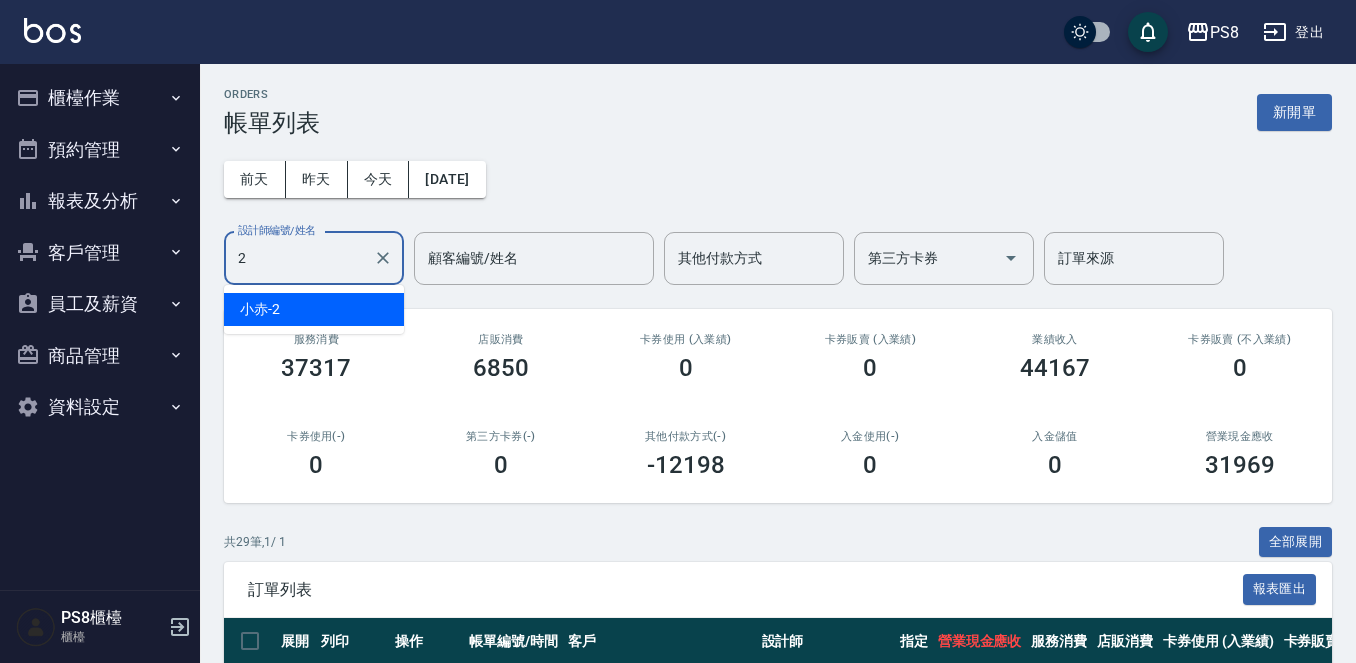type on "小赤-2" 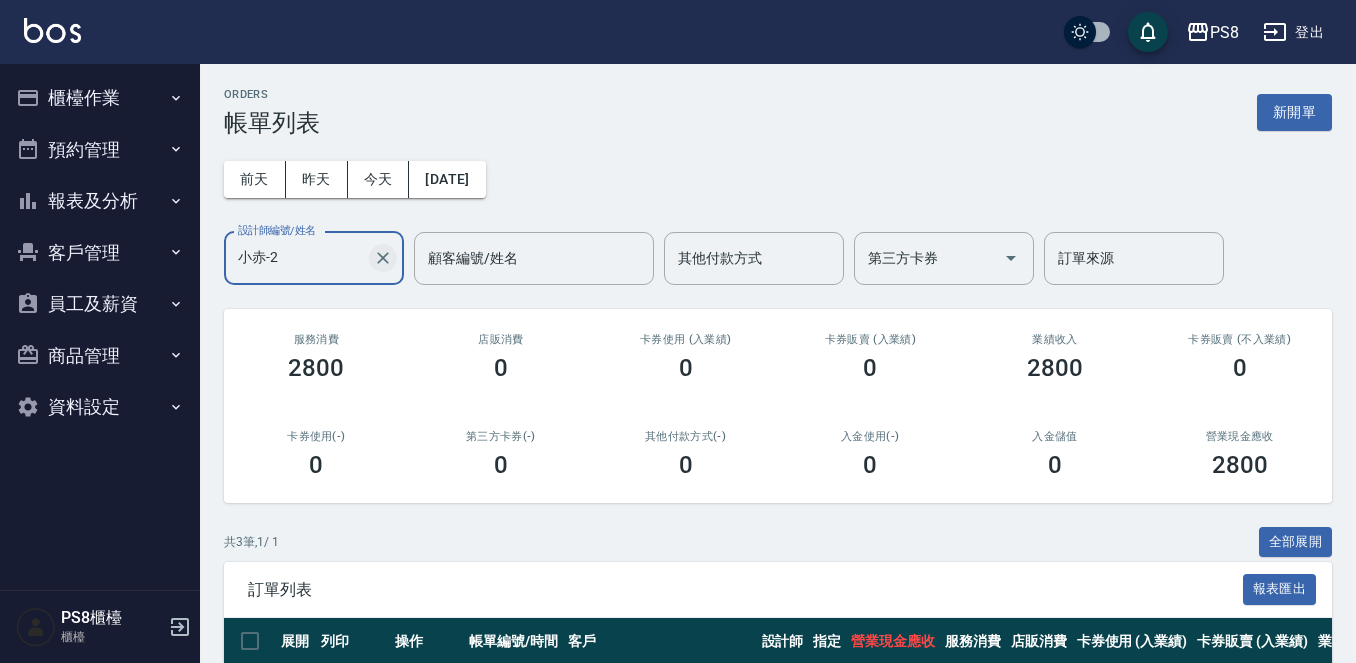 click 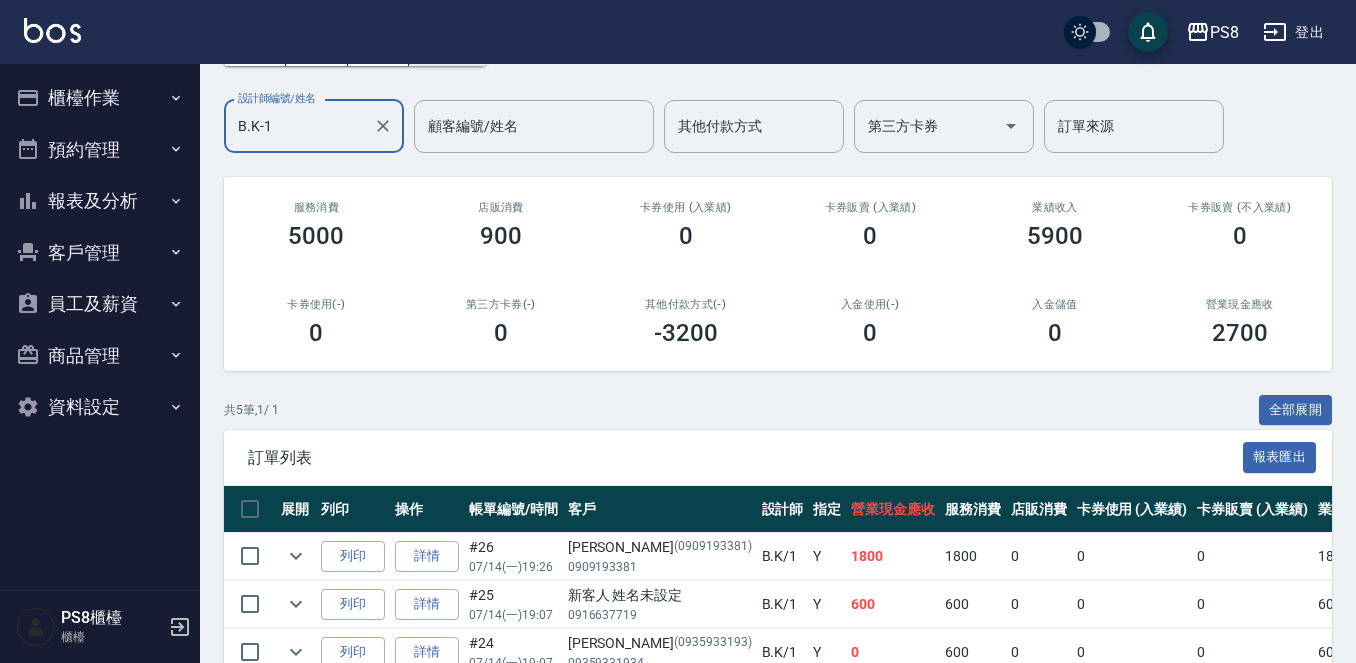 scroll, scrollTop: 0, scrollLeft: 0, axis: both 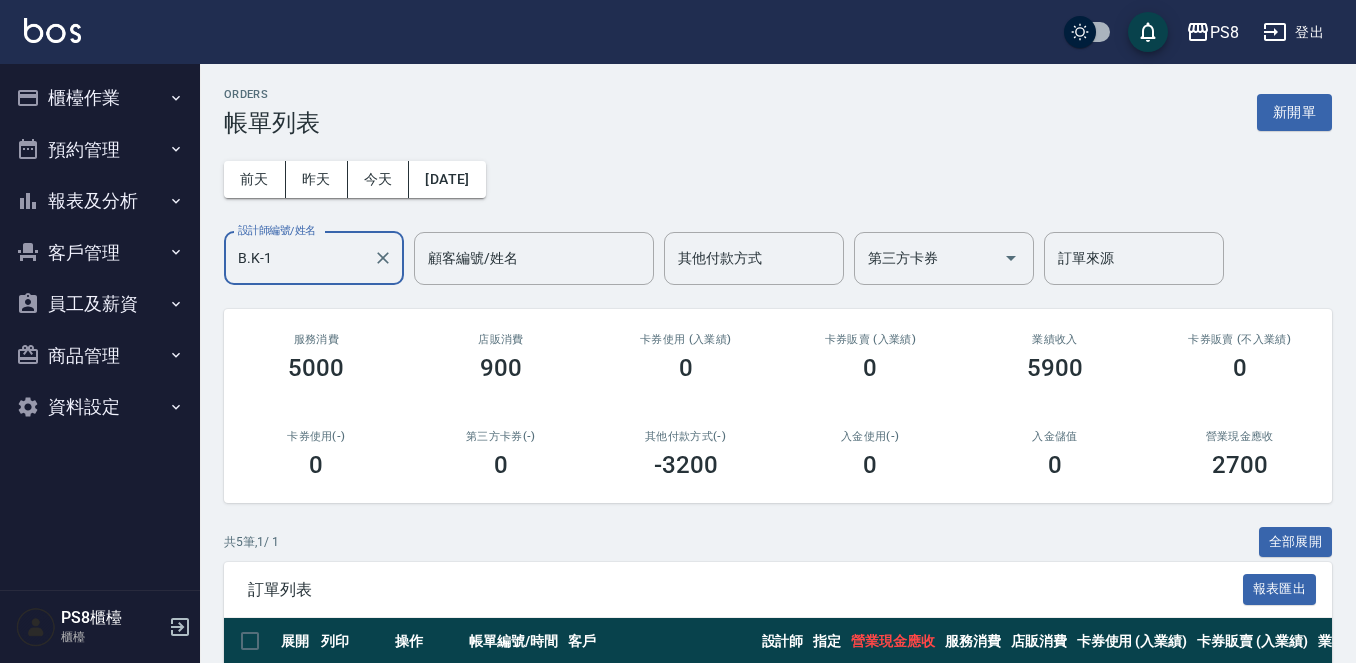 click on "B.K-1" at bounding box center (299, 258) 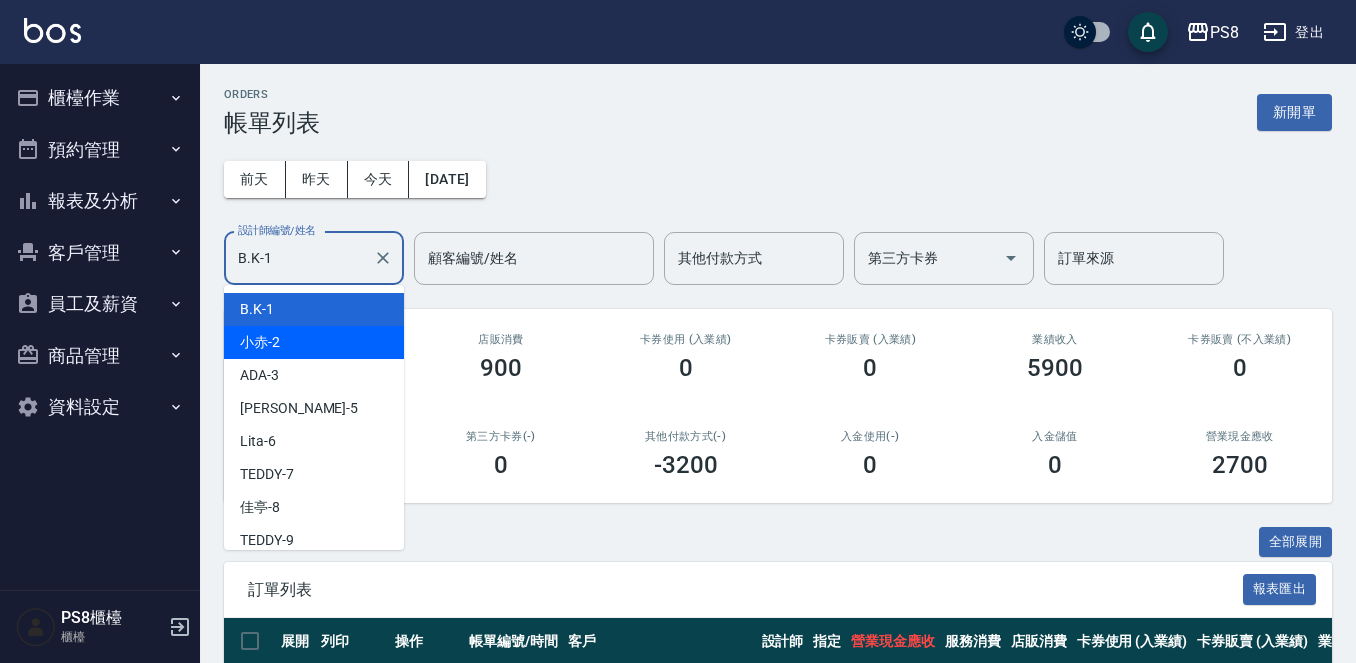 click on "小赤 -2" at bounding box center (314, 342) 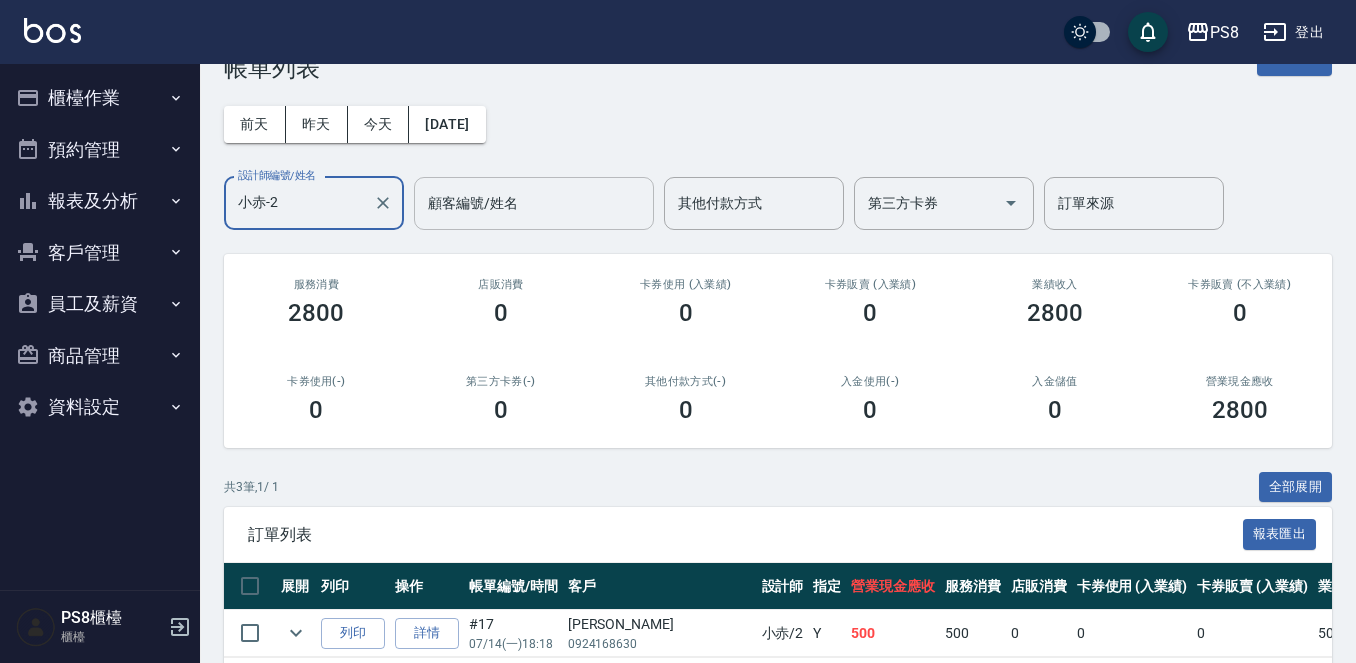 scroll, scrollTop: 0, scrollLeft: 0, axis: both 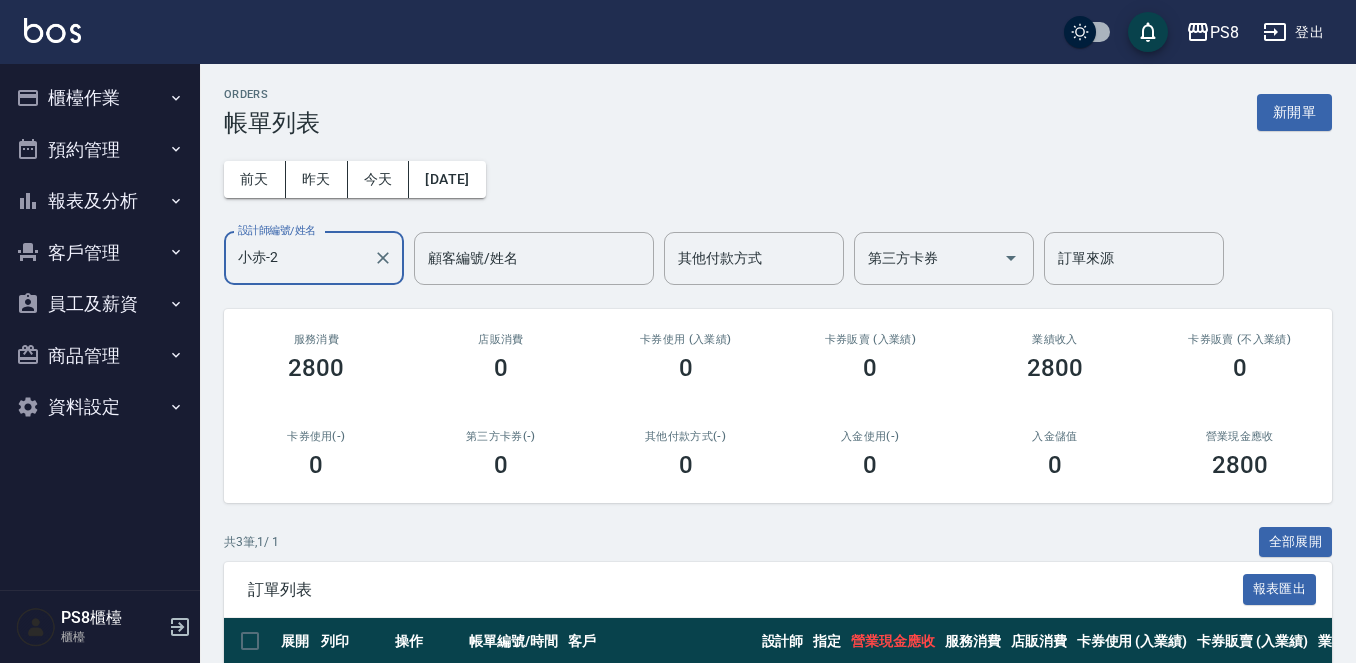 click on "ORDERS 帳單列表 新開單 [DATE] [DATE] [DATE] [DATE] 設計師編號/姓名 小赤-2 設計師編號/姓名 顧客編號/姓名 顧客編號/姓名 其他付款方式 其他付款方式 第三方卡券 第三方卡券 訂單來源 訂單來源 服務消費 2800 店販消費 0 卡券使用 (入業績) 0 卡券販賣 (入業績) 0 業績收入 2800 卡券販賣 (不入業績) 0 卡券使用(-) 0 第三方卡券(-) 0 其他付款方式(-) 0 入金使用(-) 0 入金儲值 0 營業現金應收 2800 共  3  筆,  1  /   1 全部展開 訂單列表 報表匯出 展開 列印 操作 帳單編號/時間 客戶 設計師 指定 營業現金應收 服務消費 店販消費 卡券使用 (入業績) 卡券販賣 (入業績) 業績收入 卡券販賣 (不入業績) 卡券使用(-) 第三方卡券(-) 其他付款方式(-) 入金使用(-) 備註 訂單來源 列印 詳情 #17 07/14 (一) 18:18 [PERSON_NAME]0924168630 小赤 /2 Y 500 500 0 0 0 500 0 0 0 0 0 列印 詳情 #16 07/14 (一) 18:17 [PERSON_NAME] [PHONE_NUMBER]" at bounding box center (778, 475) 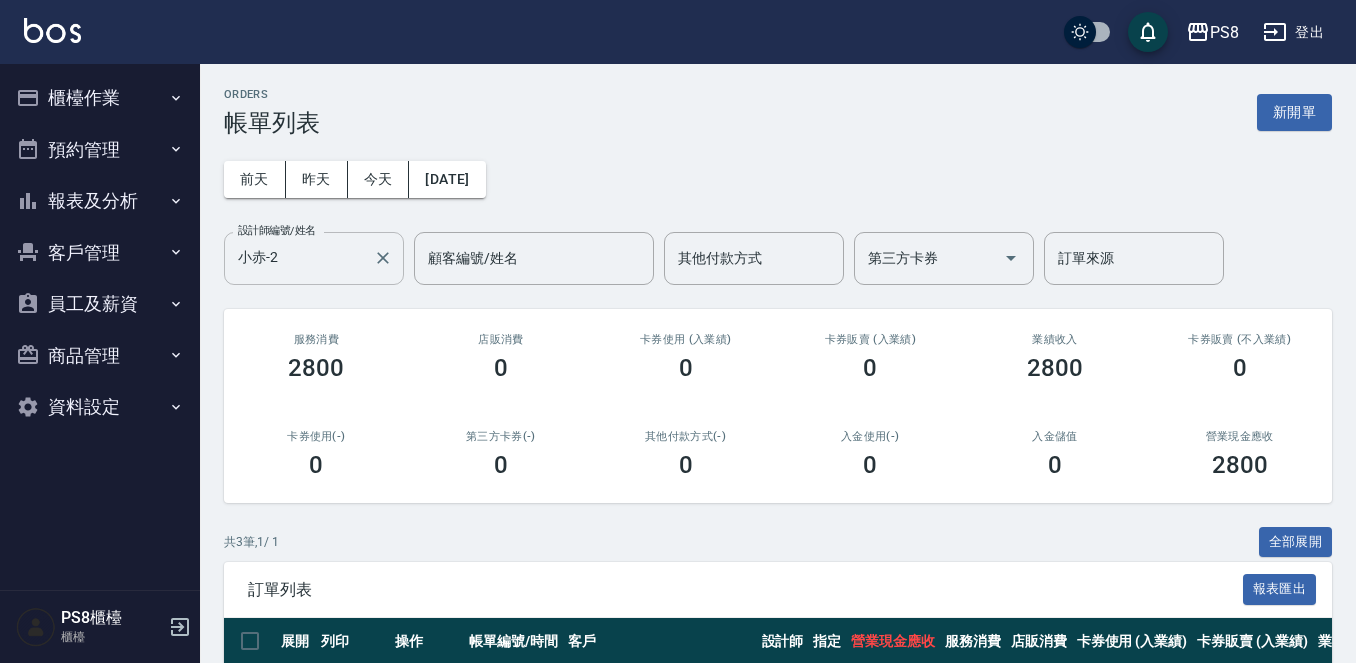 click on "小赤-2" at bounding box center [299, 258] 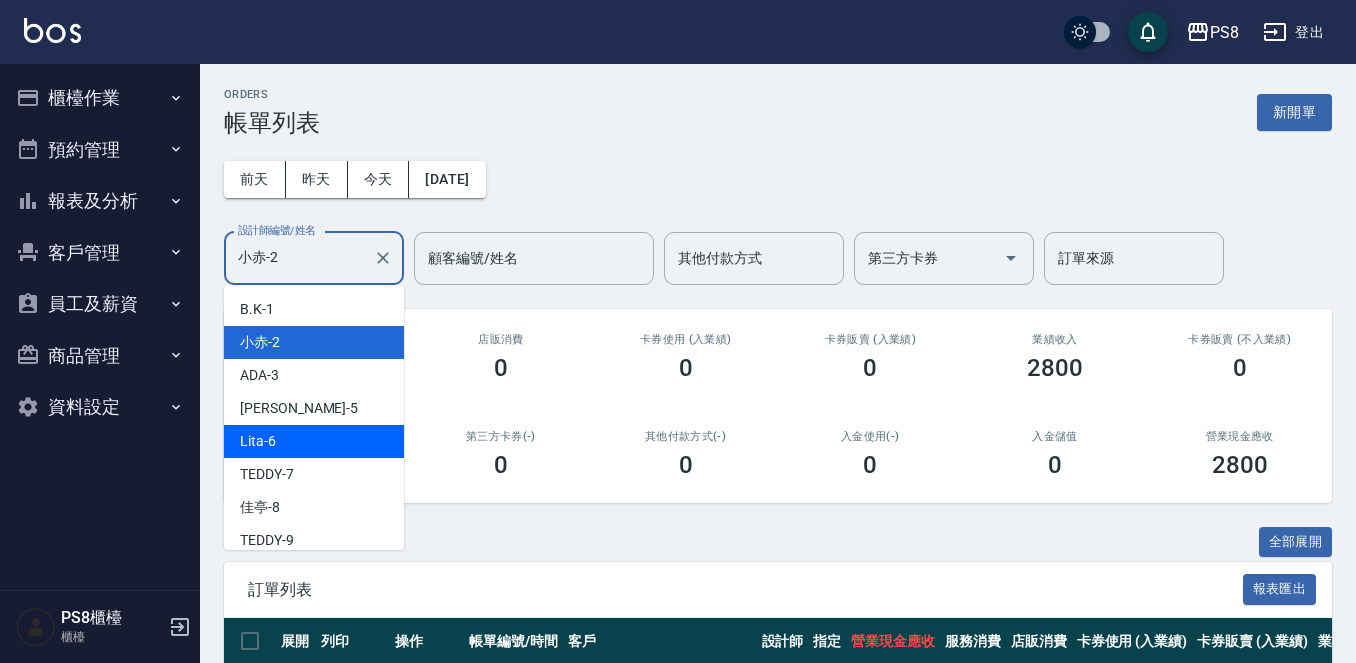 click on "Lita -6" at bounding box center (314, 441) 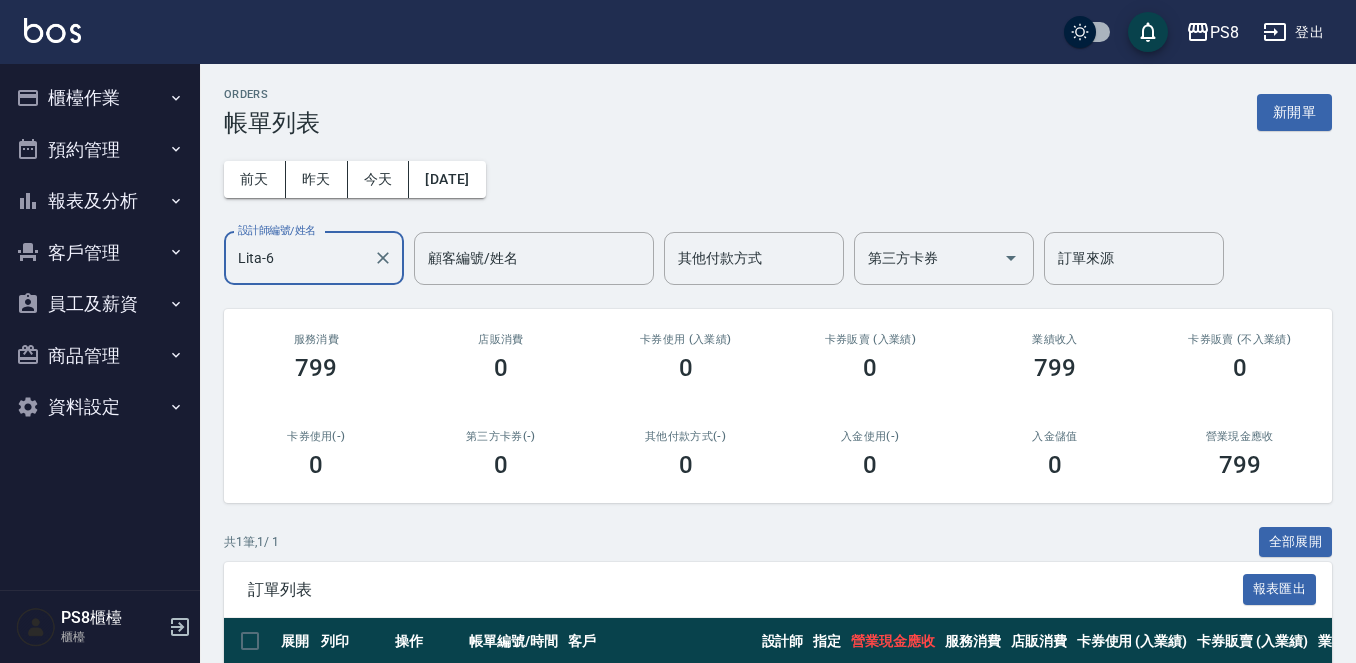 click on "Lita-6 設計師編號/姓名" at bounding box center (314, 258) 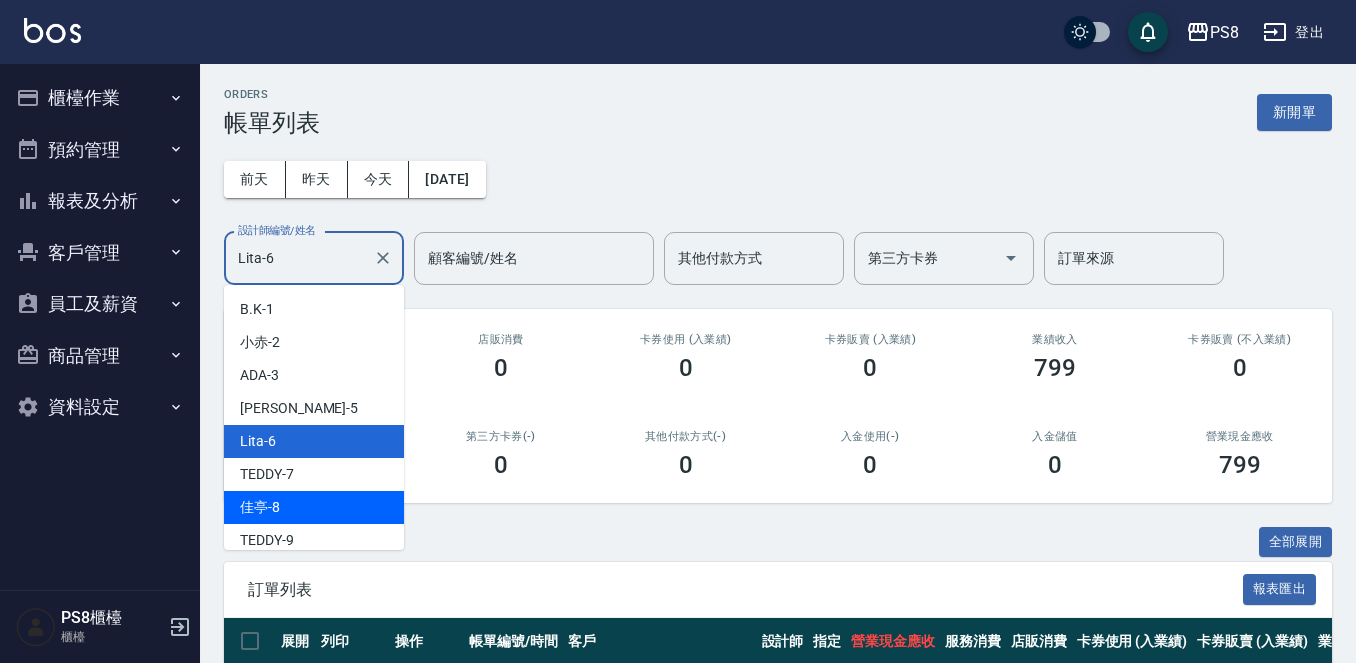 click on "佳亭 -8" at bounding box center (314, 507) 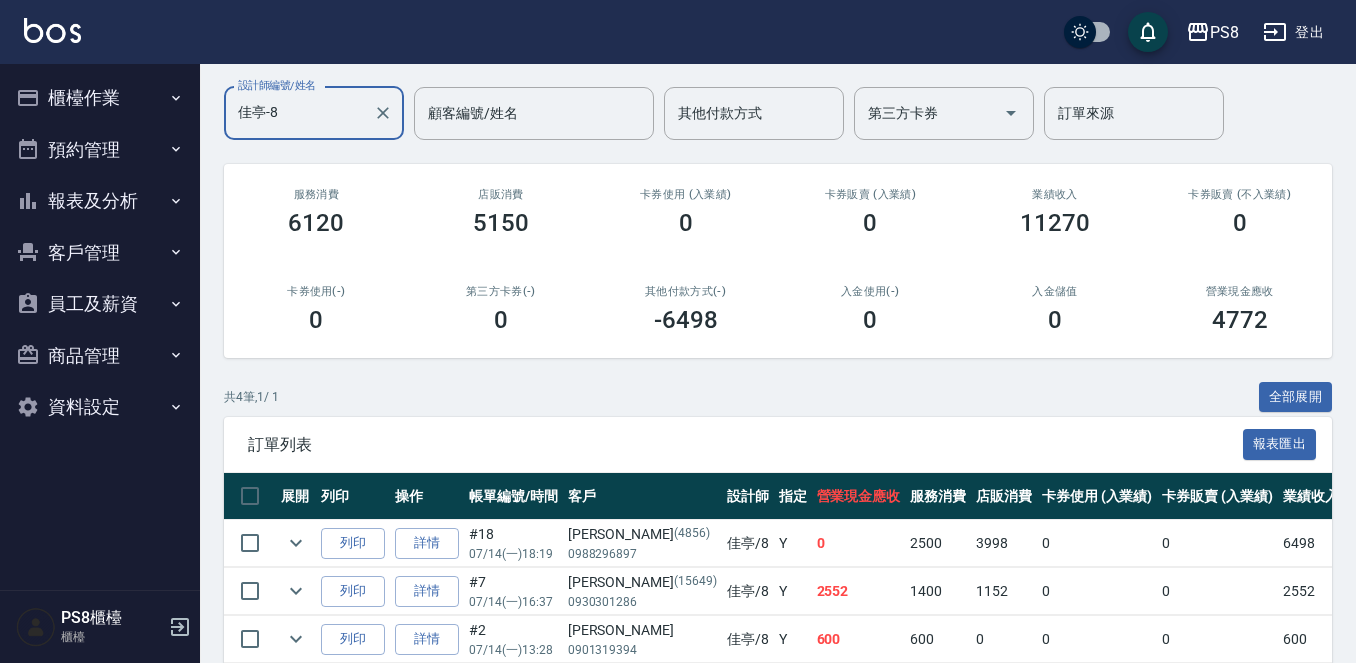 scroll, scrollTop: 0, scrollLeft: 0, axis: both 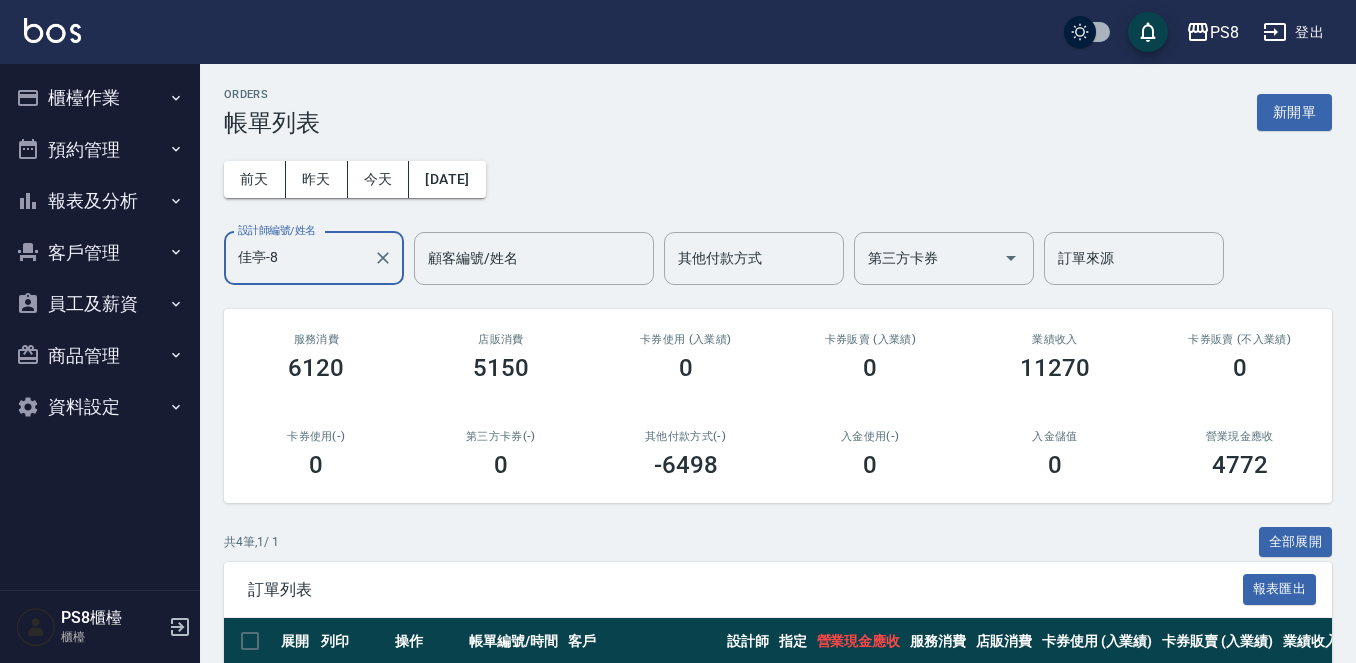click on "佳亭-8 設計師編號/姓名" at bounding box center [314, 258] 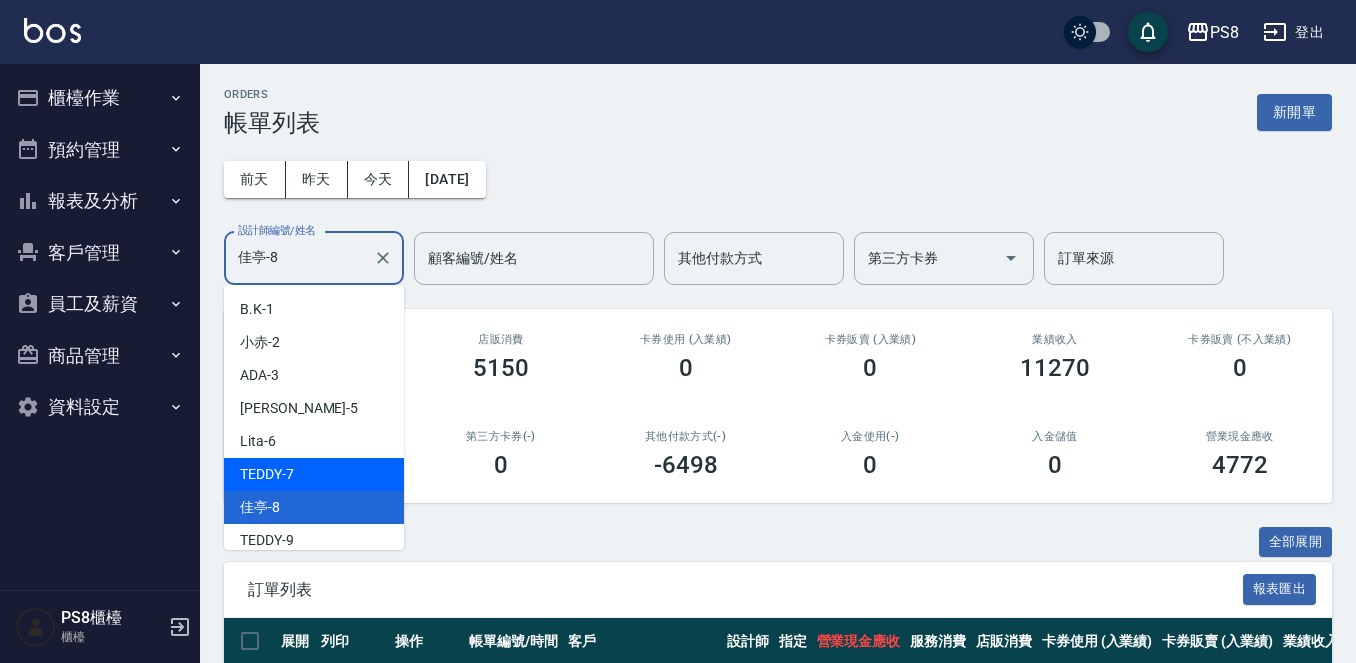 scroll, scrollTop: 100, scrollLeft: 0, axis: vertical 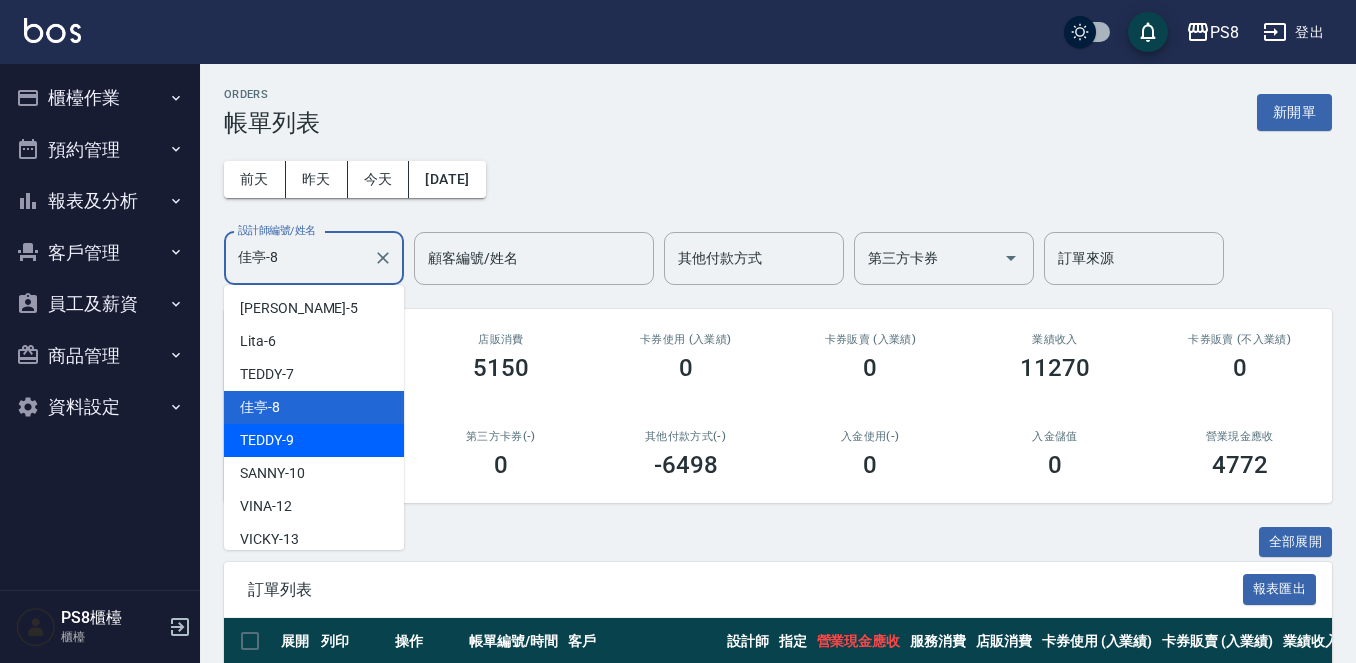 click on "TEDDY -9" at bounding box center [314, 440] 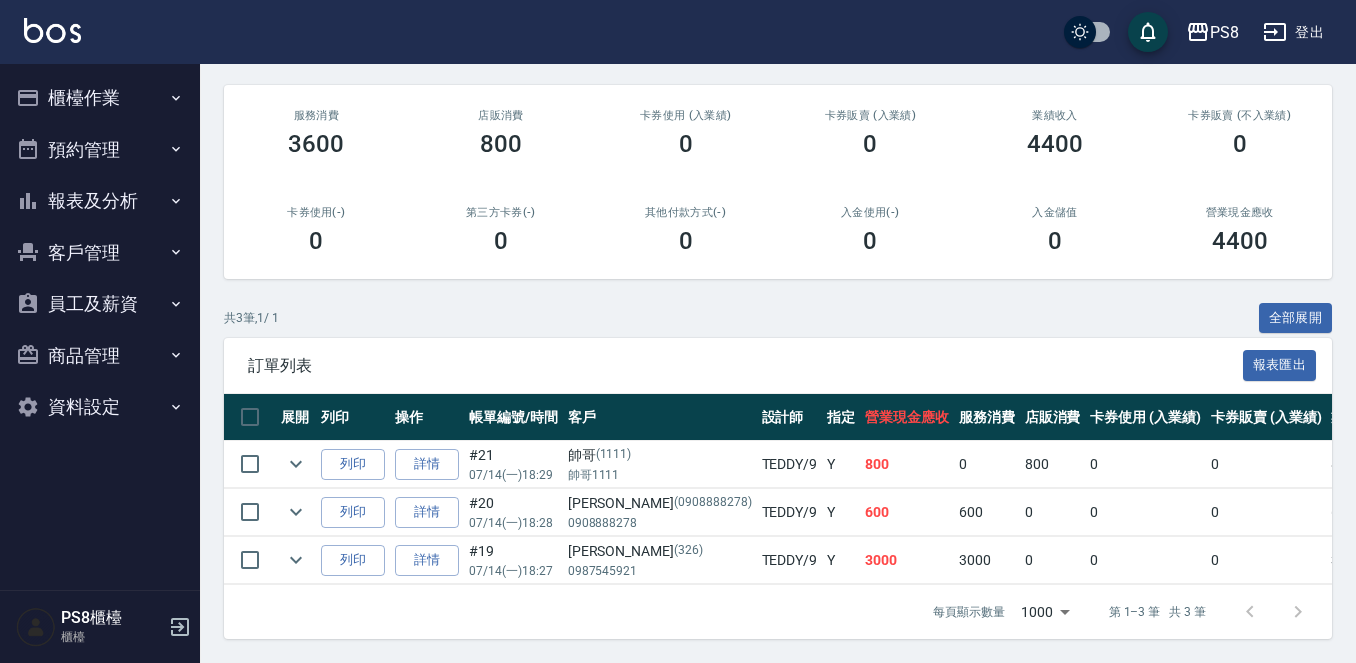 scroll, scrollTop: 0, scrollLeft: 0, axis: both 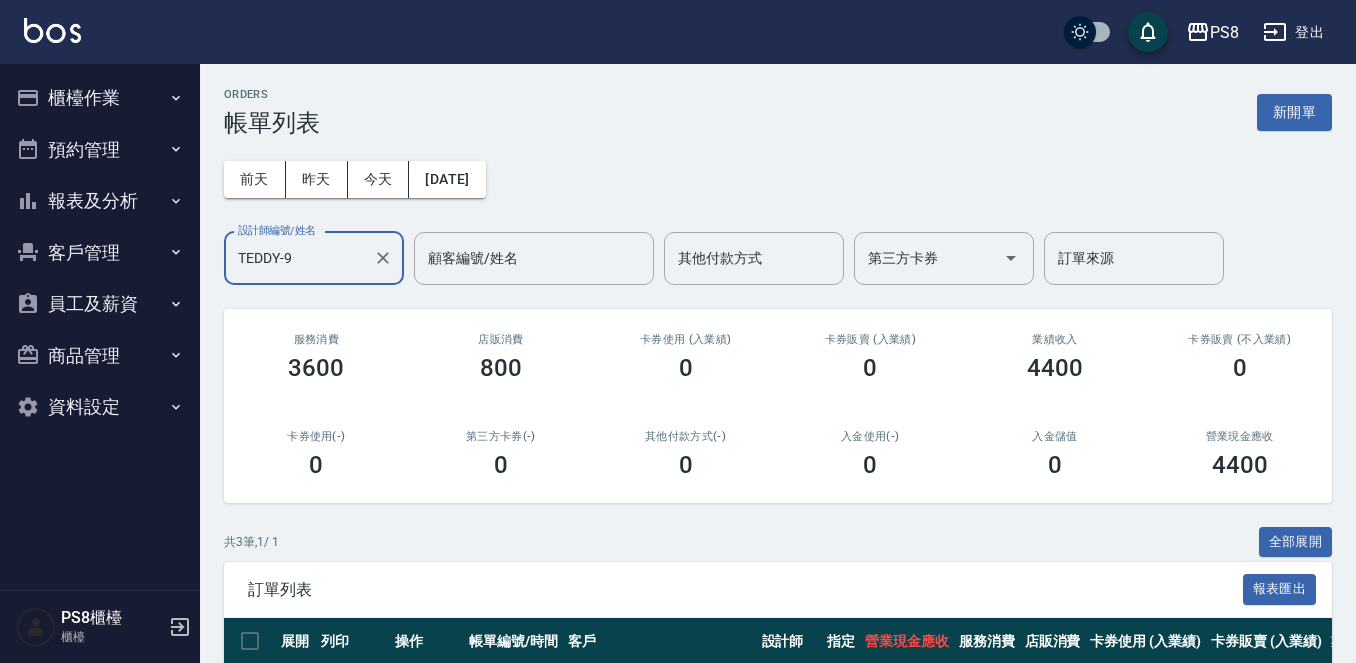 click on "TEDDY-9" at bounding box center [299, 258] 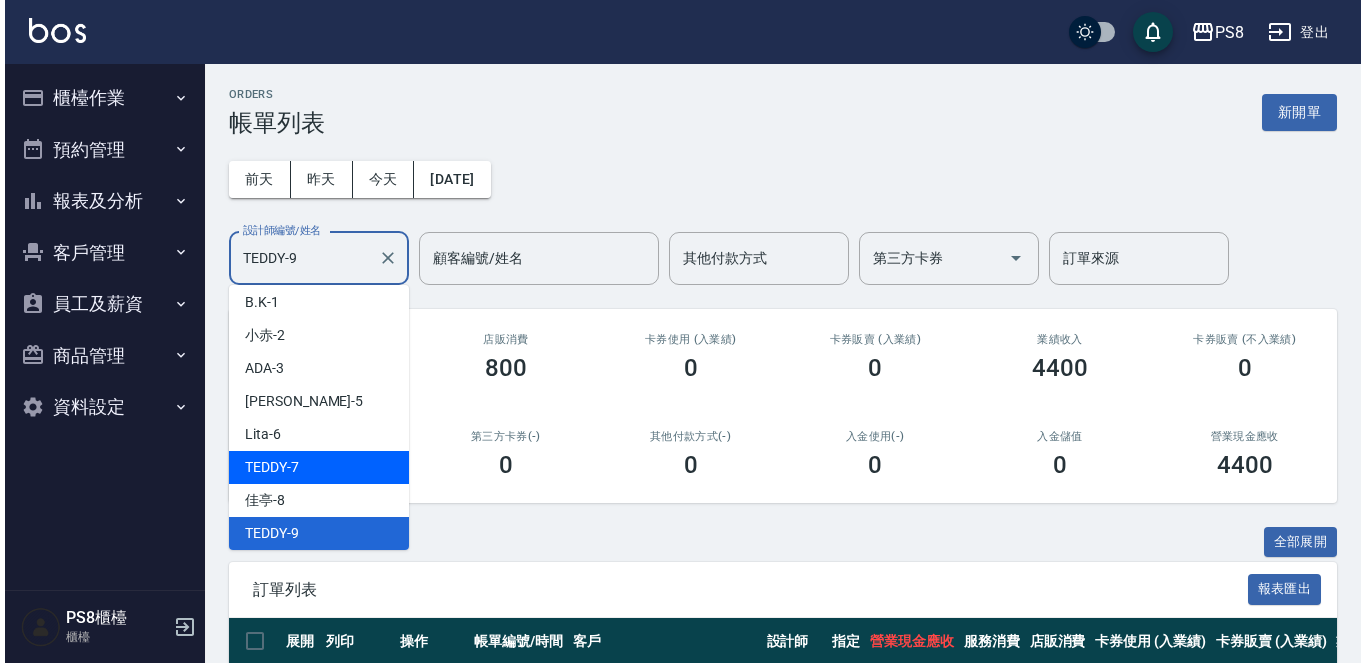 scroll, scrollTop: 107, scrollLeft: 0, axis: vertical 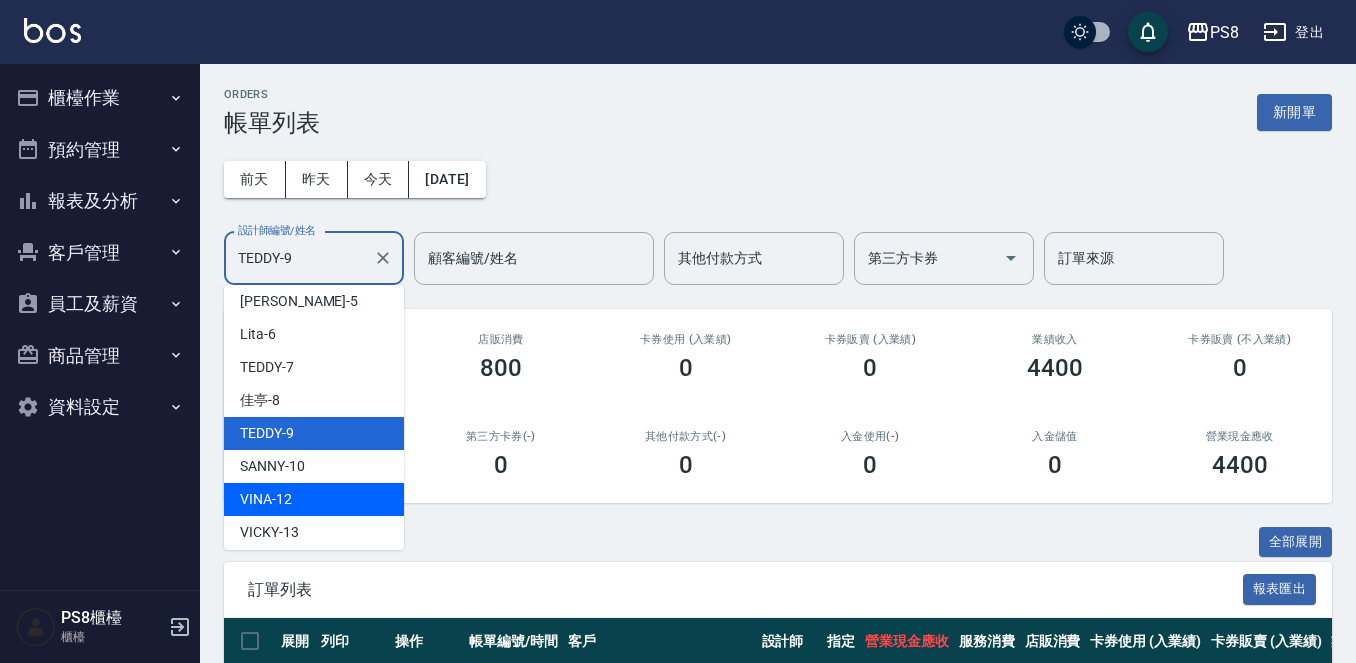 click on "VINA -12" at bounding box center [314, 499] 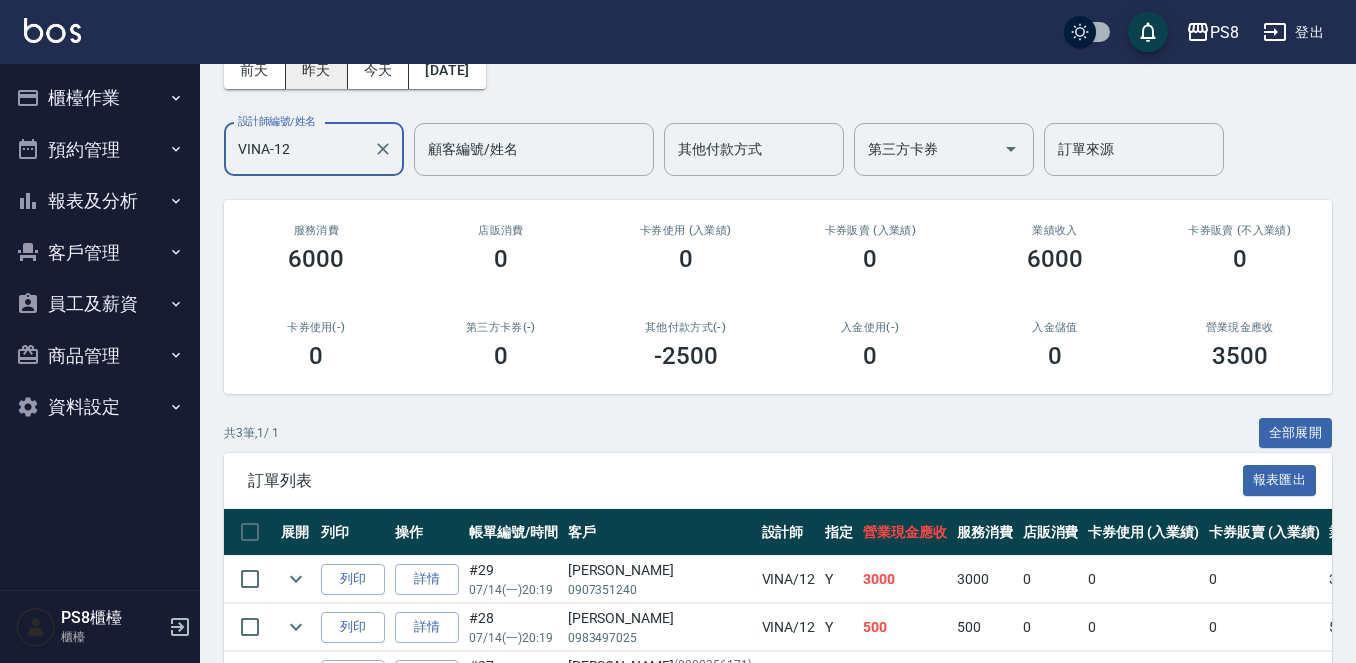 scroll, scrollTop: 0, scrollLeft: 0, axis: both 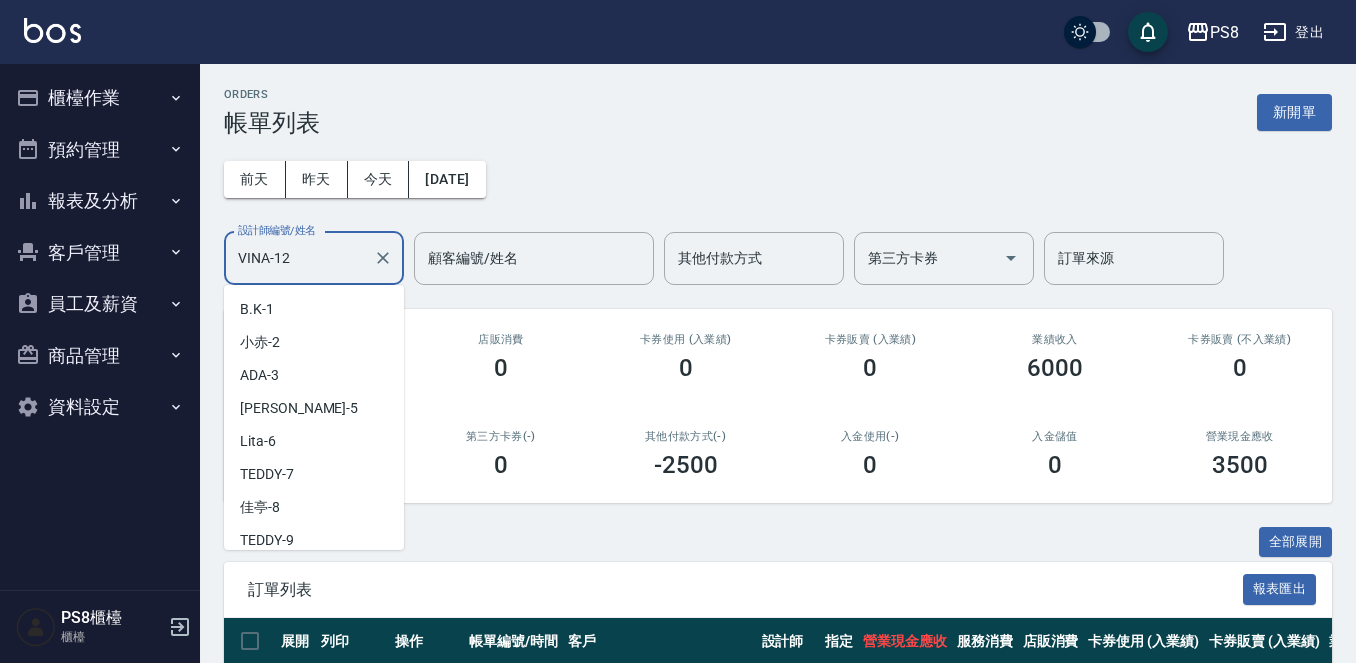 click on "VINA-12" at bounding box center (299, 258) 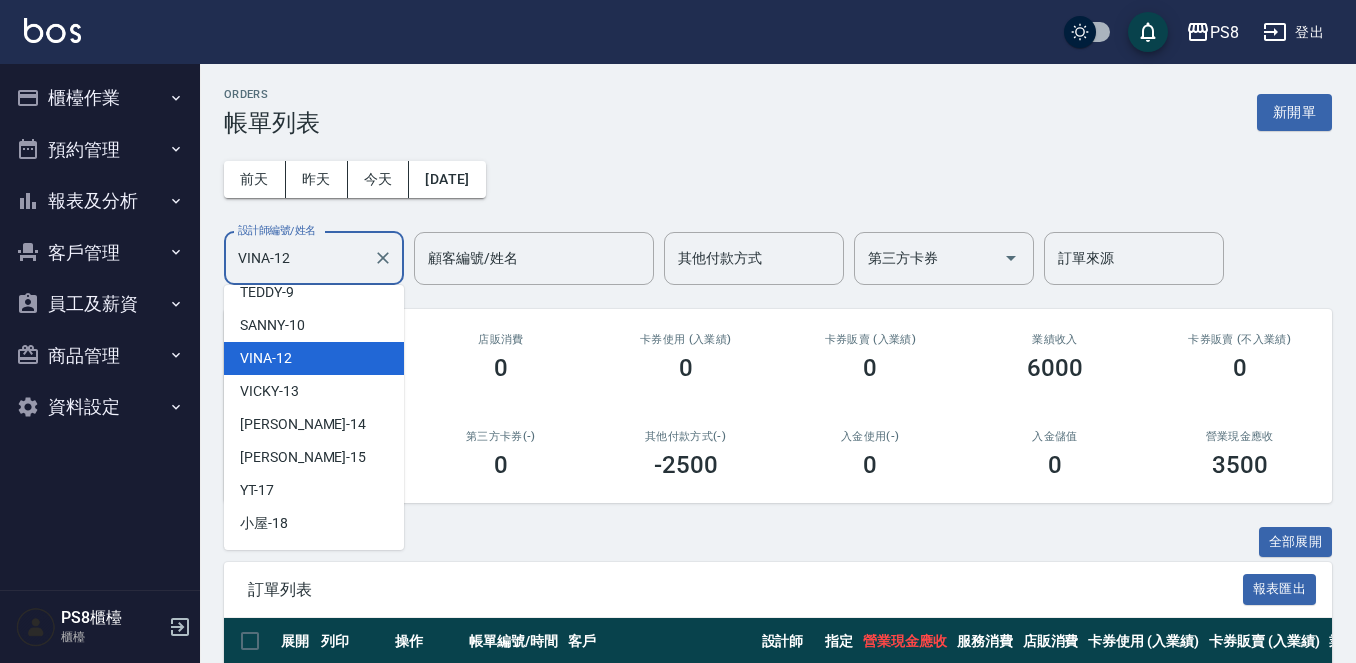 scroll, scrollTop: 273, scrollLeft: 0, axis: vertical 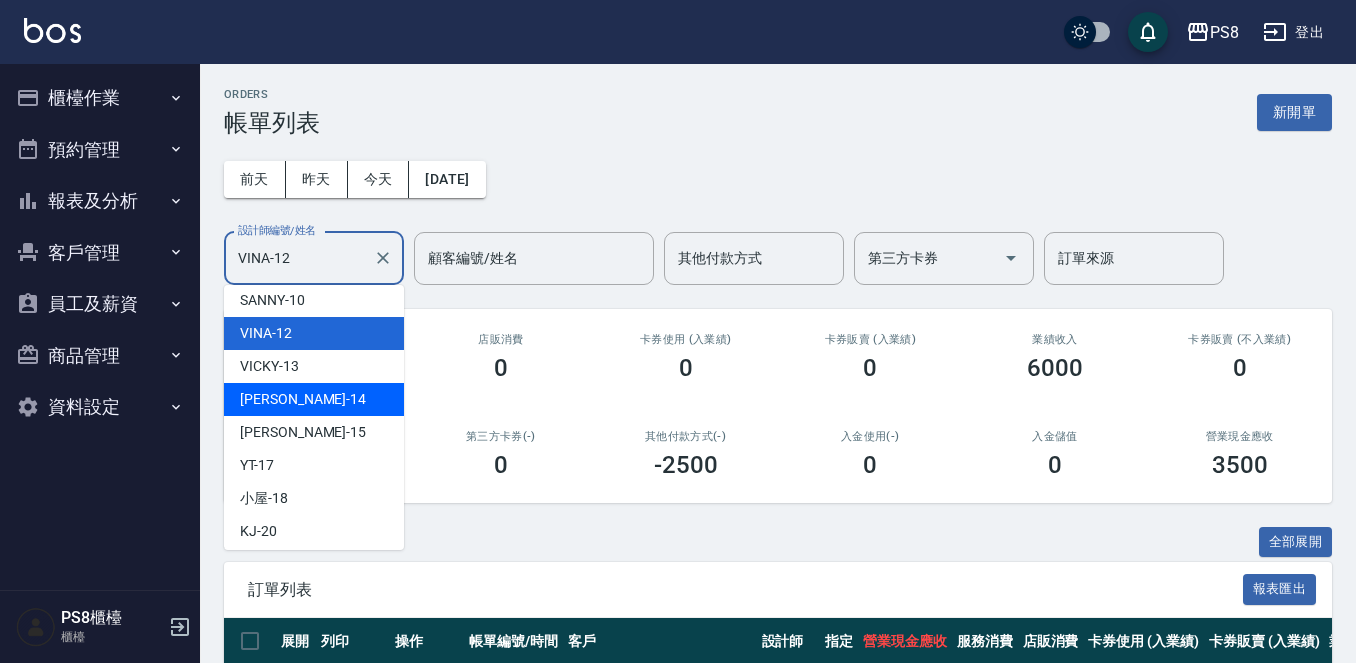 click on "[PERSON_NAME] -14" at bounding box center (314, 399) 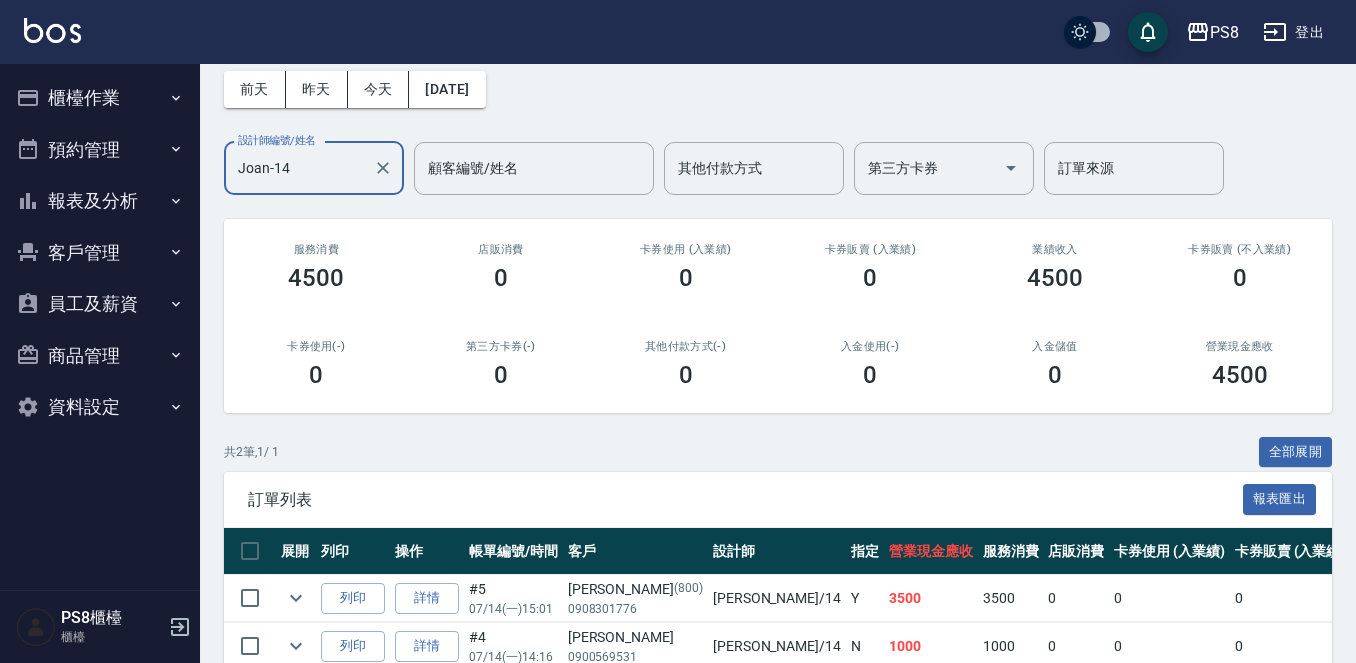 scroll, scrollTop: 0, scrollLeft: 0, axis: both 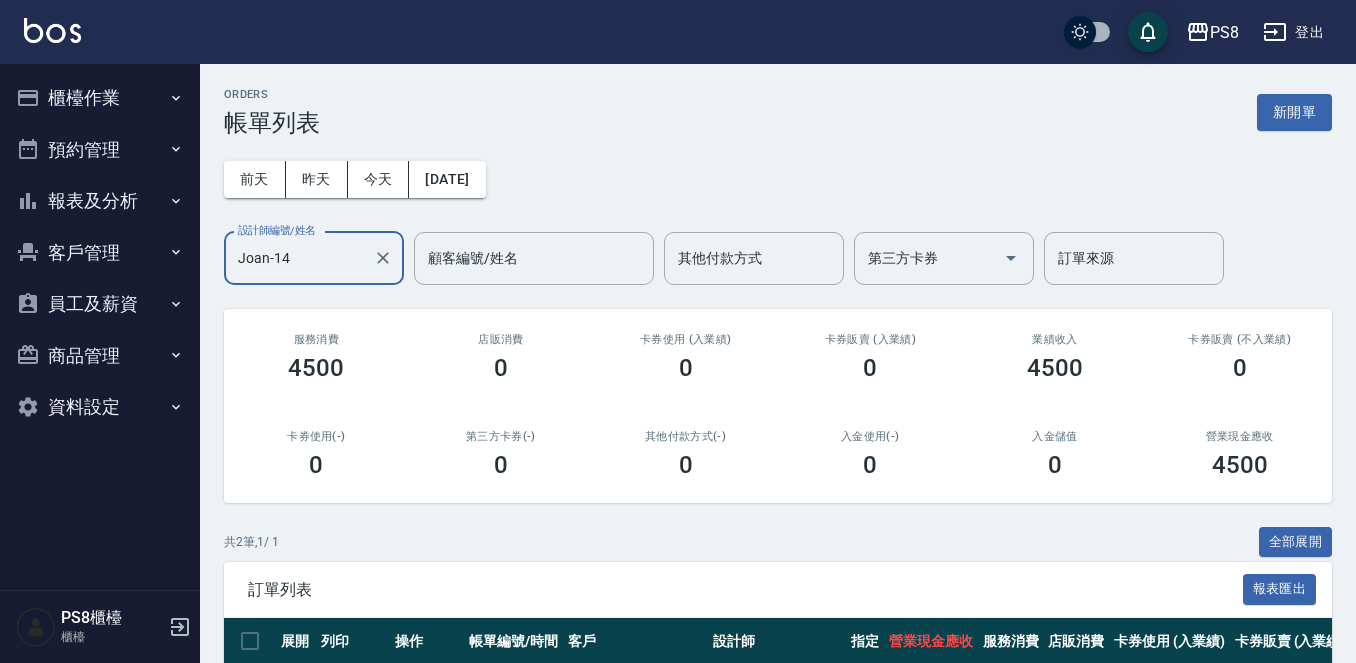 click on "Joan-14" at bounding box center (299, 258) 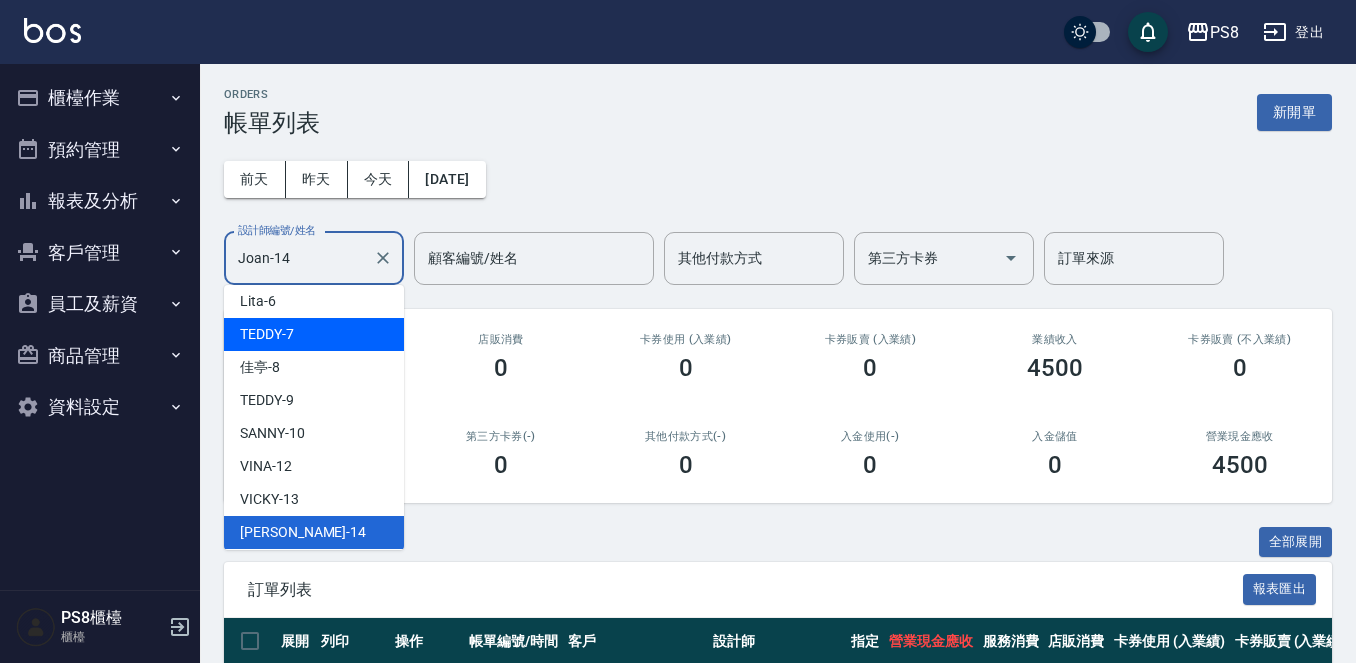 scroll, scrollTop: 239, scrollLeft: 0, axis: vertical 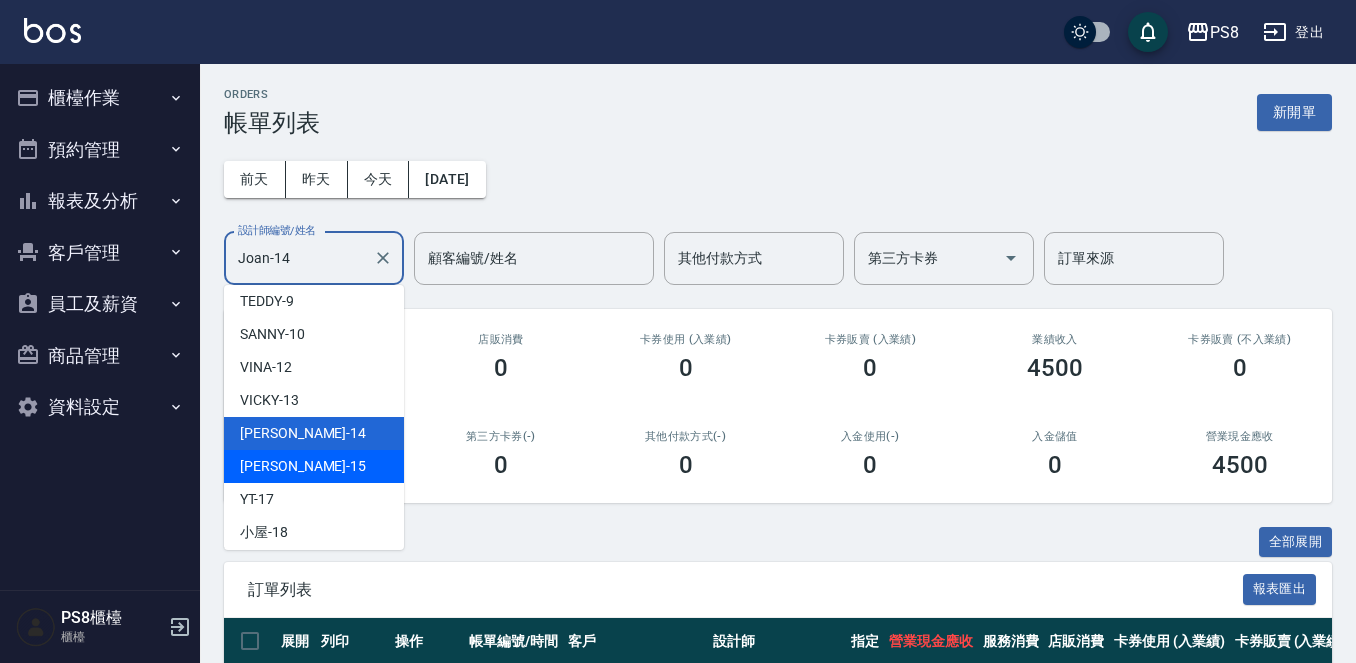 click on "EMMA -15" at bounding box center [314, 466] 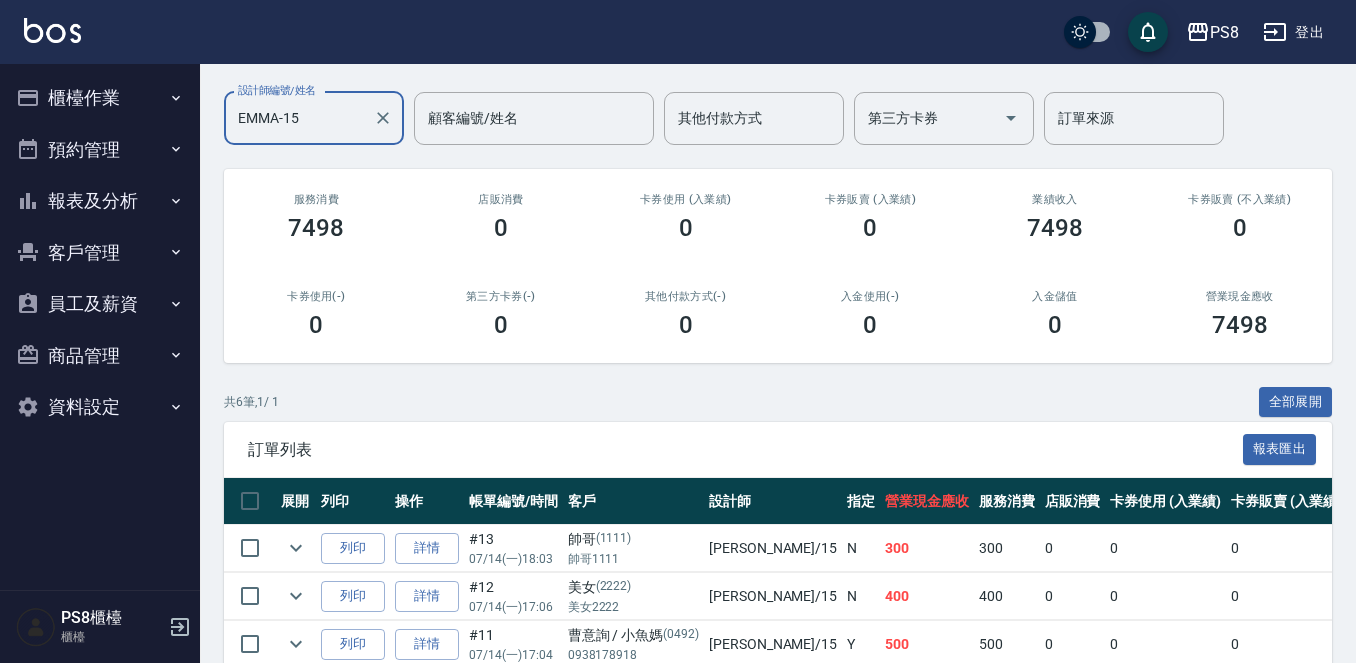 scroll, scrollTop: 0, scrollLeft: 0, axis: both 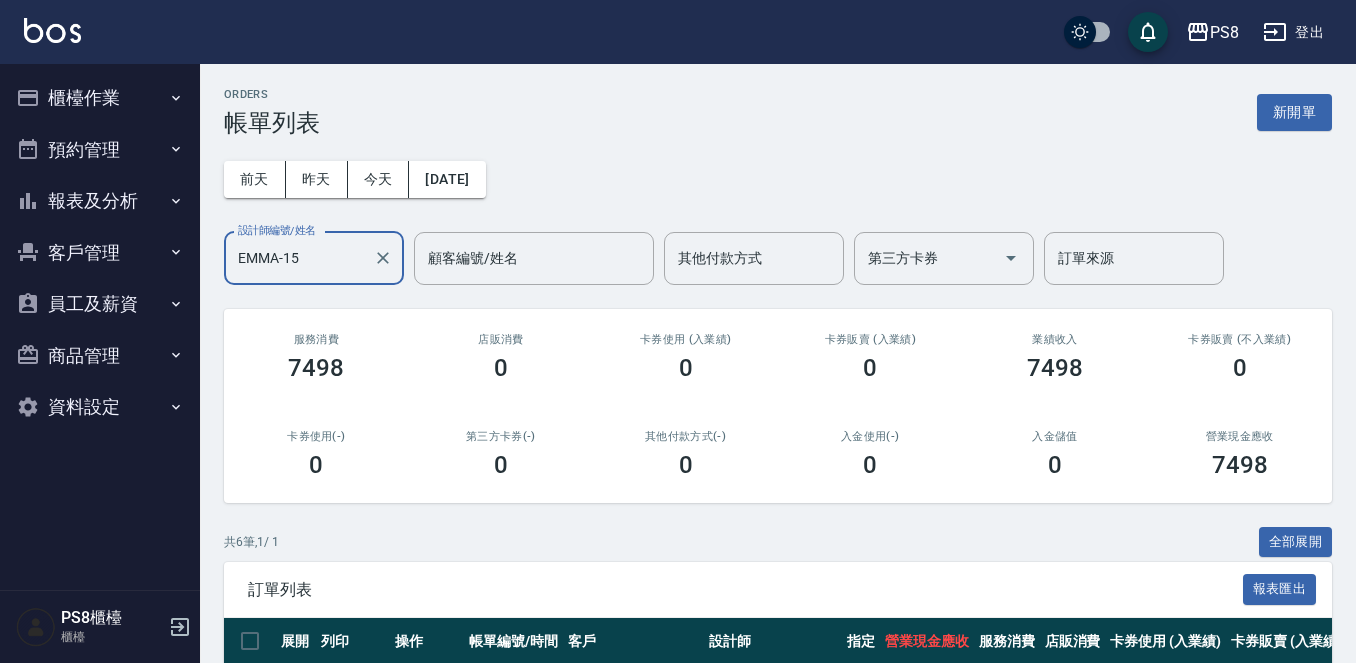 drag, startPoint x: 319, startPoint y: 260, endPoint x: 323, endPoint y: 272, distance: 12.649111 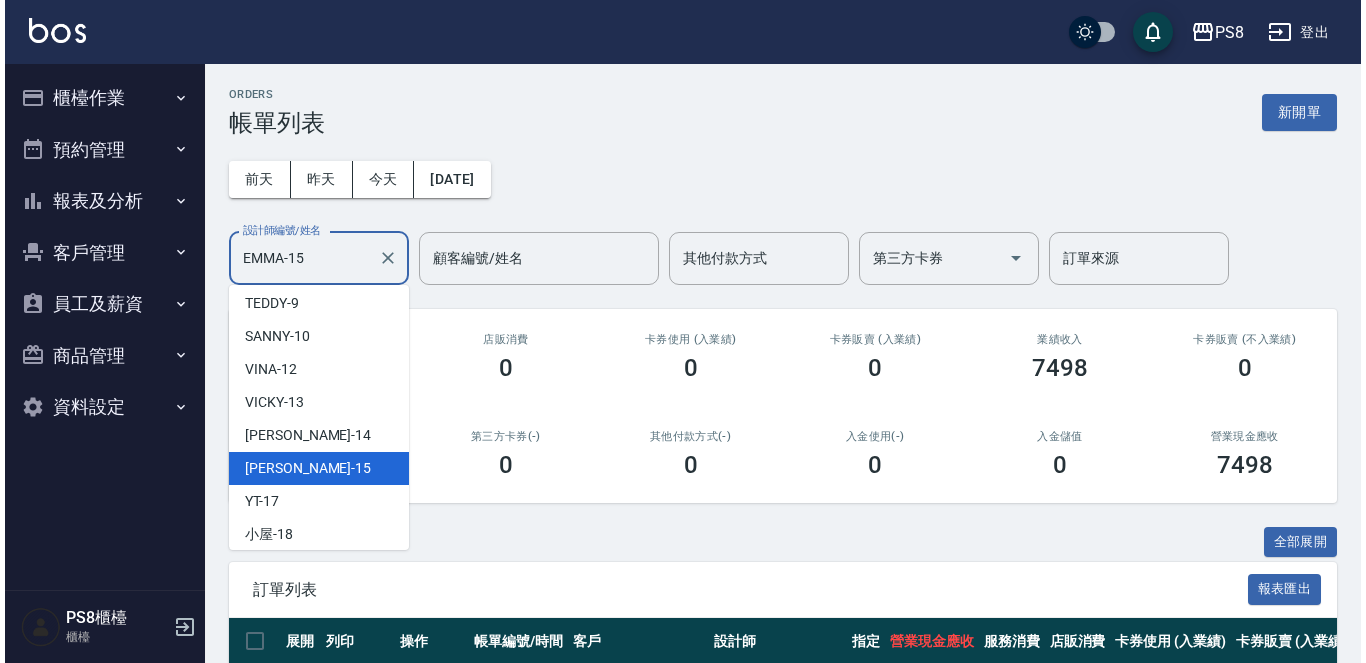 scroll, scrollTop: 272, scrollLeft: 0, axis: vertical 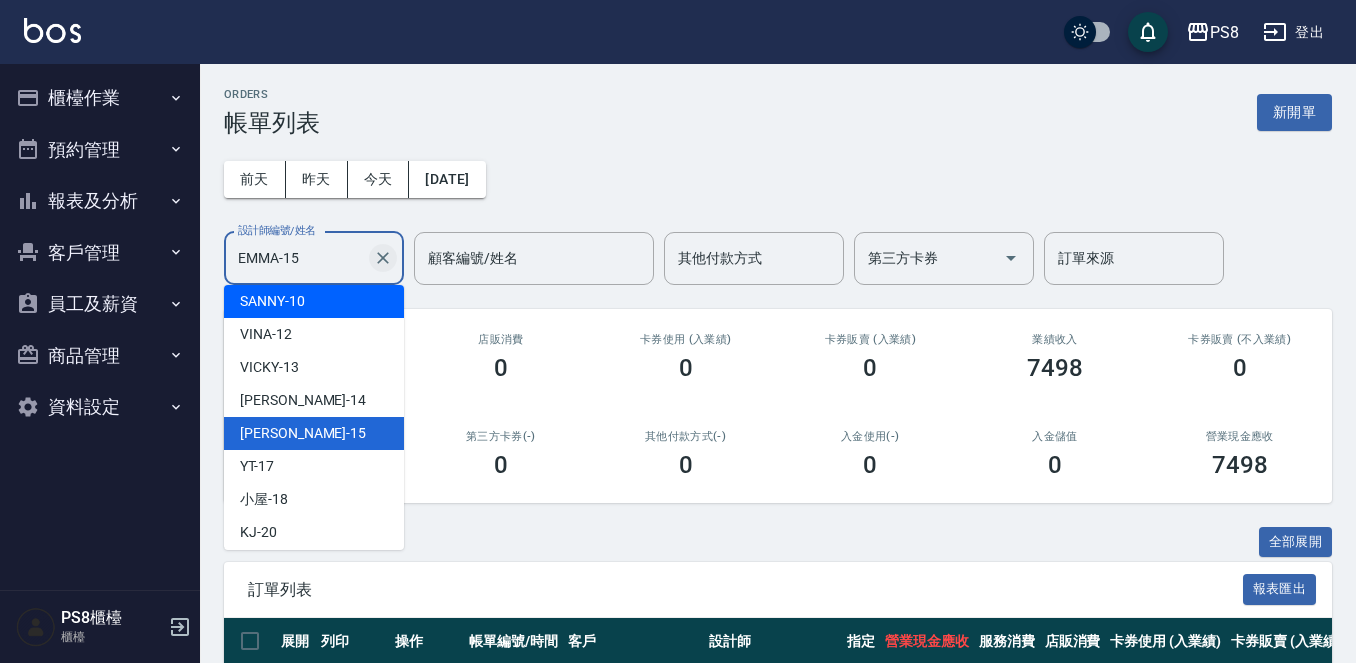 click 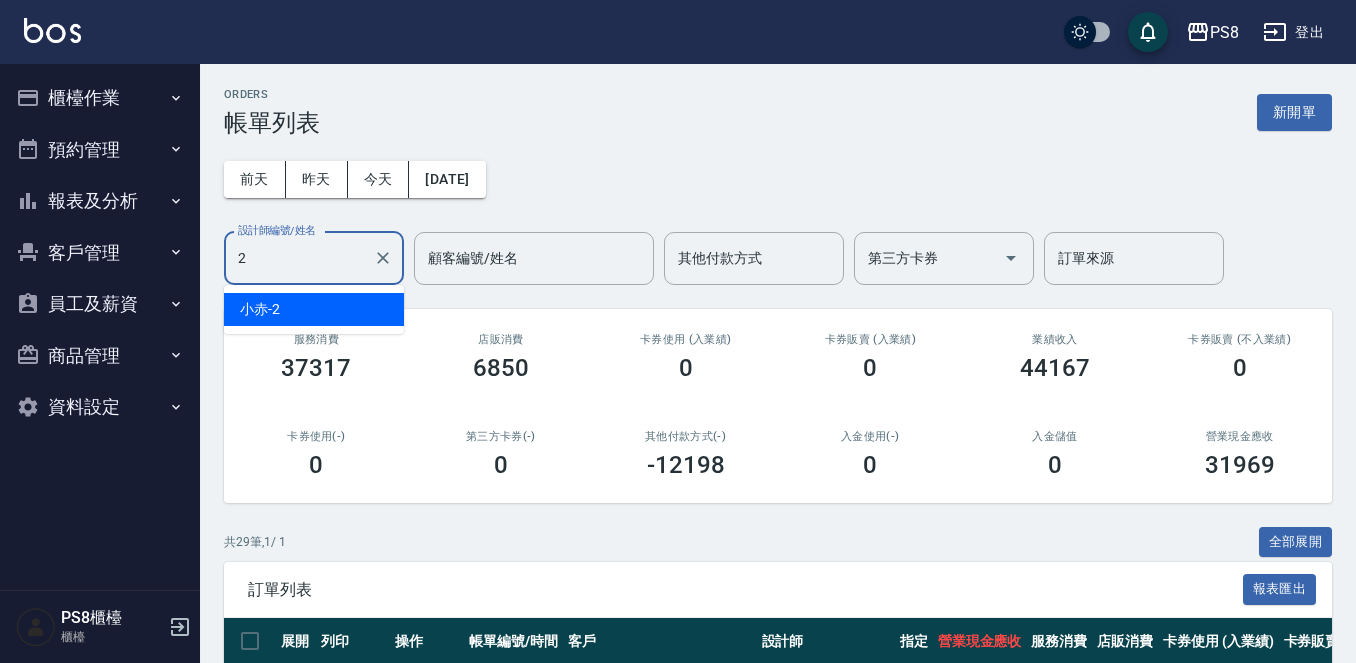 scroll, scrollTop: 0, scrollLeft: 0, axis: both 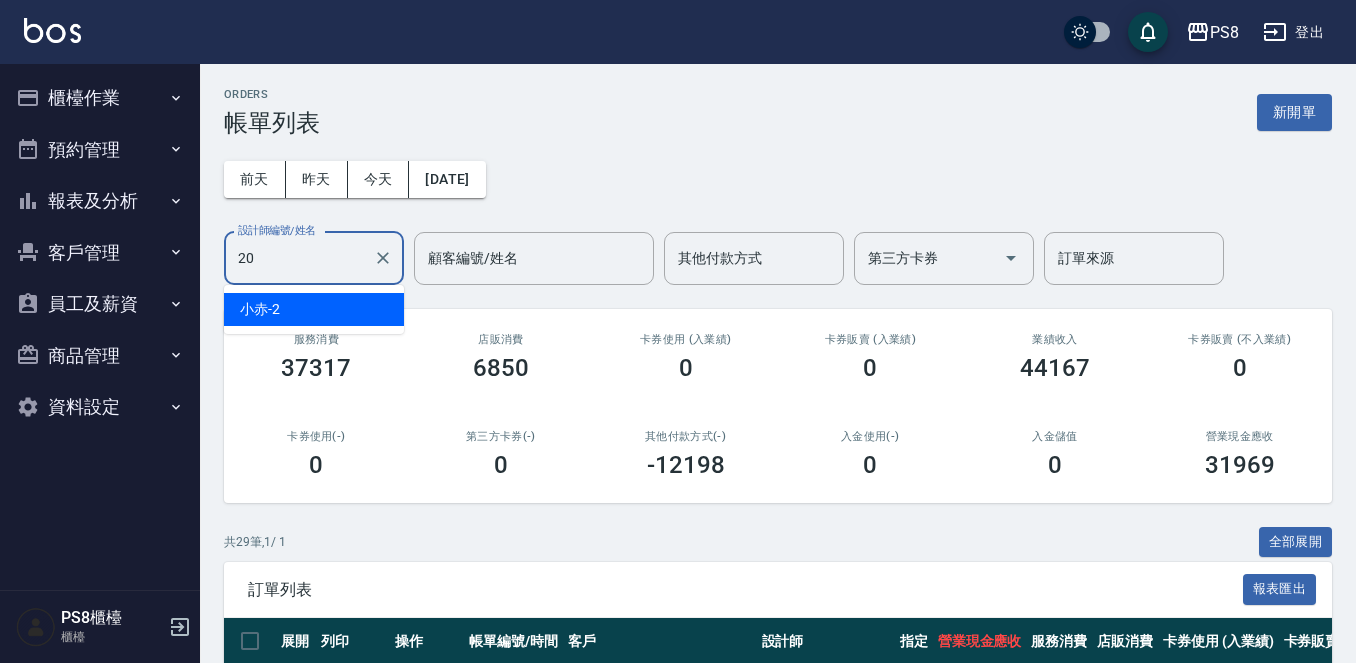 type on "KJ-20" 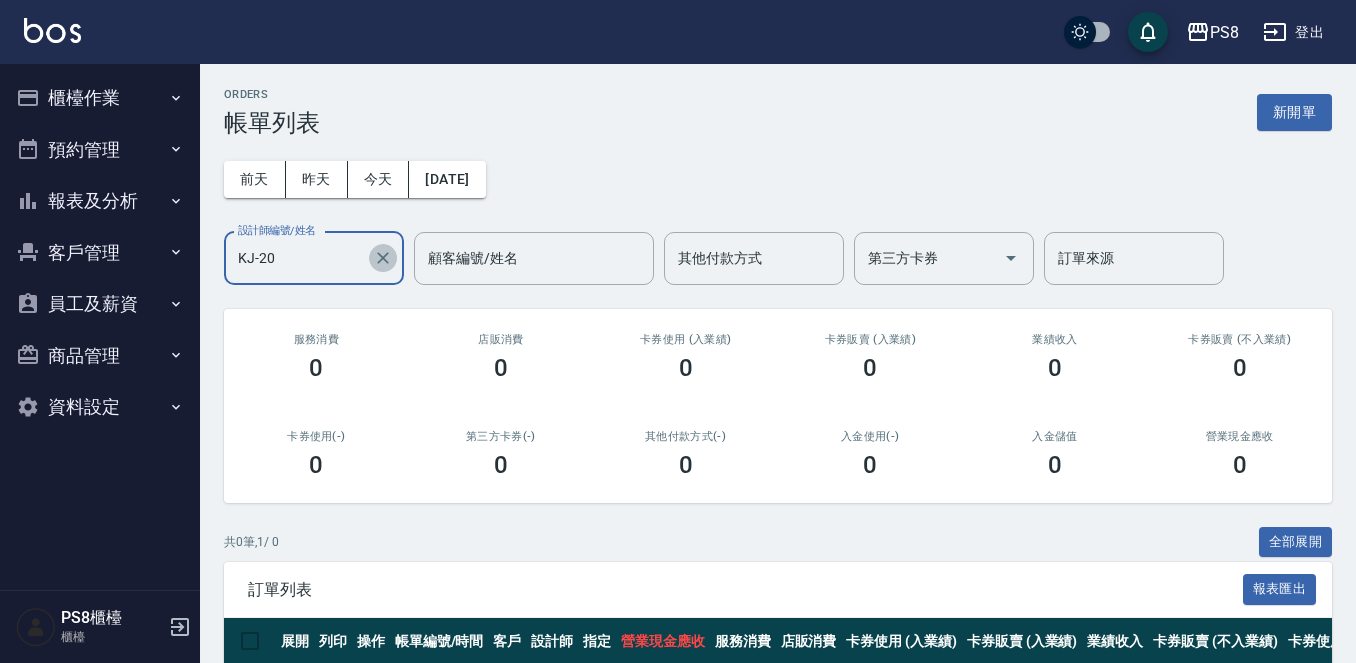 click 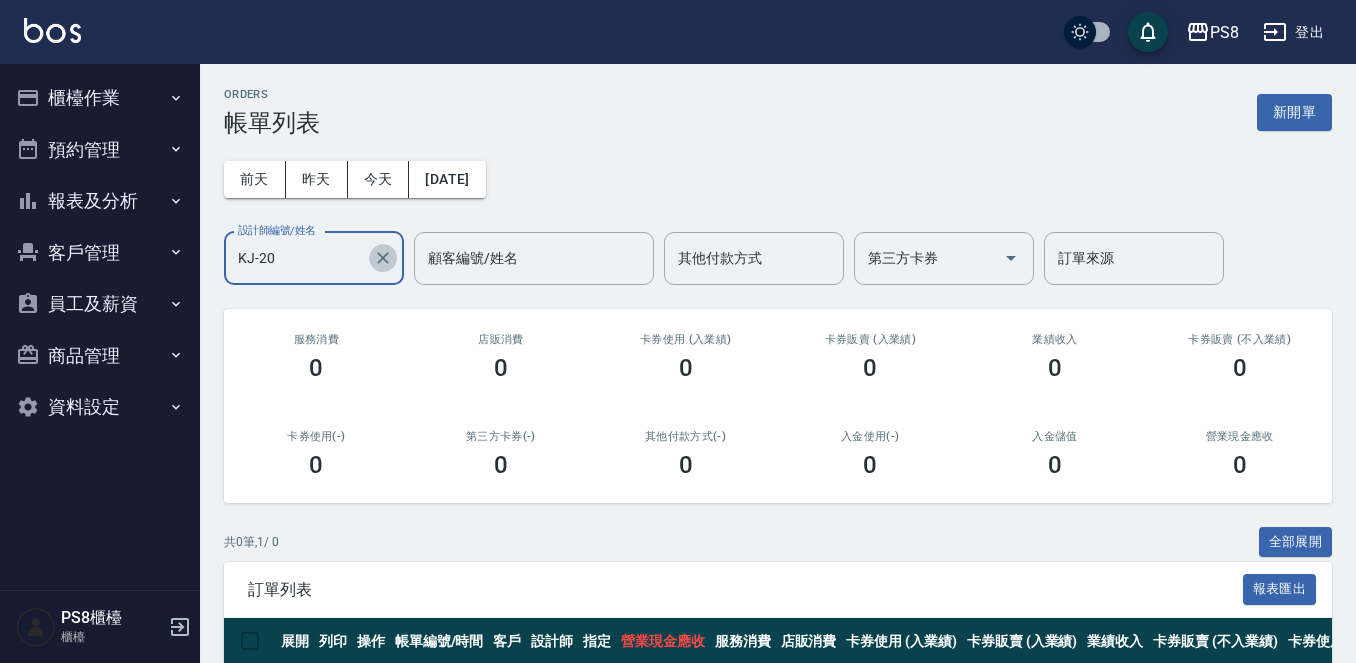 type 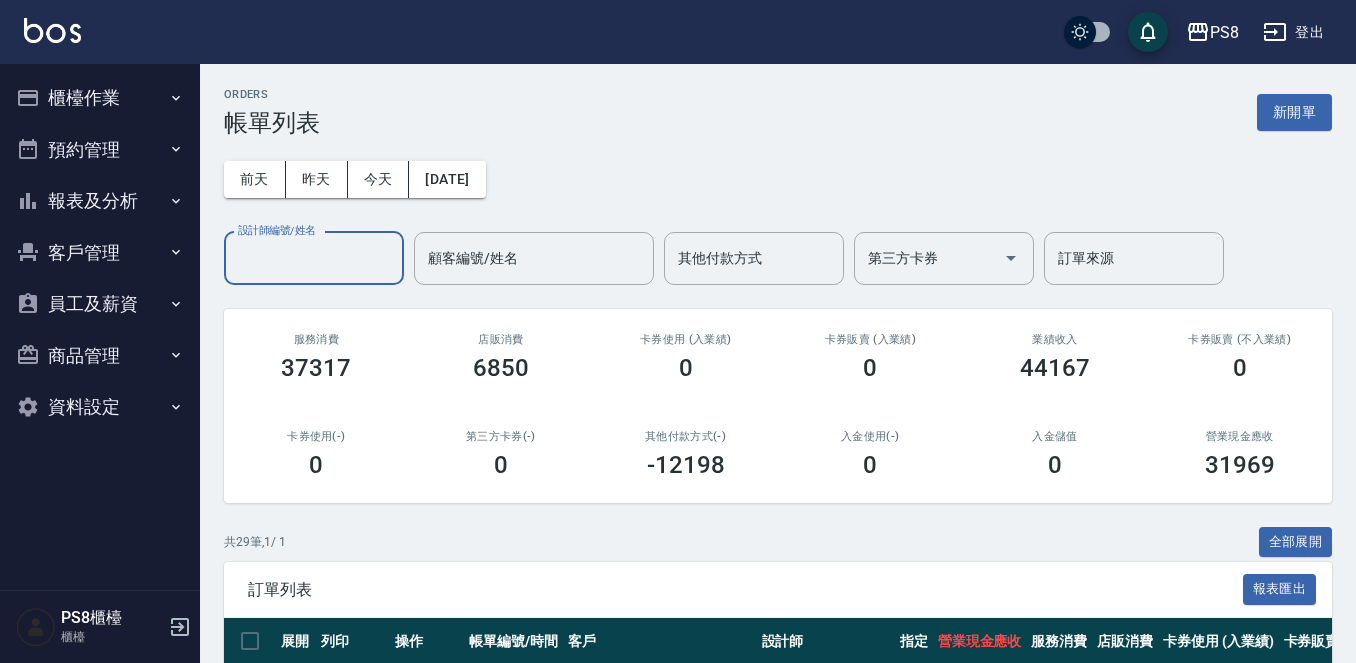 click on "ORDERS 帳單列表 新開單" at bounding box center [778, 112] 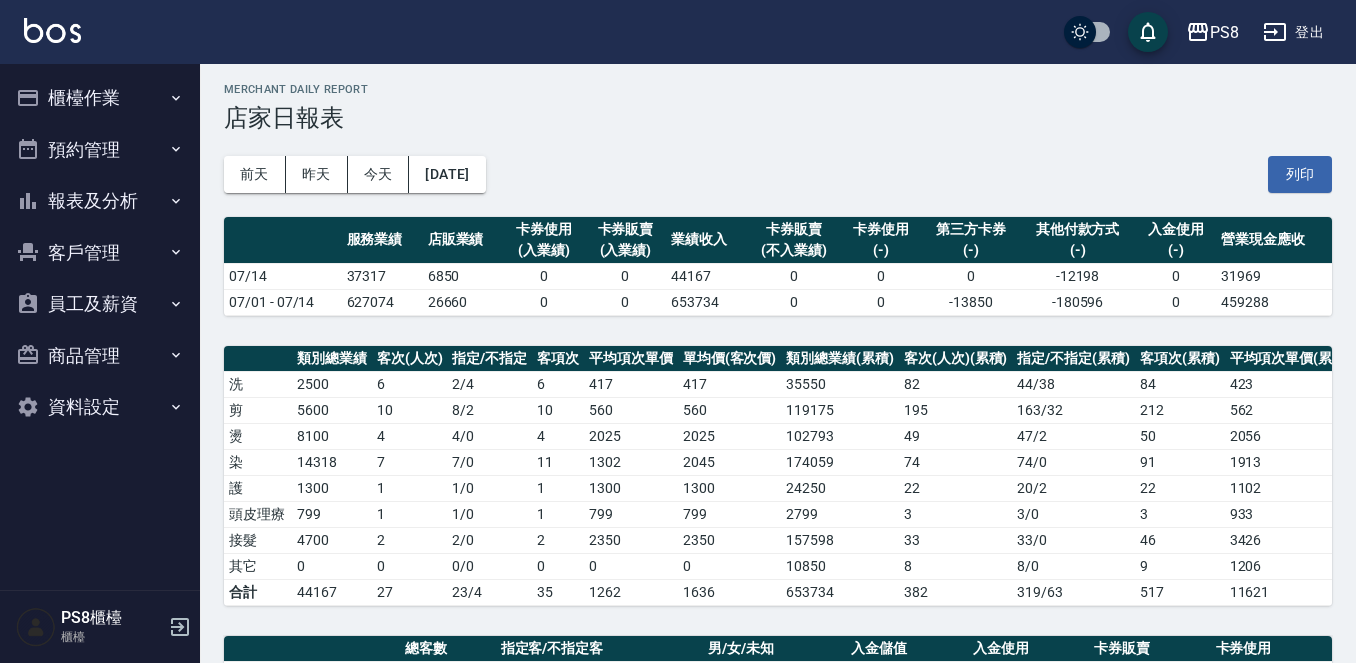 scroll, scrollTop: 0, scrollLeft: 0, axis: both 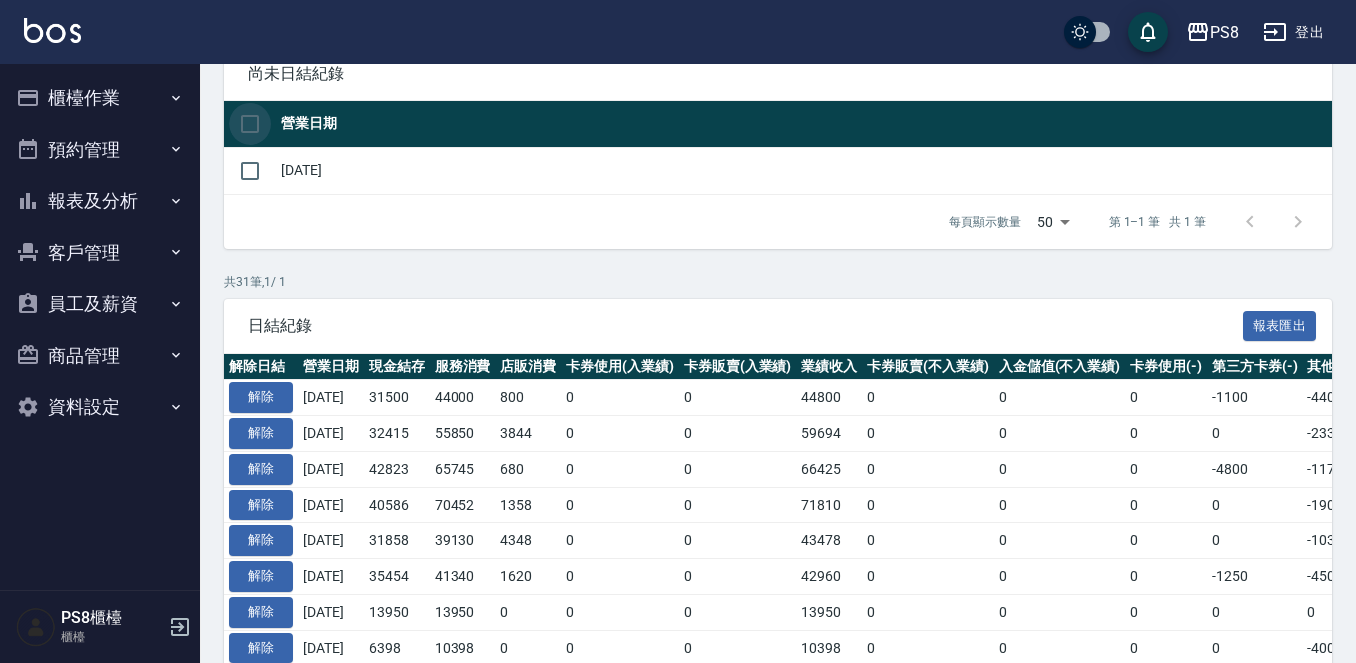 click at bounding box center [250, 124] 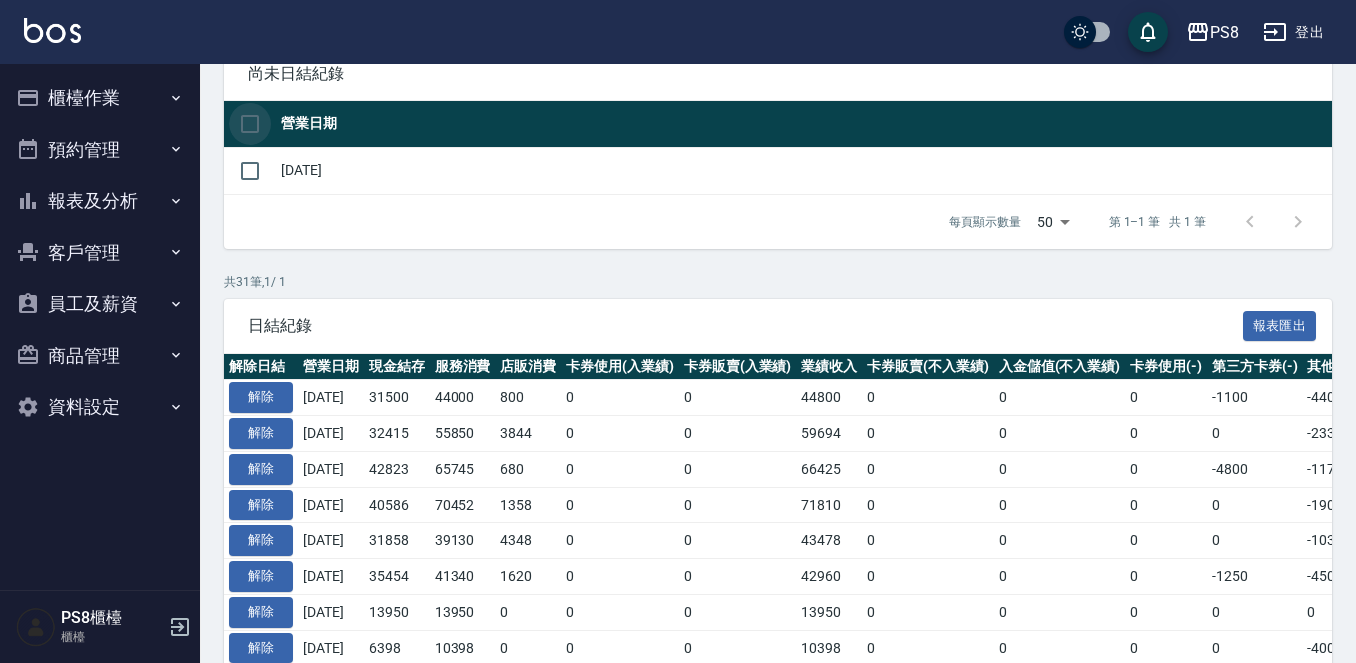 checkbox on "true" 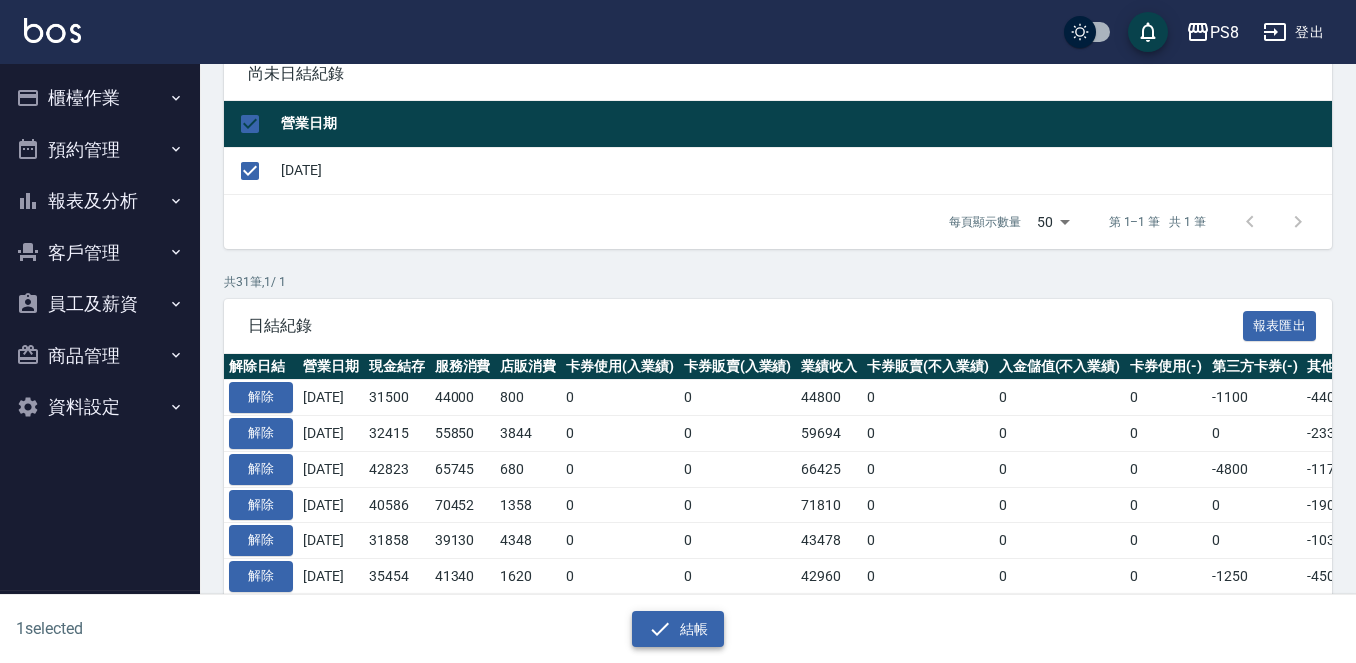 click on "結帳" at bounding box center [678, 629] 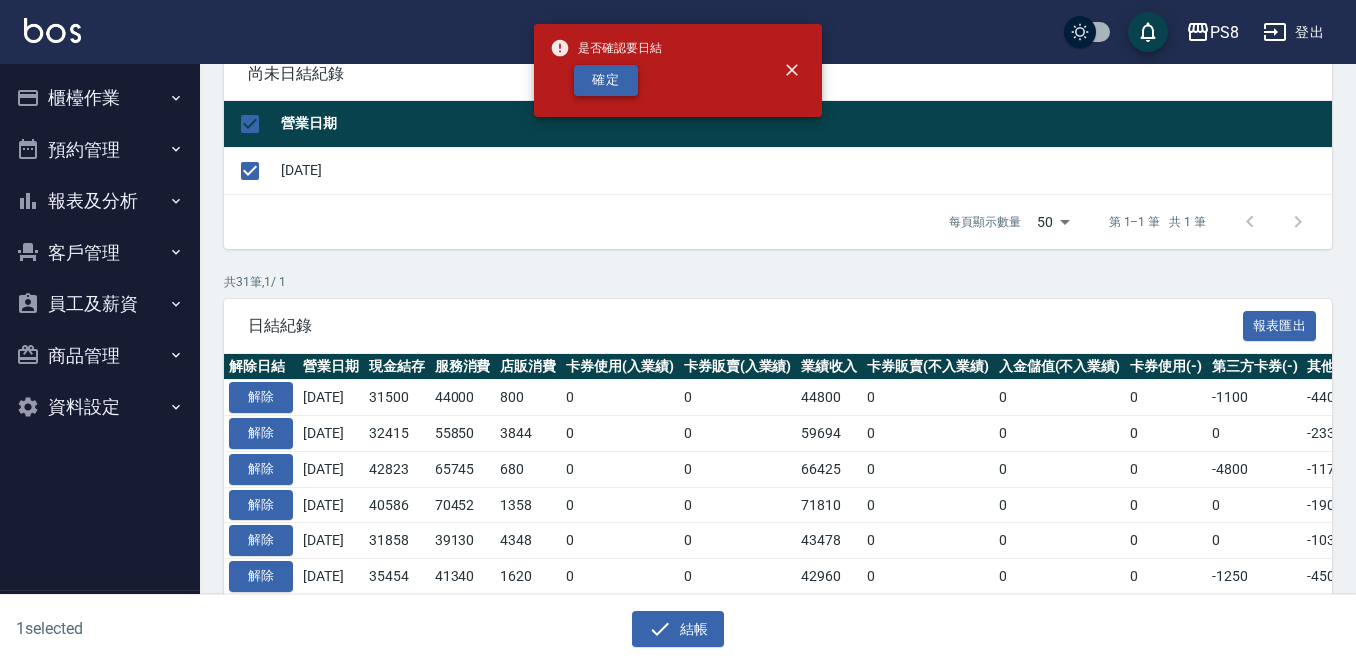 click on "確定" at bounding box center [606, 80] 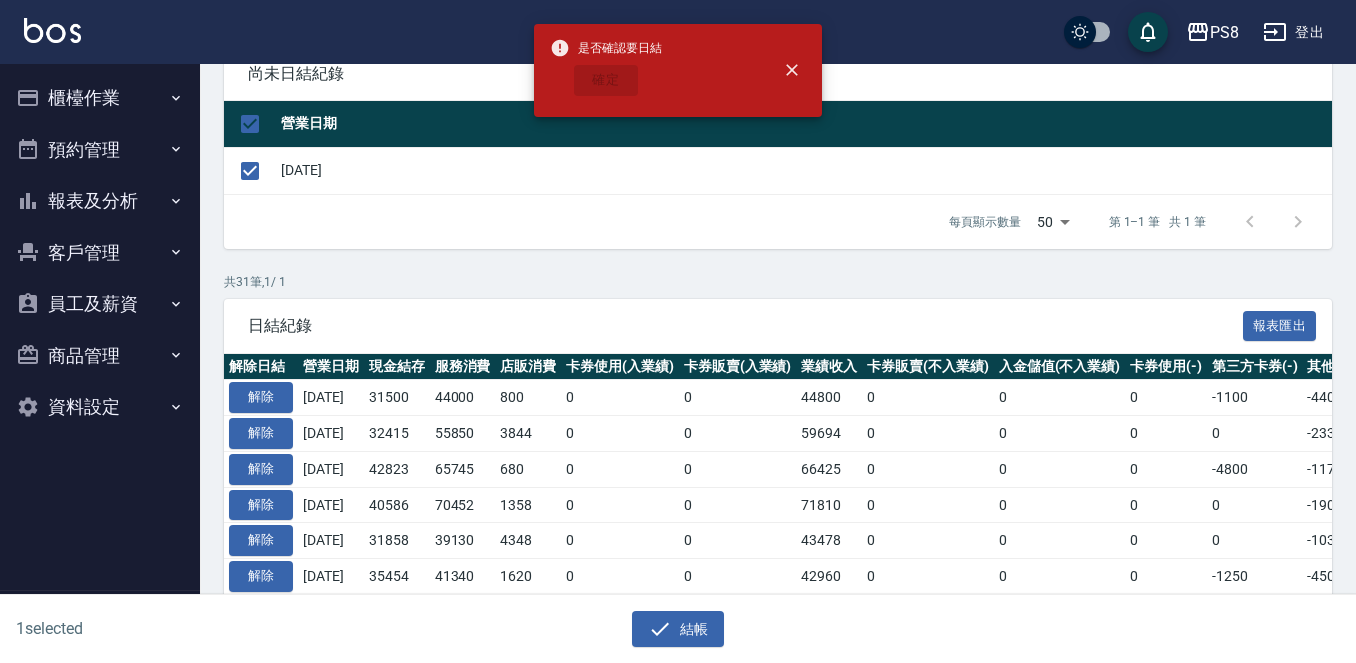 checkbox on "false" 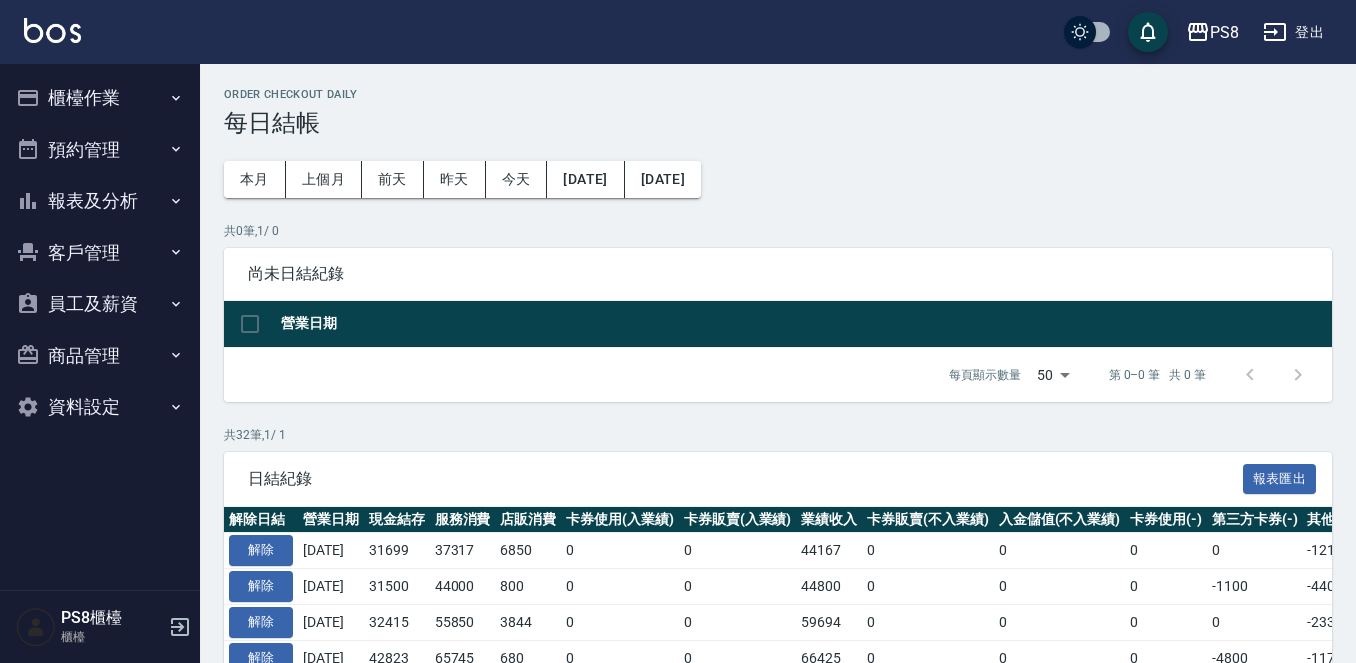 scroll, scrollTop: 200, scrollLeft: 0, axis: vertical 